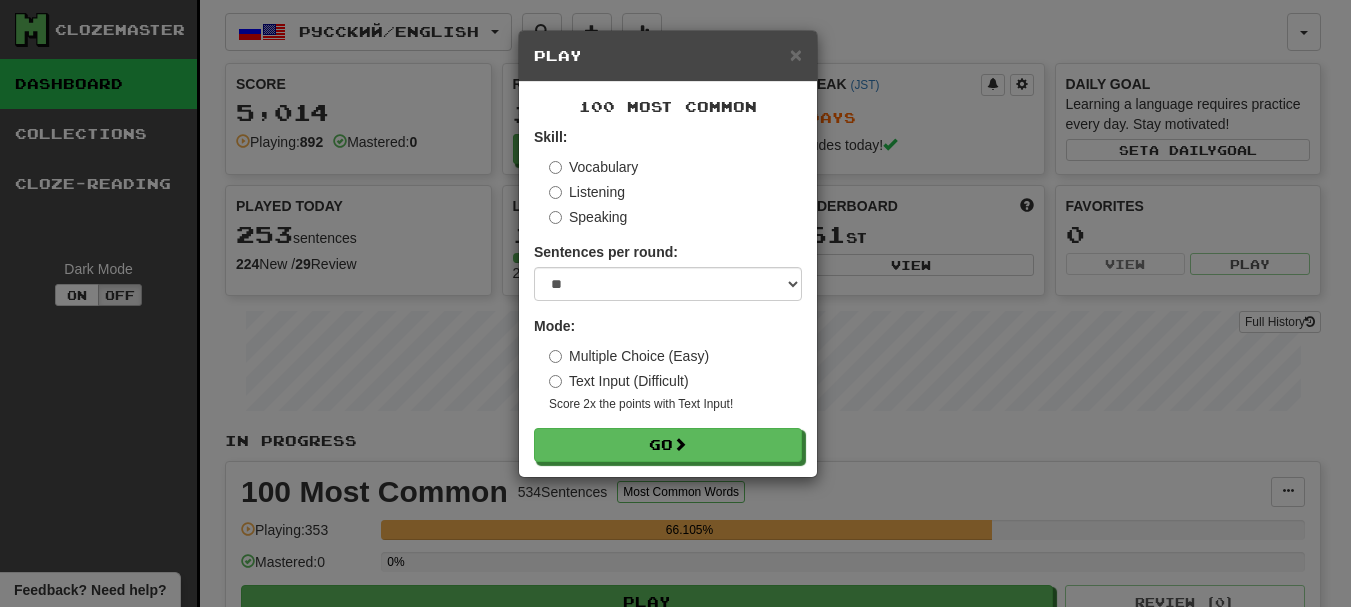 select on "**" 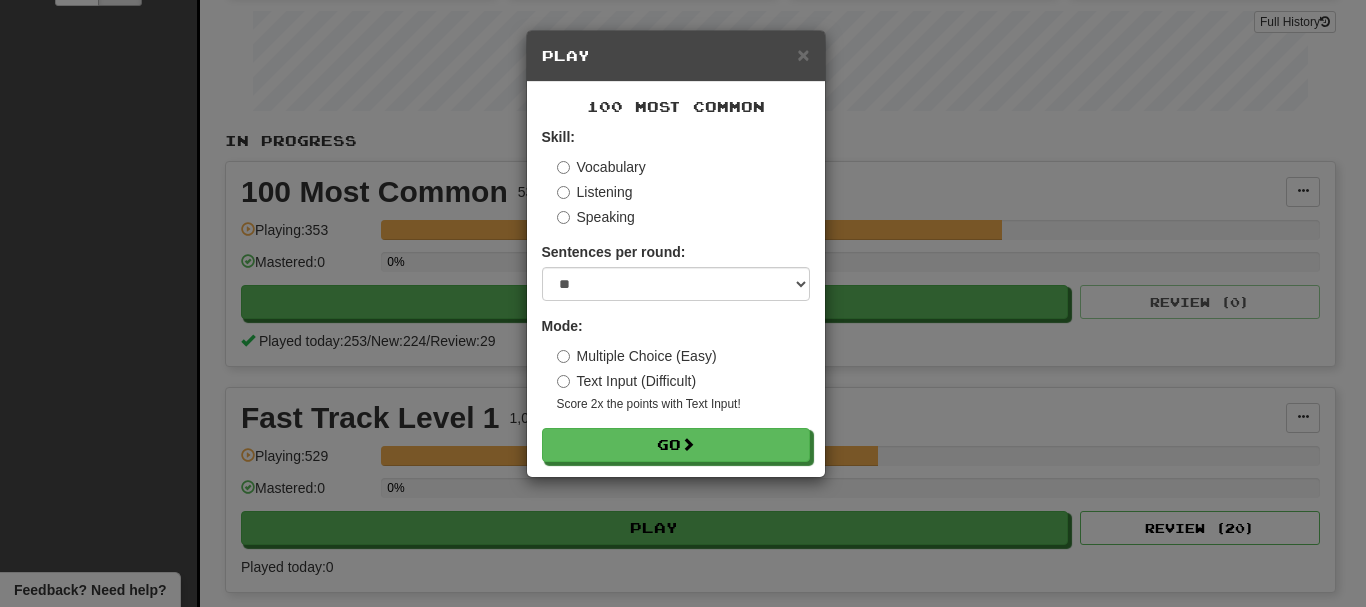 scroll, scrollTop: 300, scrollLeft: 0, axis: vertical 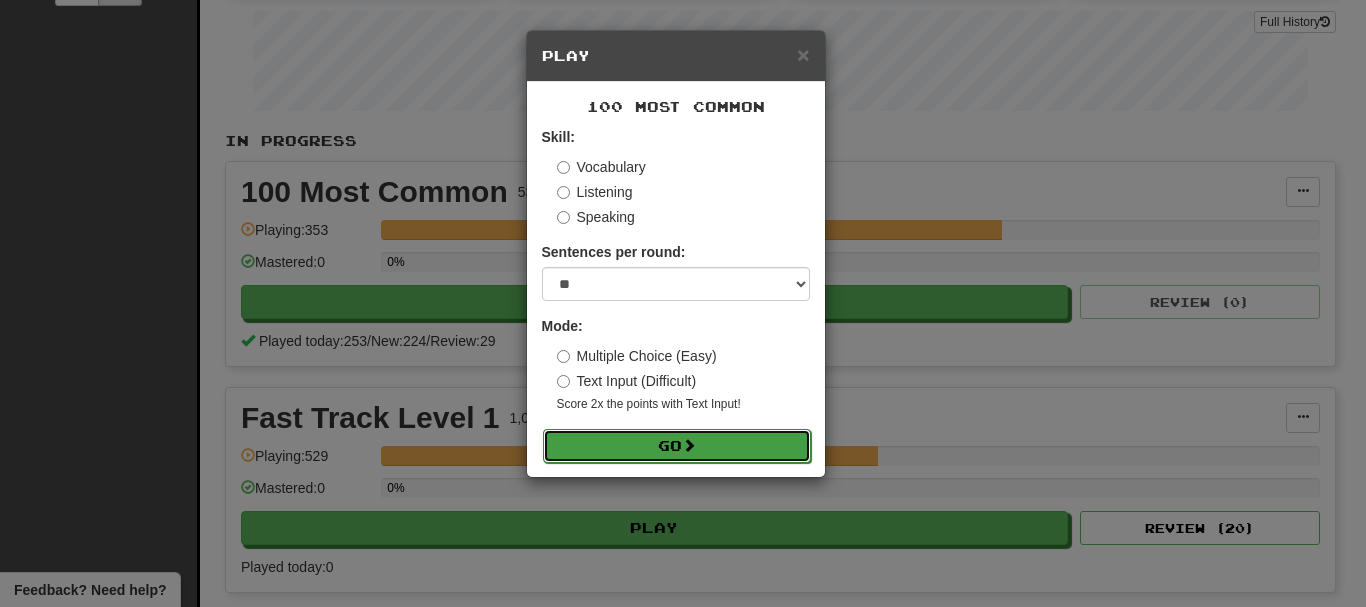 click on "Go" at bounding box center (677, 446) 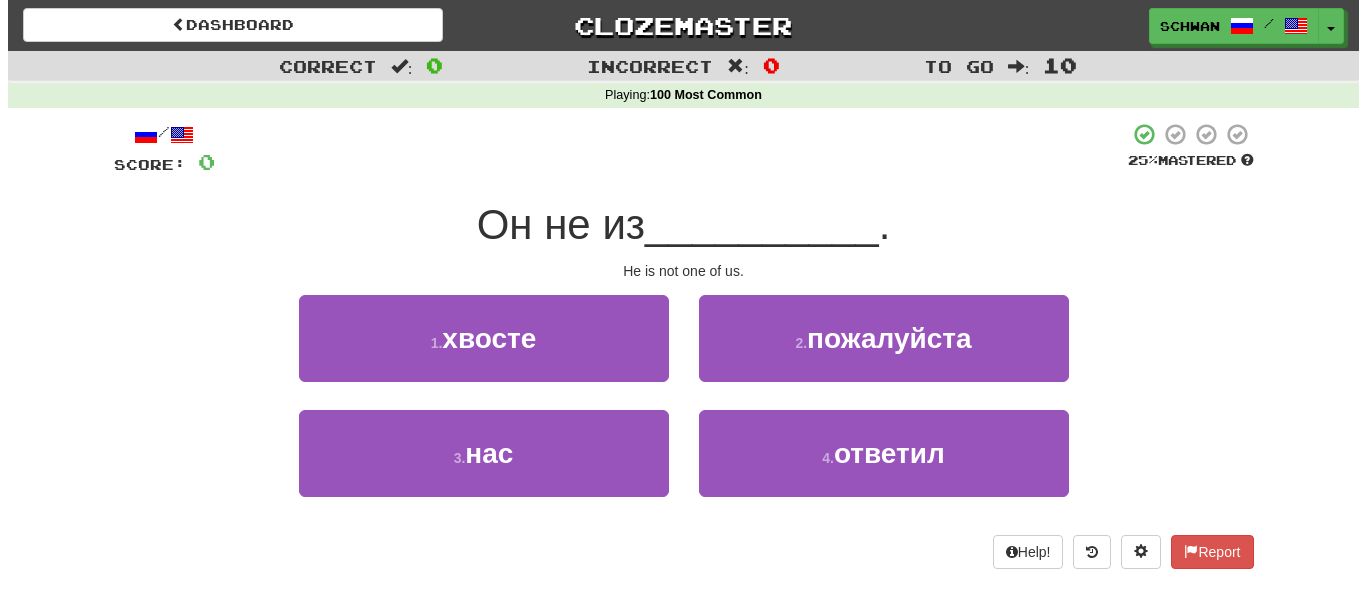 scroll, scrollTop: 0, scrollLeft: 0, axis: both 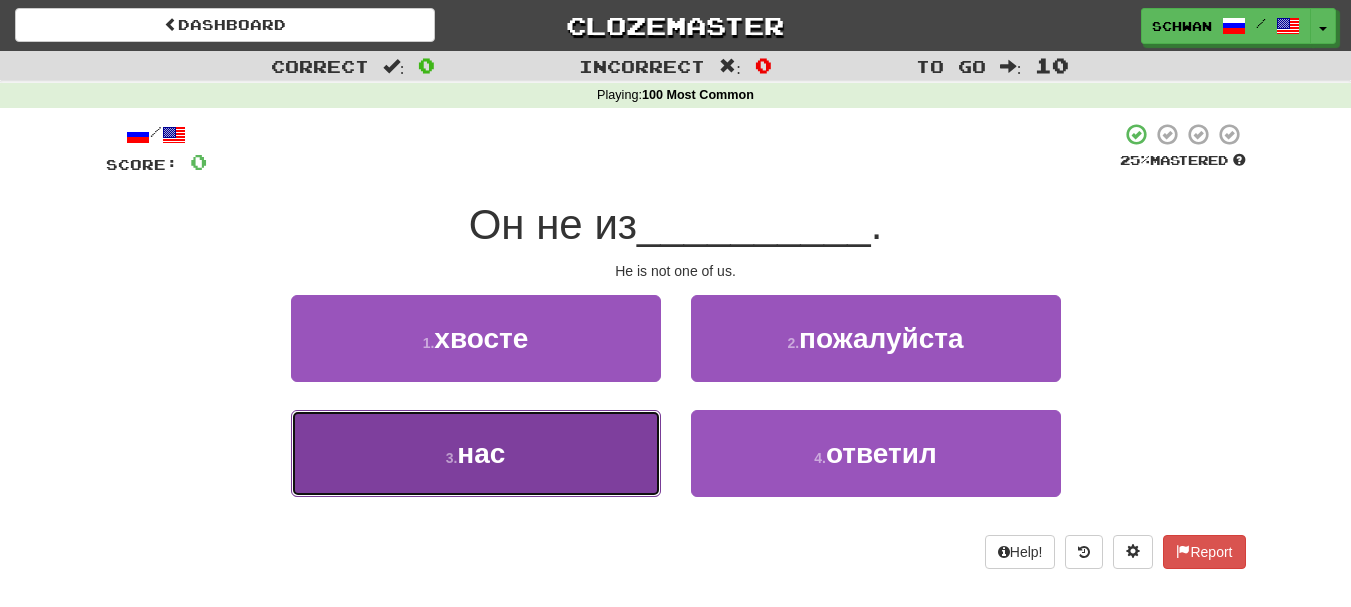 click on "3 .  нас" at bounding box center (476, 453) 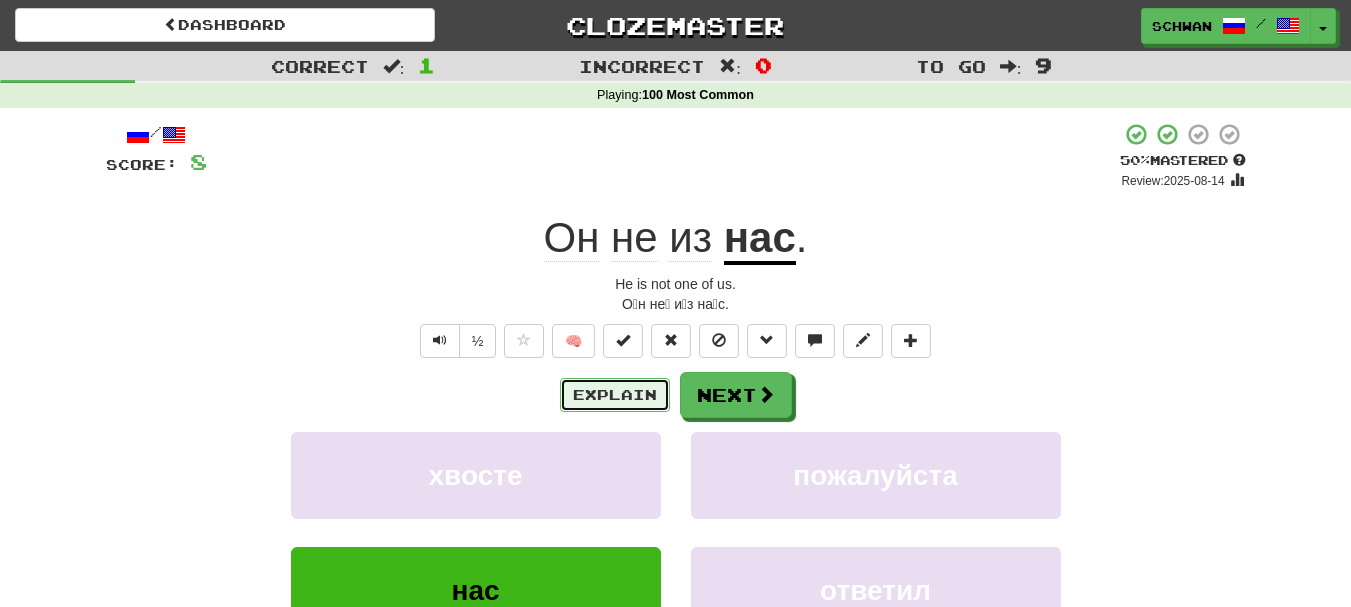 click on "Explain" at bounding box center (615, 395) 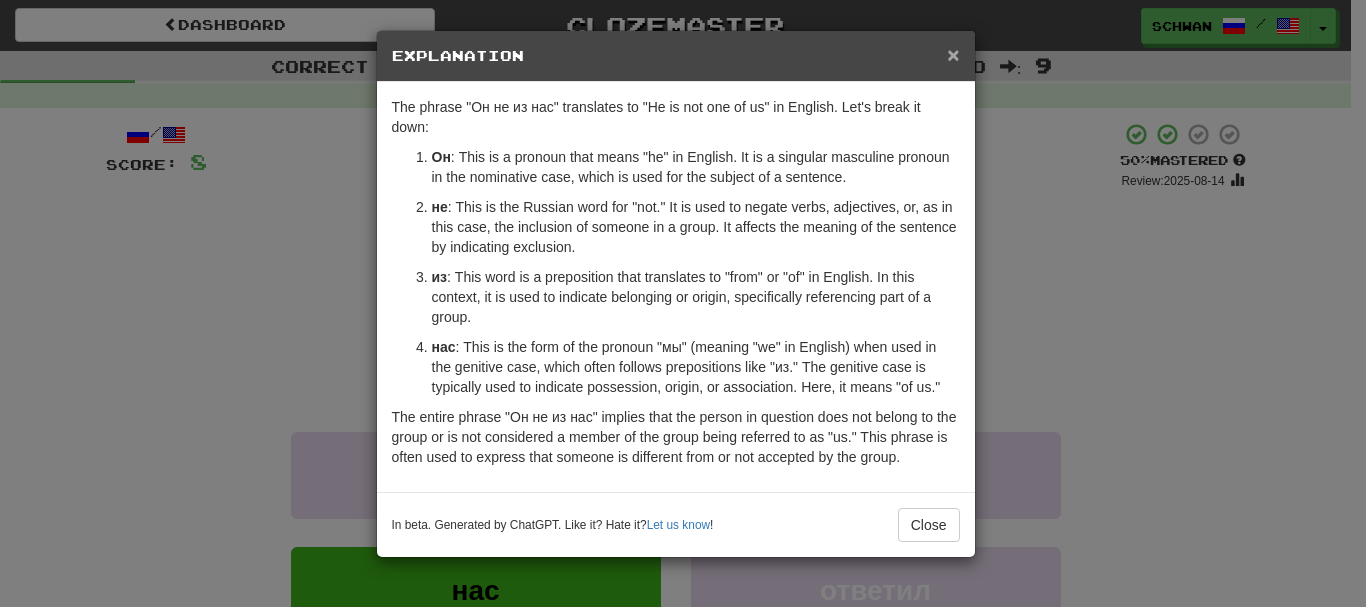 click on "×" at bounding box center [953, 54] 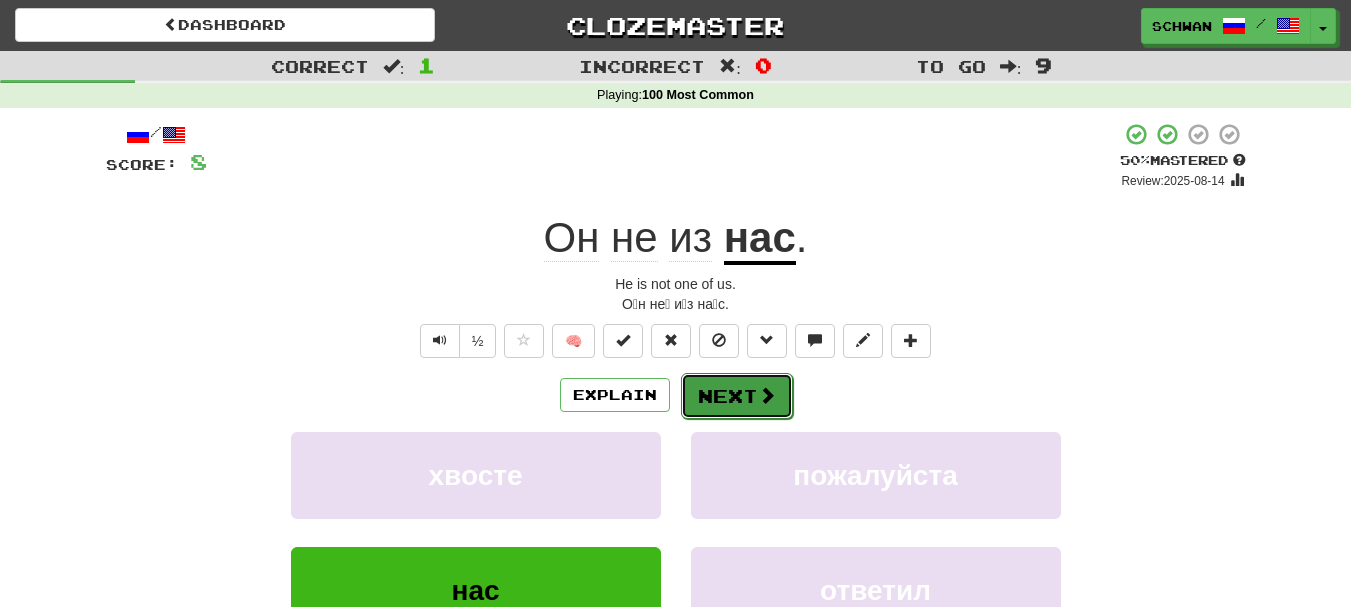 click at bounding box center [767, 395] 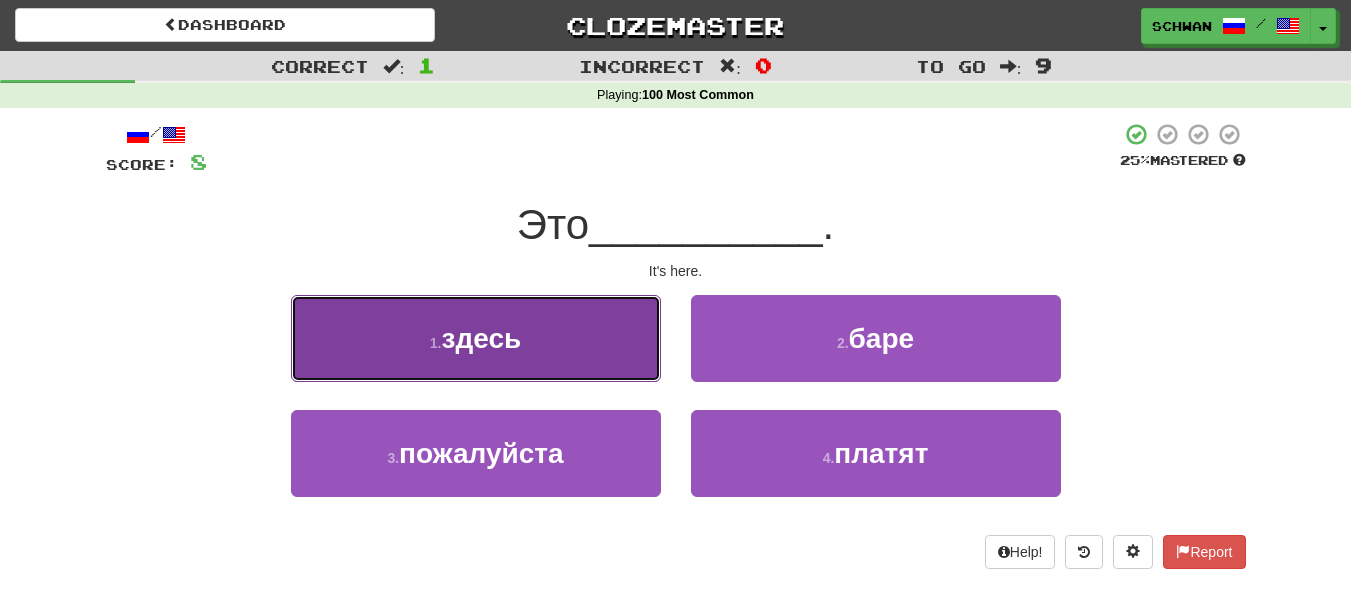 click on "1 .  здесь" at bounding box center (476, 338) 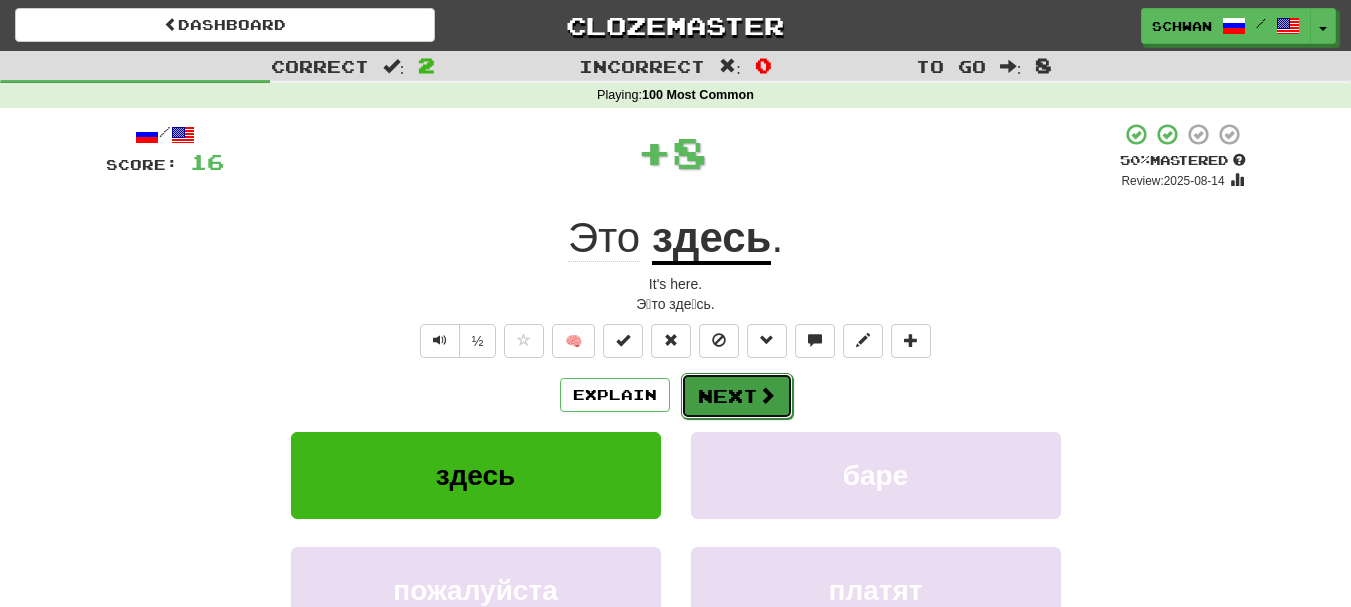 click on "Next" at bounding box center [737, 396] 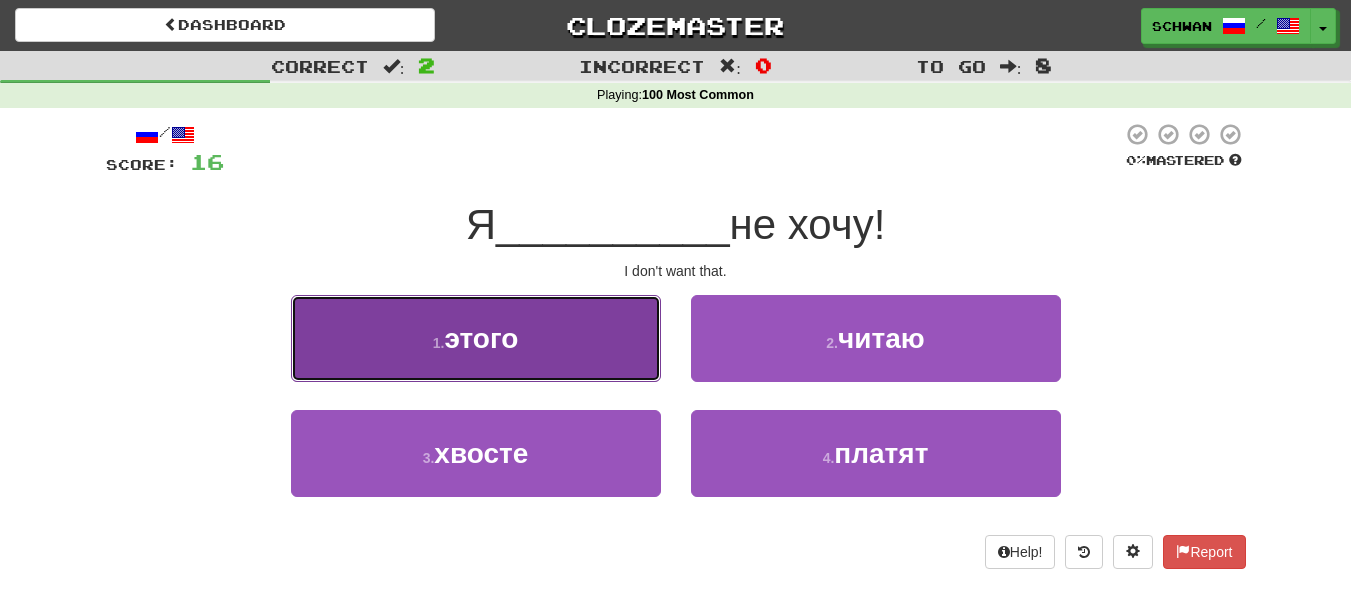 click on "1 .  этого" at bounding box center [476, 338] 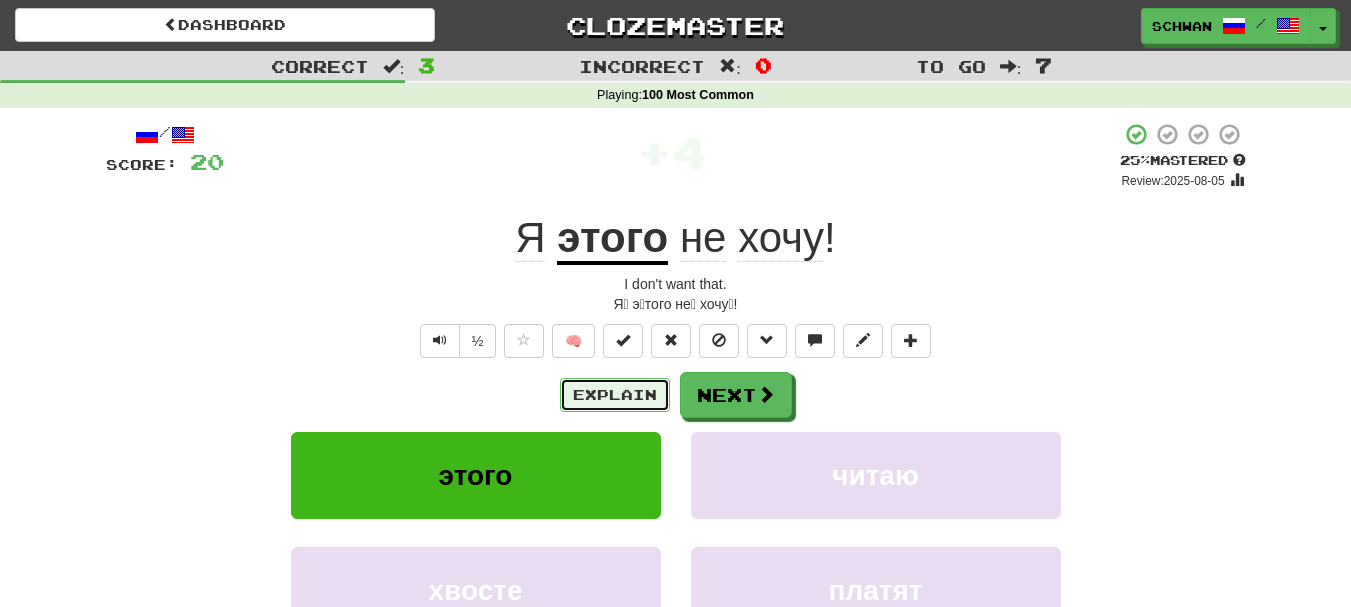 click on "Explain" at bounding box center [615, 395] 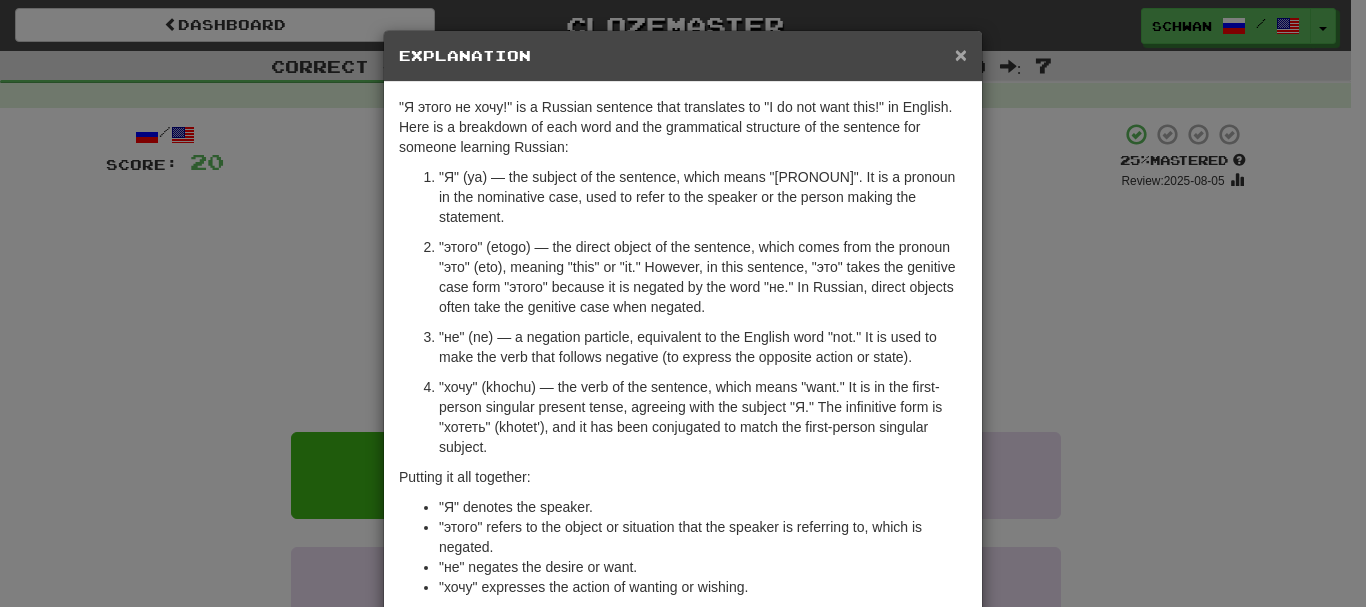 click on "×" at bounding box center (961, 54) 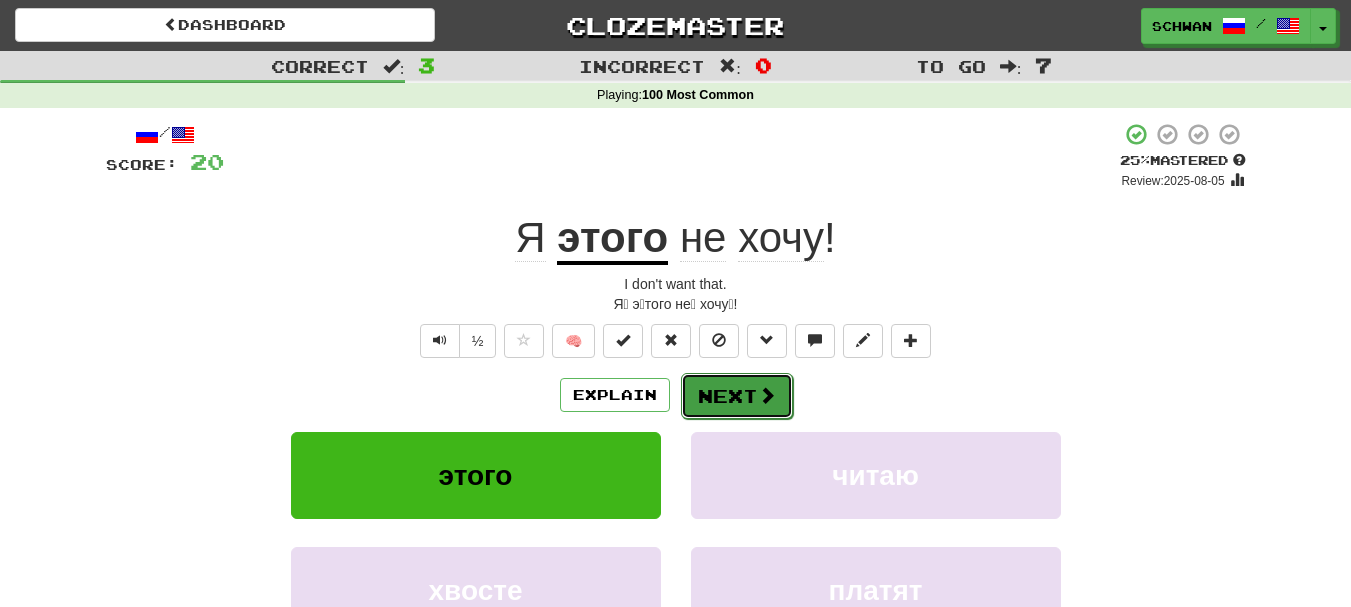 click at bounding box center [767, 395] 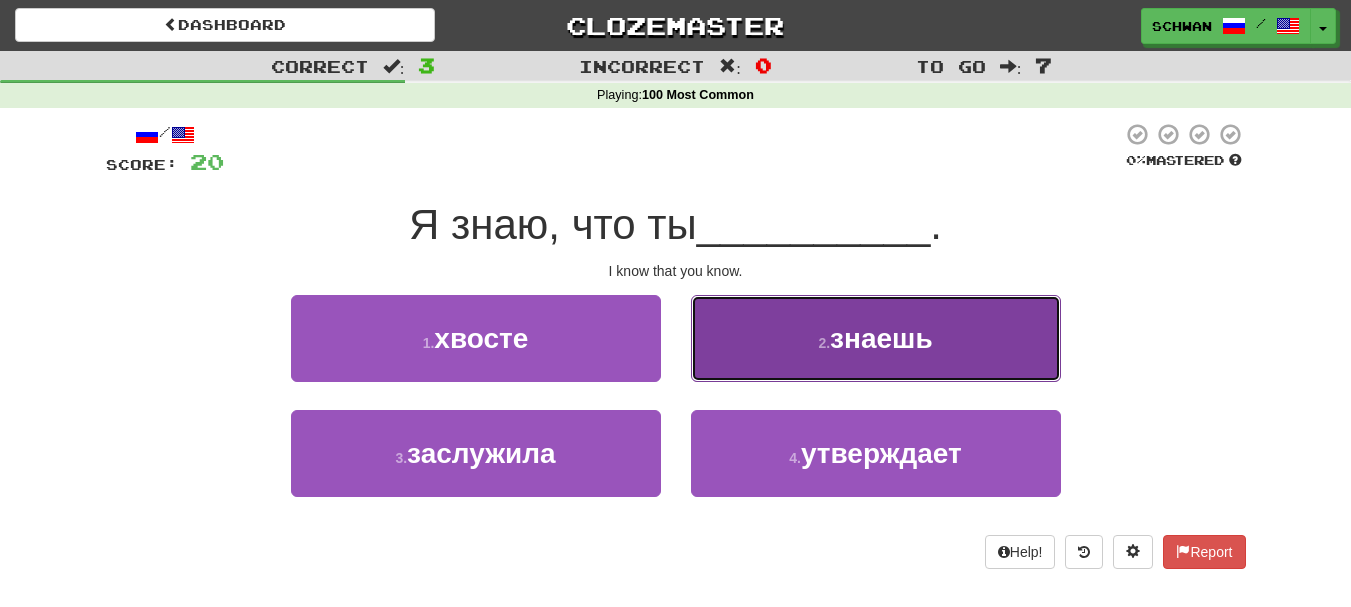 click on "2 .  знаешь" at bounding box center [876, 338] 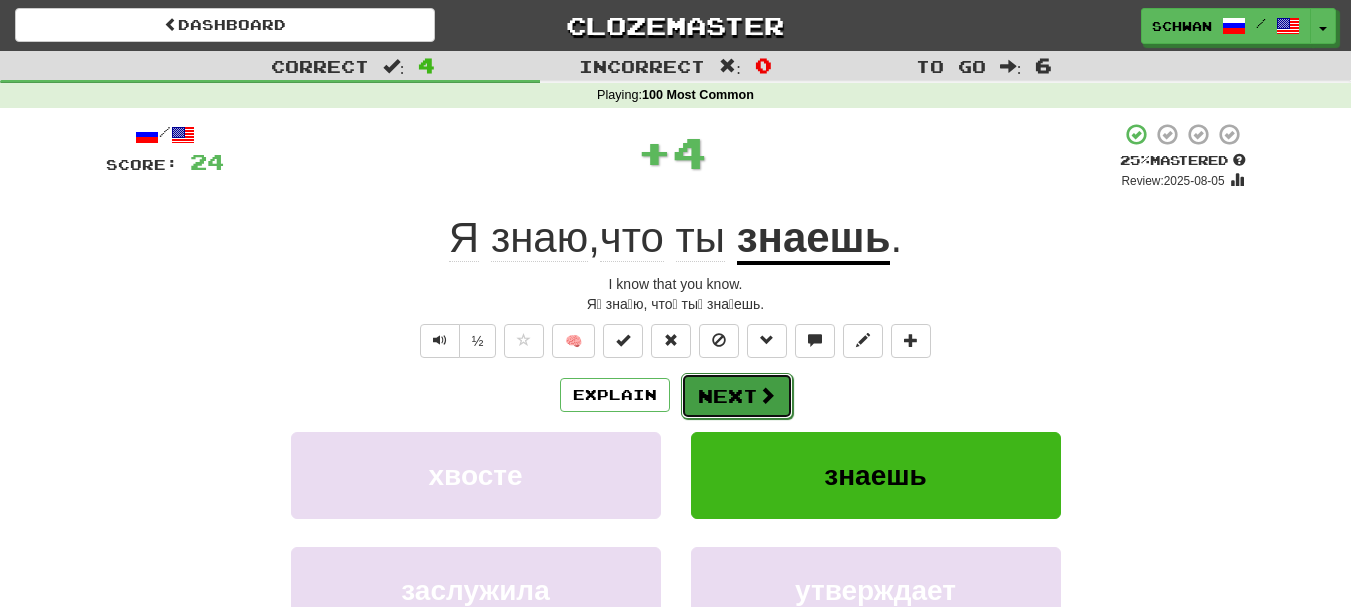 click on "Next" at bounding box center (737, 396) 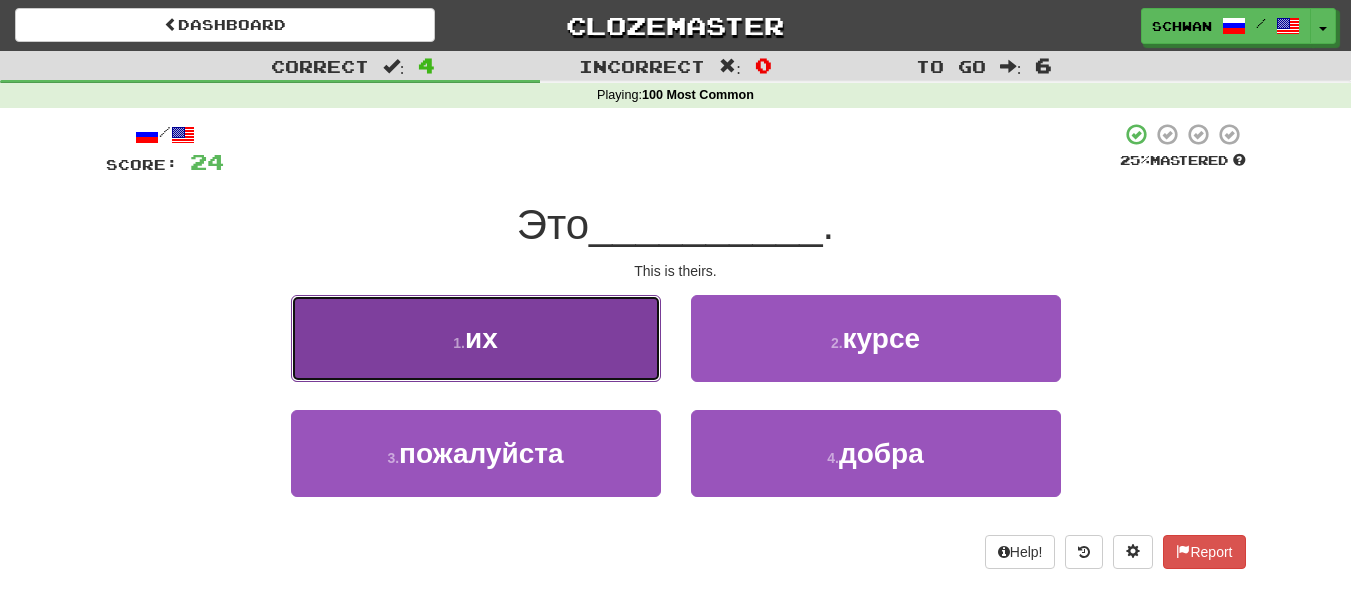 click on "их" at bounding box center (481, 338) 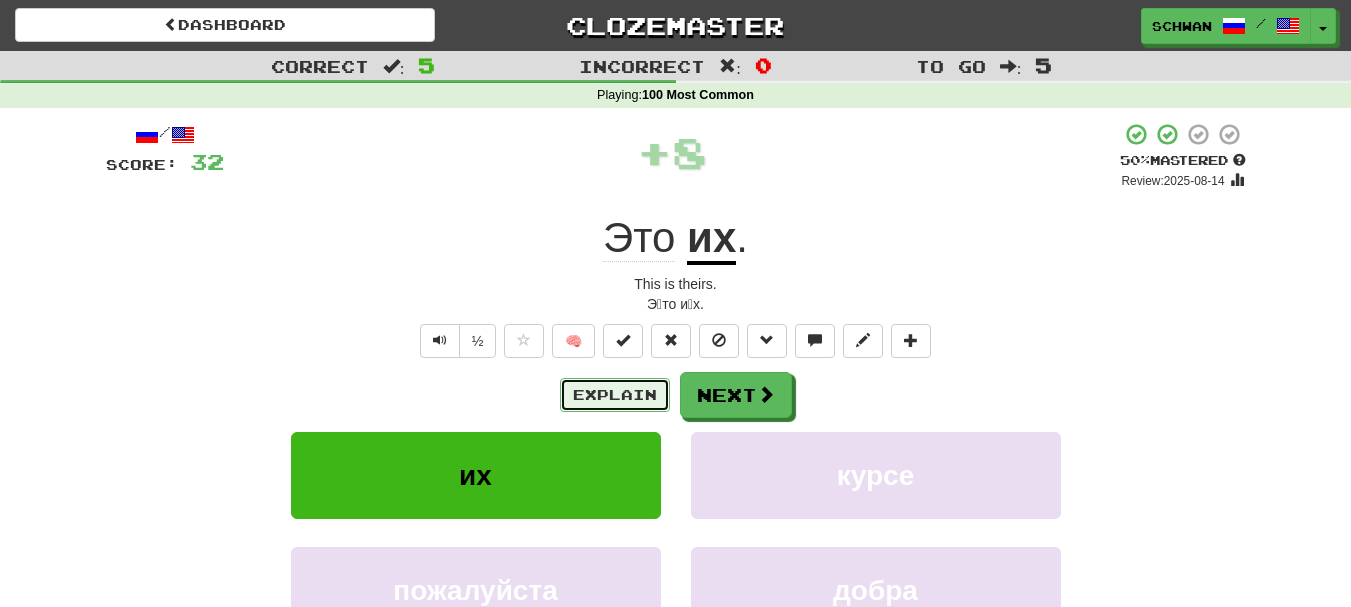 click on "Explain" at bounding box center (615, 395) 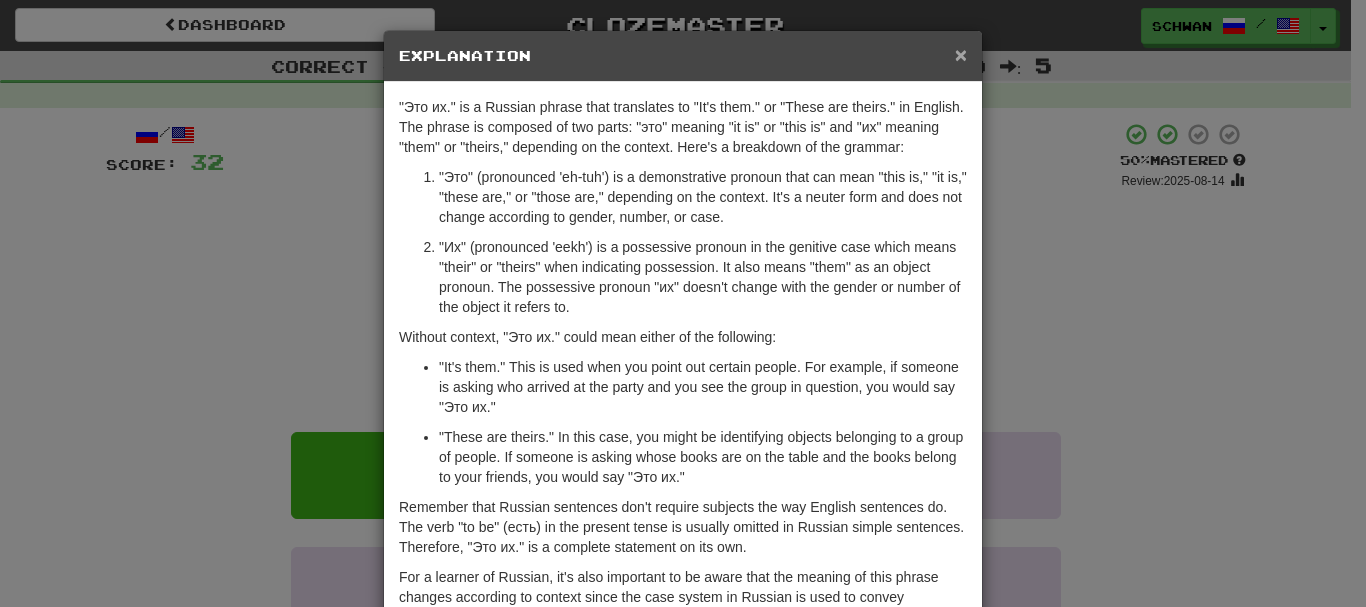 click on "×" at bounding box center (961, 54) 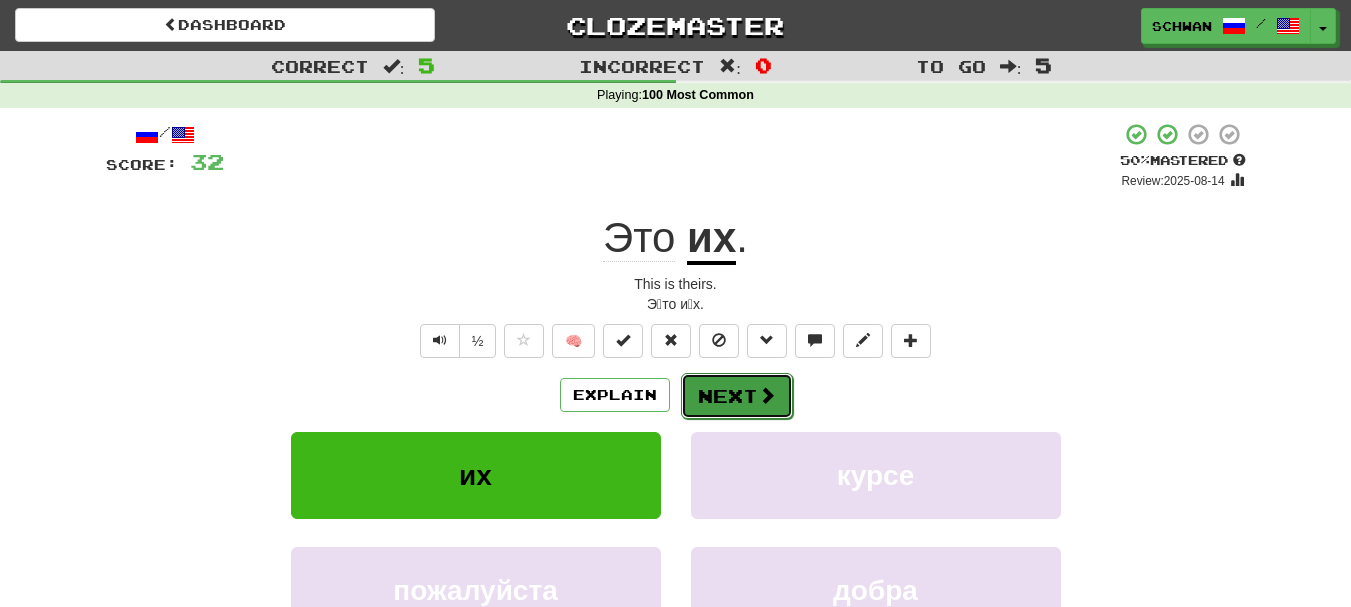 click on "Next" at bounding box center [737, 396] 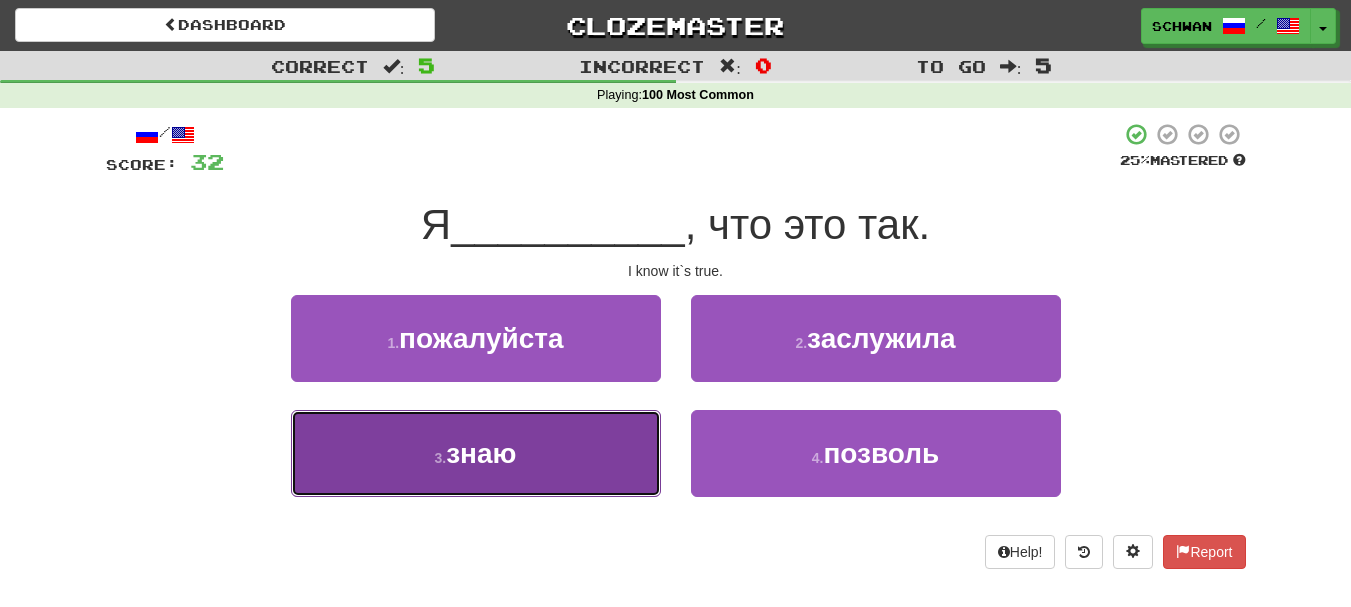 click on "3 .  знаю" at bounding box center (476, 453) 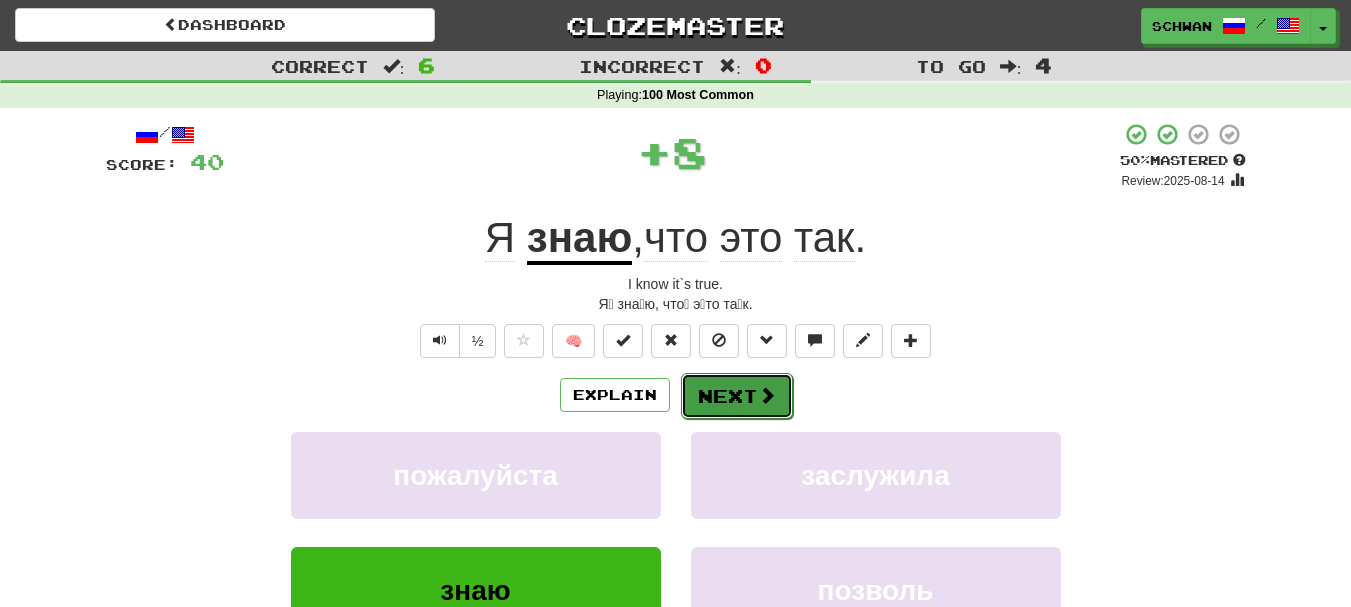 click on "Next" at bounding box center [737, 396] 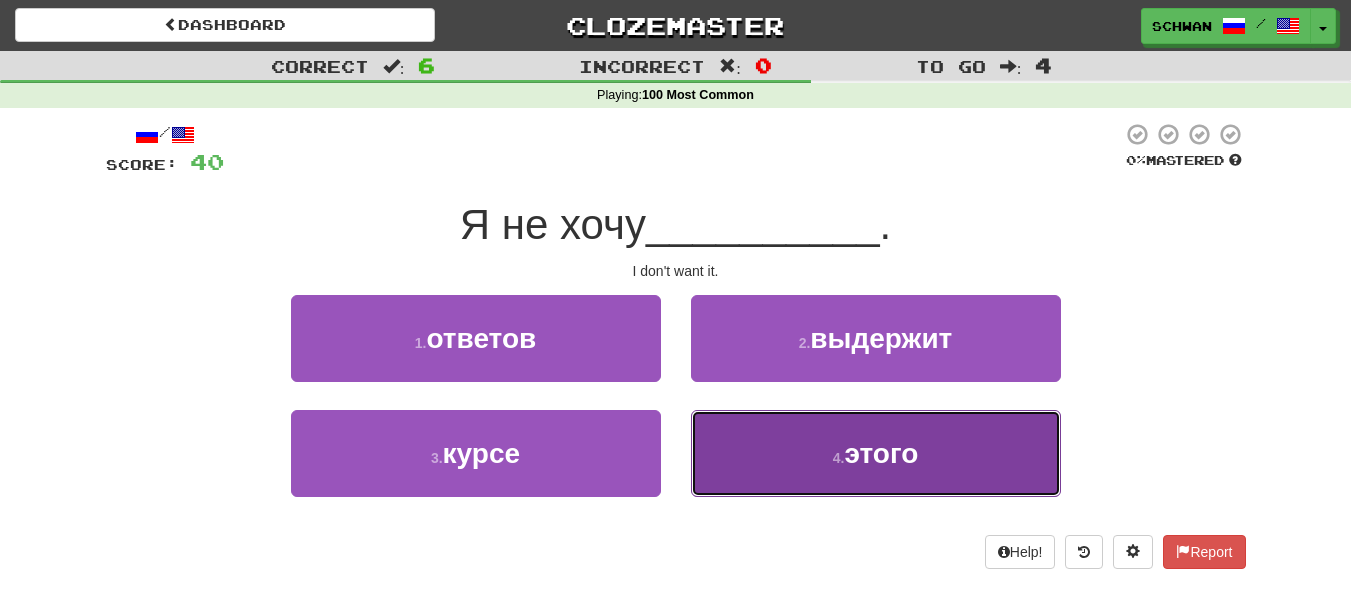 click on "4 .  этого" at bounding box center (876, 453) 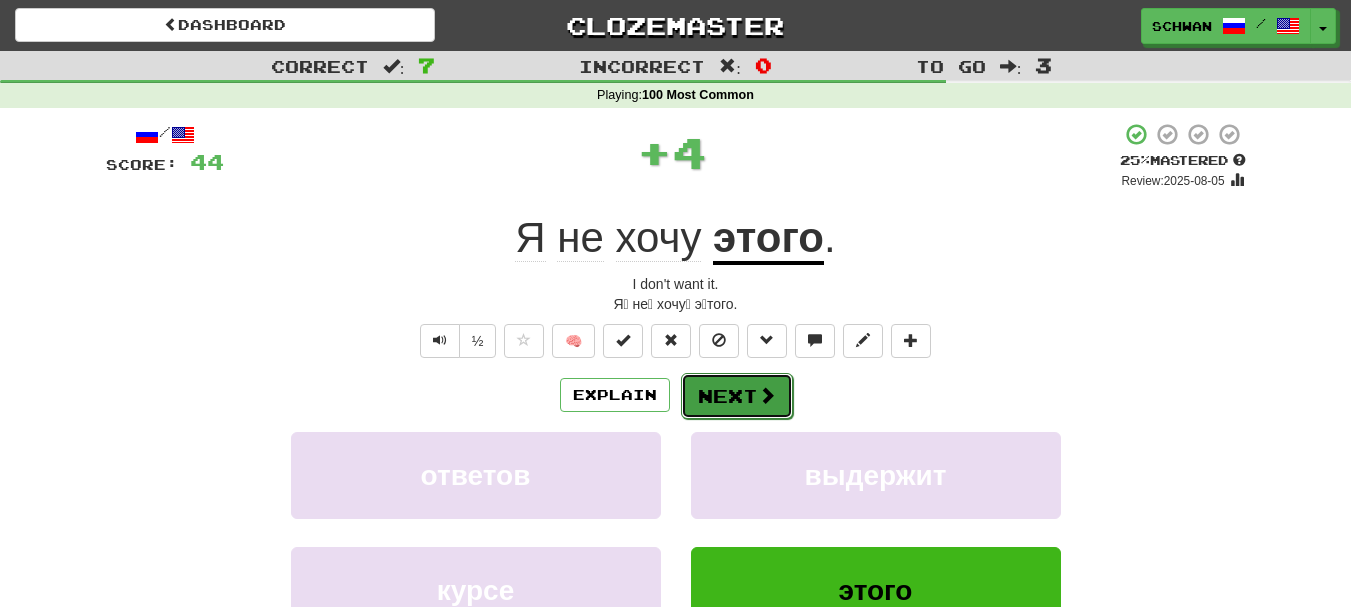 click on "Next" at bounding box center [737, 396] 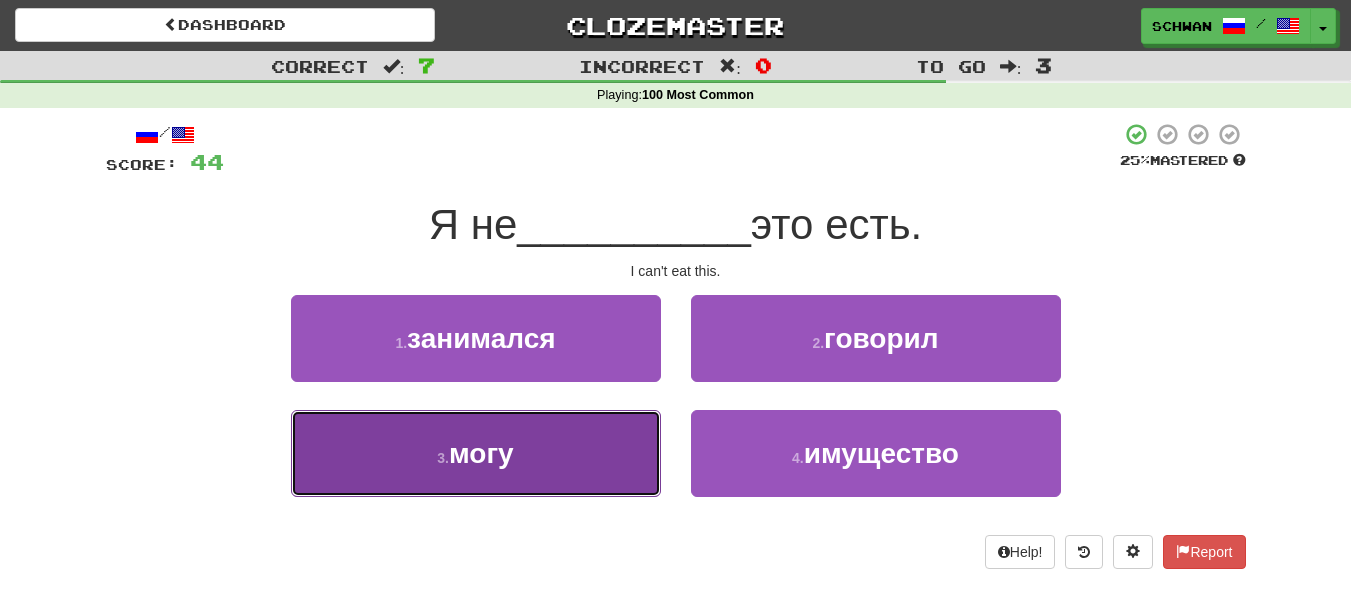 click on "3 .  могу" at bounding box center [476, 453] 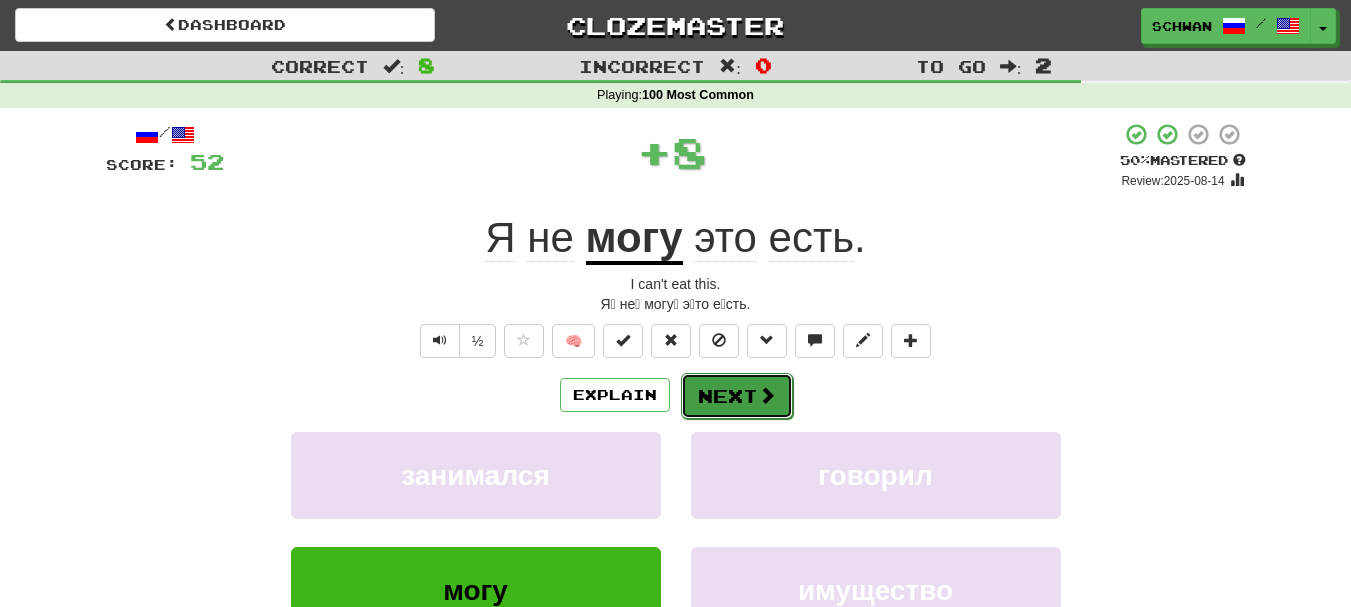 click on "Next" at bounding box center (737, 396) 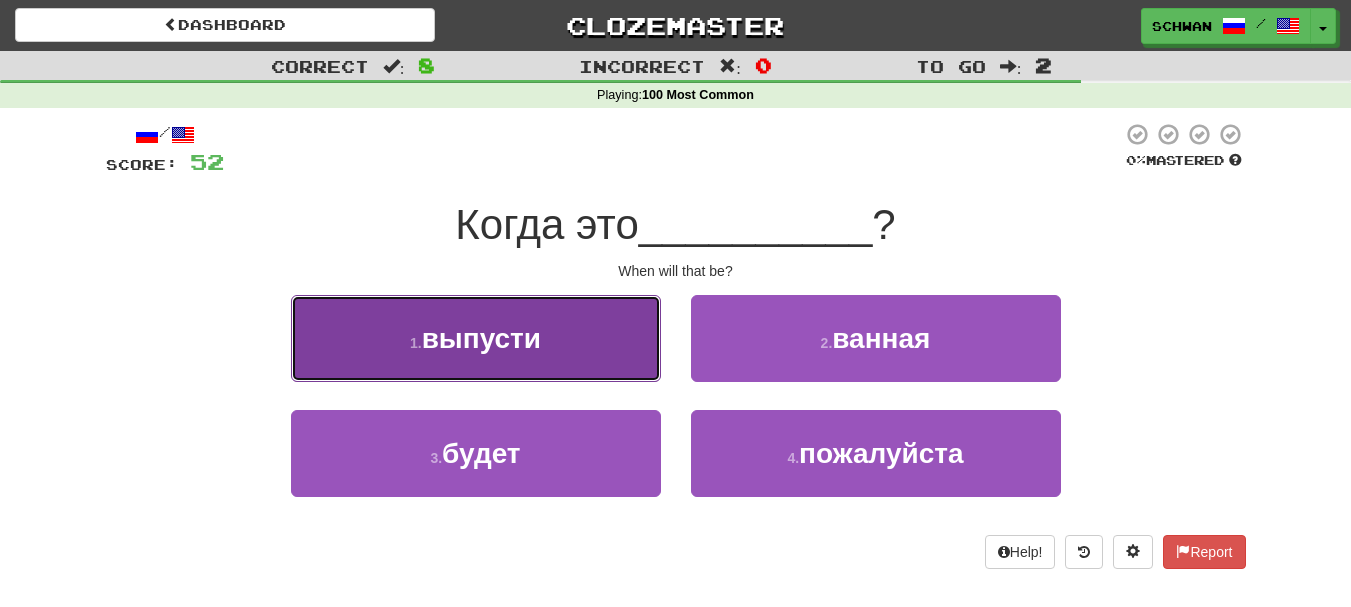 click on "1 .  выпусти" at bounding box center (476, 338) 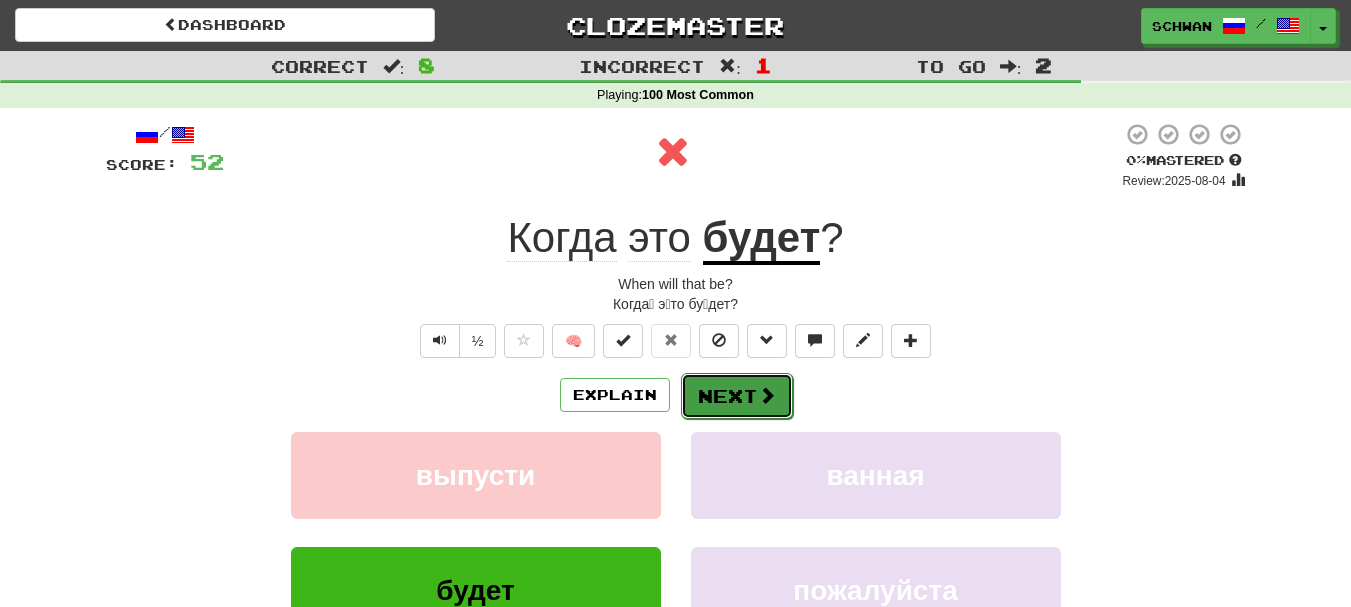 click on "Next" at bounding box center (737, 396) 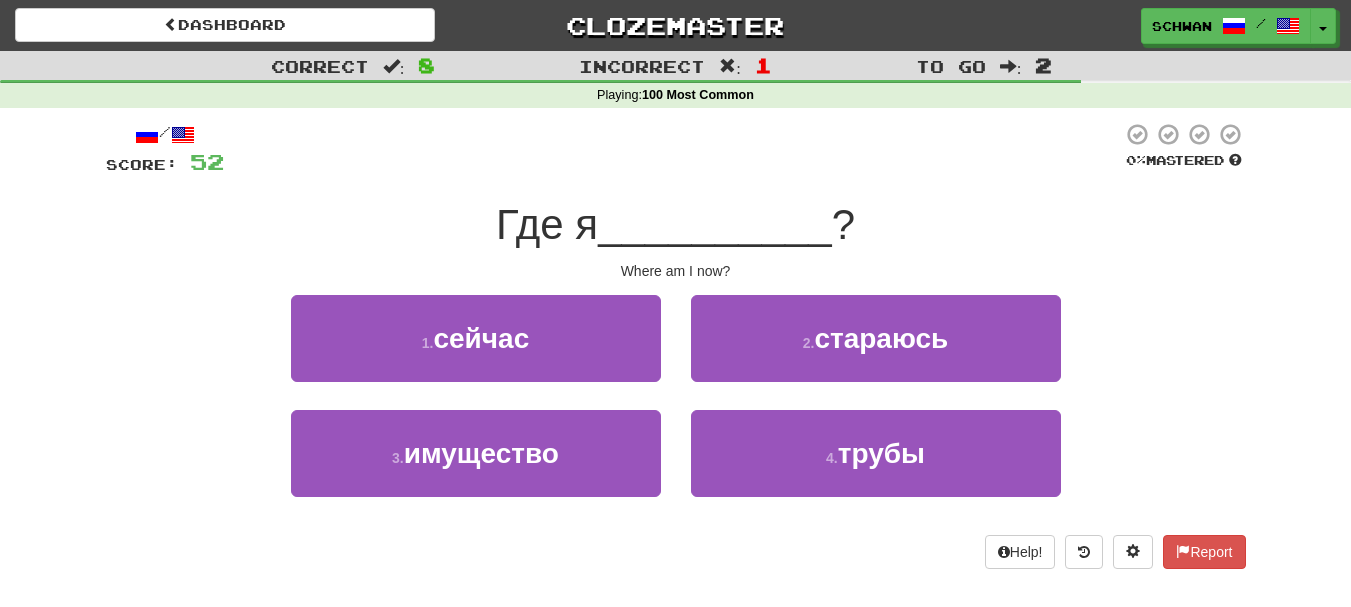 click on "2 .  стараюсь" at bounding box center [876, 352] 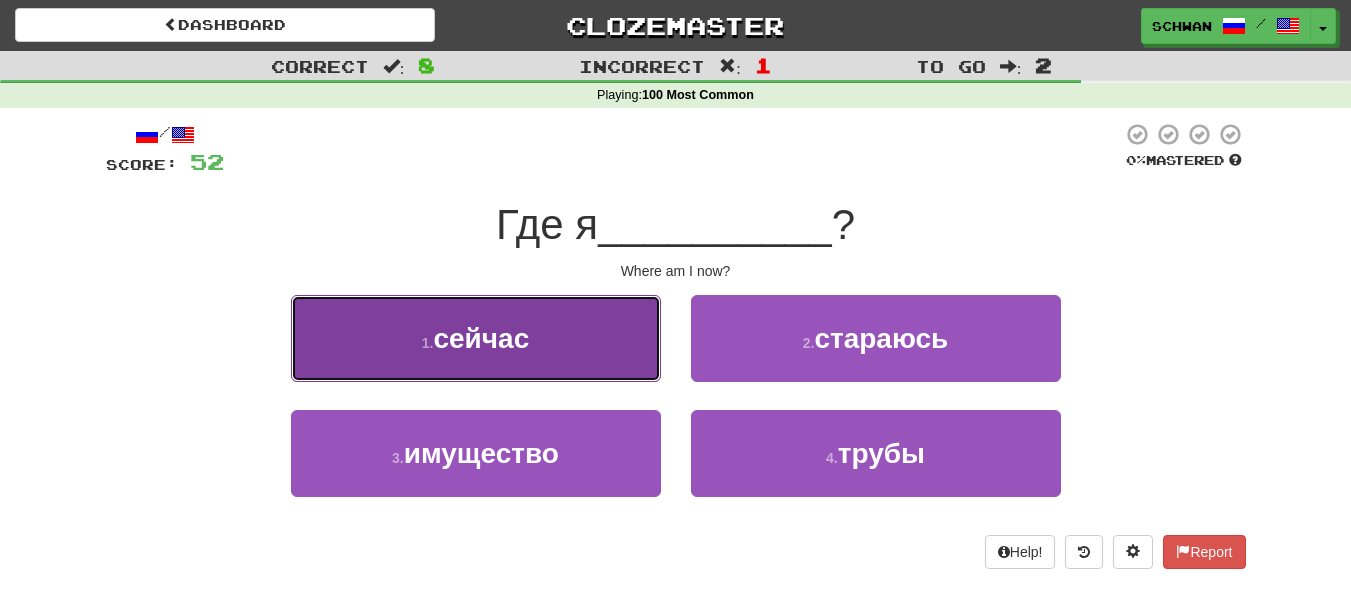 click on "1 .  сейчас" at bounding box center [476, 338] 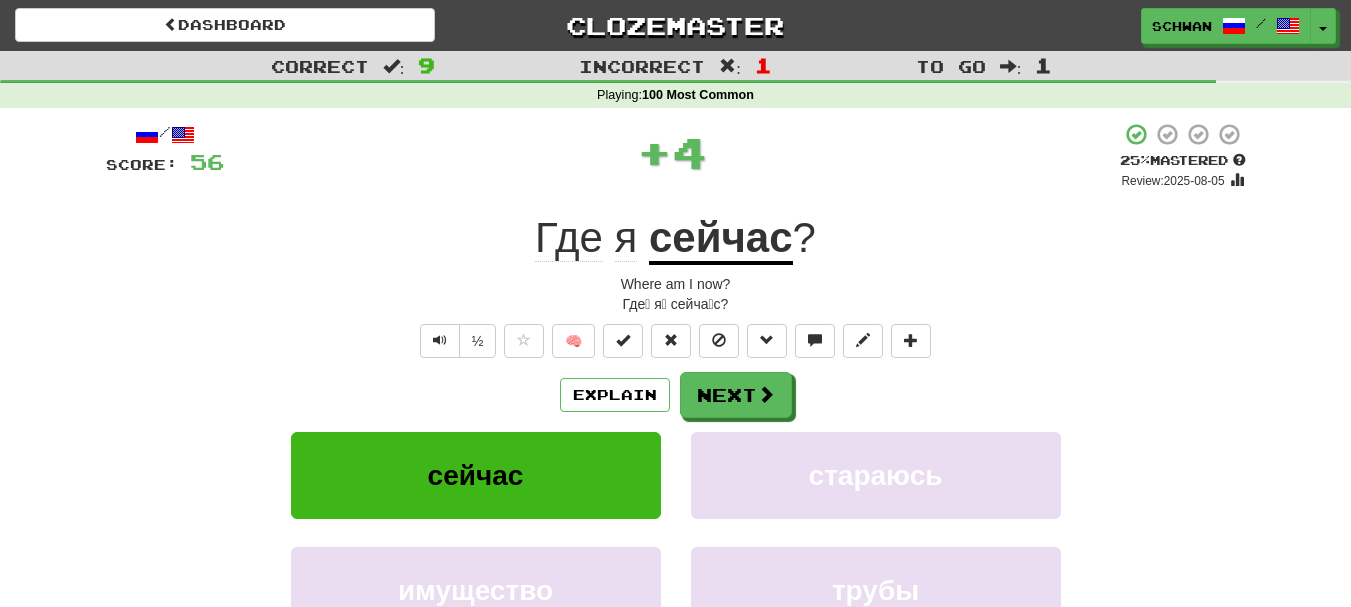 click on "½ 🧠" at bounding box center [676, 341] 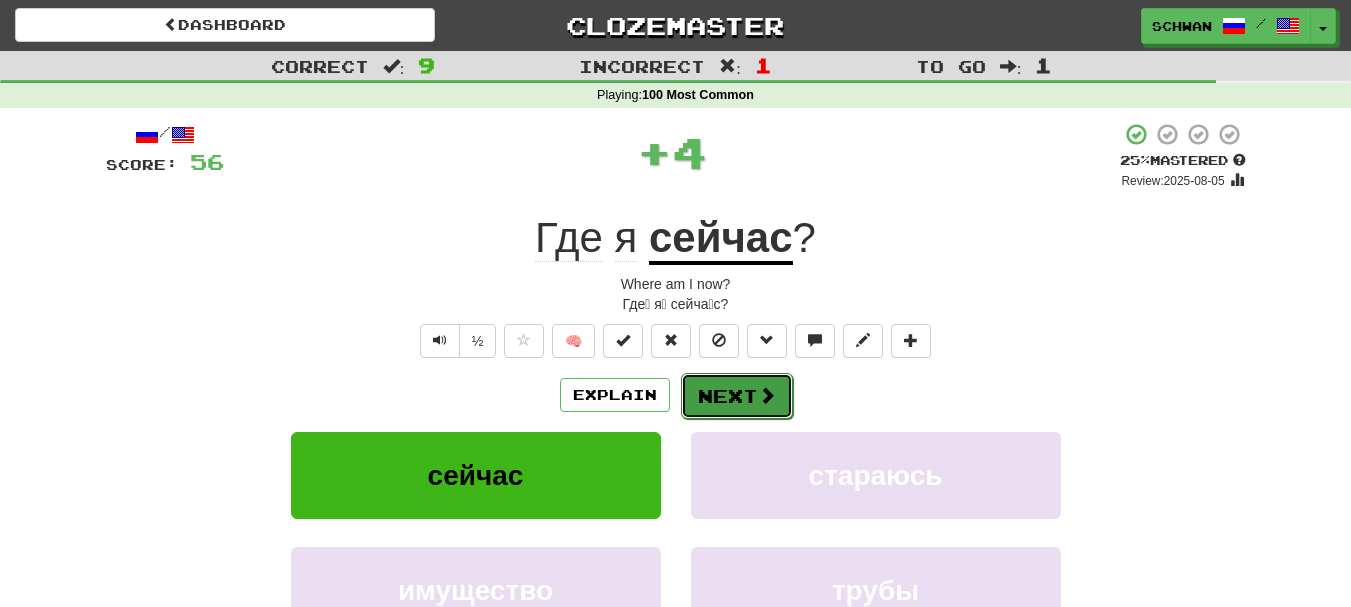 click on "Next" at bounding box center (737, 396) 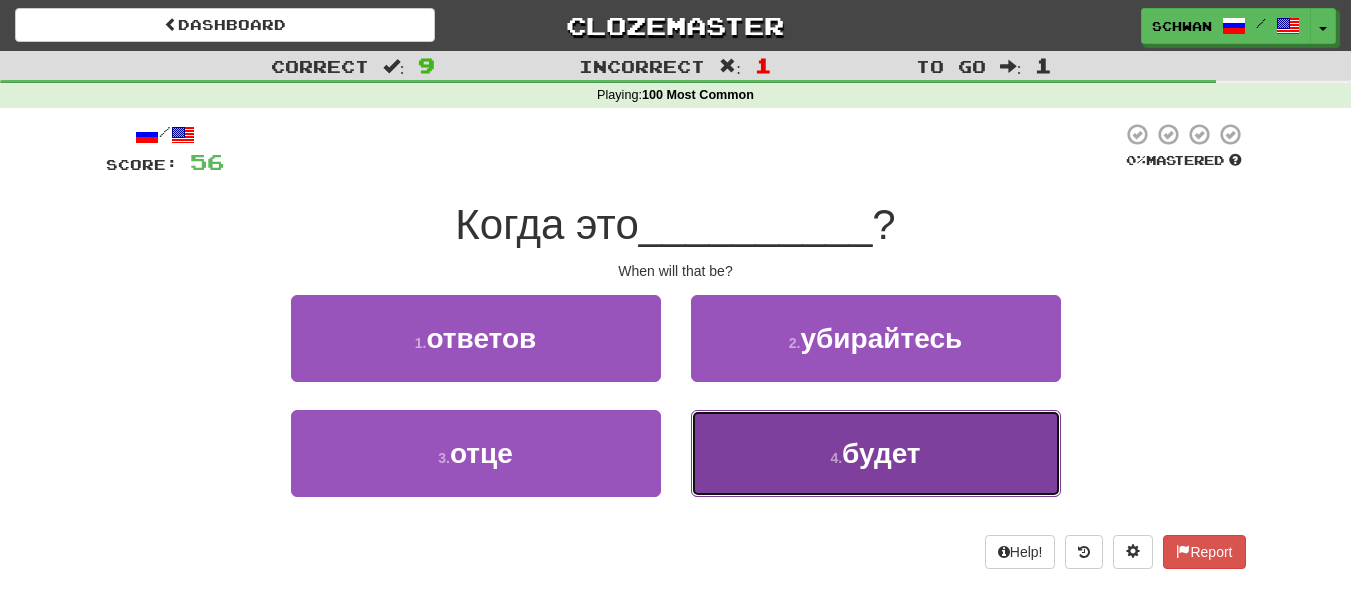 click on "4 .  будет" at bounding box center (876, 453) 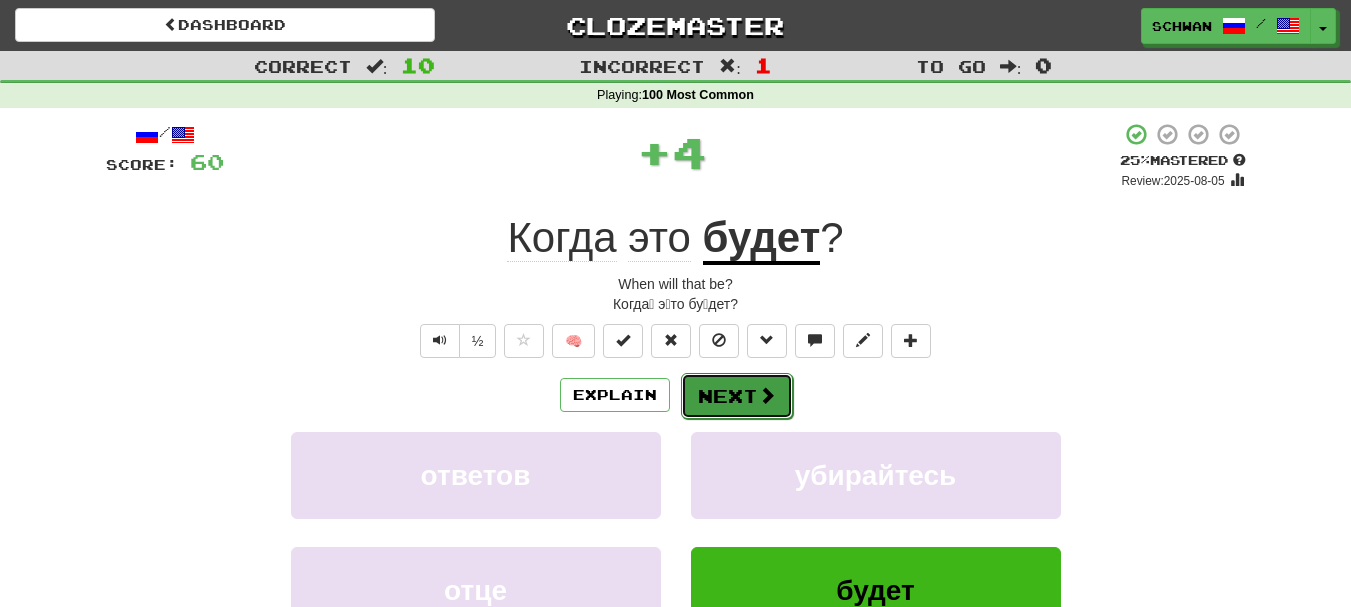 click on "Next" at bounding box center [737, 396] 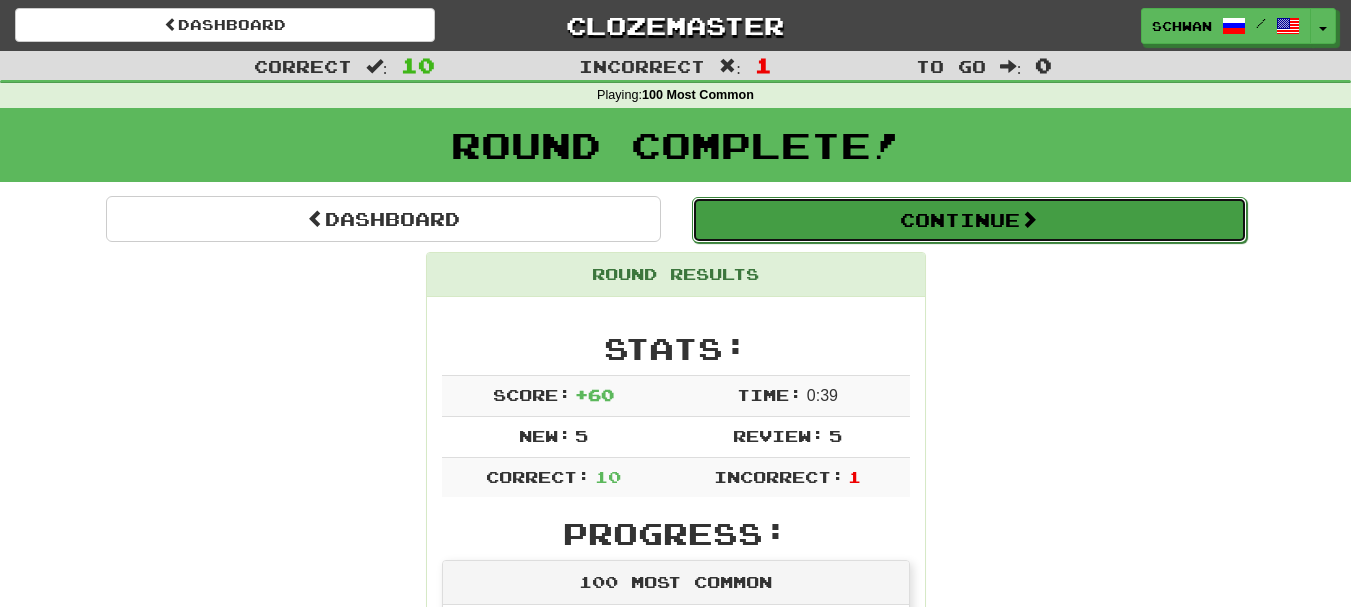 click on "Continue" at bounding box center (969, 220) 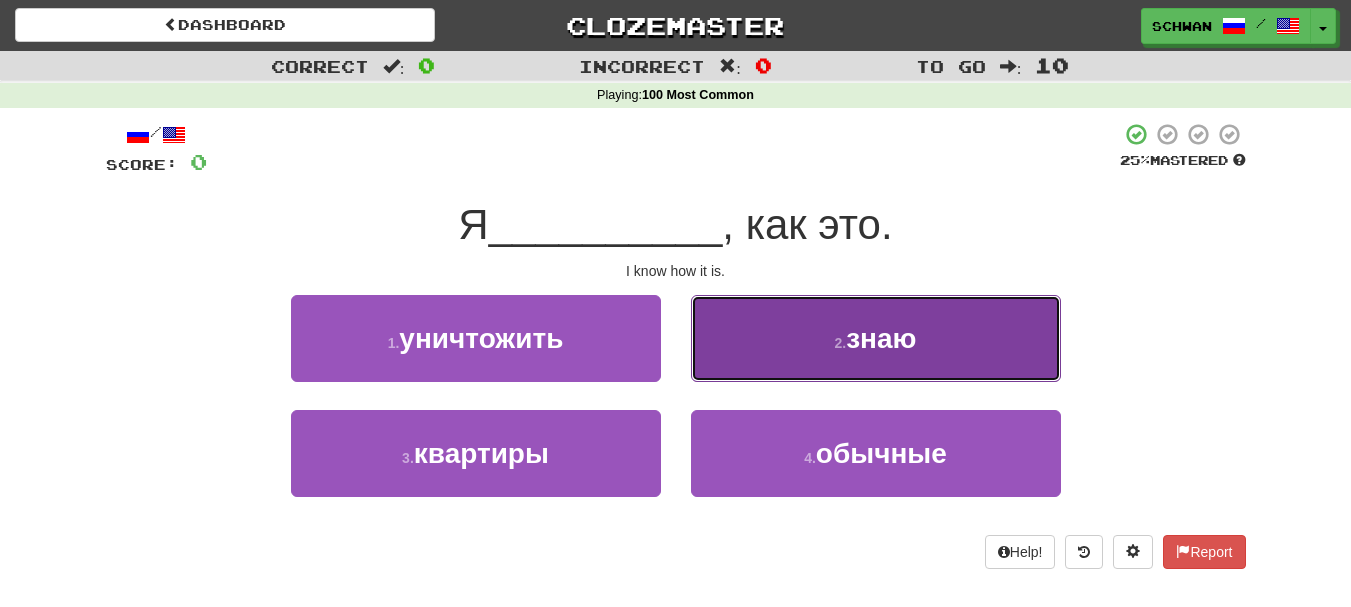 click on "2 .  знаю" at bounding box center [876, 338] 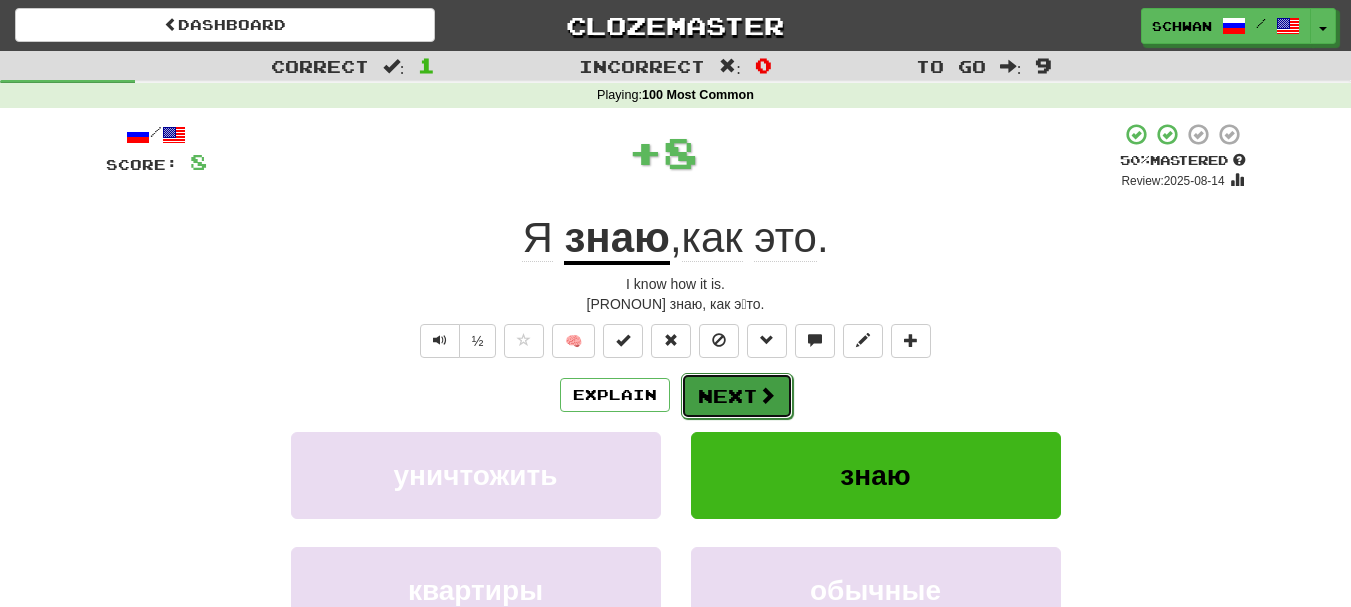 click on "Next" at bounding box center [737, 396] 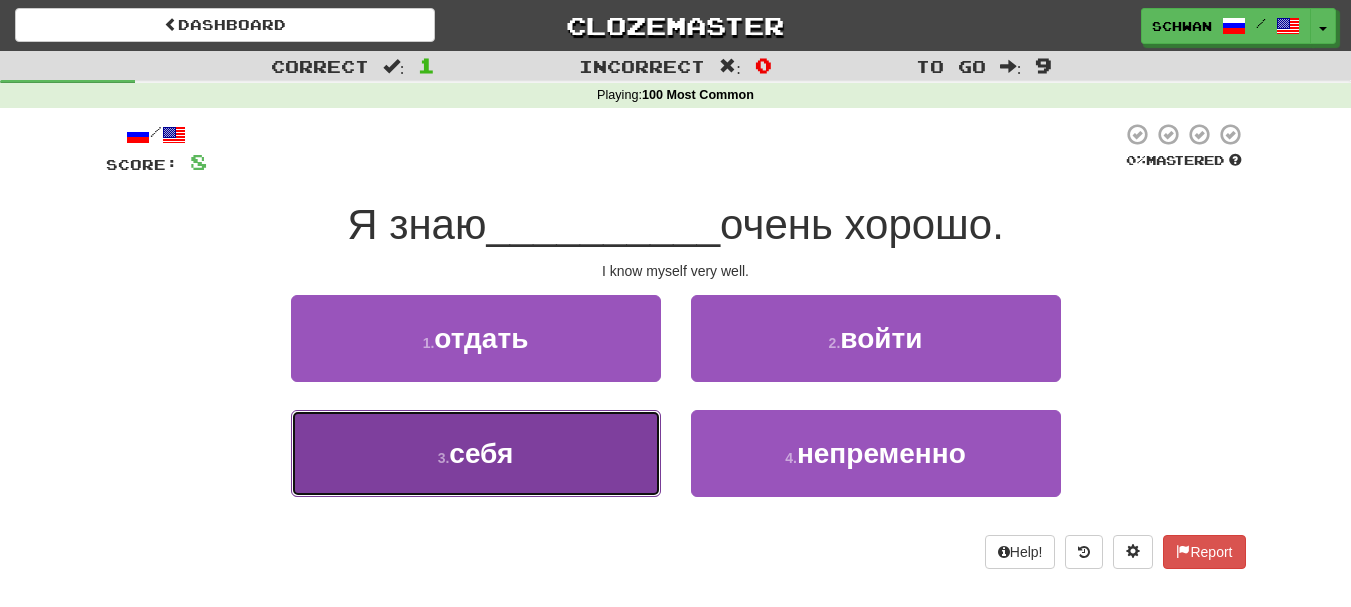 click on "3 .  себя" at bounding box center (476, 453) 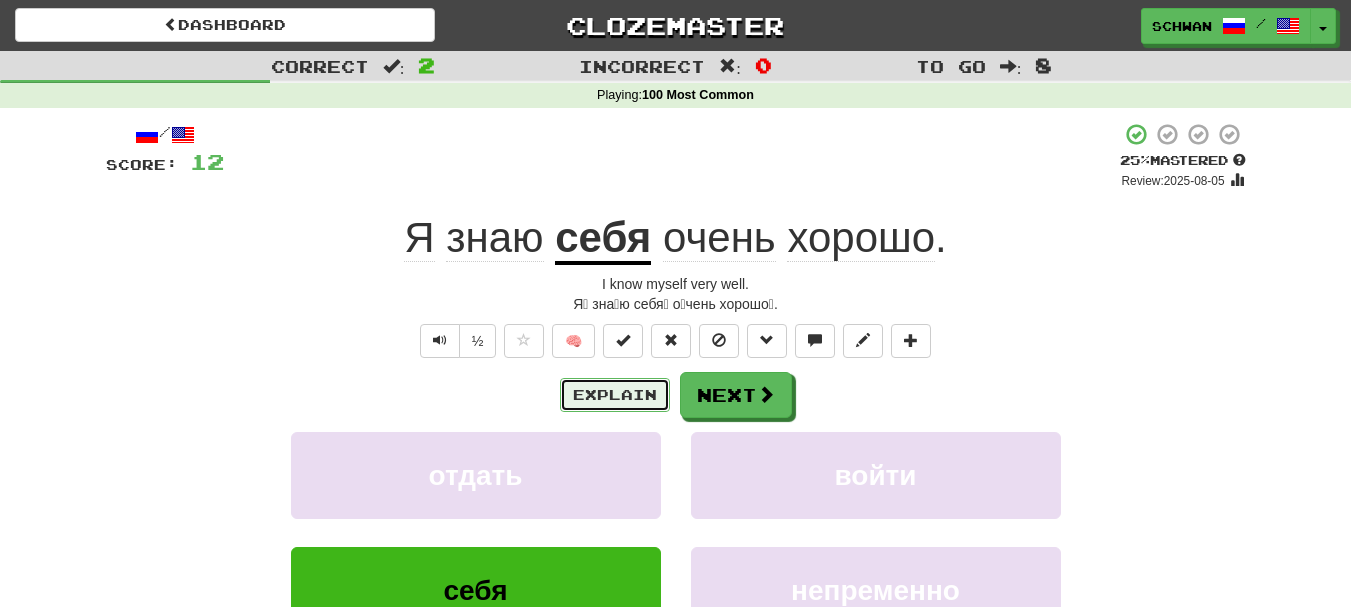 click on "Explain" at bounding box center [615, 395] 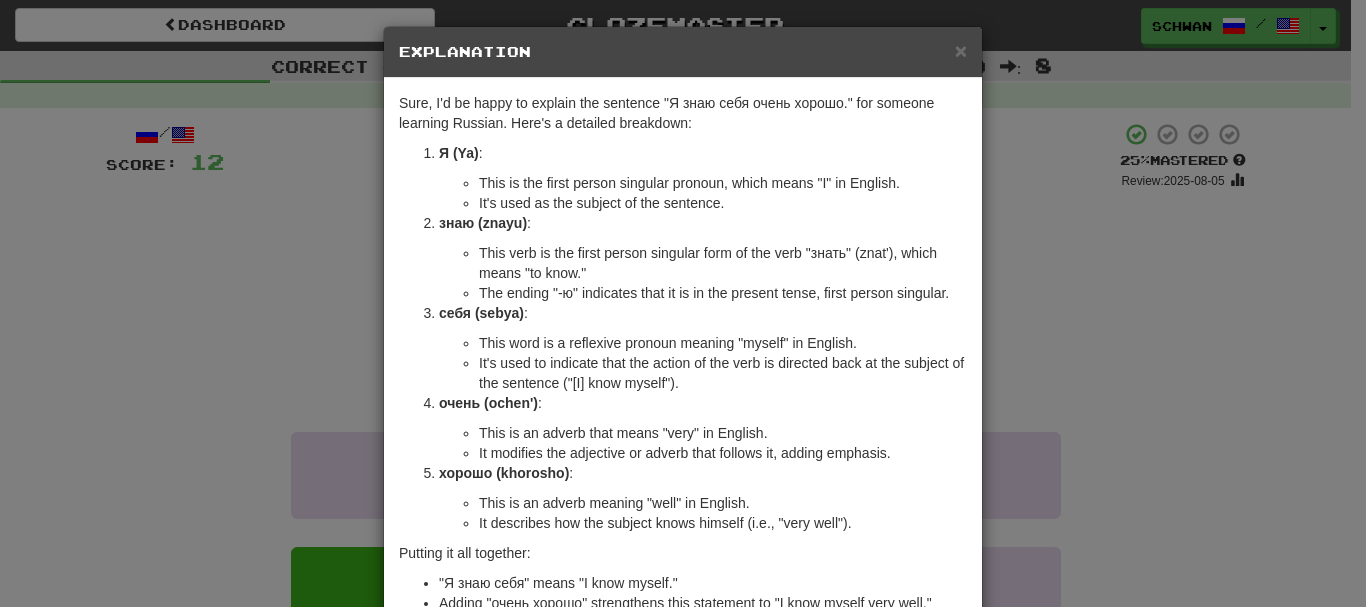 scroll, scrollTop: 0, scrollLeft: 0, axis: both 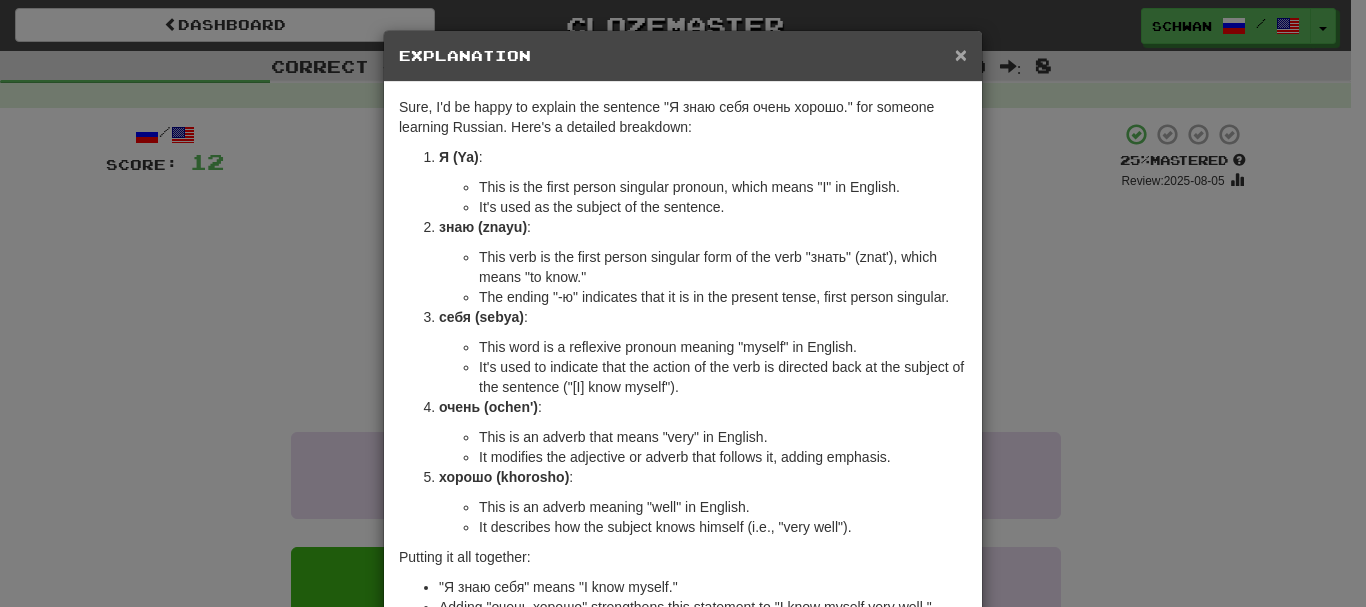click on "×" at bounding box center [961, 54] 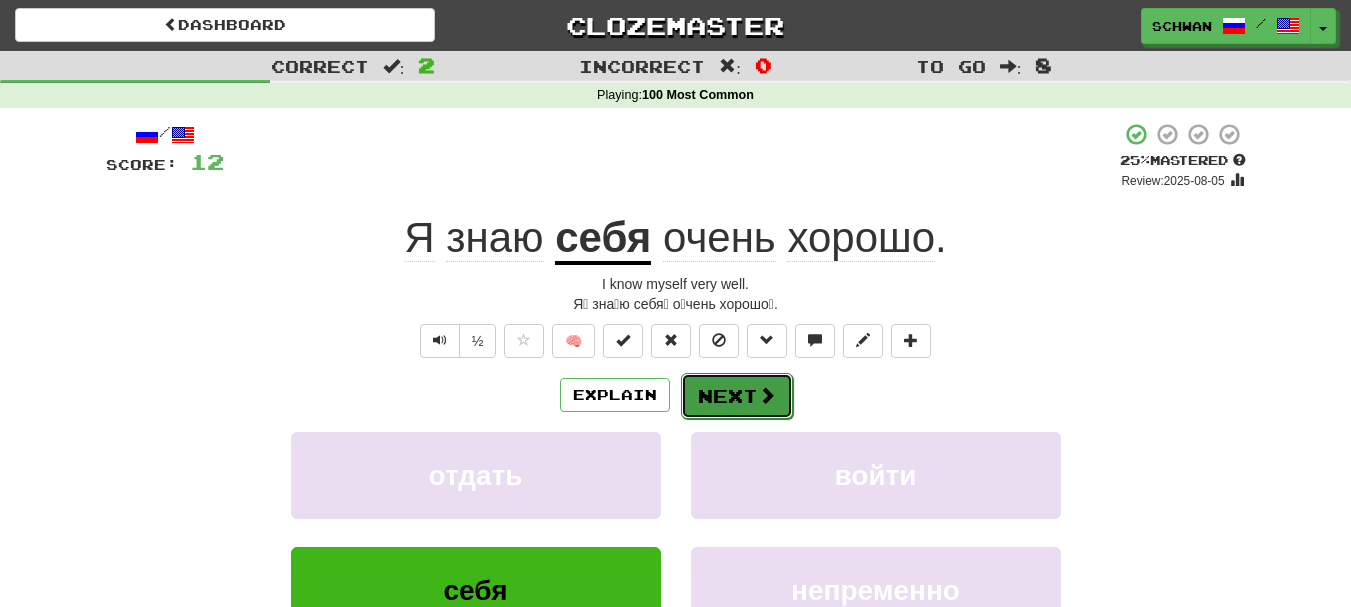 click on "Next" at bounding box center (737, 396) 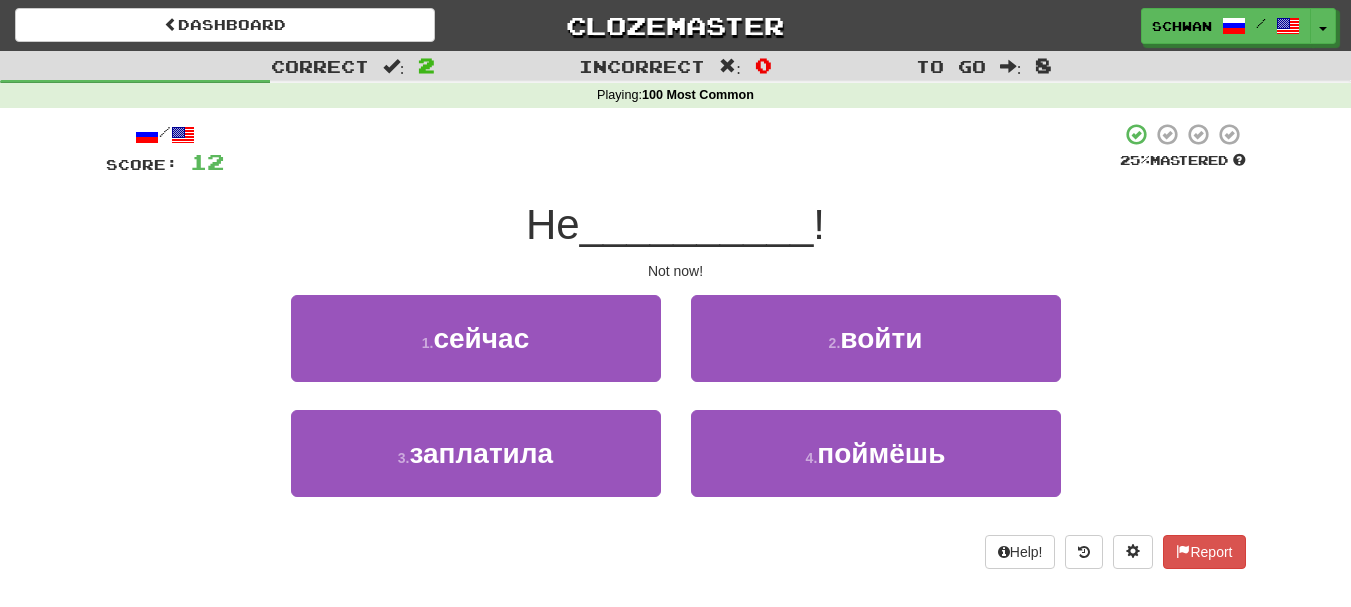 click on "2 .  войти" at bounding box center [876, 352] 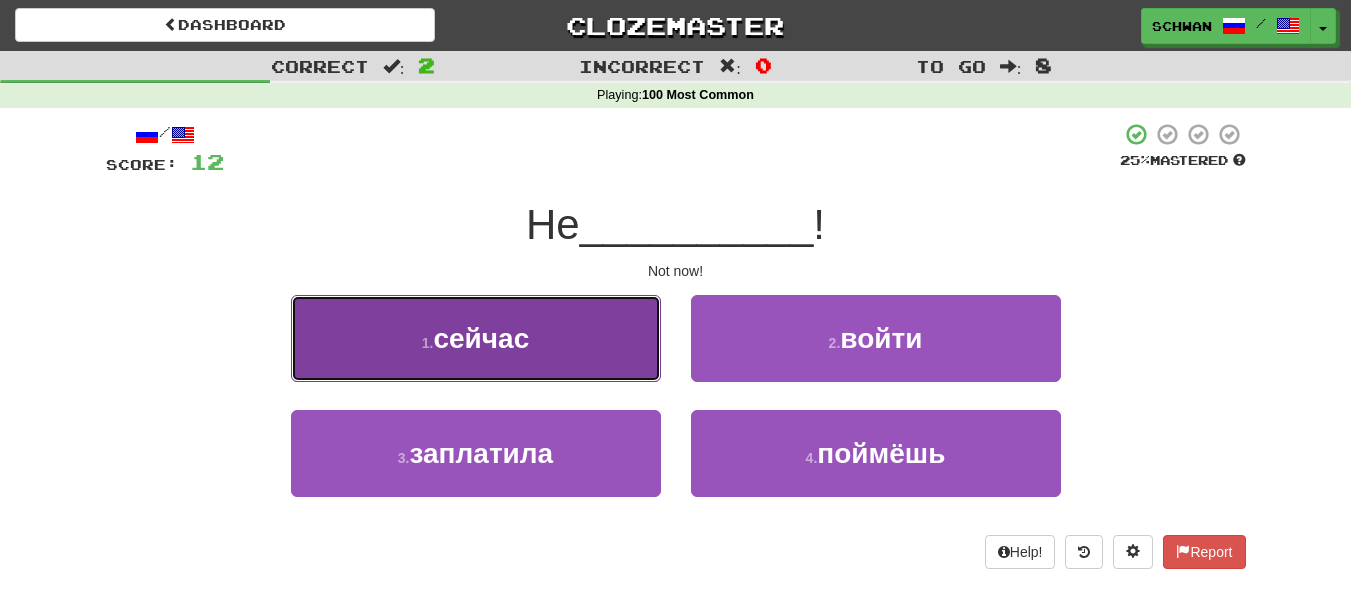 click on "1 .  сейчас" at bounding box center (476, 338) 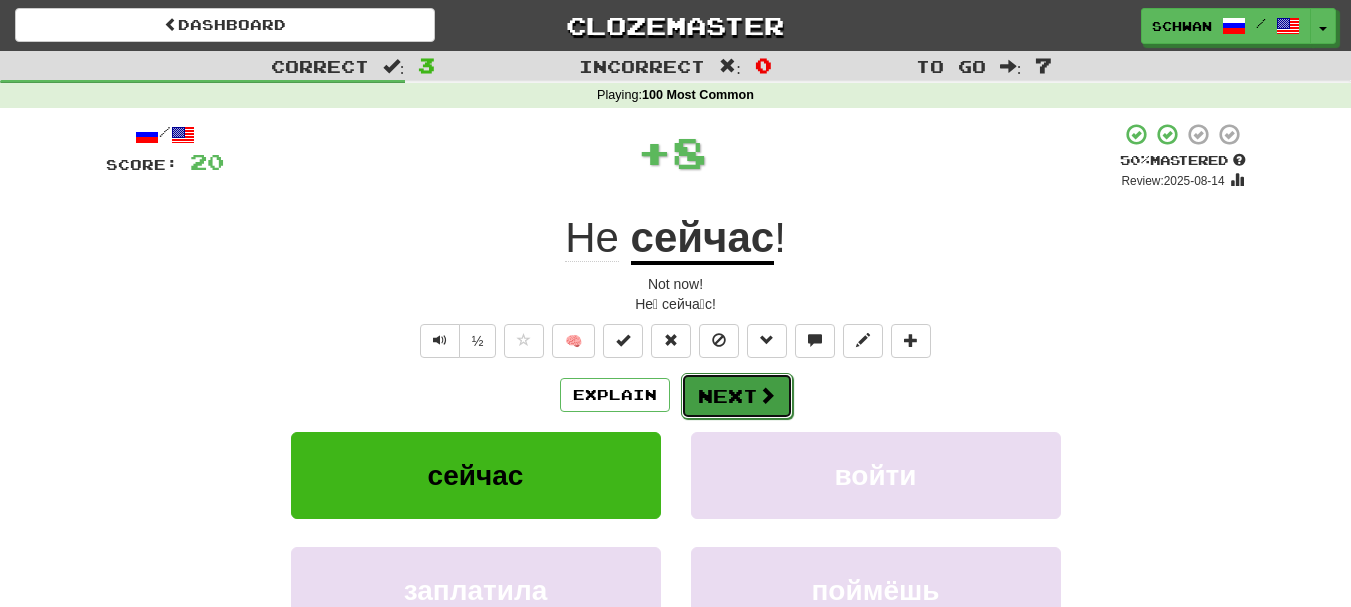 click on "Next" at bounding box center (737, 396) 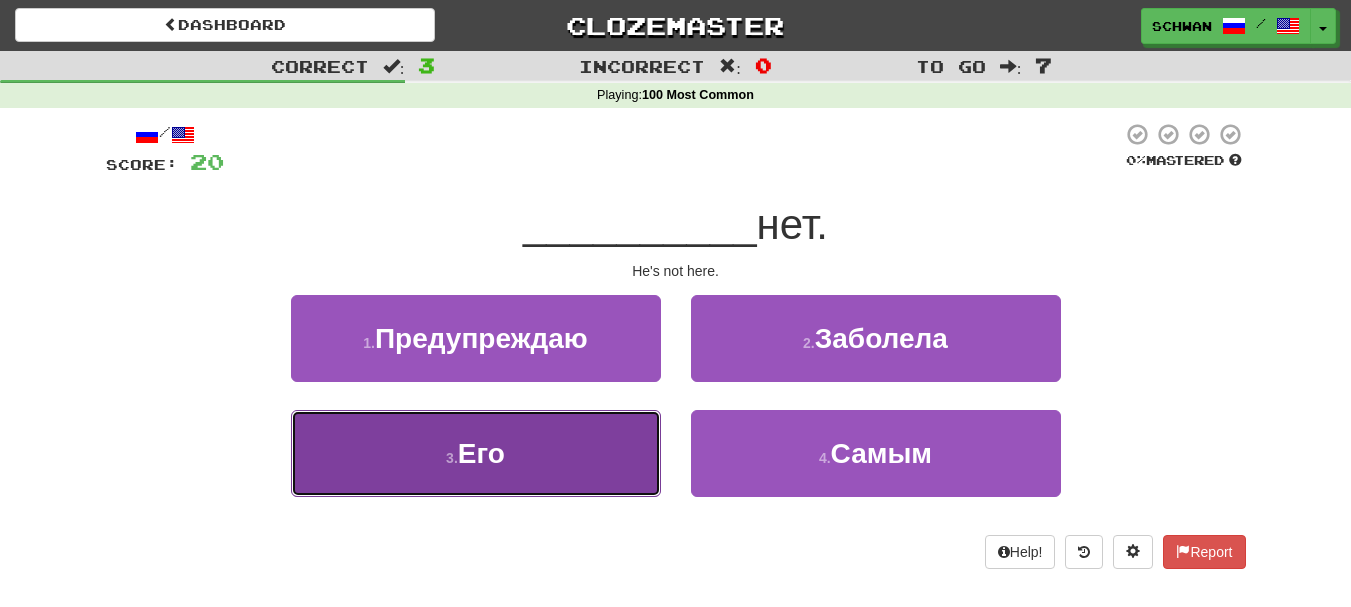 click on "3 ." at bounding box center [452, 458] 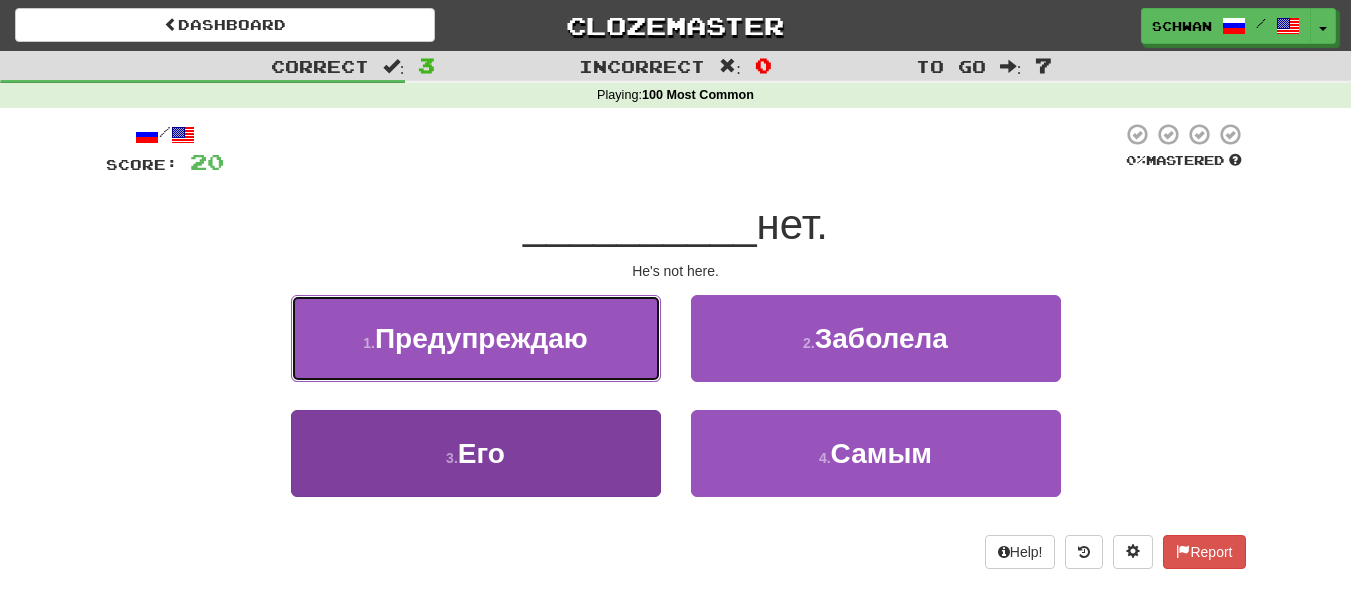 click on "Предупреждаю" at bounding box center [481, 338] 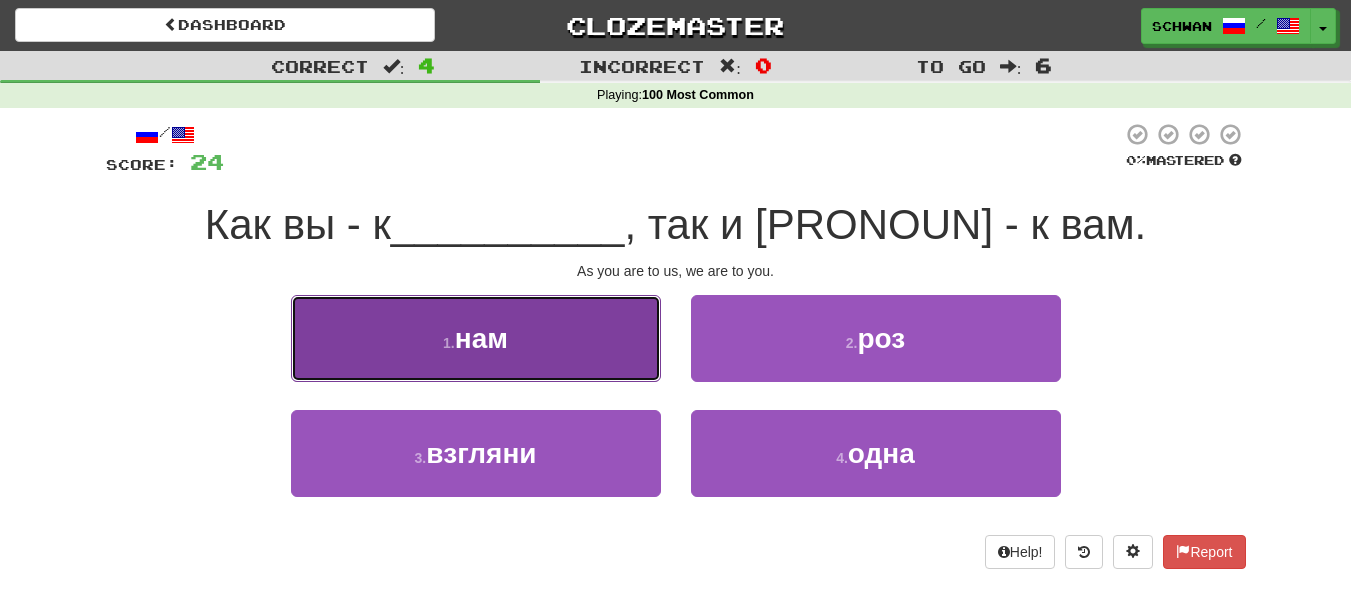 click on "1 .  нам" at bounding box center [476, 338] 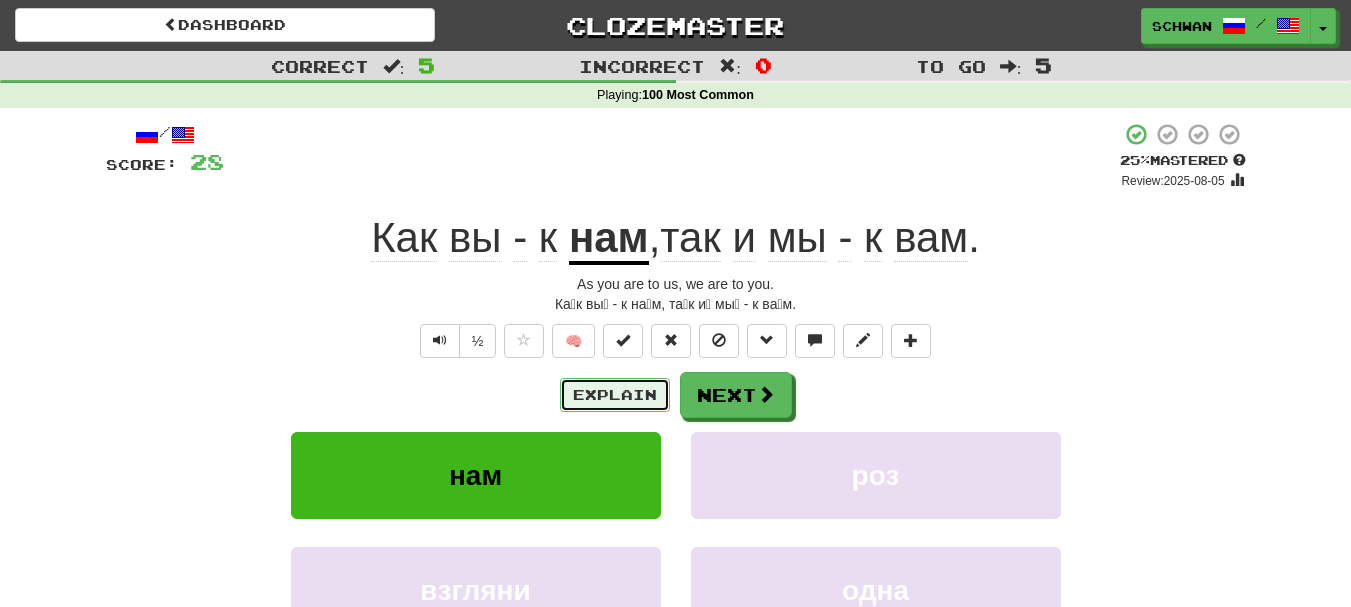 click on "Explain" at bounding box center (615, 395) 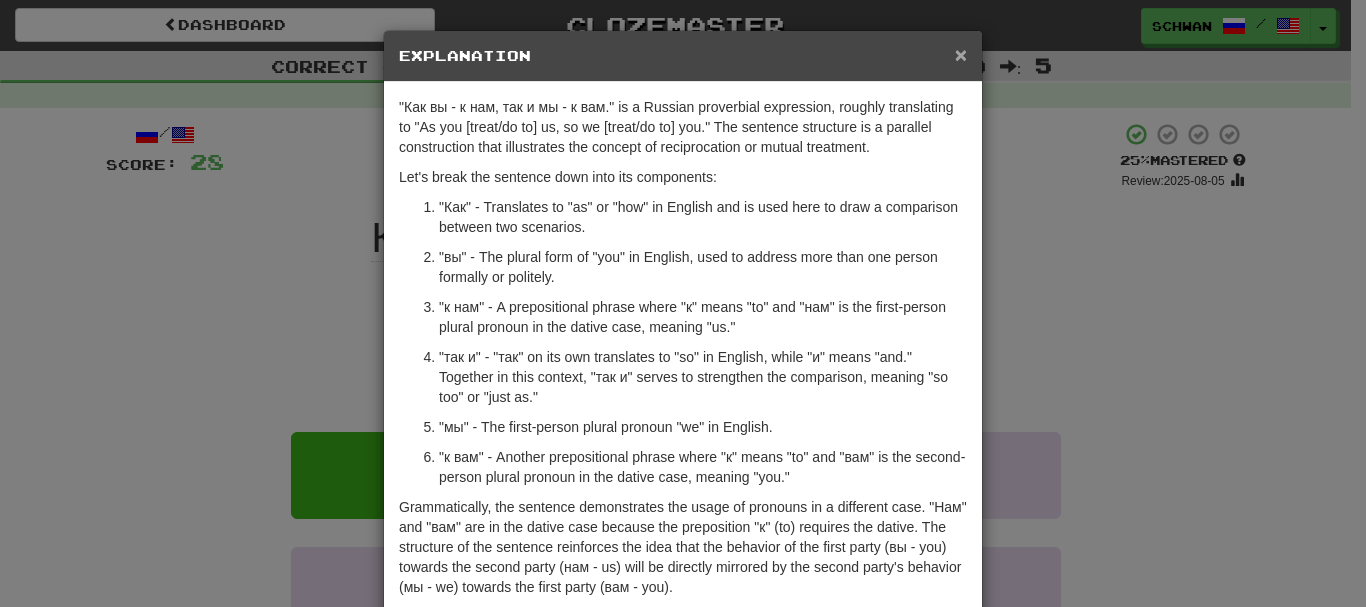 click on "×" at bounding box center (961, 54) 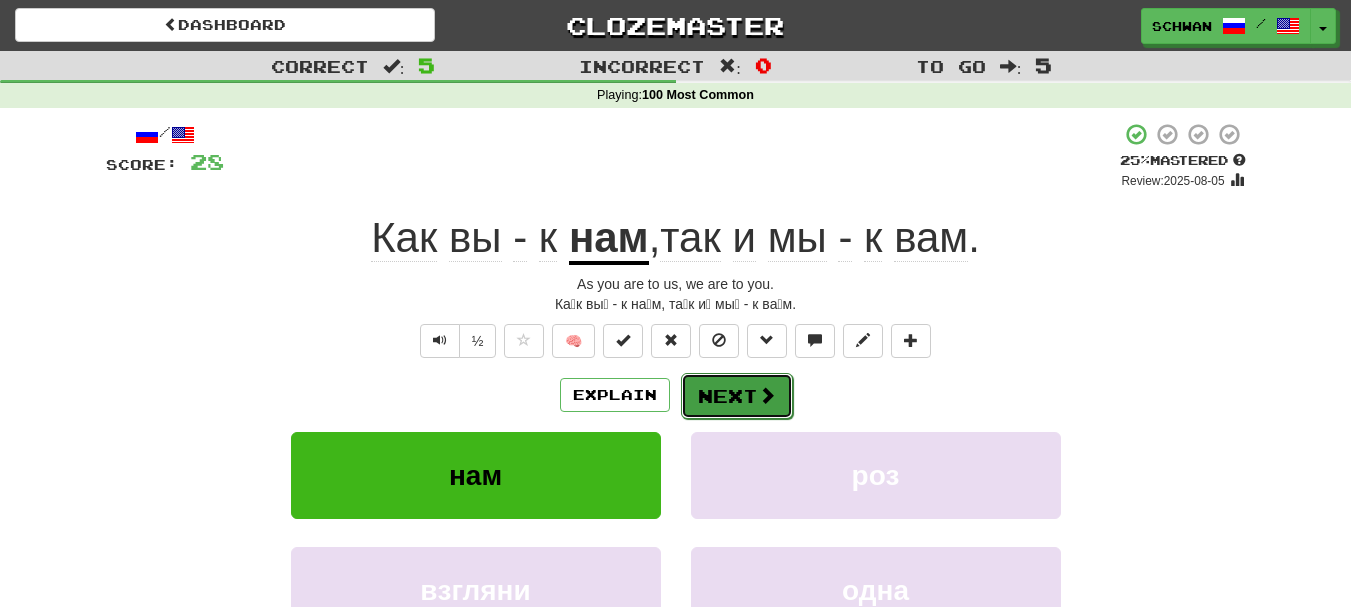 click at bounding box center [767, 395] 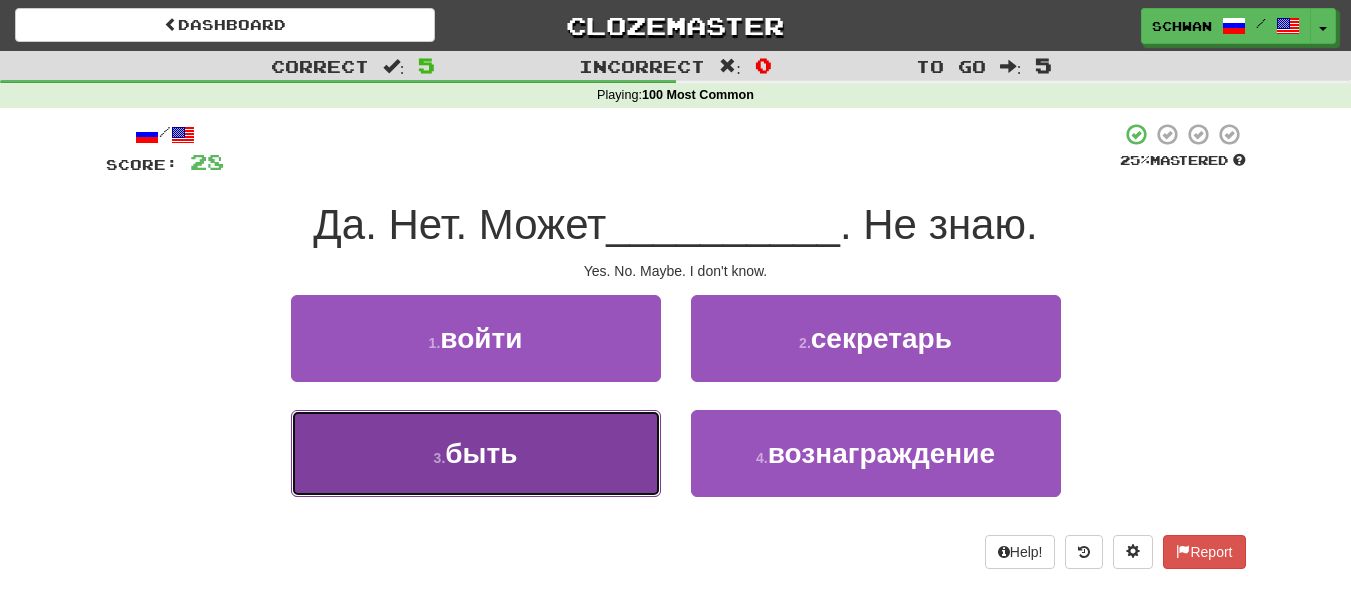click on "3 .  быть" at bounding box center (476, 453) 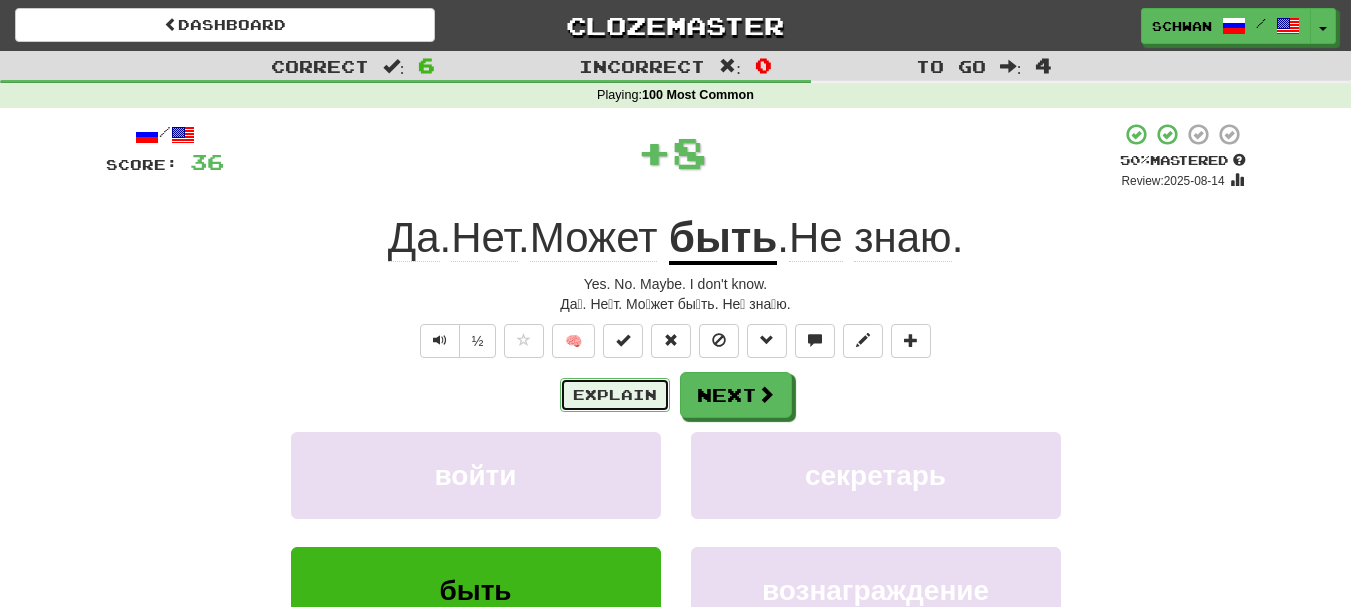 click on "Explain" at bounding box center (615, 395) 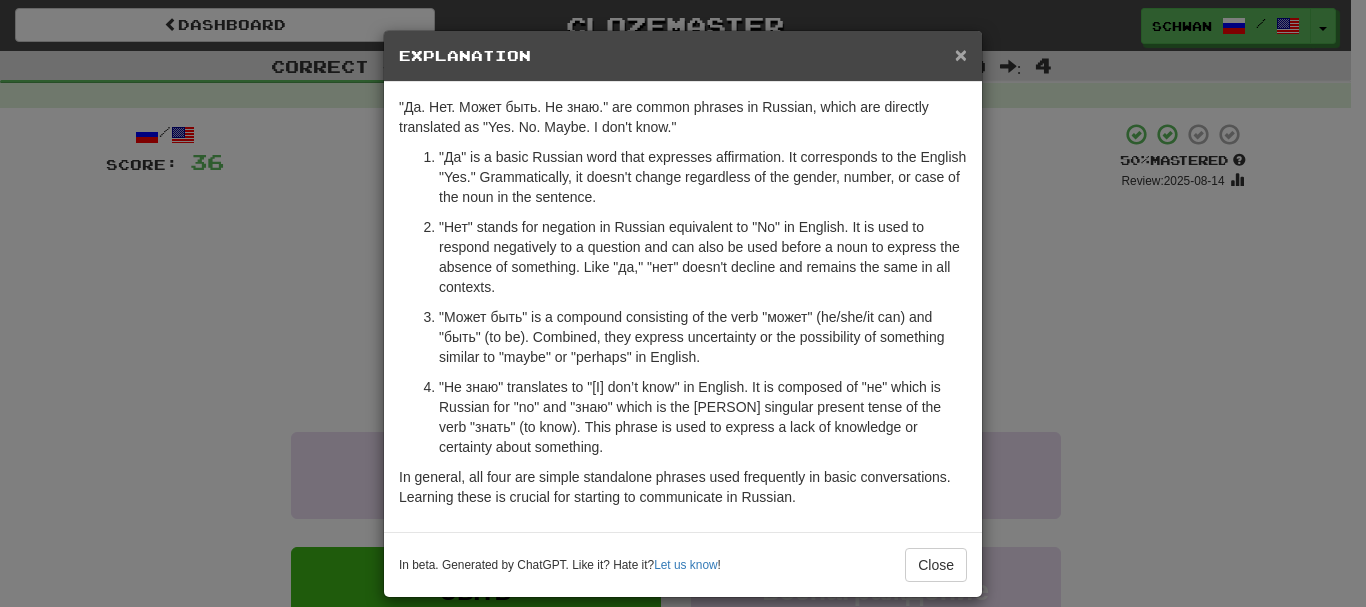 click on "×" at bounding box center [961, 54] 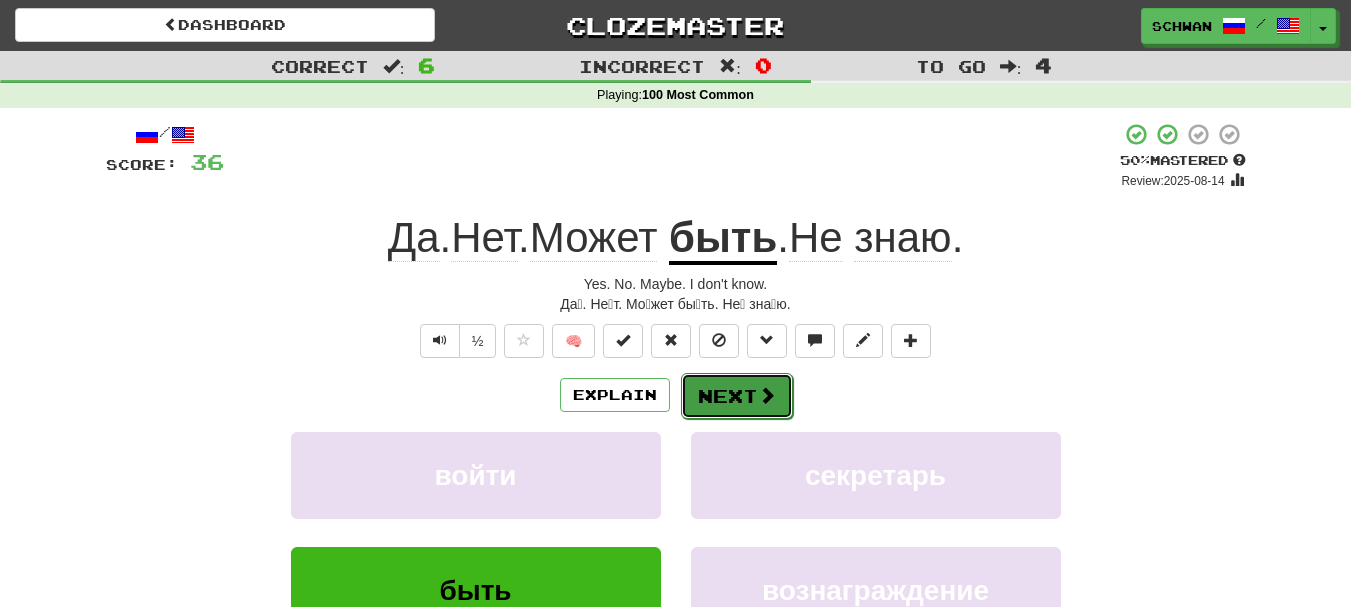 click at bounding box center [767, 395] 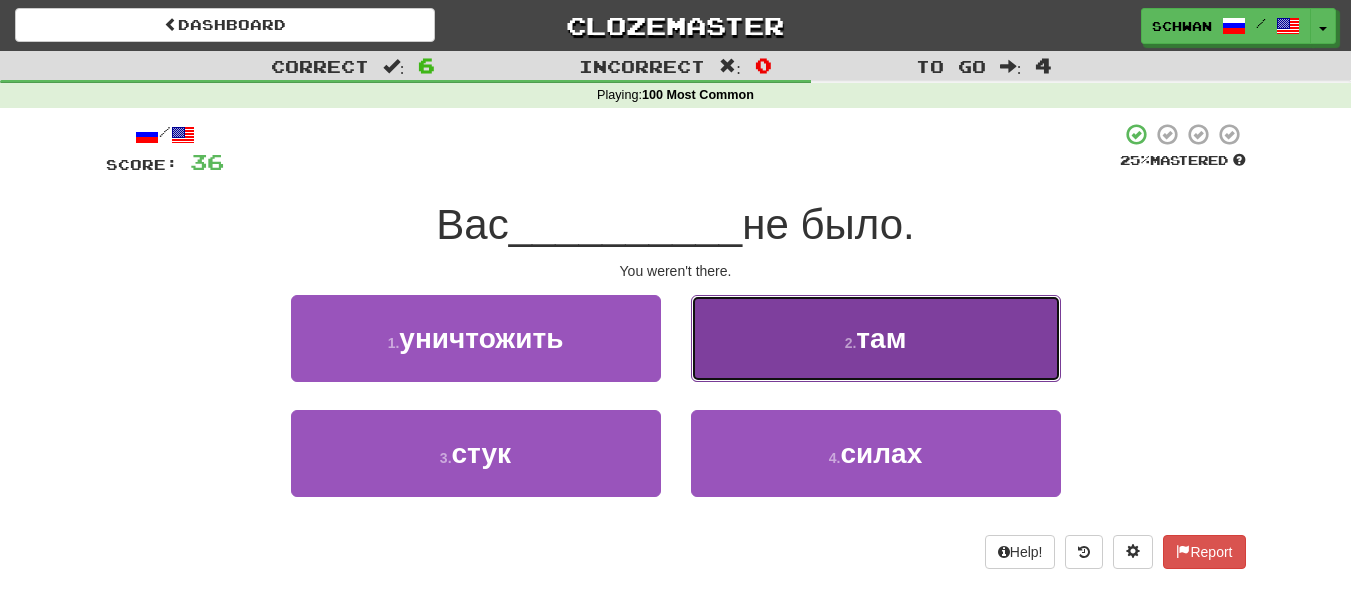 click on "2 .  там" at bounding box center [876, 338] 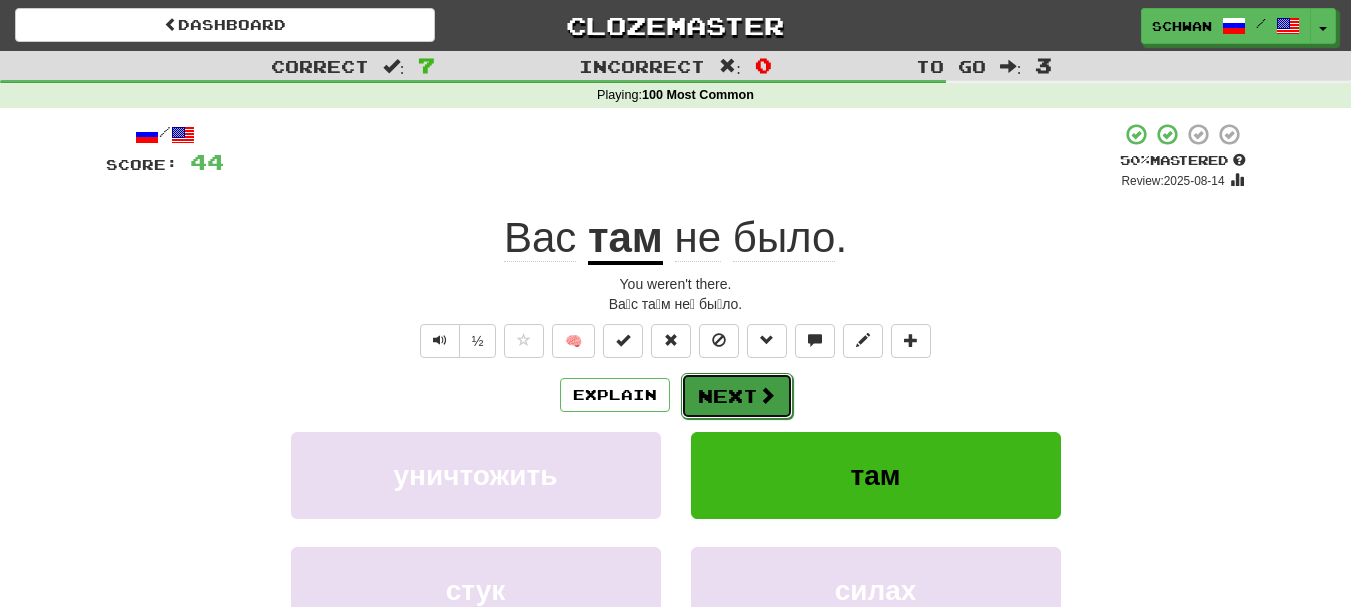 click on "Next" at bounding box center (737, 396) 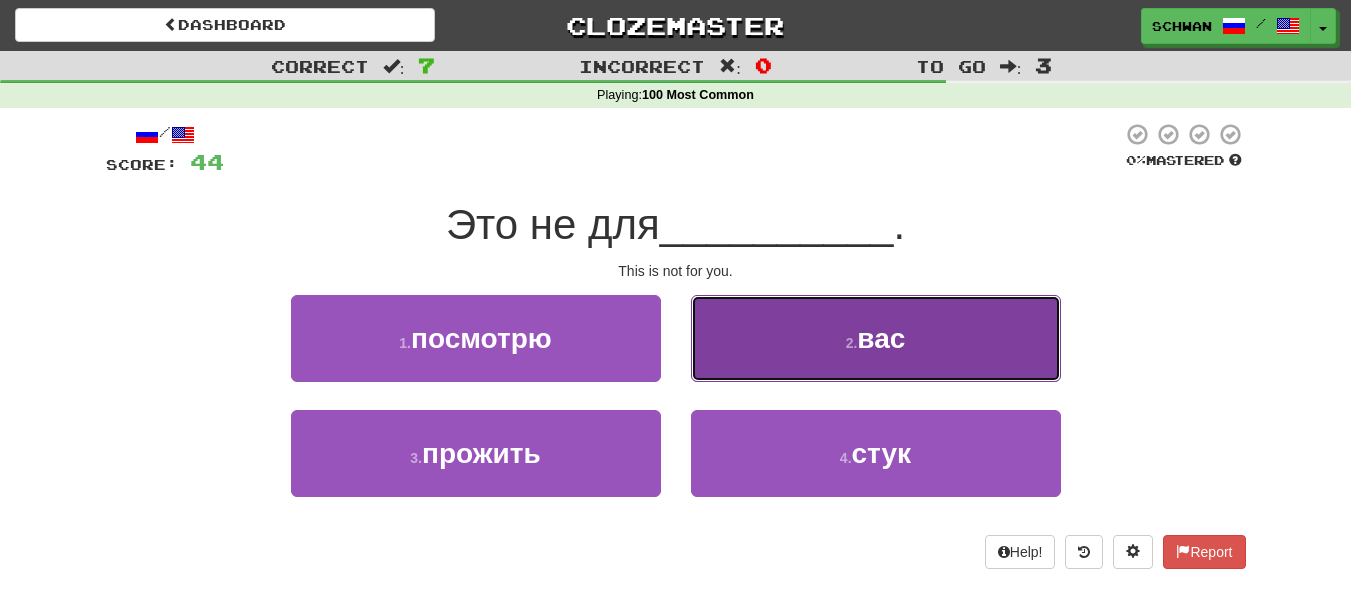 click on "2 .  вас" at bounding box center [876, 338] 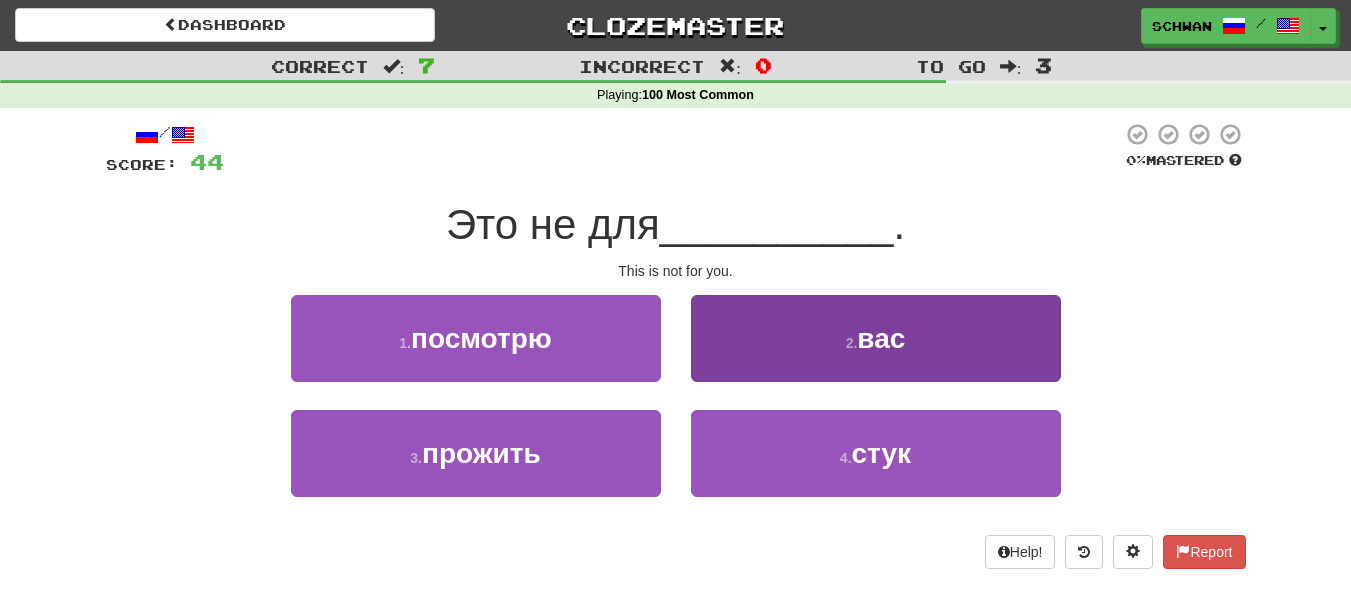 click on "/  Score:   44 0 %  Mastered Это не для  __________ . This is not for you. 1 .  посмотрю 2 .  вас 3 .  прожить 4 .  стук  Help!  Report" at bounding box center [676, 345] 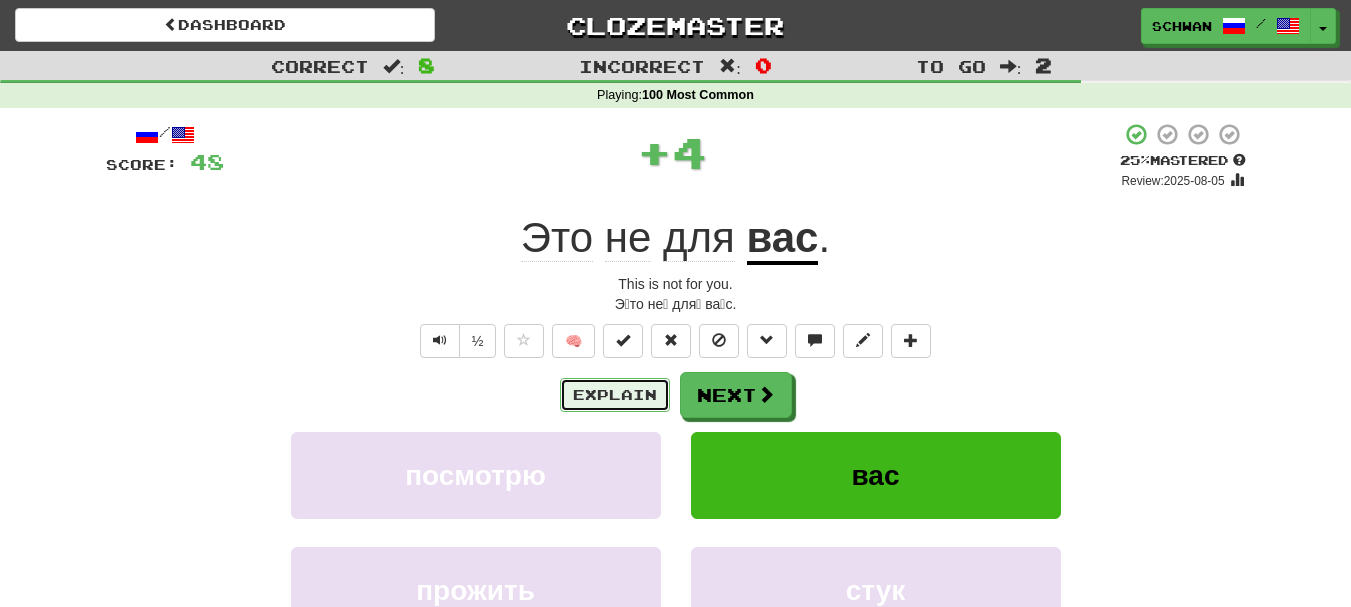 click on "Explain" at bounding box center [615, 395] 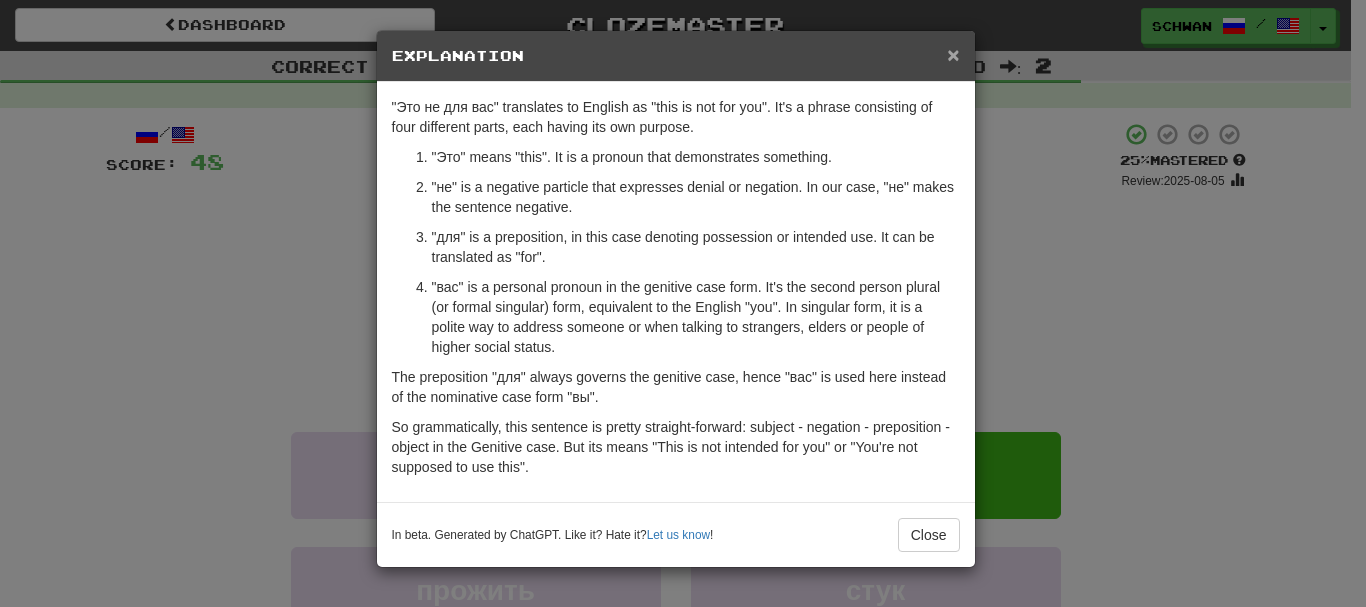 click on "×" at bounding box center [953, 54] 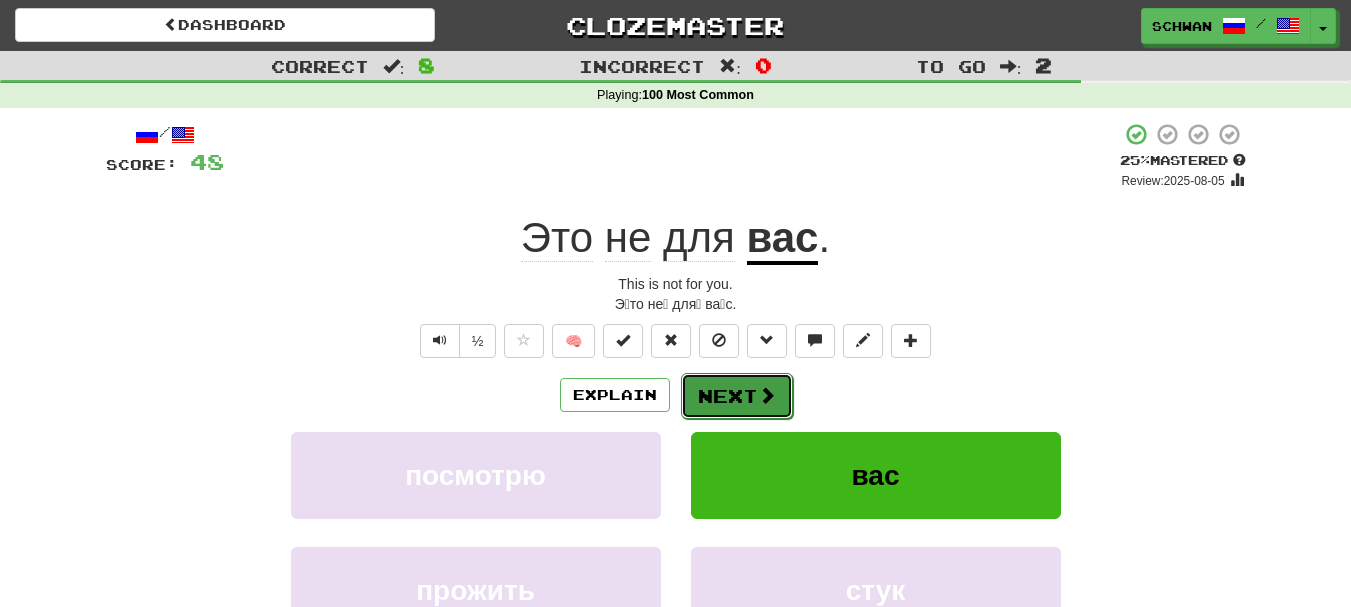 click on "Next" at bounding box center (737, 396) 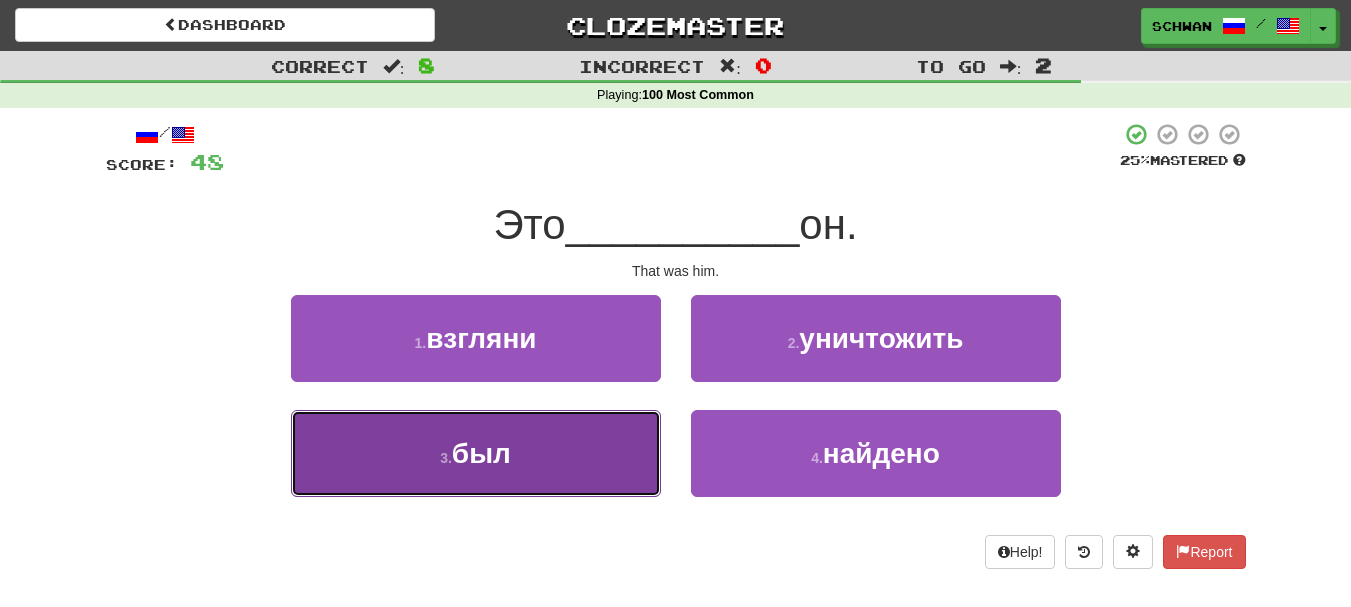 click on "3 .  был" at bounding box center [476, 453] 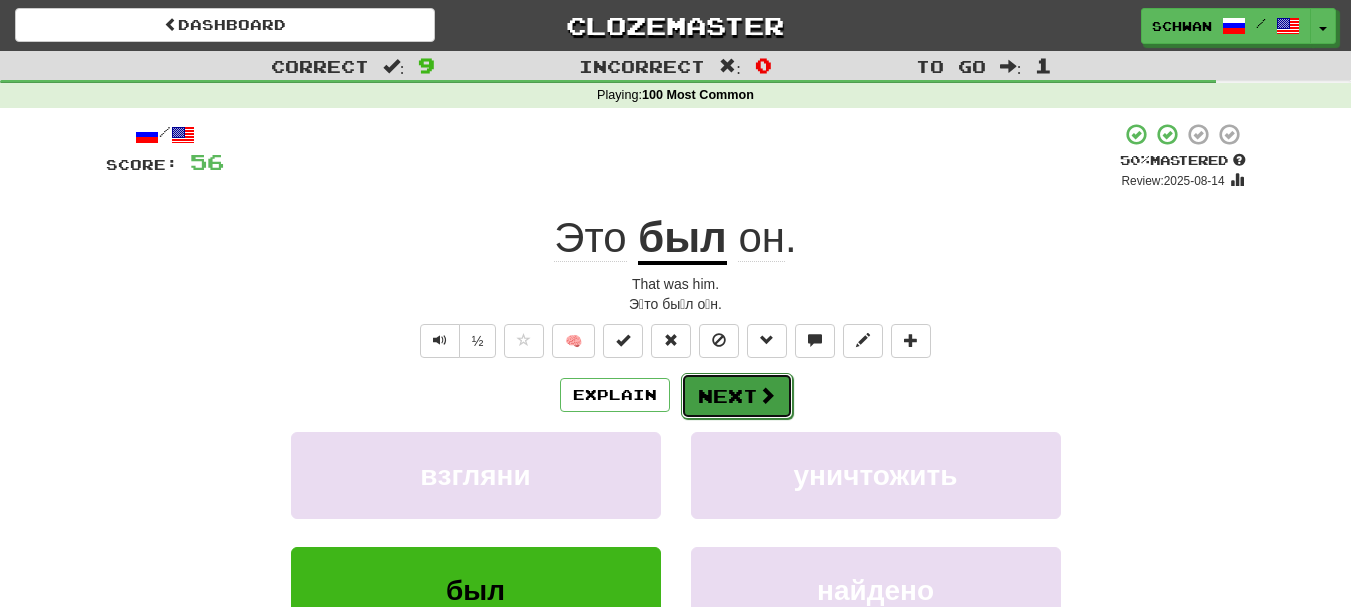 click on "Next" at bounding box center (737, 396) 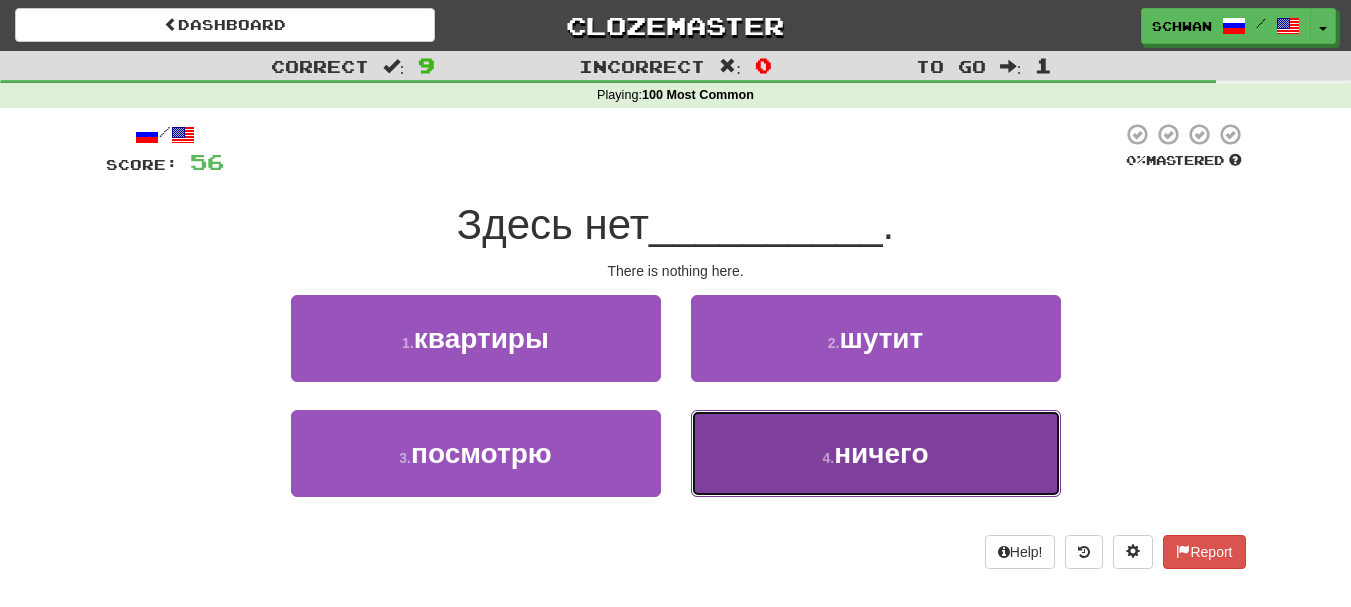 click on "4 .  ничего" at bounding box center (876, 453) 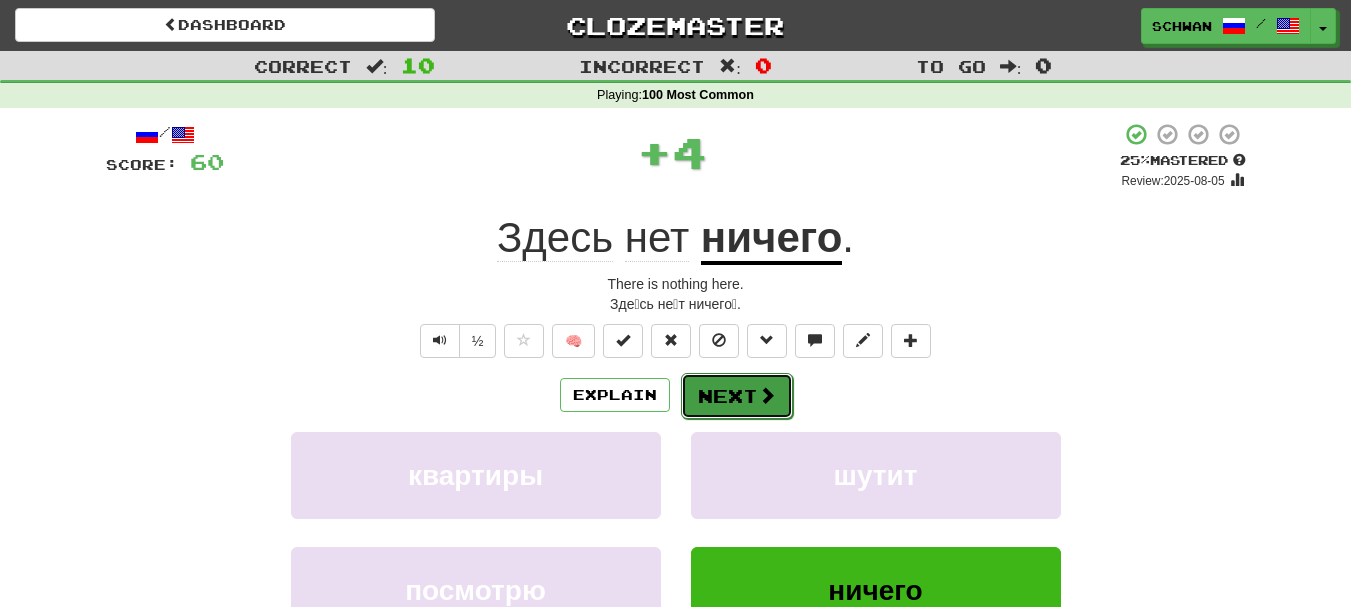 click on "Next" at bounding box center (737, 396) 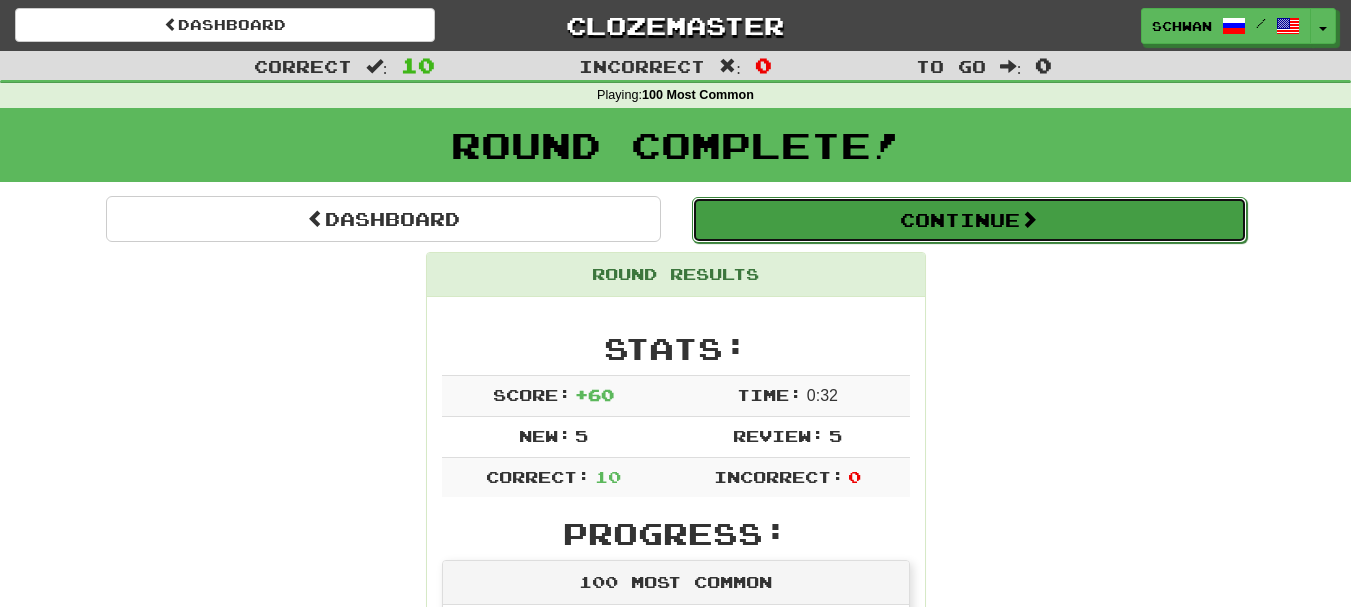 click on "Continue" at bounding box center [969, 220] 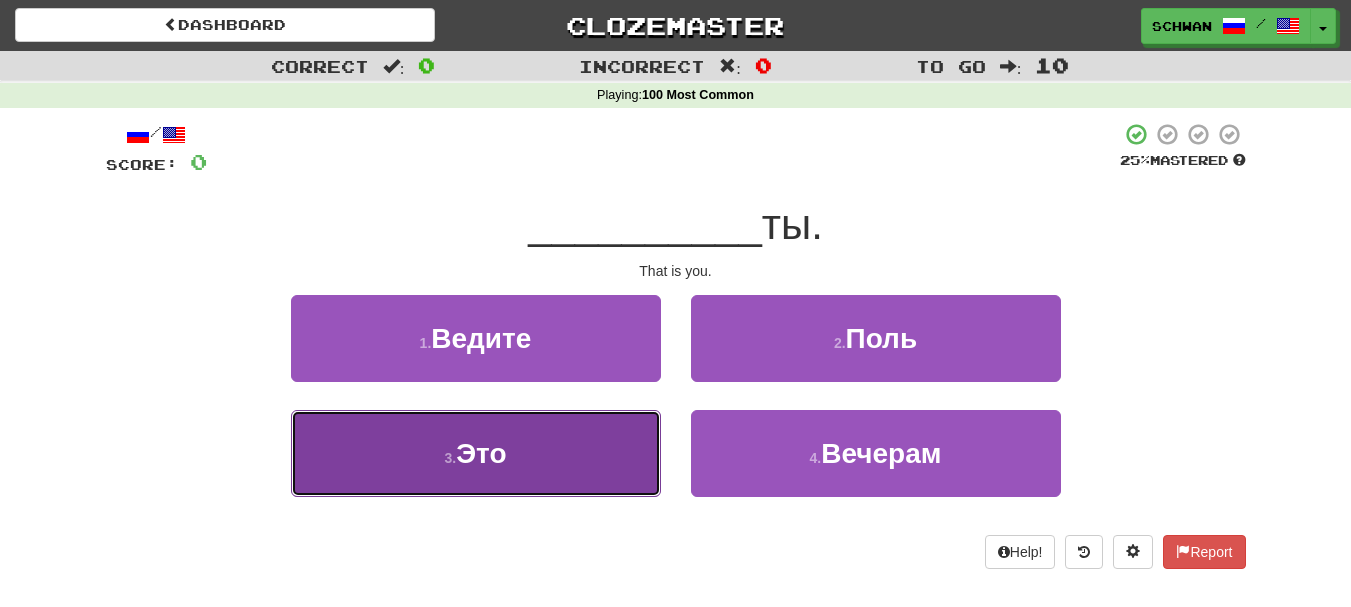 click on "3 .  Это" at bounding box center [476, 453] 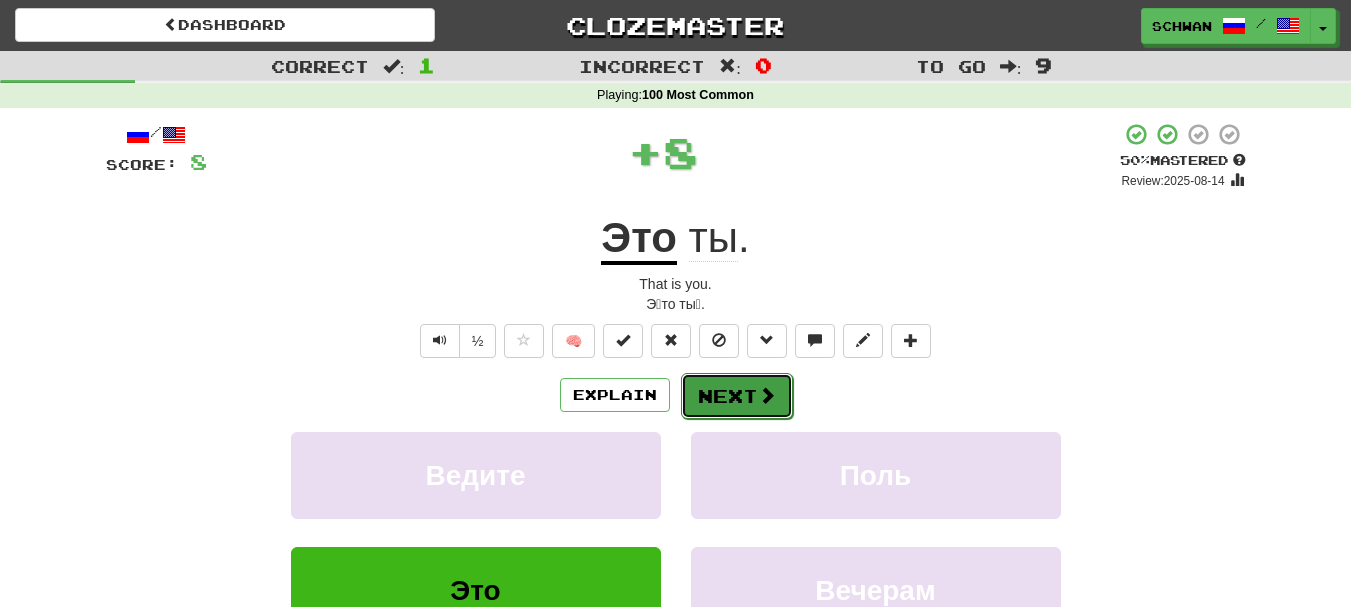 click on "Next" at bounding box center [737, 396] 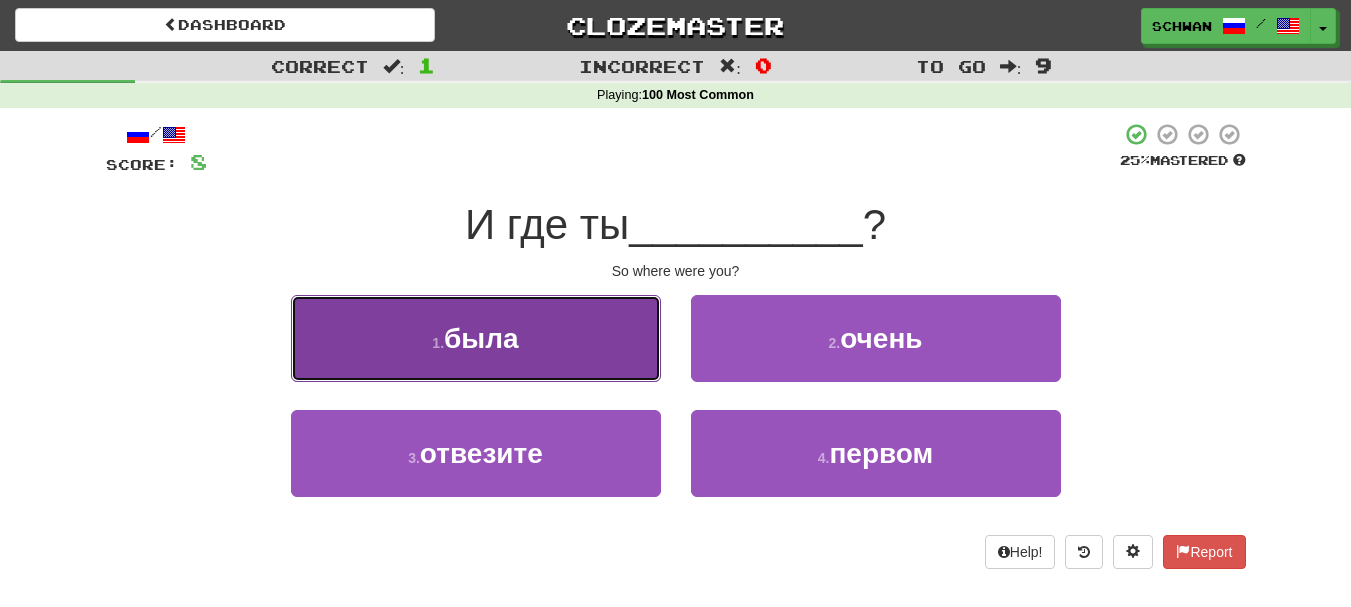 click on "1 .  была" at bounding box center (476, 338) 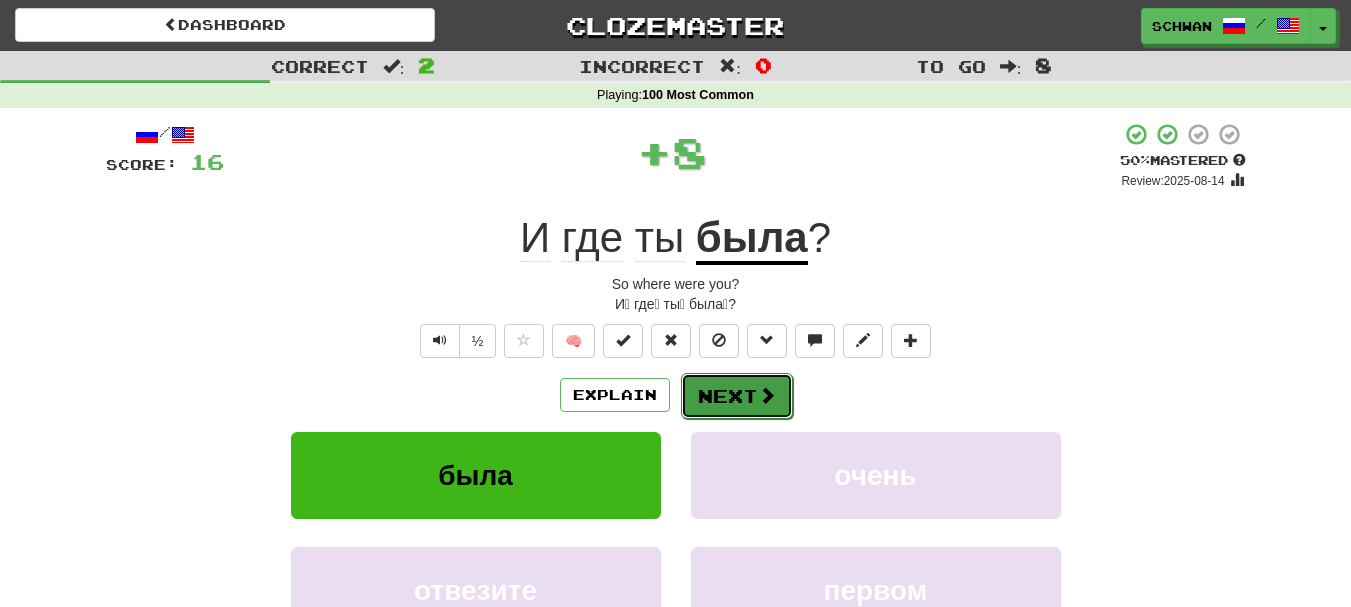 click on "Next" at bounding box center [737, 396] 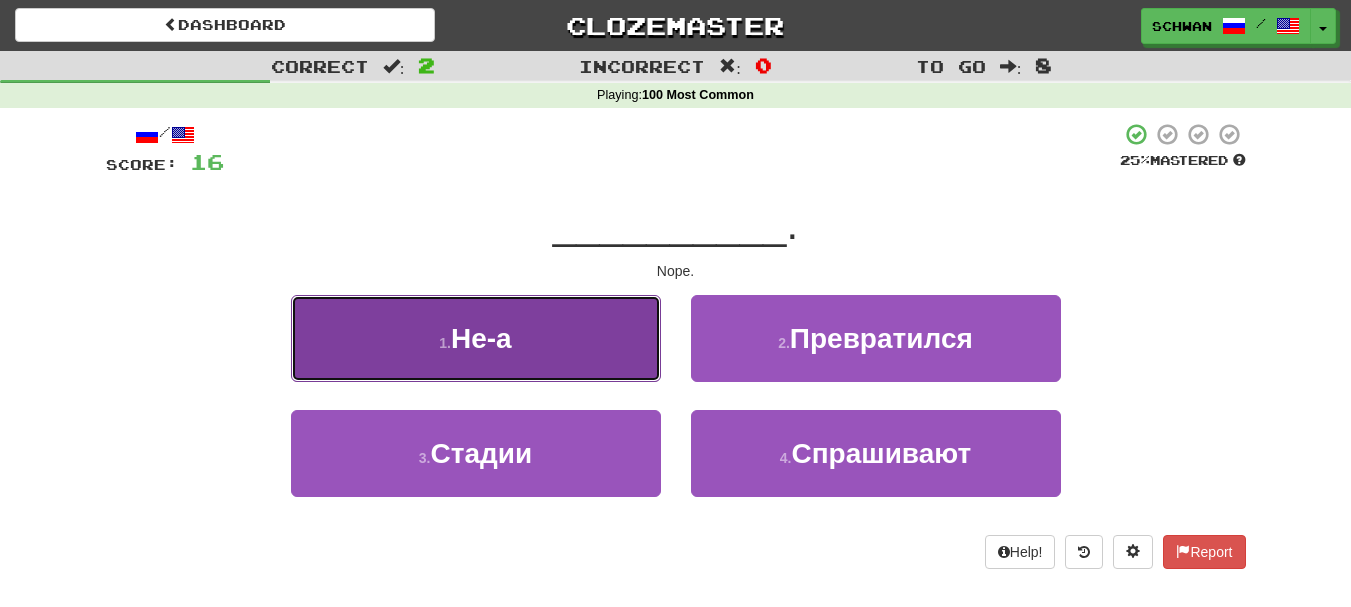 click on "1 .  Не-а" at bounding box center (476, 338) 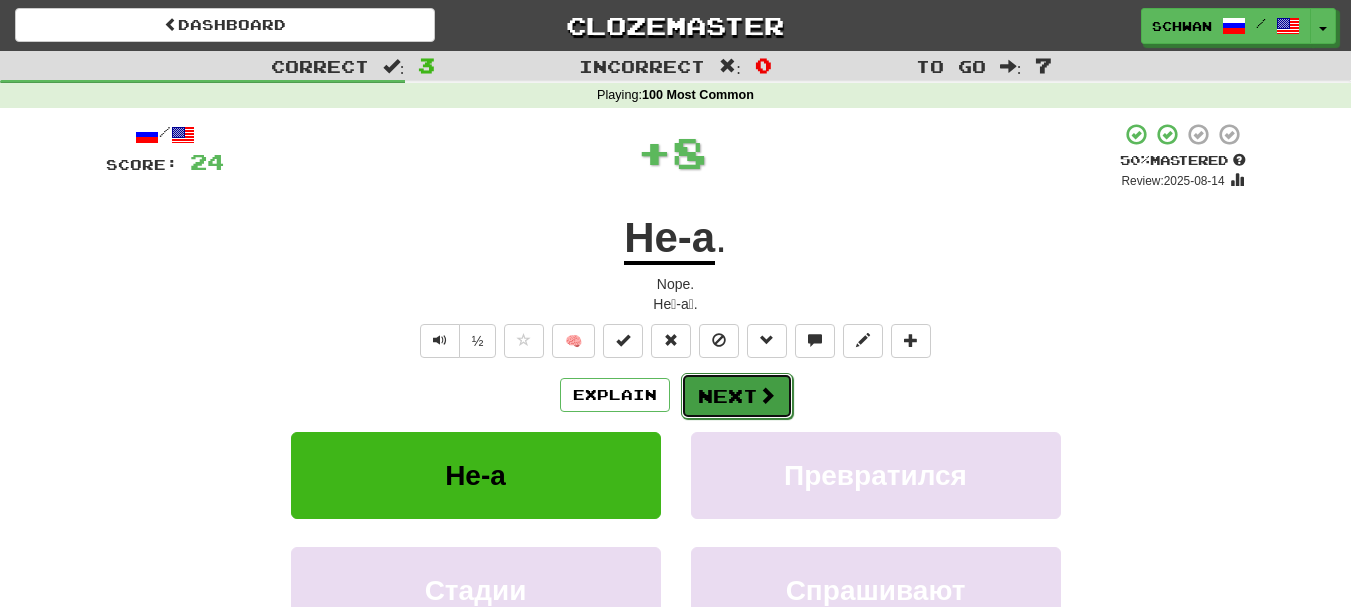 click on "Next" at bounding box center (737, 396) 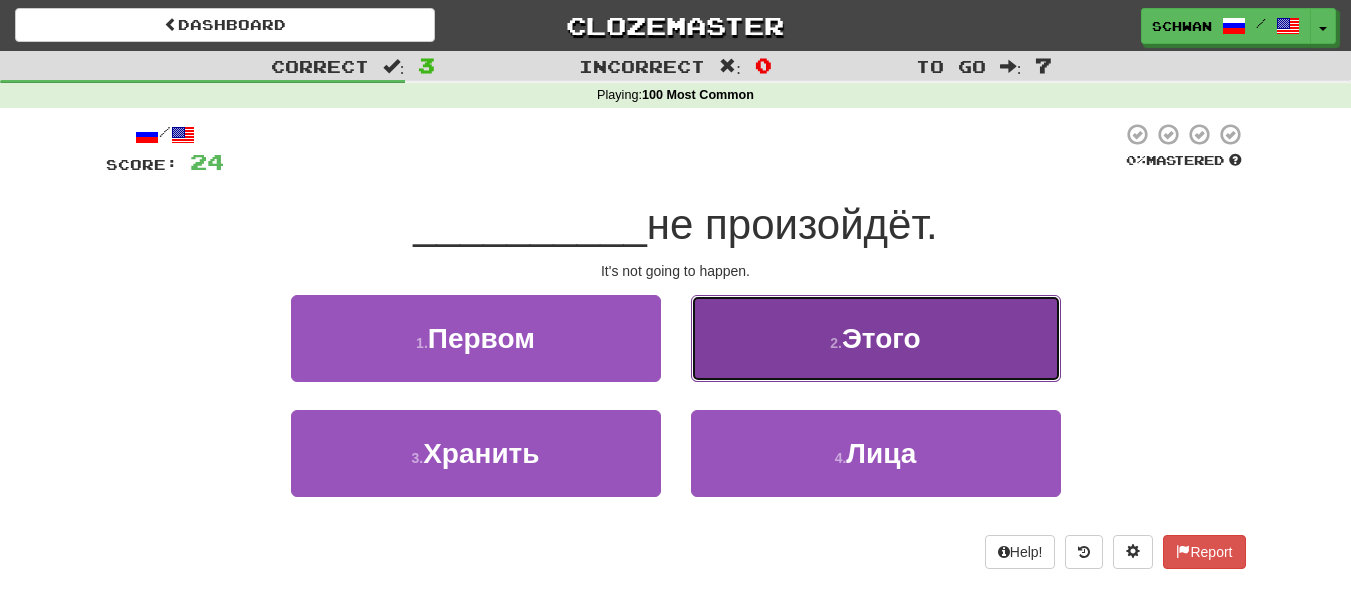 click on "2 .  Этого" at bounding box center [876, 338] 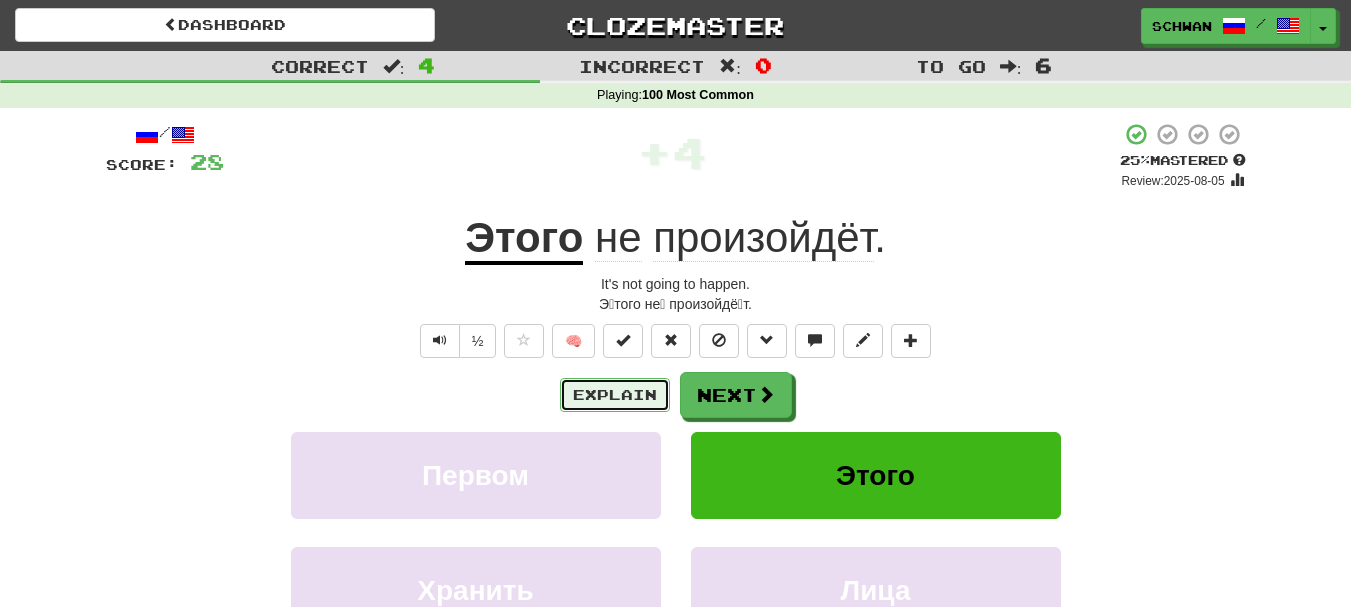 click on "Explain" at bounding box center (615, 395) 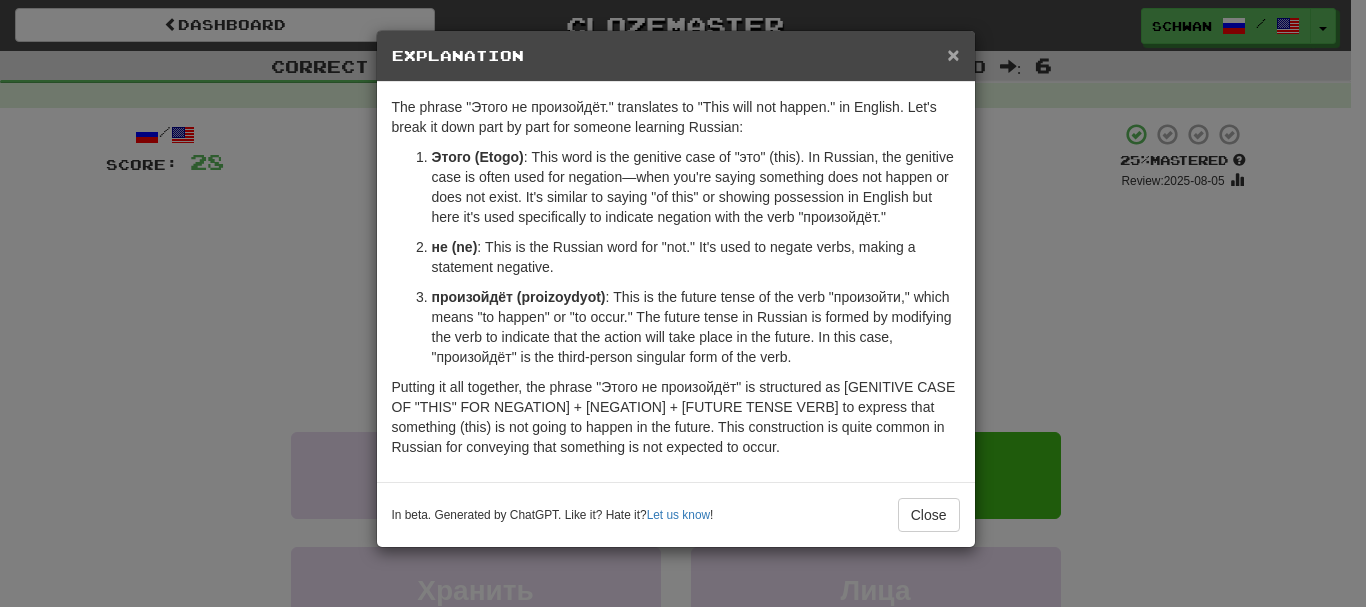 click on "×" at bounding box center [953, 54] 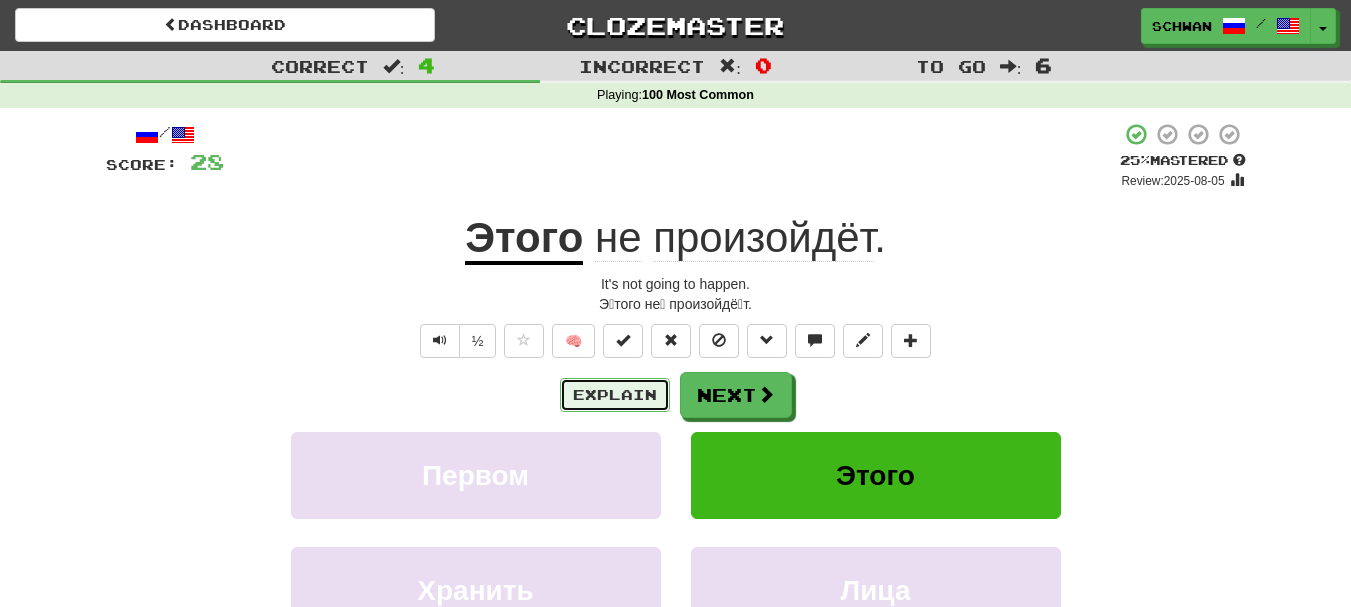 click on "Explain" at bounding box center [615, 395] 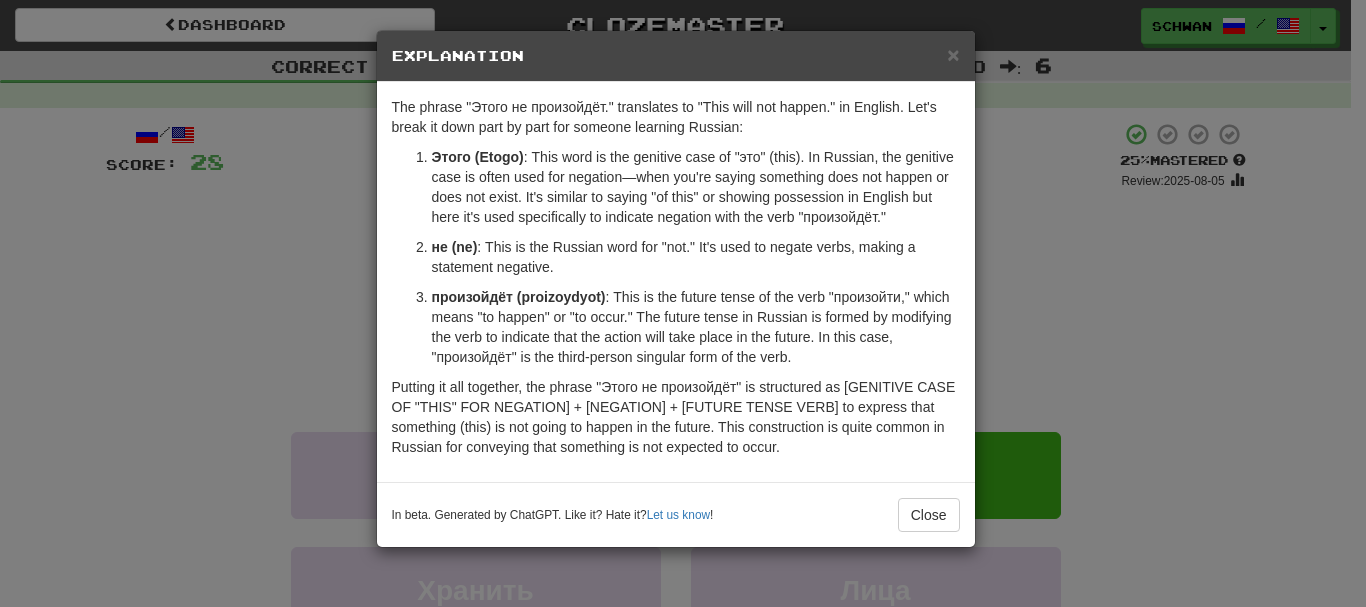 click on "Explanation" at bounding box center (676, 56) 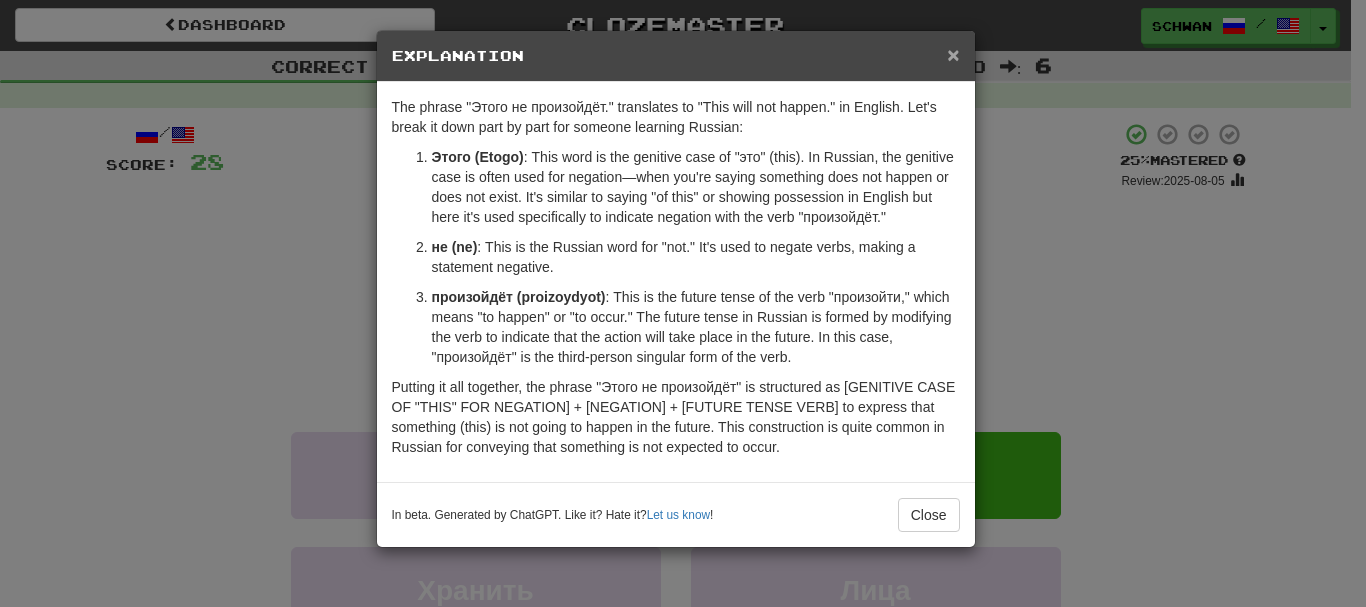 click on "×" at bounding box center (953, 54) 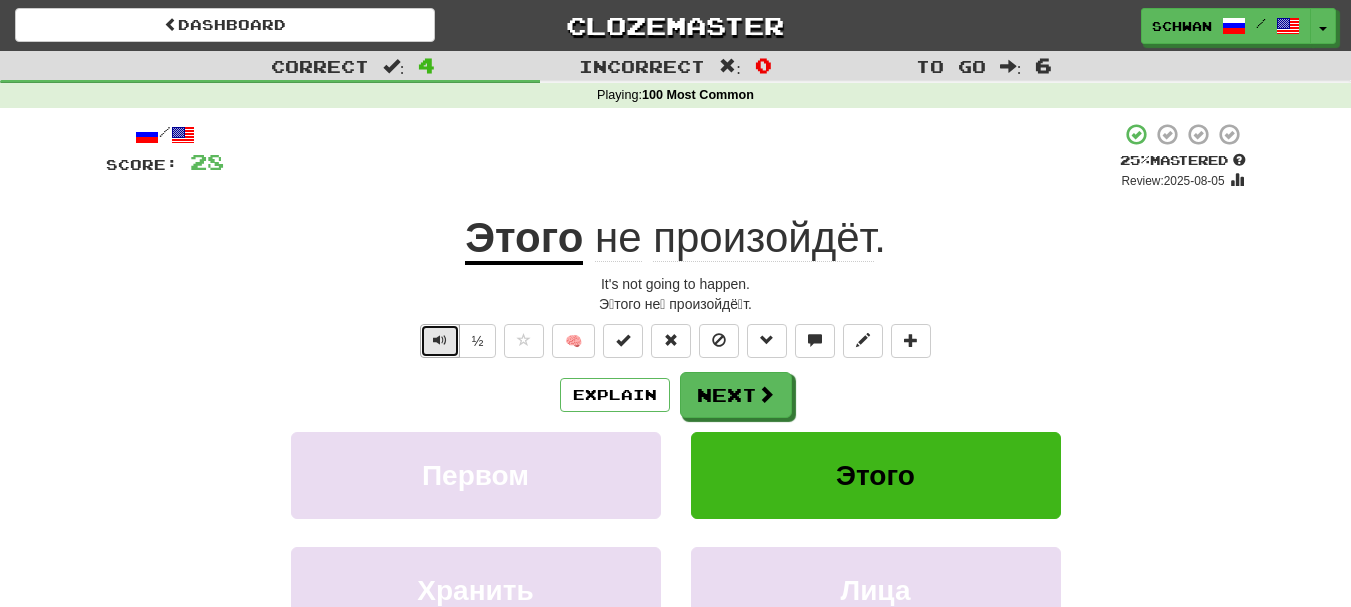 click at bounding box center (440, 340) 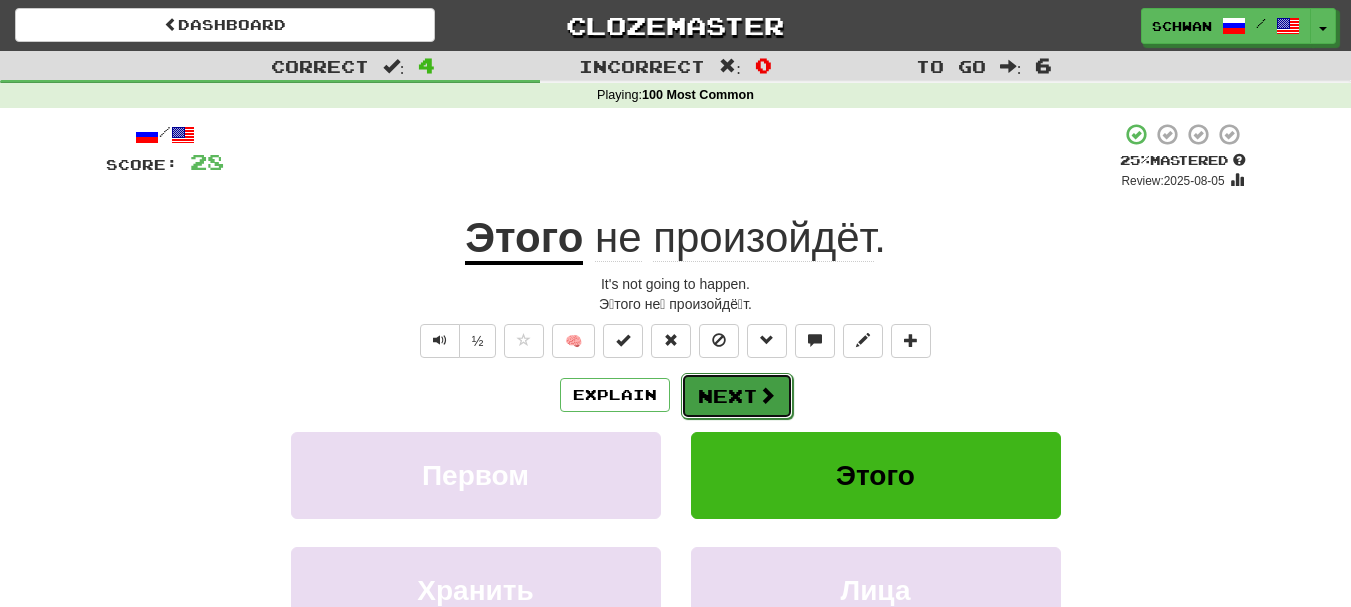 click on "Next" at bounding box center (737, 396) 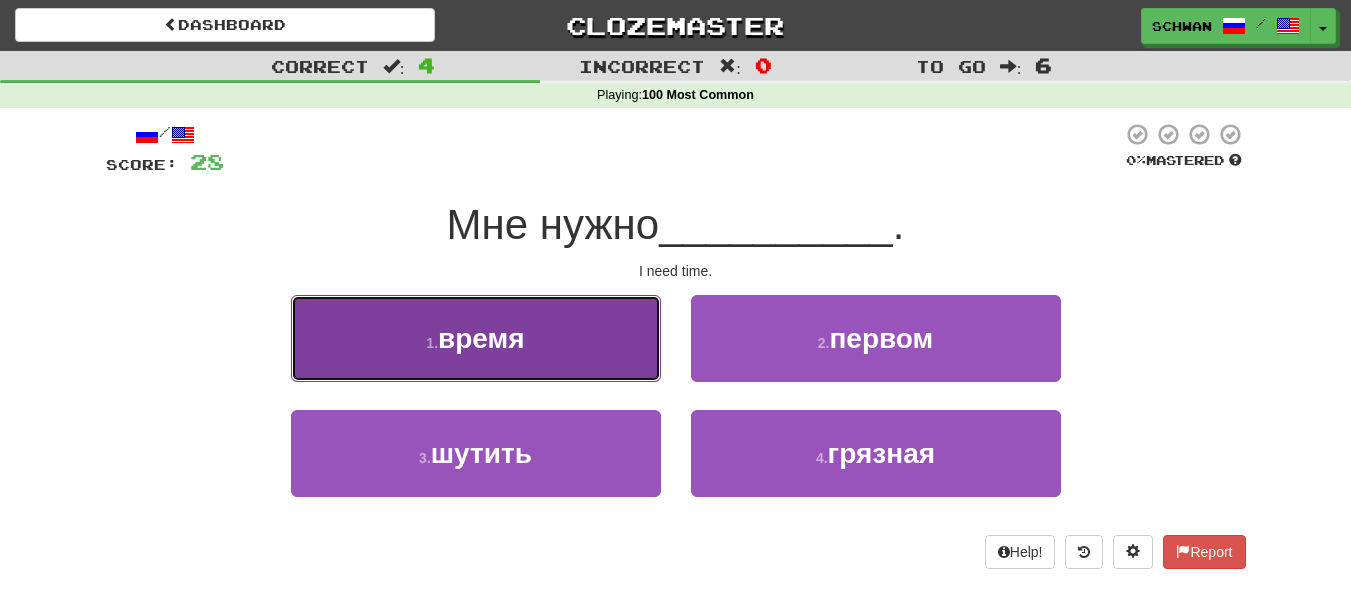 click on "1 .  время" at bounding box center [476, 338] 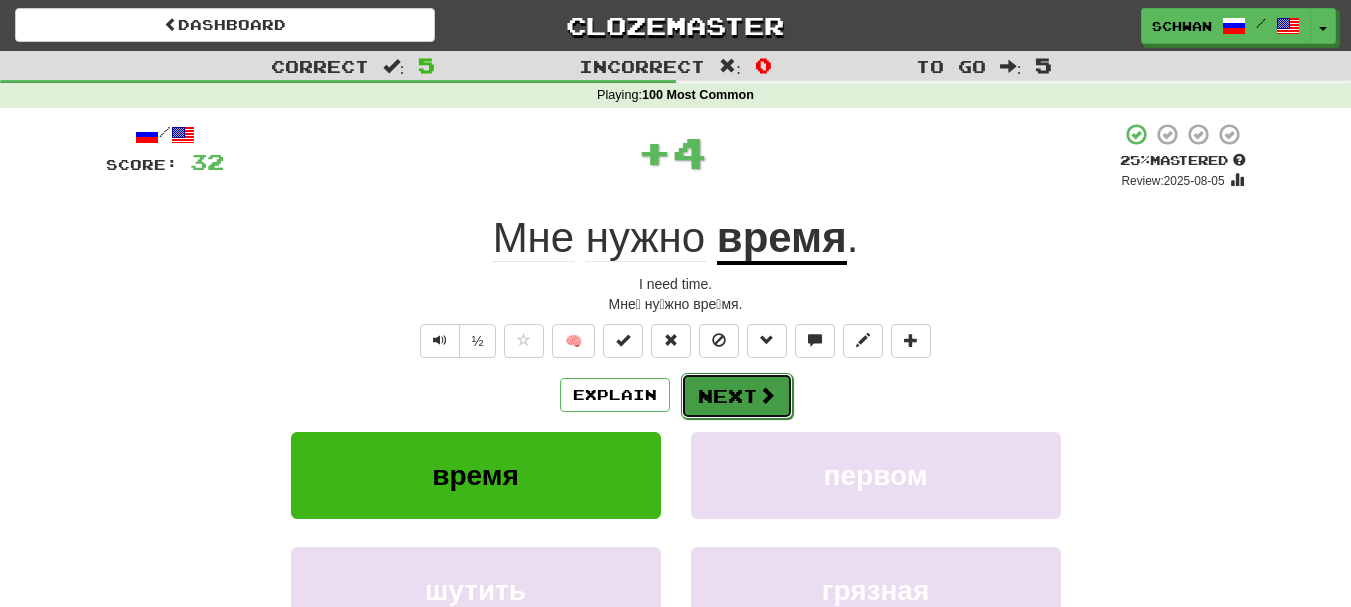 click on "Next" at bounding box center (737, 396) 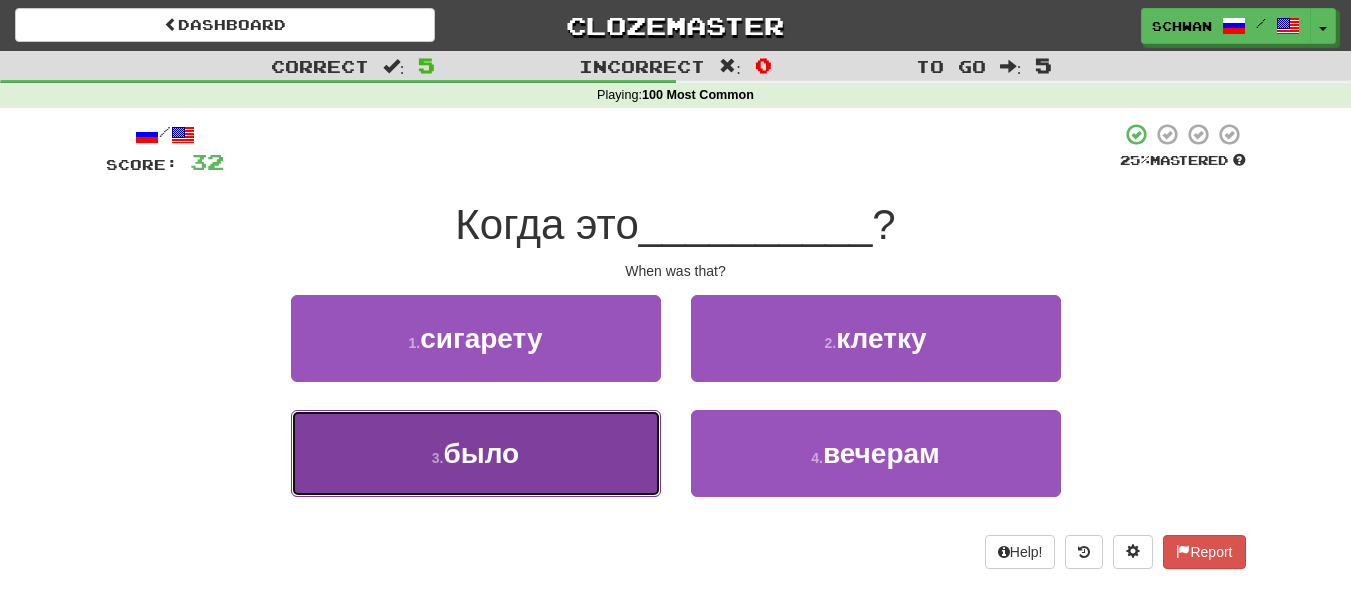 click on "3 .  было" at bounding box center [476, 453] 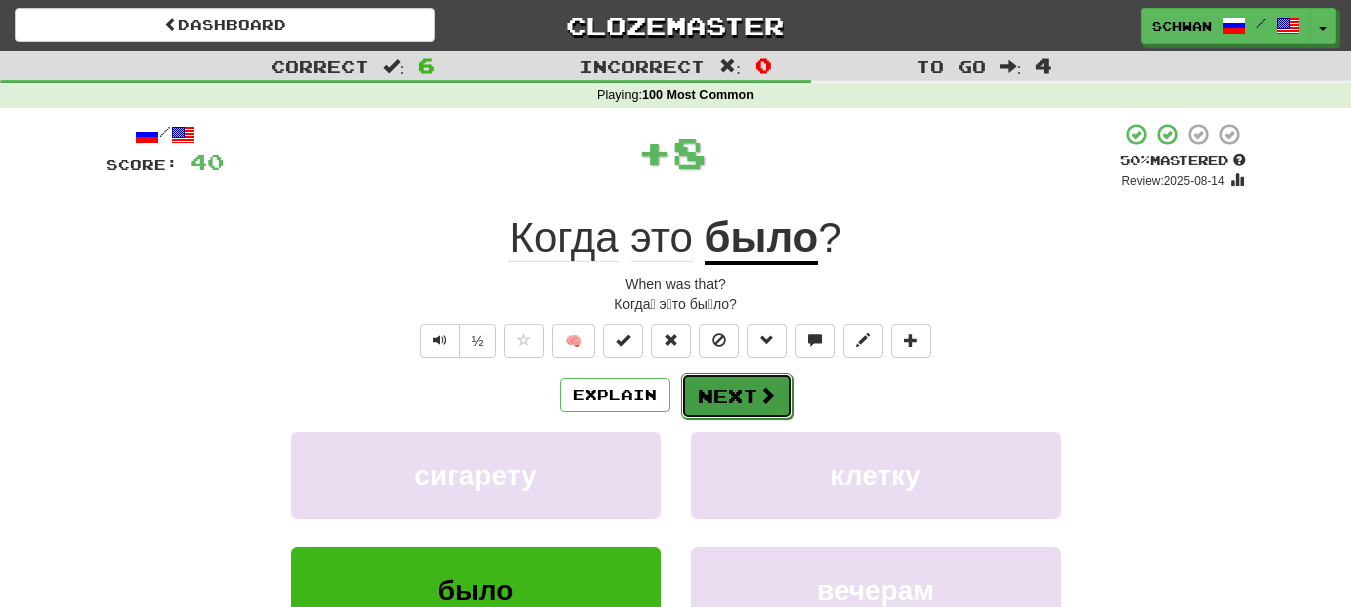 click on "Next" at bounding box center (737, 396) 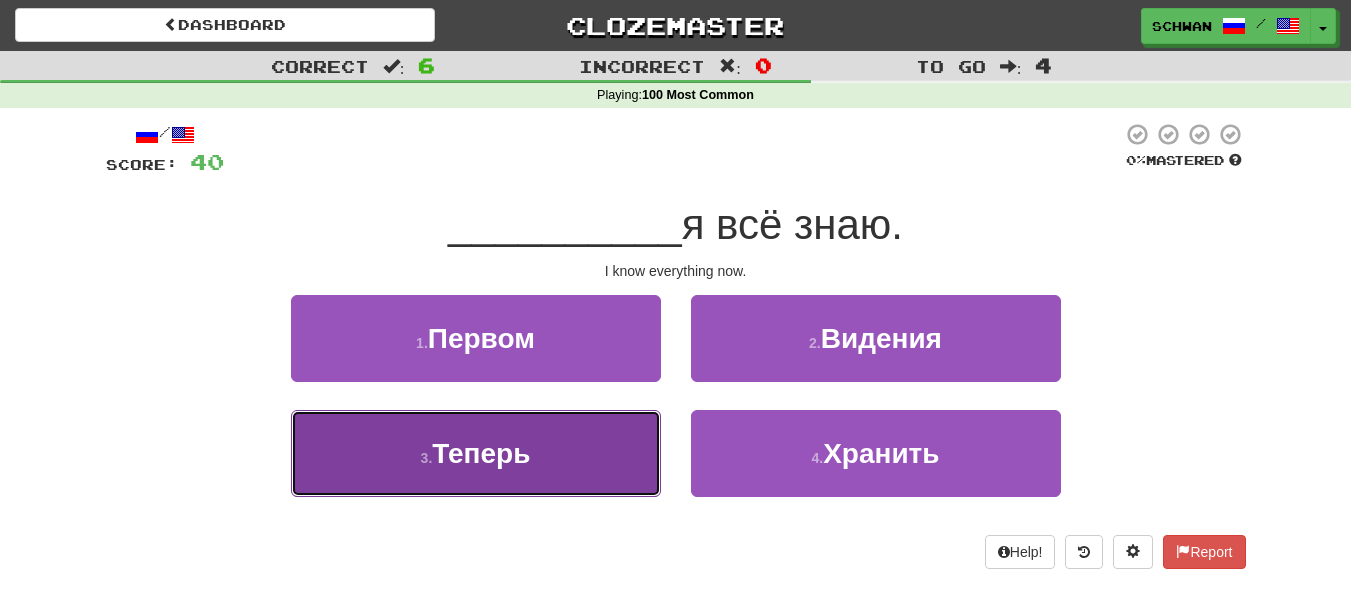 click on "3 .  Теперь" at bounding box center [476, 453] 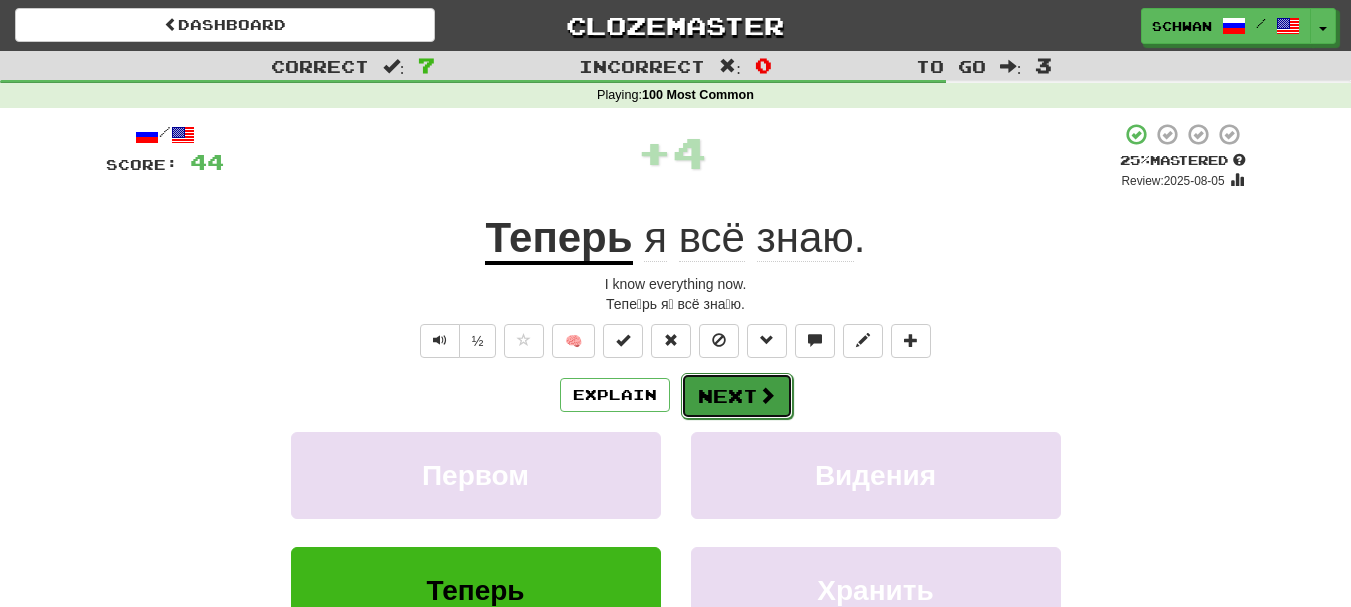 click on "Next" at bounding box center (737, 396) 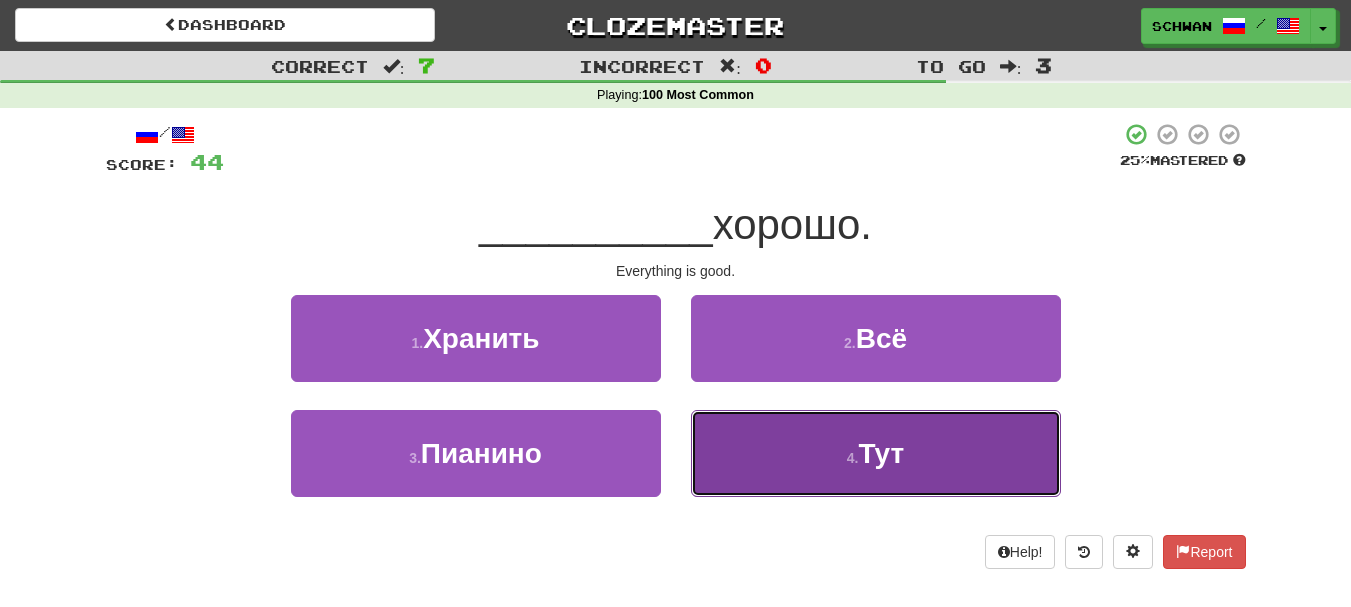 click on "4 .  Тут" at bounding box center [876, 453] 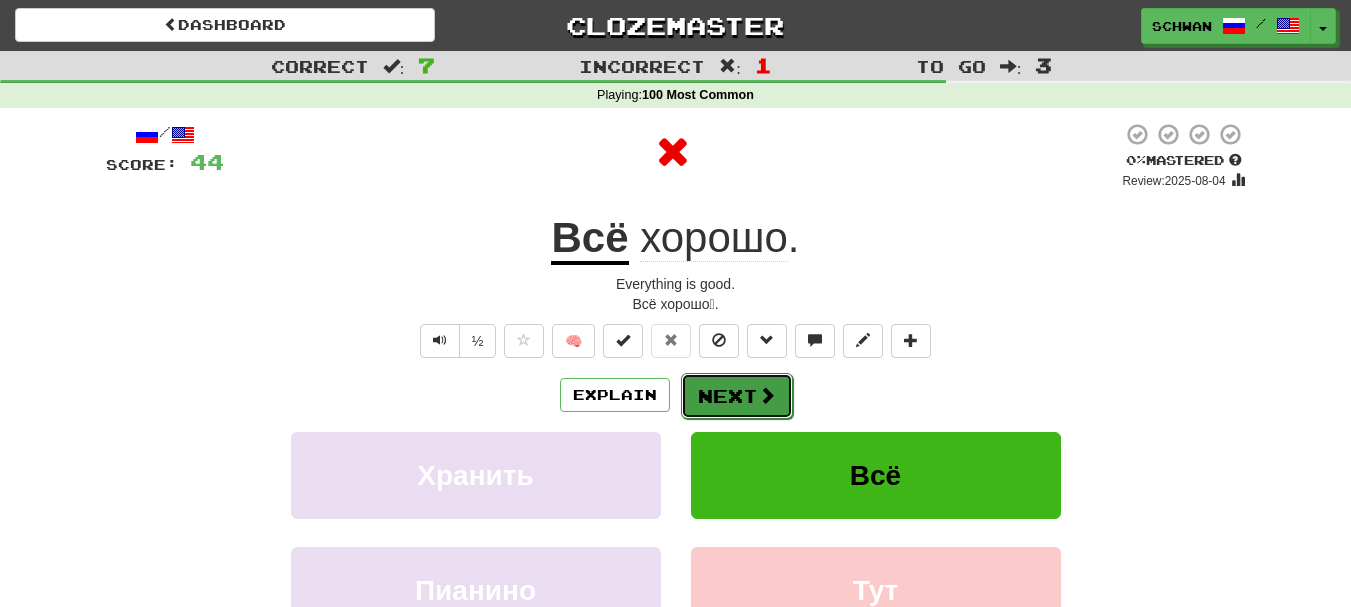 click on "Next" at bounding box center [737, 396] 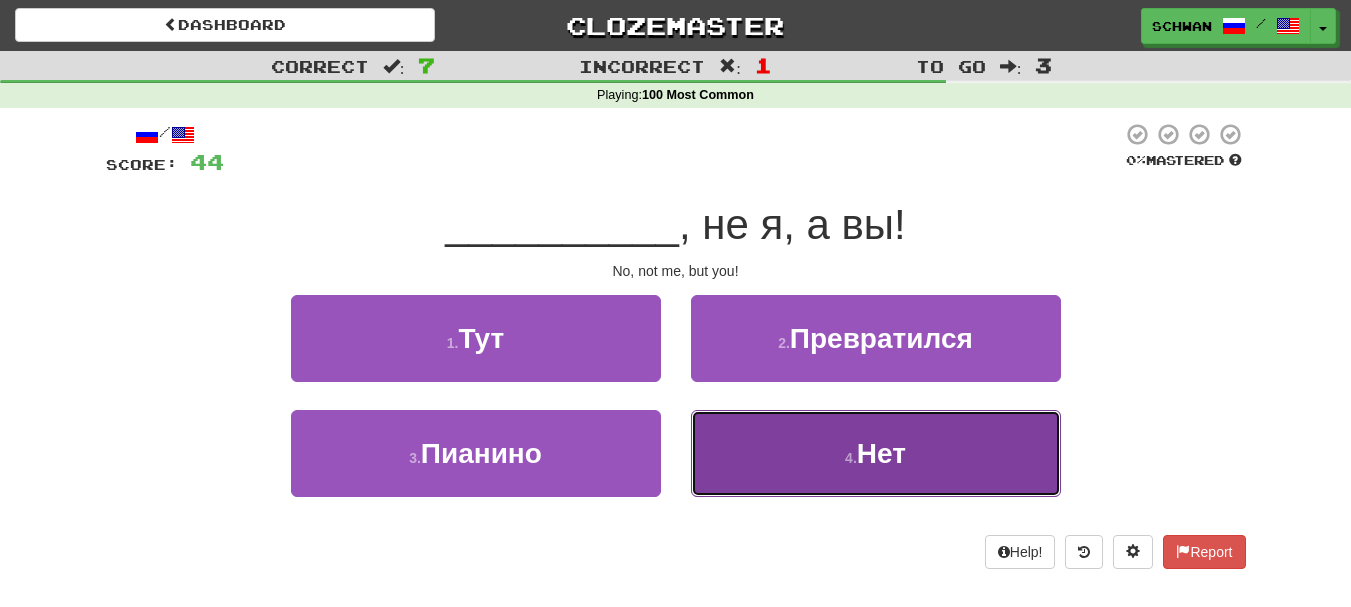 click on "4 .  Нет" at bounding box center [876, 453] 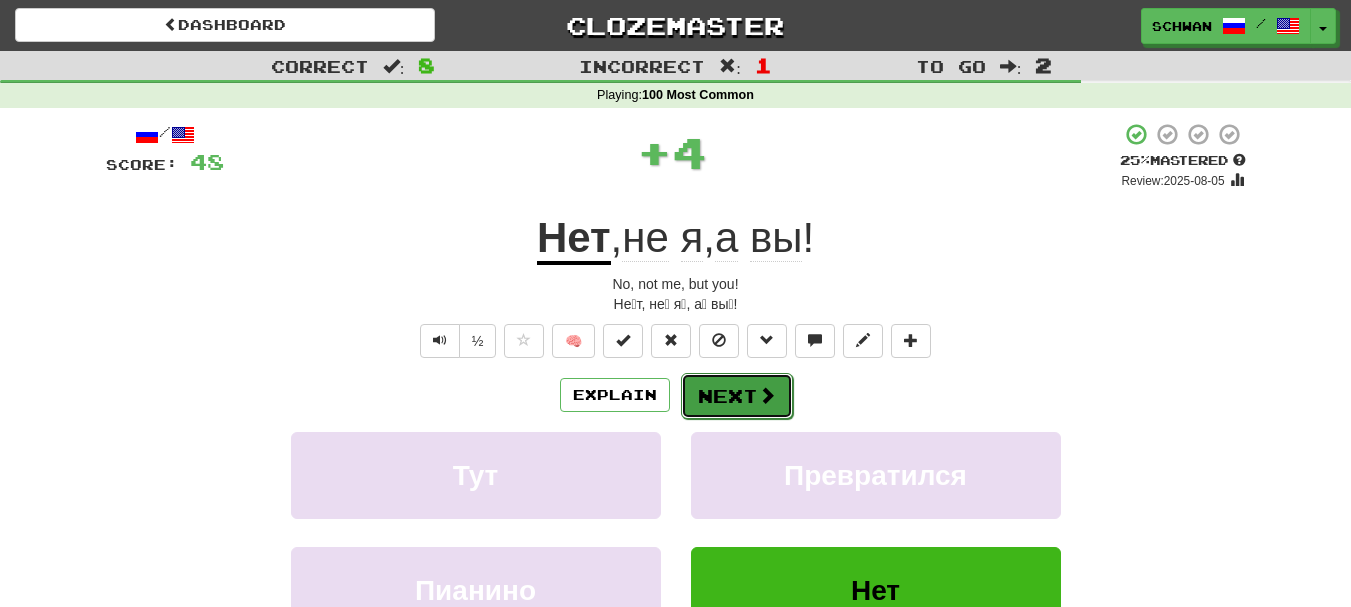 click on "Next" at bounding box center (737, 396) 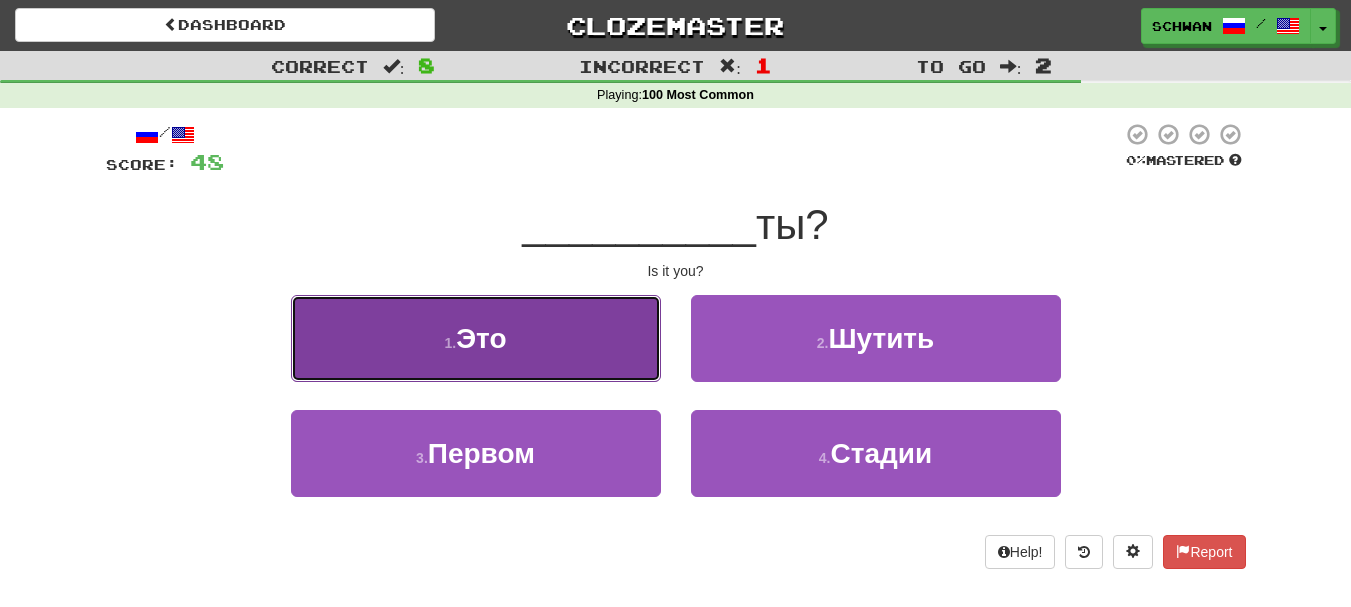 click on "1 .  Это" at bounding box center (476, 338) 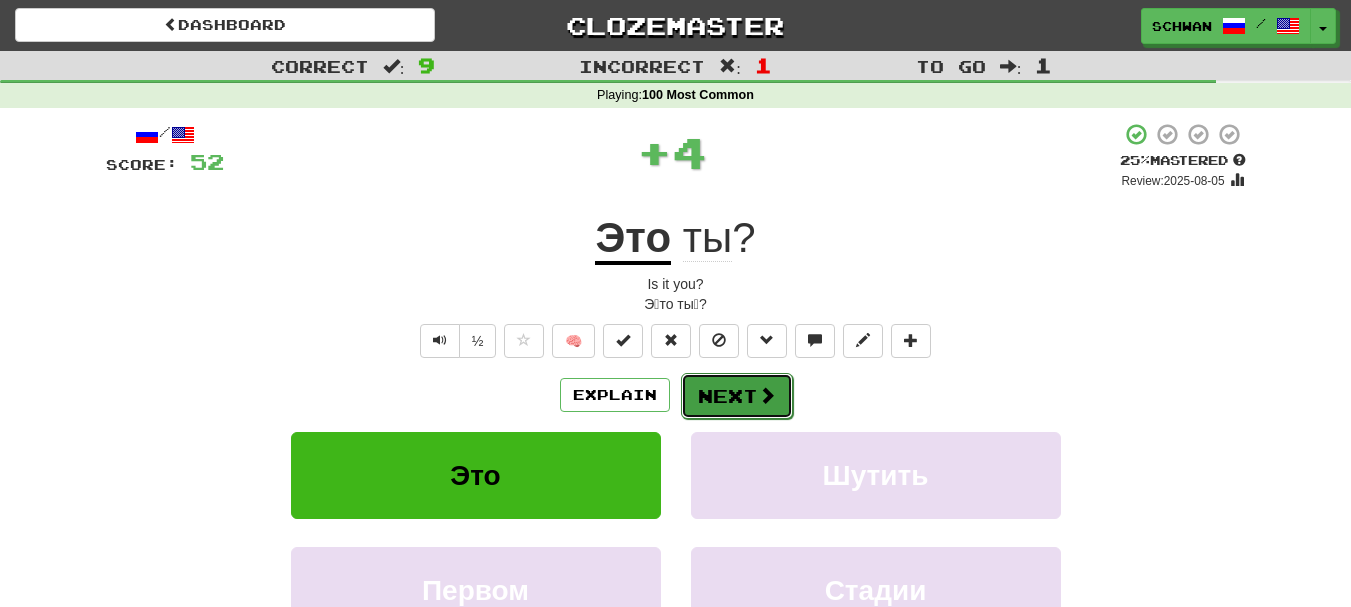 click on "Next" at bounding box center (737, 396) 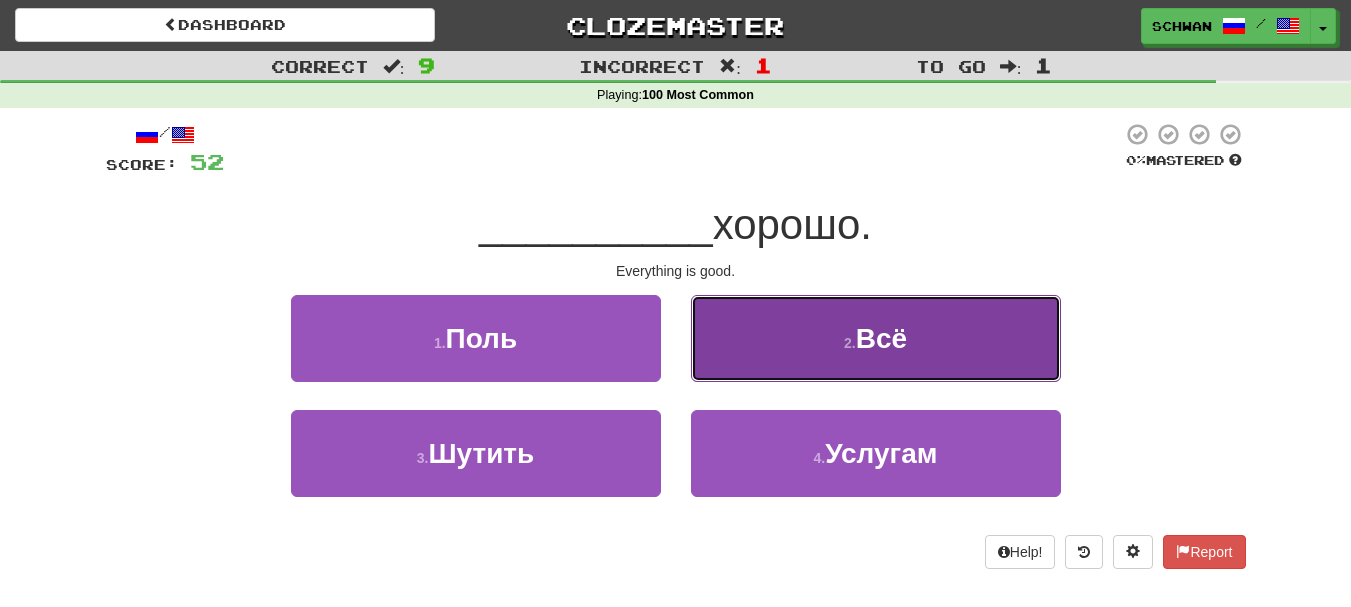 click on "2 .  Всё" at bounding box center [876, 338] 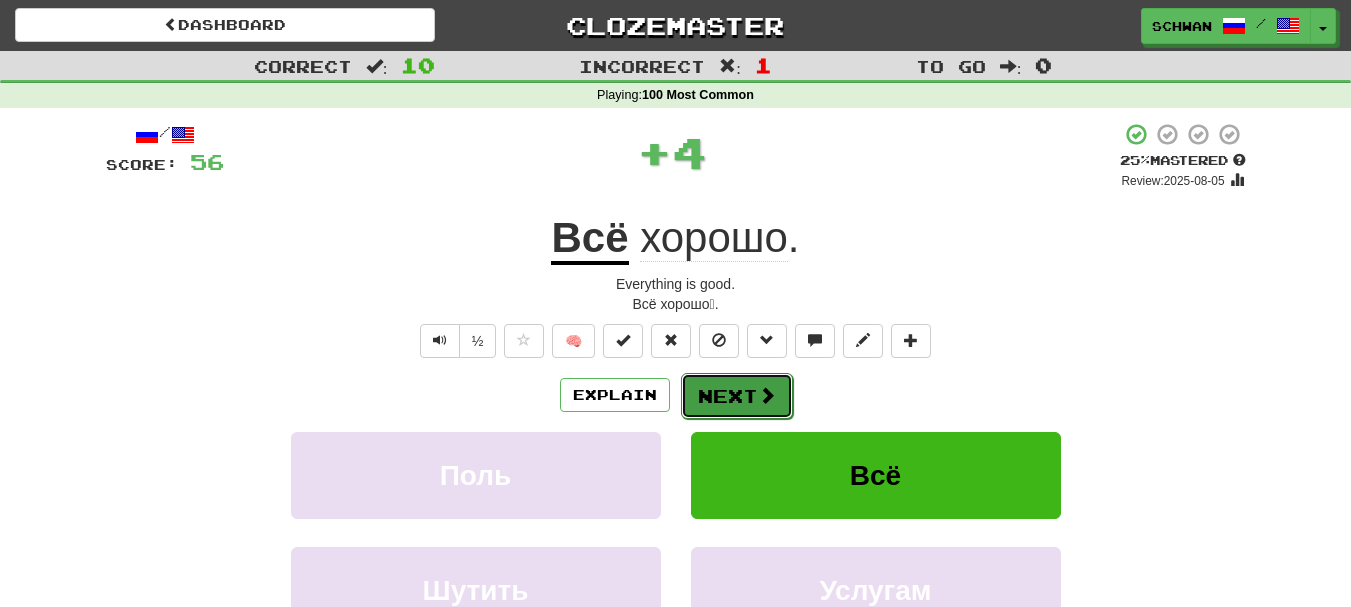 click on "Next" at bounding box center (737, 396) 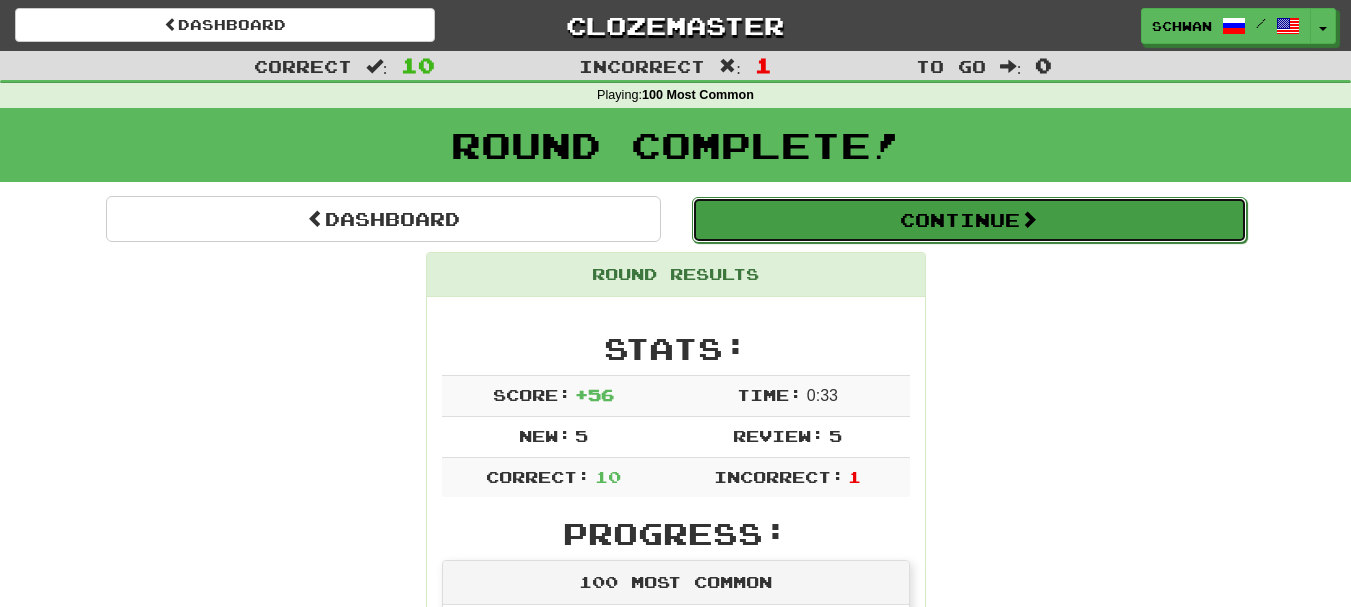 click on "Continue" at bounding box center (969, 220) 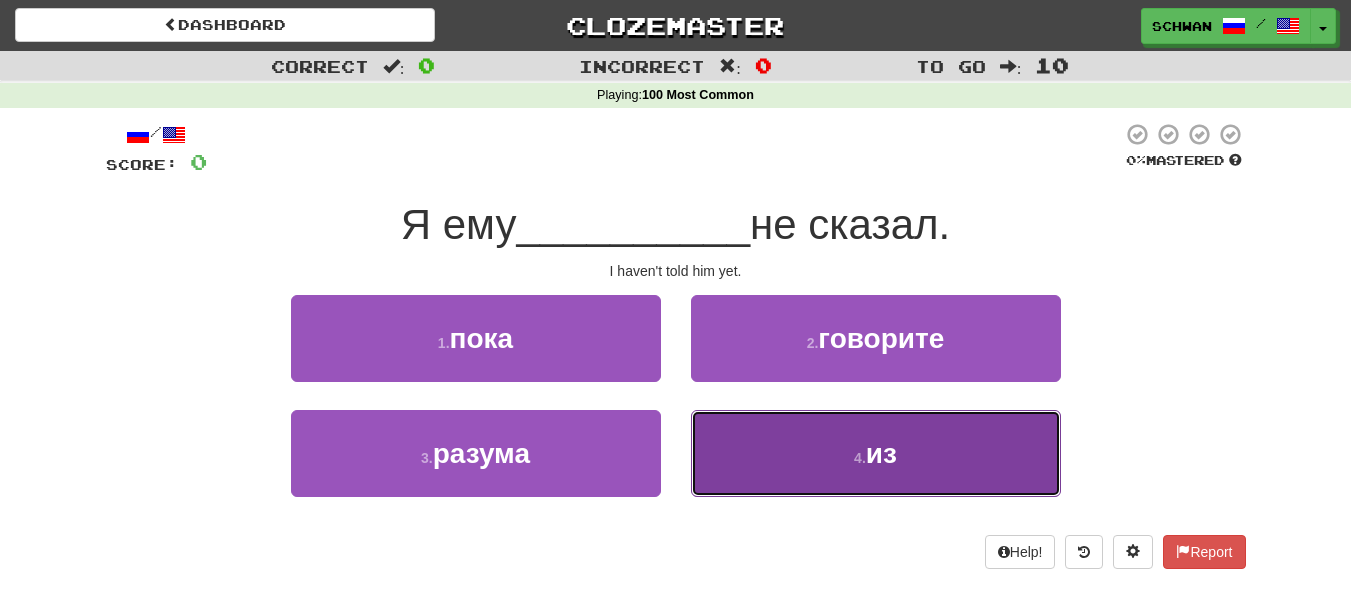 click on "4 .  из" at bounding box center [876, 453] 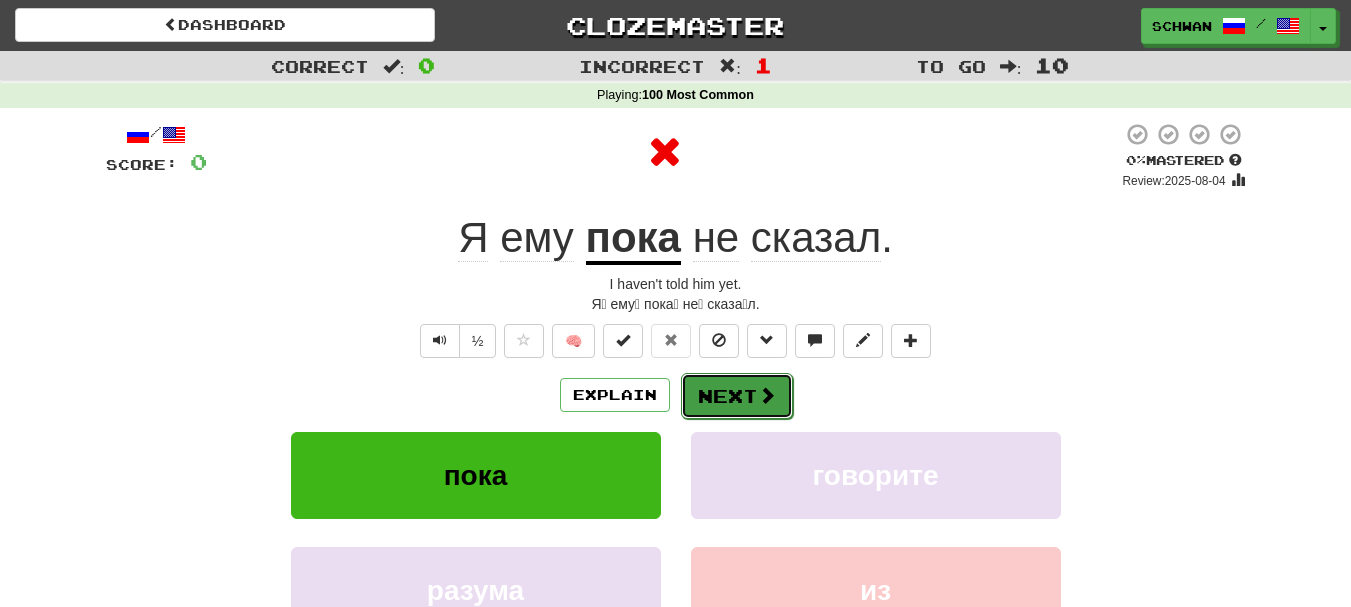 click on "Next" at bounding box center [737, 396] 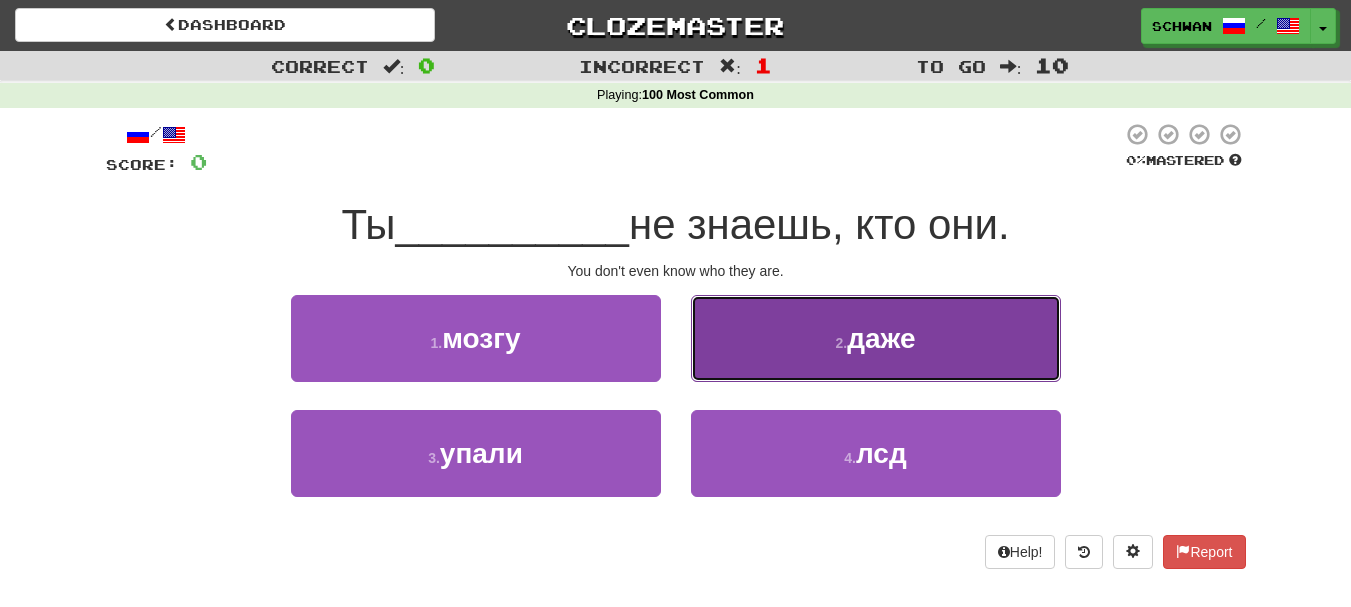 click on "2 .  даже" at bounding box center [876, 338] 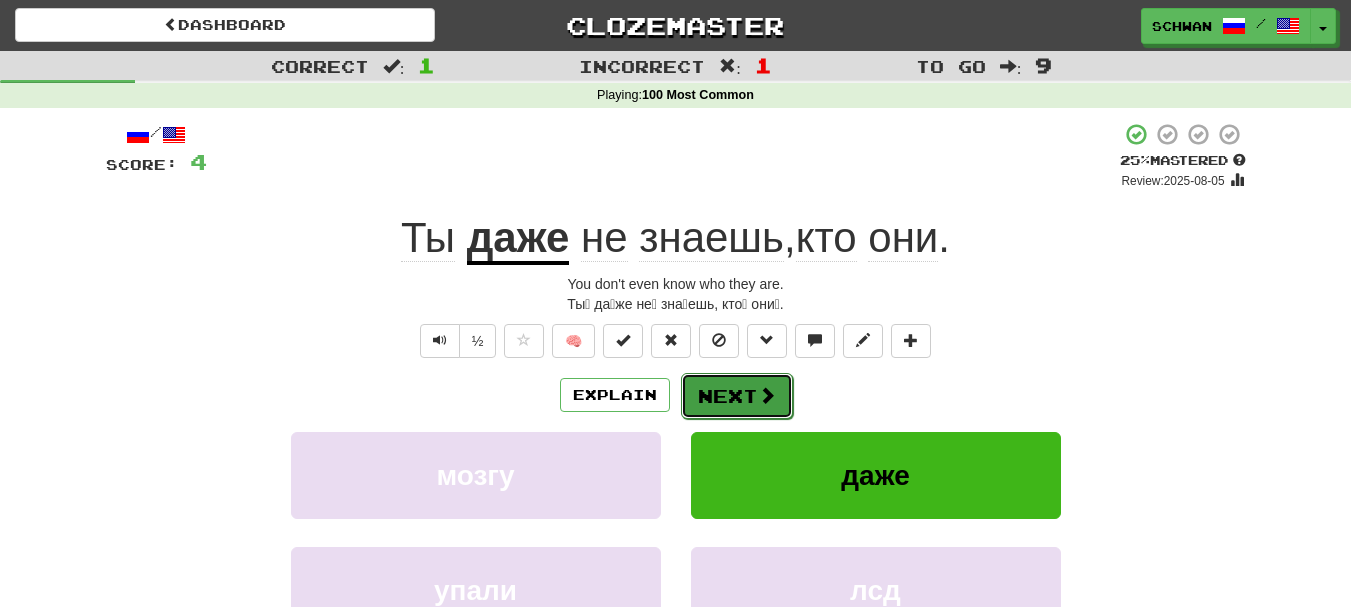 click on "Next" at bounding box center (737, 396) 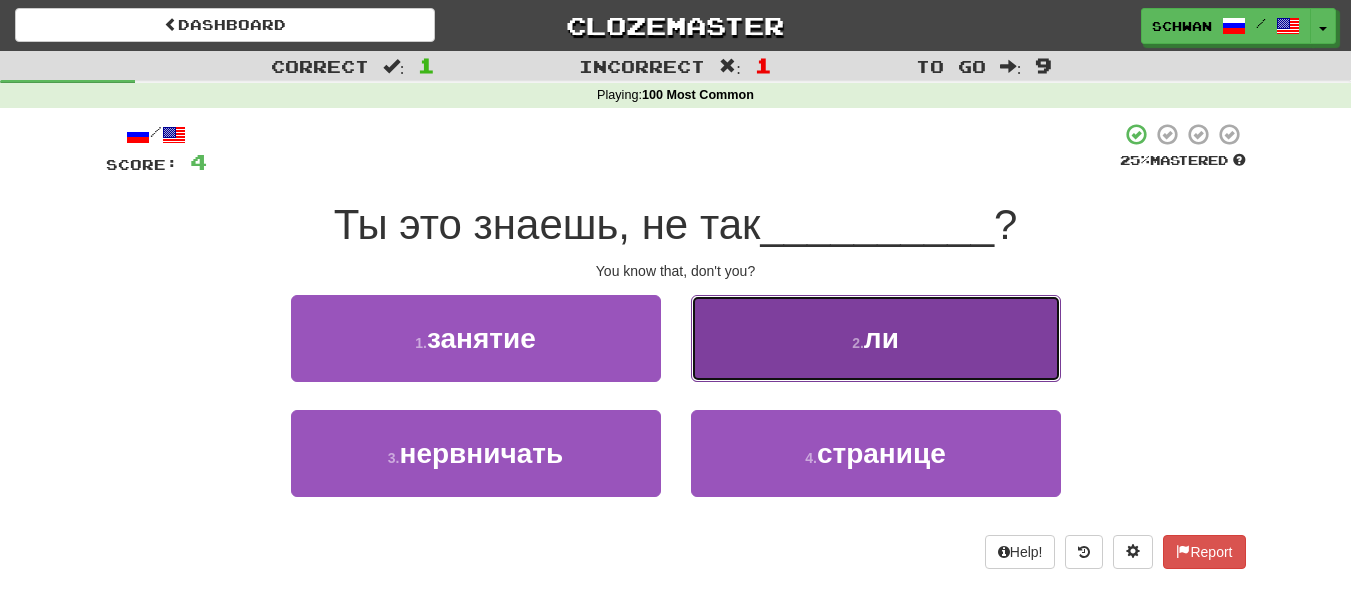 click on "2 .  ли" at bounding box center [876, 338] 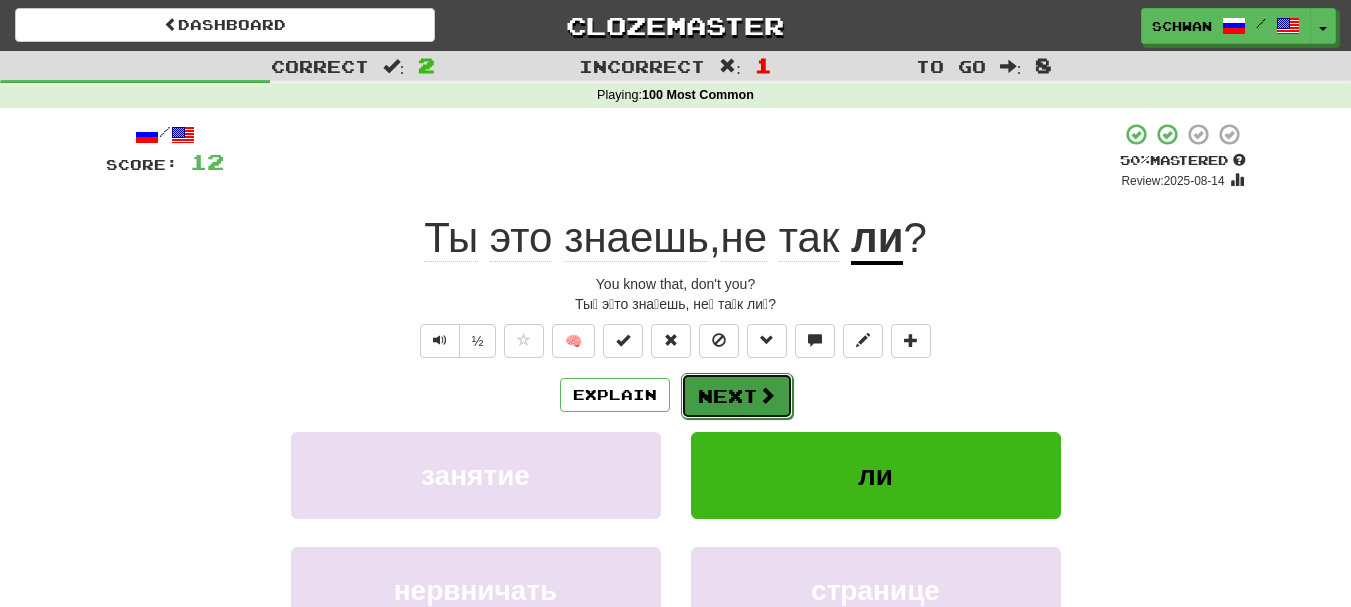 click on "Next" at bounding box center (737, 396) 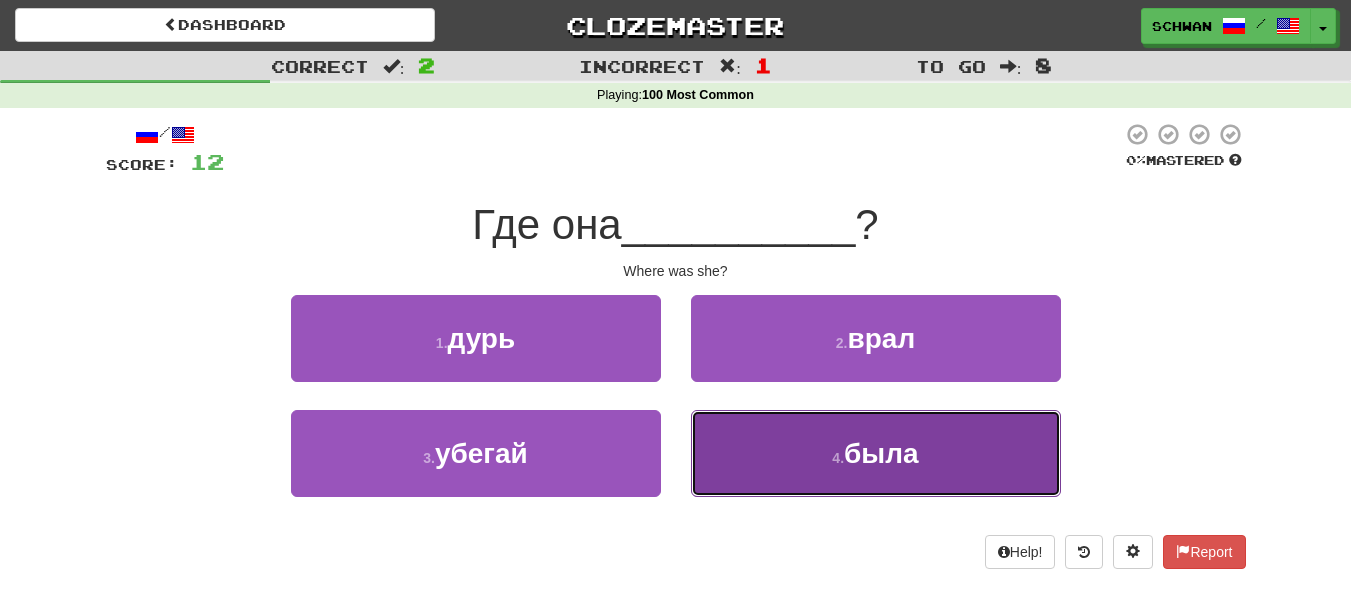click on "4 .  была" at bounding box center (876, 453) 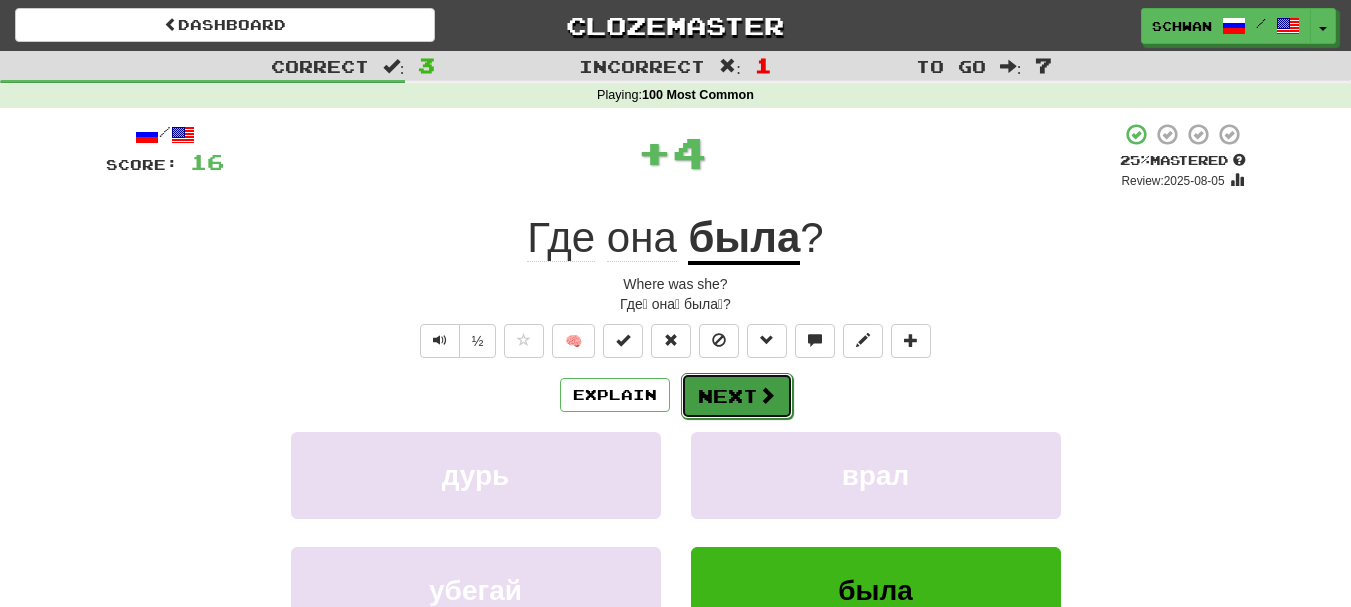 click on "Next" at bounding box center [737, 396] 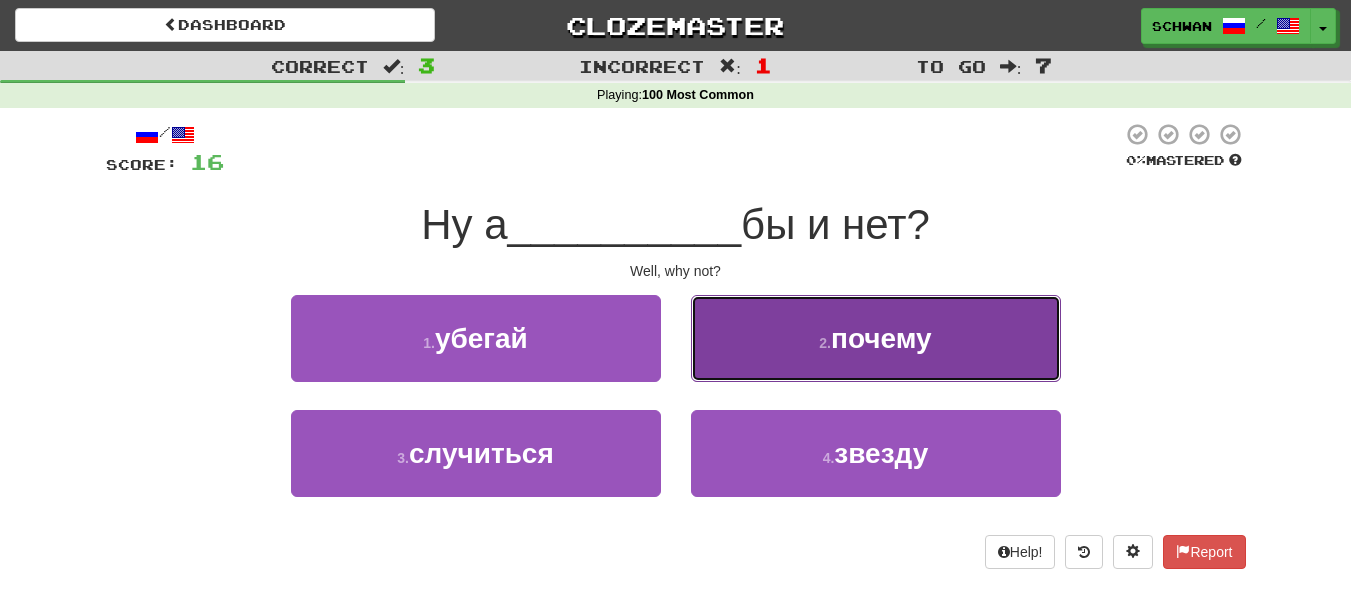click on "2 .  почему" at bounding box center (876, 338) 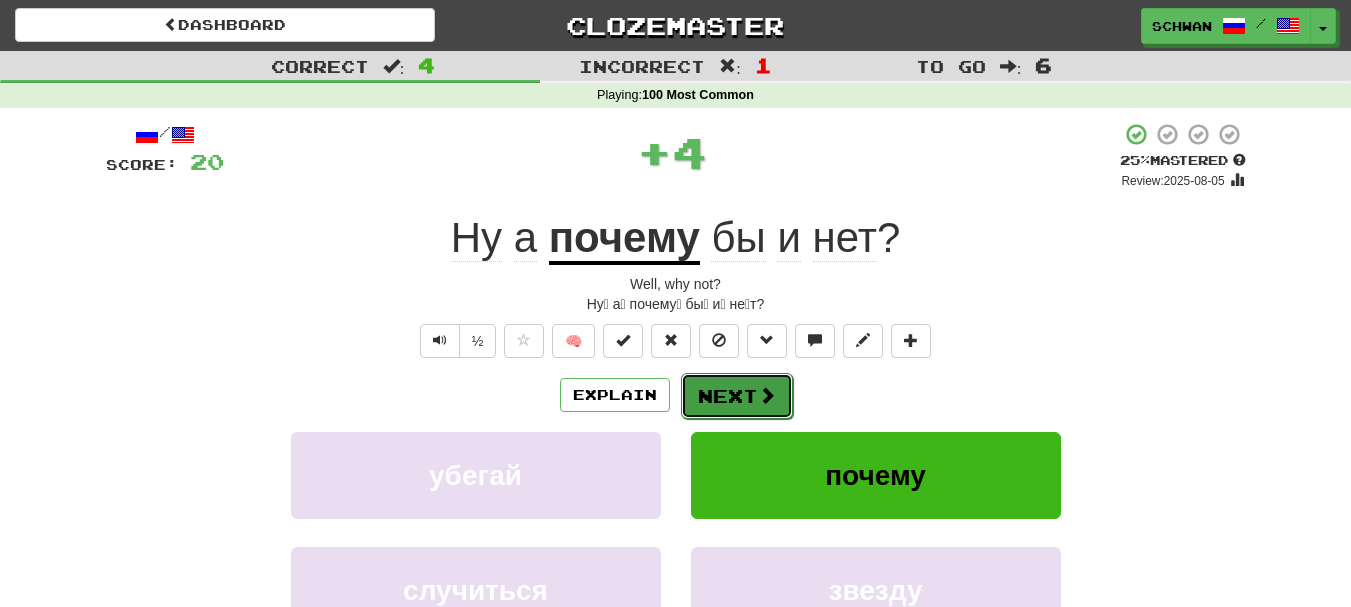 click on "Next" at bounding box center (737, 396) 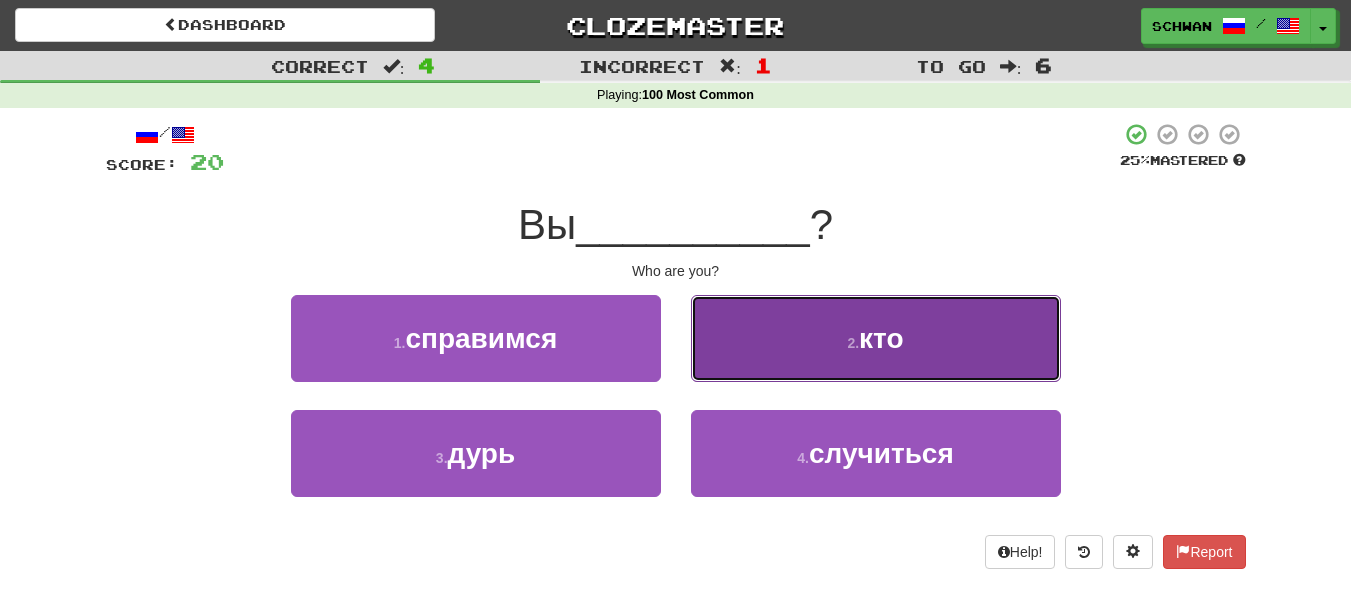 click on "2 .  кто" at bounding box center [876, 338] 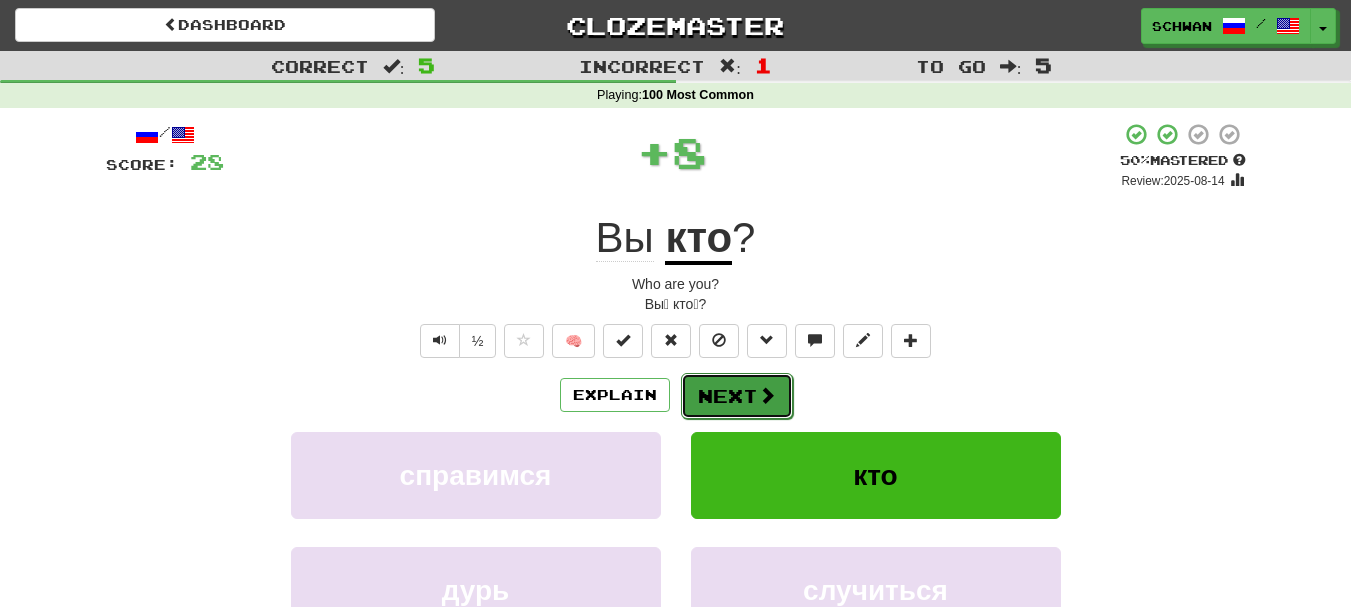 click on "Next" at bounding box center [737, 396] 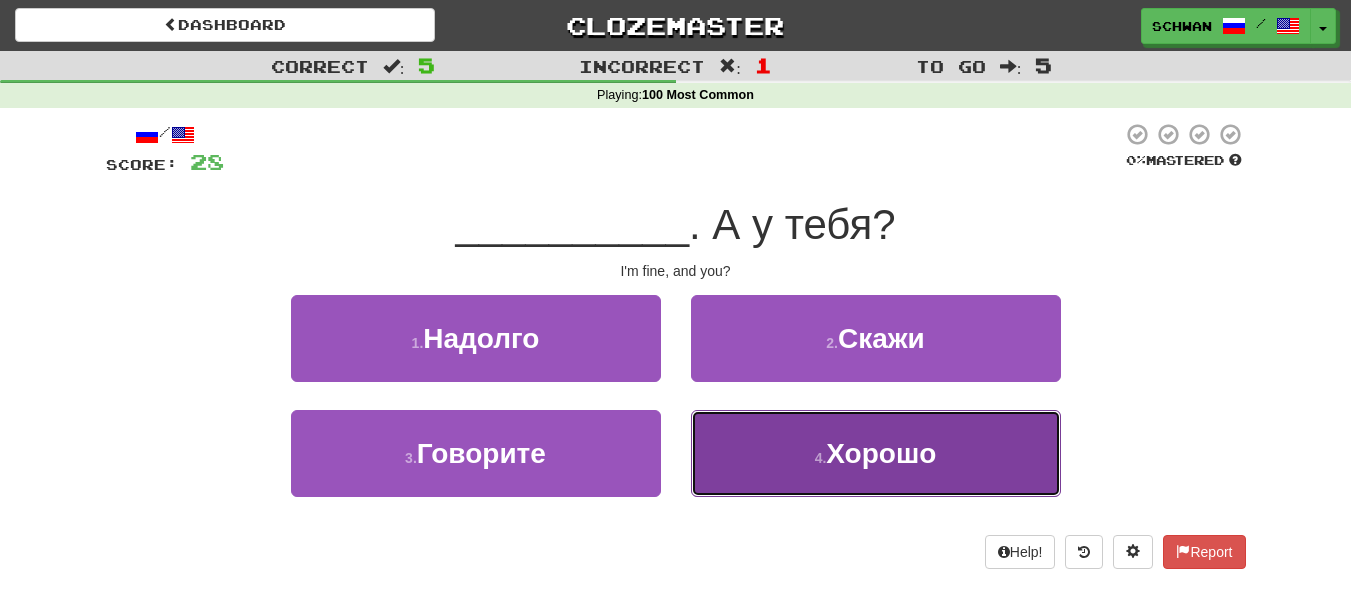 click on "4 .  Хорошо" at bounding box center [876, 453] 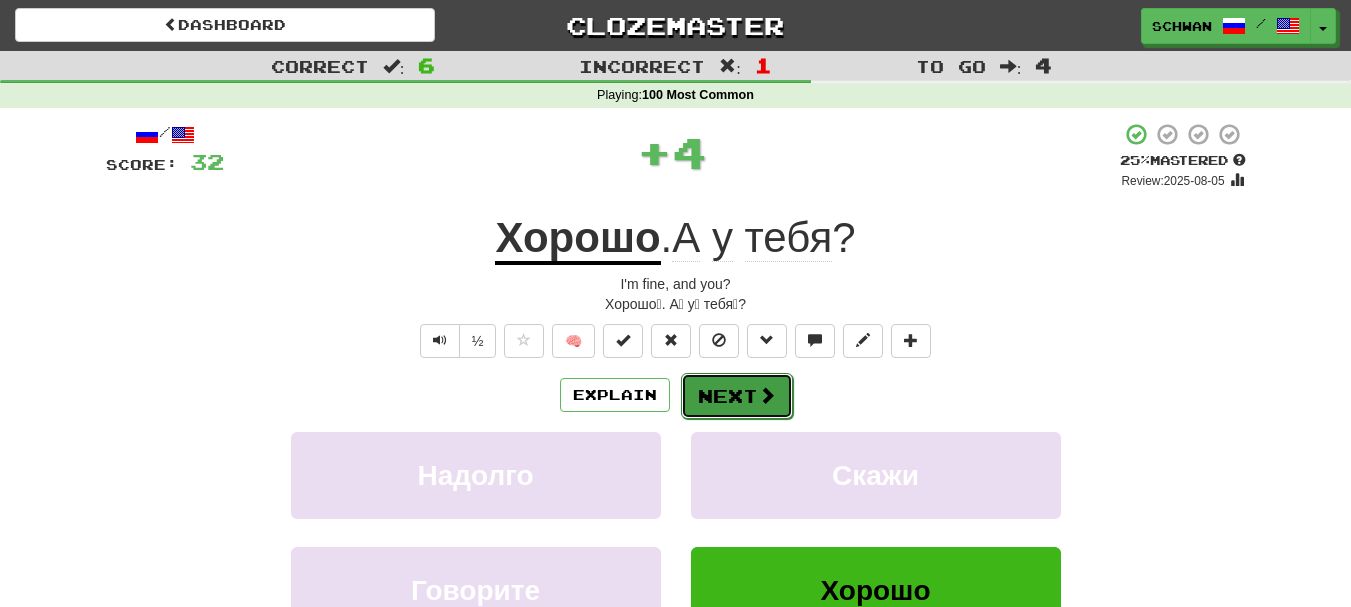 click on "Next" at bounding box center (737, 396) 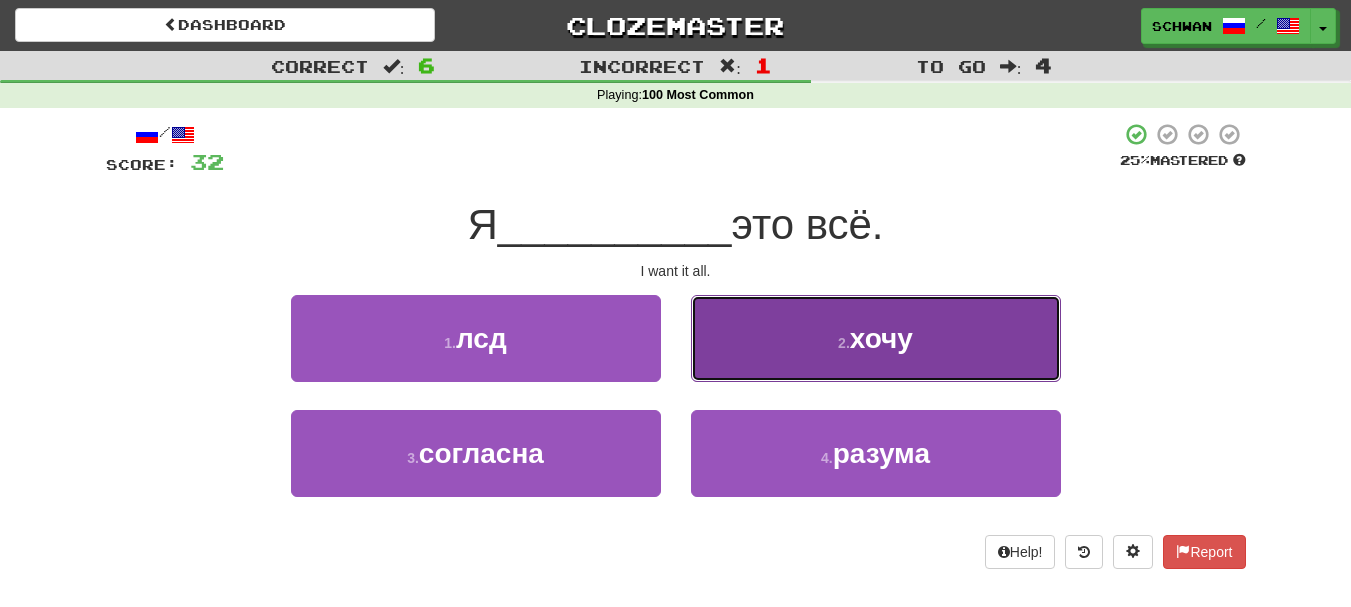 click on "2 .  хочу" at bounding box center (876, 338) 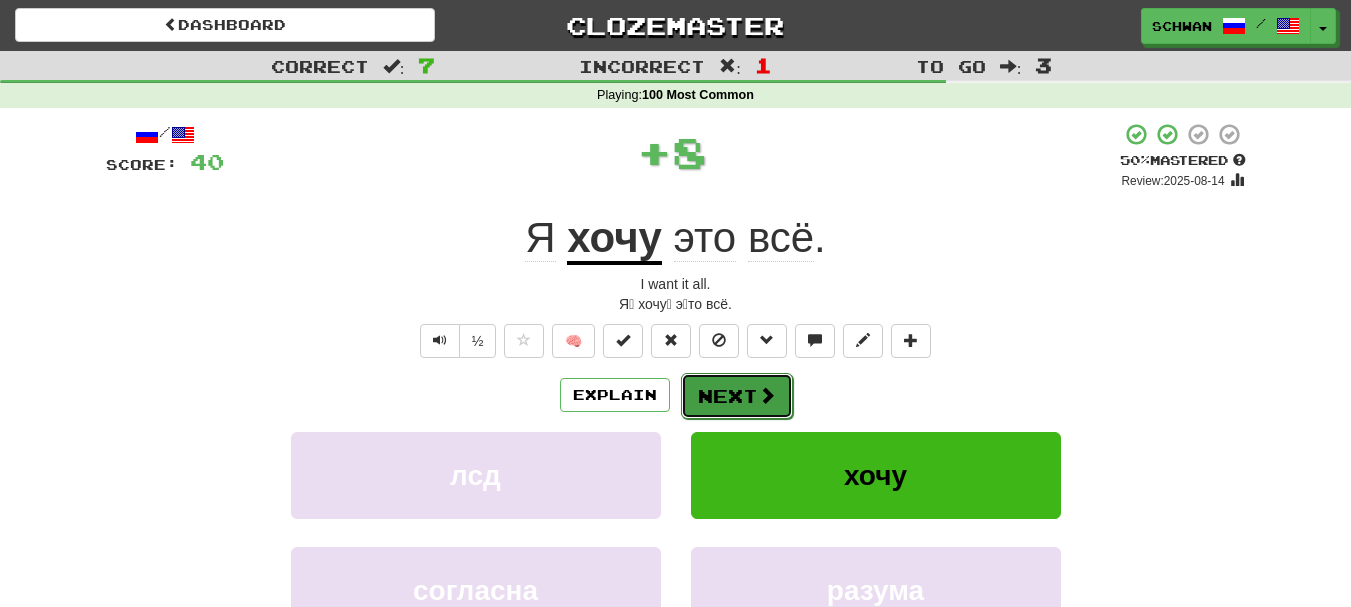 click on "Next" at bounding box center (737, 396) 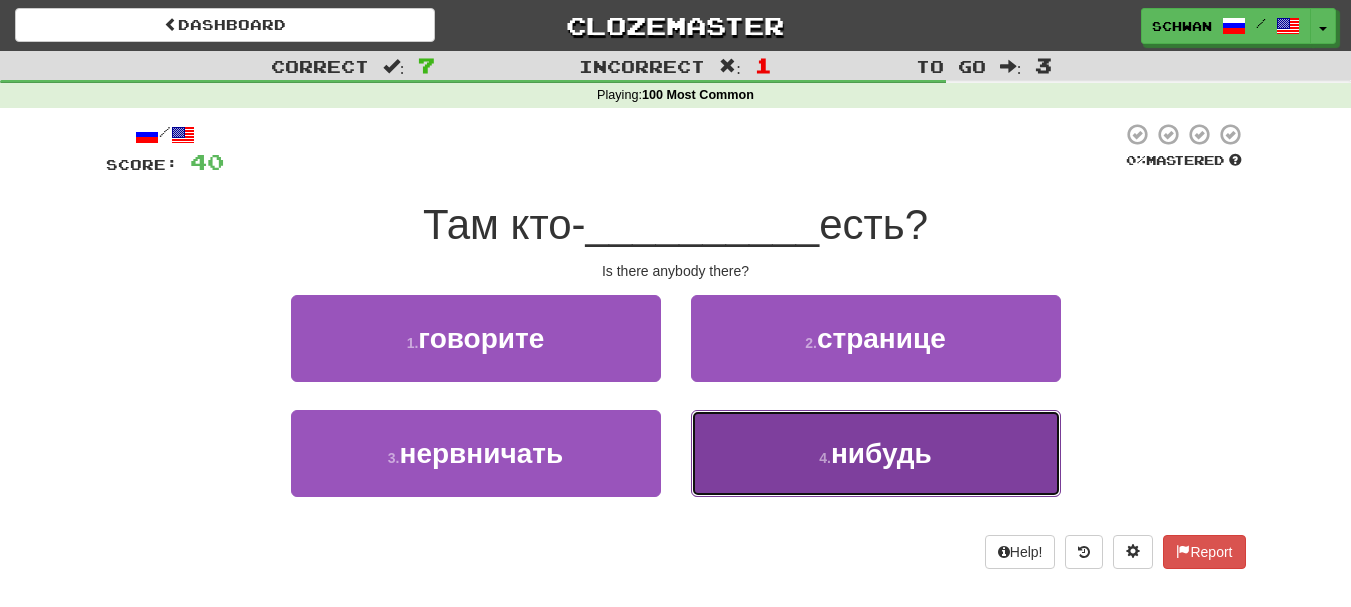 click on "4 .  нибудь" at bounding box center [876, 453] 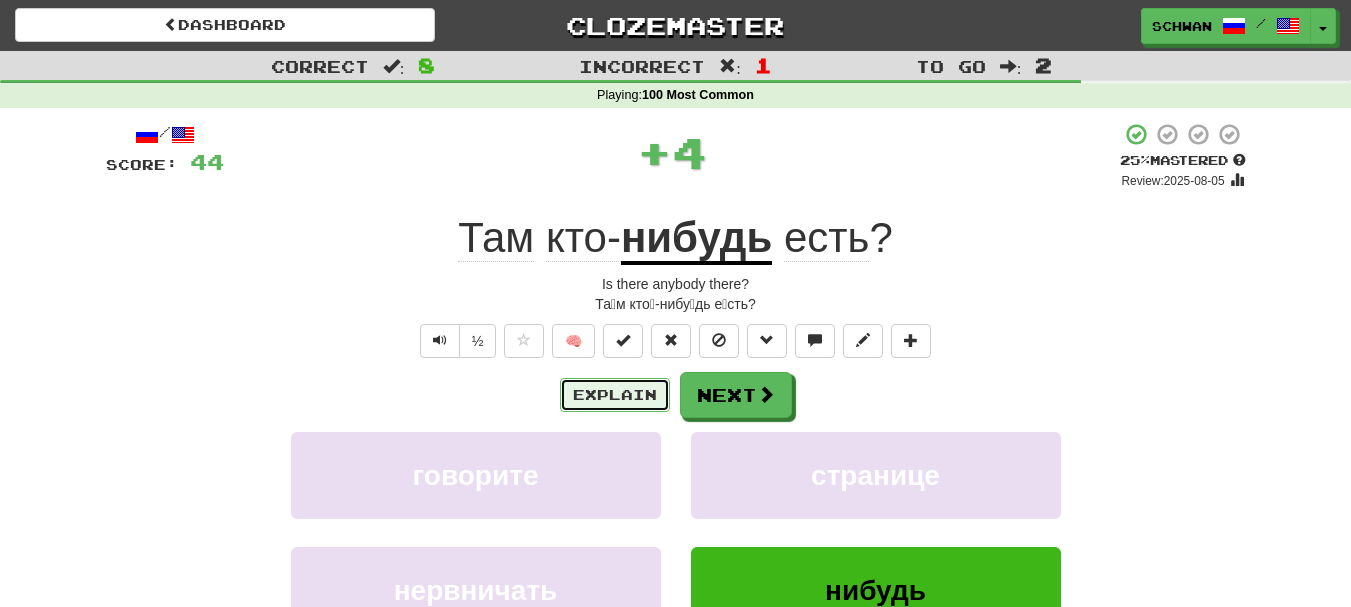 click on "Explain" at bounding box center [615, 395] 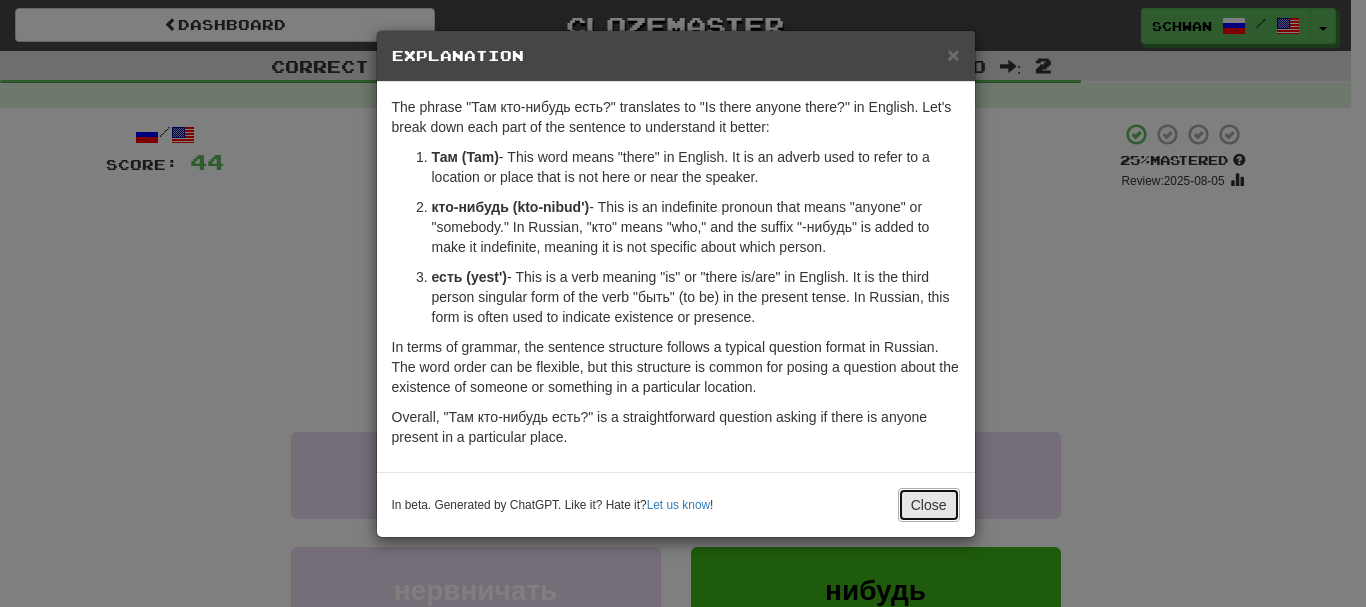 click on "Close" at bounding box center [929, 505] 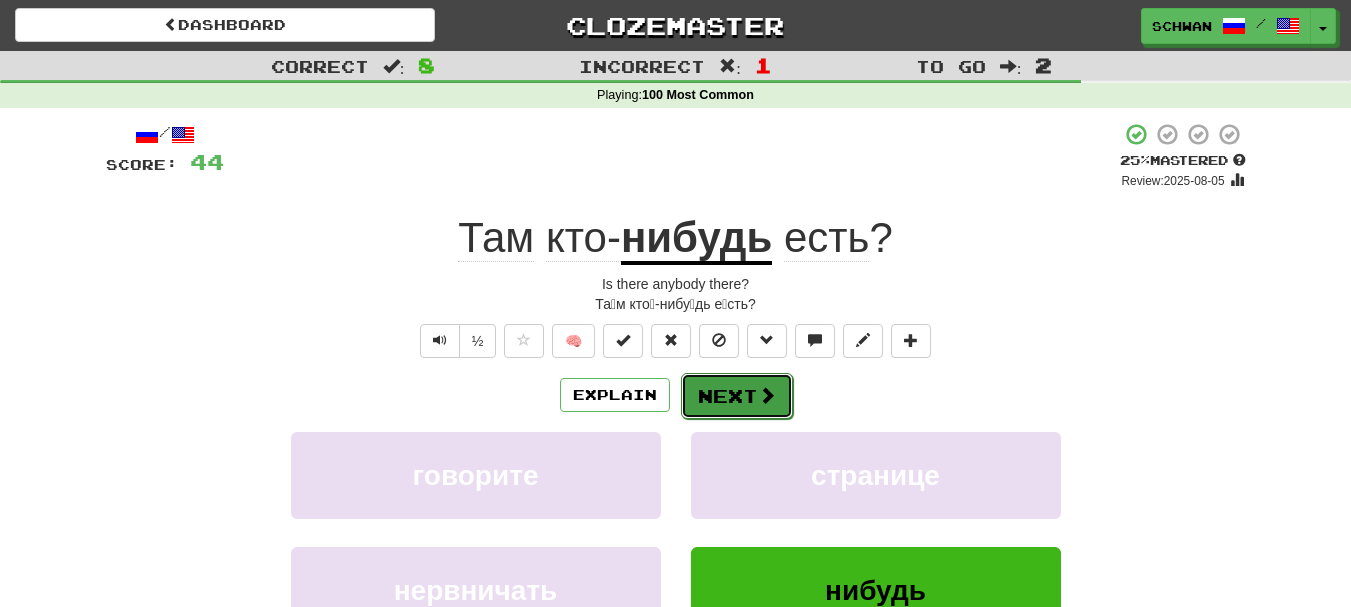 click at bounding box center (767, 395) 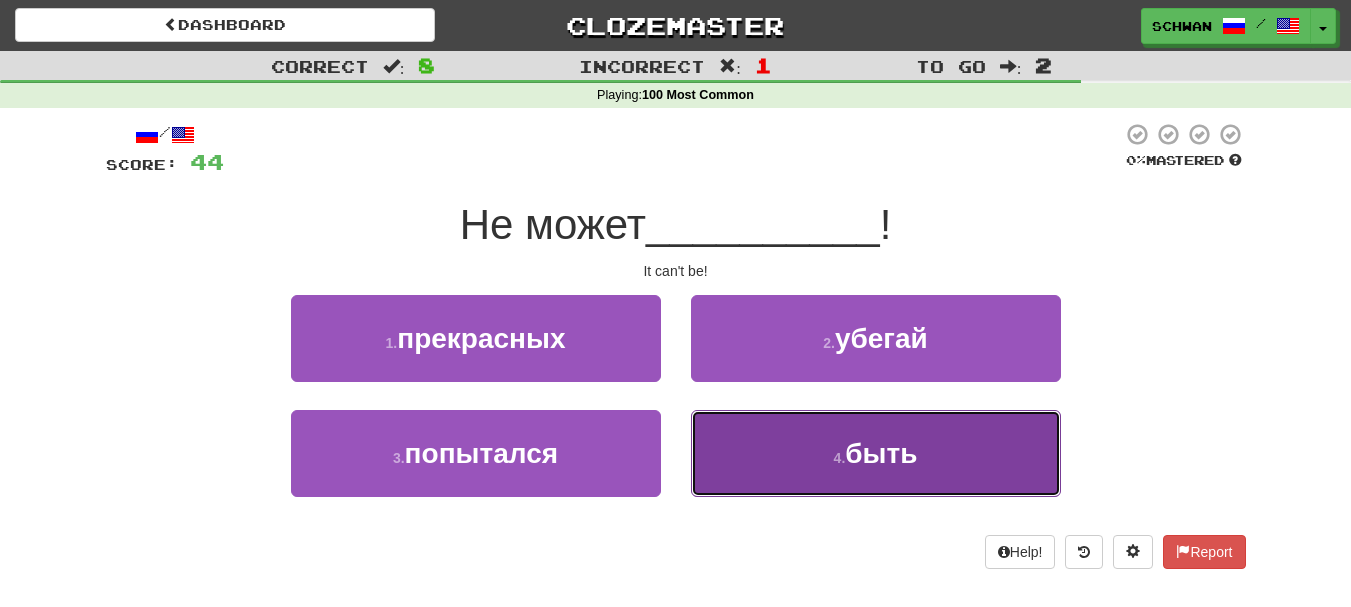 click on "быть" at bounding box center [881, 453] 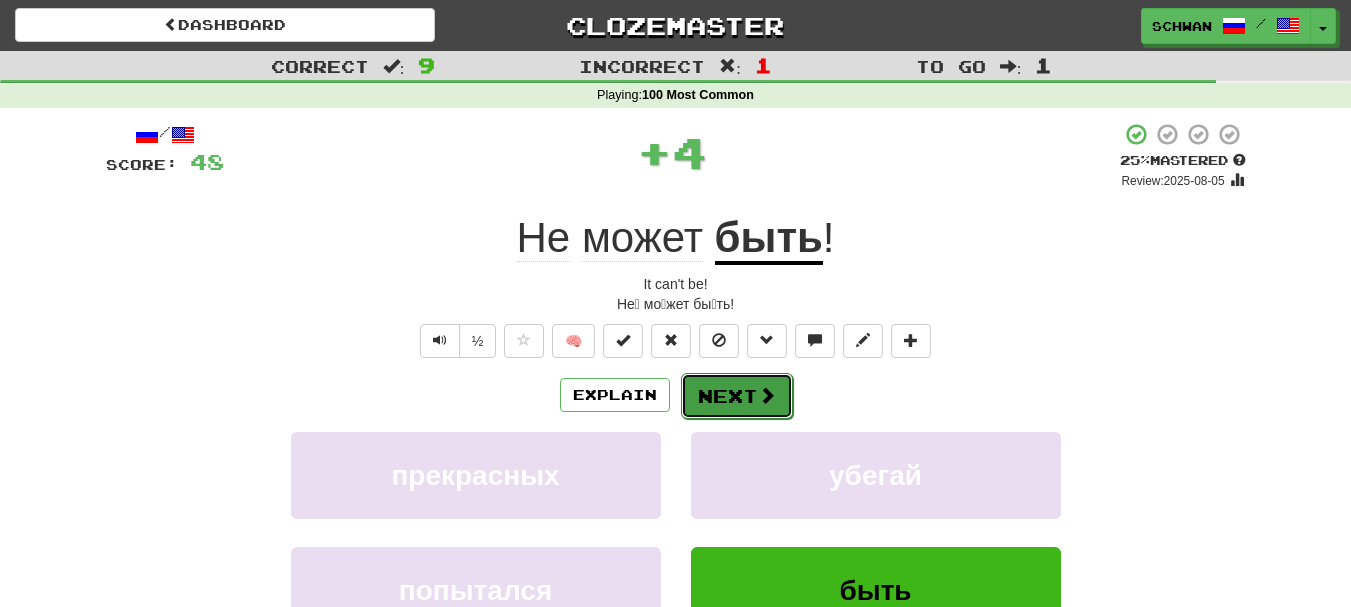 click on "Next" at bounding box center [737, 396] 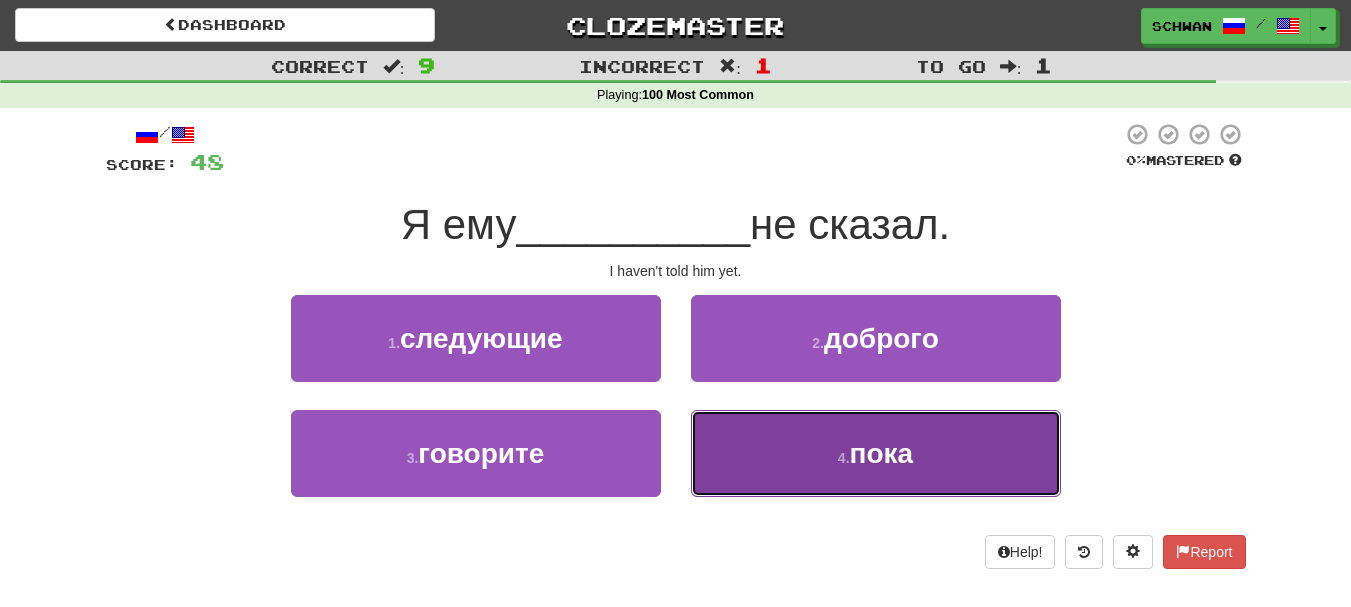 click on "4 .  пока" at bounding box center [876, 453] 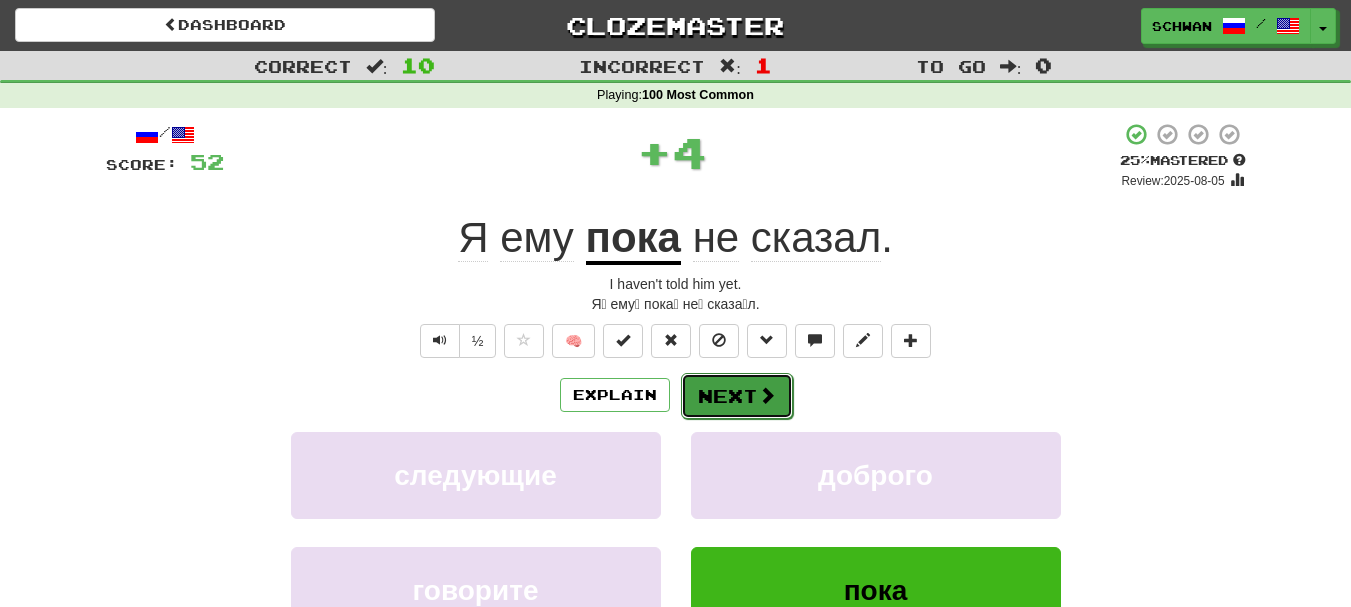 click on "Next" at bounding box center (737, 396) 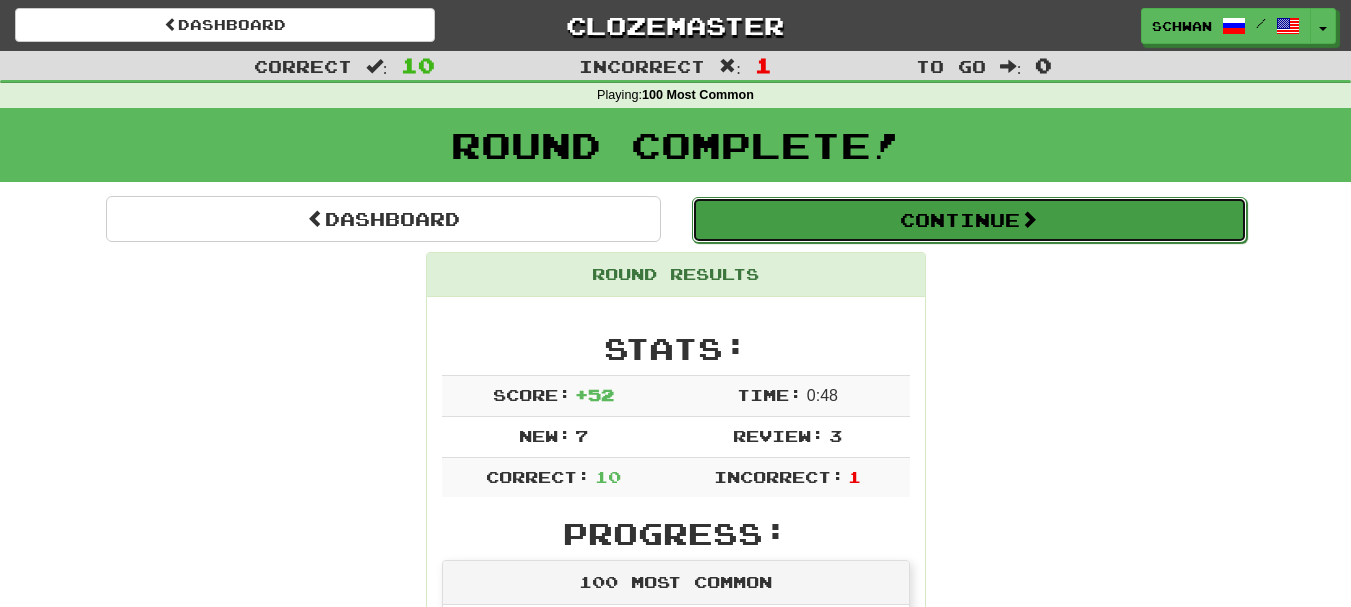 click on "Continue" at bounding box center [969, 220] 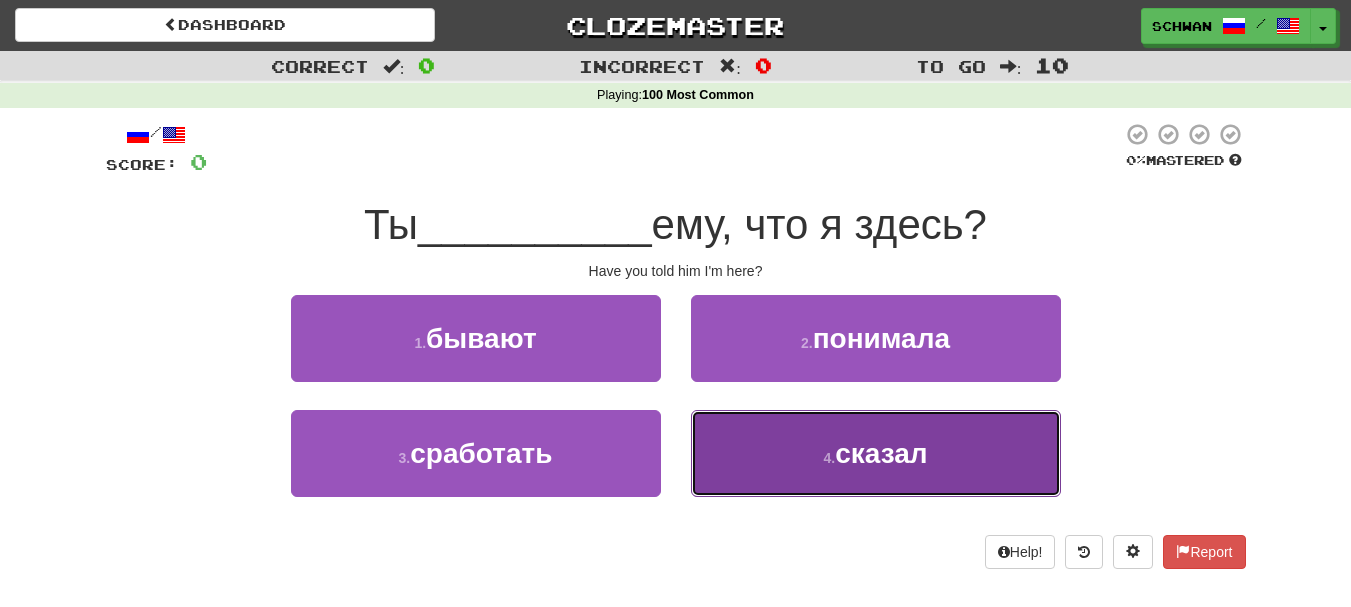 click on "4 .  сказал" at bounding box center (876, 453) 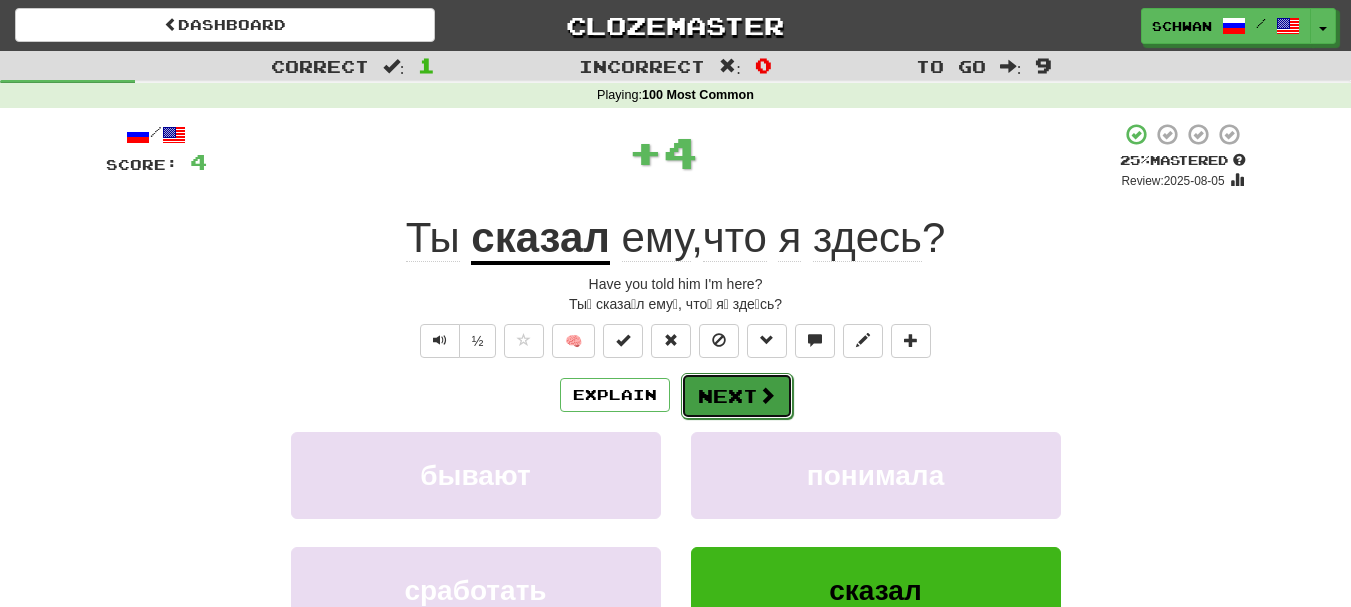 click on "Next" at bounding box center [737, 396] 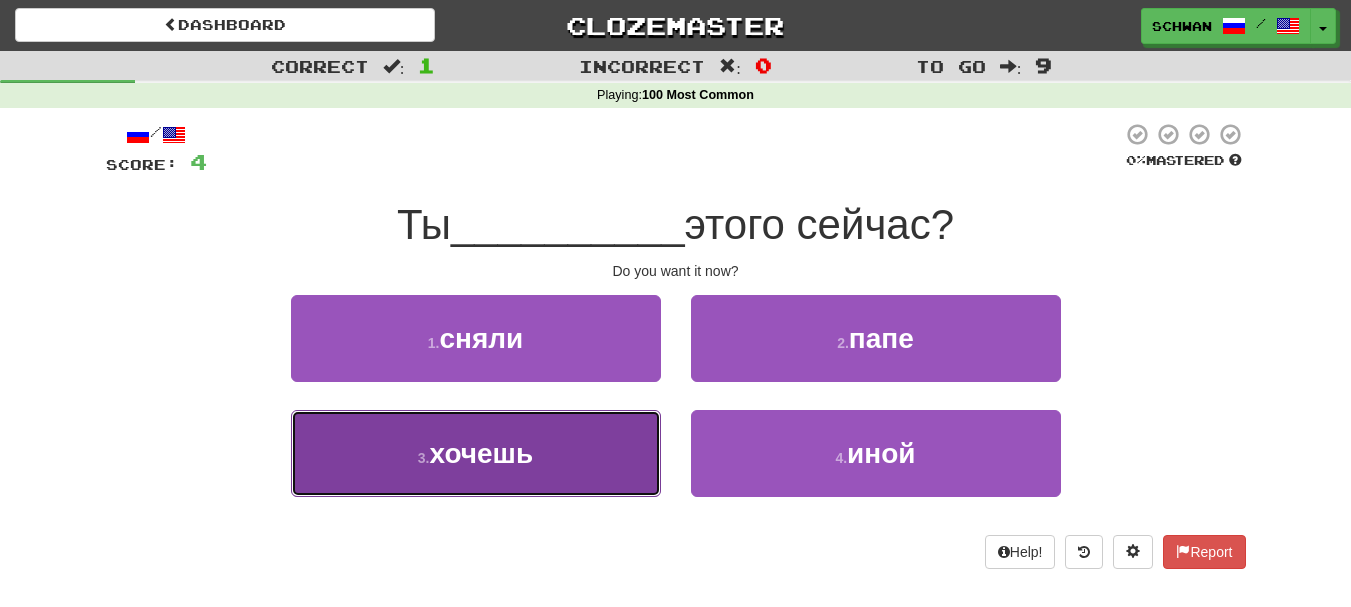 click on "3 .  хочешь" at bounding box center (476, 453) 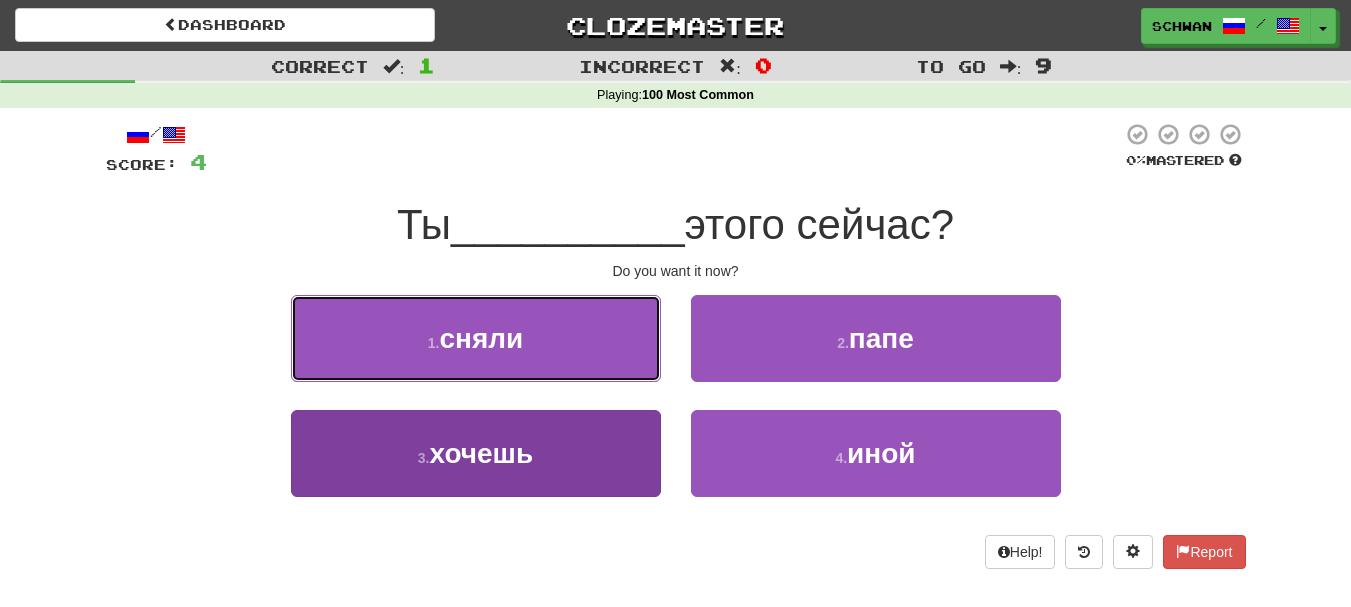click on "1 .  сняли" at bounding box center [476, 338] 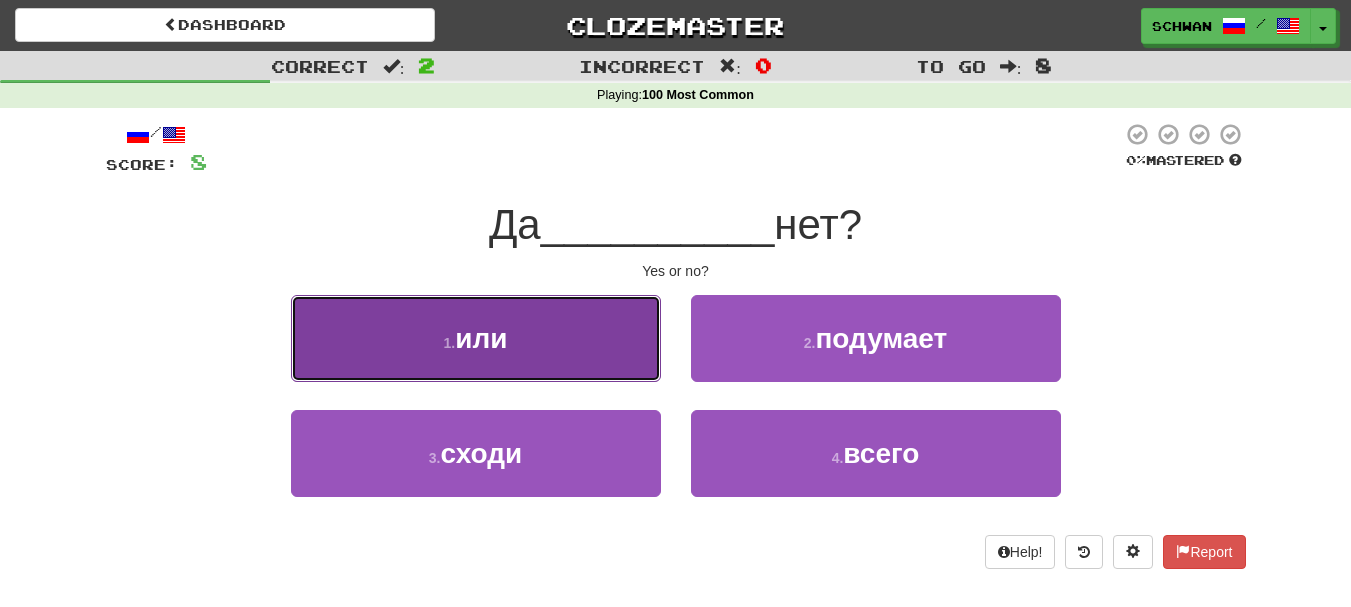 click on "1 .  или" at bounding box center (476, 338) 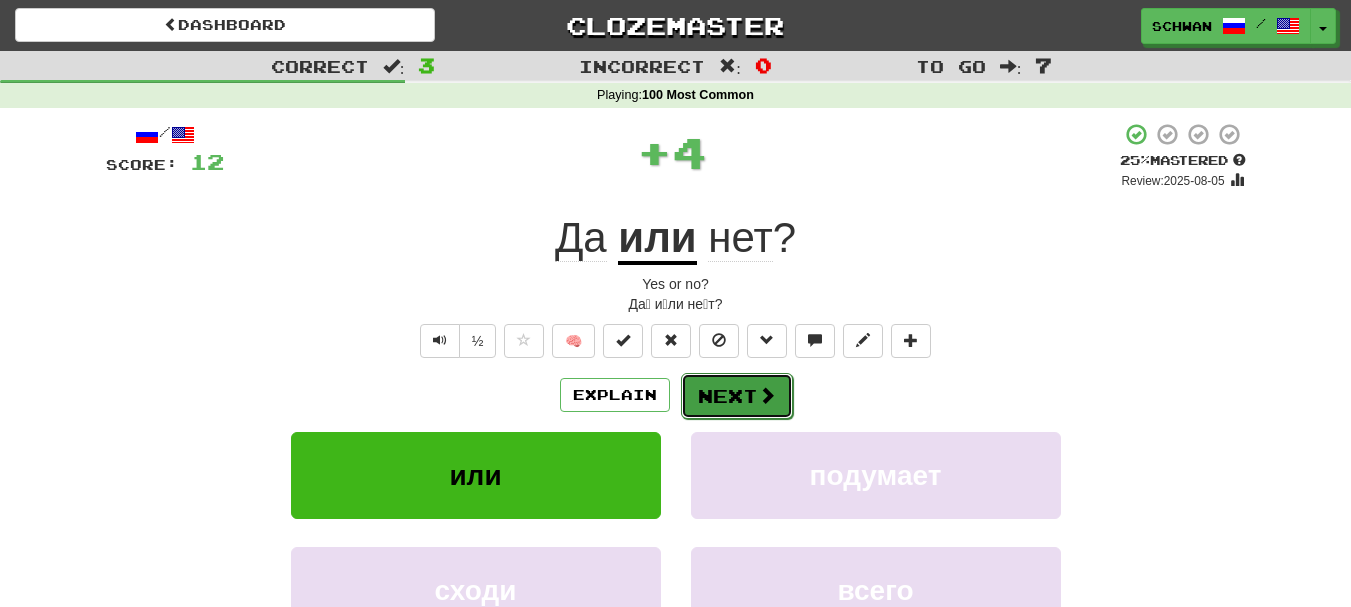 click on "Next" at bounding box center [737, 396] 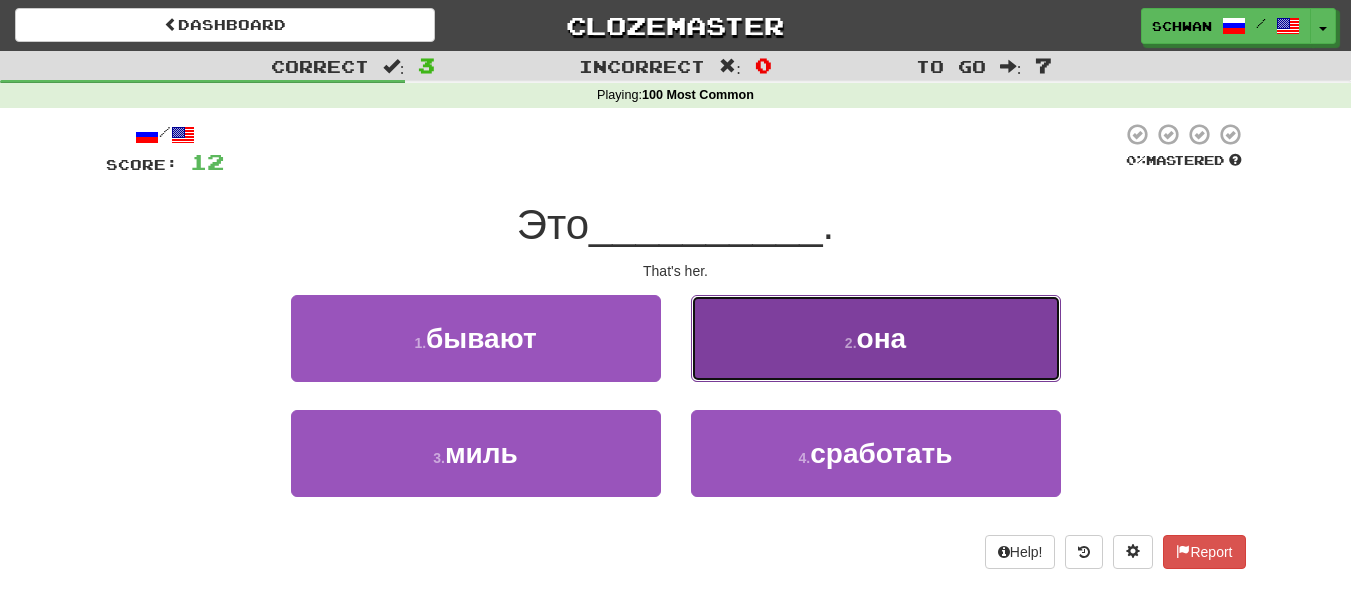 click on "2 .  она" at bounding box center [876, 338] 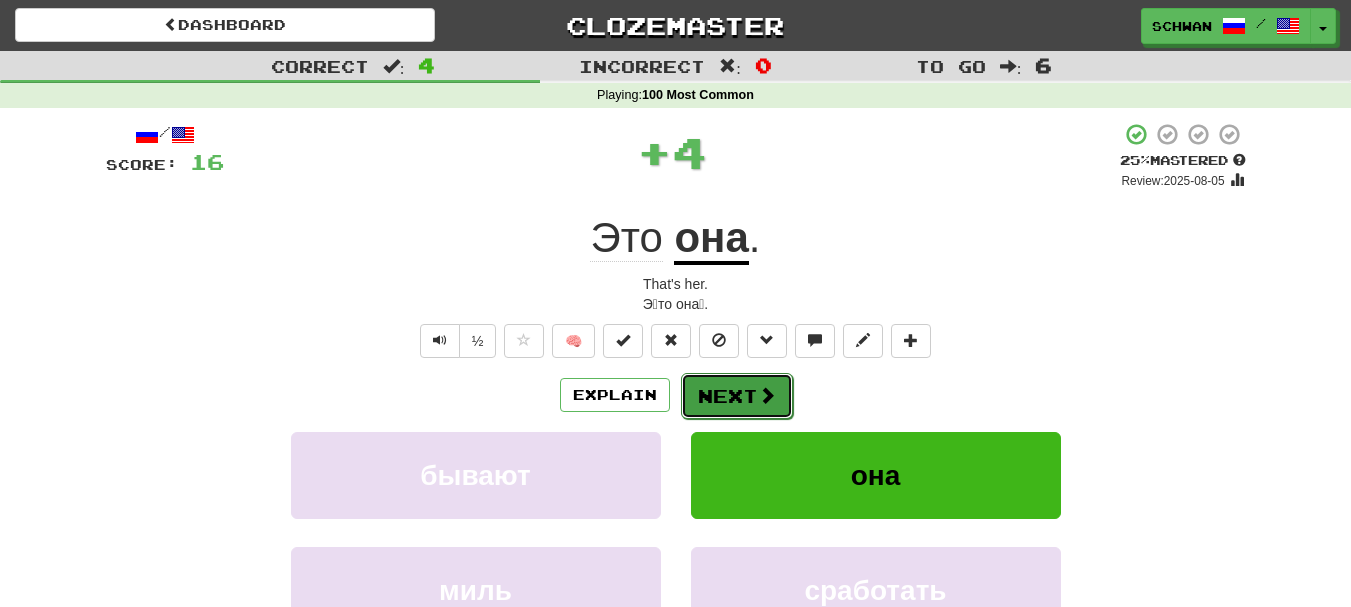 click on "Next" at bounding box center [737, 396] 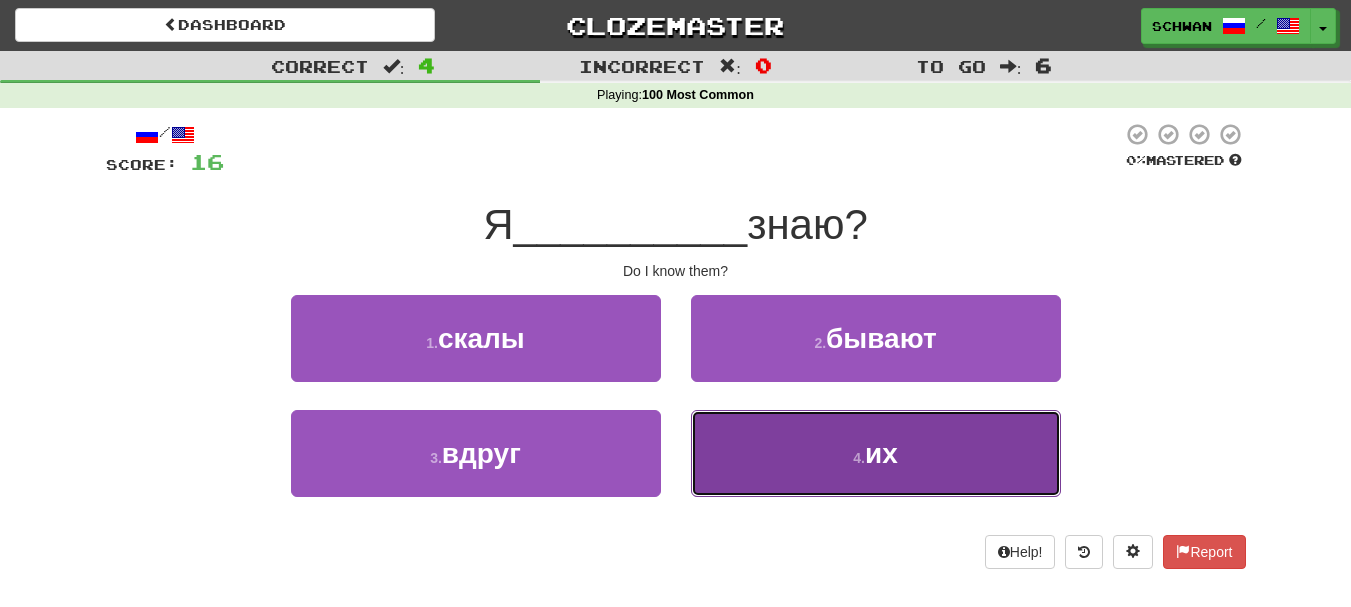 click on "4 .  их" at bounding box center (876, 453) 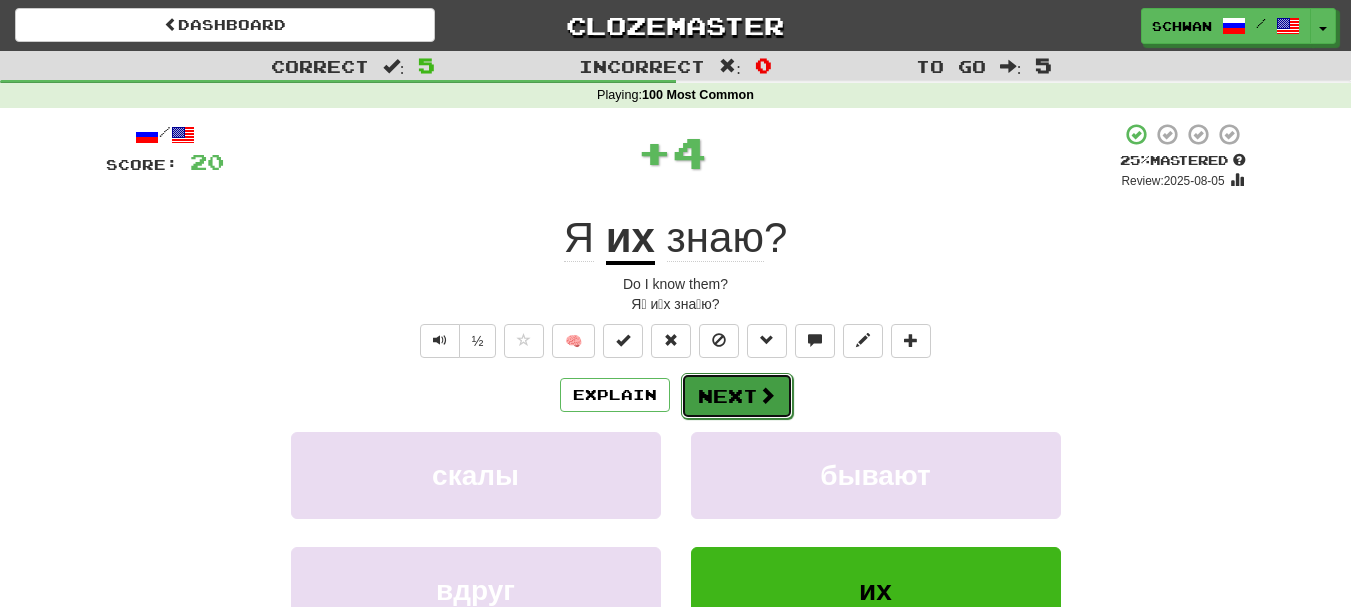 click on "Next" at bounding box center (737, 396) 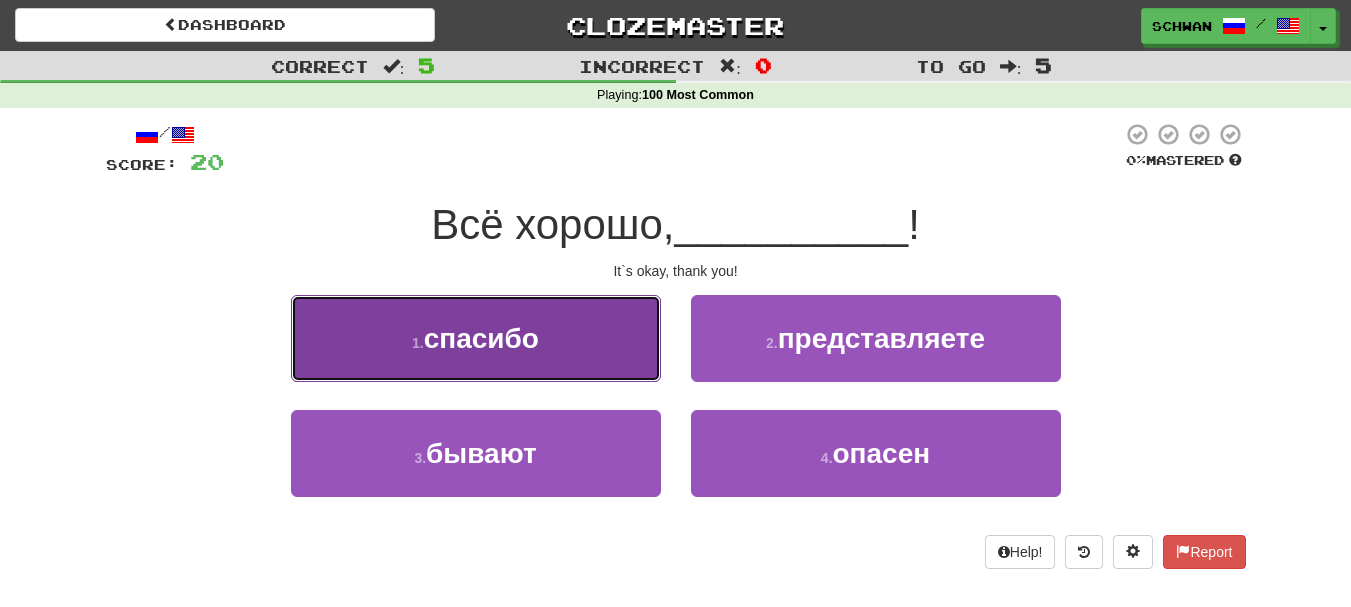 click on "1 .  спасибо" at bounding box center (476, 338) 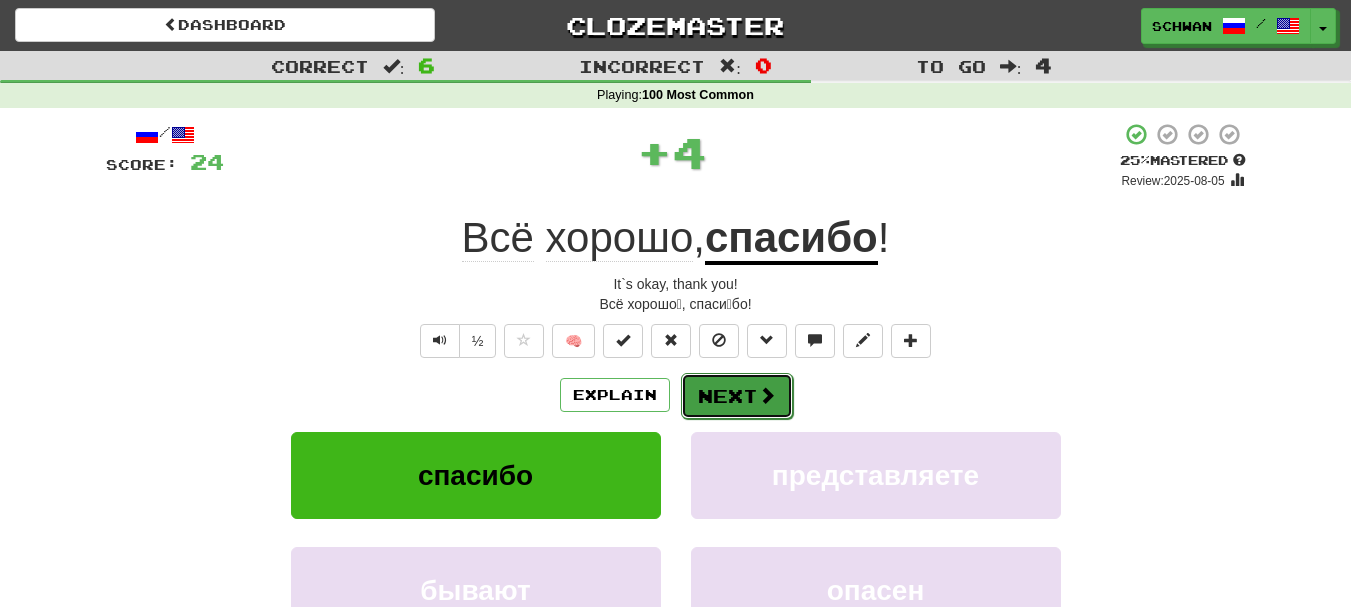 click on "Next" at bounding box center (737, 396) 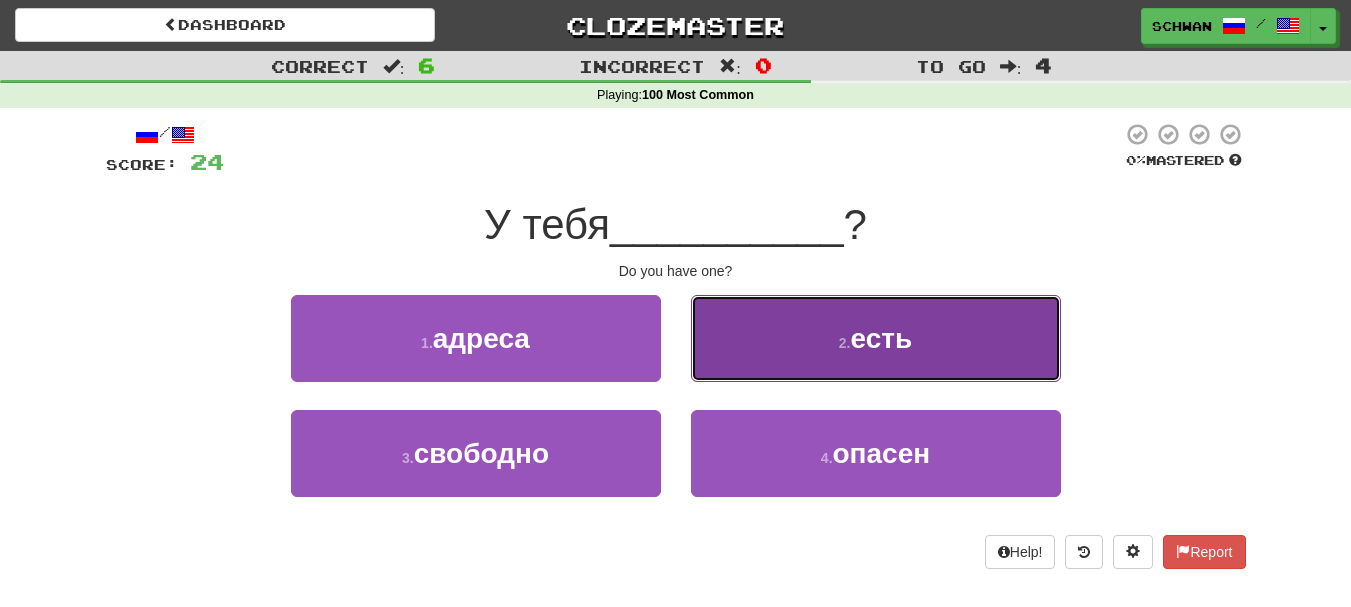 click on "2 .  есть" at bounding box center (876, 338) 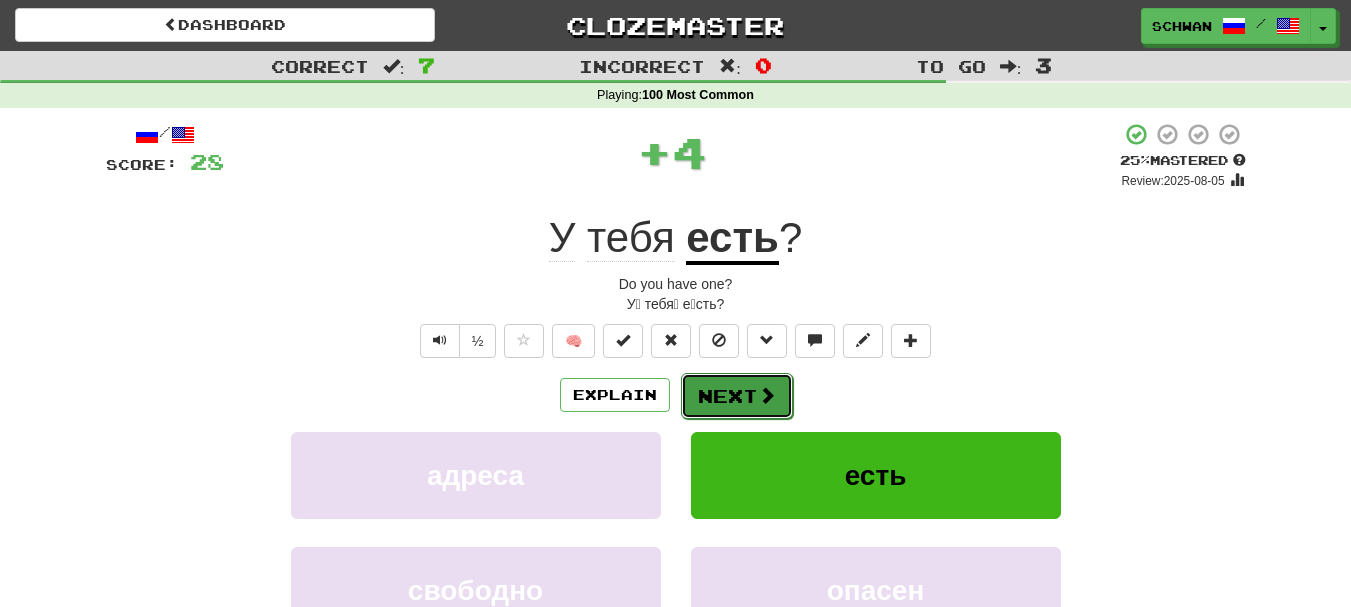 click on "Next" at bounding box center (737, 396) 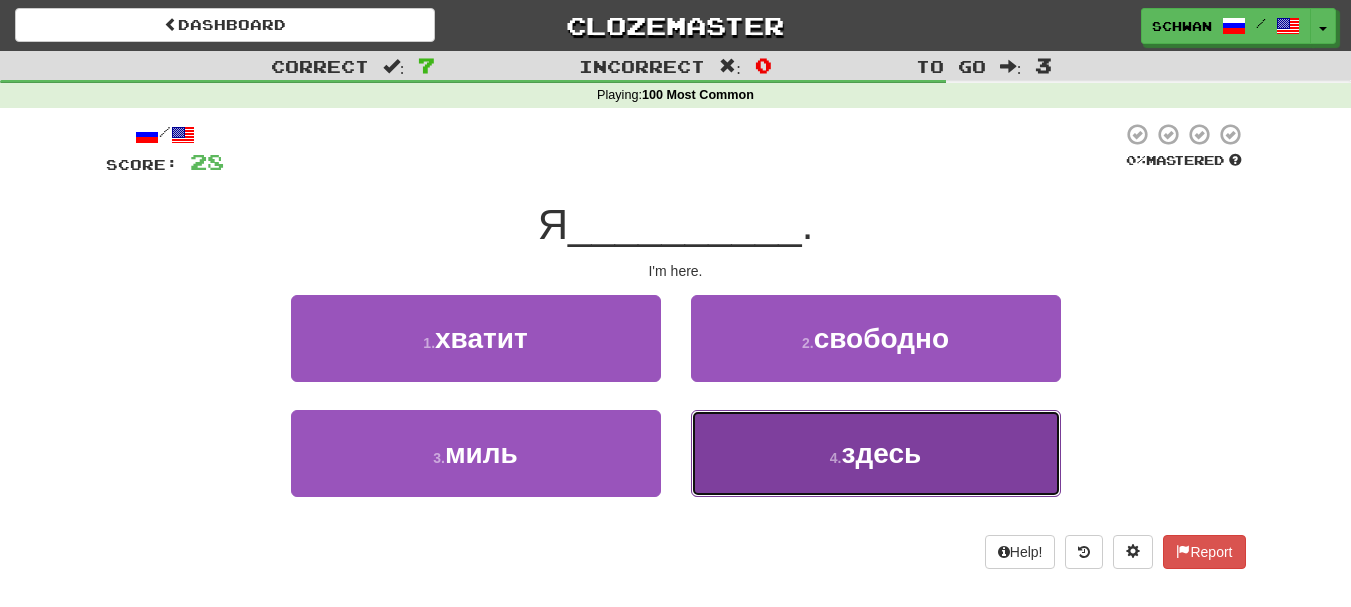 click on "4 .  здесь" at bounding box center (876, 453) 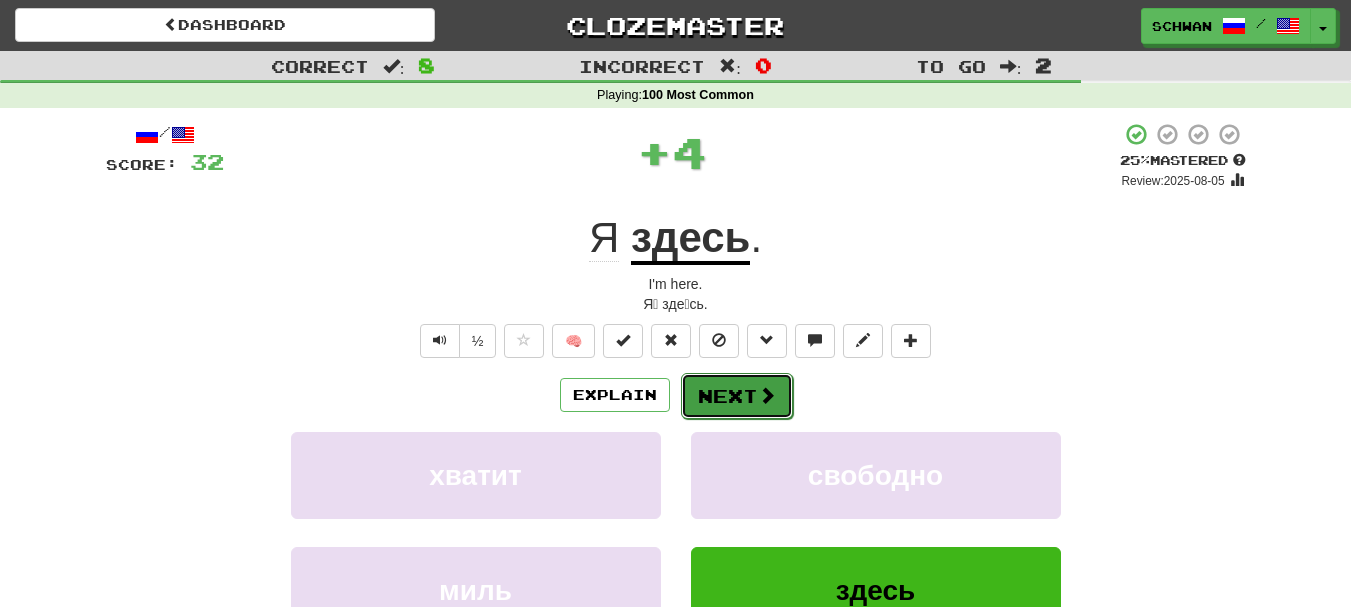 click on "Next" at bounding box center (737, 396) 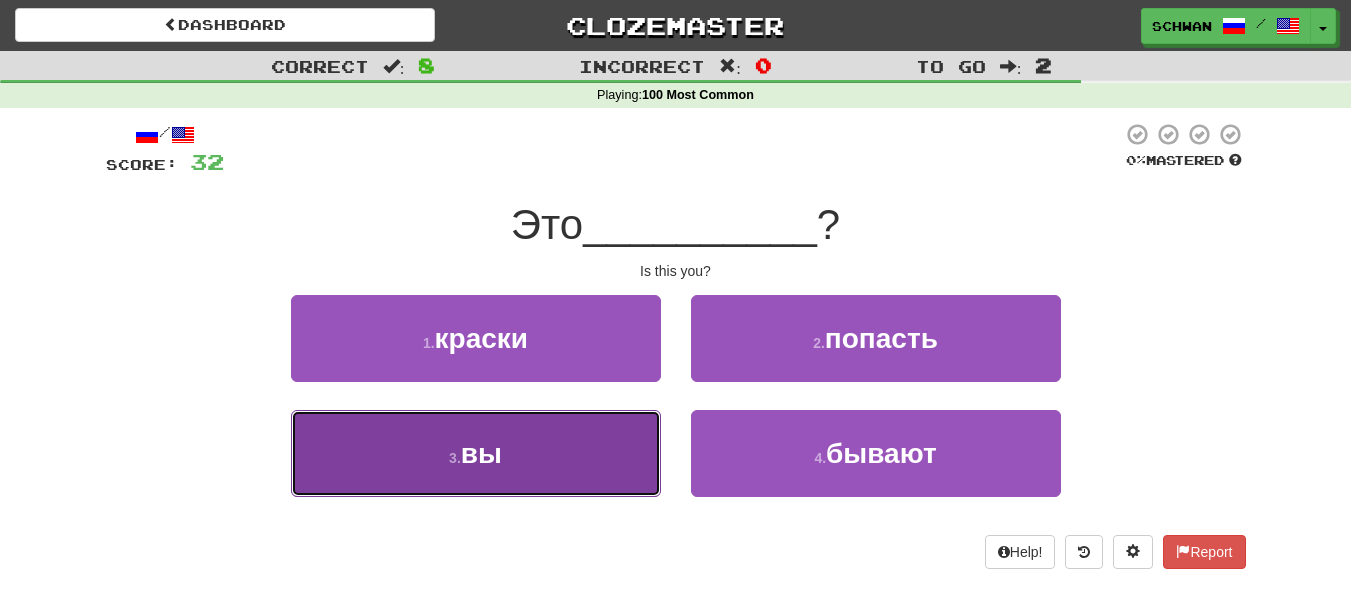click on "3 .  вы" at bounding box center [476, 453] 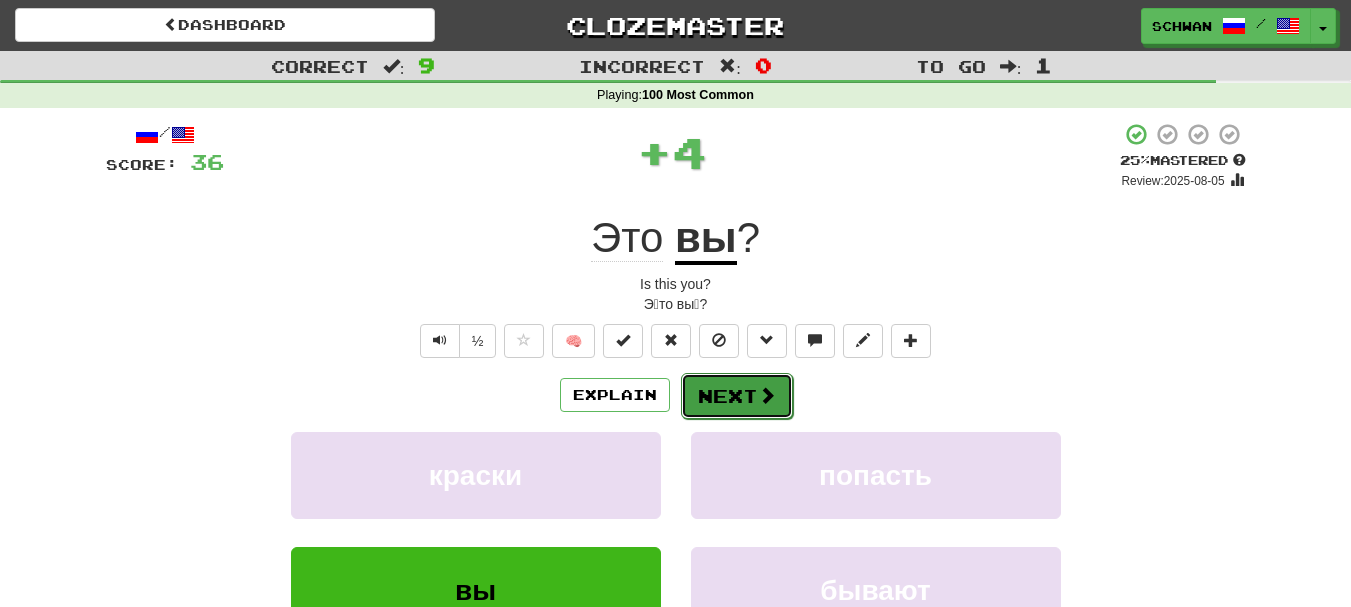 click on "Next" at bounding box center [737, 396] 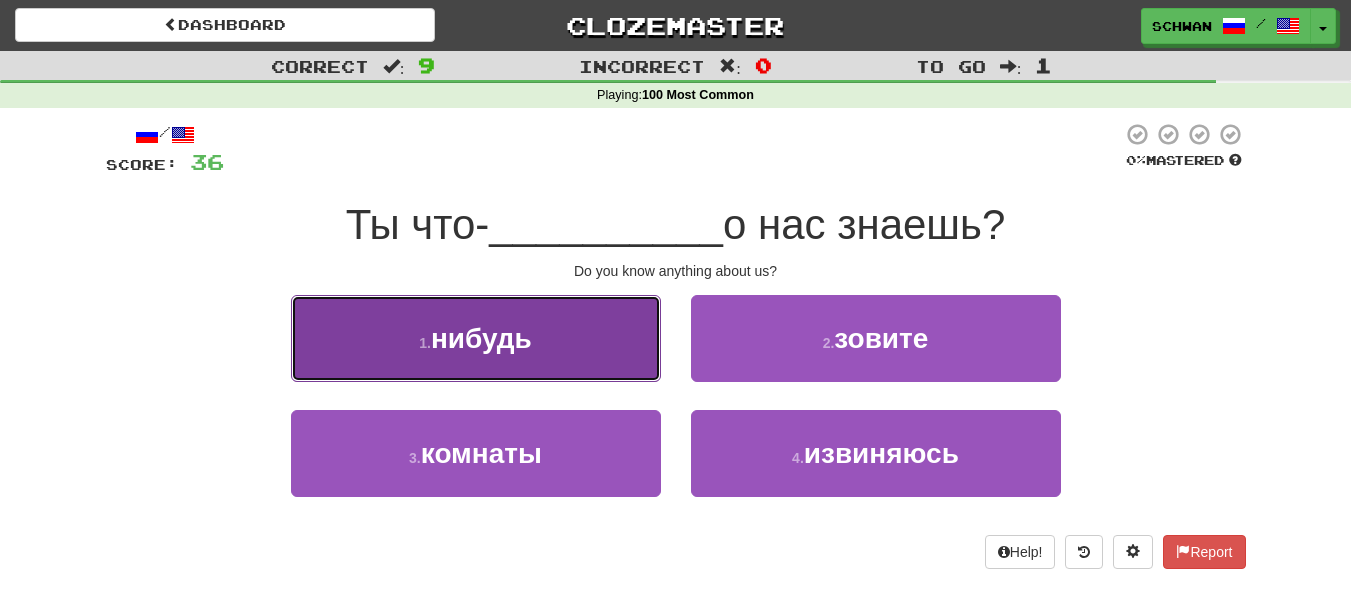 click on "1 .  нибудь" at bounding box center (476, 338) 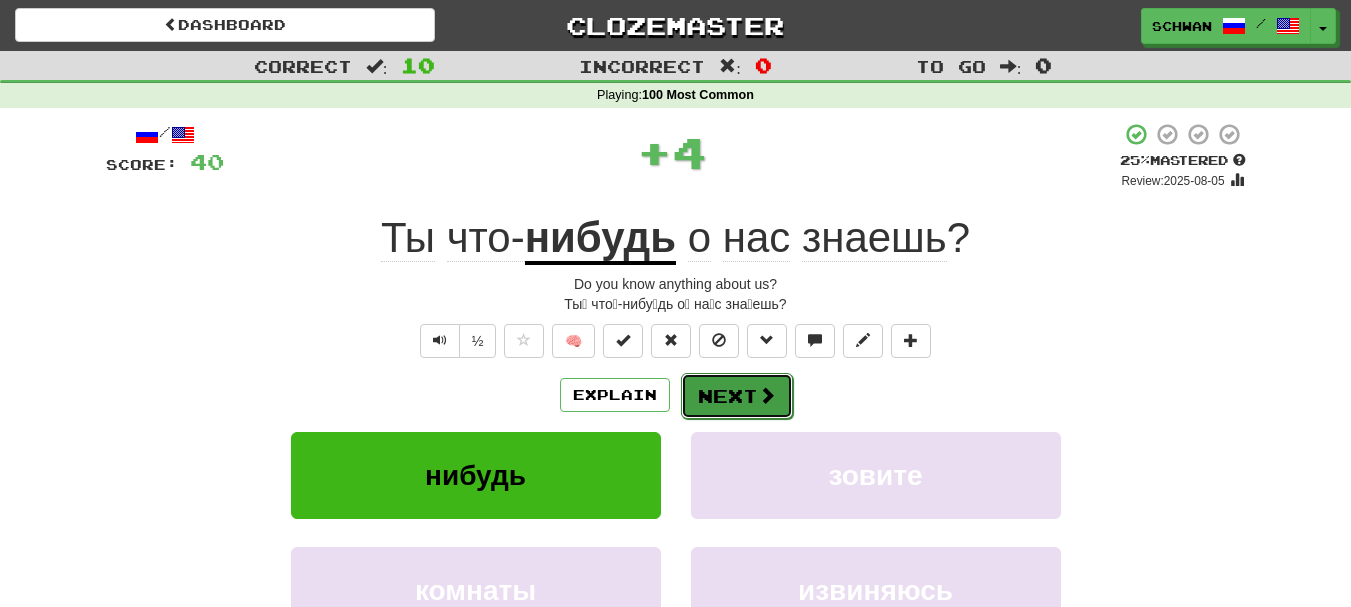 click on "Next" at bounding box center [737, 396] 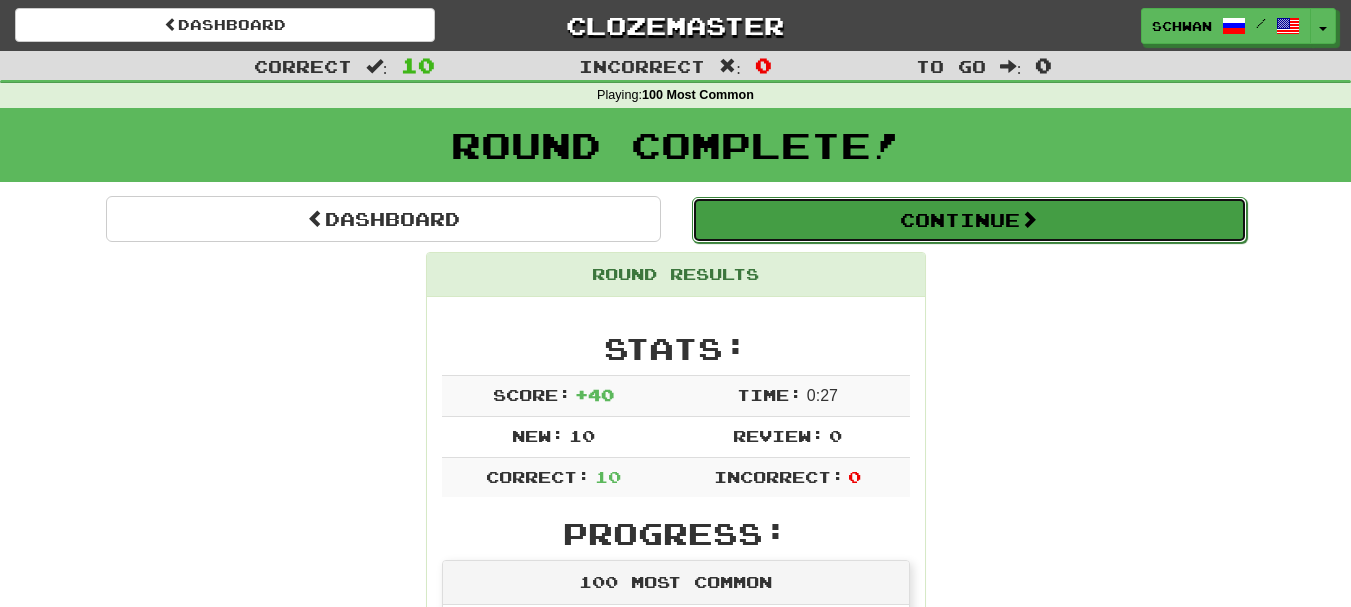 click on "Continue" at bounding box center (969, 220) 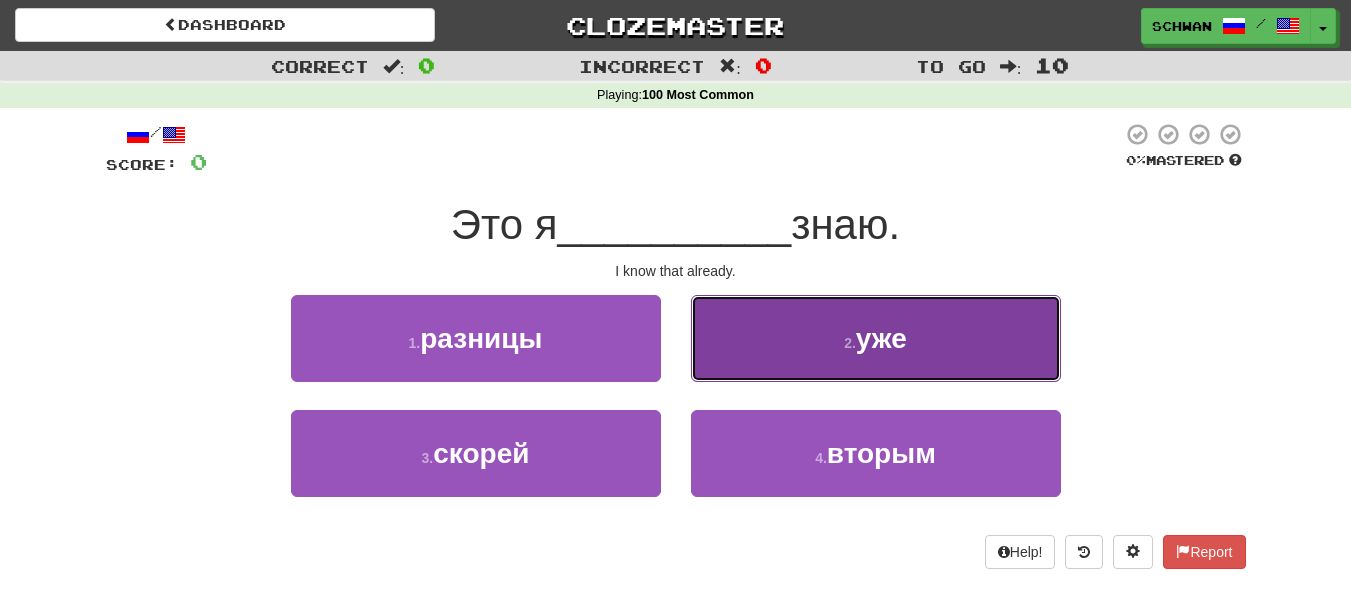 click on "2 .  уже" at bounding box center [876, 338] 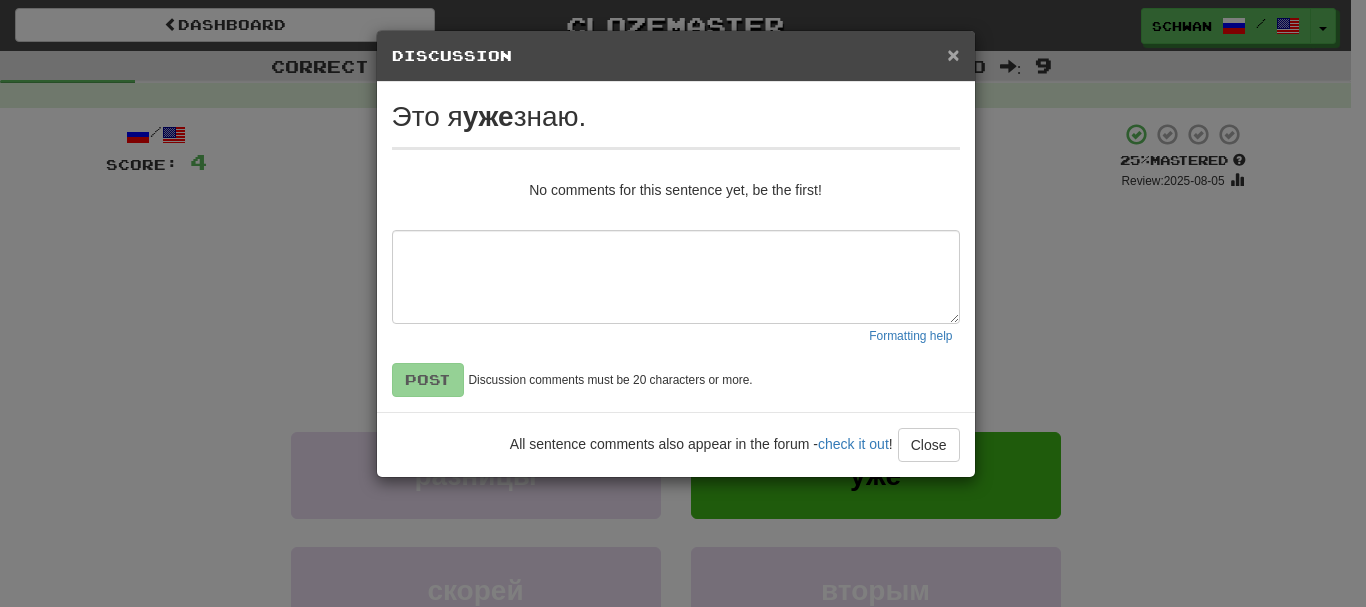 click on "×" at bounding box center (953, 54) 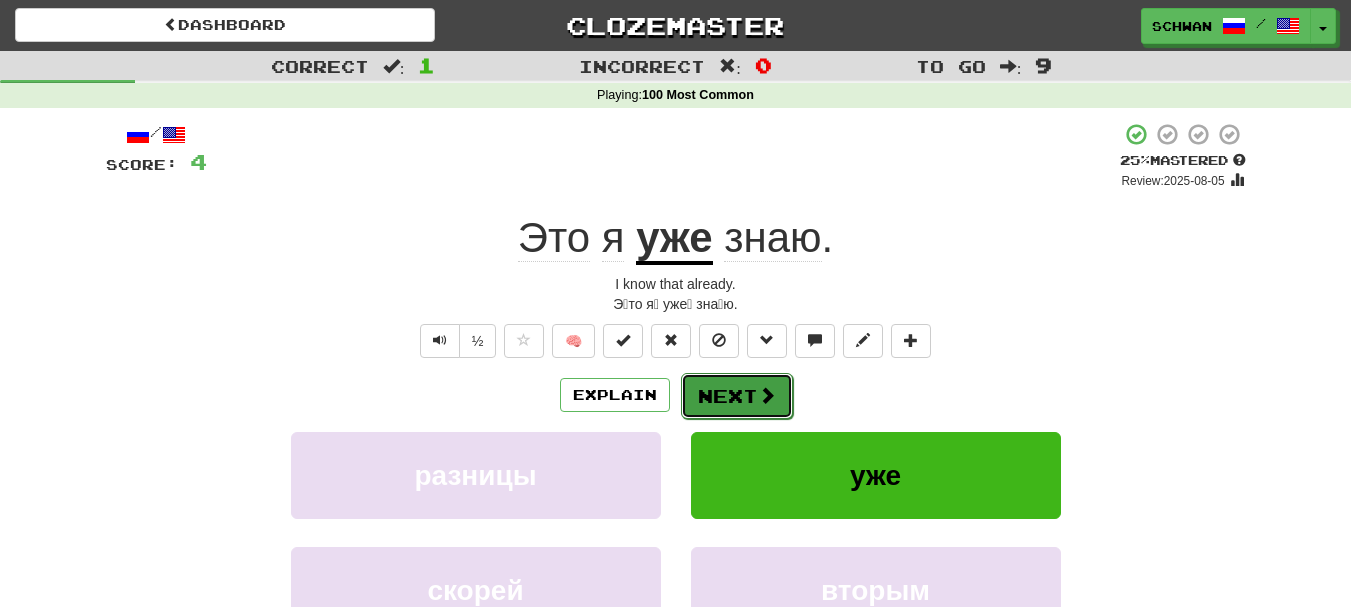 click on "Next" at bounding box center (737, 396) 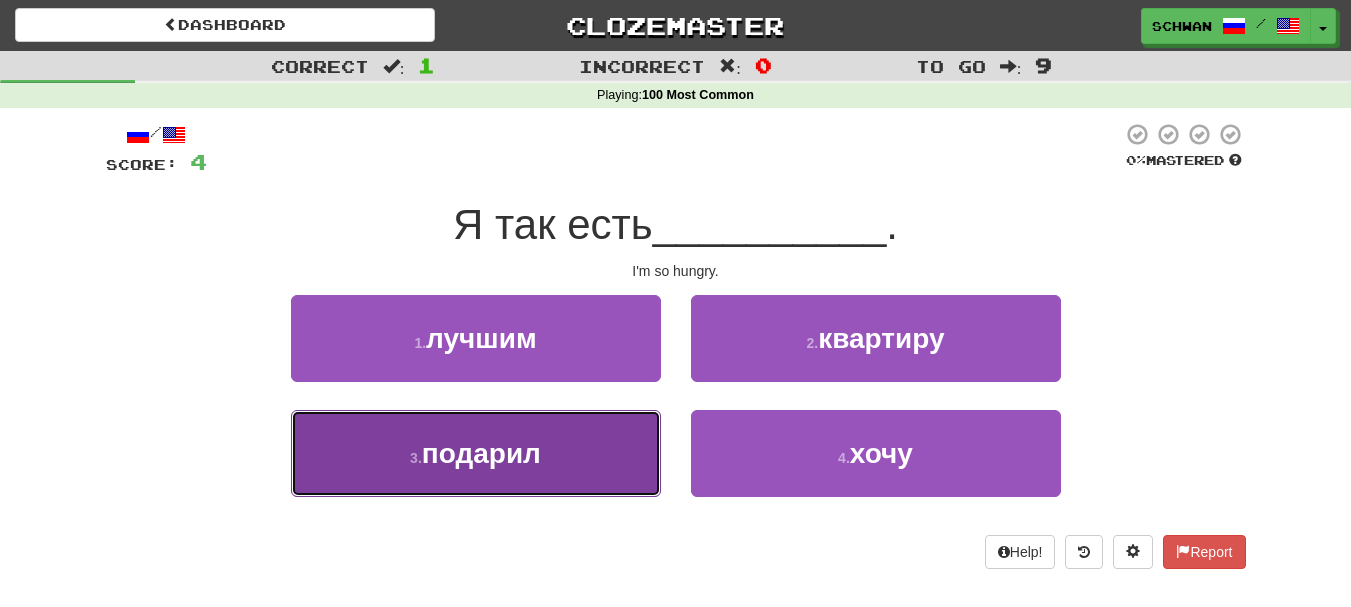 click on "3 .  подарил" at bounding box center (476, 453) 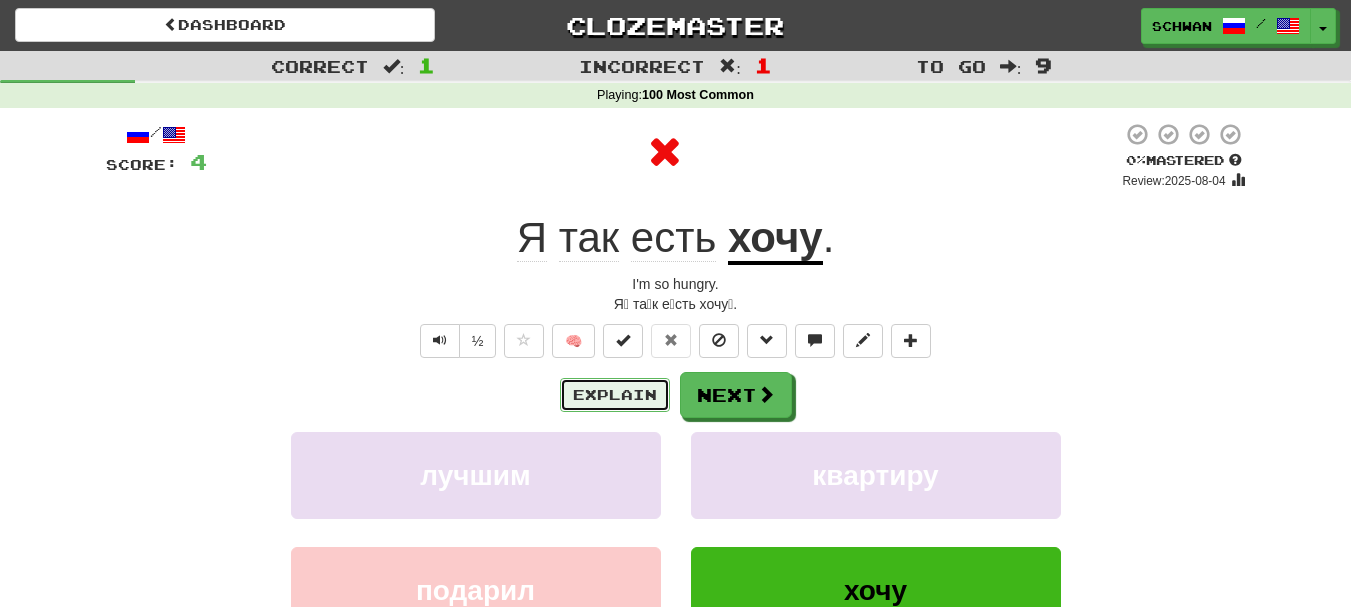 click on "Explain" at bounding box center (615, 395) 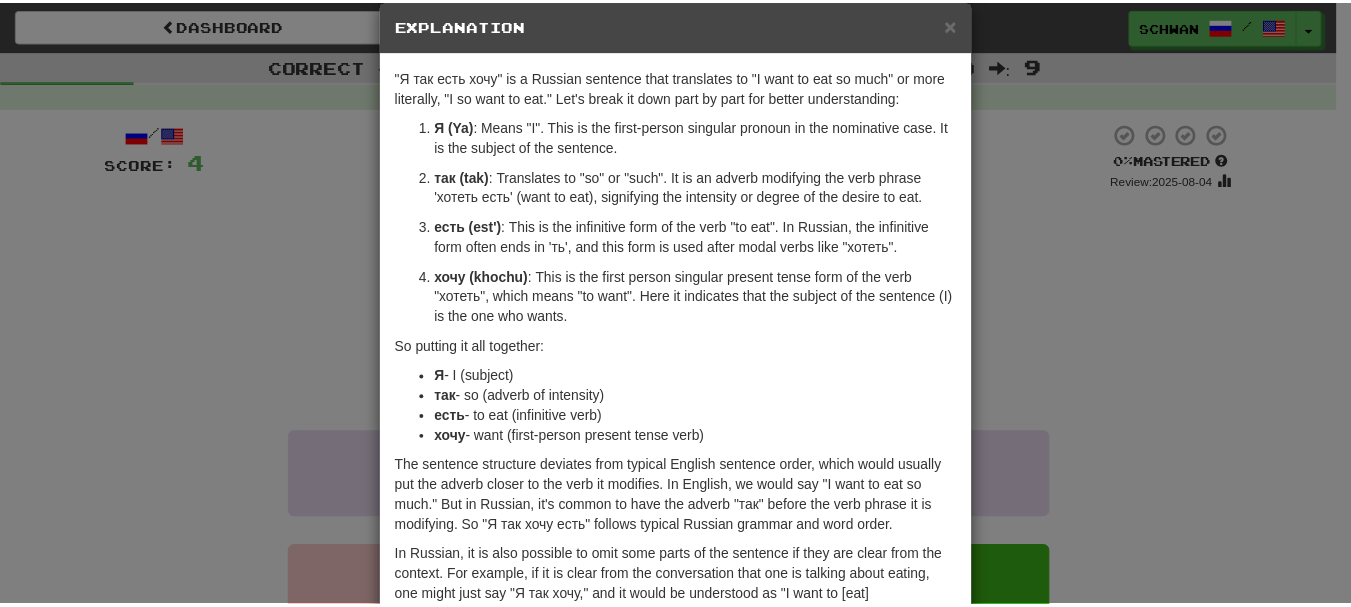 scroll, scrollTop: 0, scrollLeft: 0, axis: both 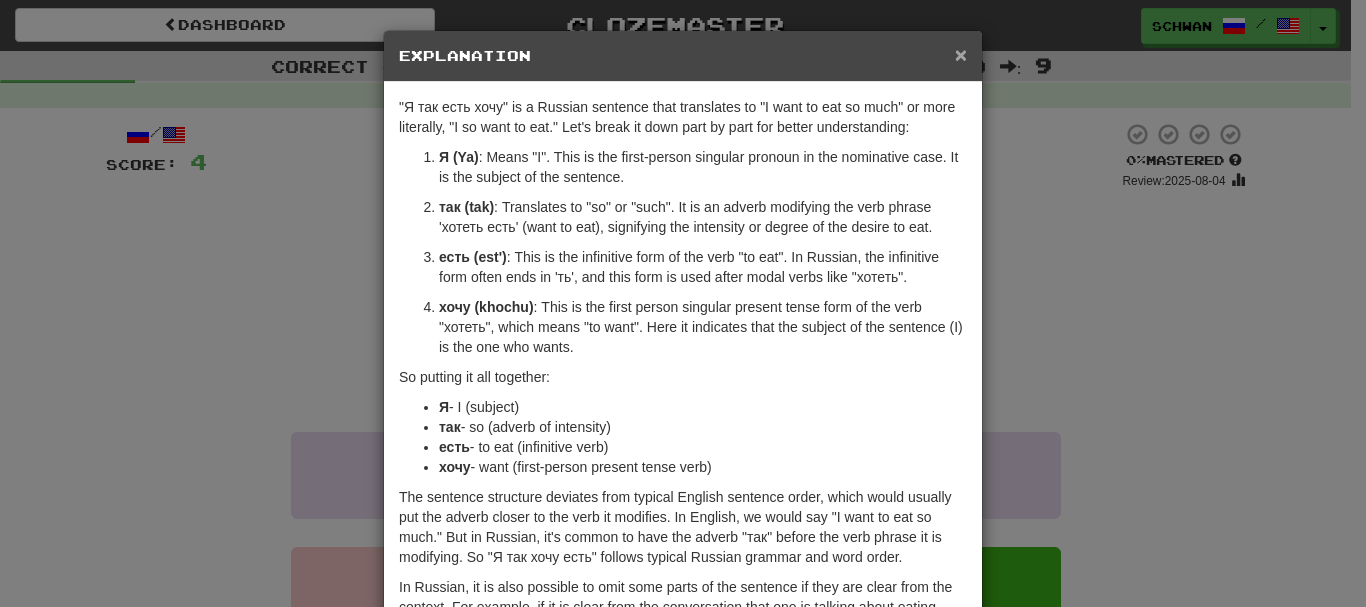 click on "×" at bounding box center (961, 54) 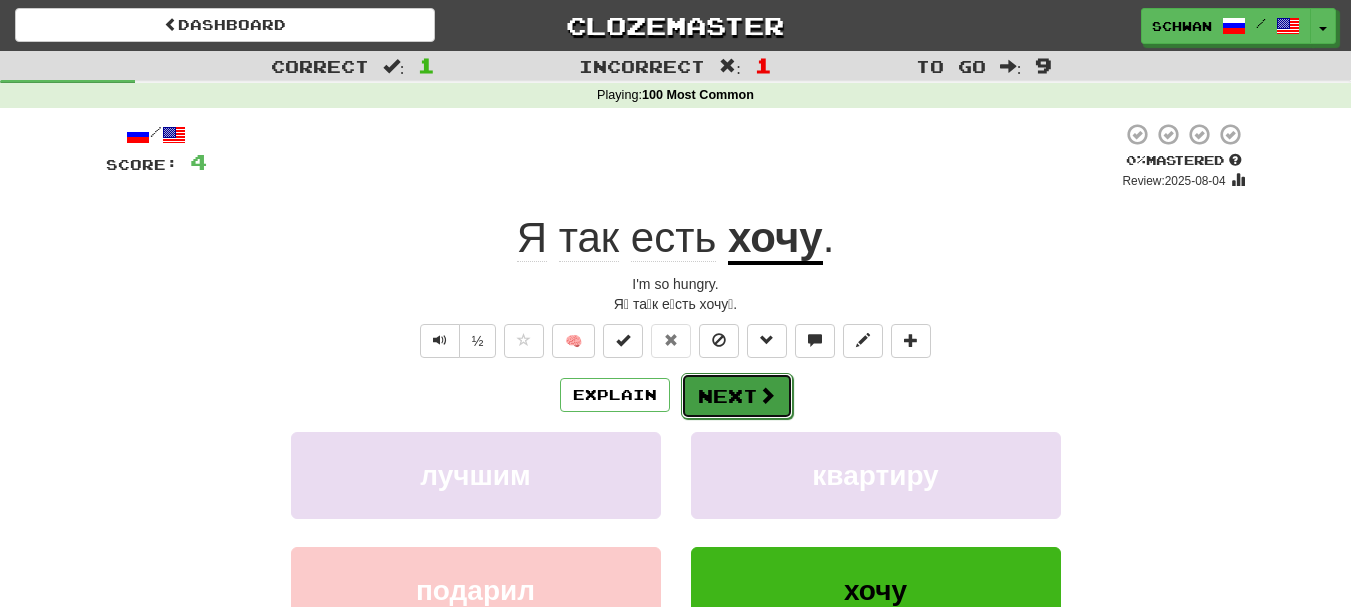 click at bounding box center (767, 395) 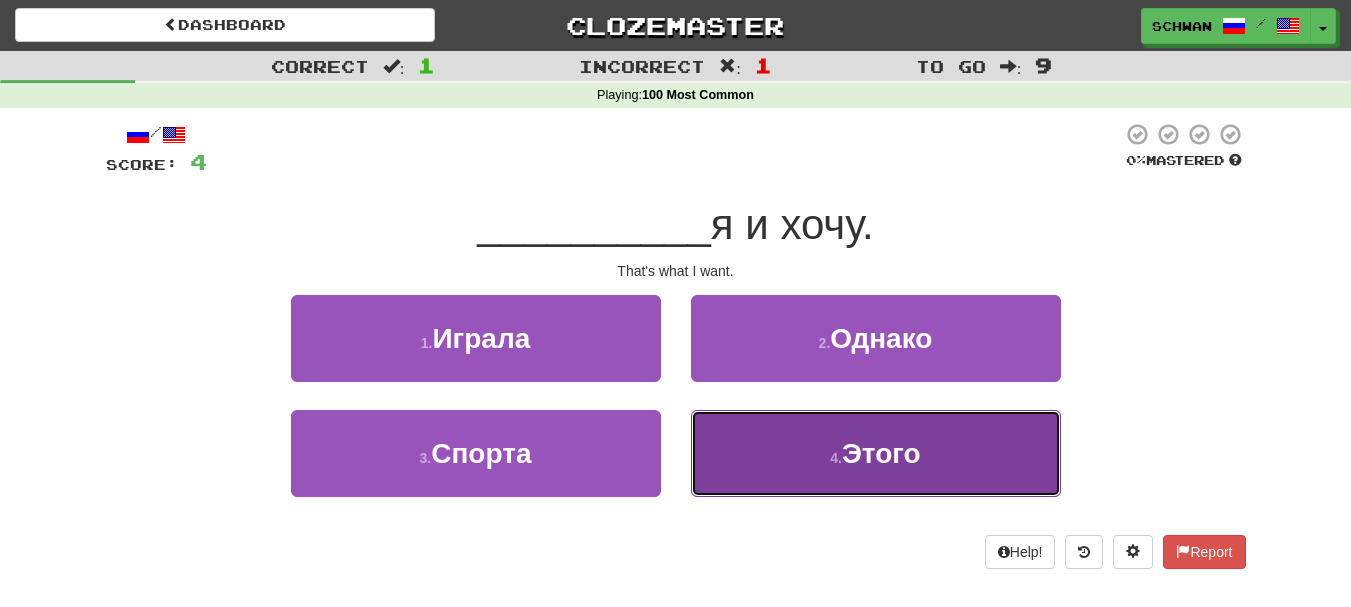 click on "4 .  Этого" at bounding box center [876, 453] 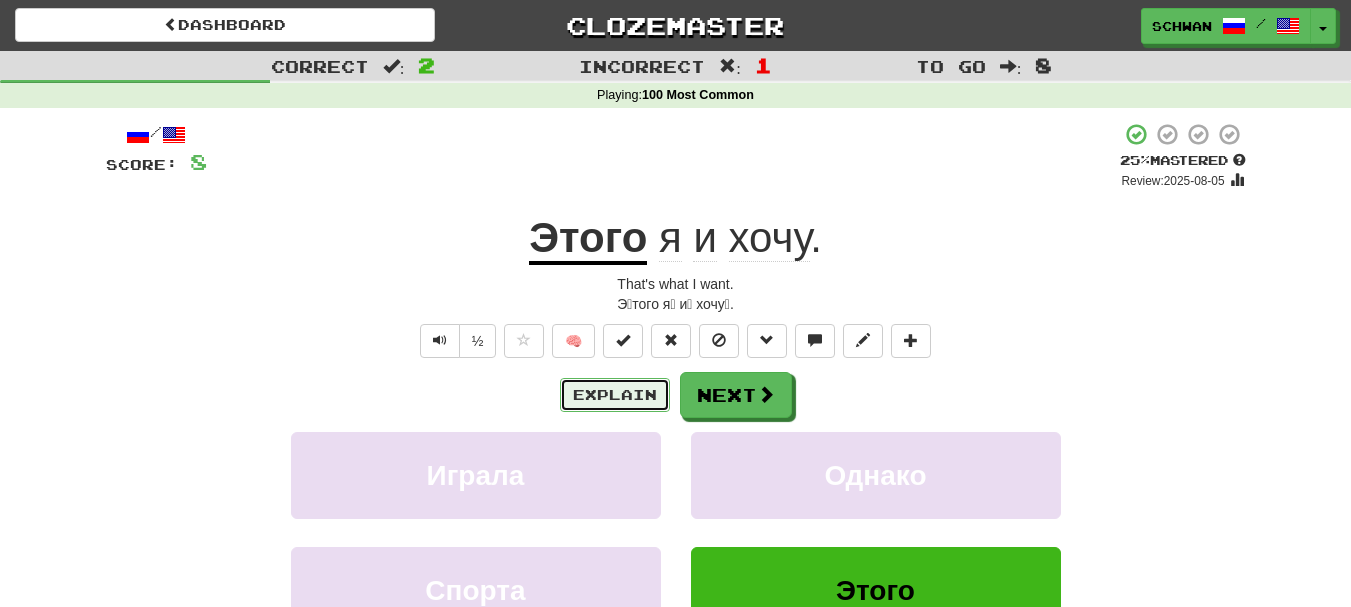 click on "Explain" at bounding box center (615, 395) 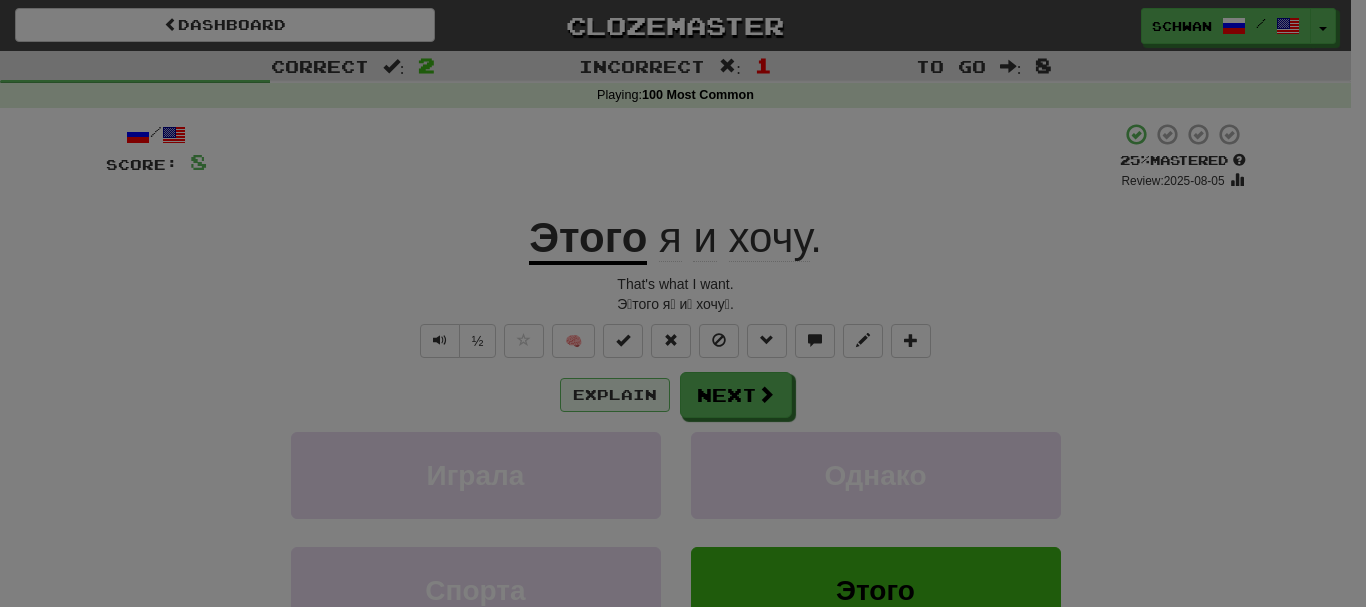 click at bounding box center (683, 303) 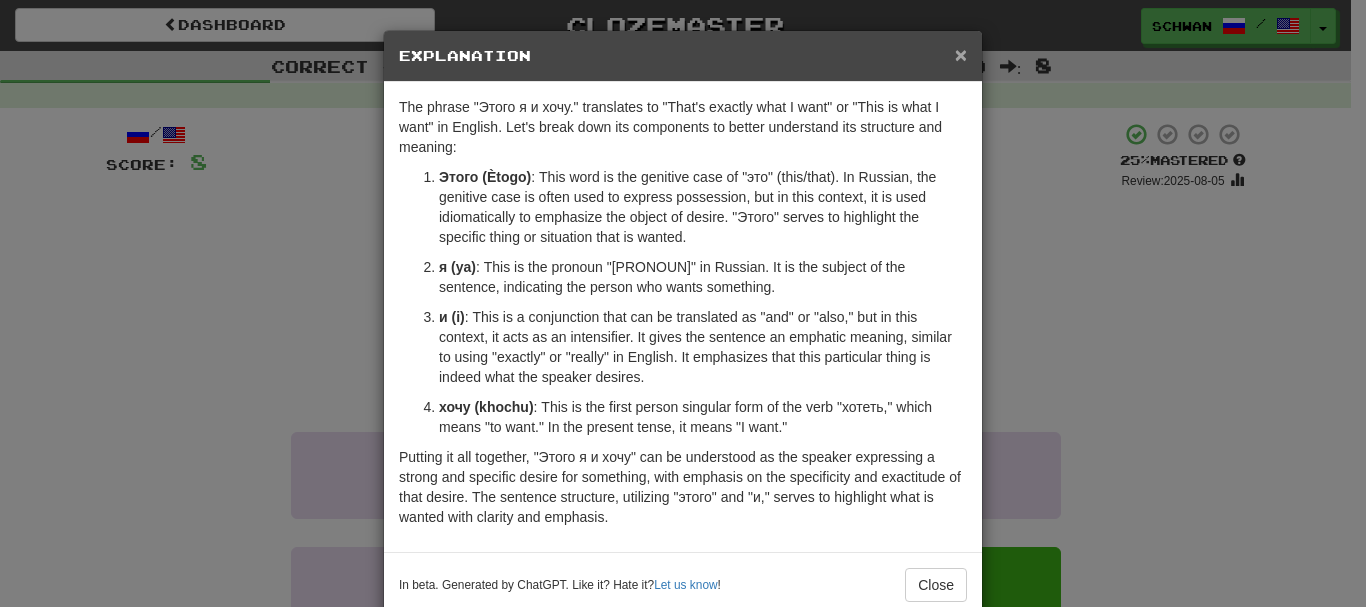 click on "×" at bounding box center (961, 54) 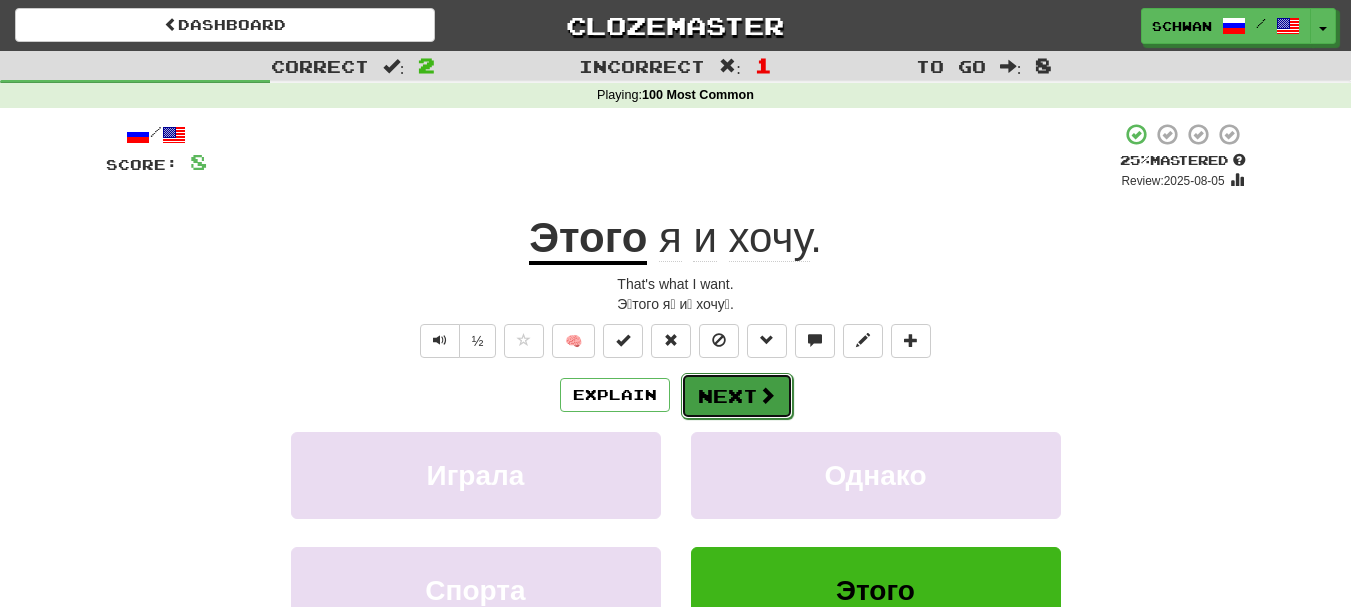 click on "Next" at bounding box center (737, 396) 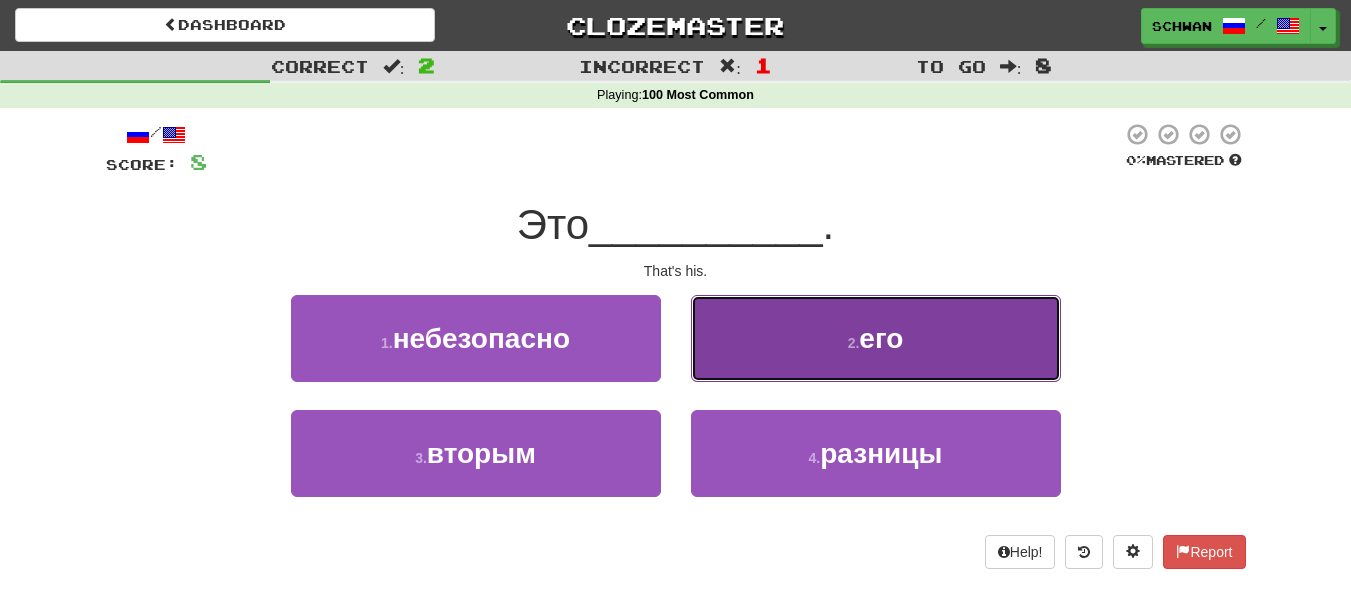 click on "2 .  его" at bounding box center (876, 338) 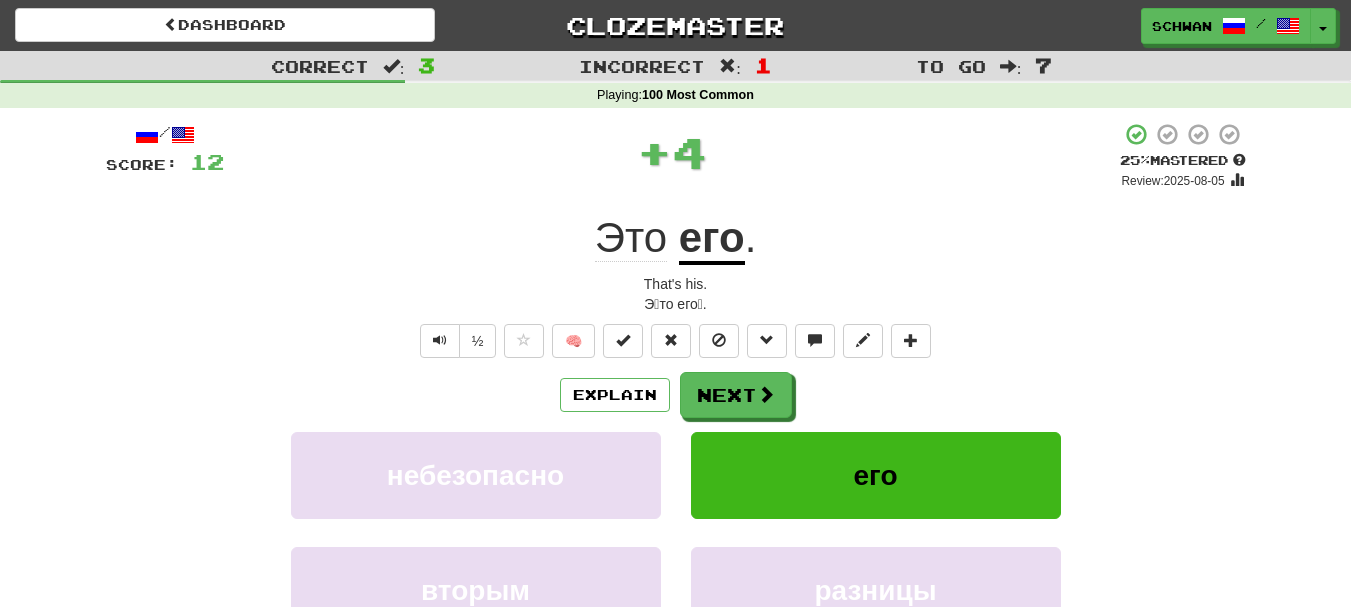 click on "/  Score:   12 + 4 25 %  Mastered Review:  2025-08-05 Это   его . That's his. Э́то его́. ½ 🧠 Explain Next небезопасно его вторым разницы Learn more: небезопасно его вторым разницы  Help!  Report Sentence Source" at bounding box center (676, 445) 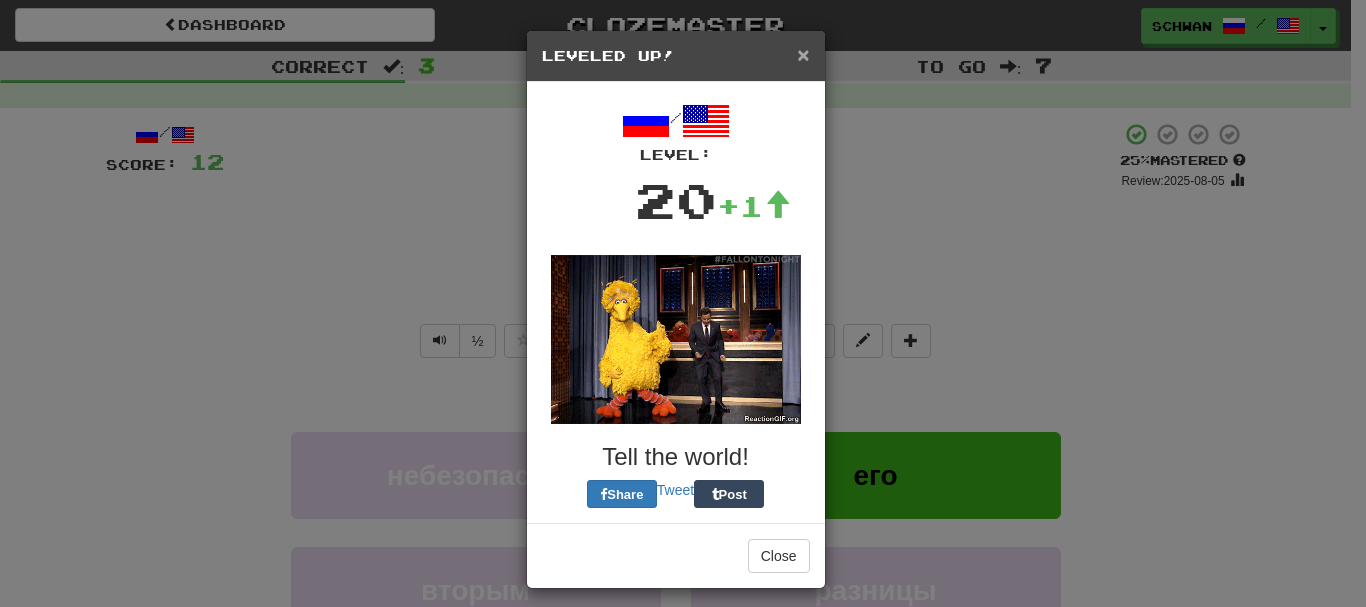 click on "×" at bounding box center [803, 54] 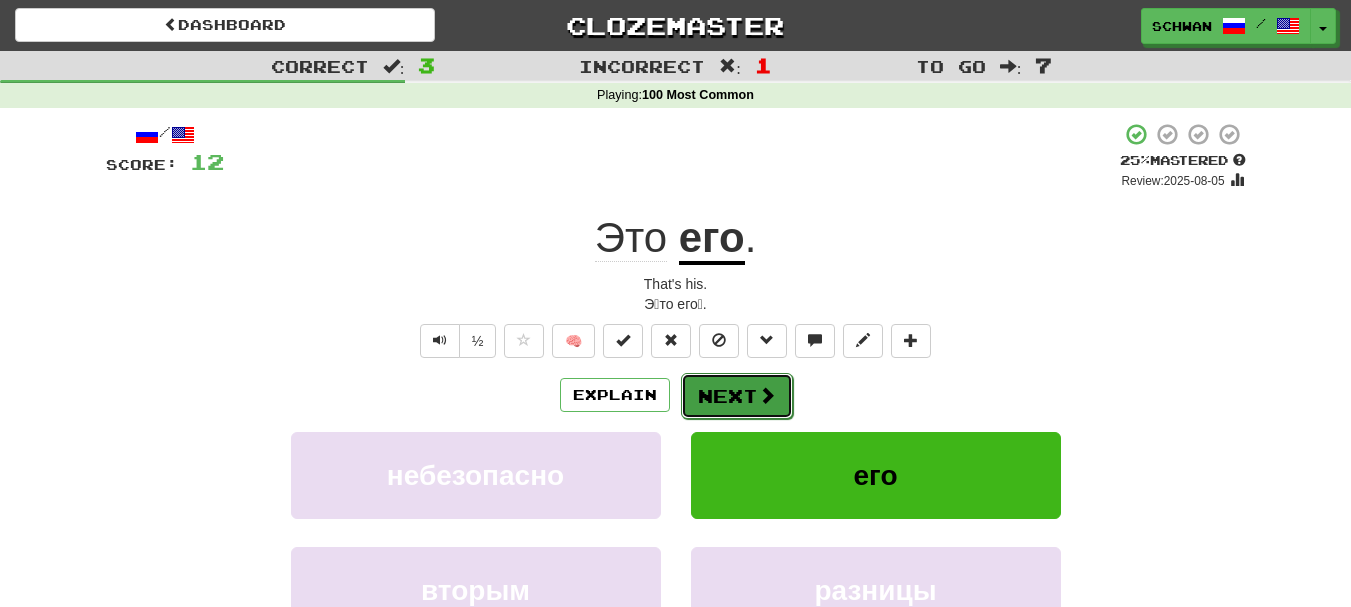 click on "Next" at bounding box center [737, 396] 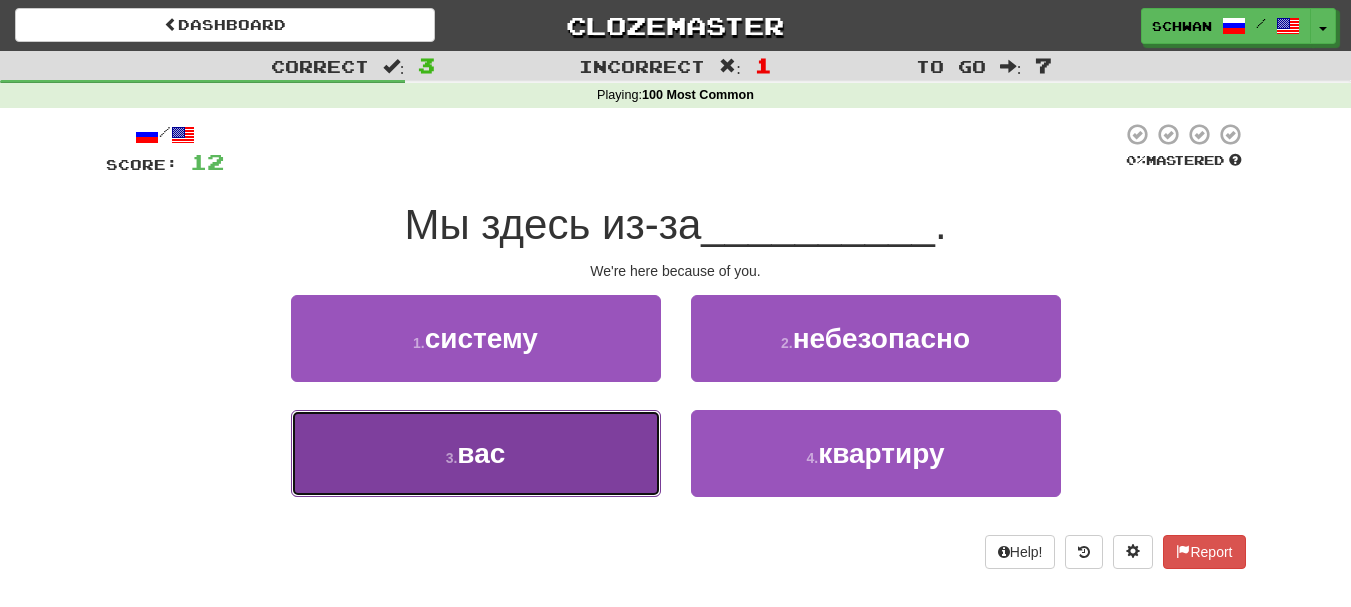 click on "3 ." at bounding box center (452, 458) 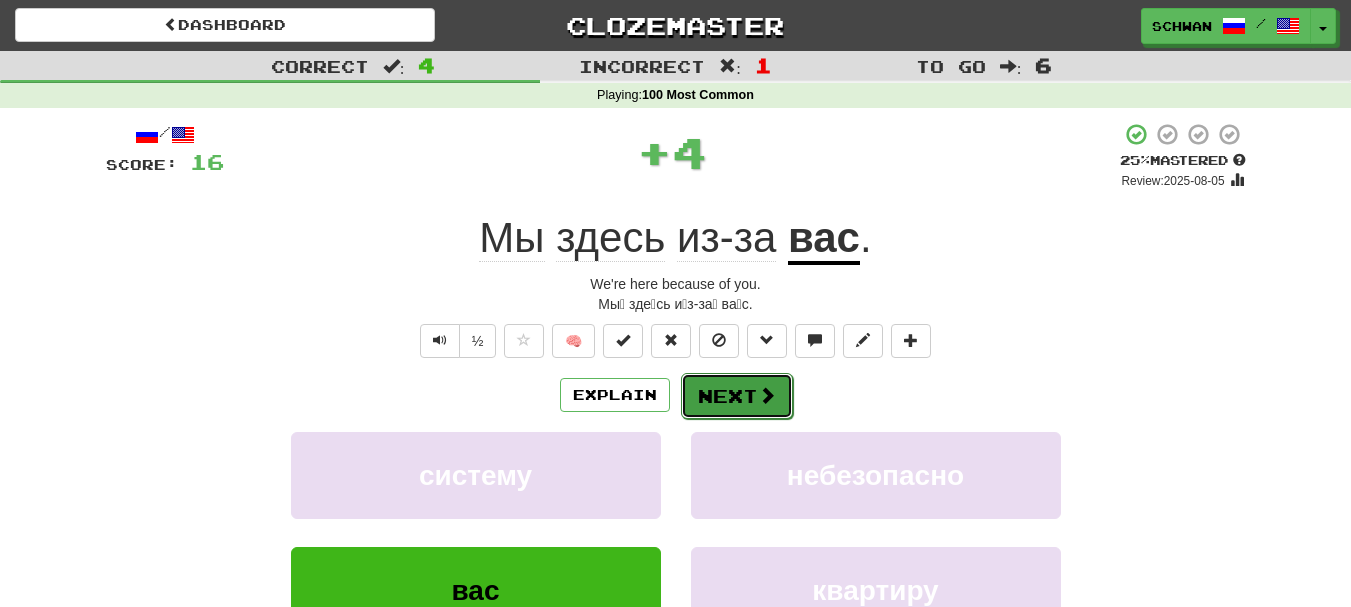 click on "Next" at bounding box center (737, 396) 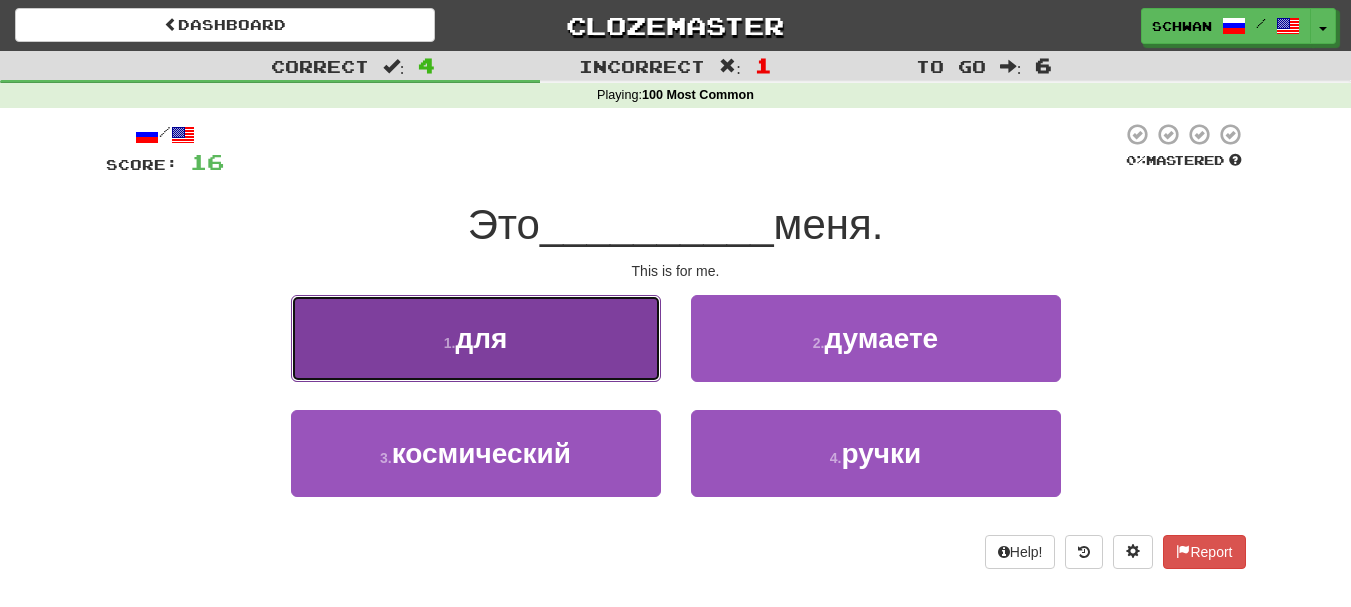 click on "1 .  для" at bounding box center (476, 338) 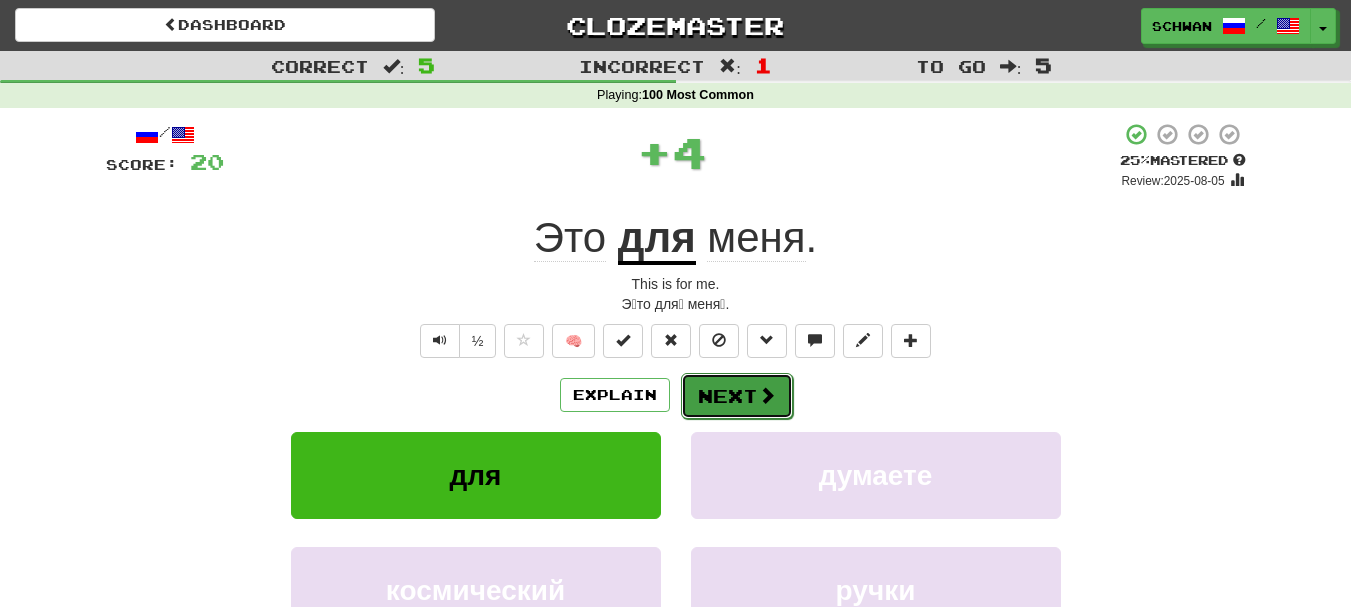 click on "Next" at bounding box center [737, 396] 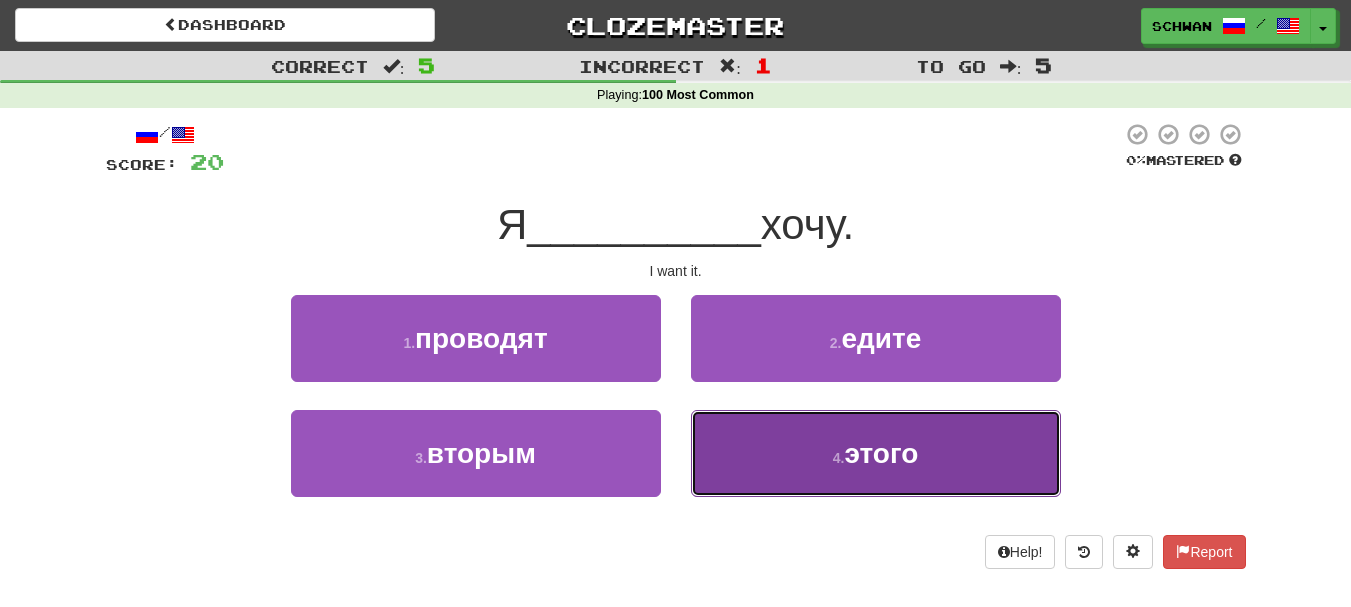 click on "4 .  этого" at bounding box center (876, 453) 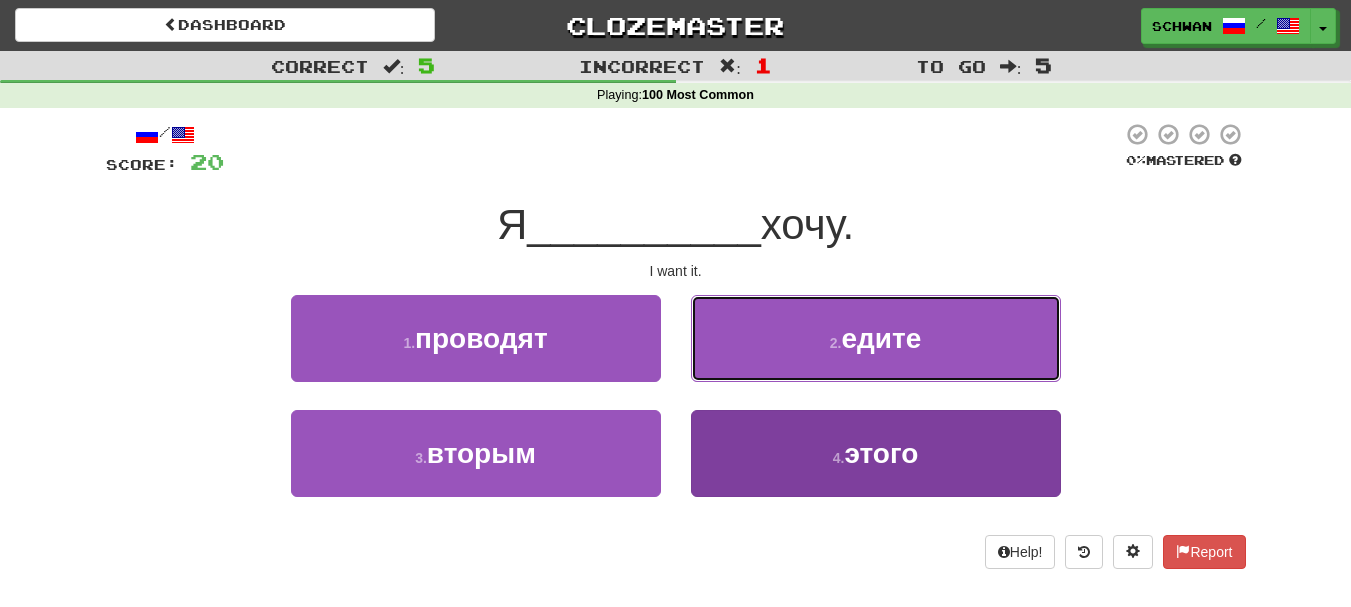 click on "2 .  едите" at bounding box center (876, 338) 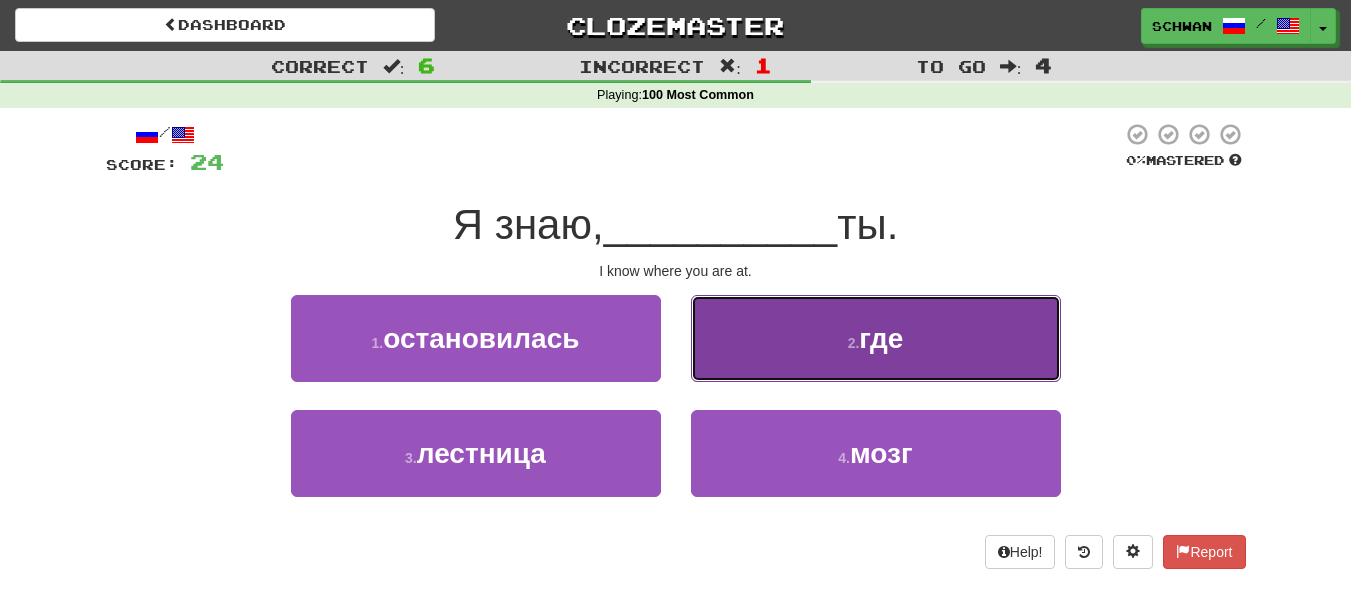 click on "2 .  где" at bounding box center (876, 338) 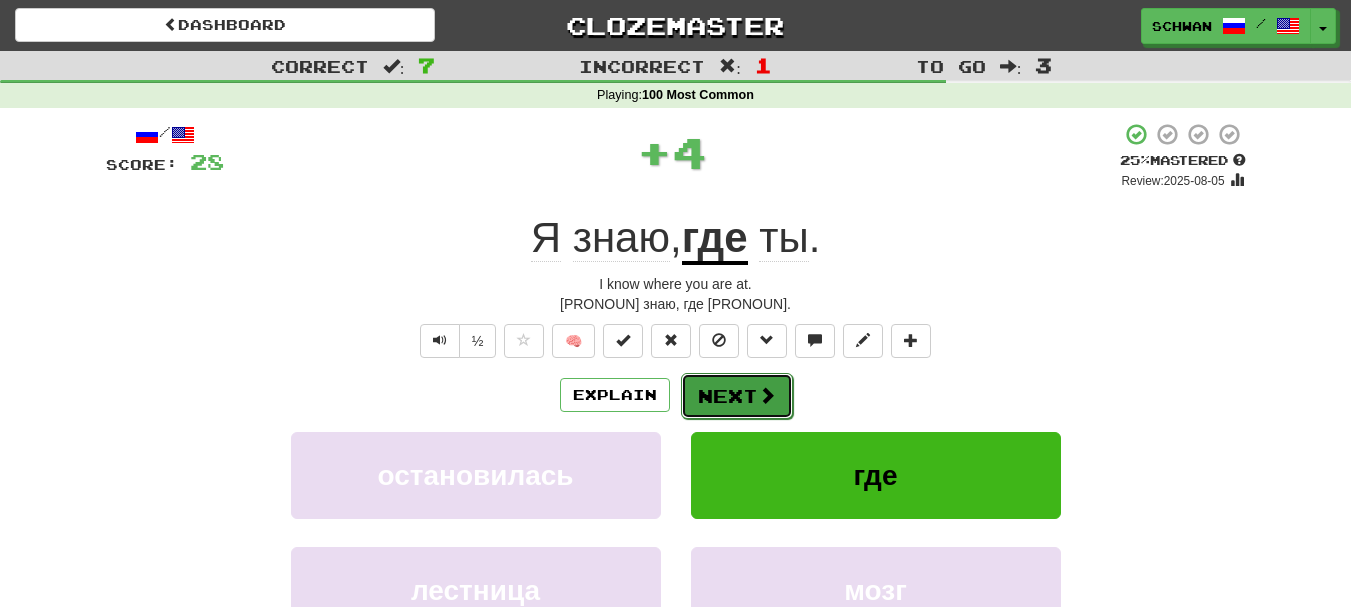click on "Next" at bounding box center [737, 396] 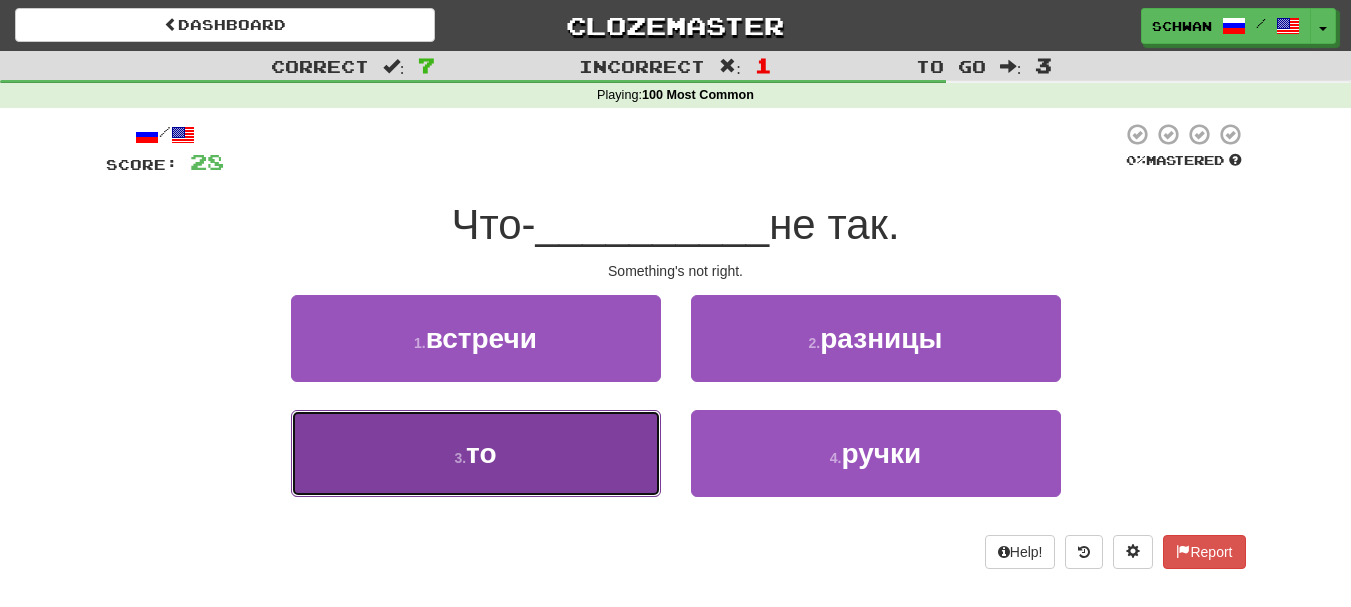 click on "3 .  то" at bounding box center [476, 453] 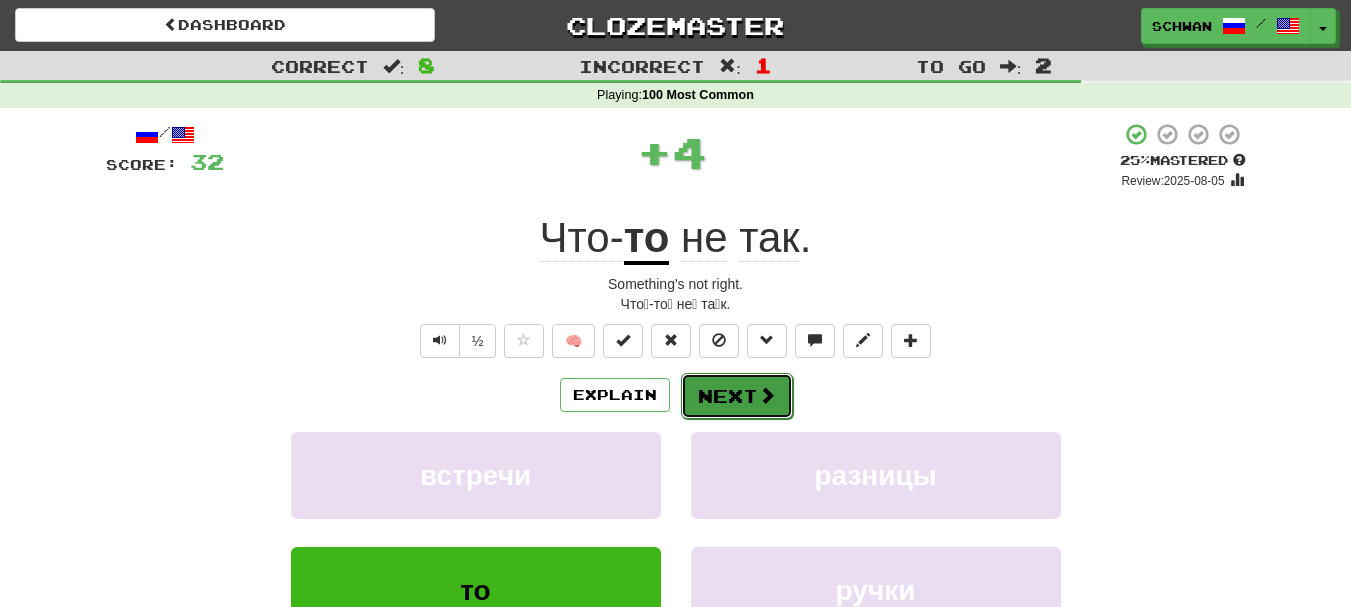 click on "Next" at bounding box center [737, 396] 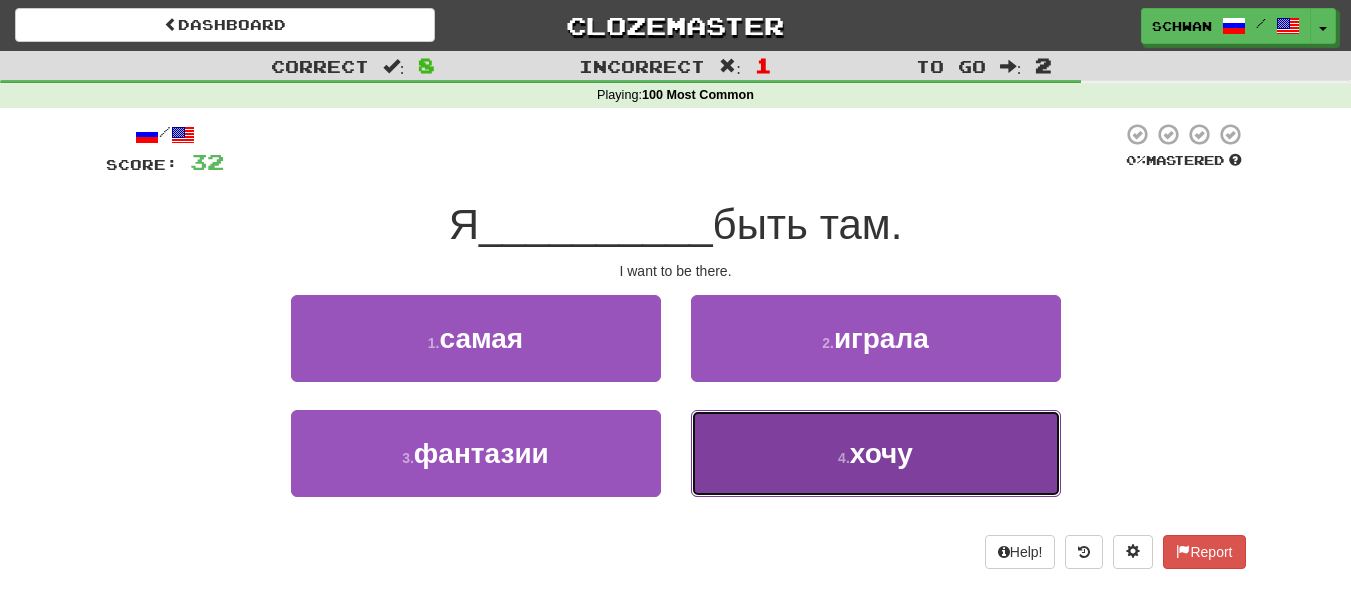 click on "4 .  хочу" at bounding box center [876, 453] 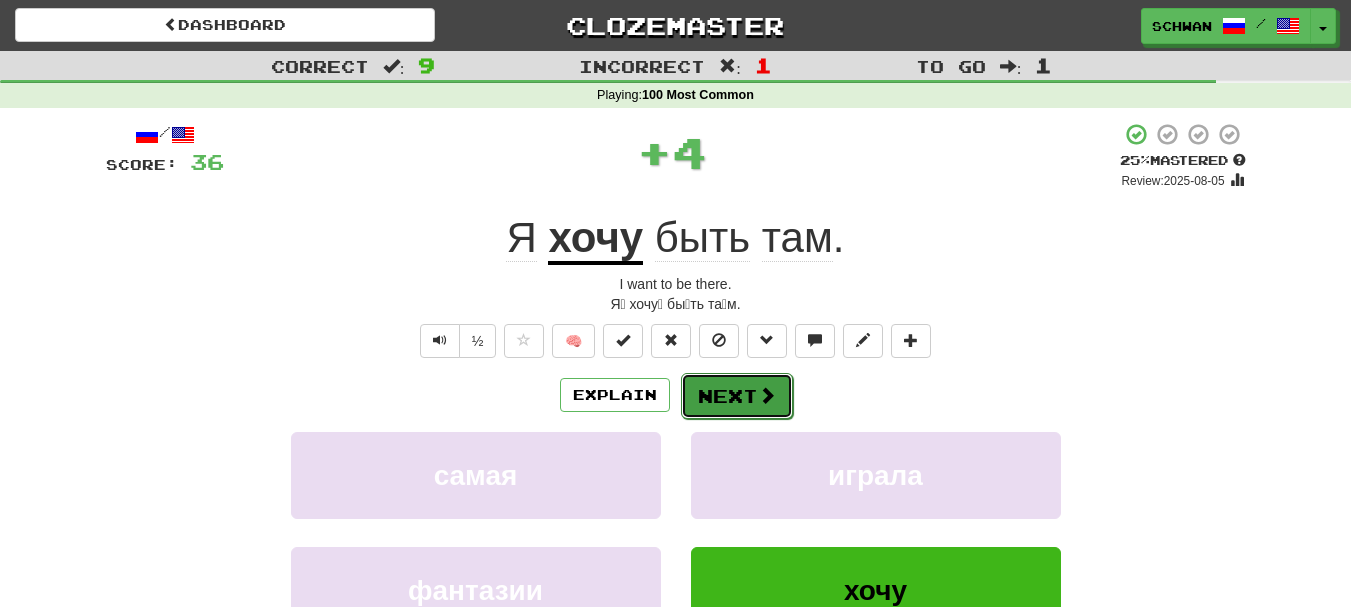 click on "Next" at bounding box center (737, 396) 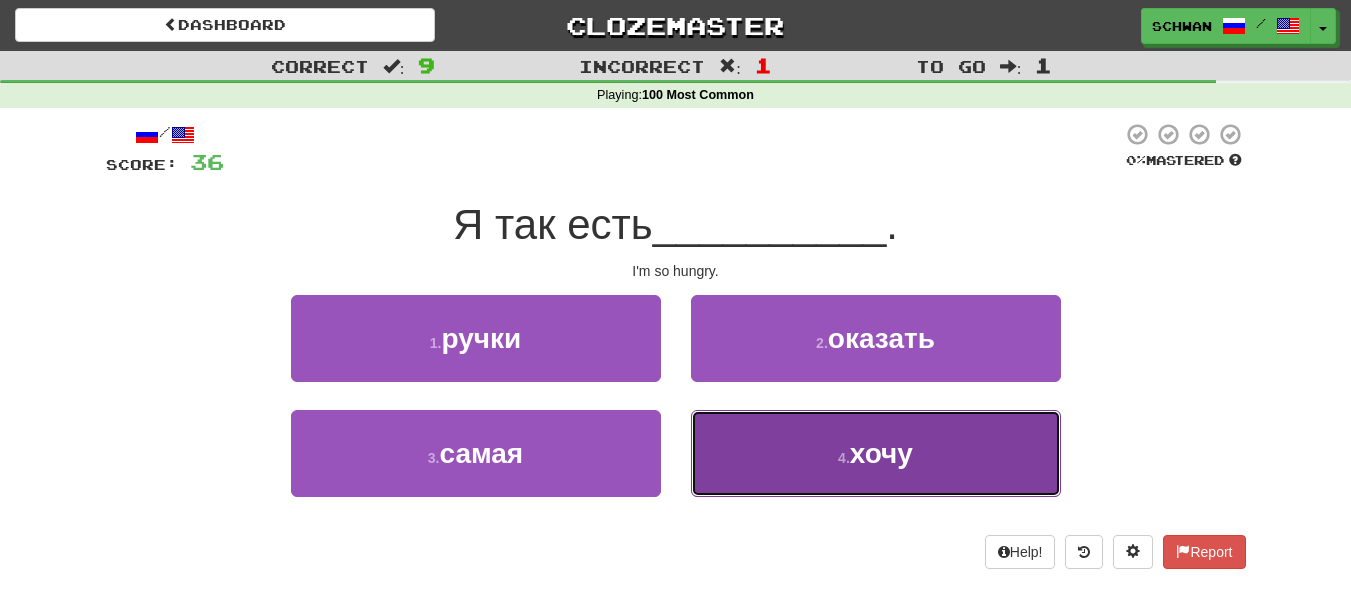 click on "4 .  хочу" at bounding box center (876, 453) 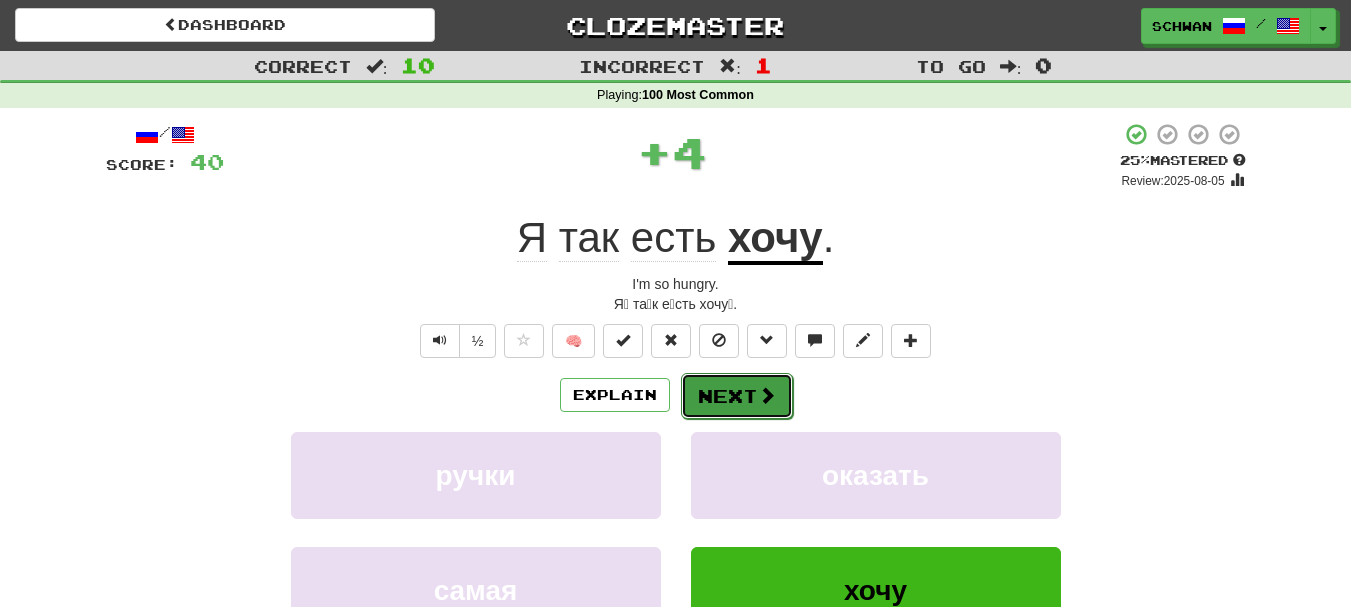 click on "Next" at bounding box center [737, 396] 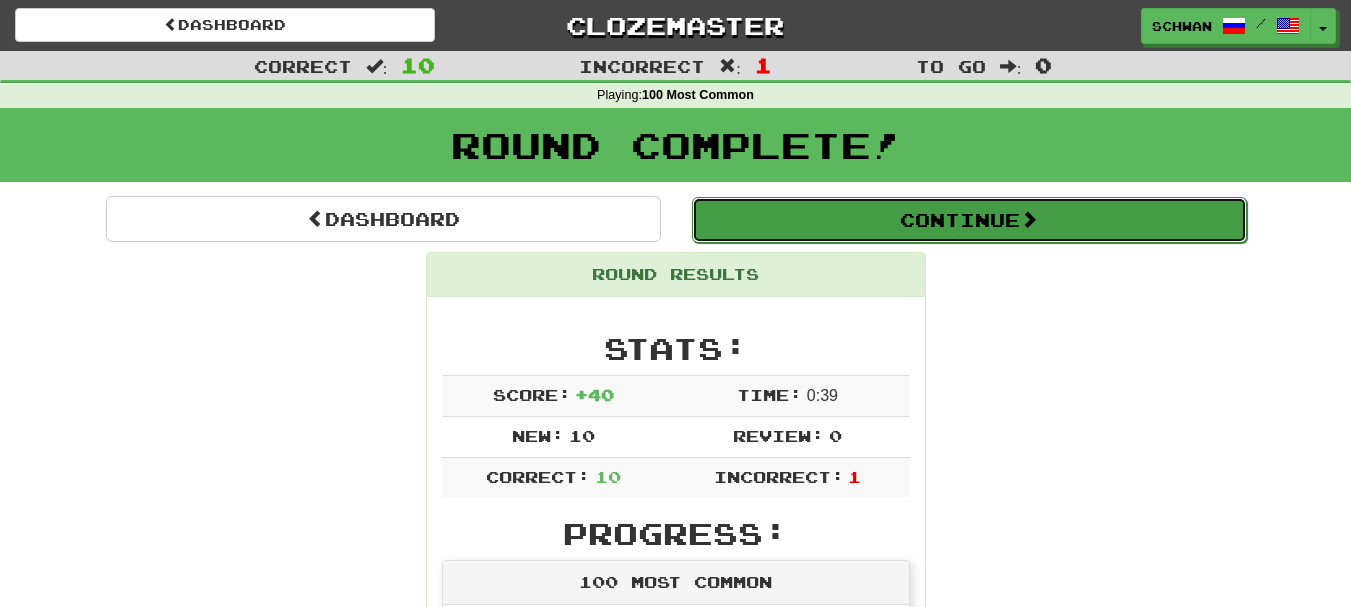click on "Continue" at bounding box center (969, 220) 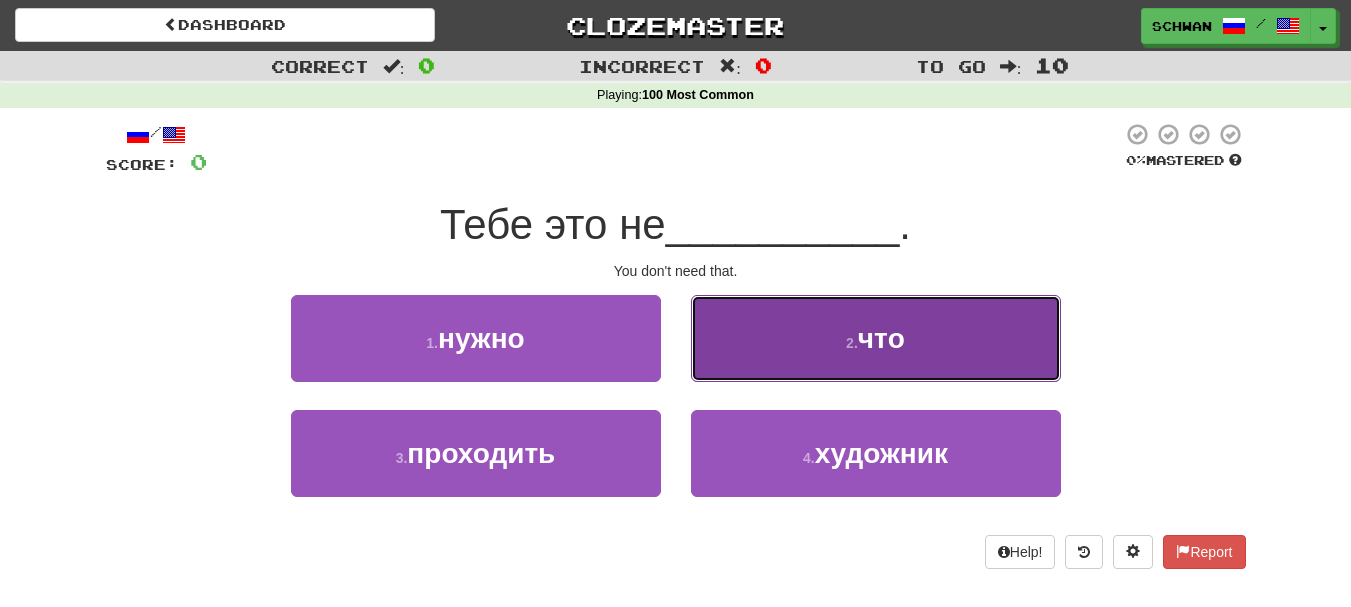 click on "2 .  чтo" at bounding box center (876, 338) 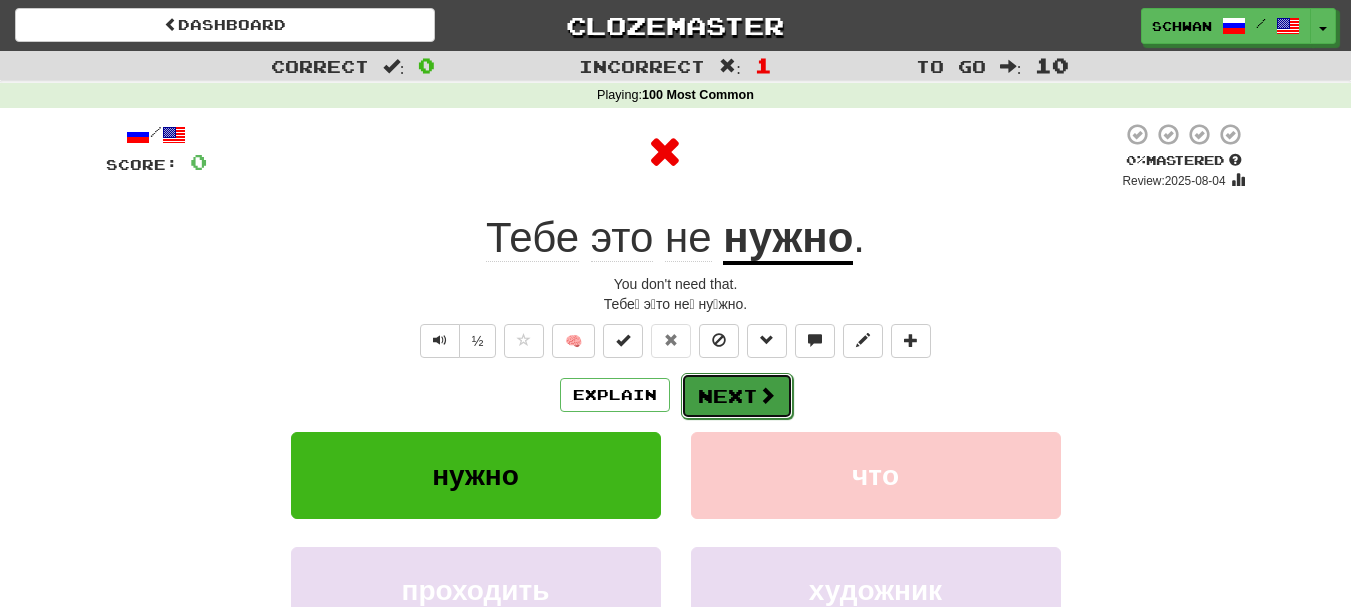 click on "Next" at bounding box center (737, 396) 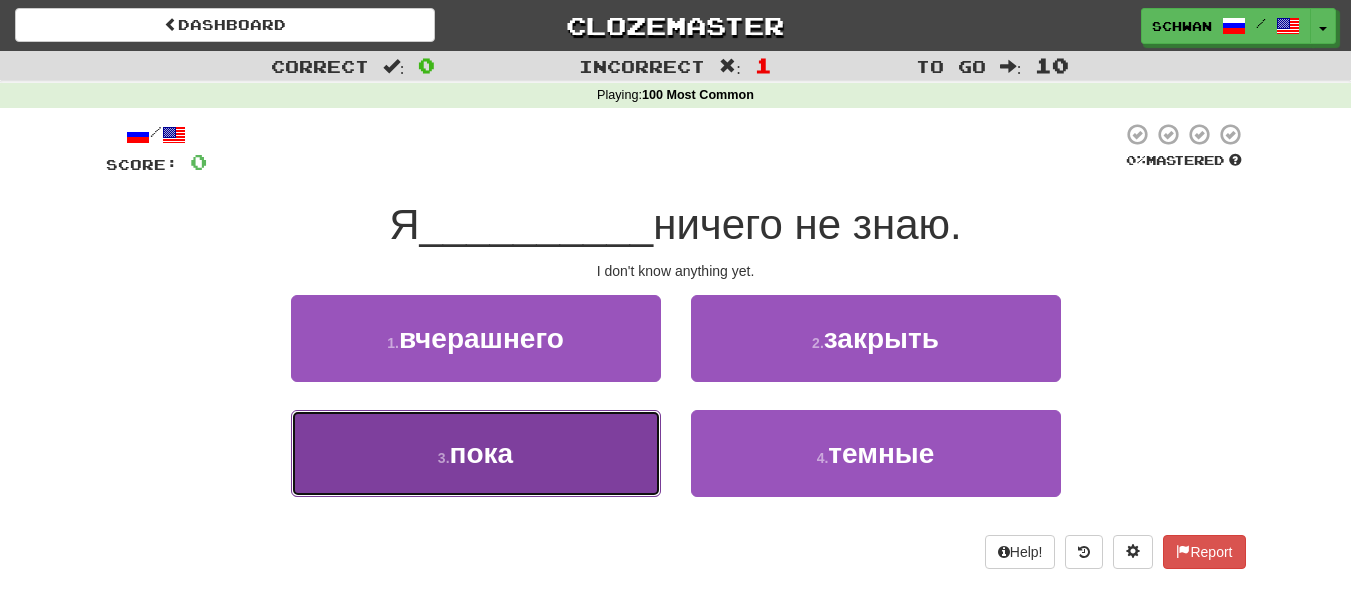 click on "3 .  пока" at bounding box center [476, 453] 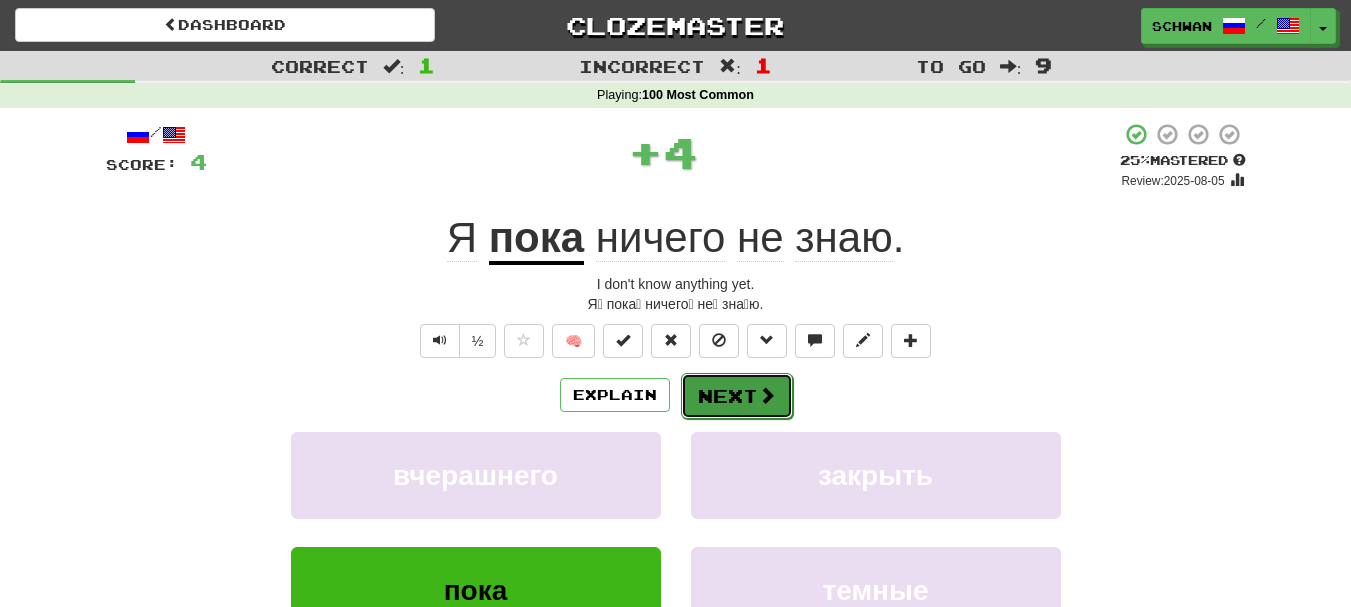 click on "Next" at bounding box center (737, 396) 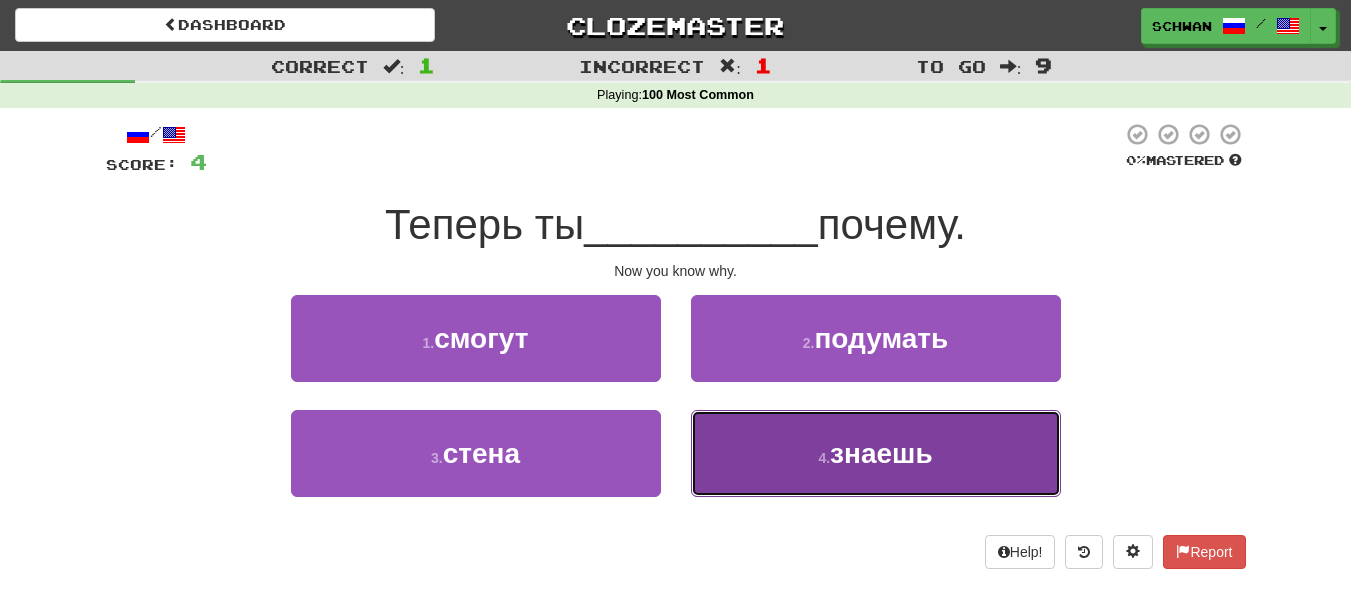 click on "4 .  знаешь" at bounding box center (876, 453) 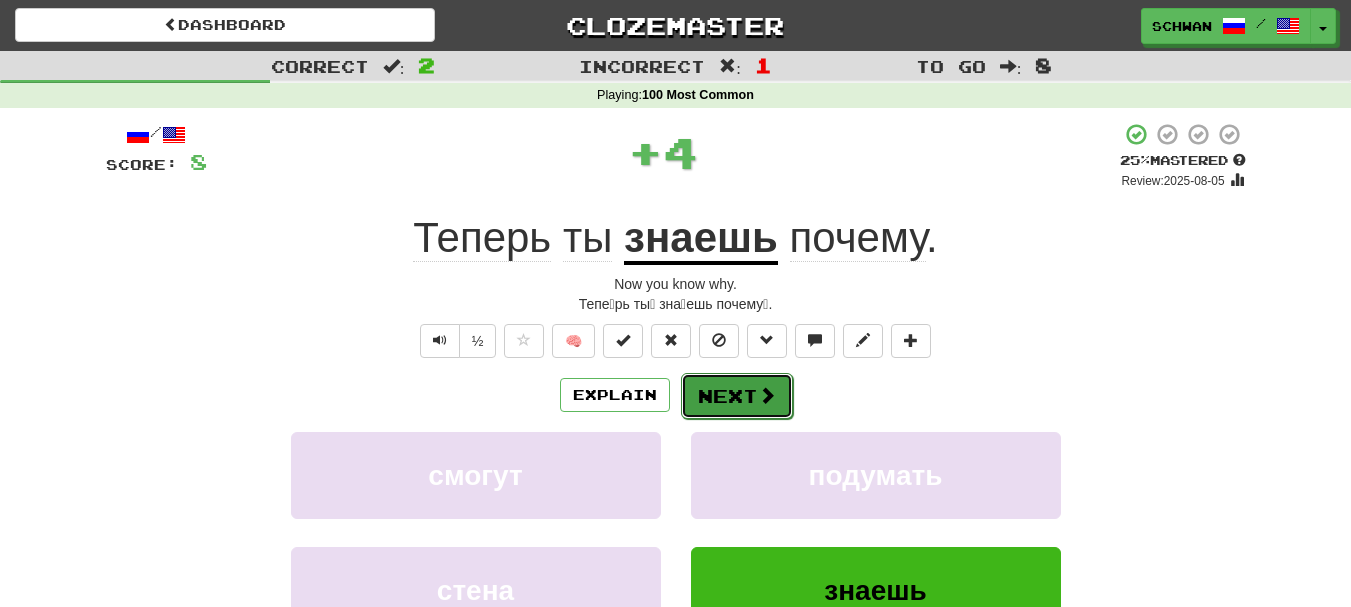 click on "Next" at bounding box center (737, 396) 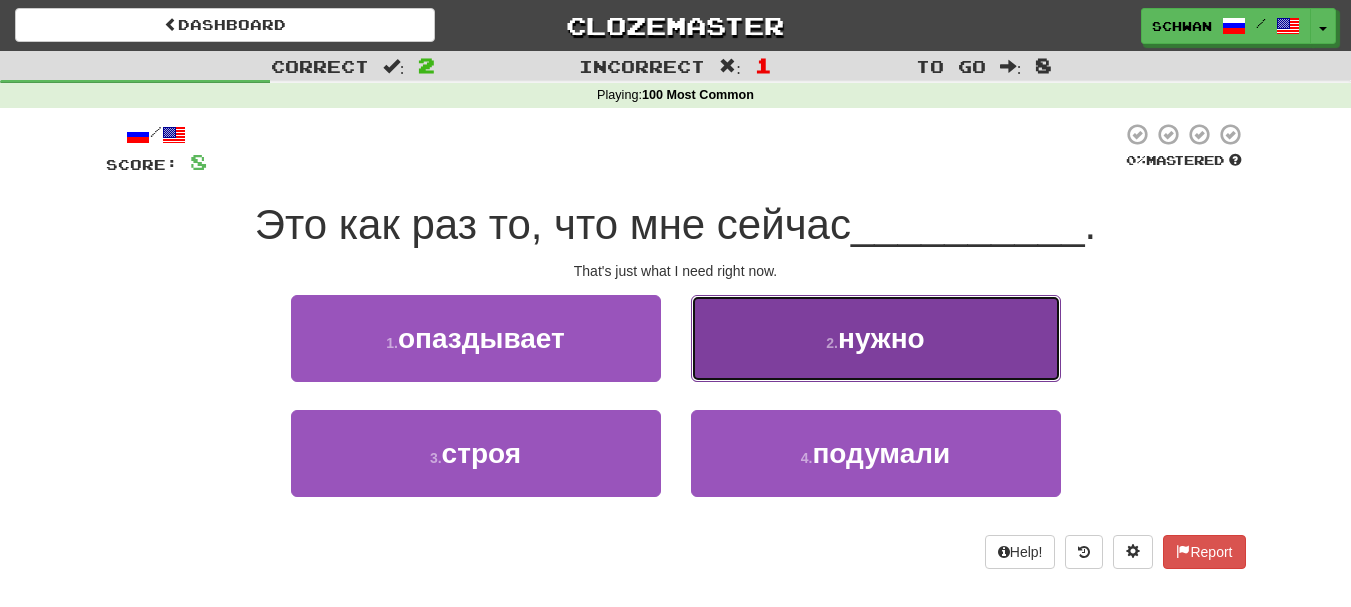 click on "2 .  нужно" at bounding box center [876, 338] 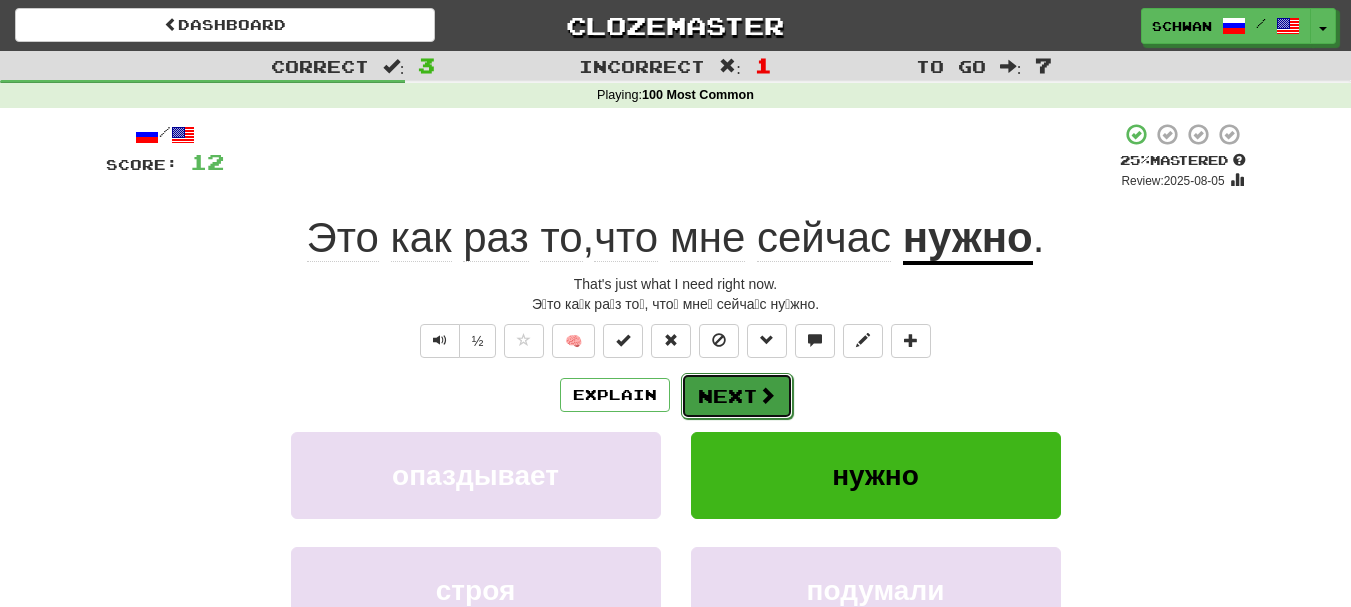 click on "Next" at bounding box center [737, 396] 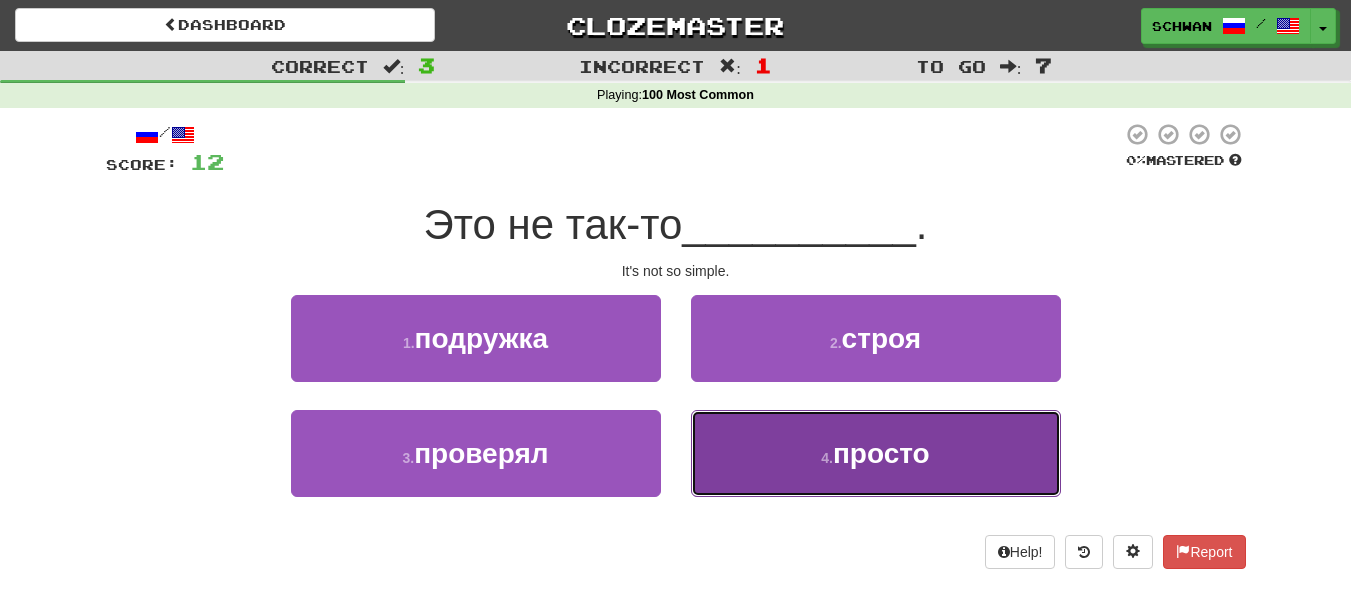 click on "просто" at bounding box center [881, 453] 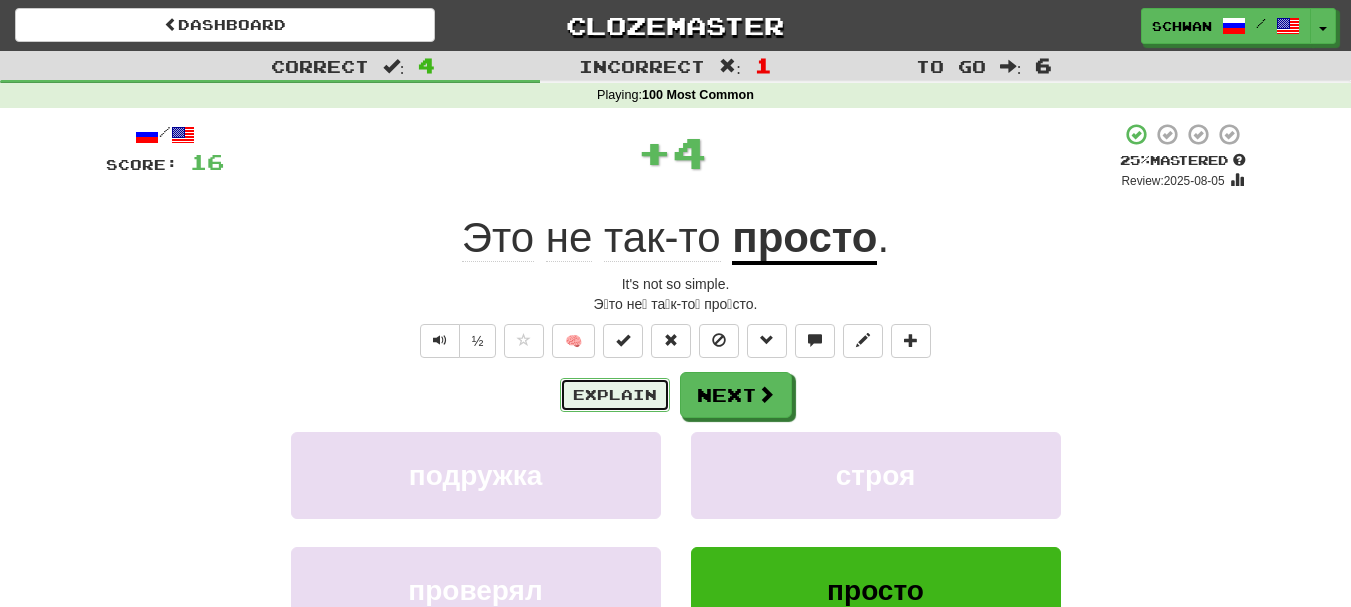 click on "Explain" at bounding box center (615, 395) 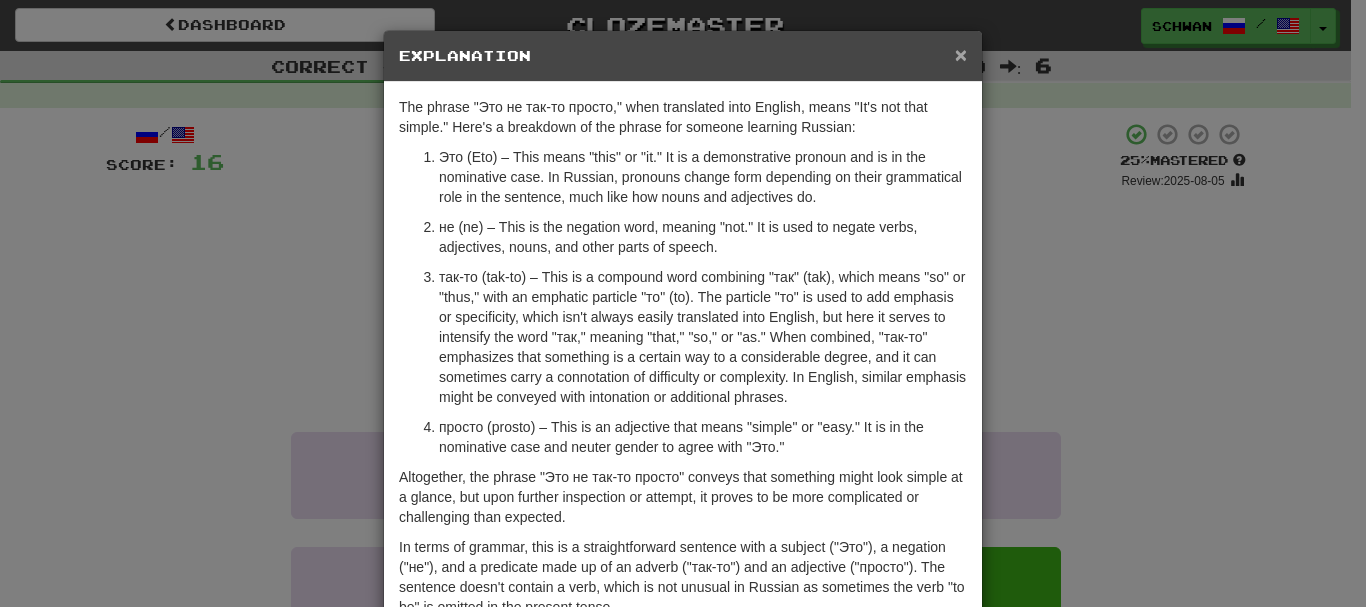 click on "×" at bounding box center (961, 54) 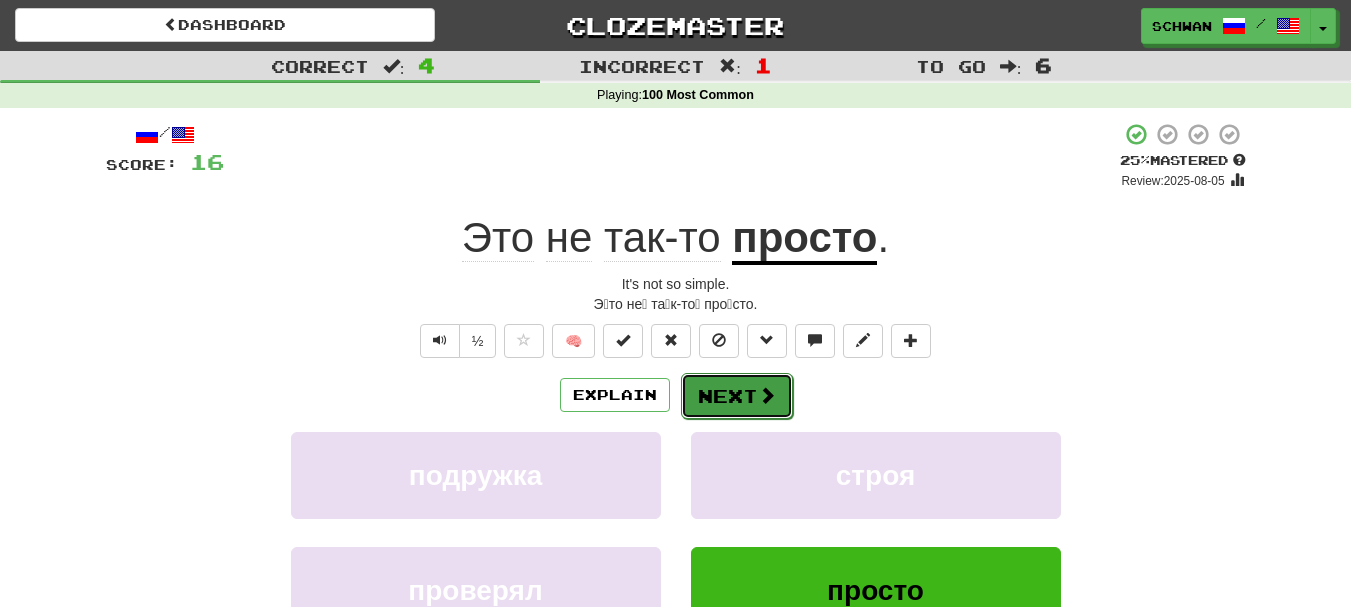 click at bounding box center [767, 395] 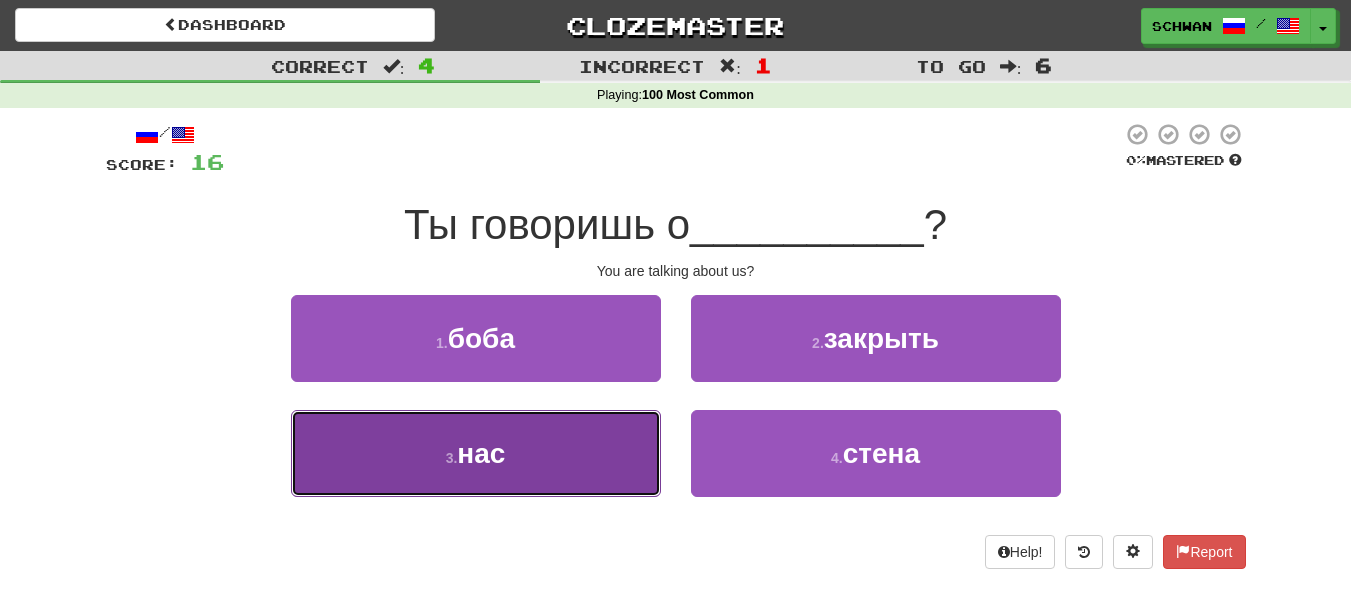 click on "3 .  нас" at bounding box center [476, 453] 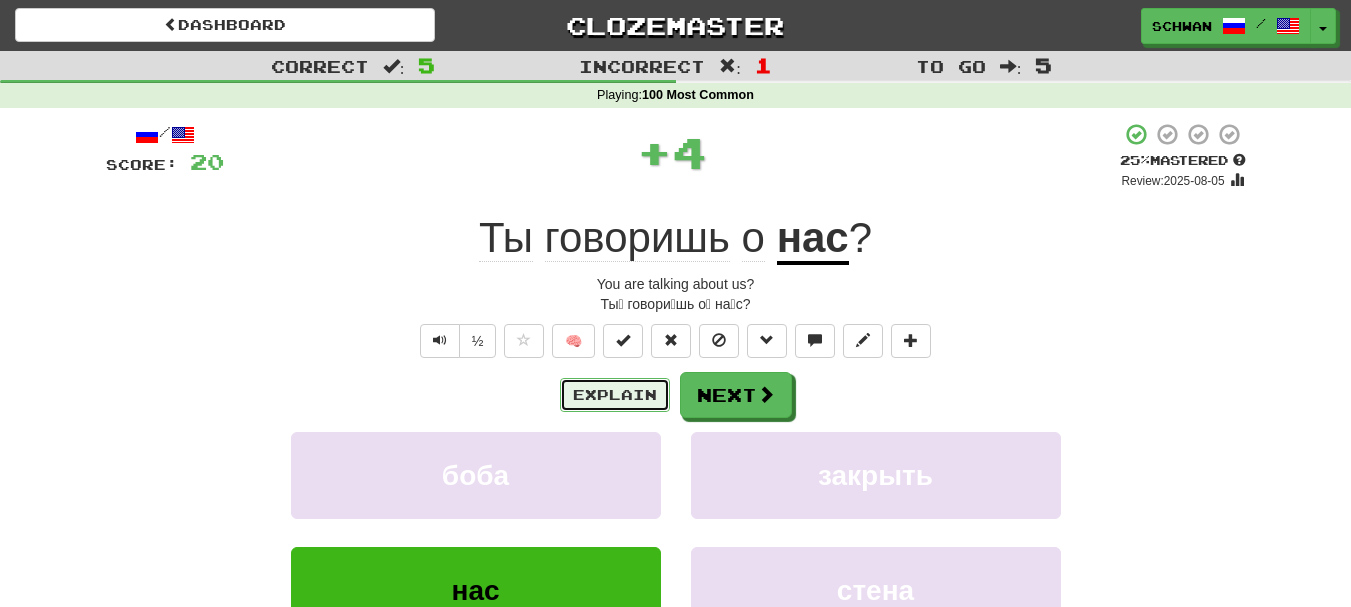 click on "Explain" at bounding box center [615, 395] 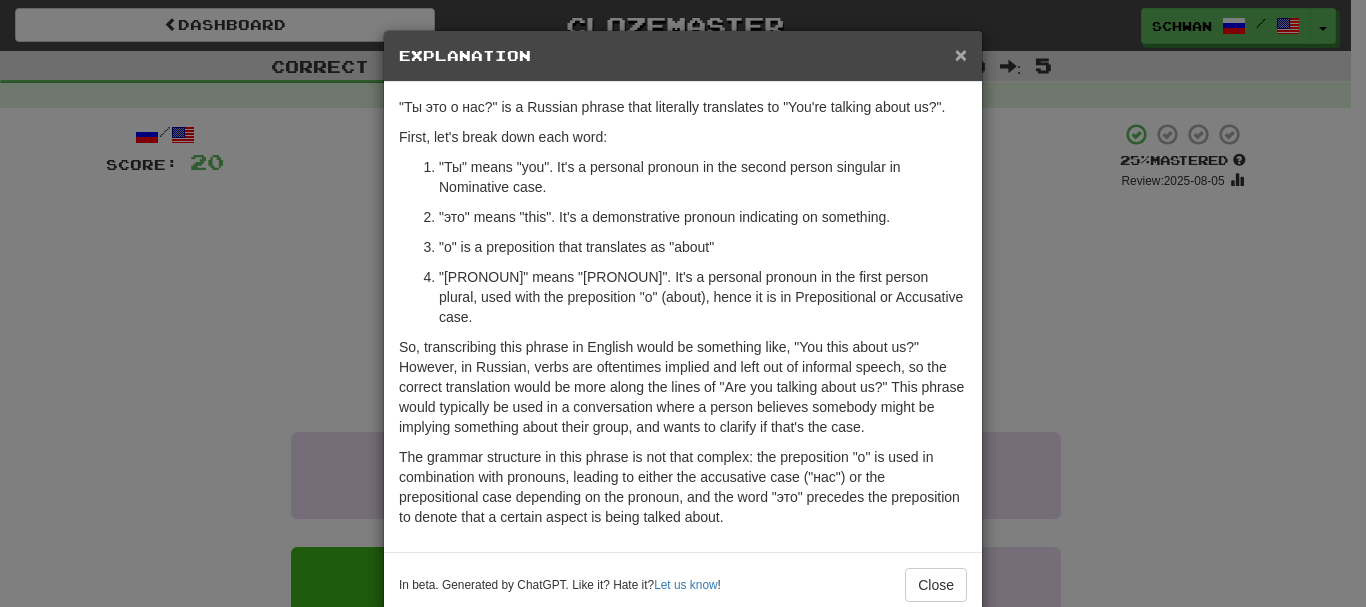 click on "×" at bounding box center [961, 54] 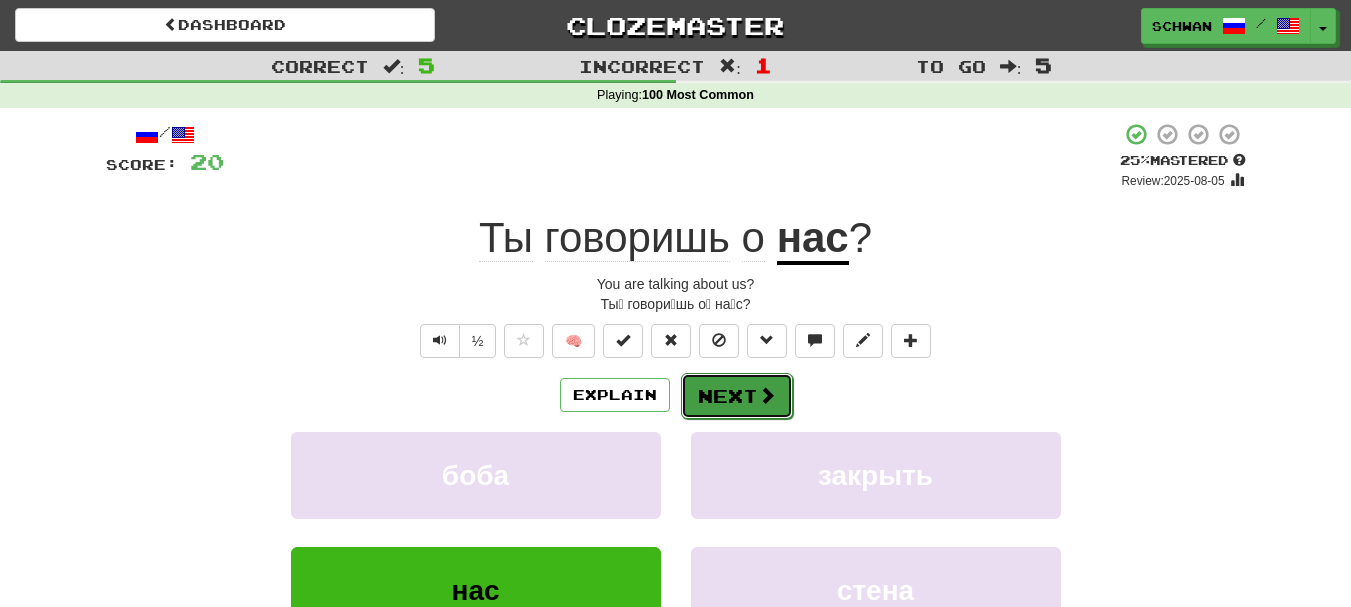 click on "Next" at bounding box center (737, 396) 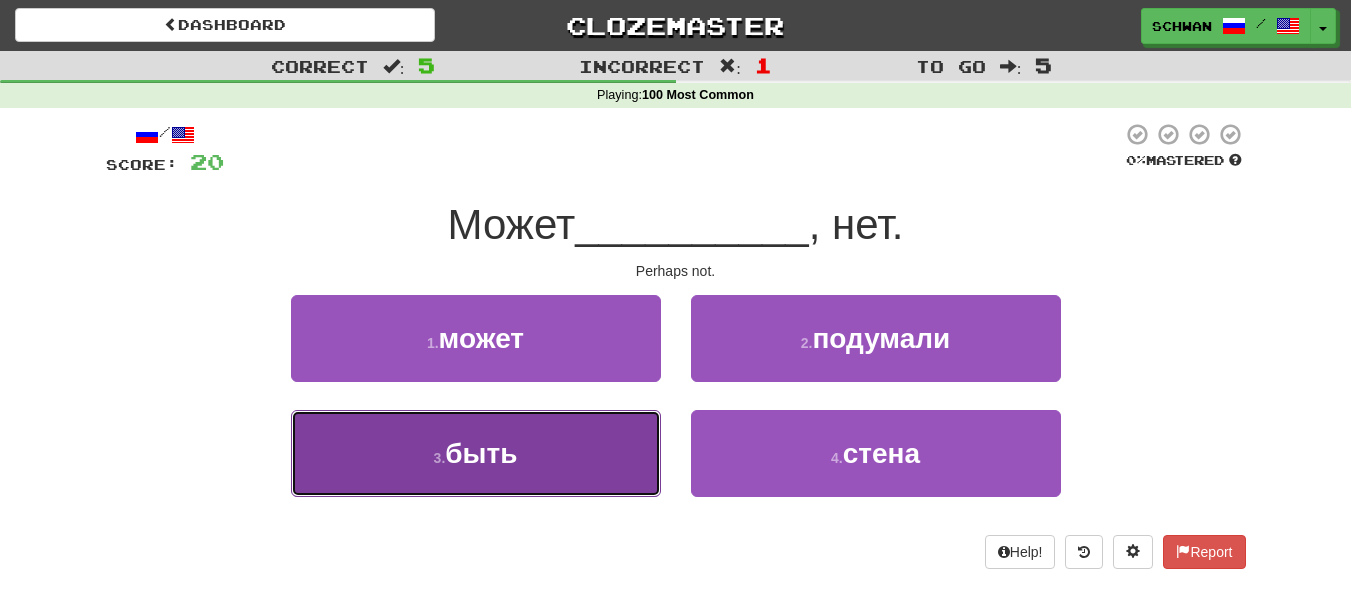 click on "3 .  быть" at bounding box center (476, 453) 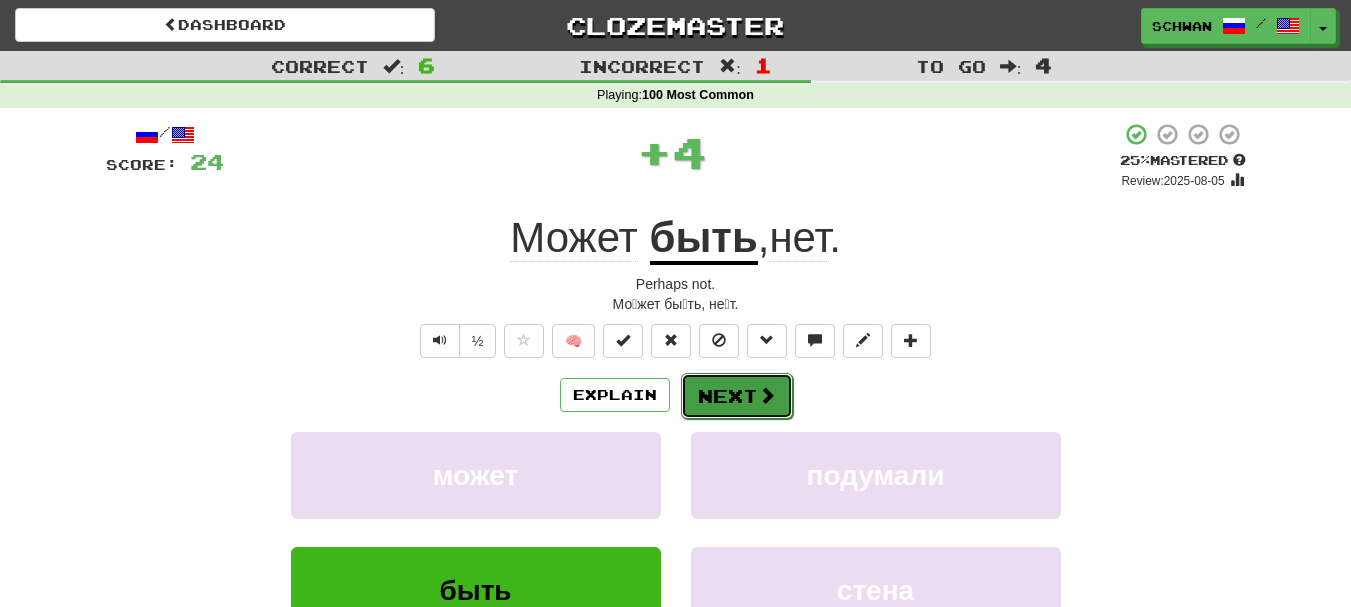 click at bounding box center [767, 395] 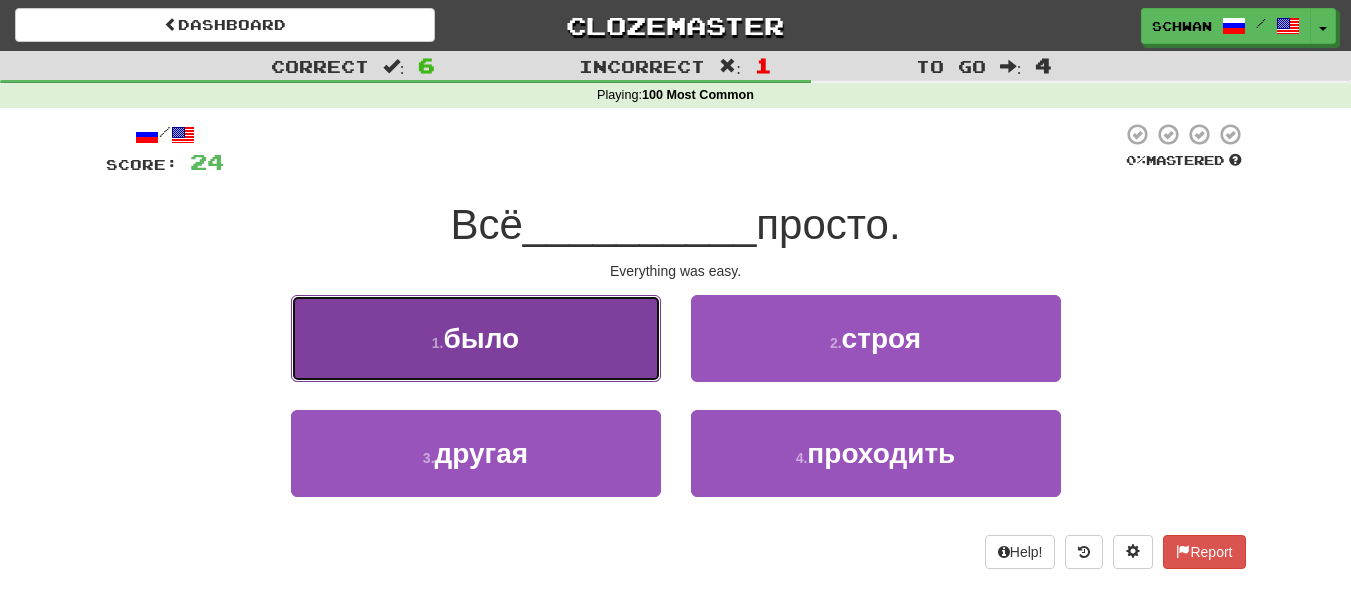 click on "1 .  было" at bounding box center (476, 338) 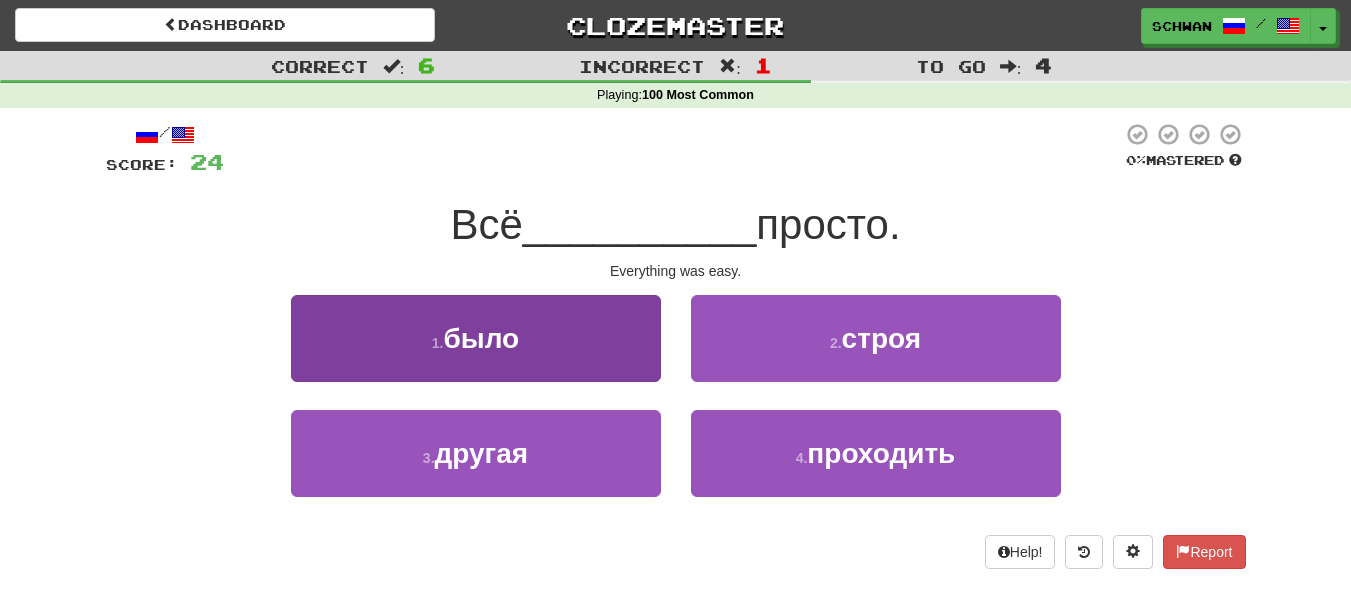 click on "/  Score:   24 0 %  Mastered Всё  __________  просто. Everything was easy. 1 .  было 2 .  строя 3 .  другая 4 .  проходить  Help!  Report" at bounding box center (676, 345) 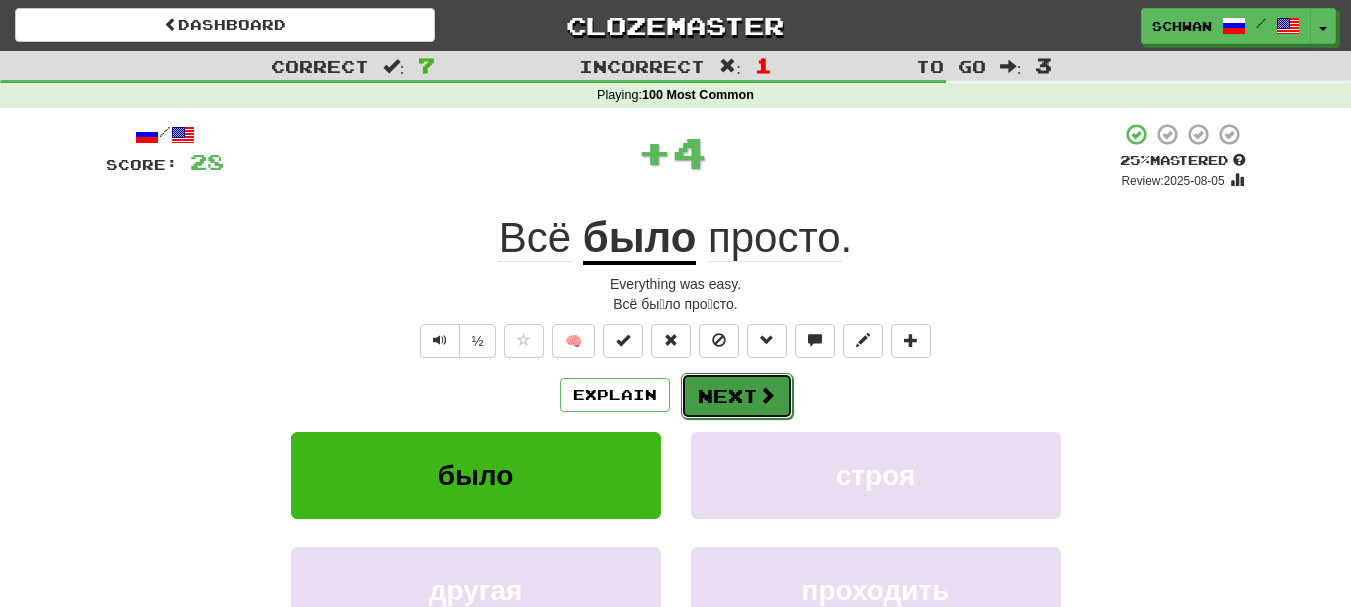 click on "Next" at bounding box center [737, 396] 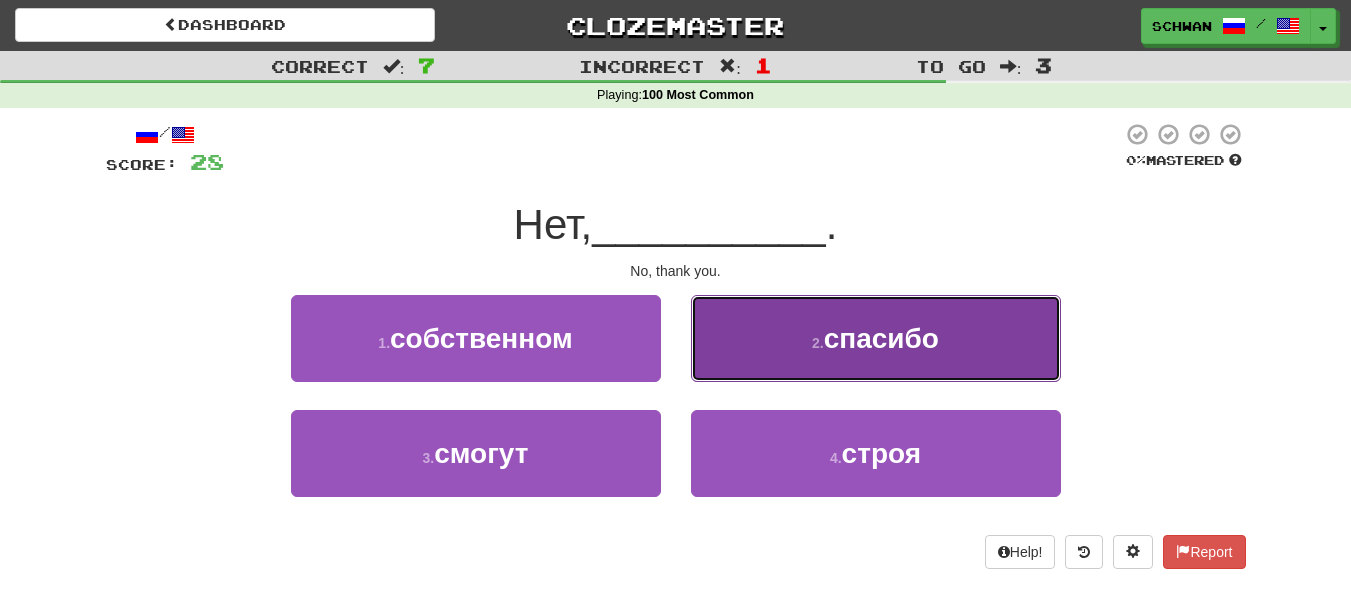click on "спасибо" at bounding box center [881, 338] 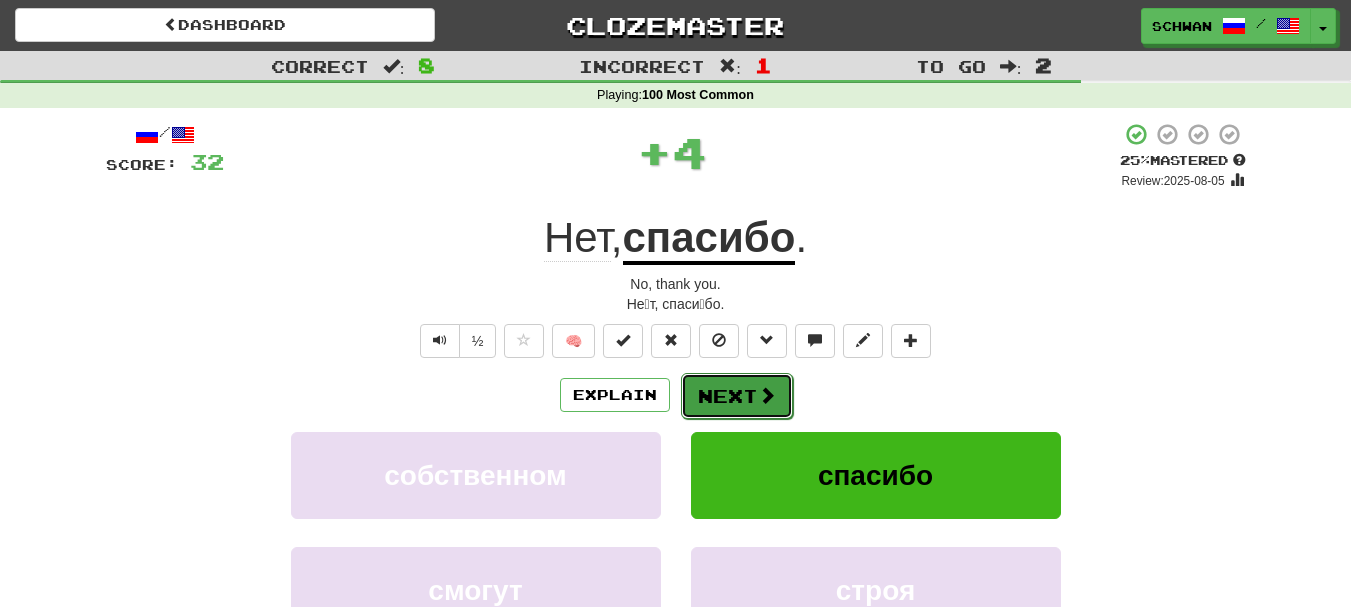 click on "Next" at bounding box center (737, 396) 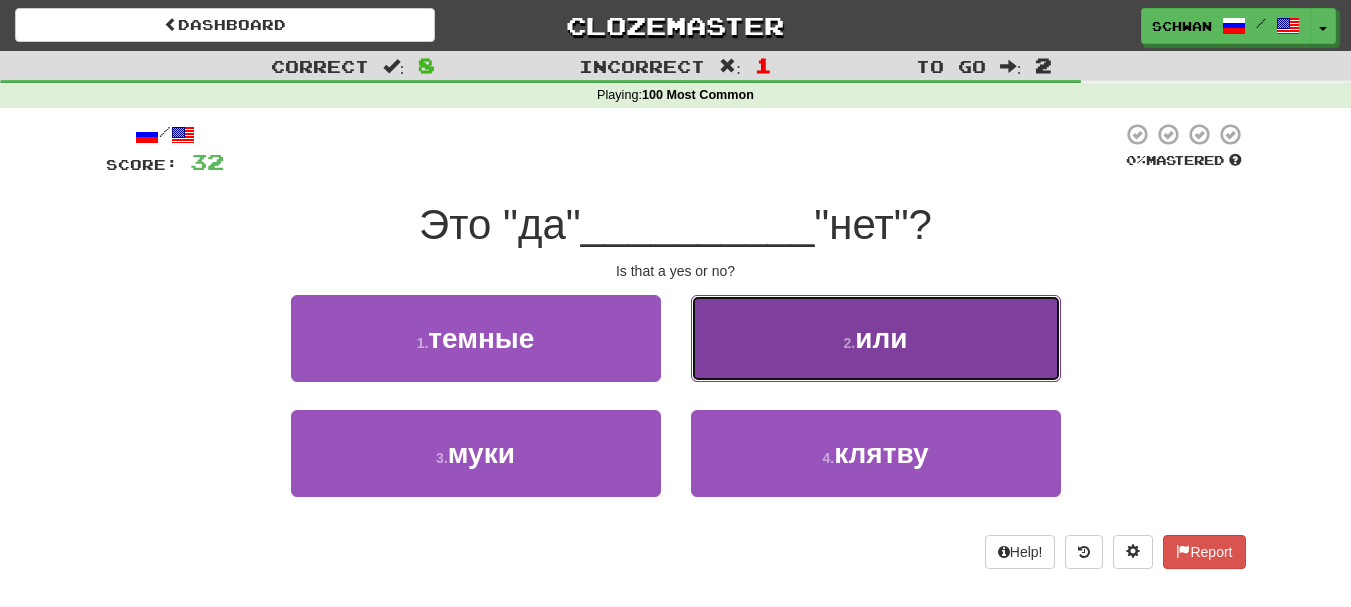click on "2 .  или" at bounding box center (876, 338) 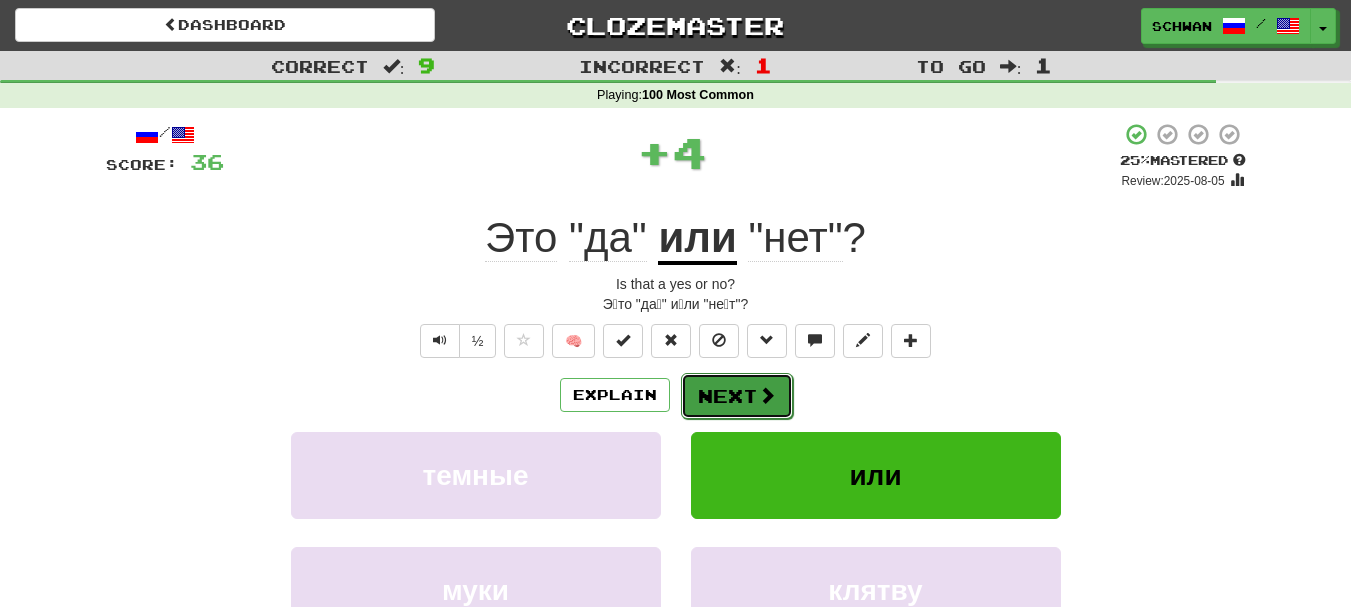 click on "Next" at bounding box center (737, 396) 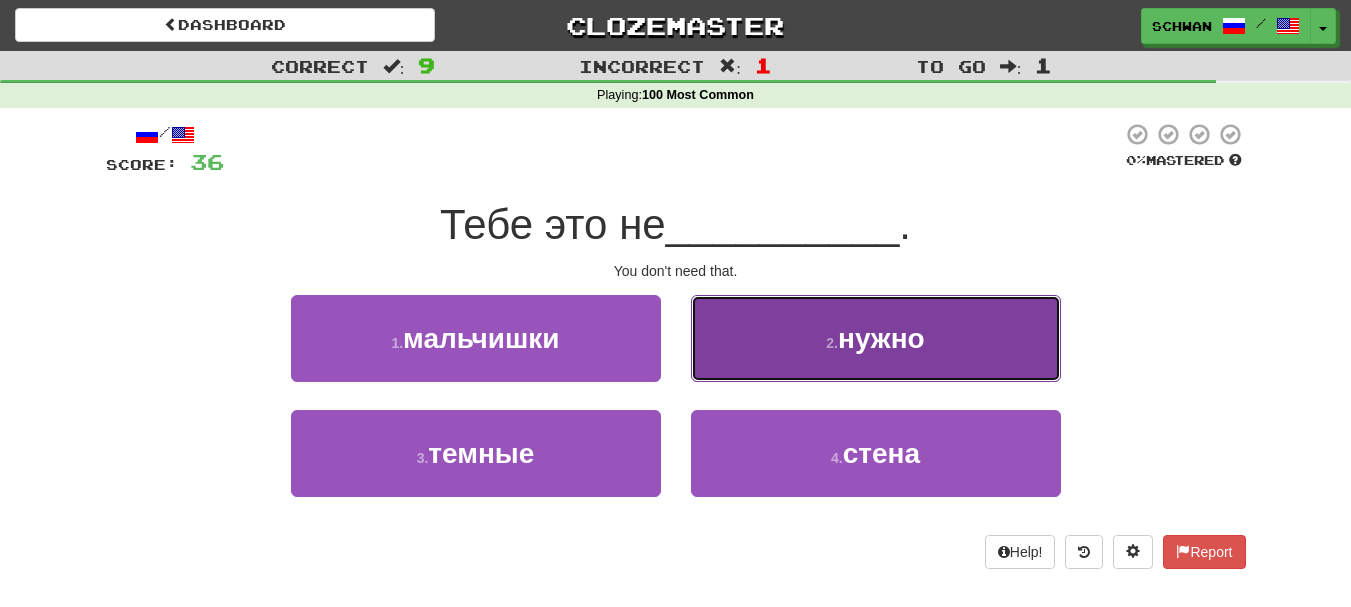click on "2 .  нужно" at bounding box center (876, 338) 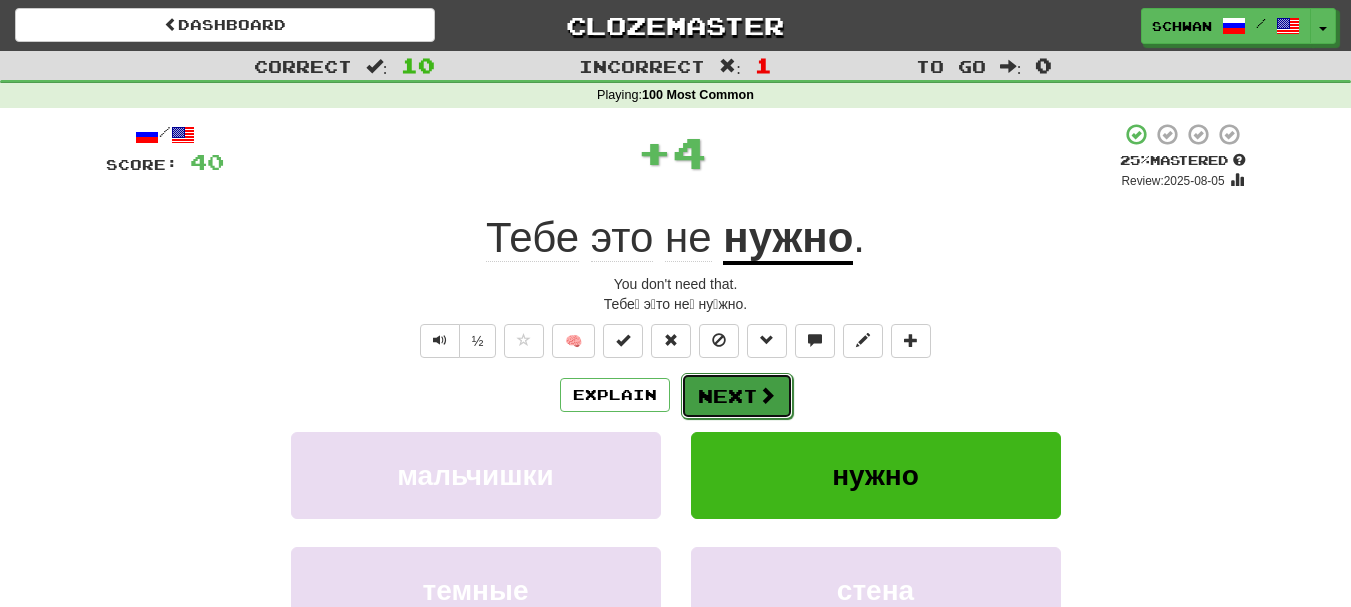 click on "Next" at bounding box center [737, 396] 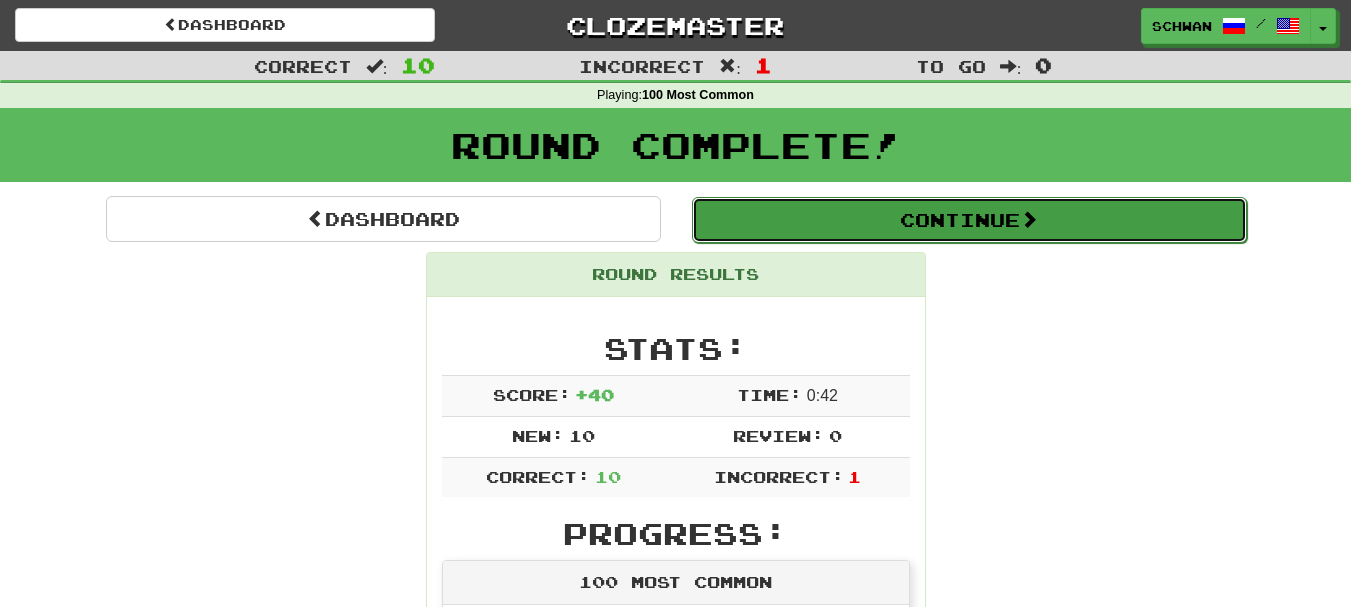 click on "Continue" at bounding box center (969, 220) 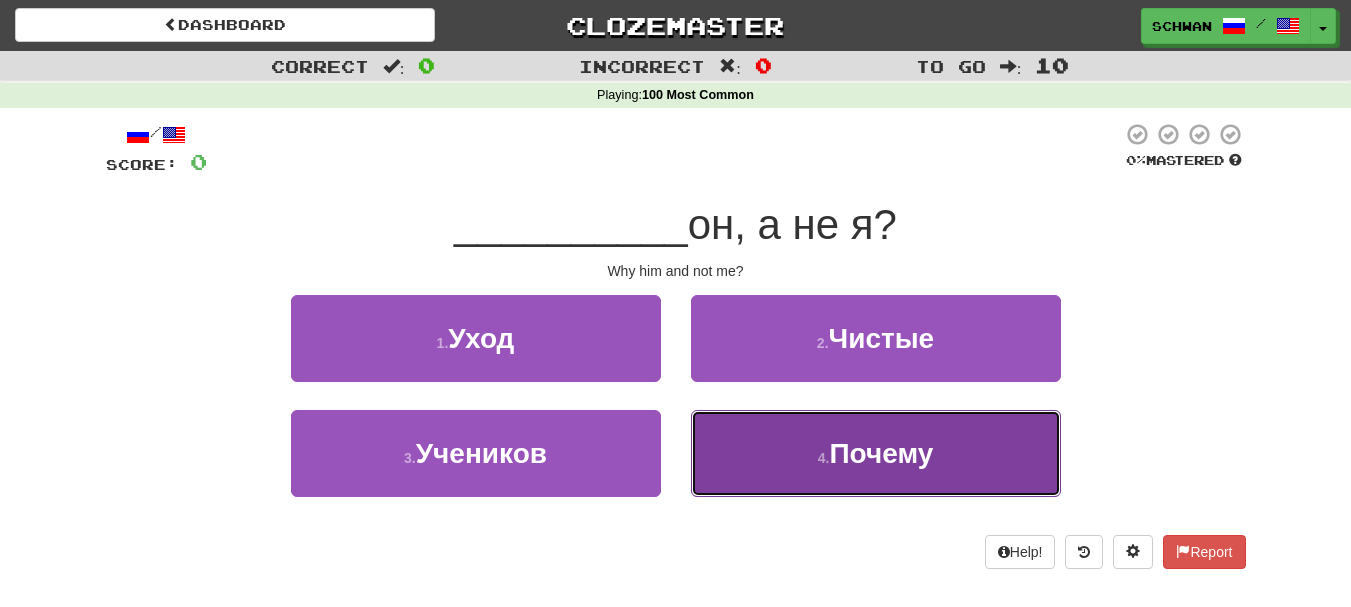 click on "4 .  Почему" at bounding box center (876, 453) 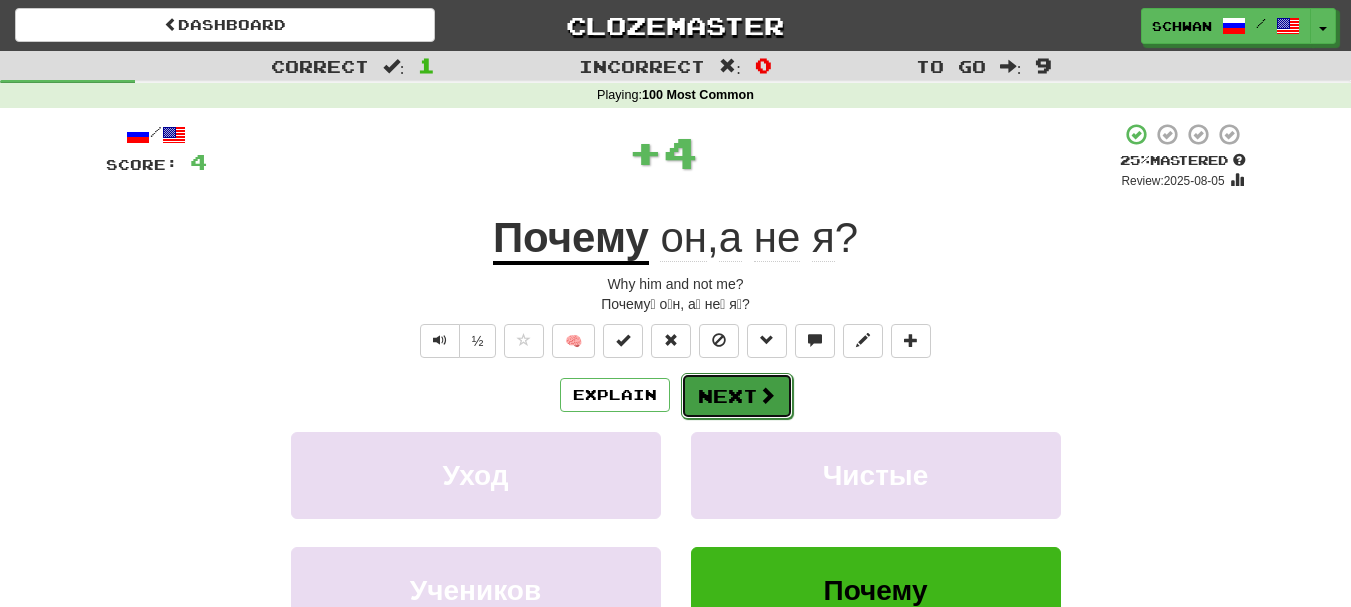 click on "Next" at bounding box center (737, 396) 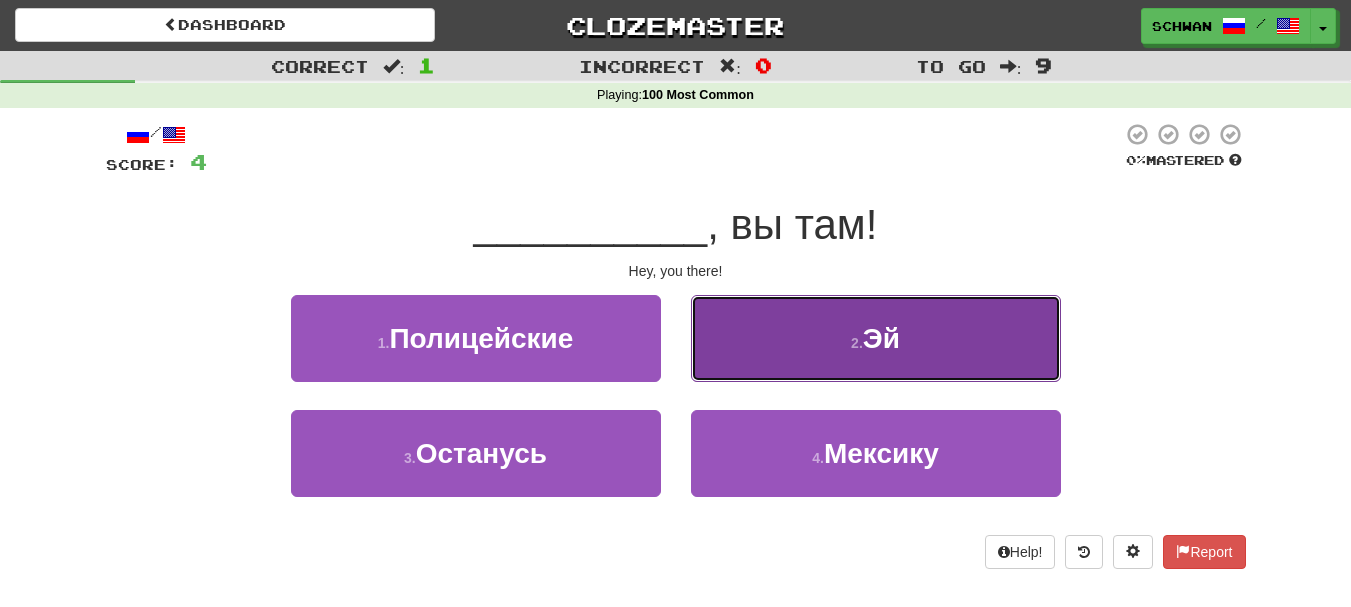 click on "2 .  Эй" at bounding box center (876, 338) 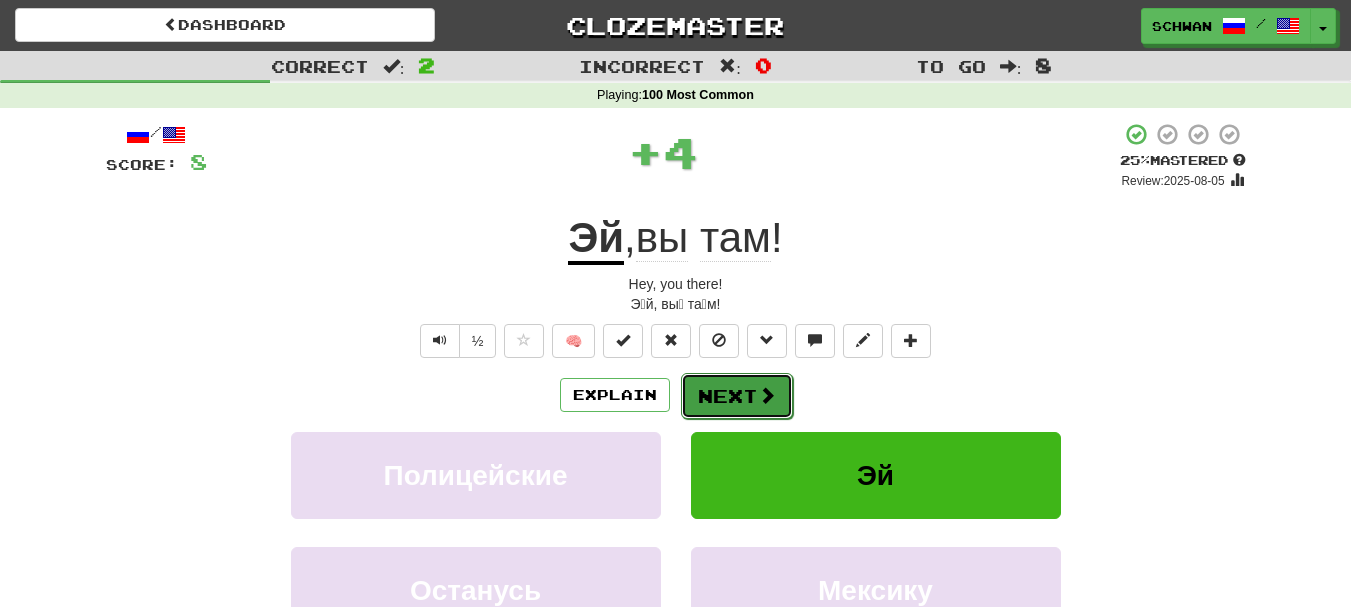 click on "Next" at bounding box center (737, 396) 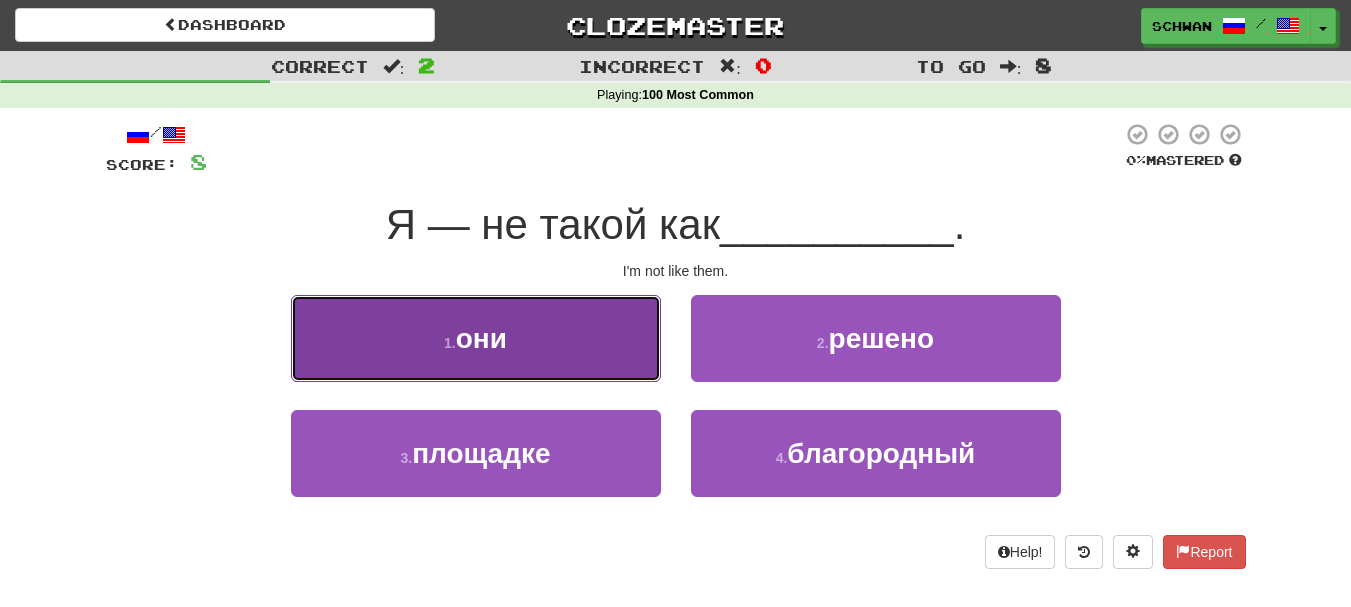 click on "1 .  они" at bounding box center [476, 338] 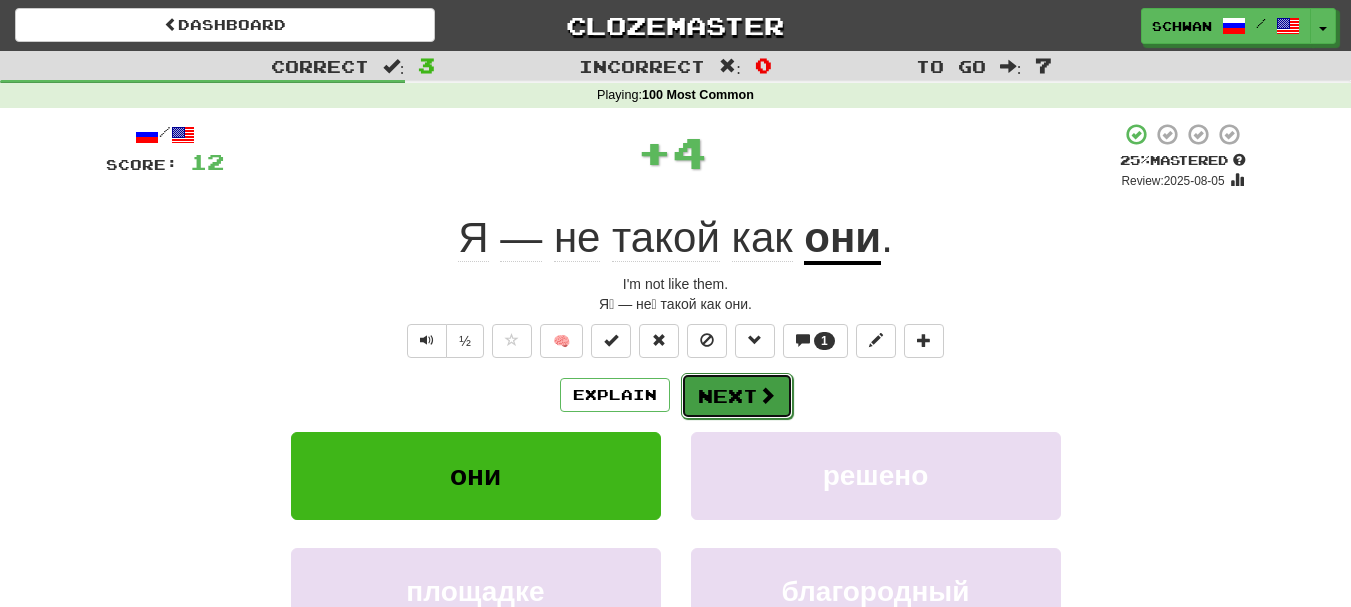 click on "Next" at bounding box center (737, 396) 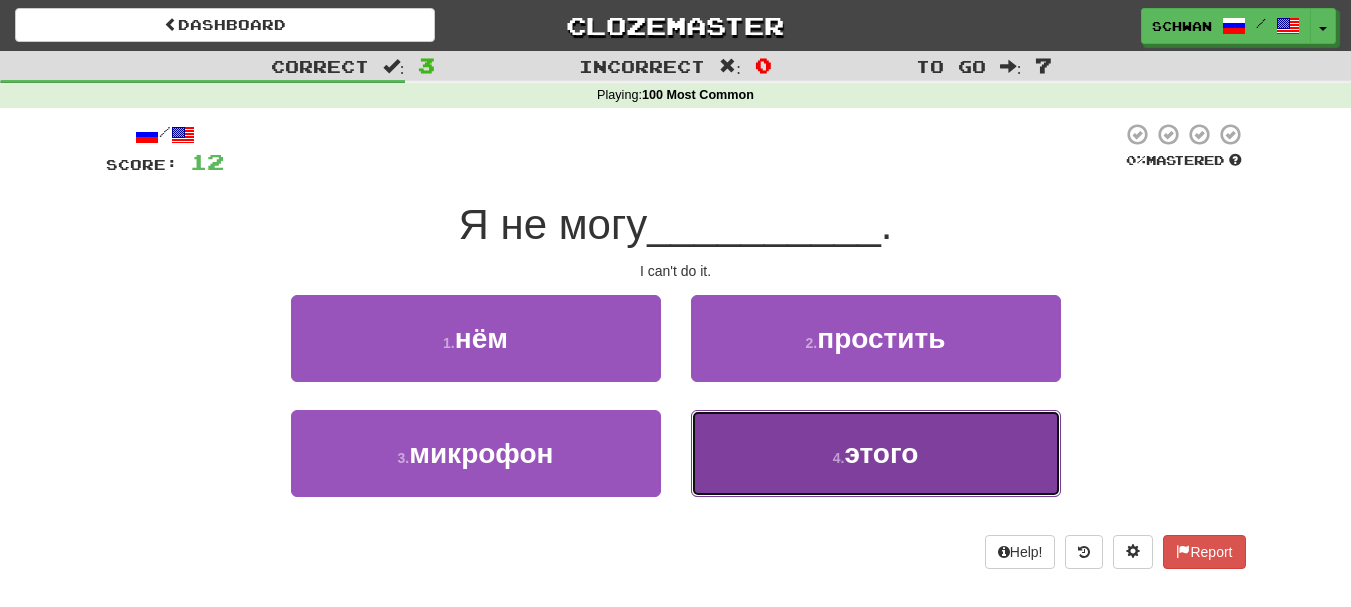 click on "4 .  этого" at bounding box center (876, 453) 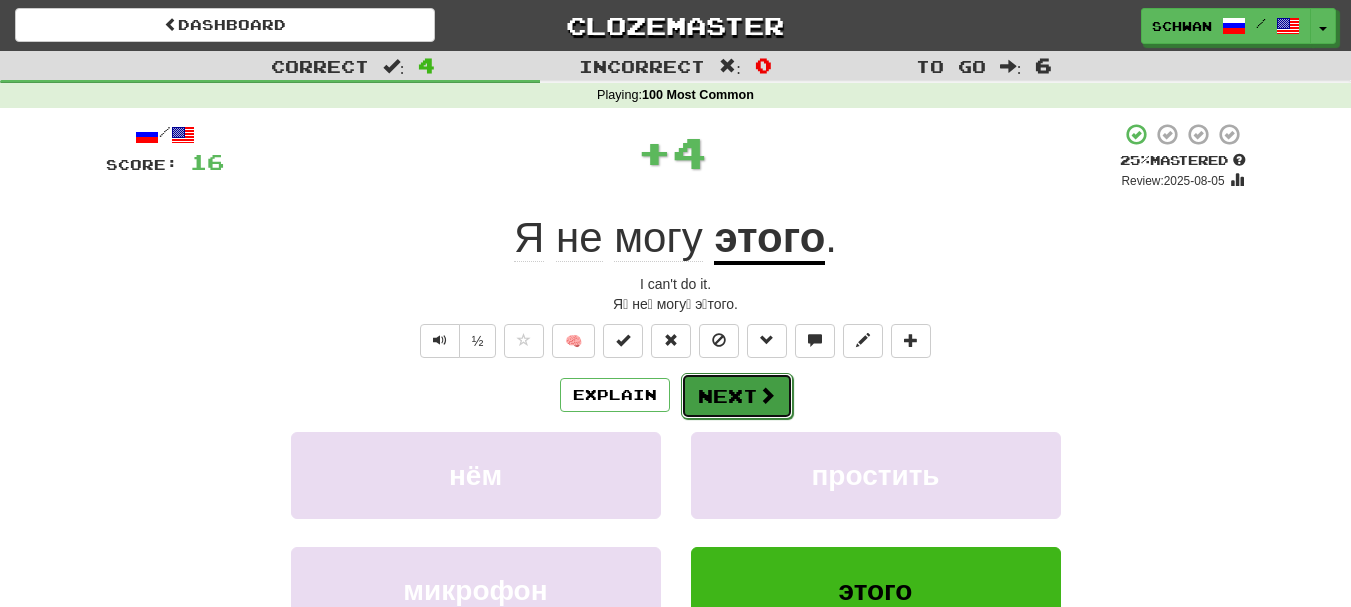 click on "Next" at bounding box center (737, 396) 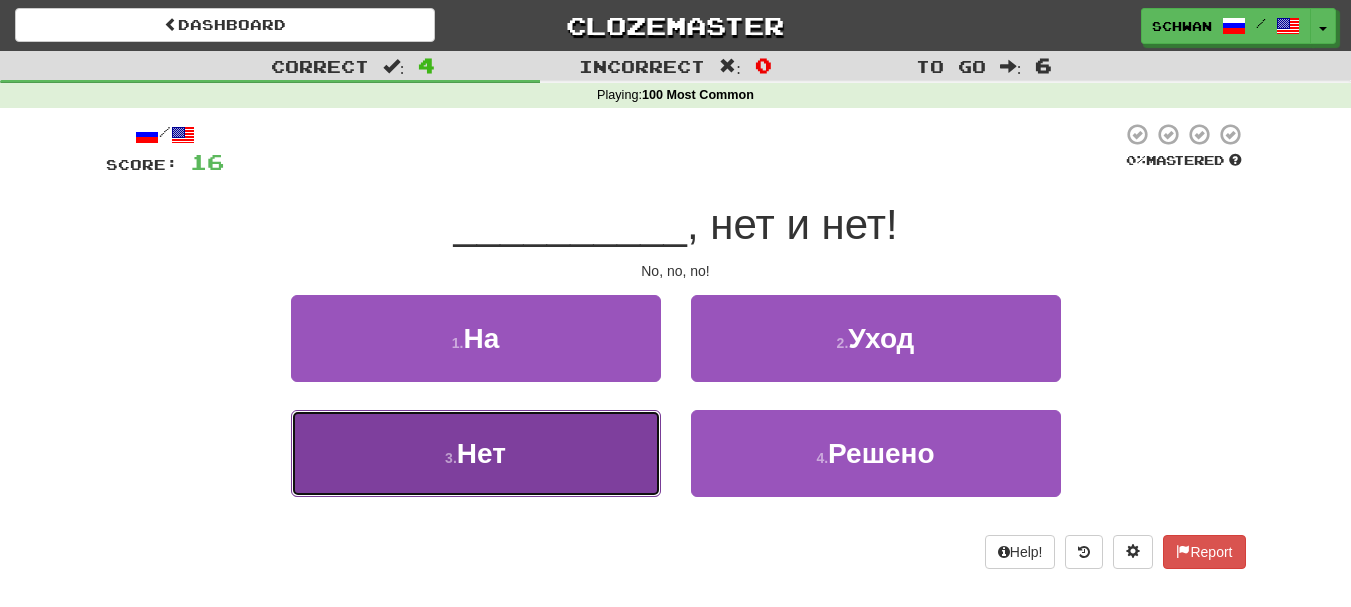 click on "3 .  Нет" at bounding box center (476, 453) 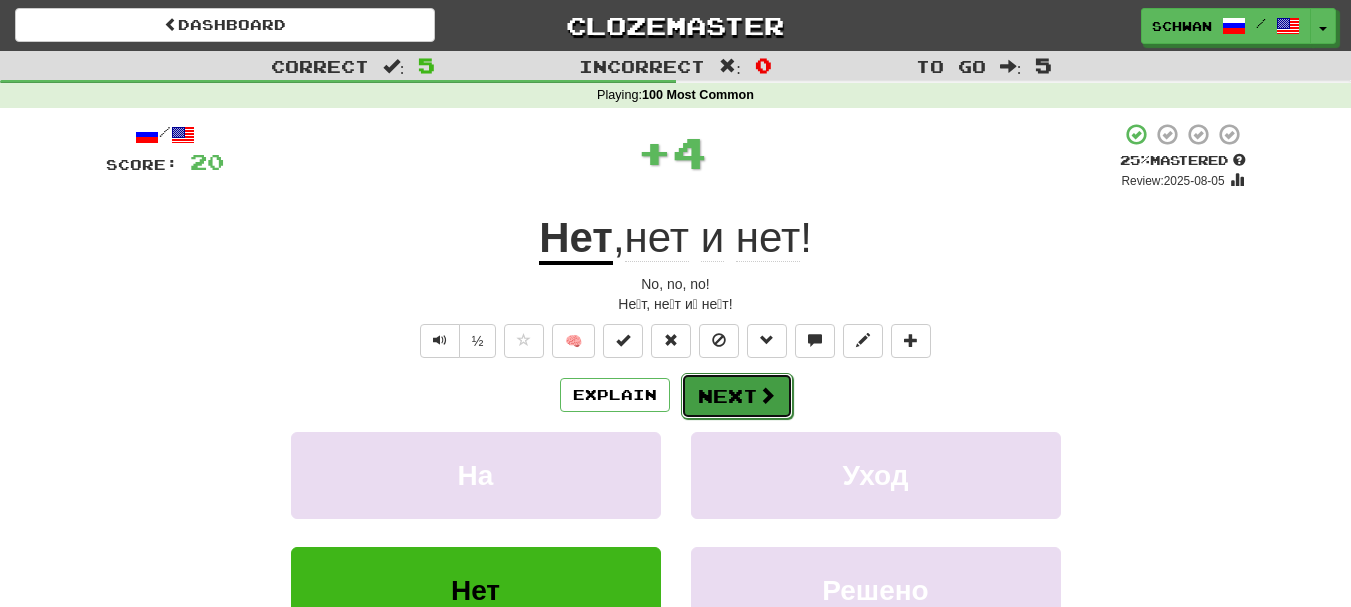 click on "Next" at bounding box center [737, 396] 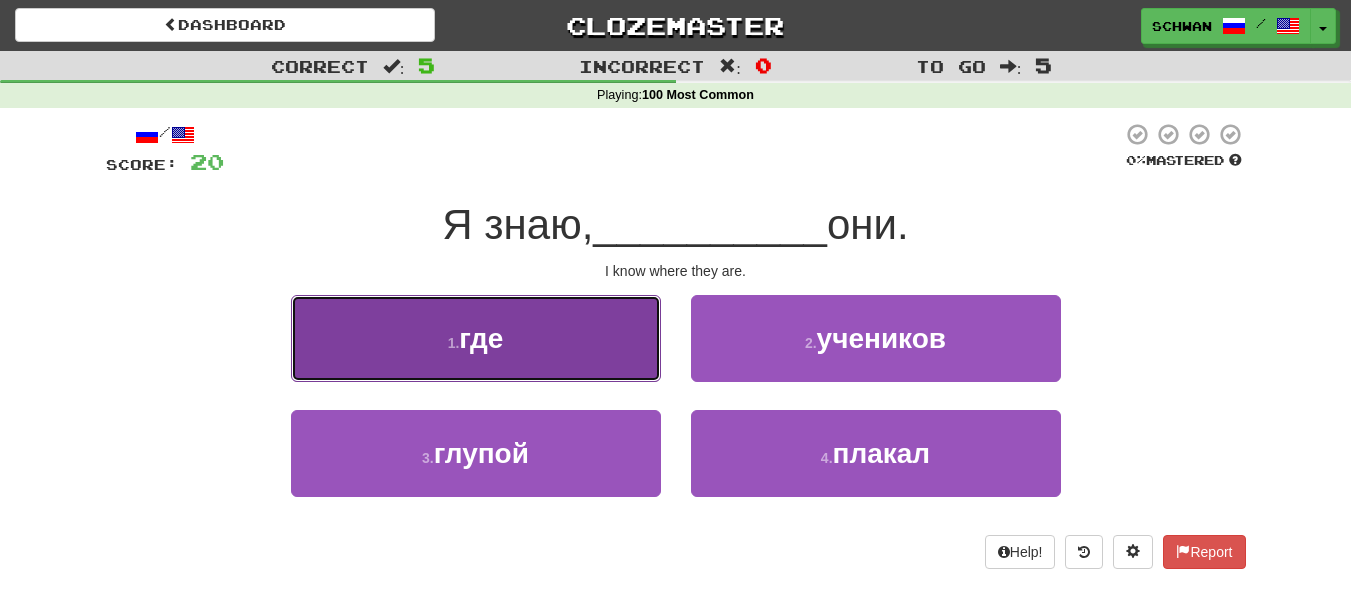 click on "1 .  где" at bounding box center (476, 338) 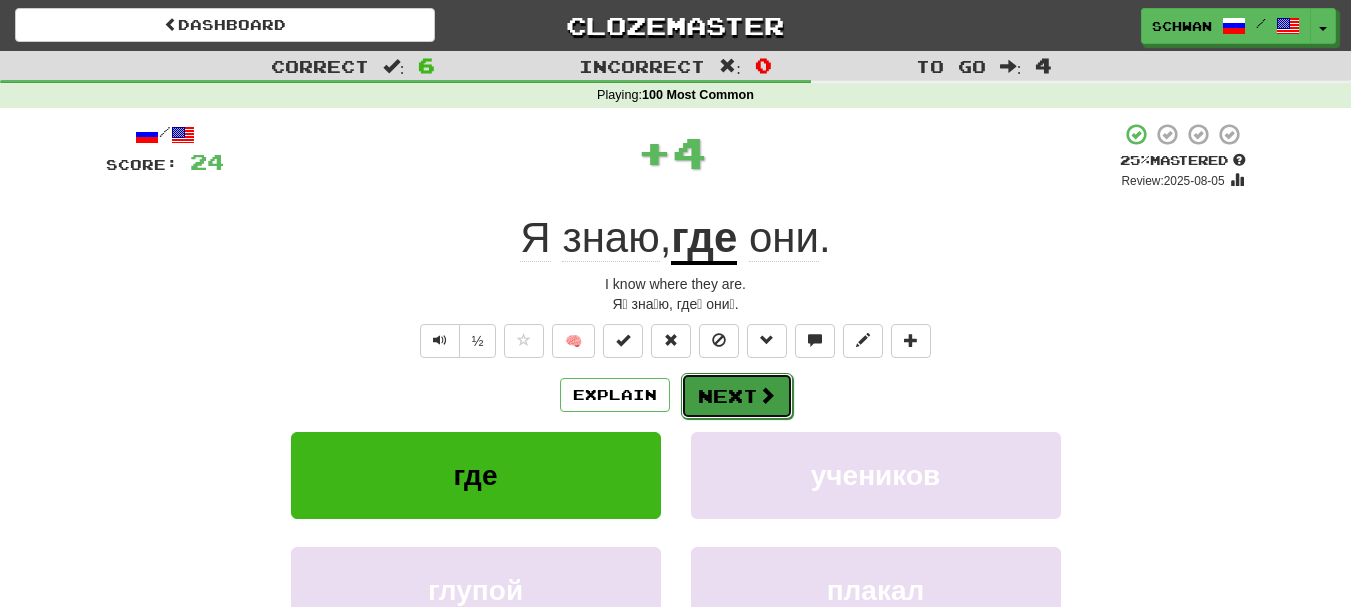 click on "Next" at bounding box center [737, 396] 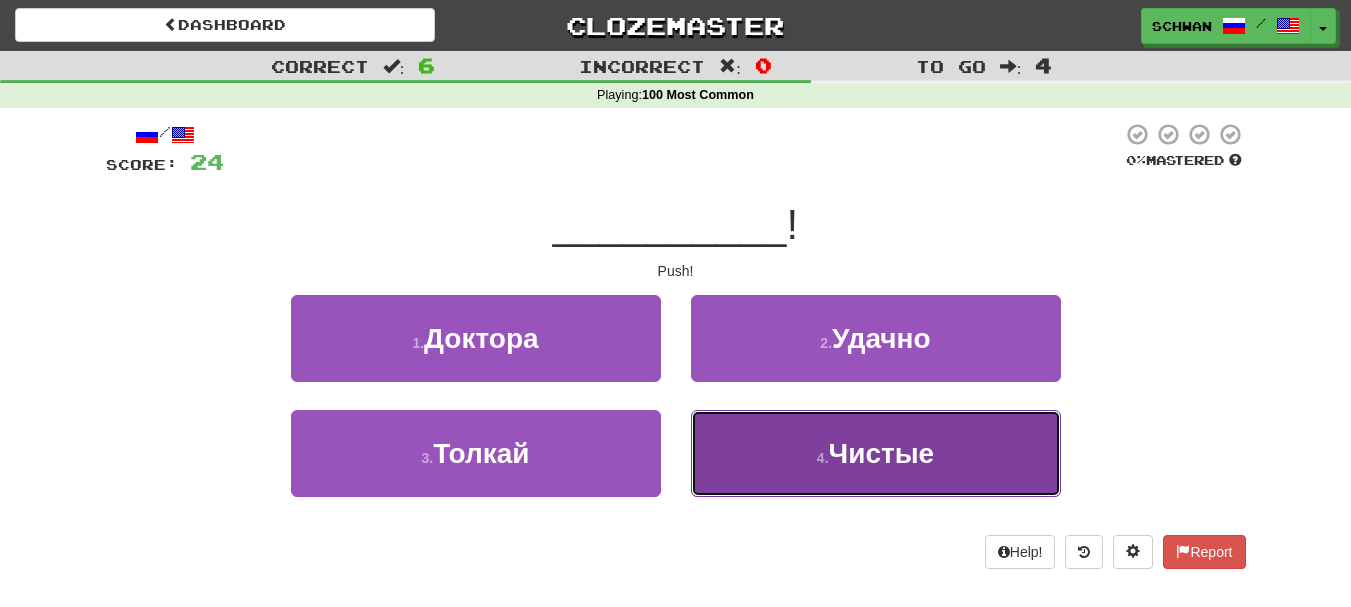 click on "4 .  Чистые" at bounding box center [876, 453] 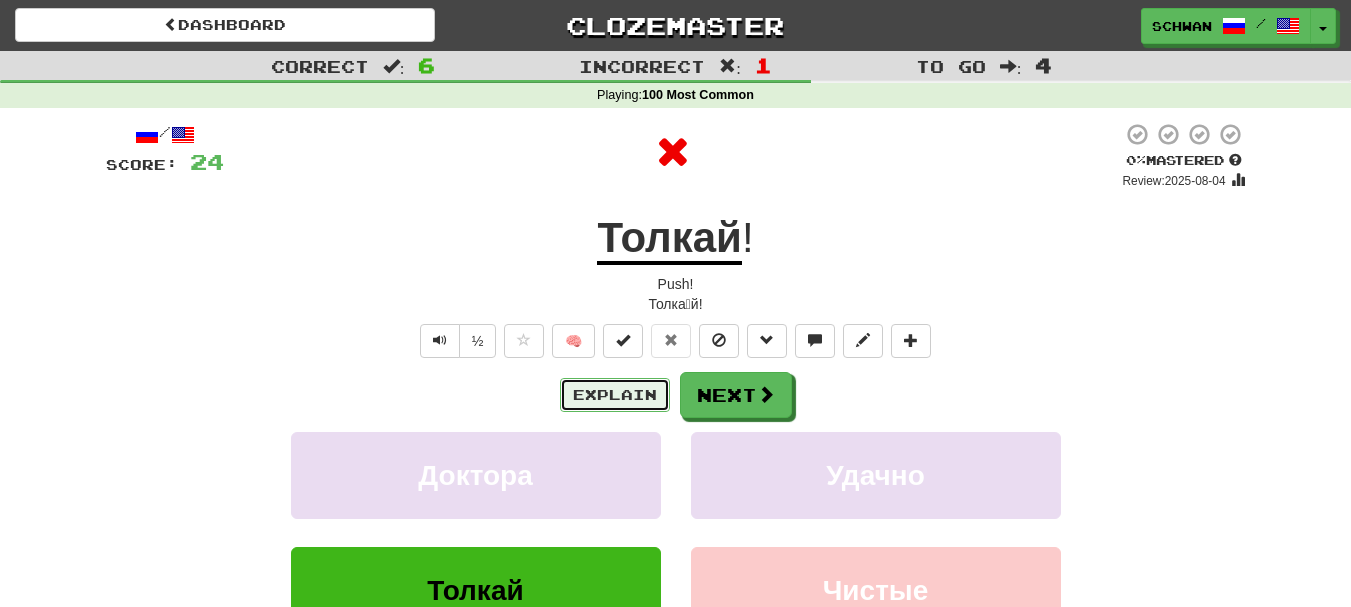 click on "Explain" at bounding box center [615, 395] 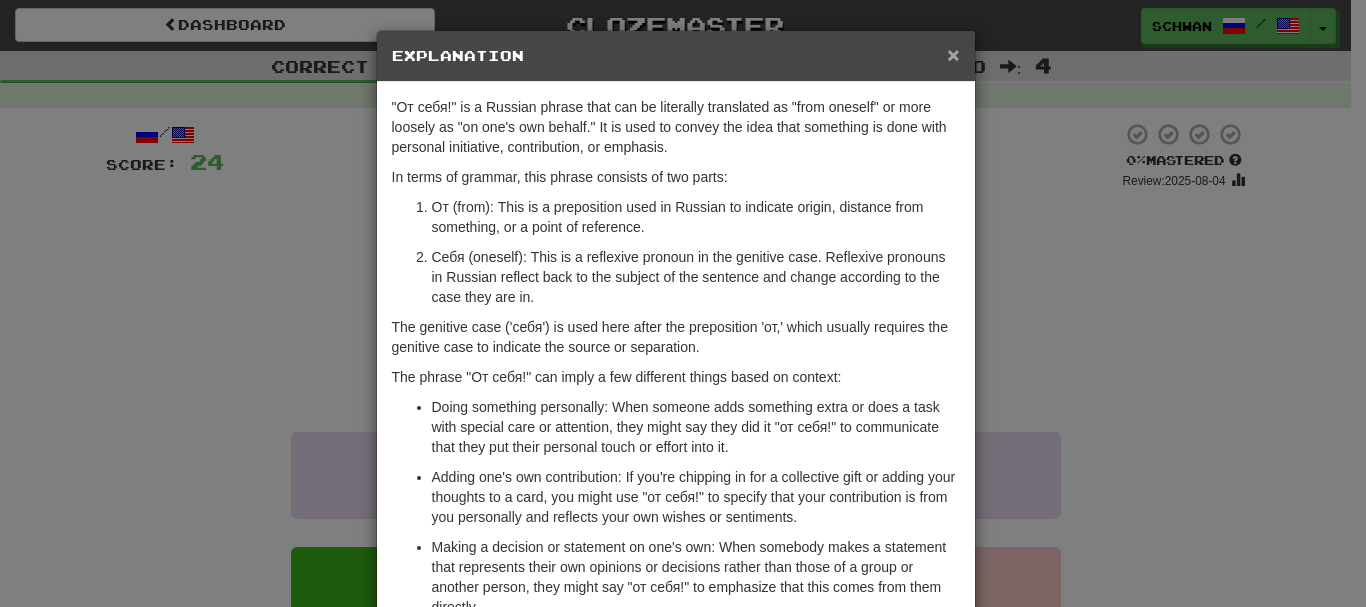 click on "×" at bounding box center [953, 54] 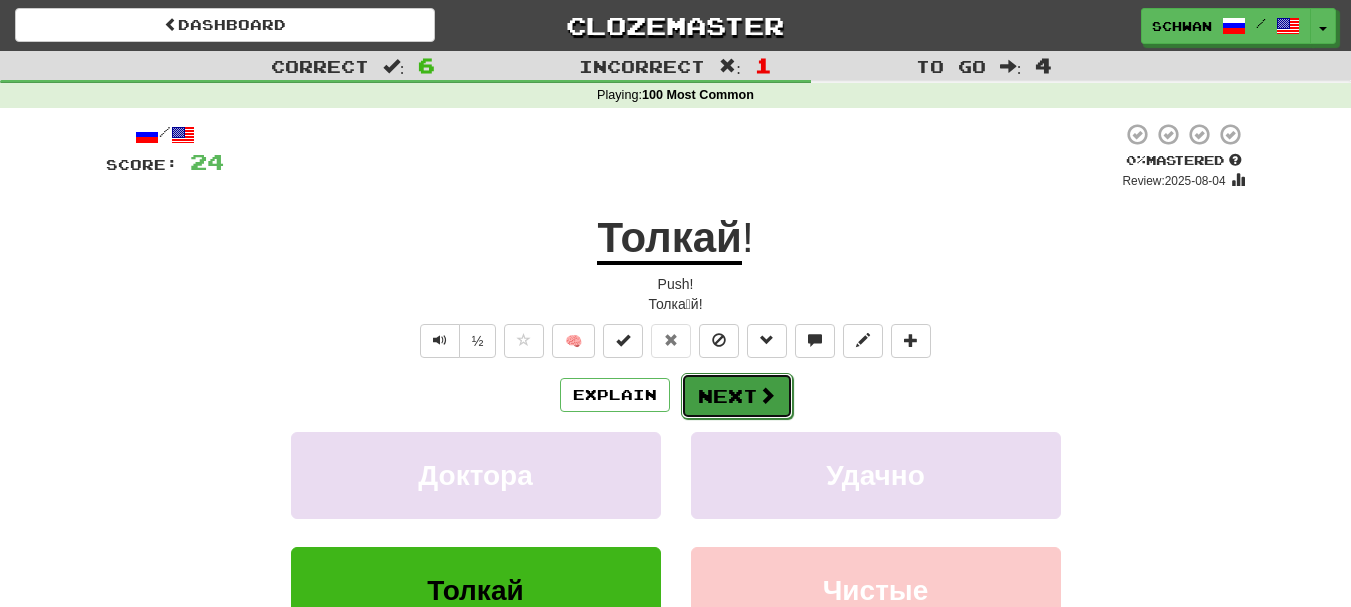 click at bounding box center [767, 395] 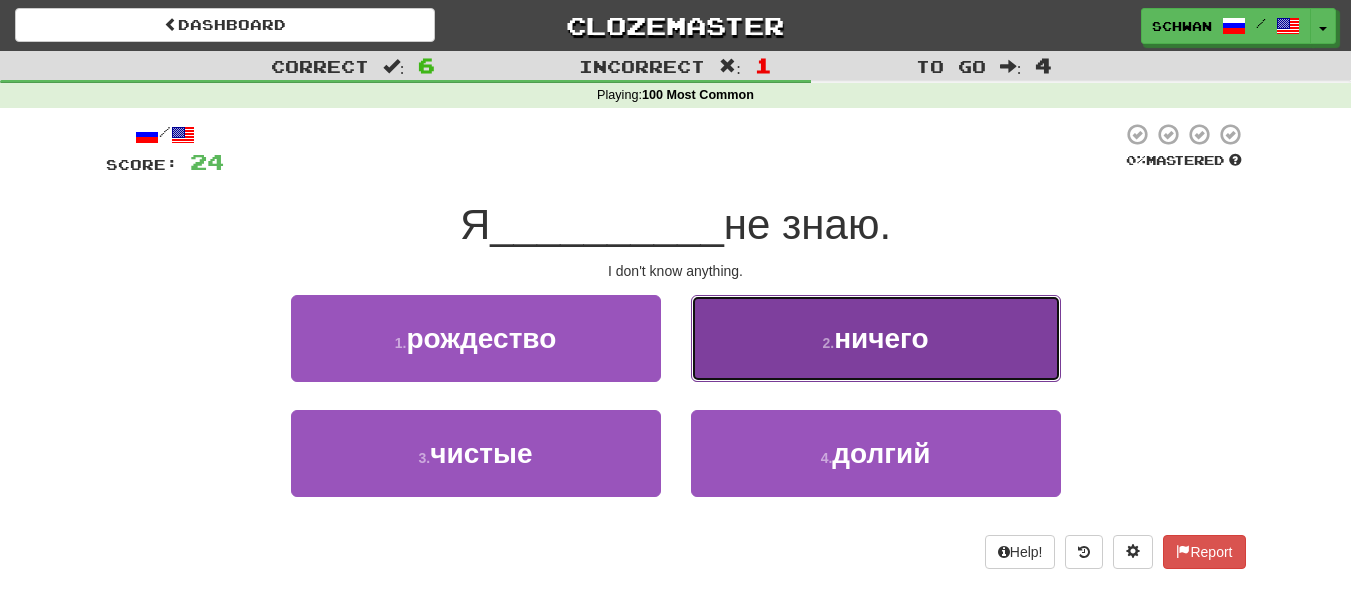 click on "2 .  ничего" at bounding box center [876, 338] 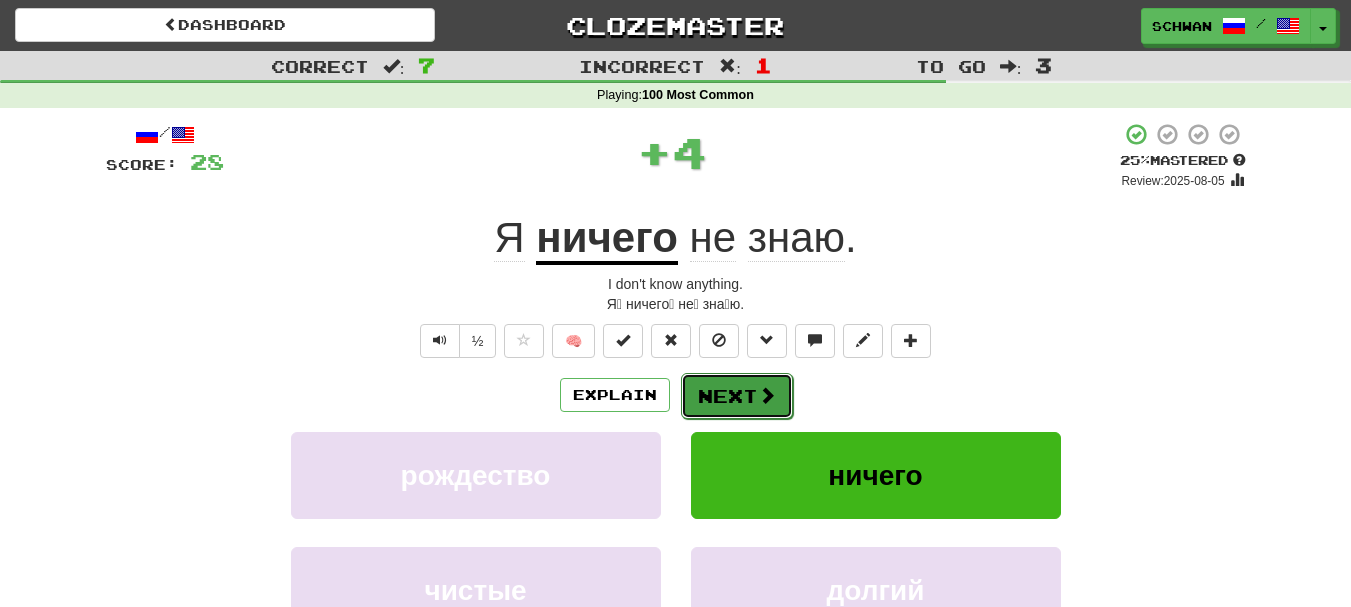 click at bounding box center (767, 395) 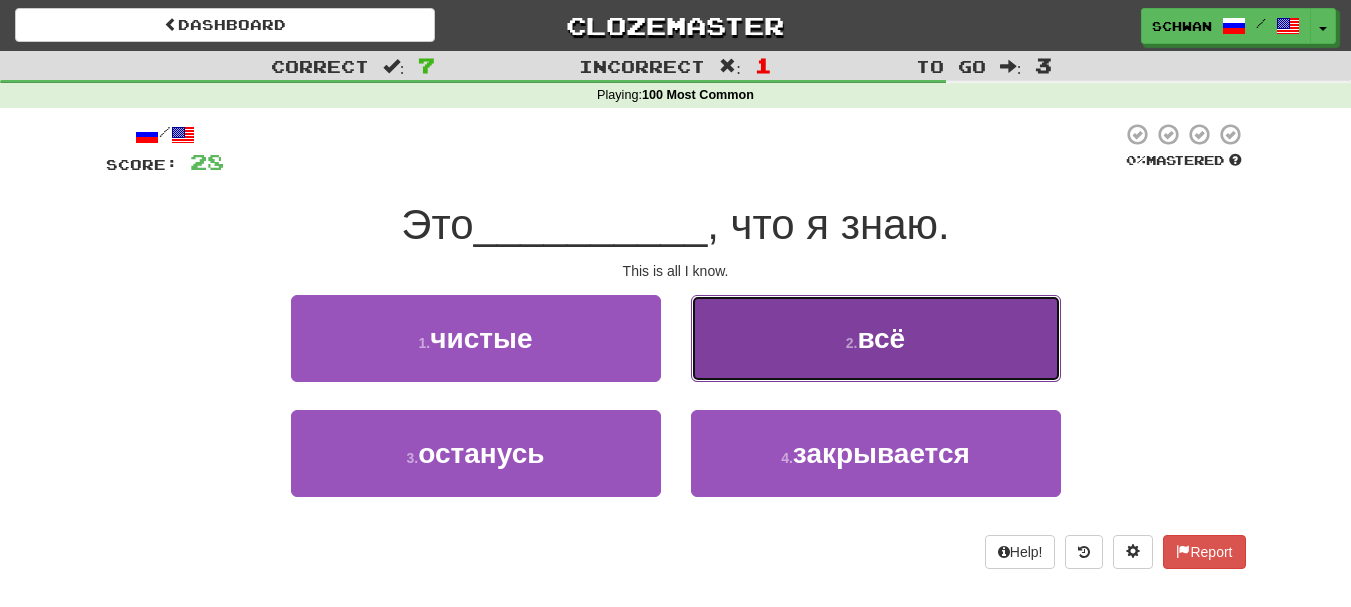 click on "2 .  всё" at bounding box center (876, 338) 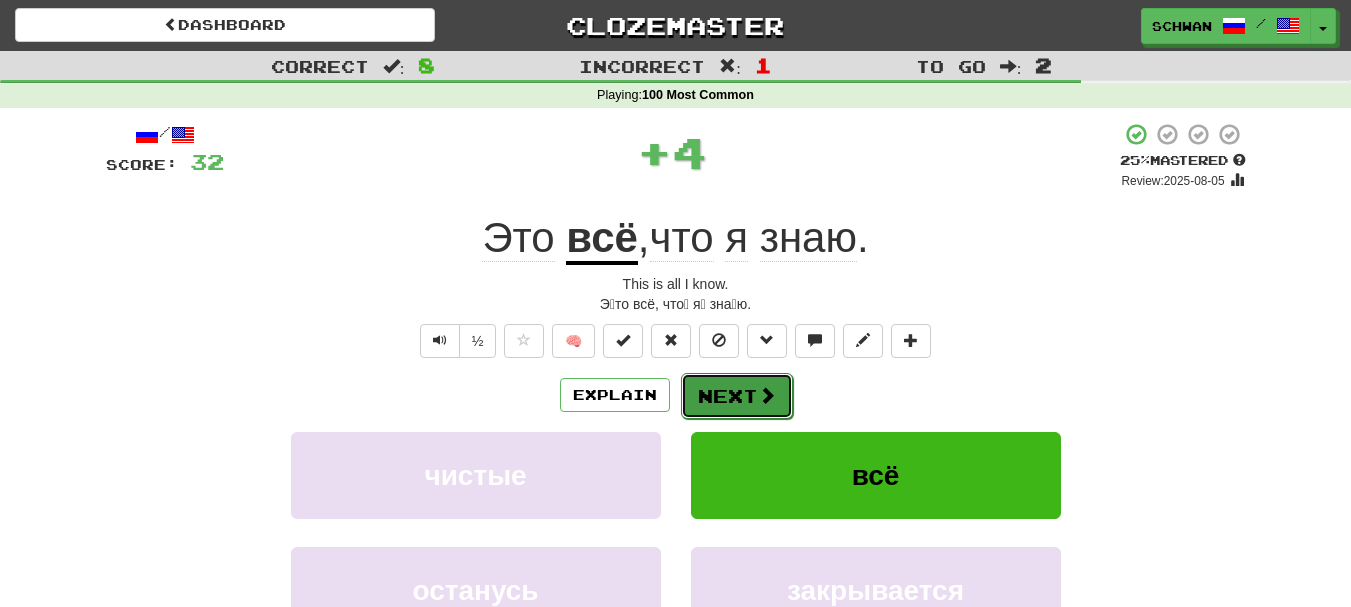 click at bounding box center [767, 395] 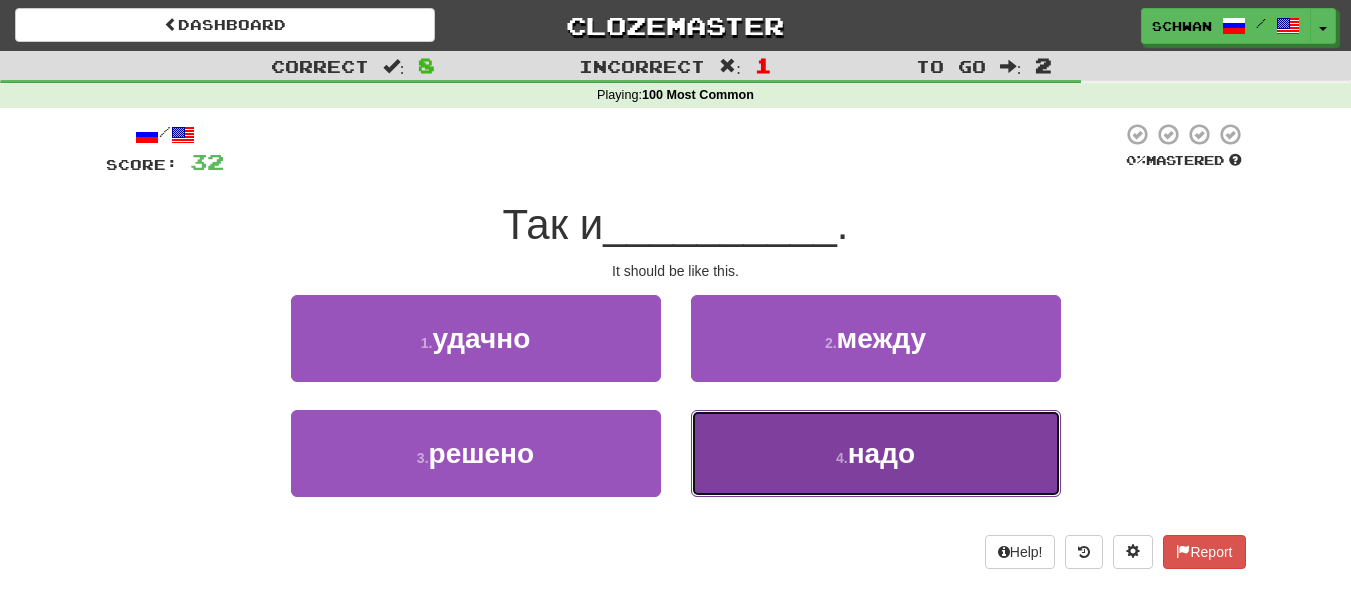 click on "4 .  надо" at bounding box center [876, 453] 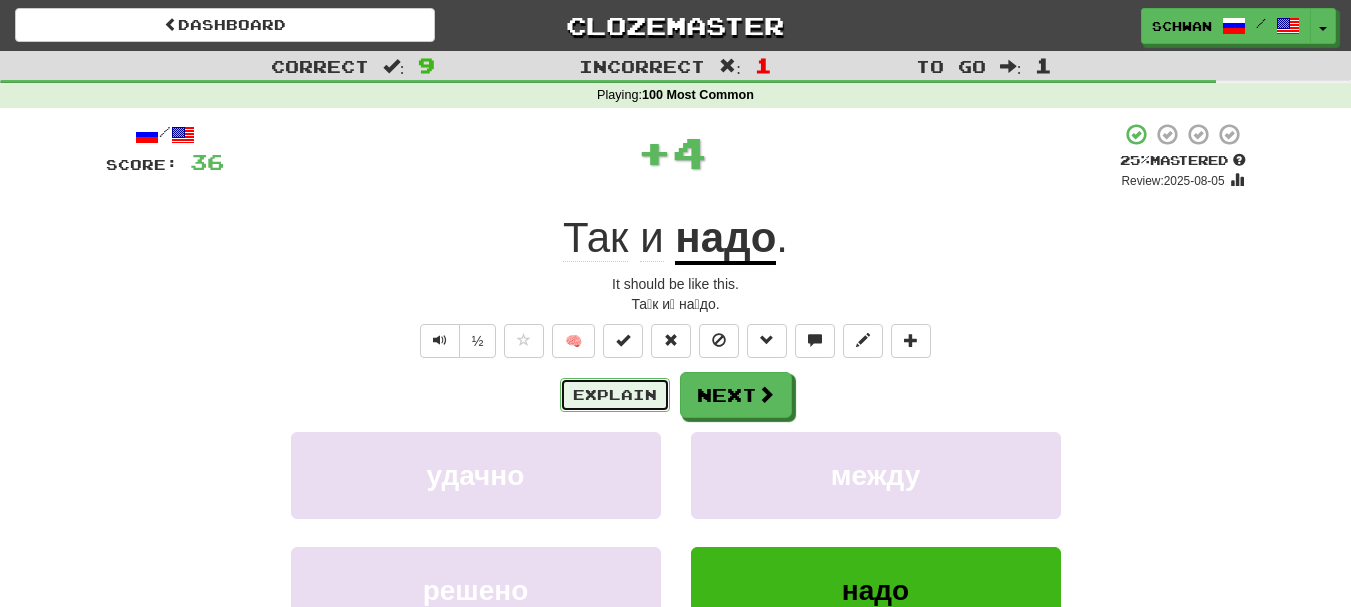 click on "Explain" at bounding box center [615, 395] 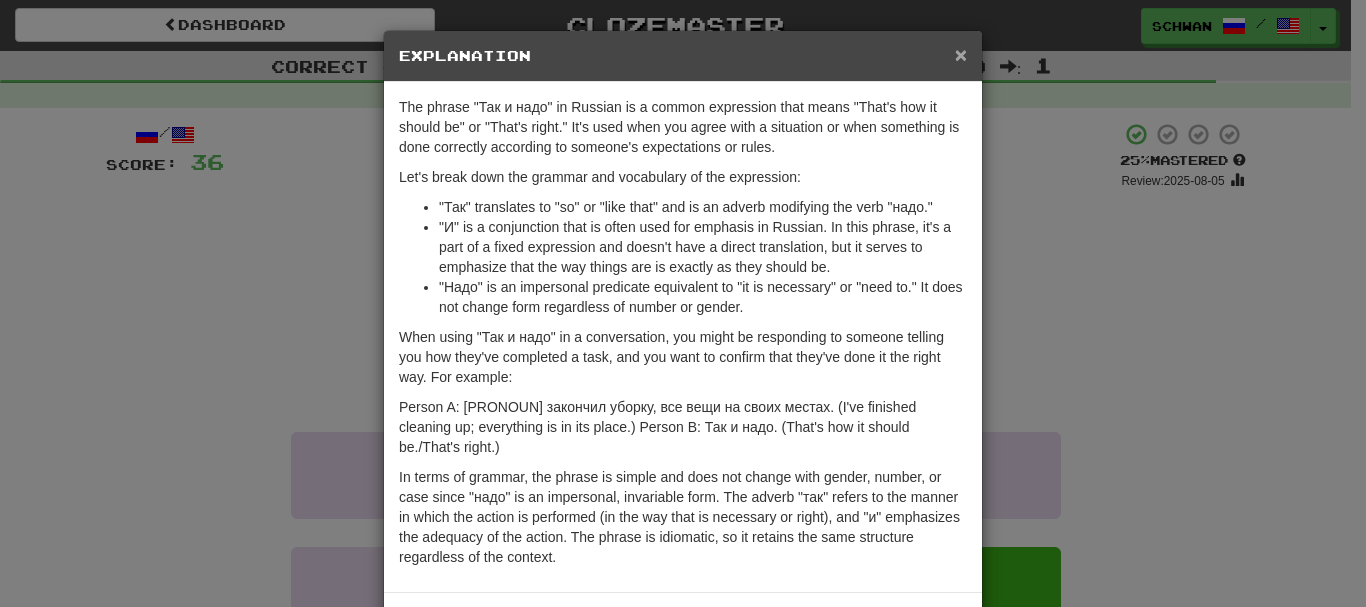 click on "×" at bounding box center [961, 54] 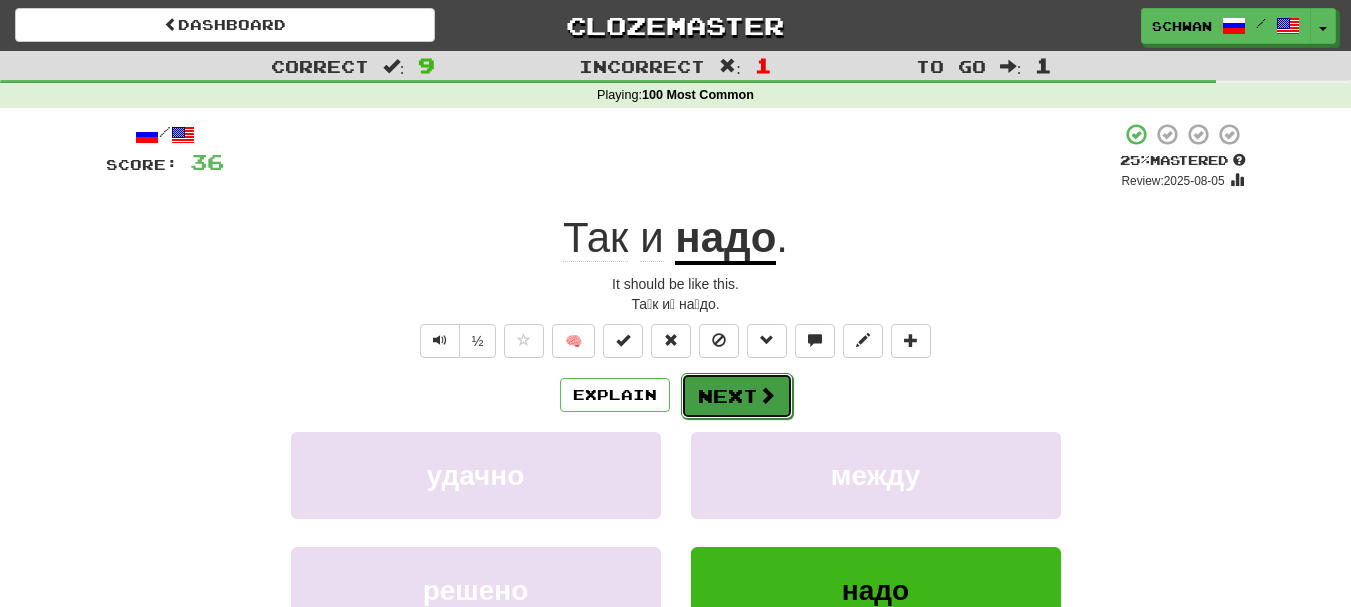click on "Next" at bounding box center (737, 396) 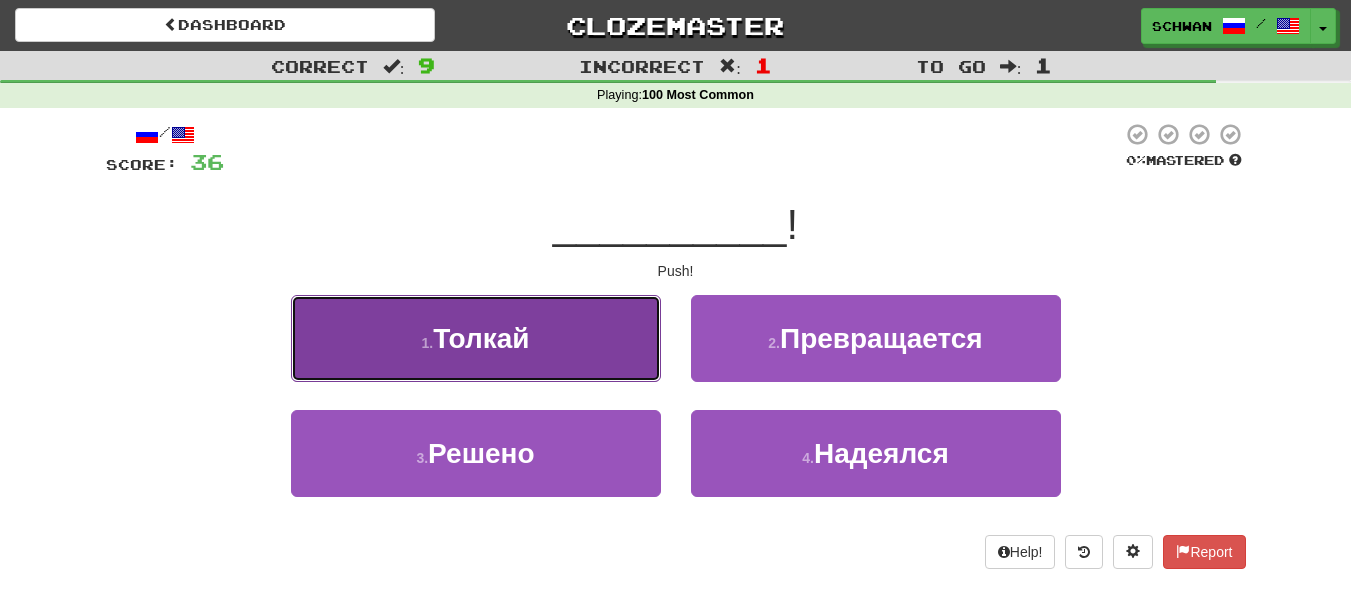 click on "1 .  Толкай" at bounding box center (476, 338) 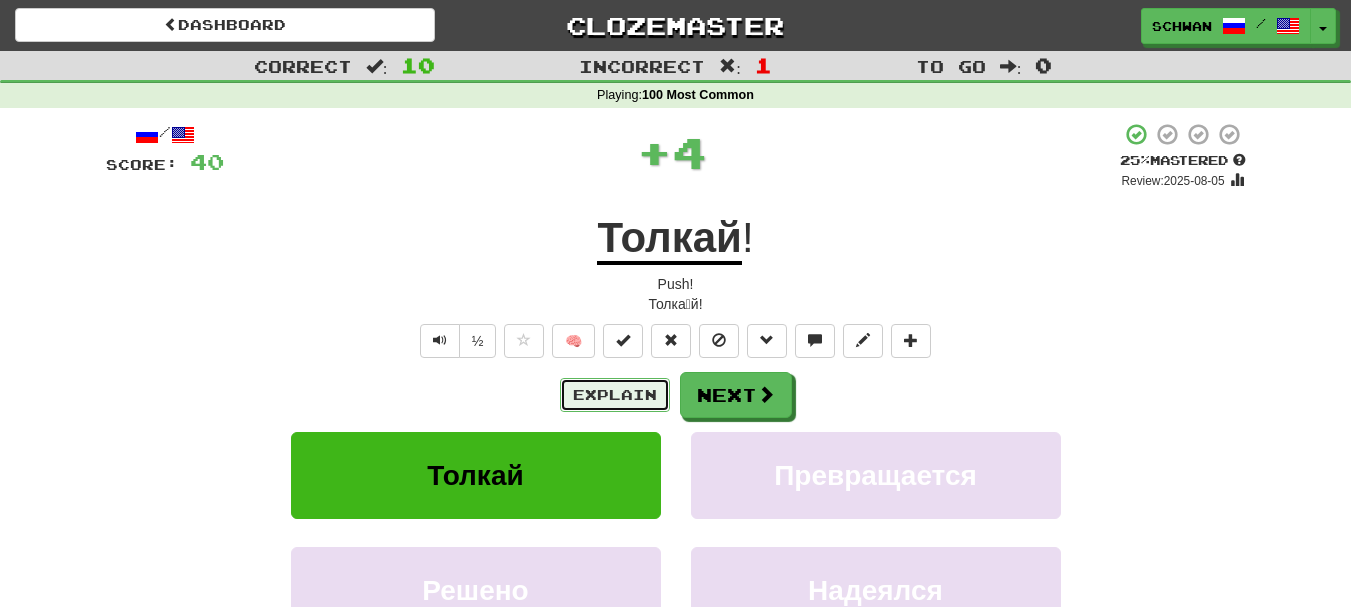 click on "Explain" at bounding box center (615, 395) 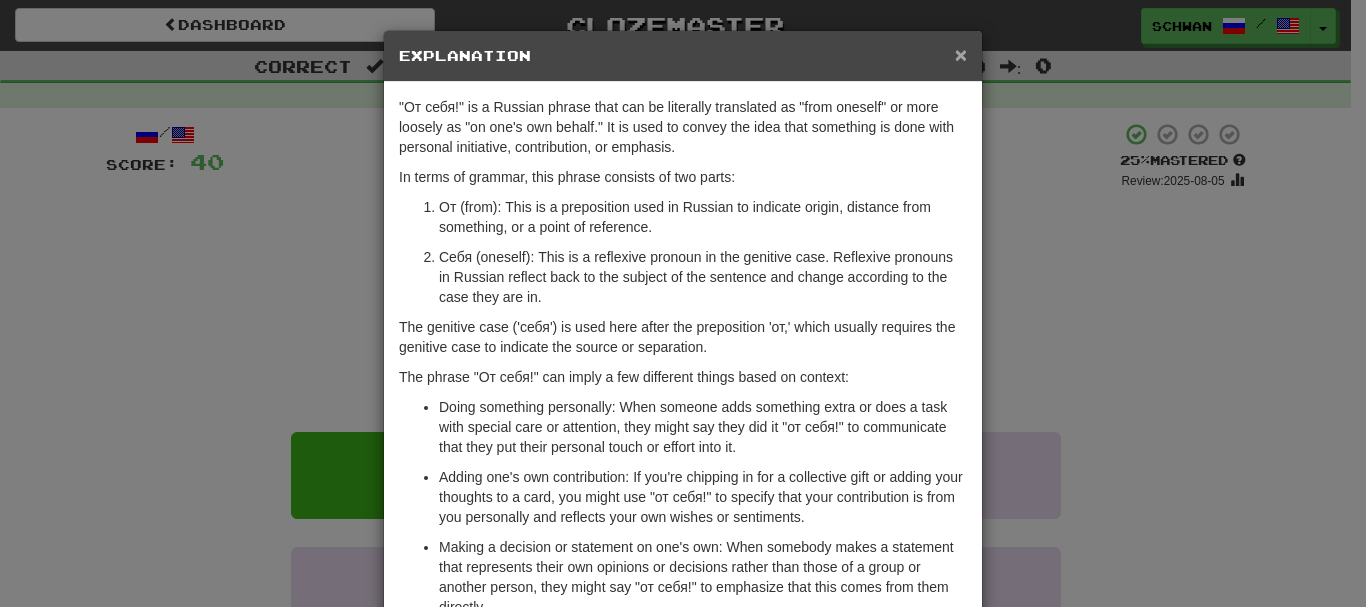 click on "×" at bounding box center (961, 54) 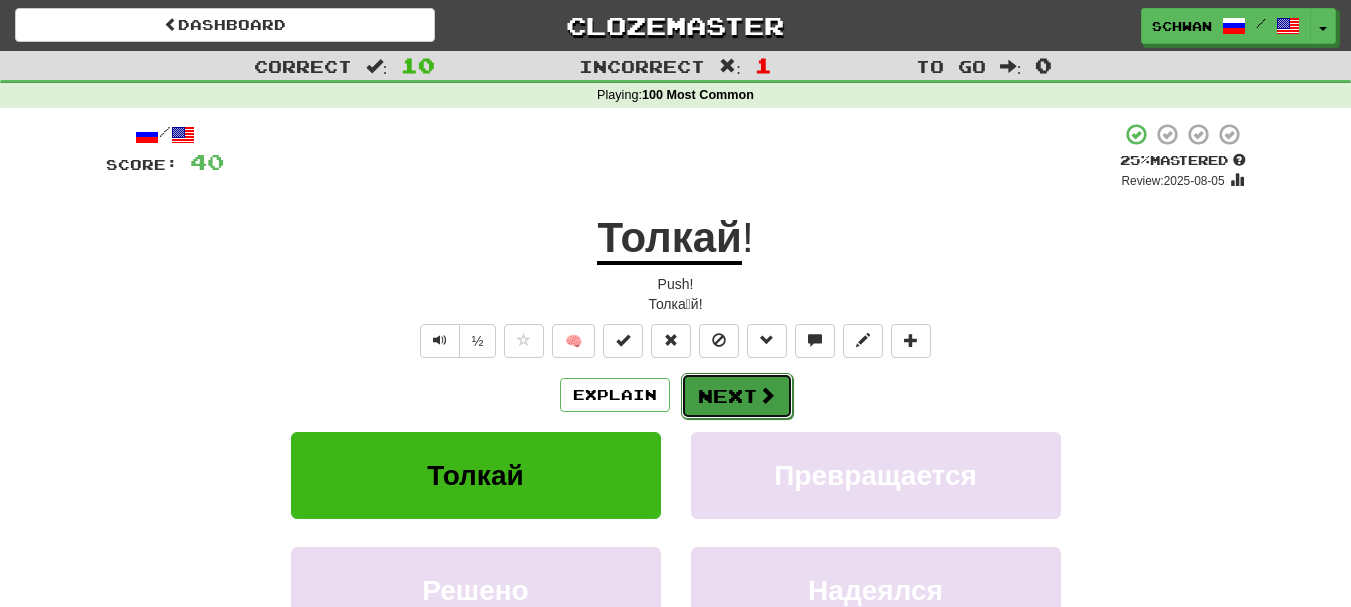 click at bounding box center [767, 395] 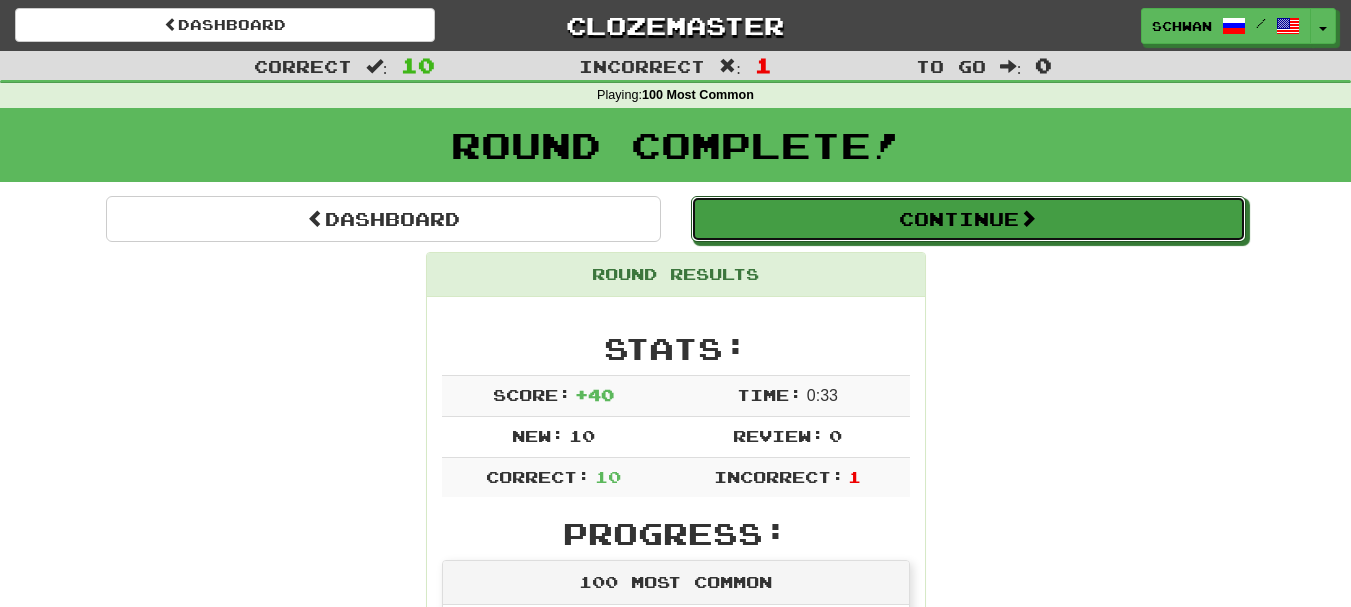 drag, startPoint x: 892, startPoint y: 208, endPoint x: 893, endPoint y: 238, distance: 30.016663 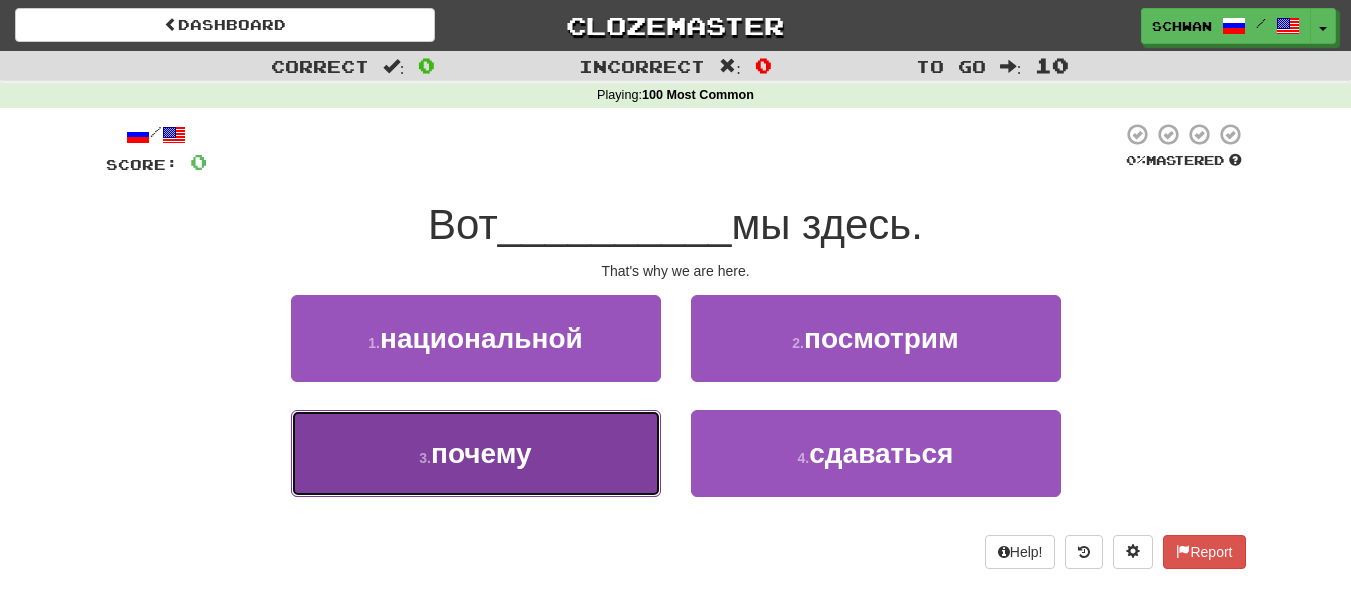 click on "3 .  почему" at bounding box center [476, 453] 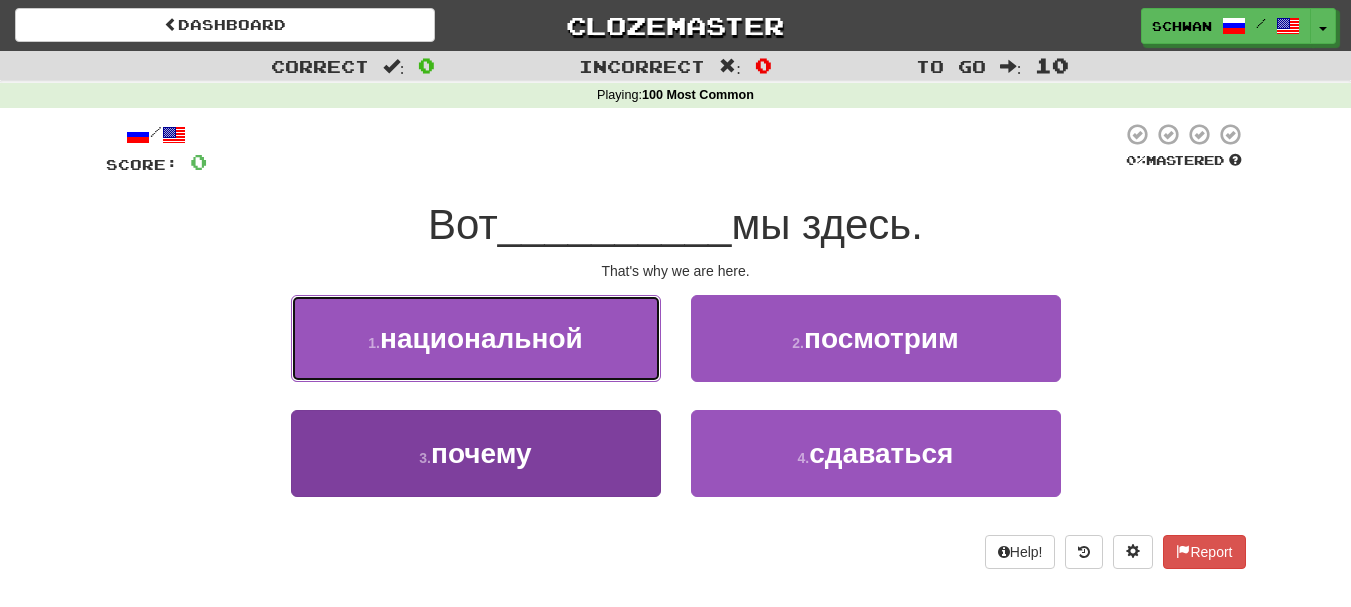 click on "1 .  национальной" at bounding box center (476, 338) 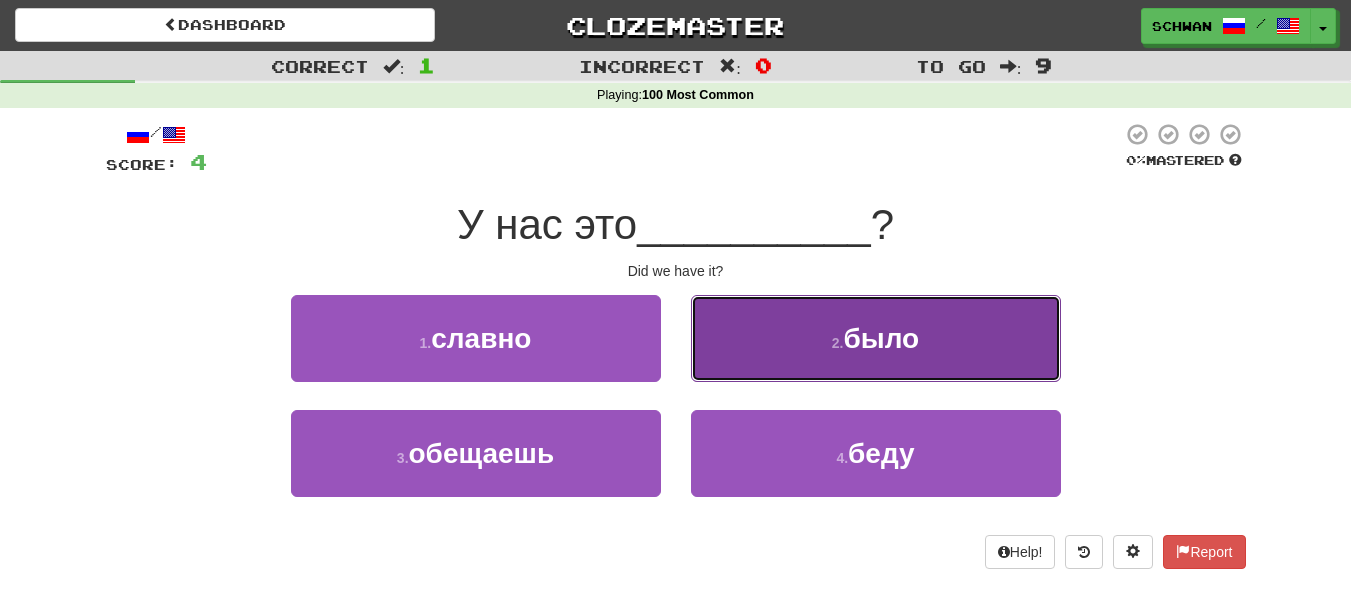 click on "2 .  было" at bounding box center (876, 338) 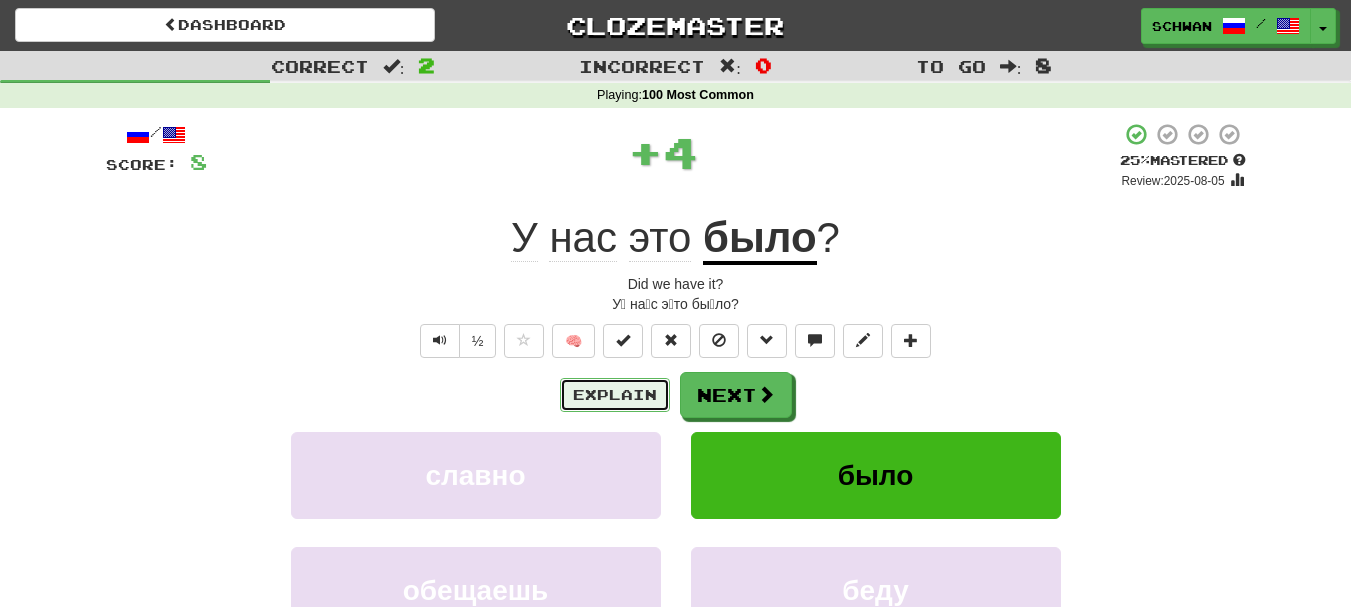 click on "Explain" at bounding box center (615, 395) 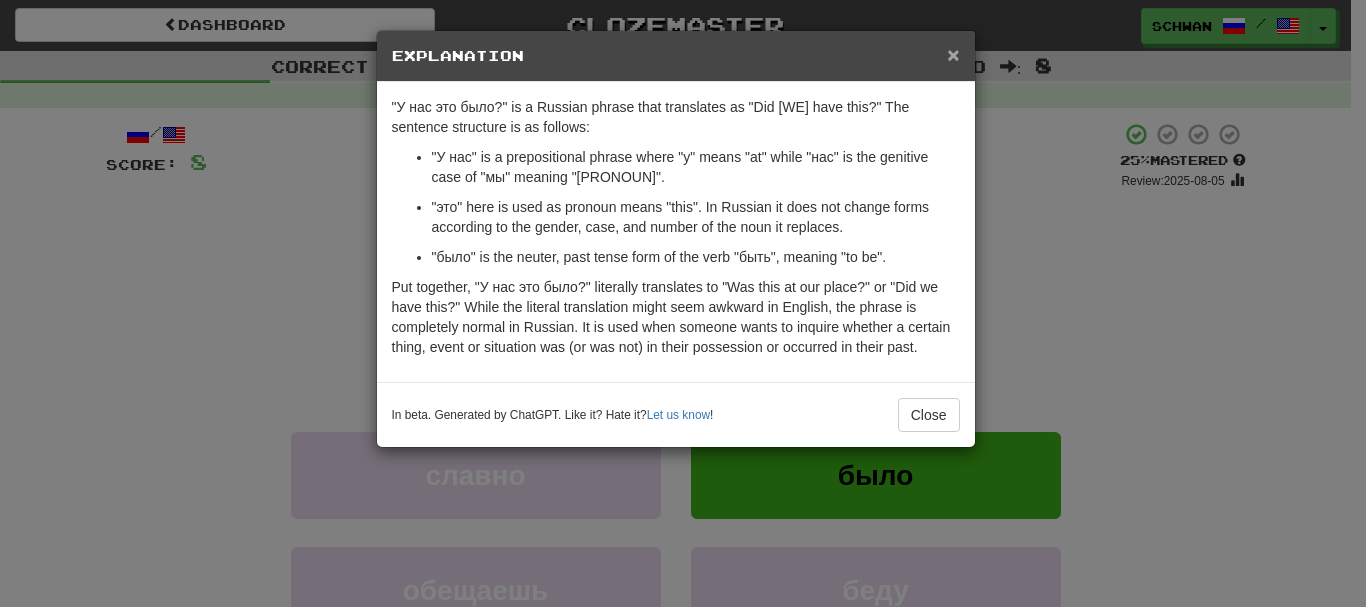 click on "×" at bounding box center [953, 54] 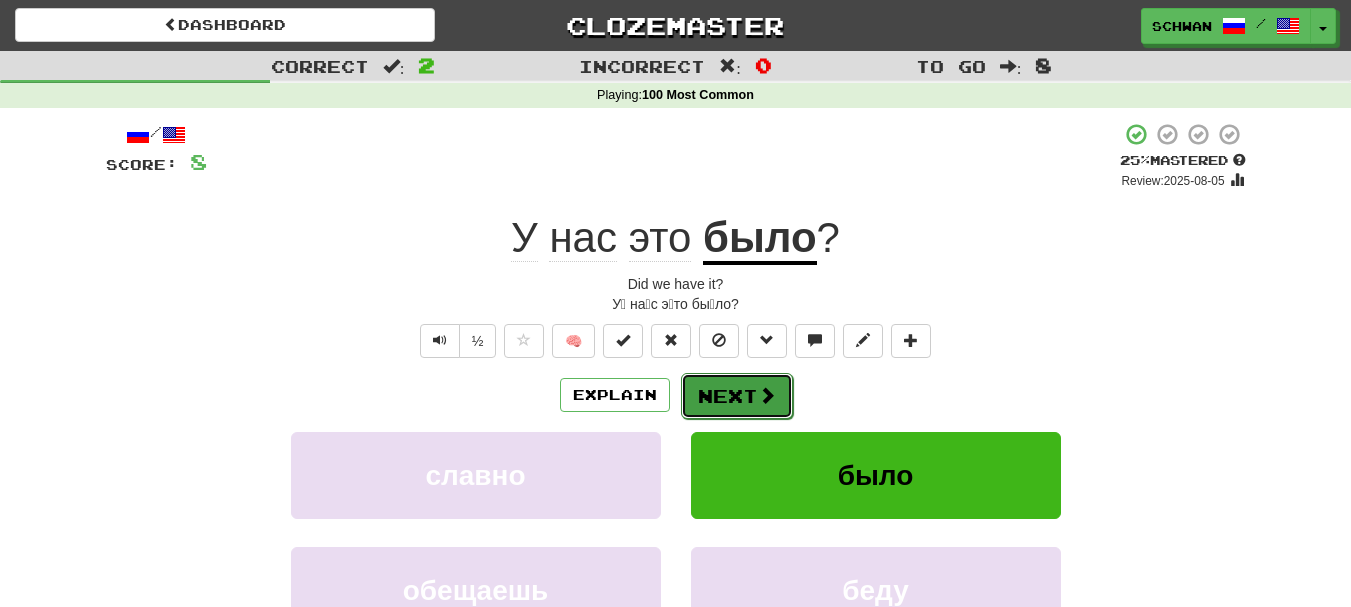 click at bounding box center [767, 395] 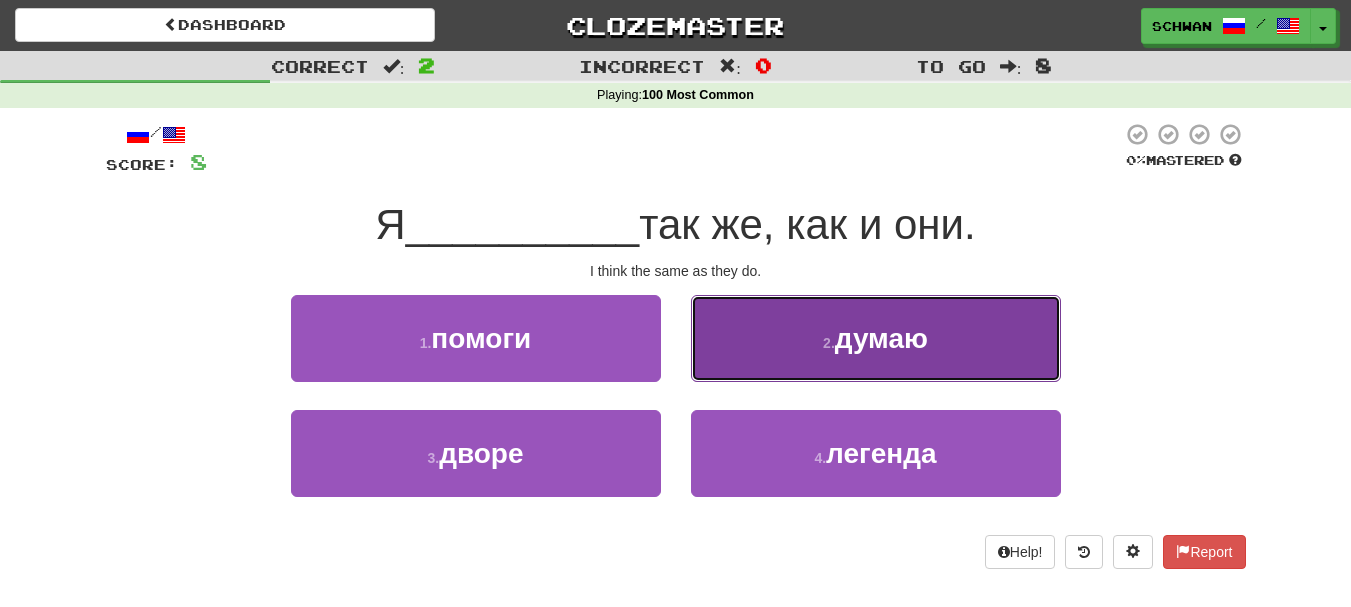 click on "думаю" at bounding box center [881, 338] 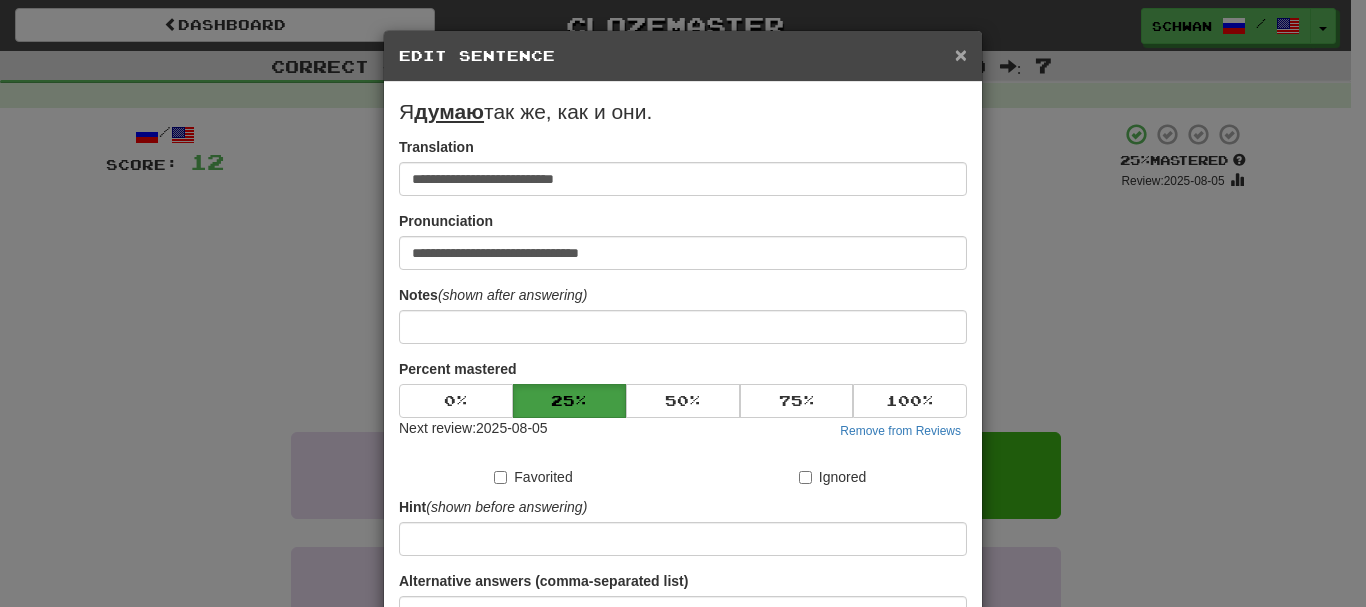 click on "×" at bounding box center (961, 54) 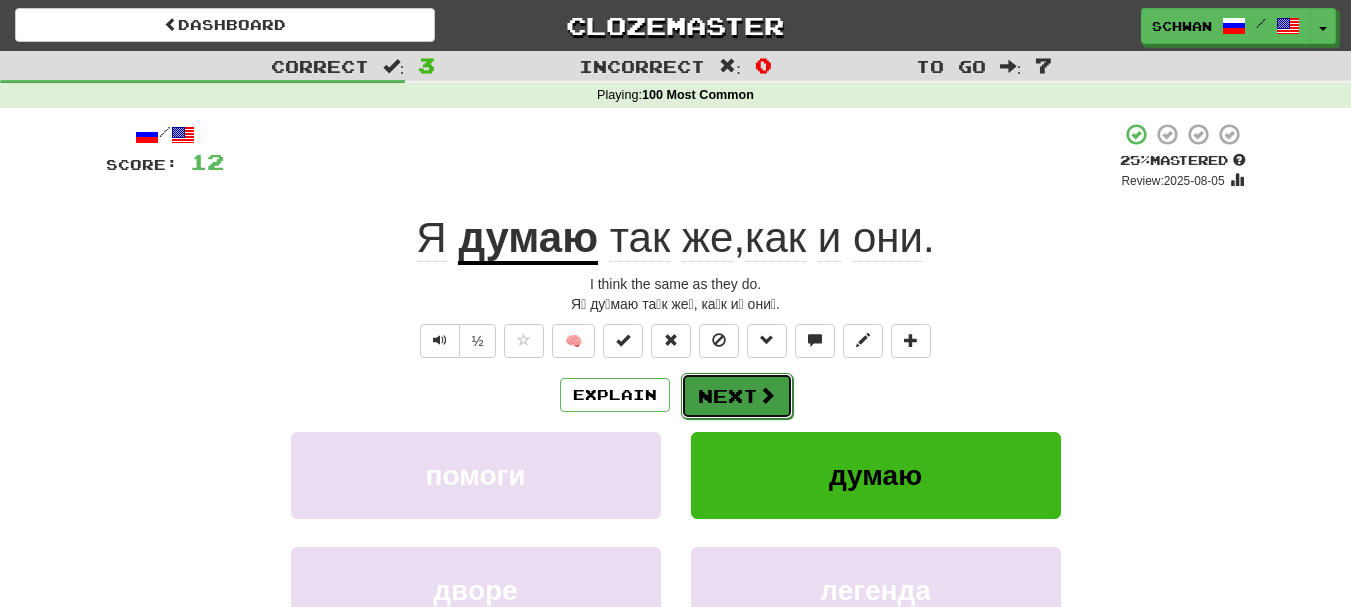 click at bounding box center (767, 395) 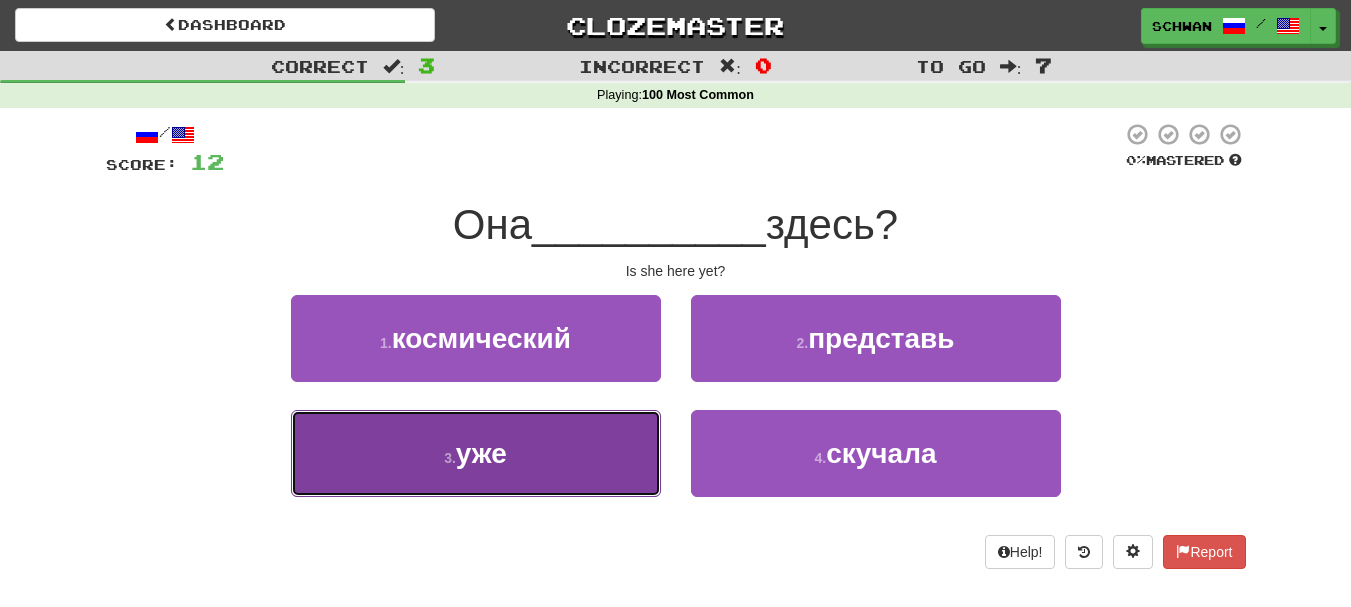 click on "3 .  уже" at bounding box center [476, 453] 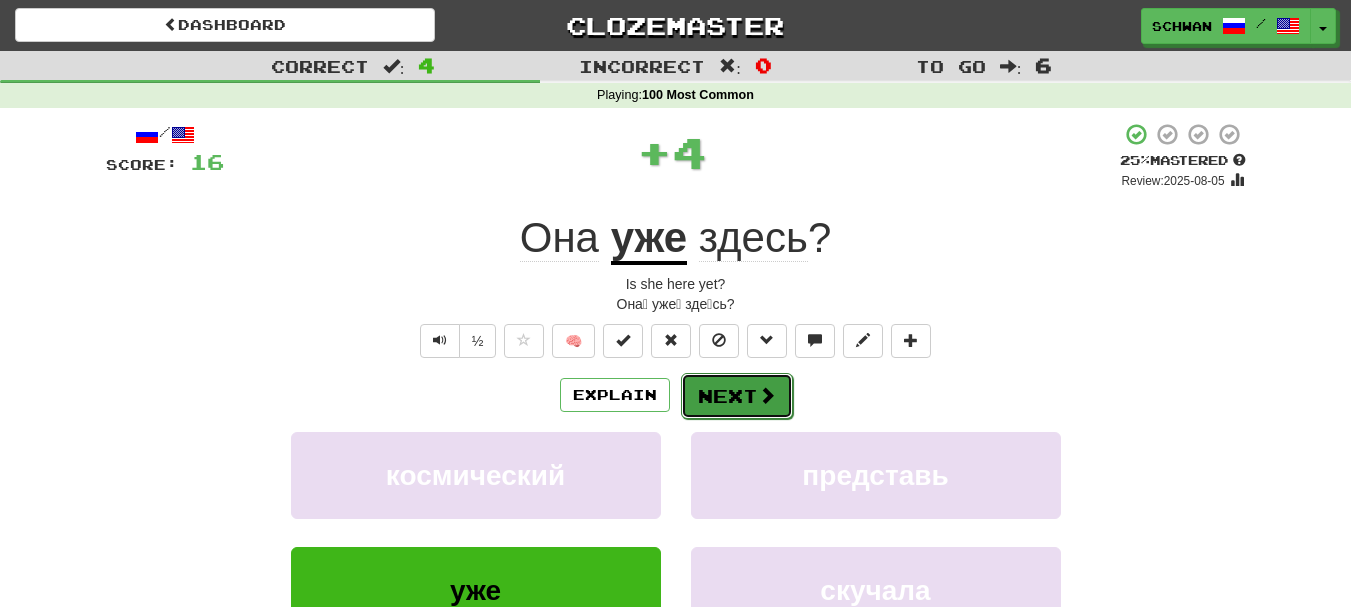 click on "Next" at bounding box center (737, 396) 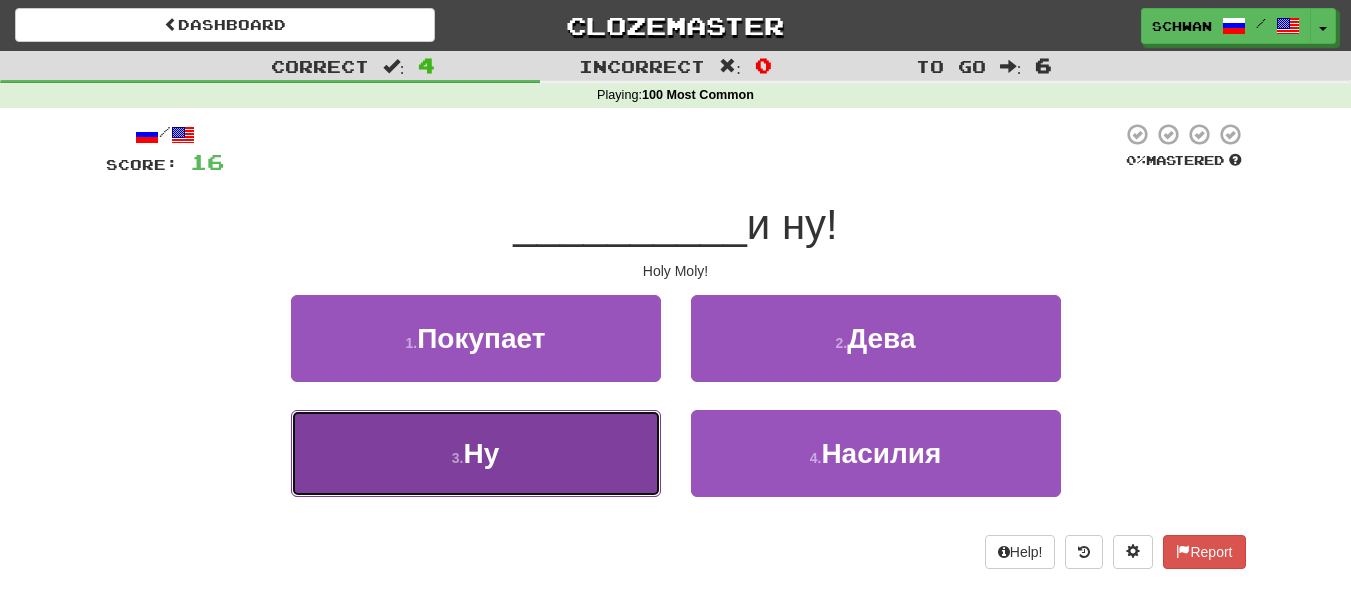 click on "3 .  Ну" at bounding box center (476, 453) 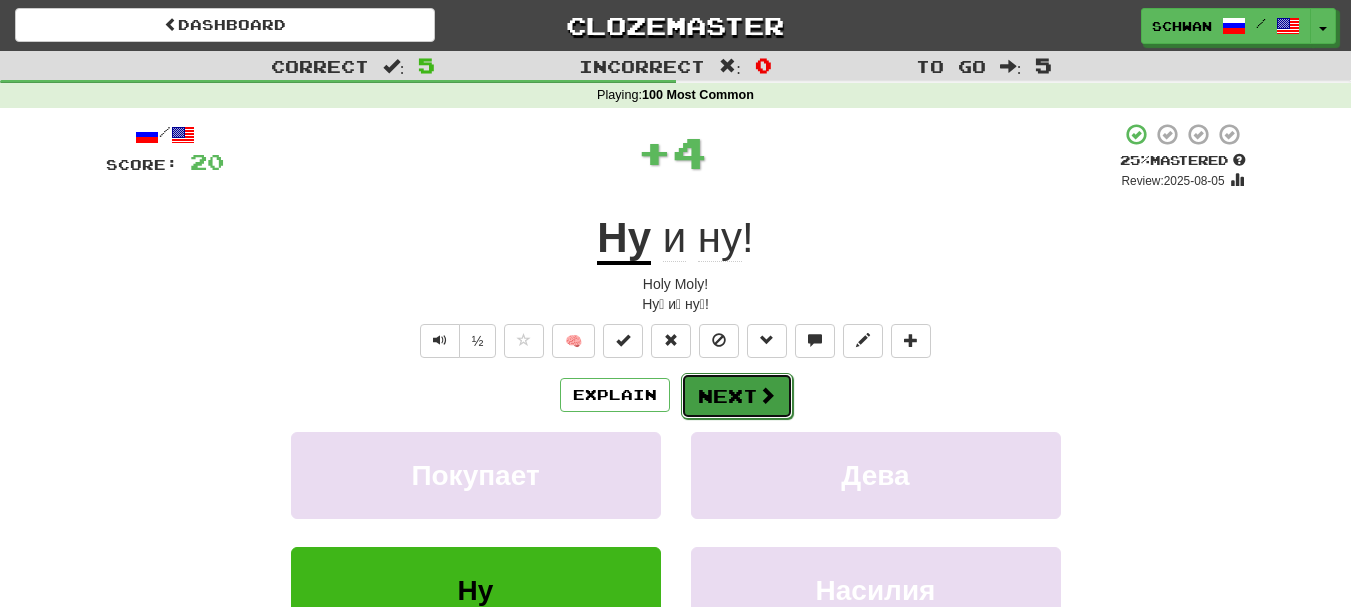 click on "Next" at bounding box center [737, 396] 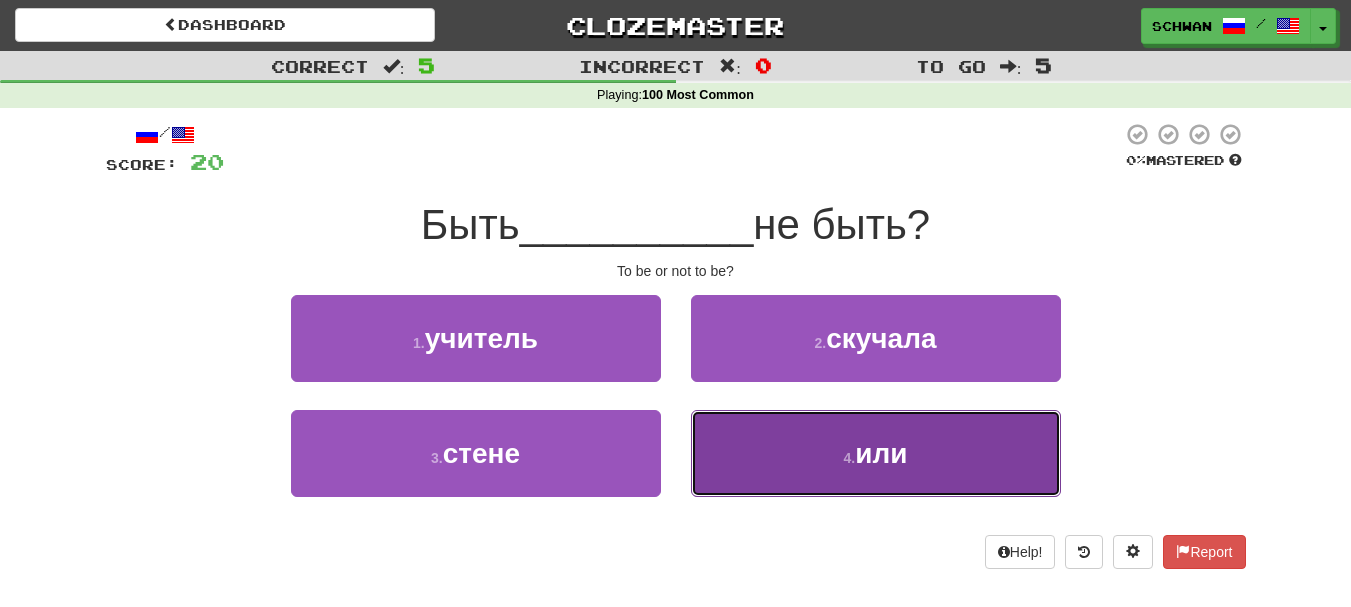 click on "4 .  или" at bounding box center [876, 453] 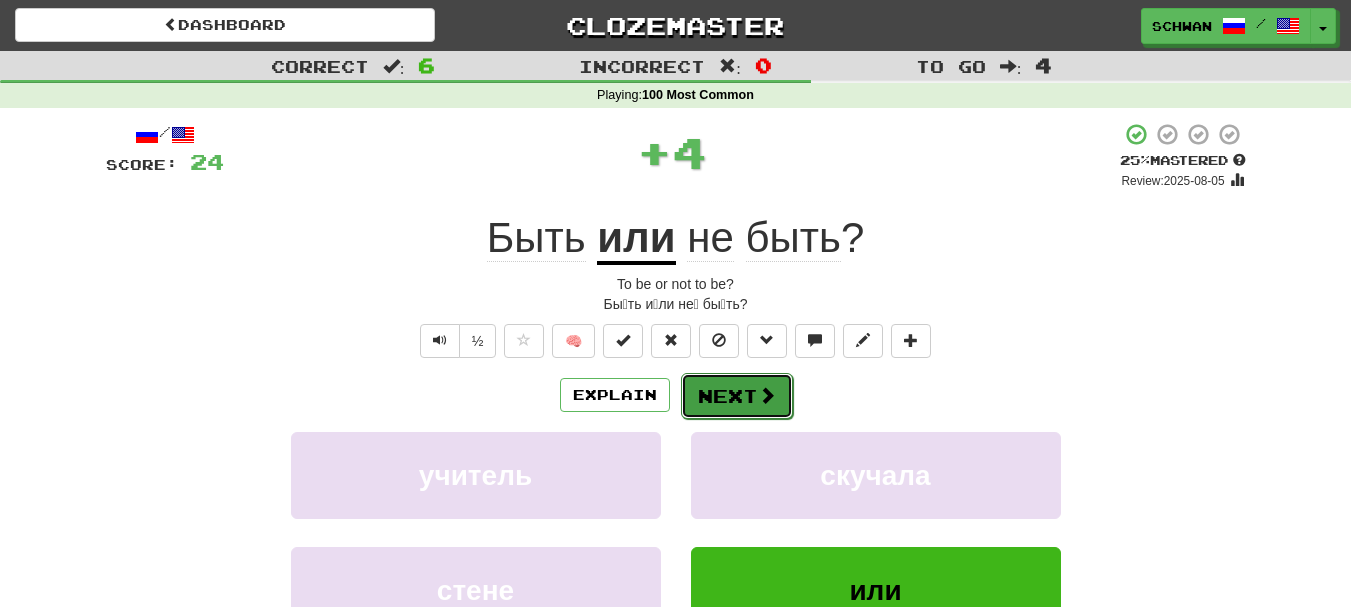 click on "Next" at bounding box center [737, 396] 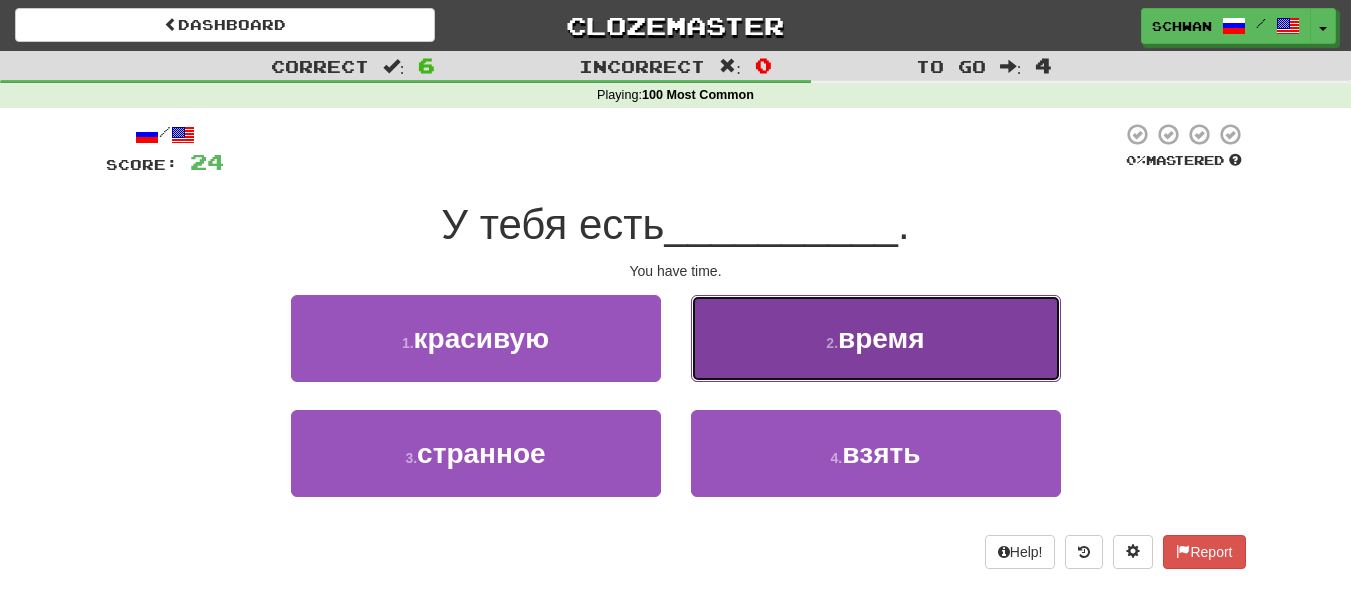 click on "2 .  время" at bounding box center [876, 338] 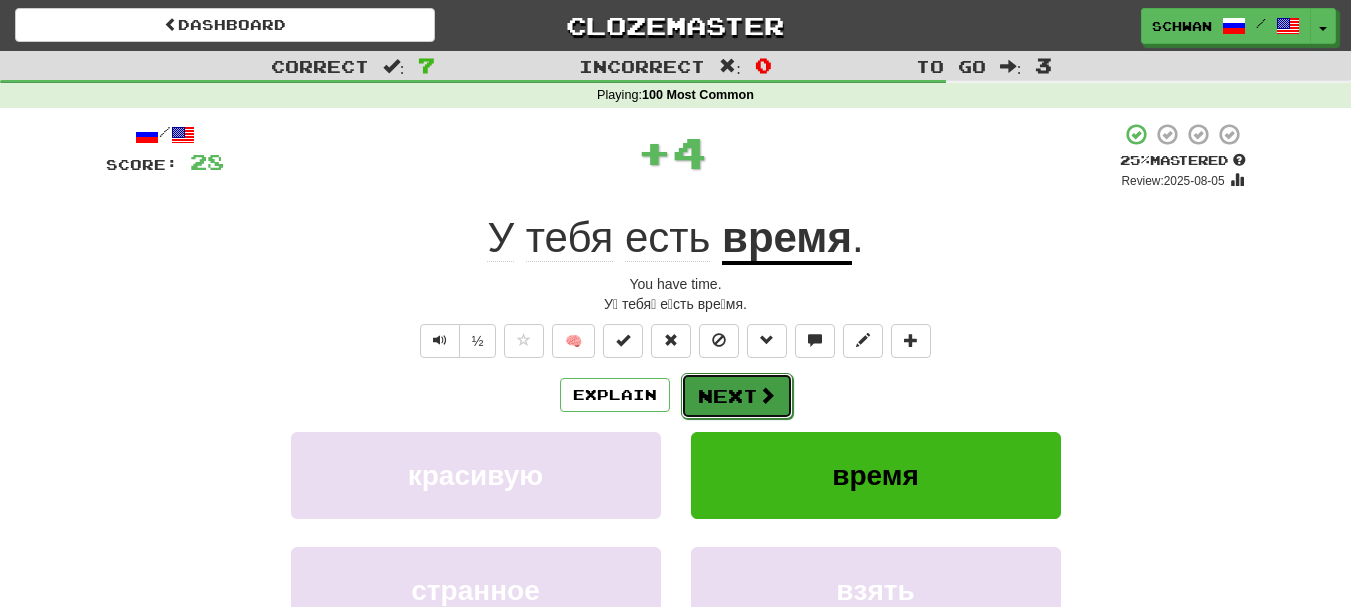 click on "Next" at bounding box center (737, 396) 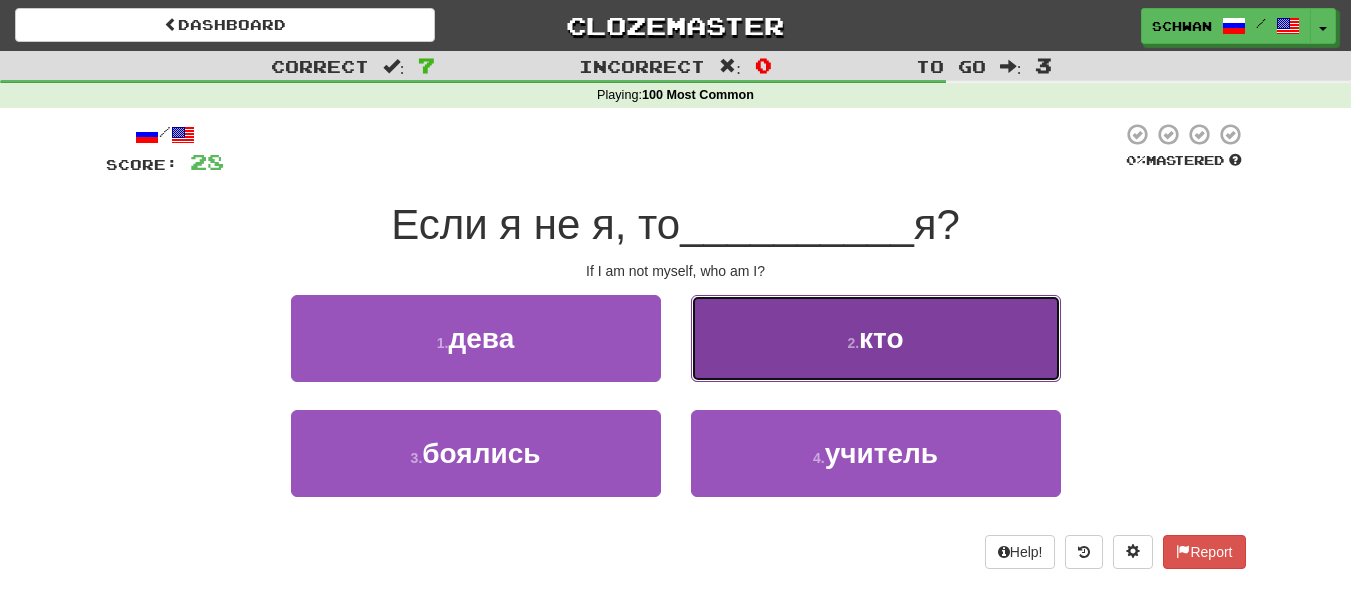 click on "2 .  кто" at bounding box center [876, 338] 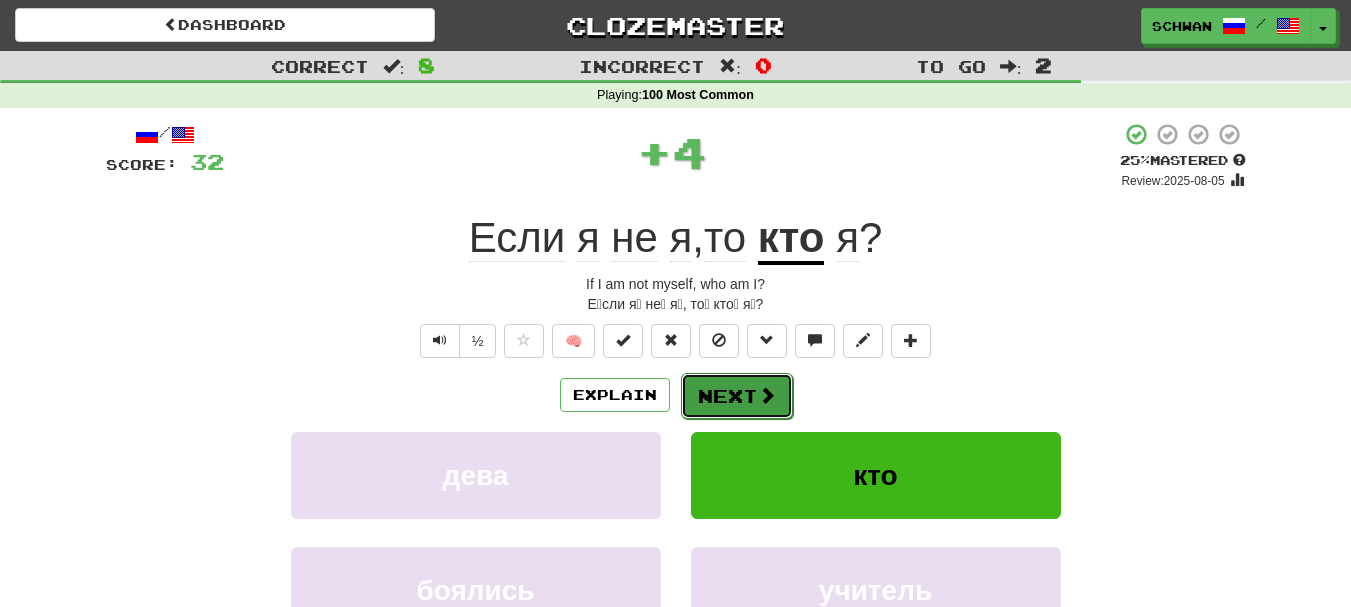 click on "Next" at bounding box center [737, 396] 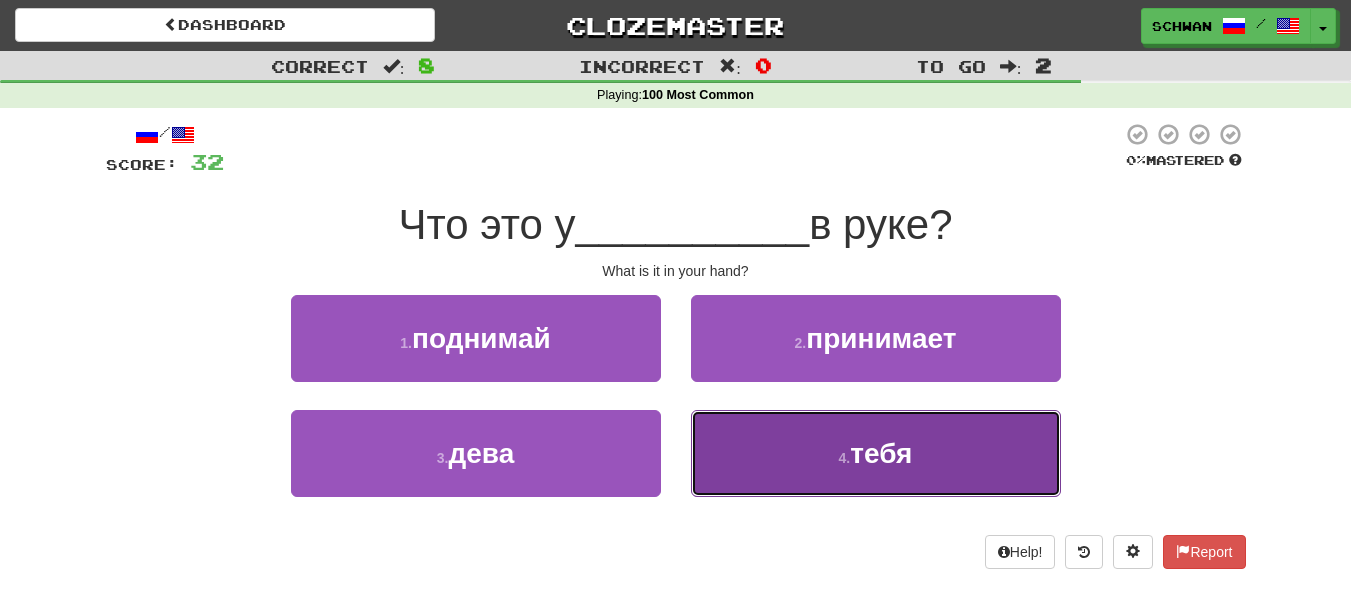 click on "4 .  тебя" at bounding box center (876, 453) 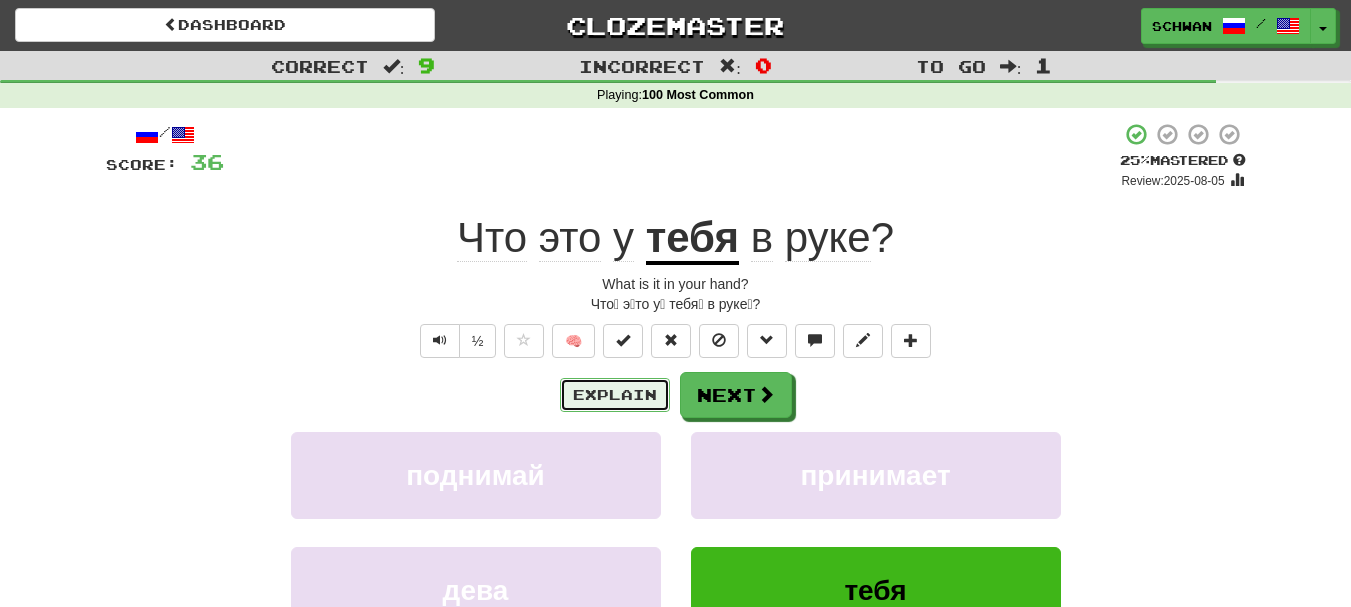 click on "Explain" at bounding box center (615, 395) 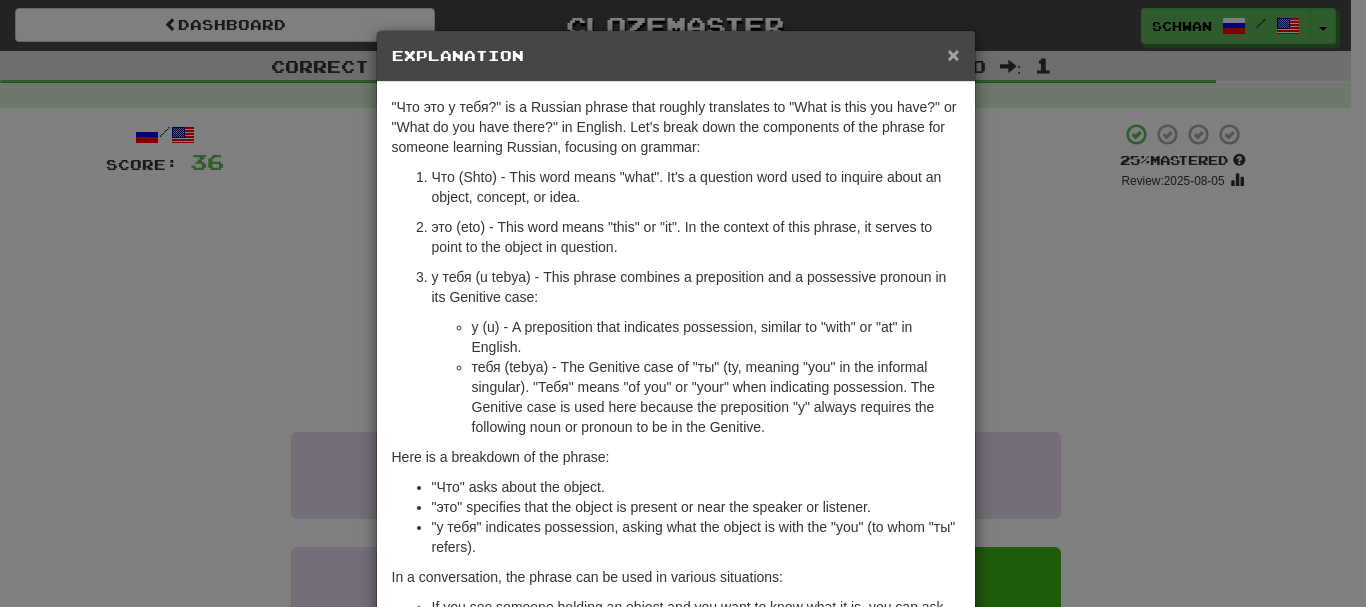 click on "×" at bounding box center [953, 54] 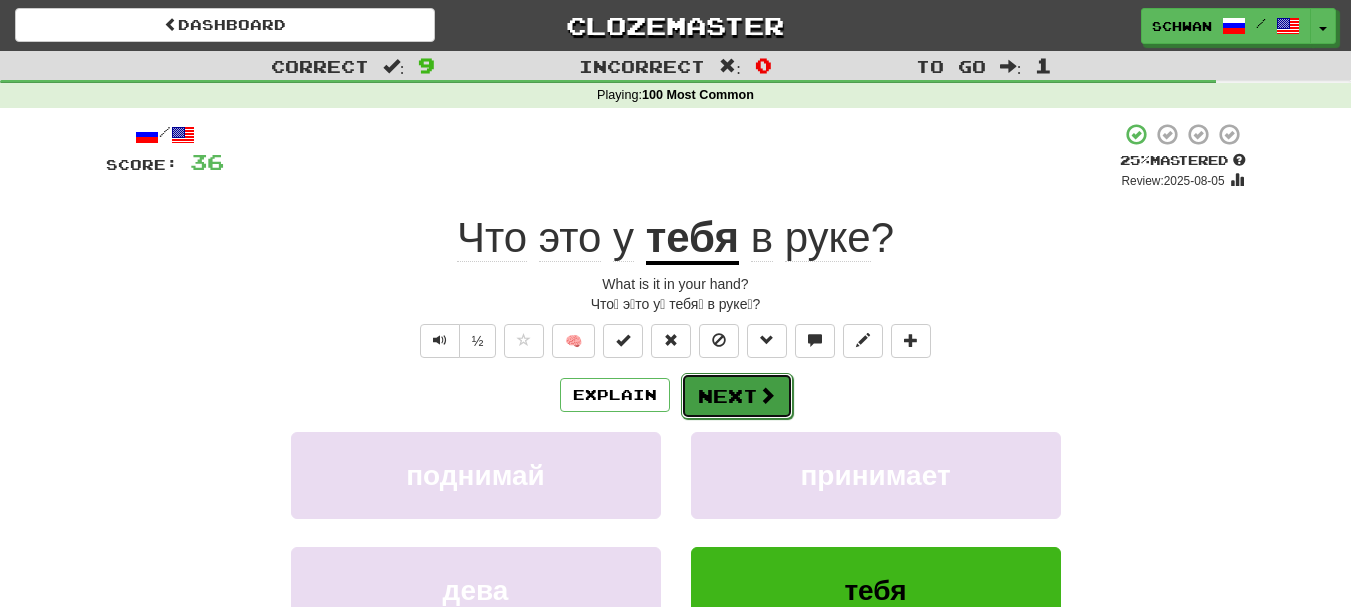 click on "Next" at bounding box center (737, 396) 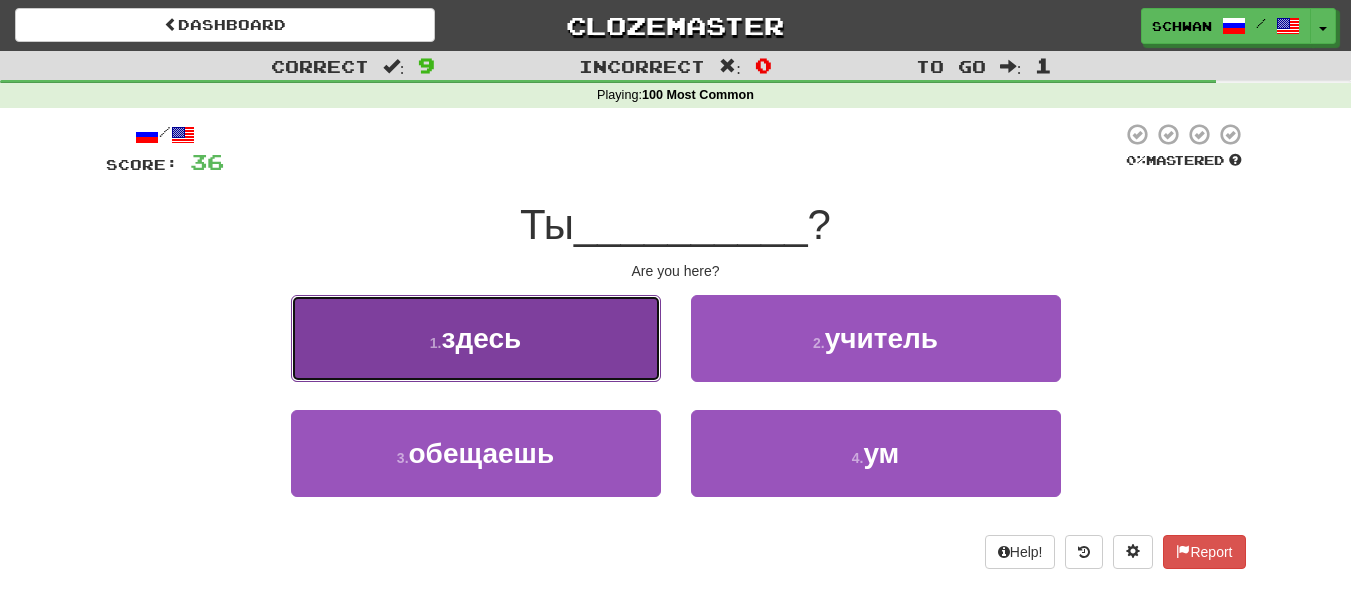 click on "1 .  здесь" at bounding box center (476, 338) 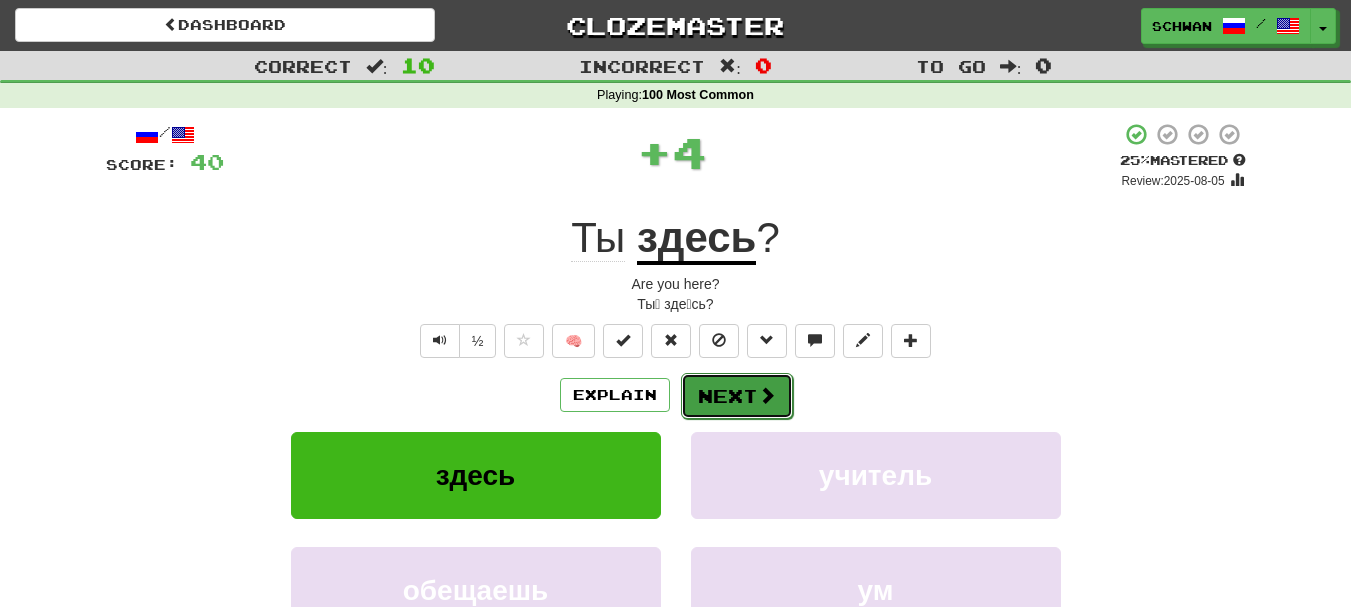 click on "Next" at bounding box center (737, 396) 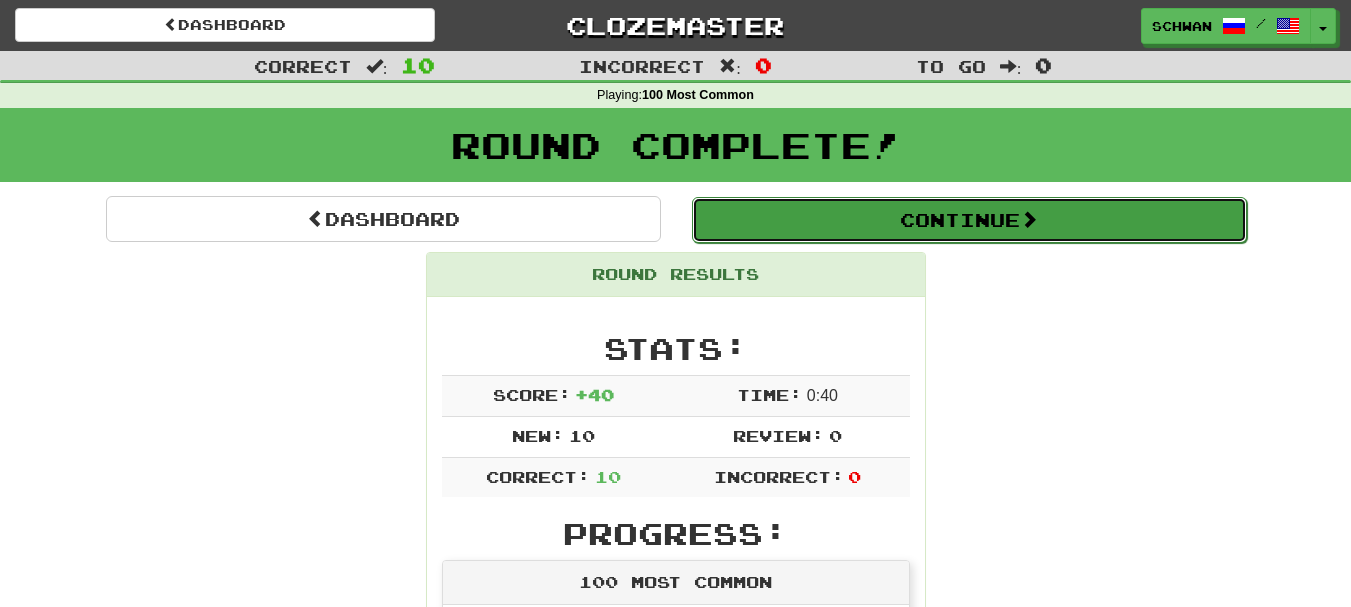 click on "Continue" at bounding box center [969, 220] 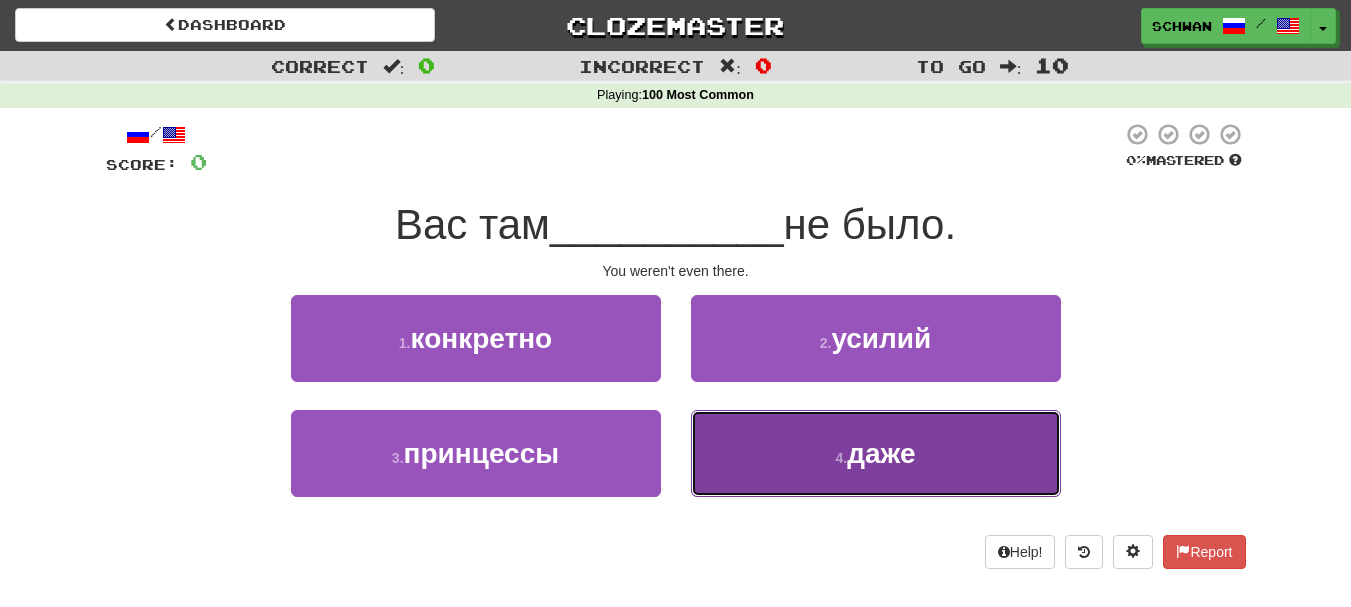 click on "даже" at bounding box center [881, 453] 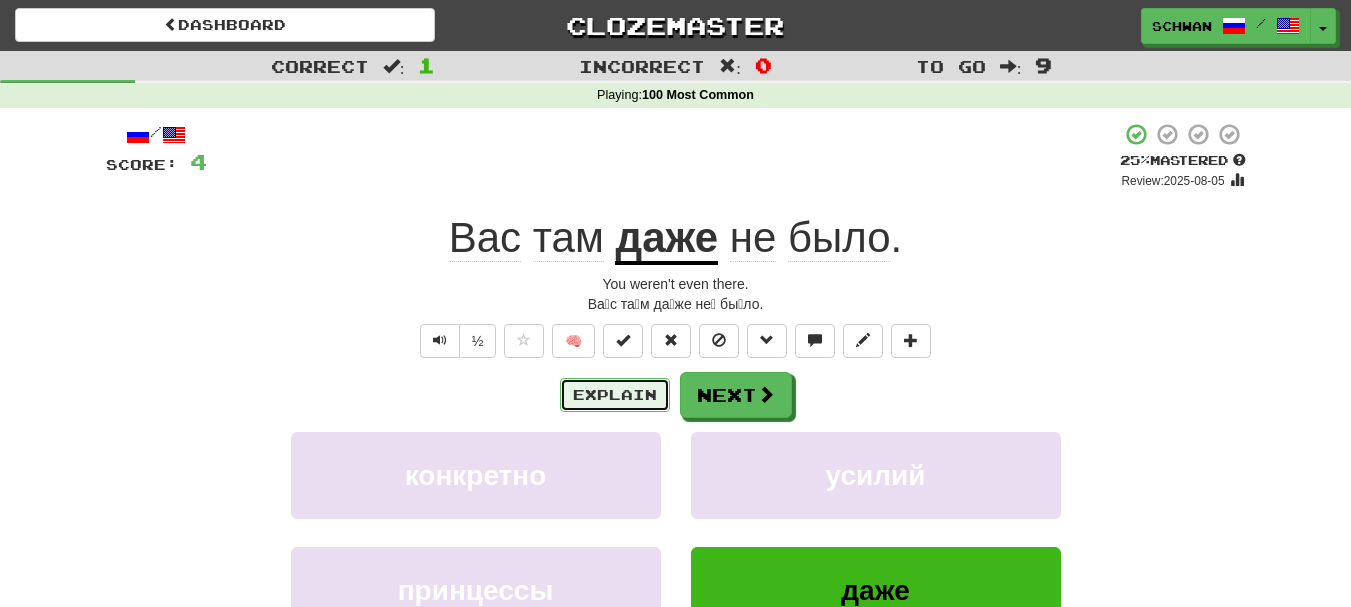 click on "Explain" at bounding box center [615, 395] 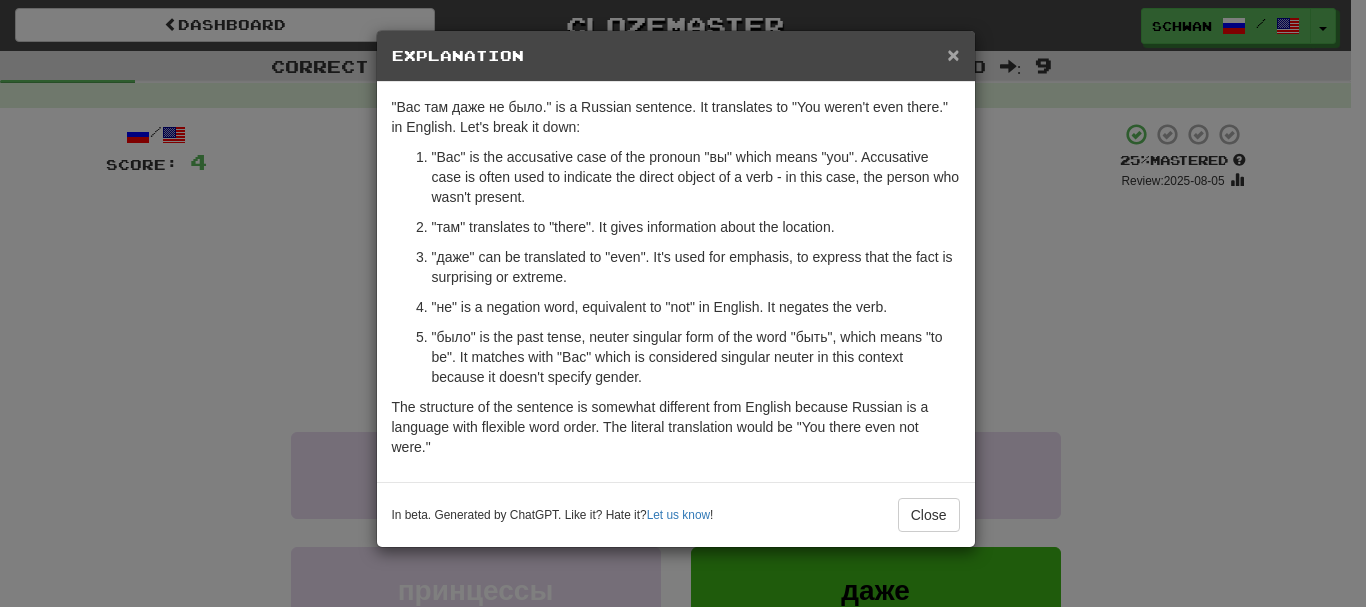 click on "×" at bounding box center [953, 54] 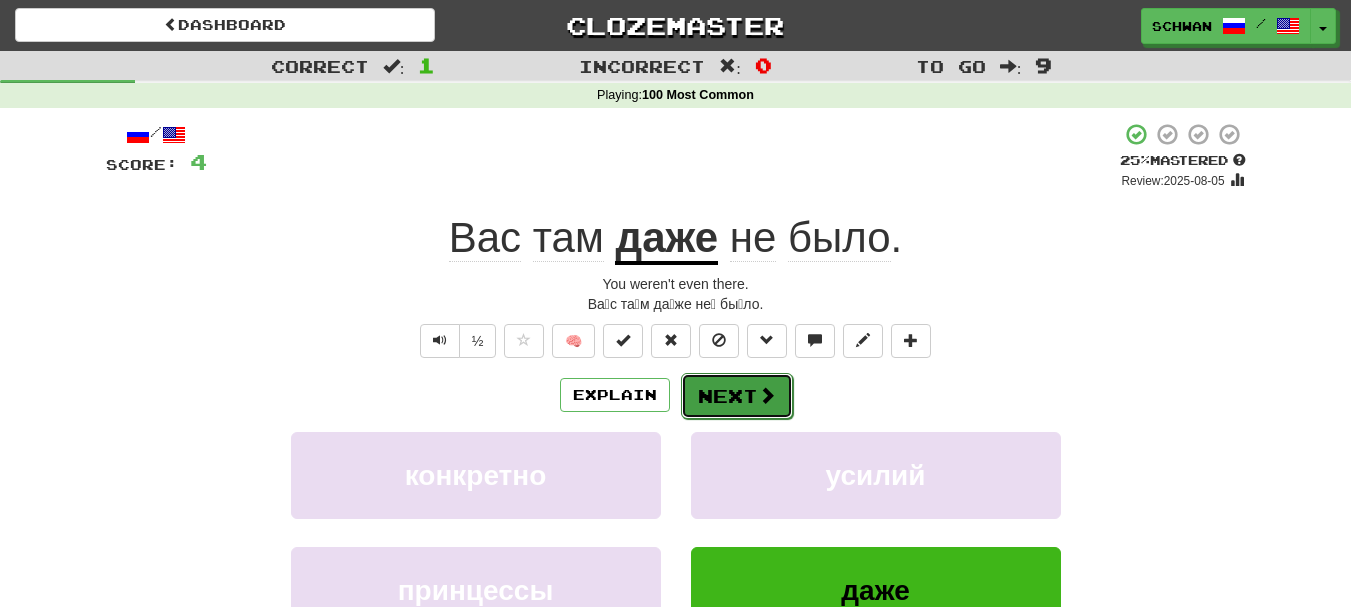 click at bounding box center (767, 395) 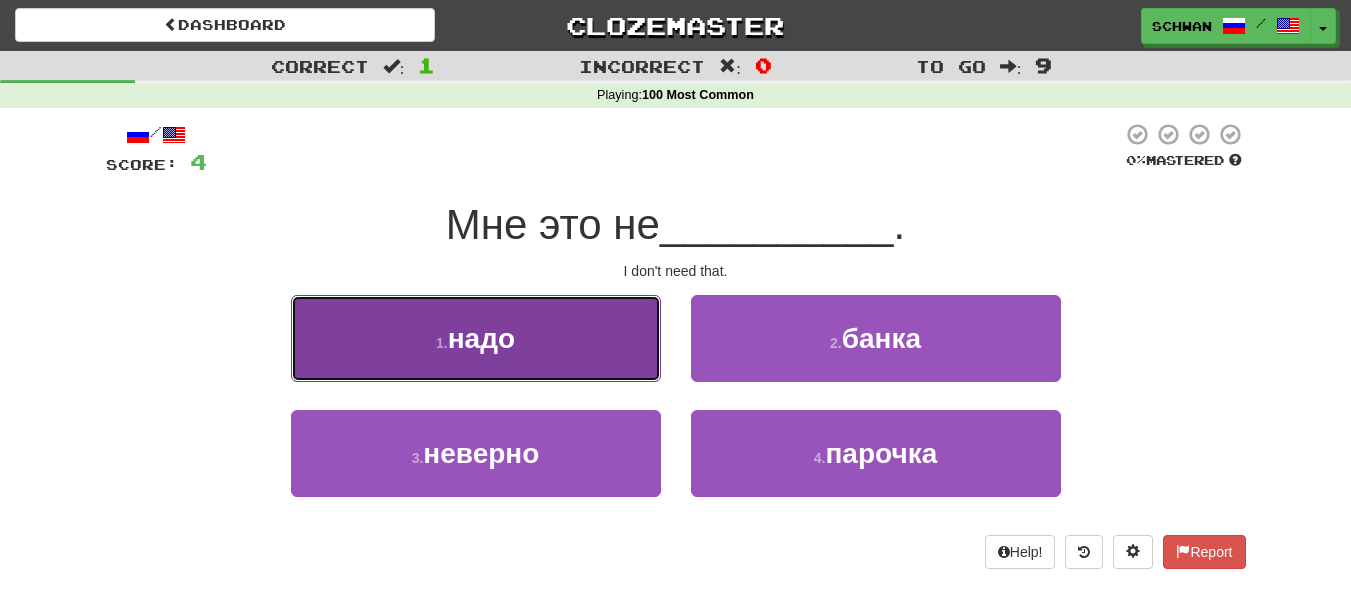 click on "надо" at bounding box center (481, 338) 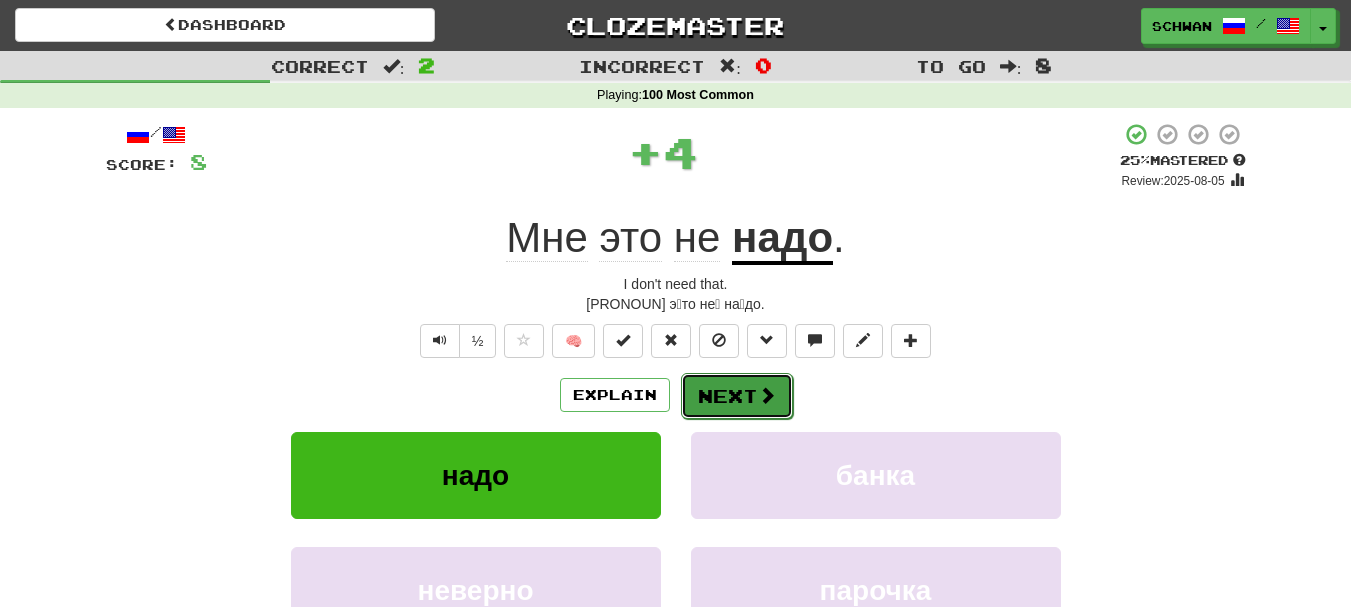 click on "Next" at bounding box center [737, 396] 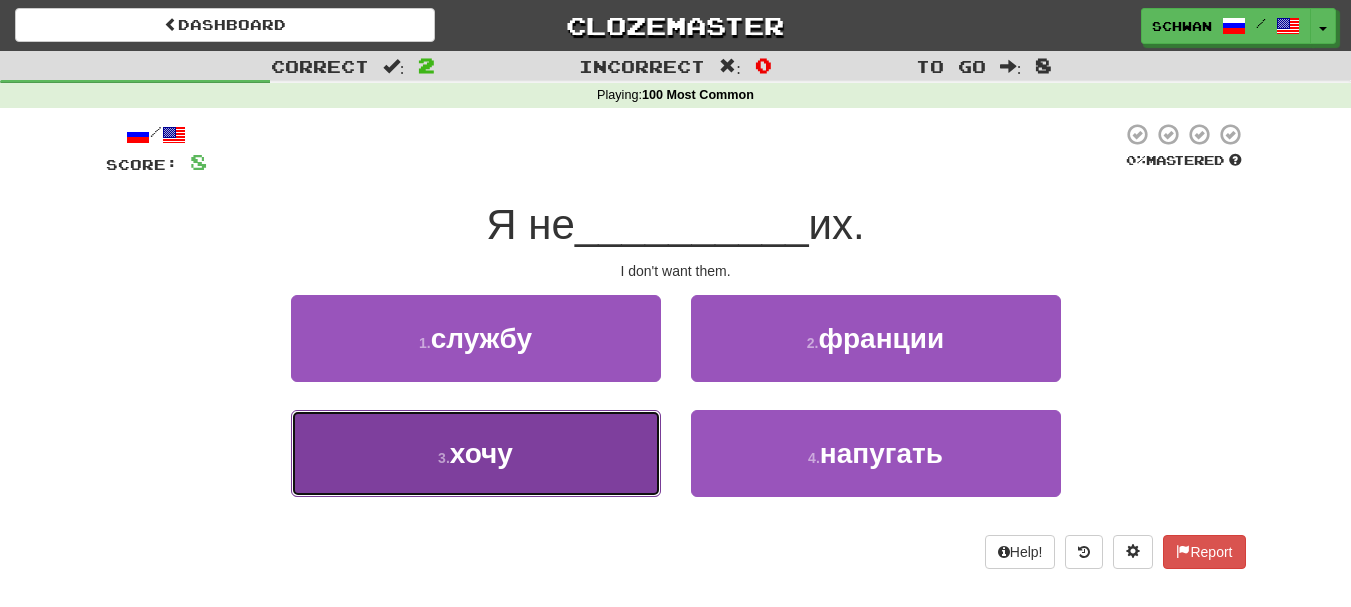 click on "3 .  хочу" at bounding box center [476, 453] 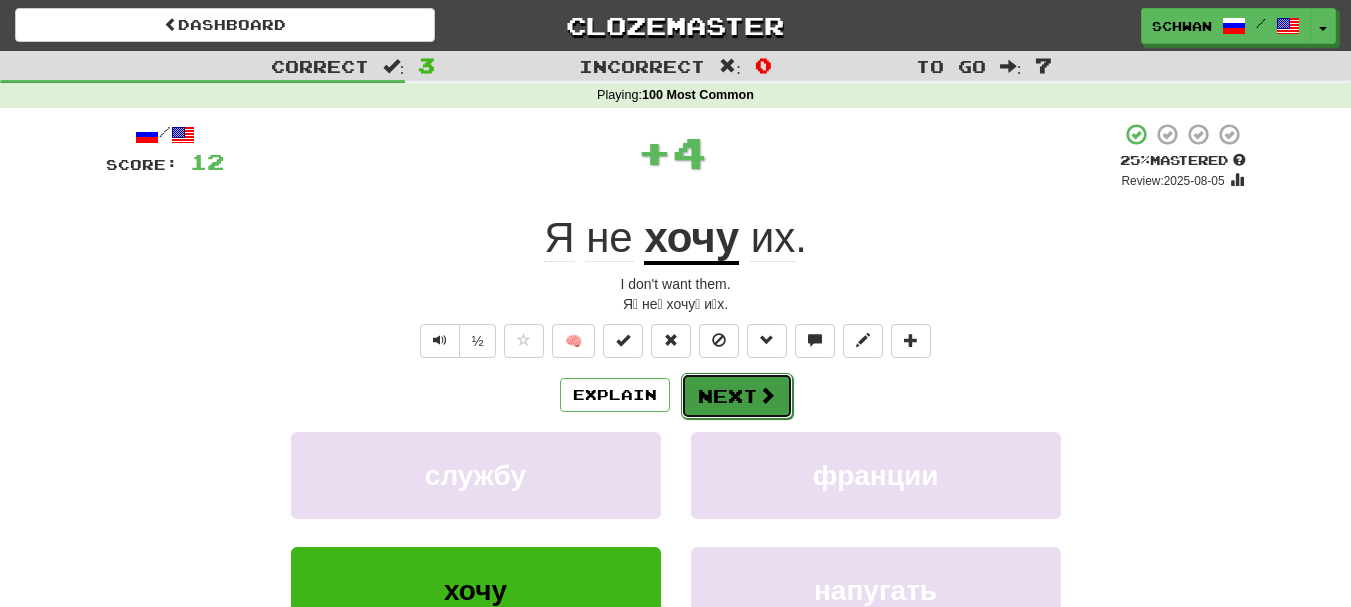 click on "Next" at bounding box center [737, 396] 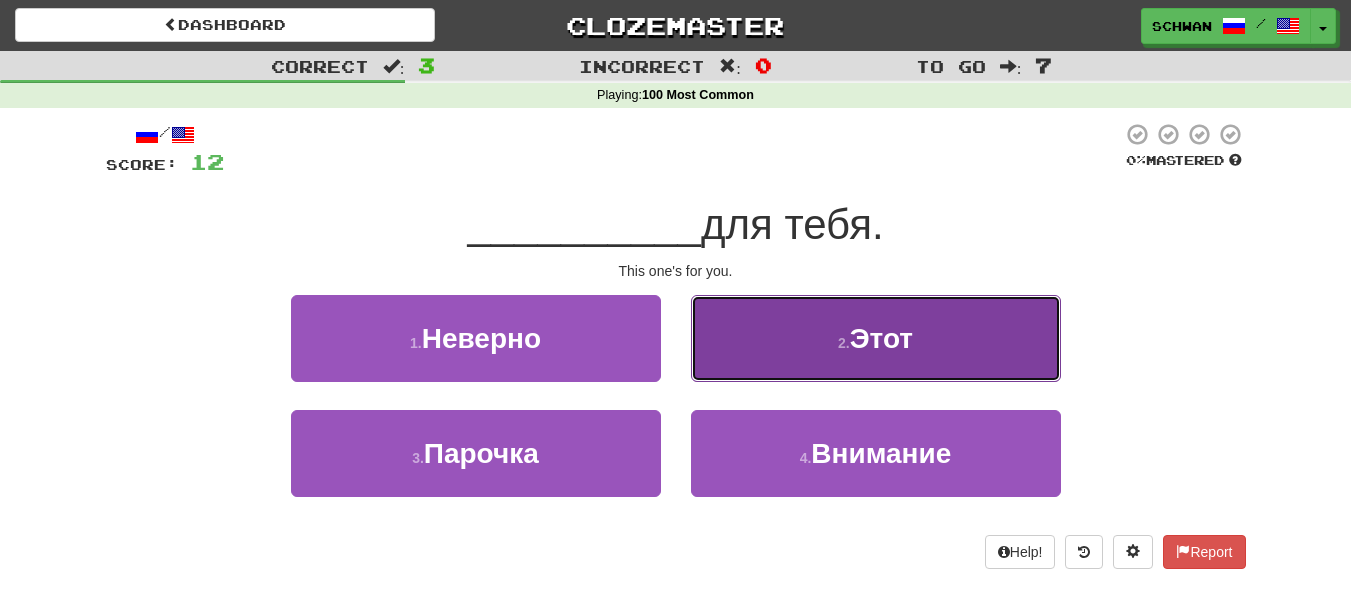 click on "2 .  Этот" at bounding box center (876, 338) 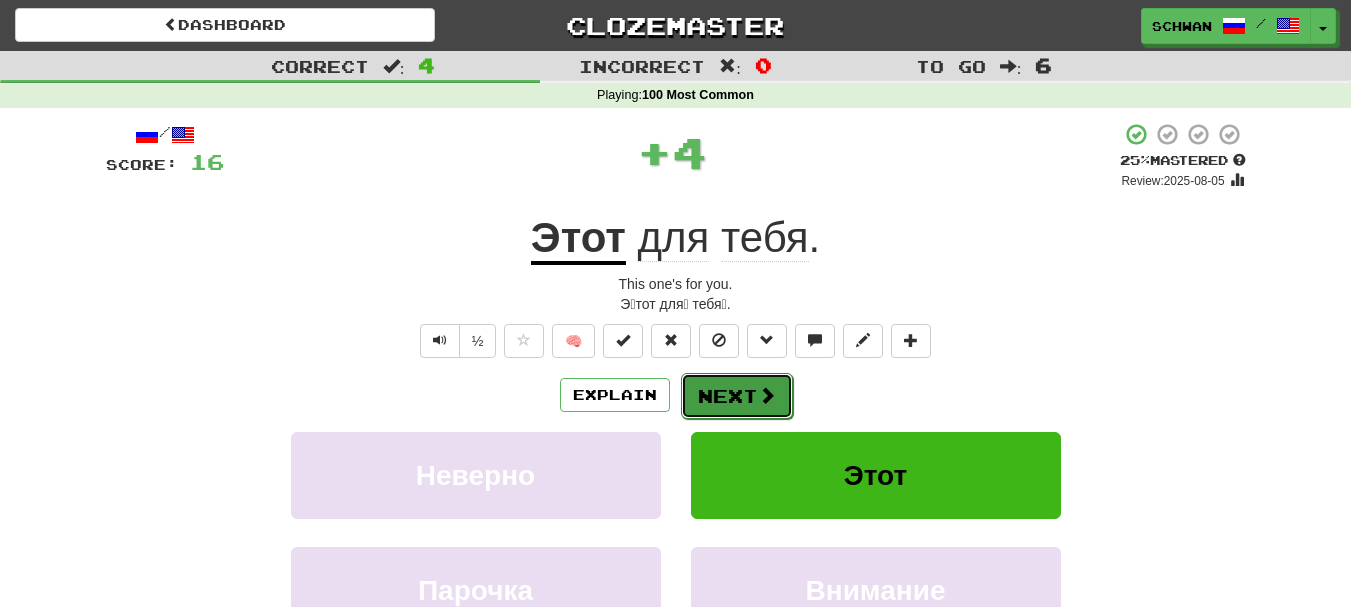 click on "Next" at bounding box center (737, 396) 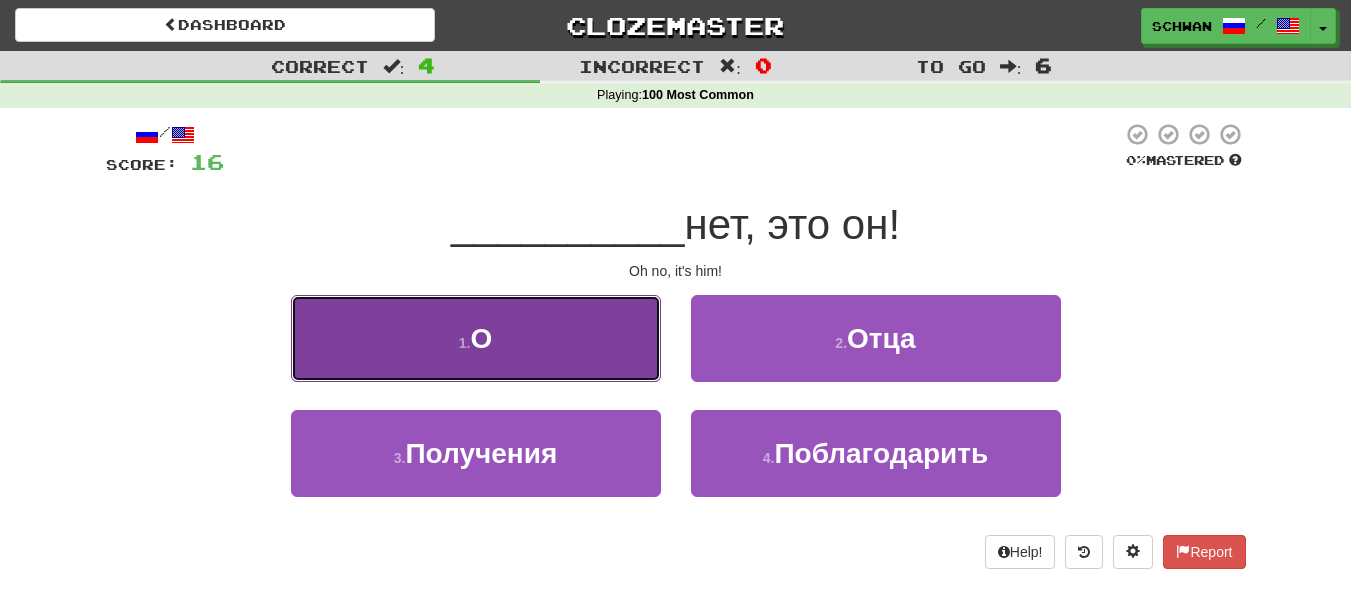 click on "1 .  О" at bounding box center [476, 338] 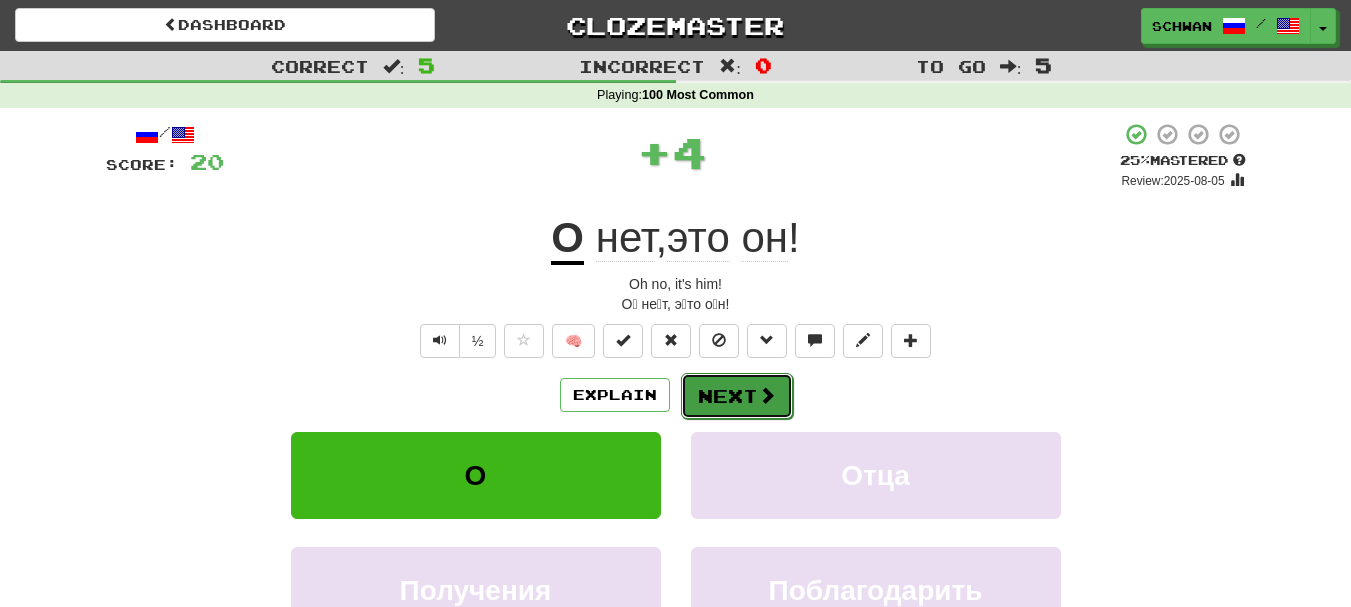 click on "Next" at bounding box center (737, 396) 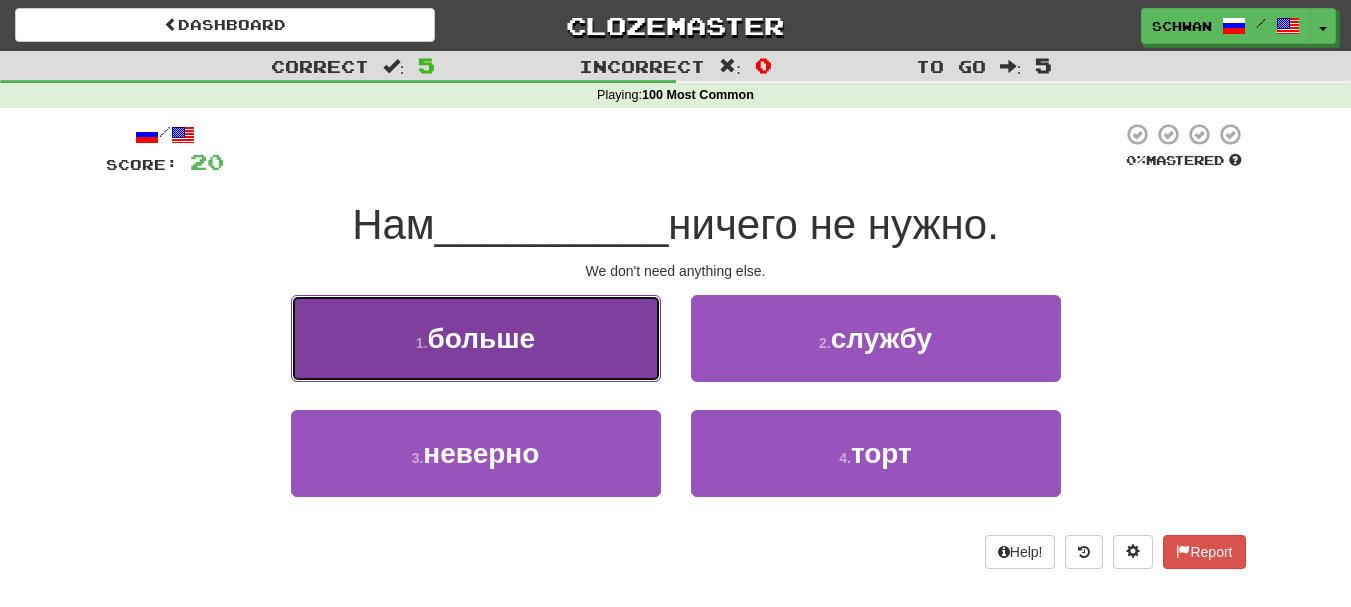 click on "1 .  больше" at bounding box center (476, 338) 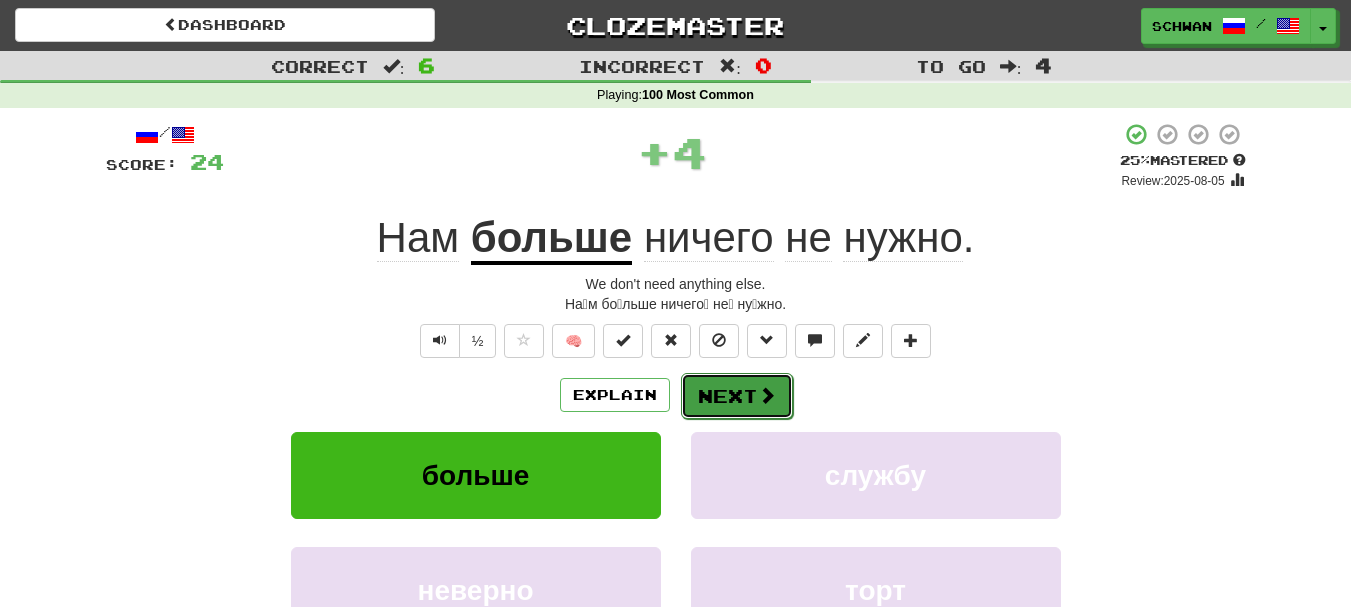 click on "Next" at bounding box center [737, 396] 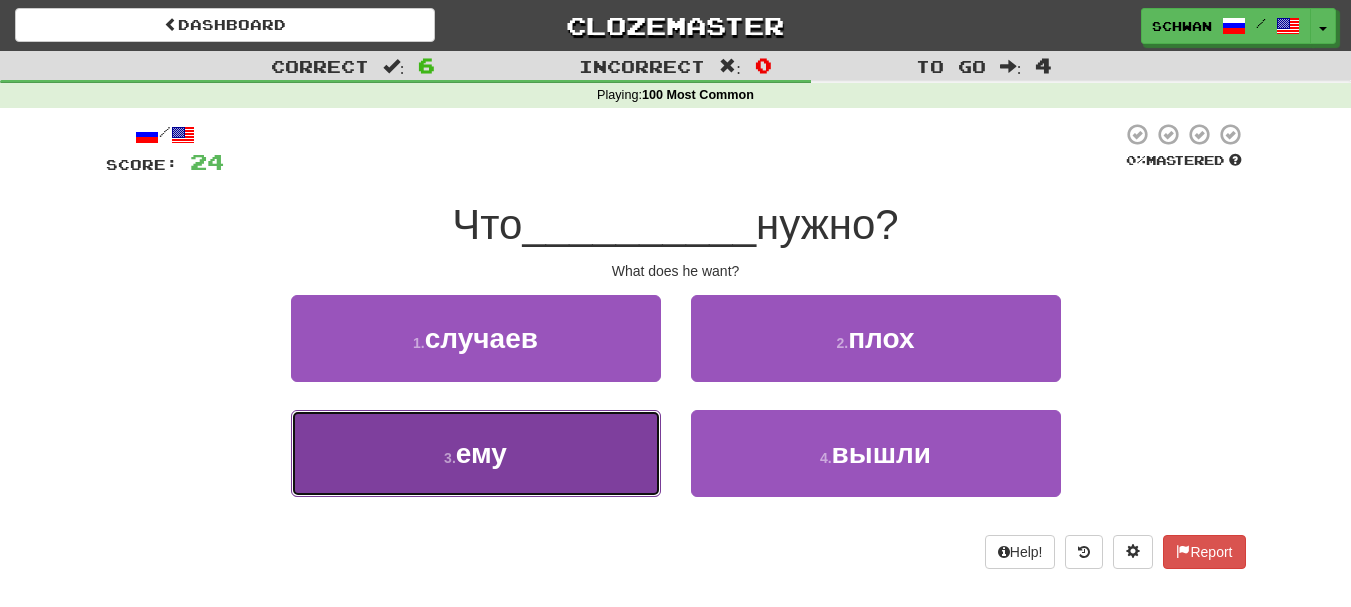 click on "3 .  ему" at bounding box center [476, 453] 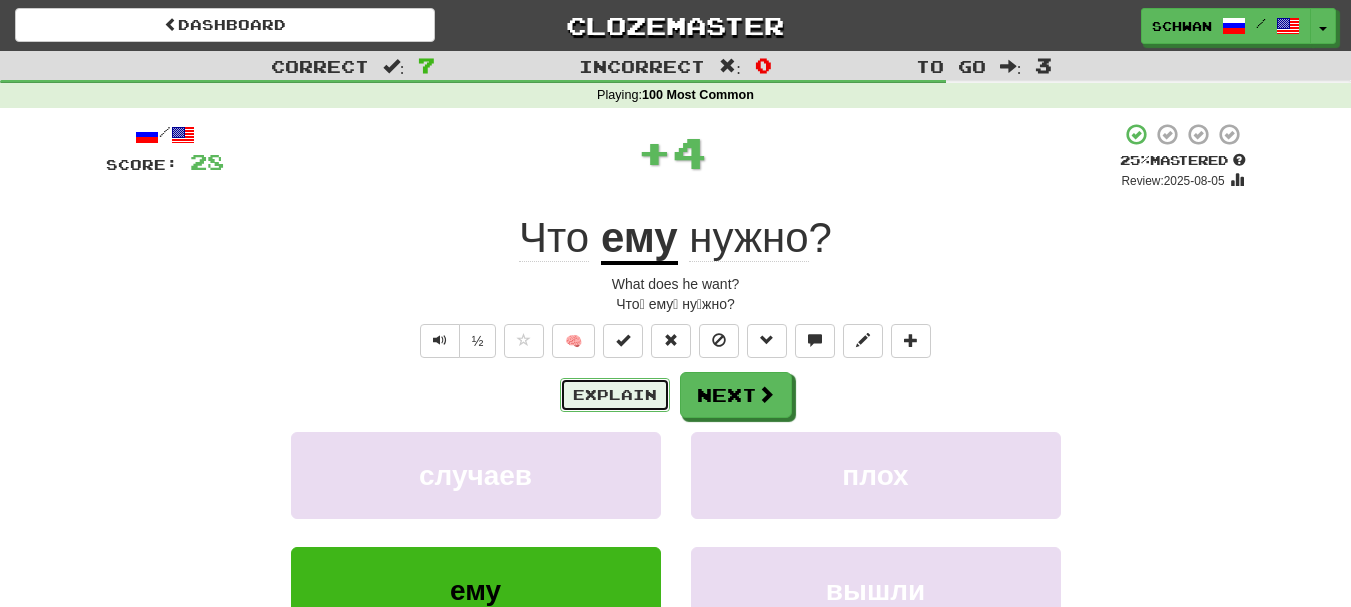 click on "Explain" at bounding box center (615, 395) 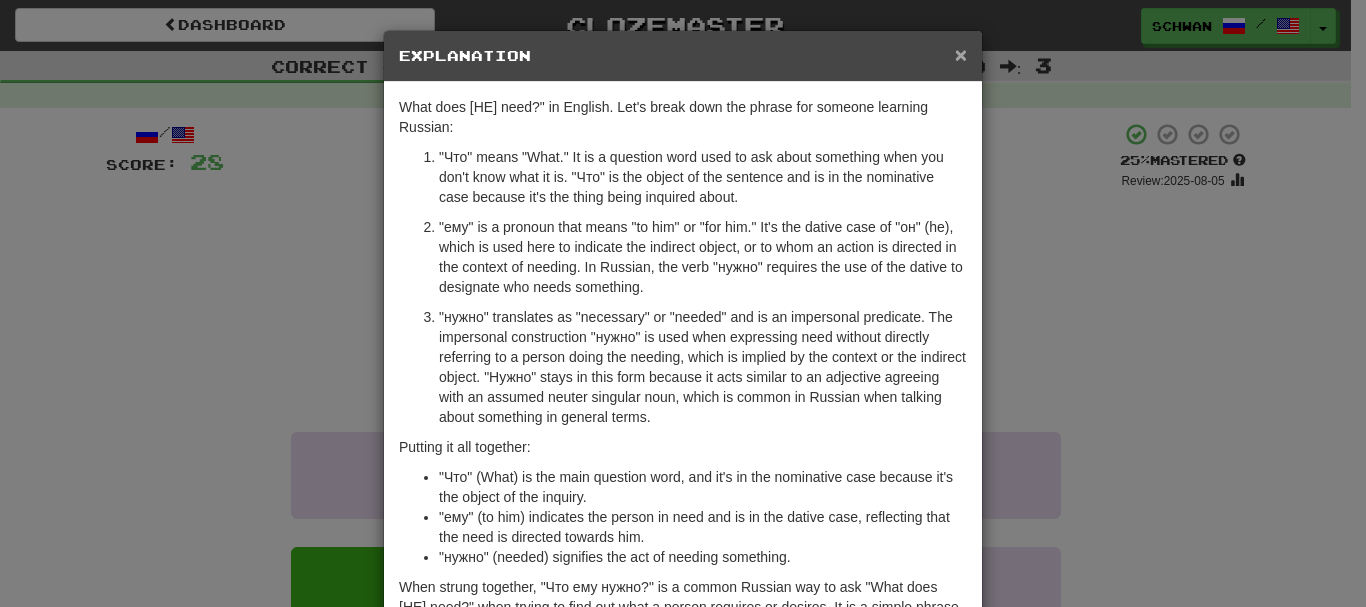 click on "×" at bounding box center [961, 54] 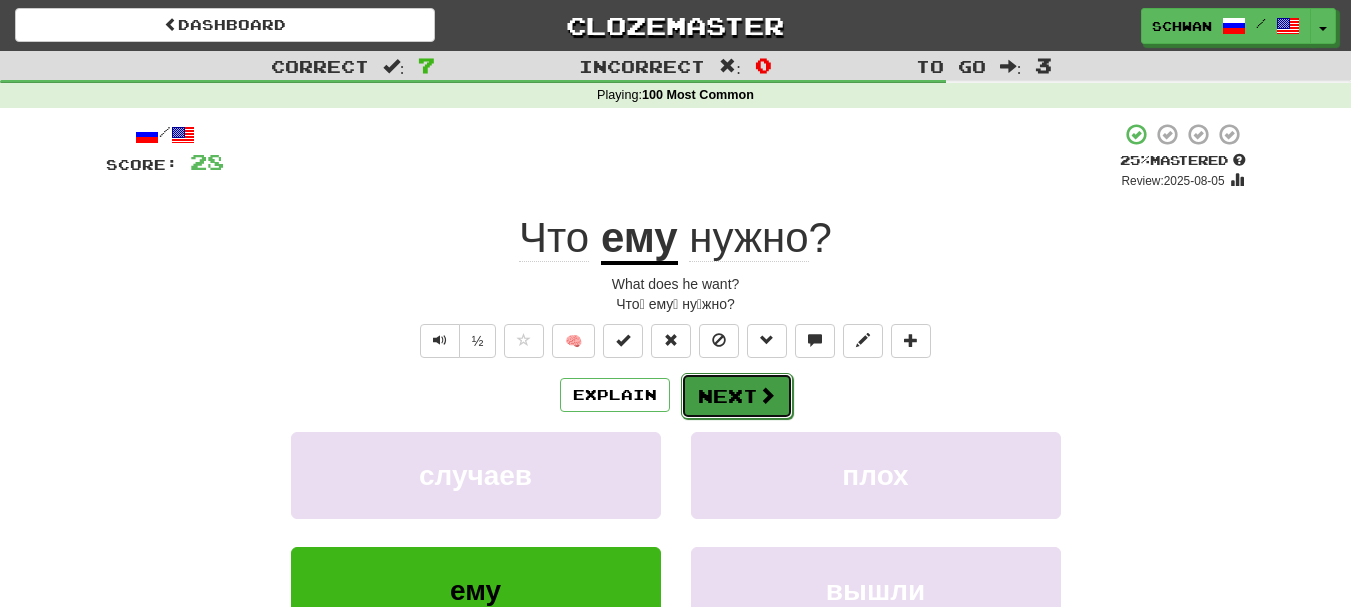 click at bounding box center [767, 395] 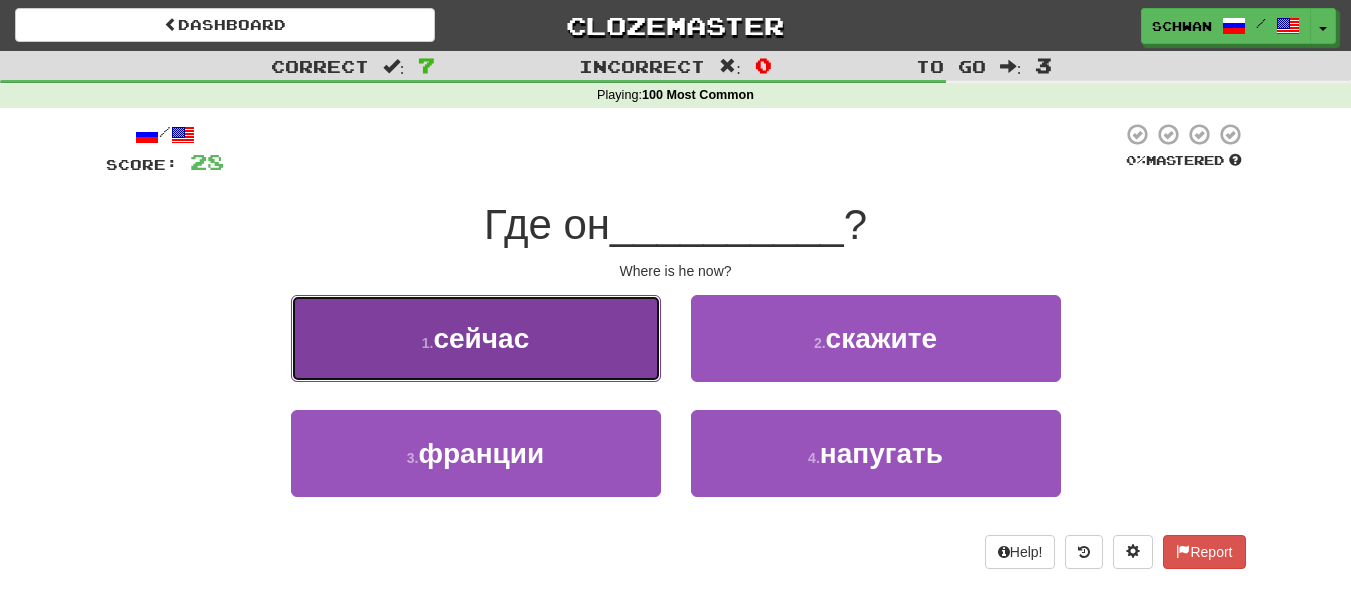 click on "1 .  сейчас" at bounding box center [476, 338] 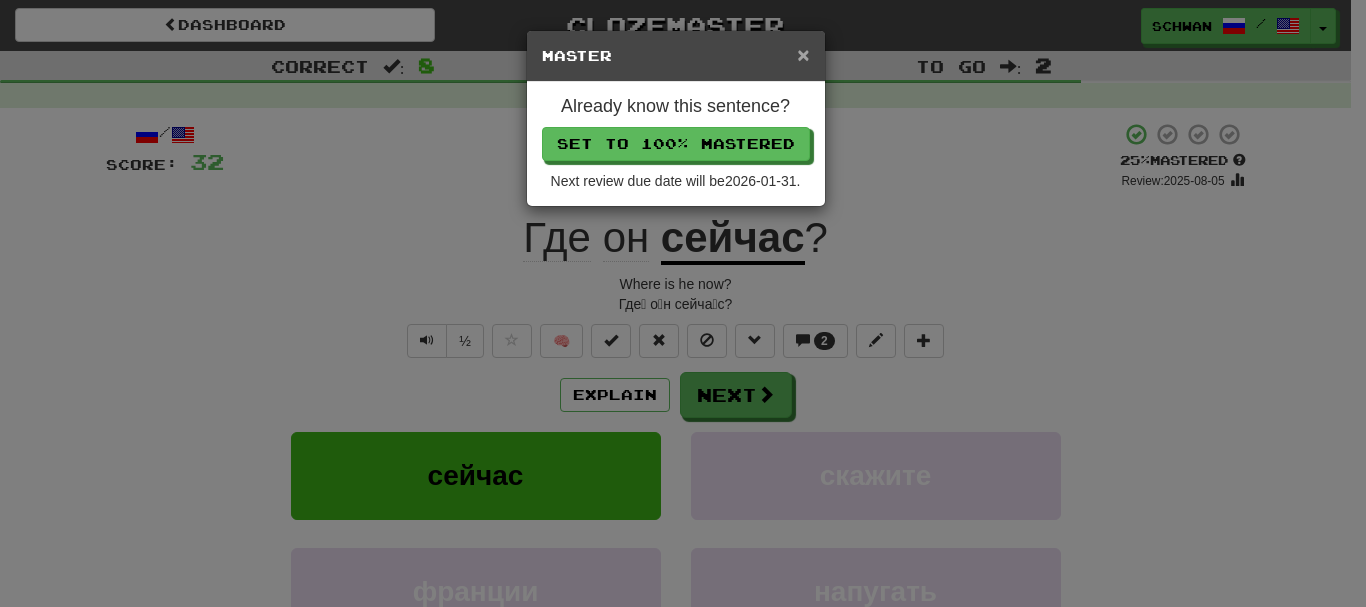 click on "×" at bounding box center (803, 54) 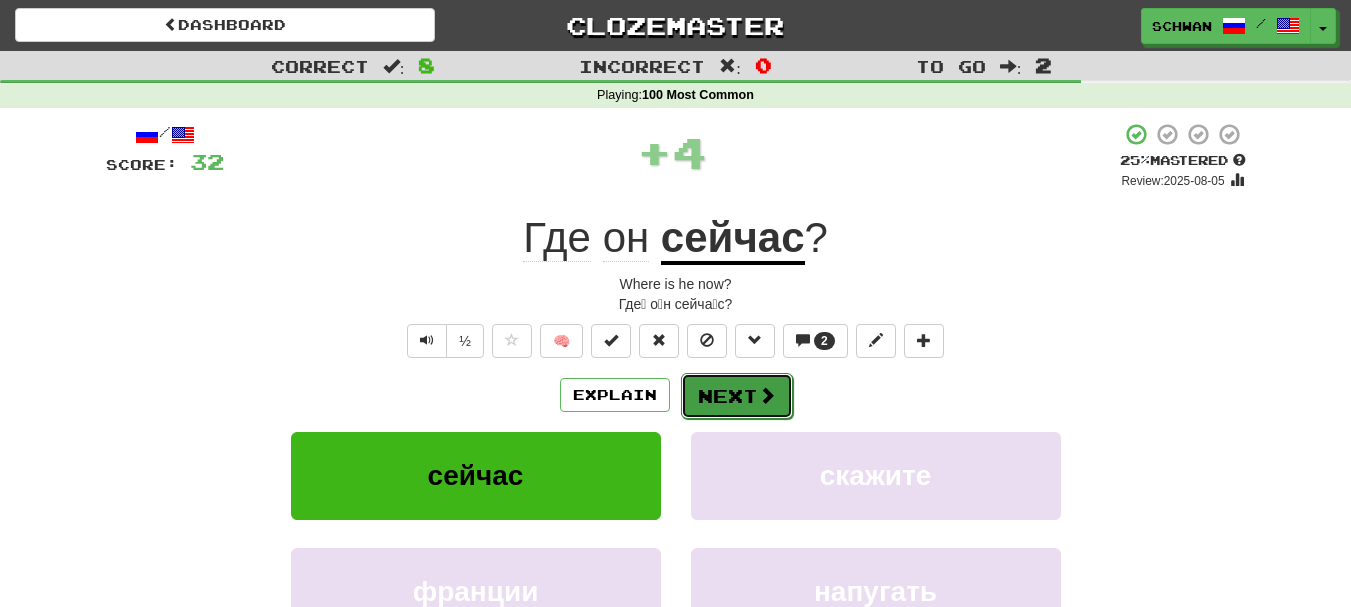 click on "Next" at bounding box center (737, 396) 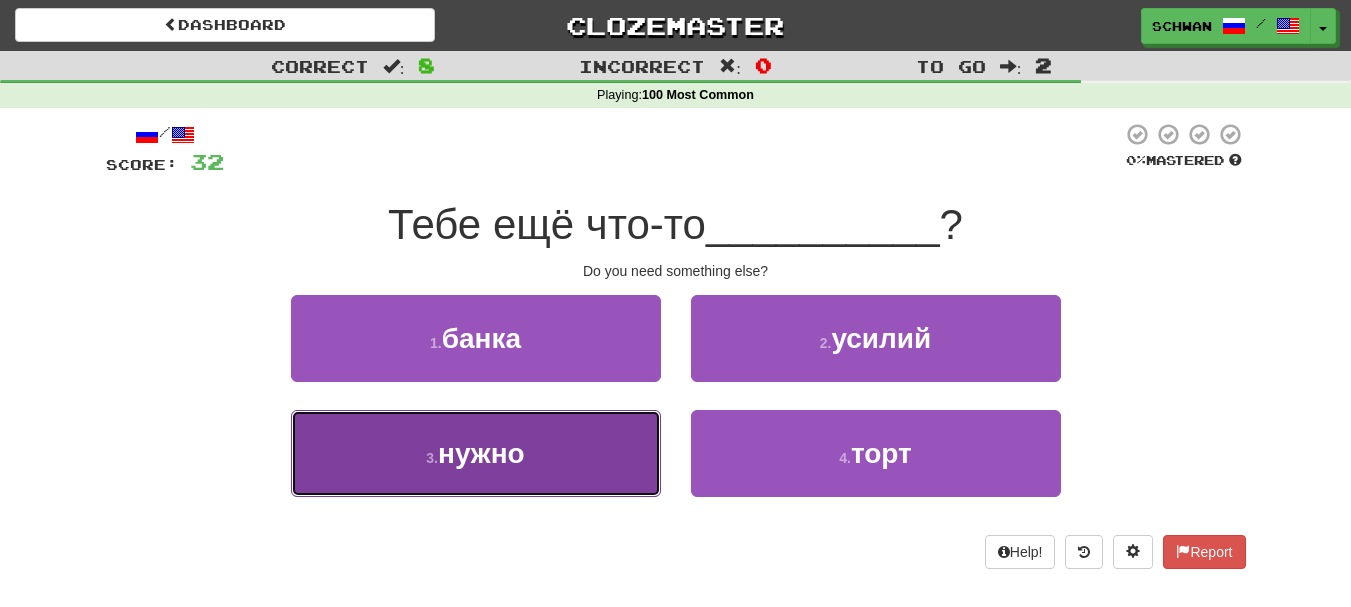 click on "3 .  нужно" at bounding box center [476, 453] 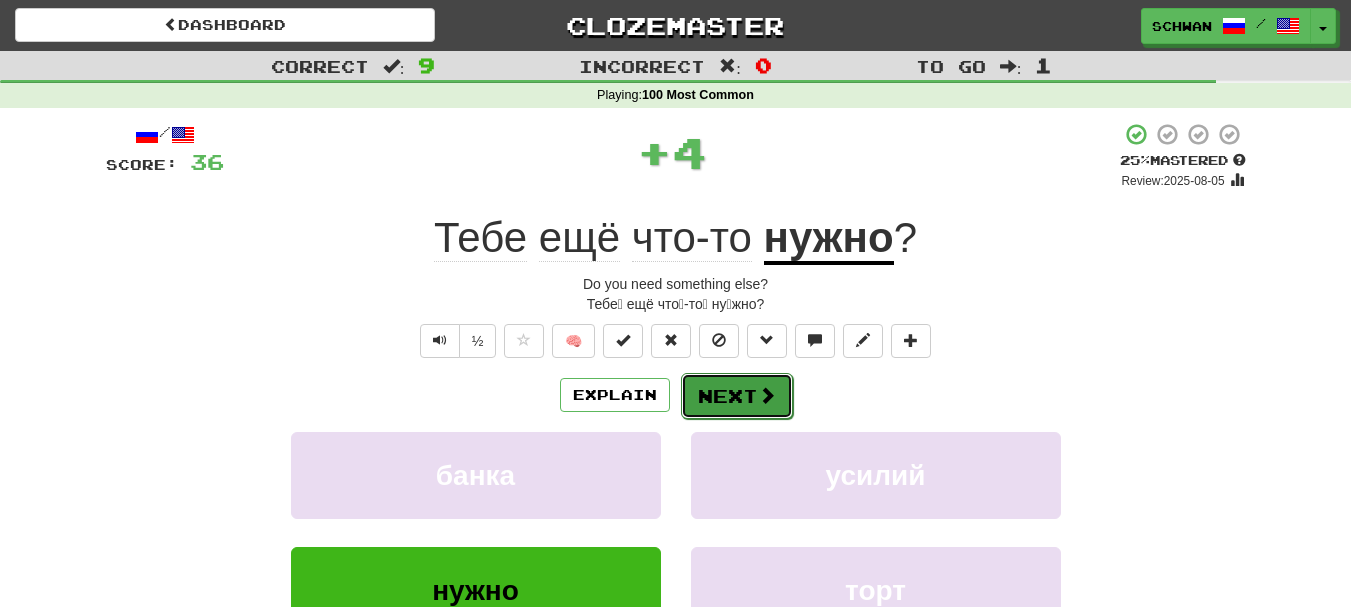click on "Next" at bounding box center [737, 396] 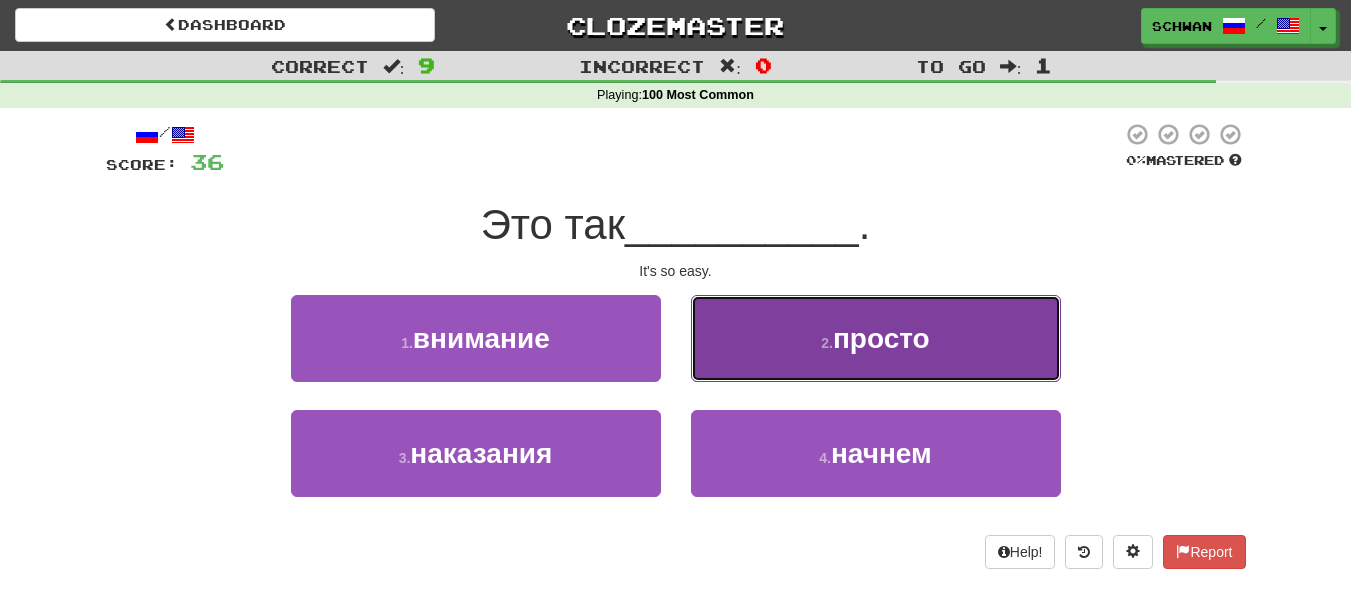 click on "2 .  просто" at bounding box center [876, 338] 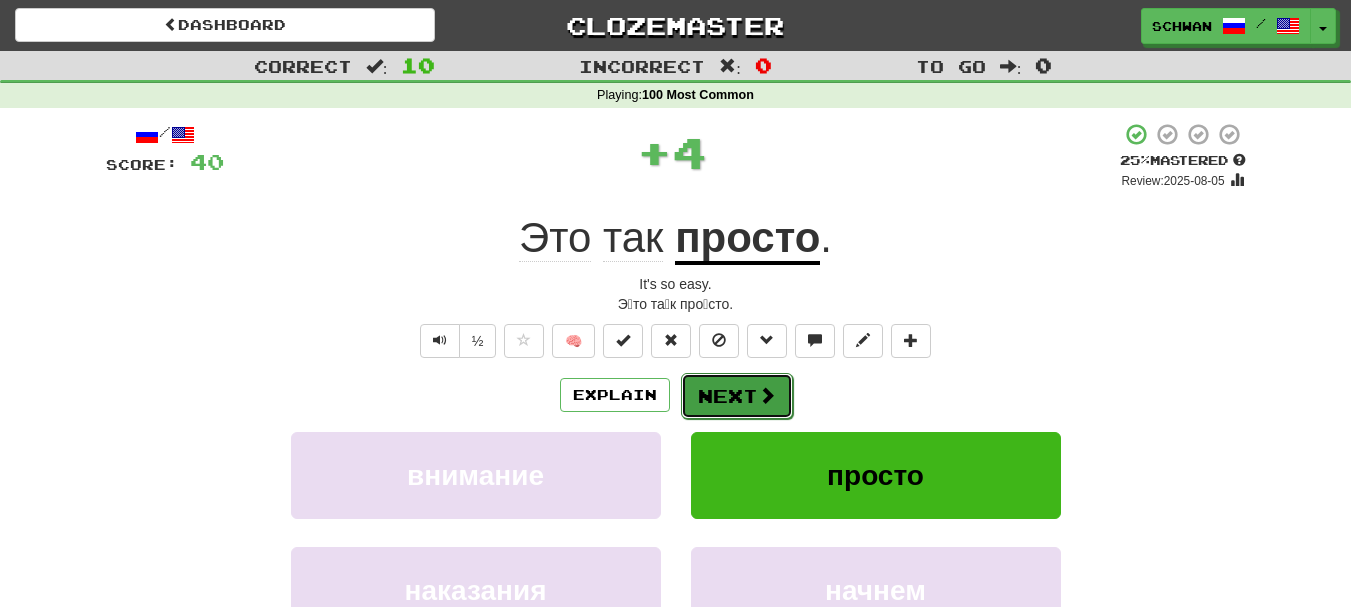 click on "Next" at bounding box center [737, 396] 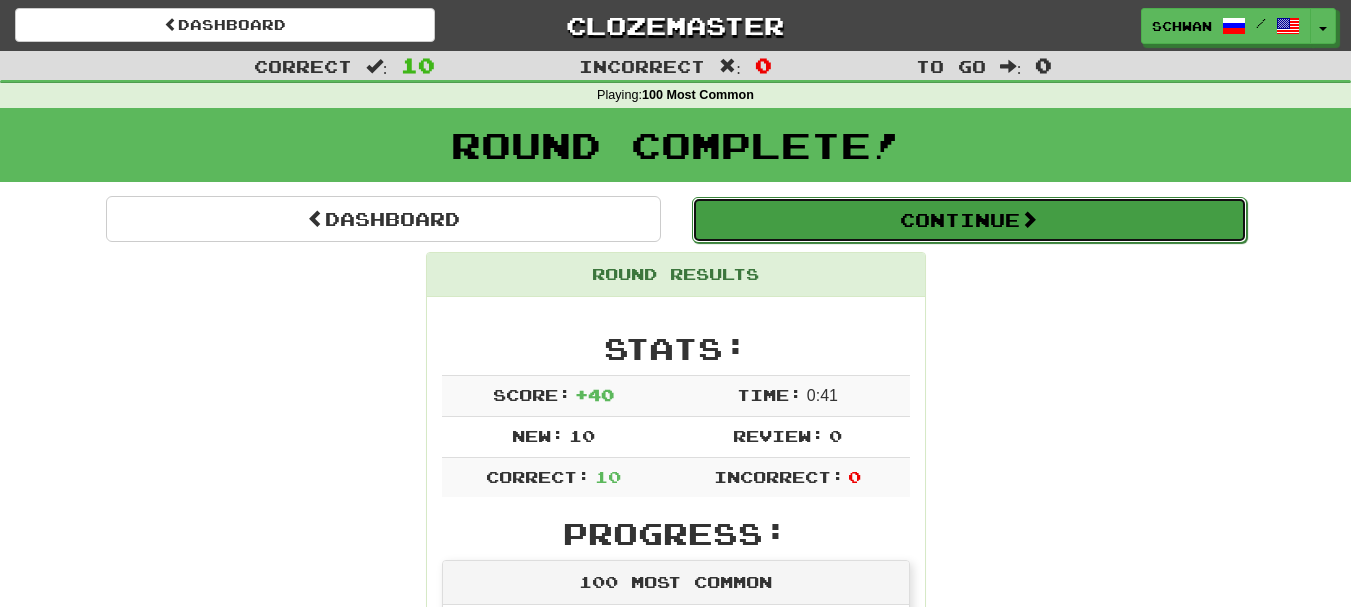 click on "Continue" at bounding box center (969, 220) 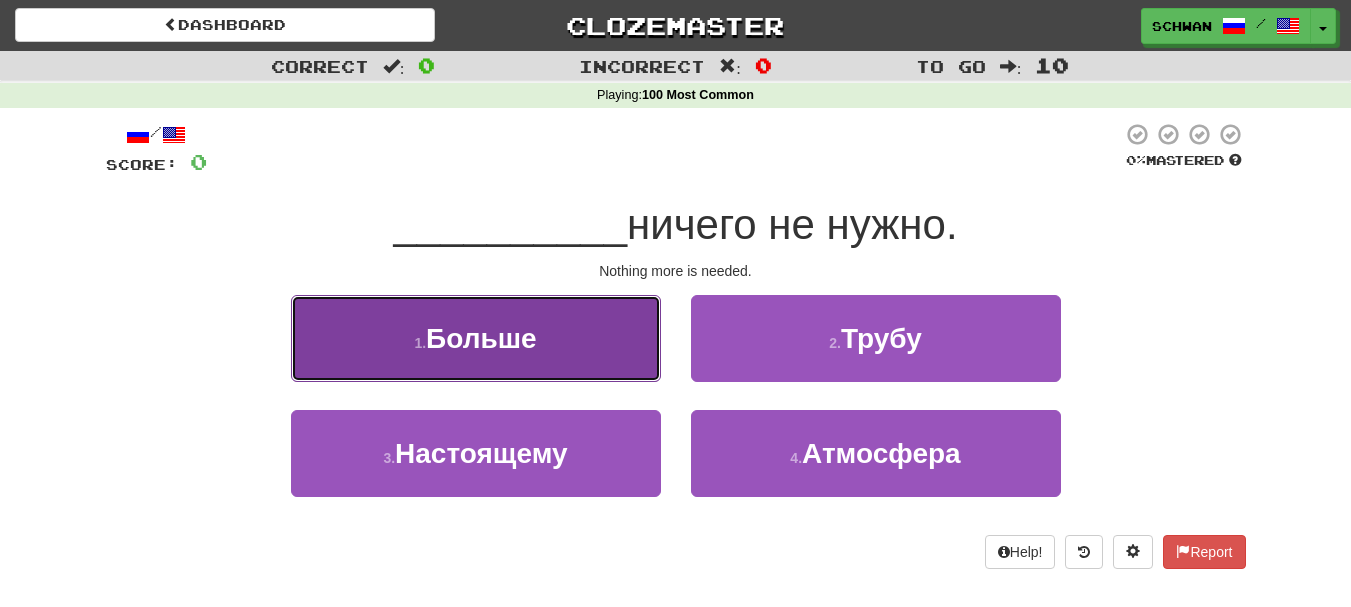 click on "1 .  Больше" at bounding box center [476, 338] 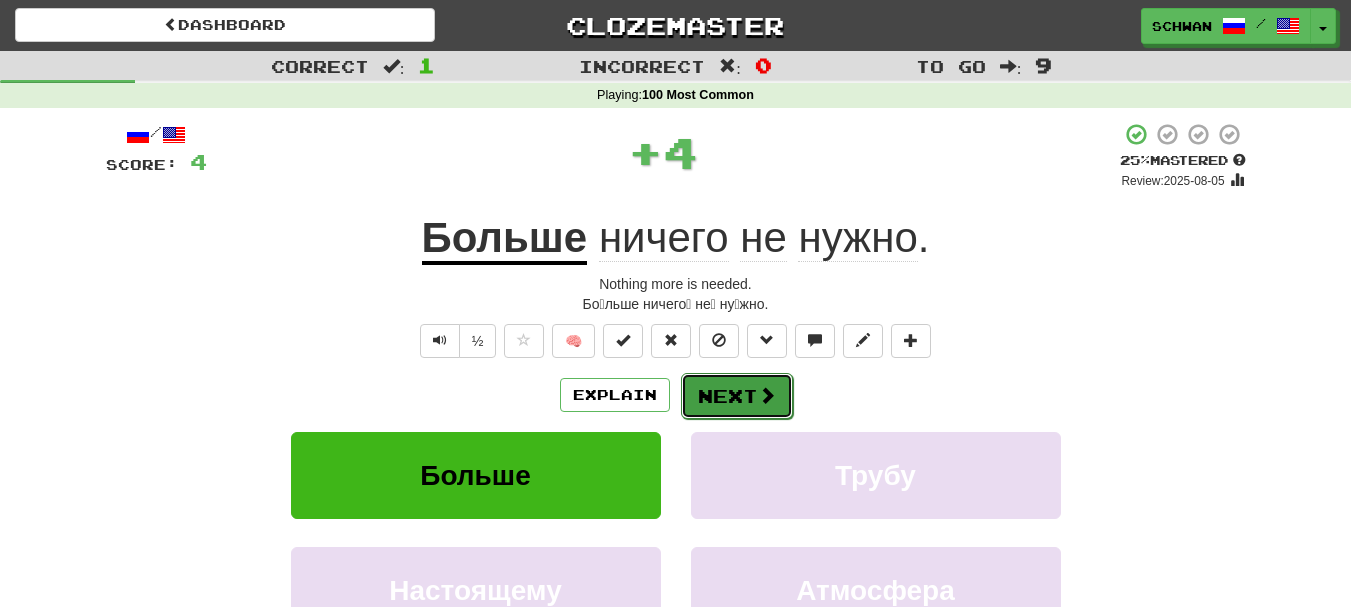 click at bounding box center (767, 395) 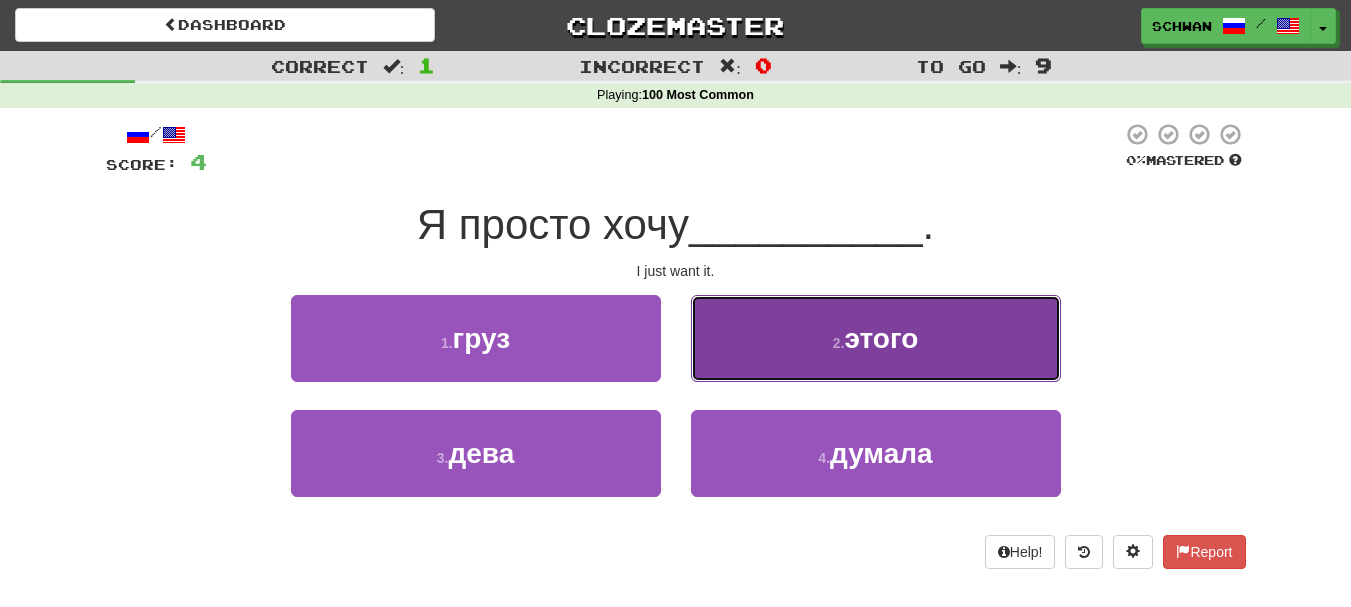 click on "2 .  этого" at bounding box center (876, 338) 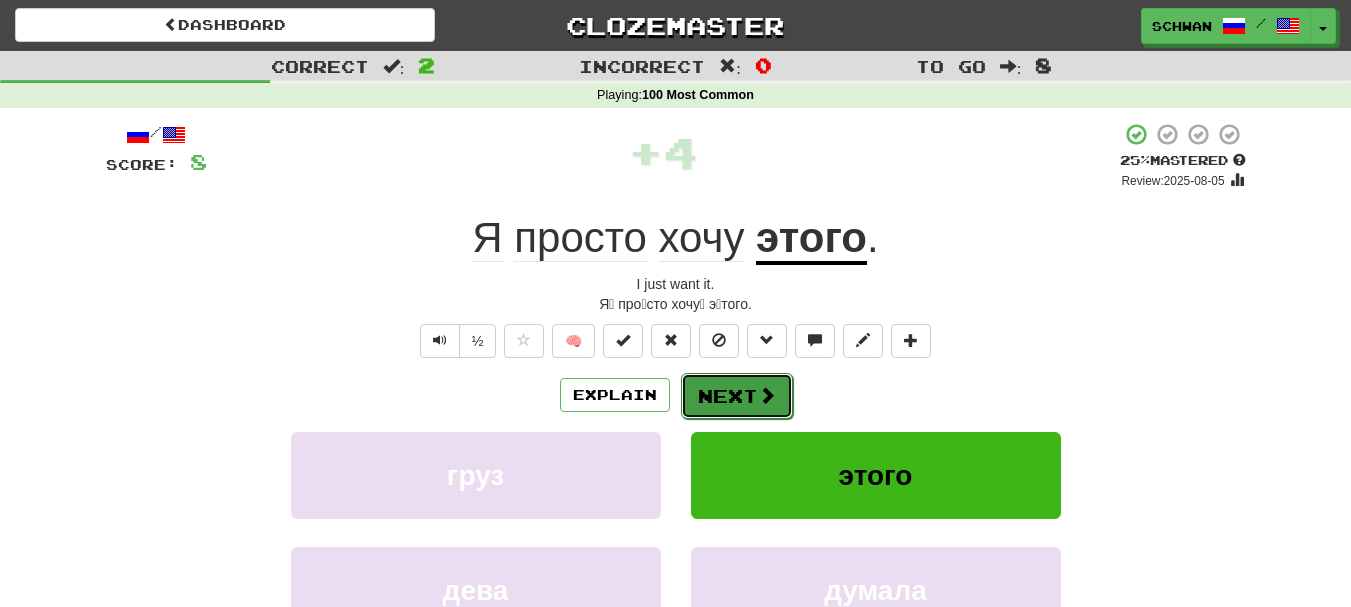 click on "Next" at bounding box center (737, 396) 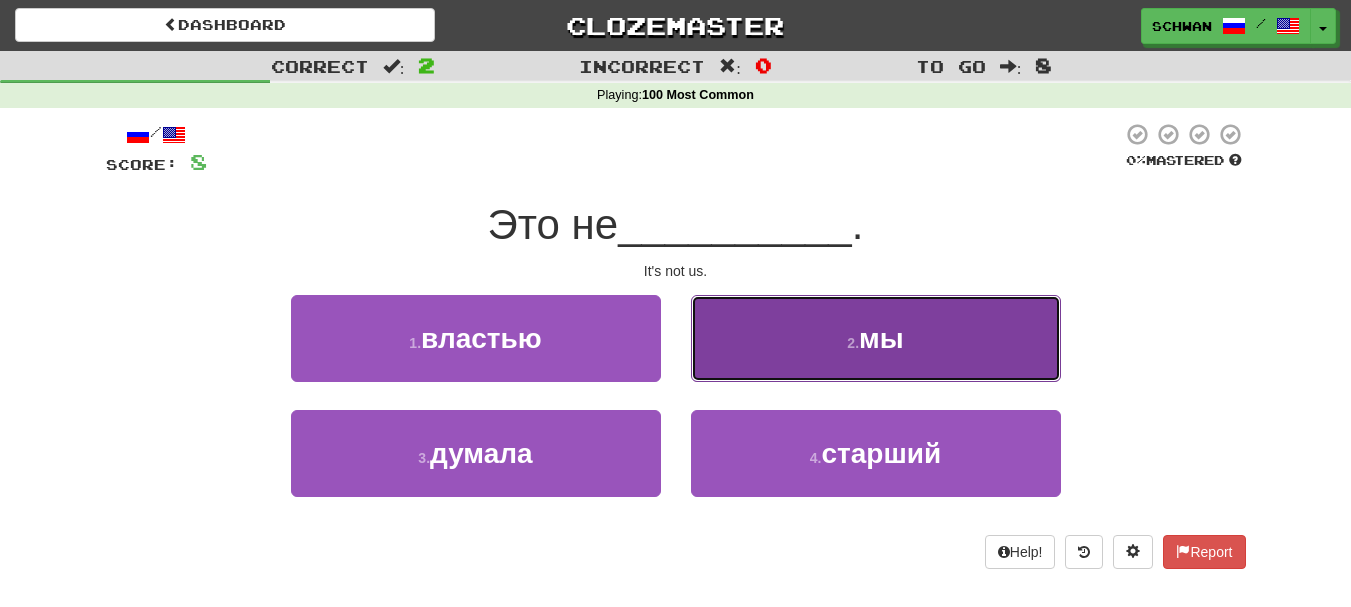 click on "2 .  мы" at bounding box center (876, 338) 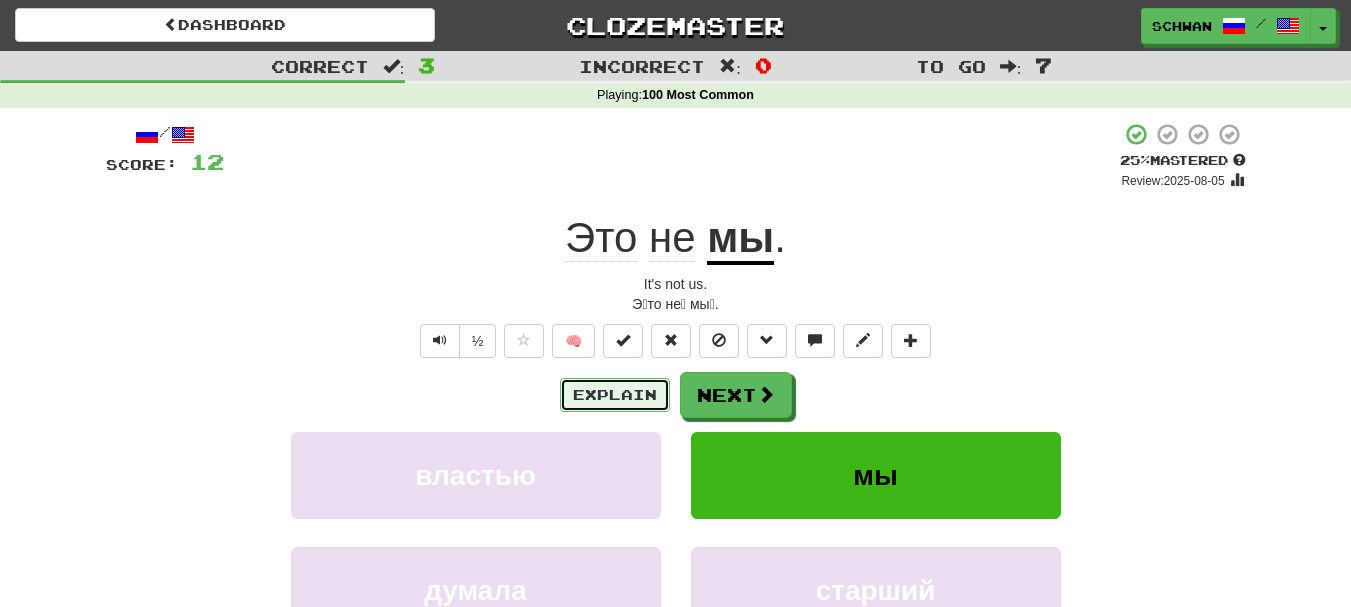 click on "Explain" at bounding box center [615, 395] 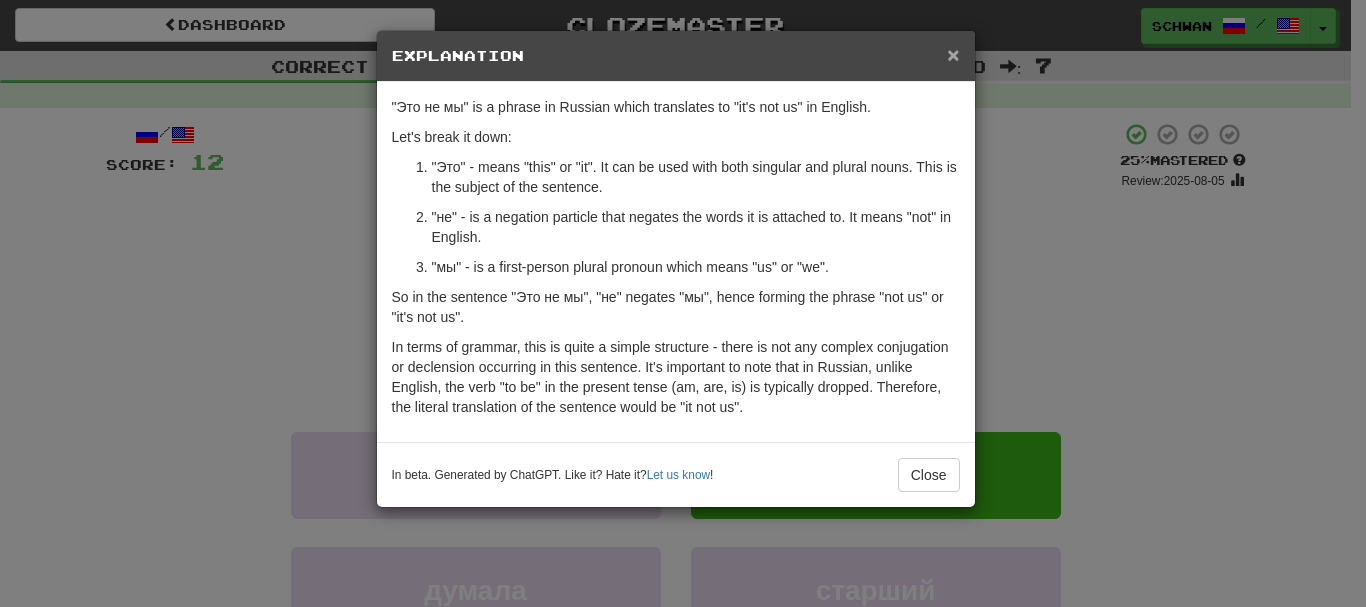 click on "×" at bounding box center (953, 54) 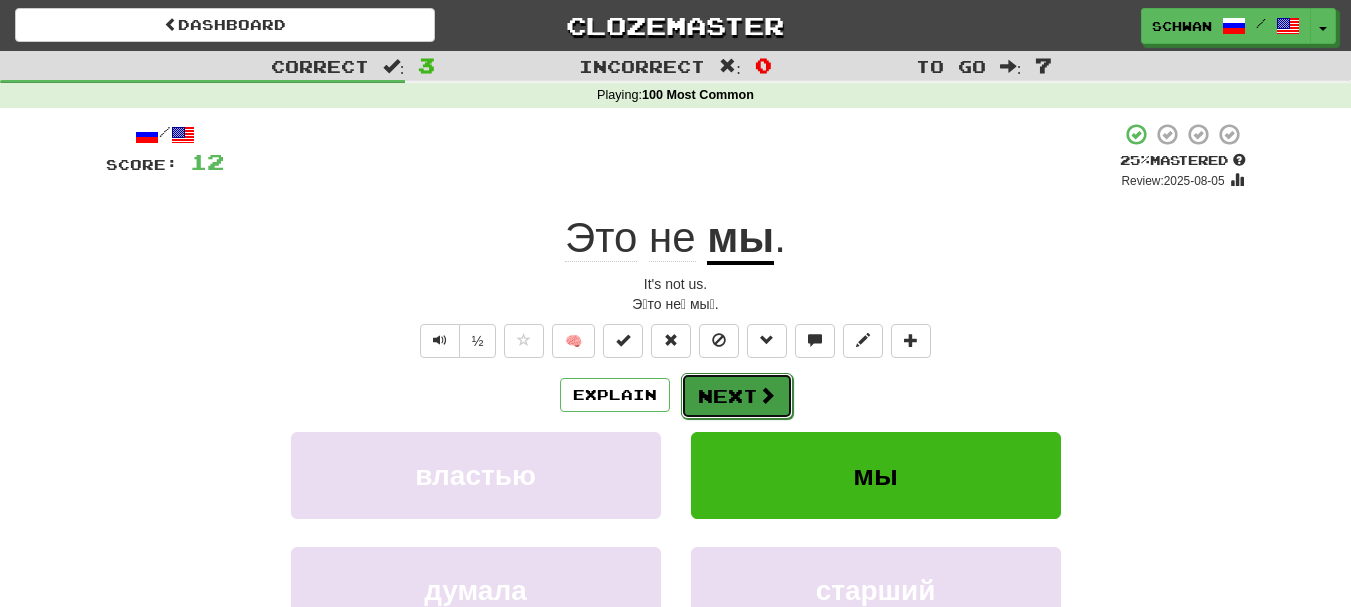 click on "Next" at bounding box center [737, 396] 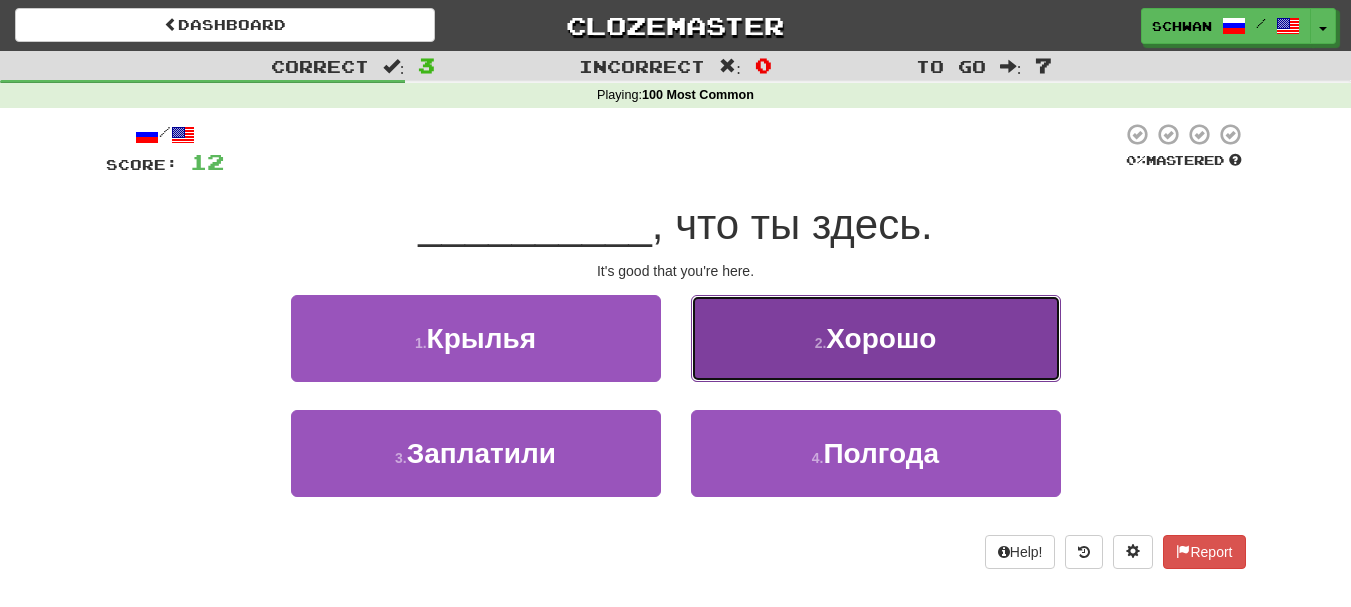 click on "2 .  Хорошо" at bounding box center [876, 338] 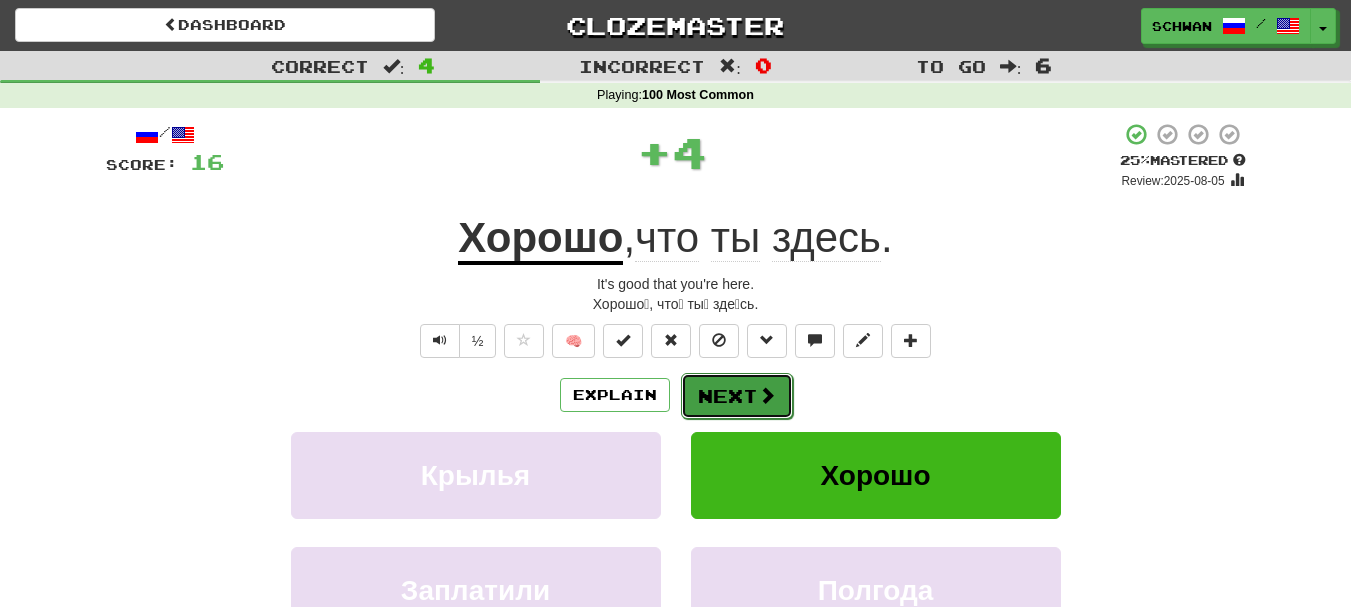 click on "Next" at bounding box center [737, 396] 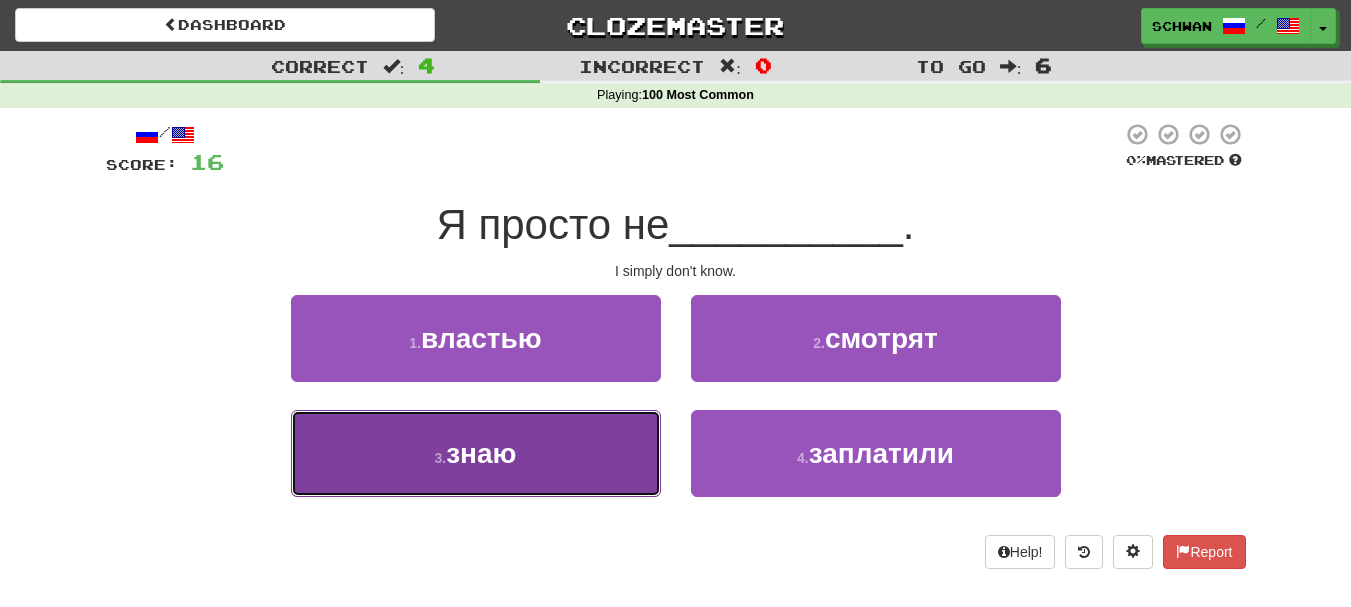 click on "3 .  знаю" at bounding box center (476, 453) 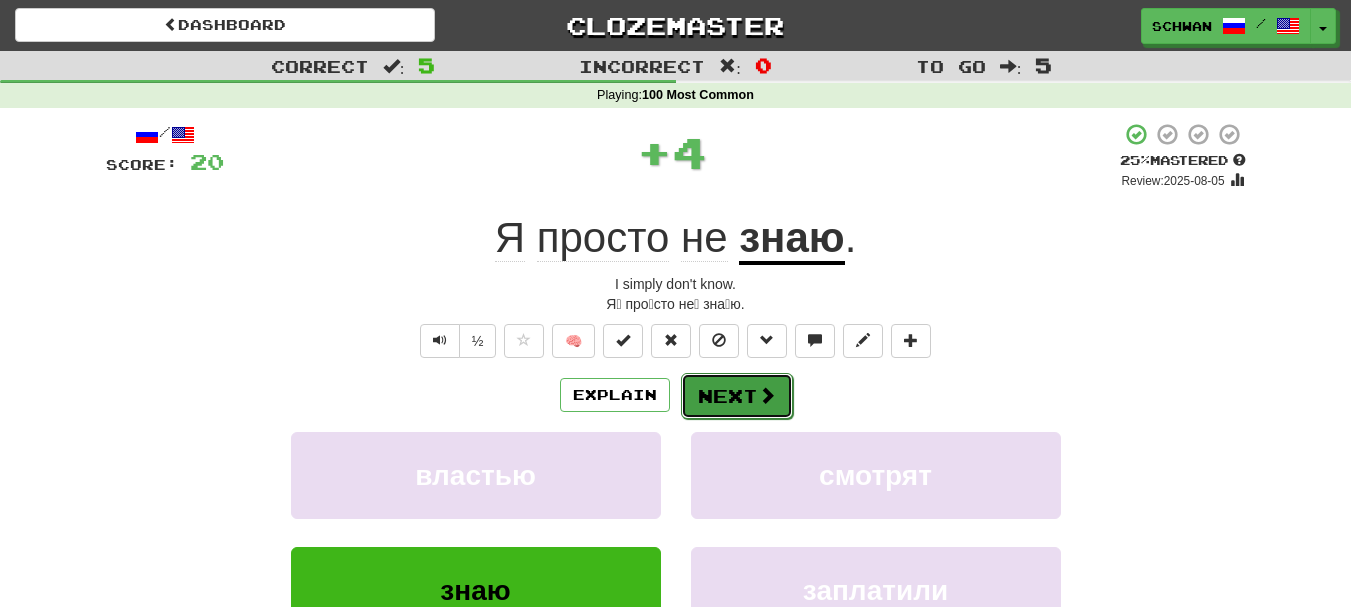 click on "Next" at bounding box center [737, 396] 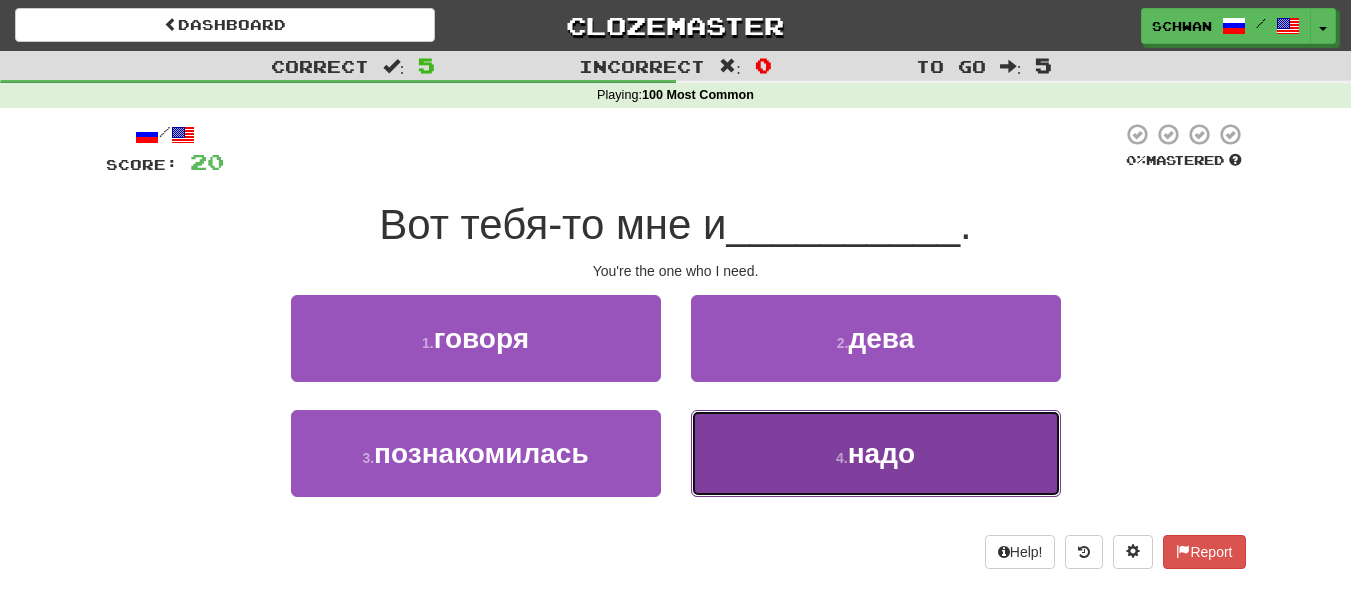 click on "4 .  надо" at bounding box center [876, 453] 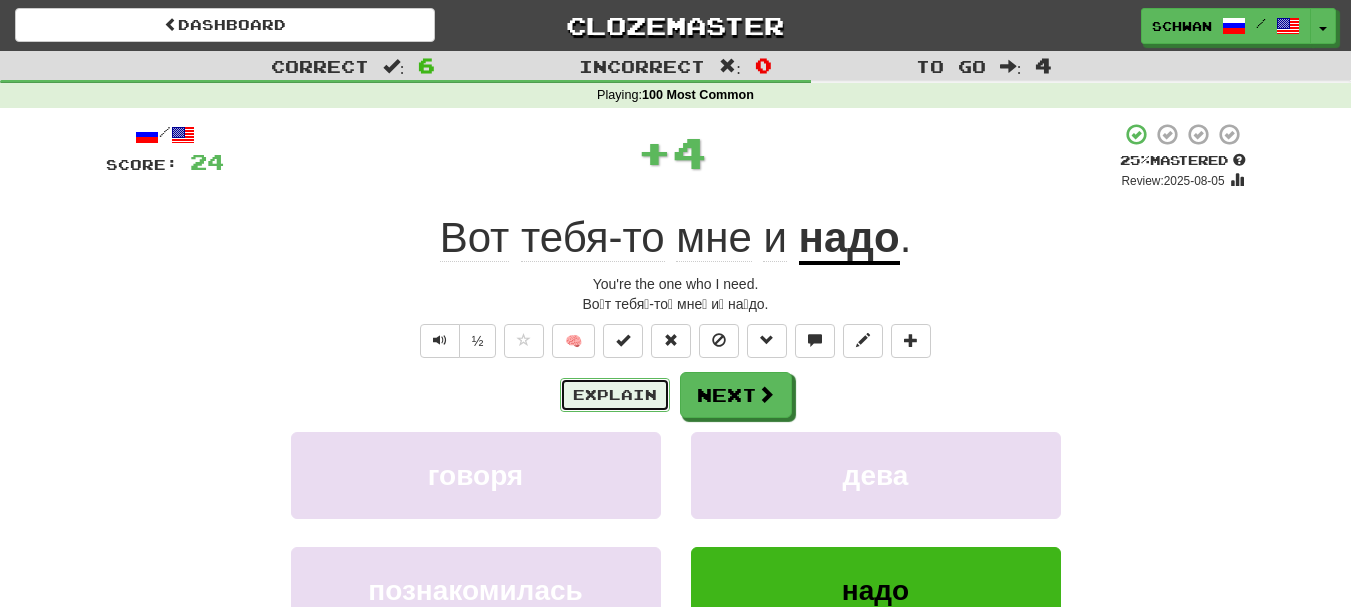 click on "Explain" at bounding box center (615, 395) 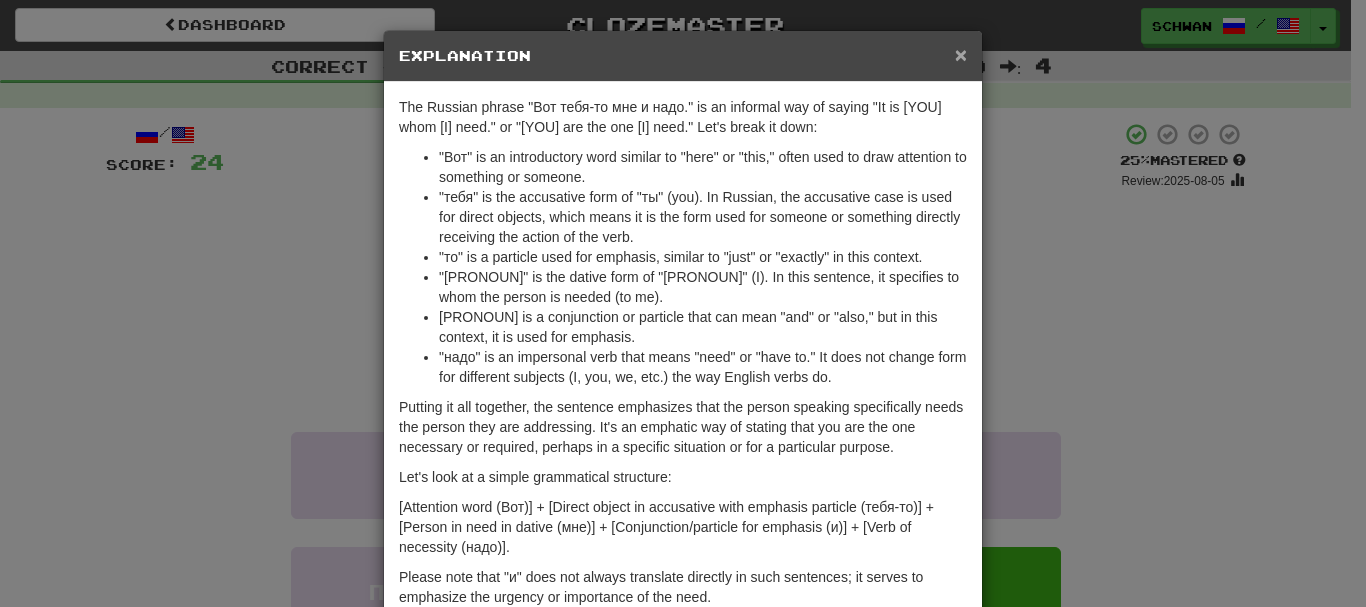 click on "×" at bounding box center (961, 54) 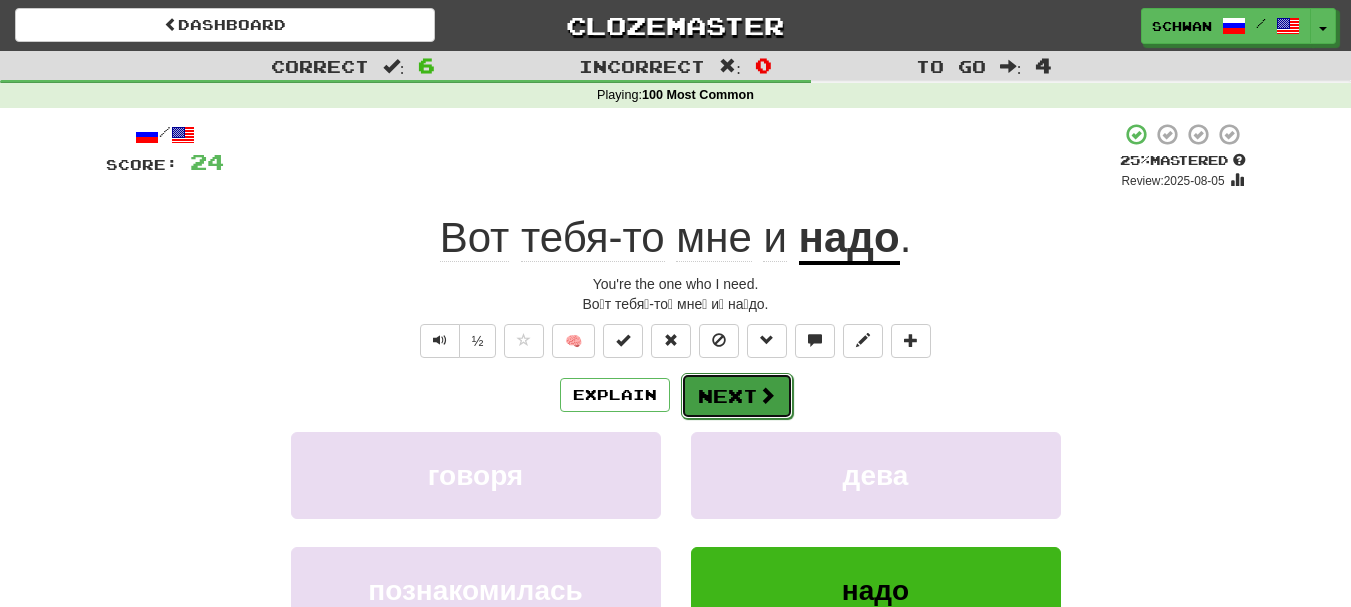 click on "Next" at bounding box center (737, 396) 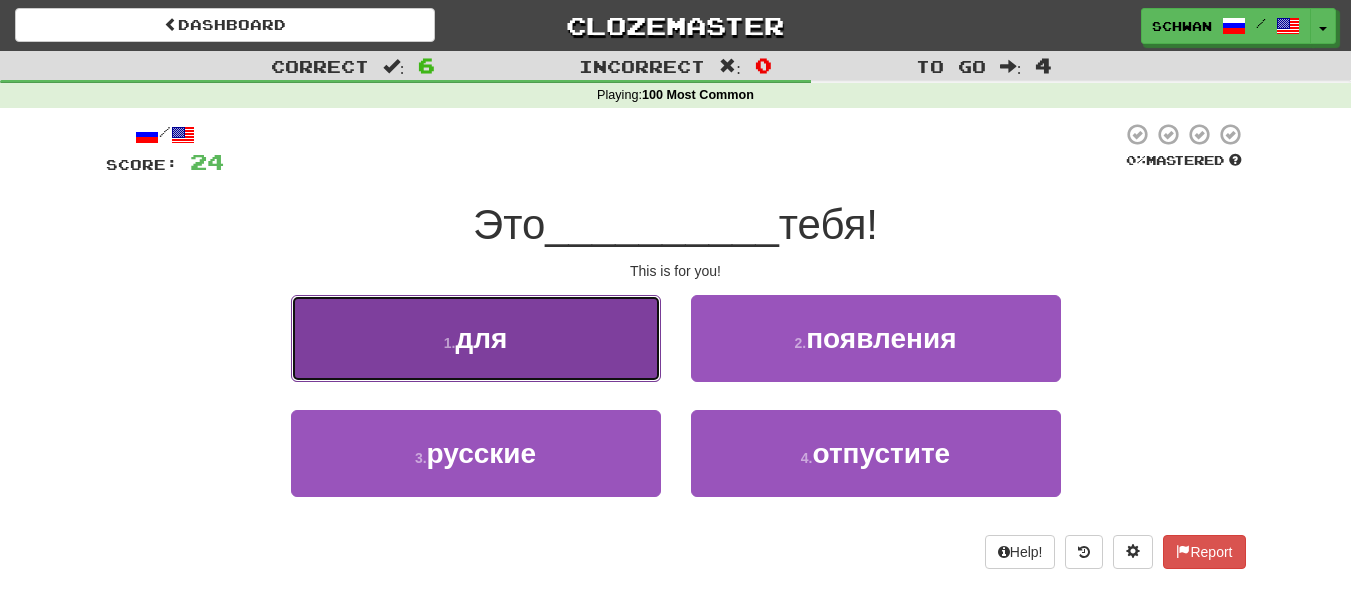 click on "1 .  для" at bounding box center [476, 338] 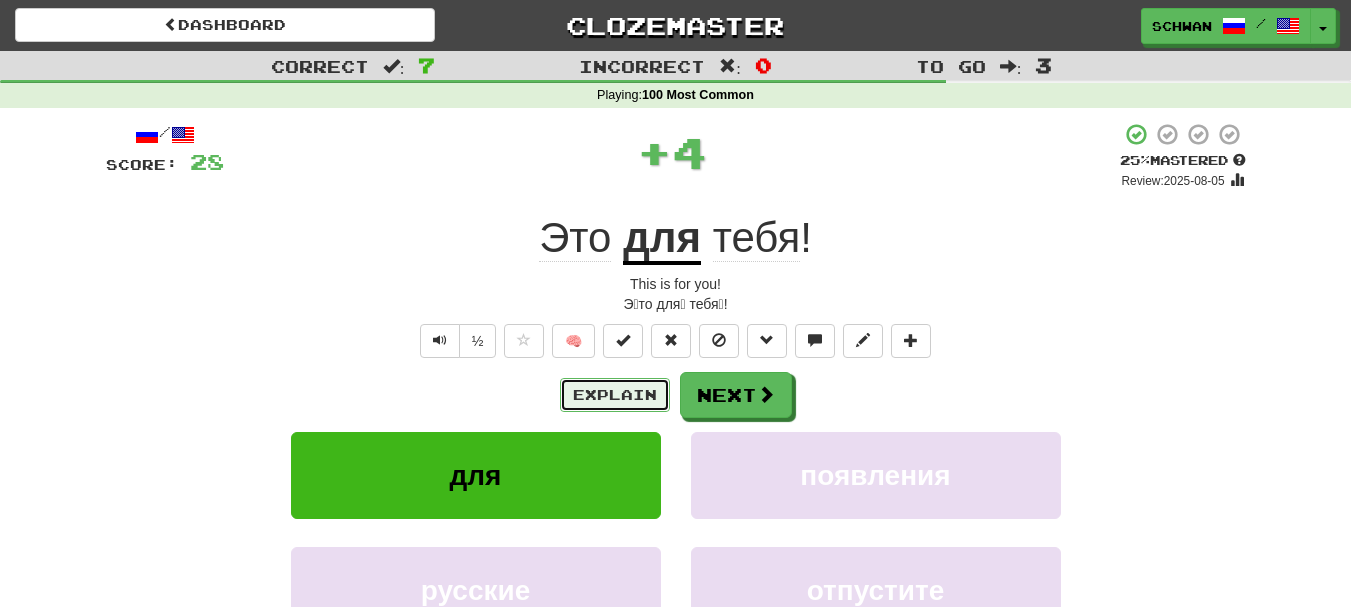 click on "Explain" at bounding box center (615, 395) 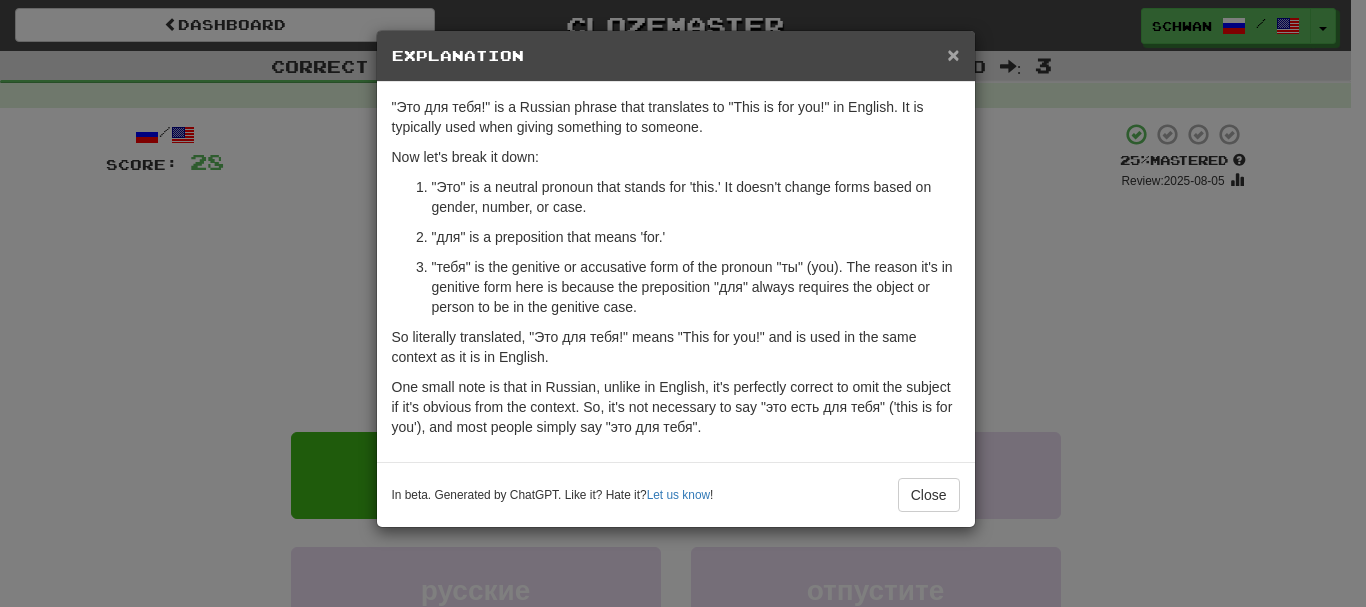 click on "×" at bounding box center (953, 54) 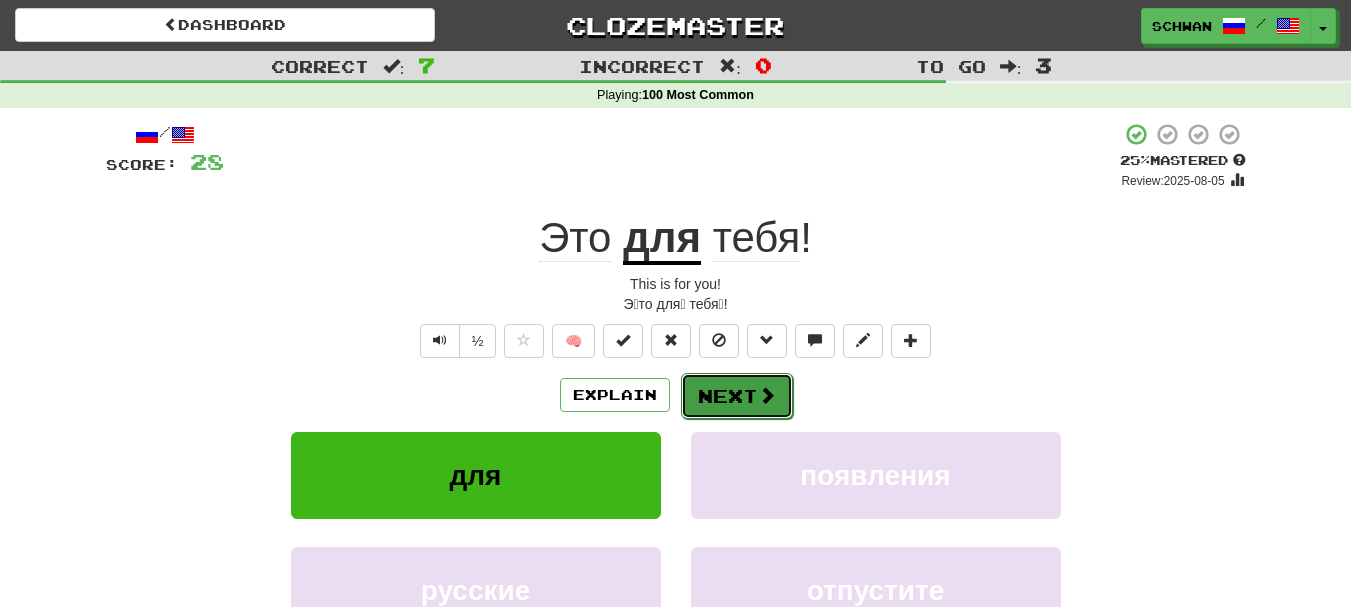 click at bounding box center [767, 395] 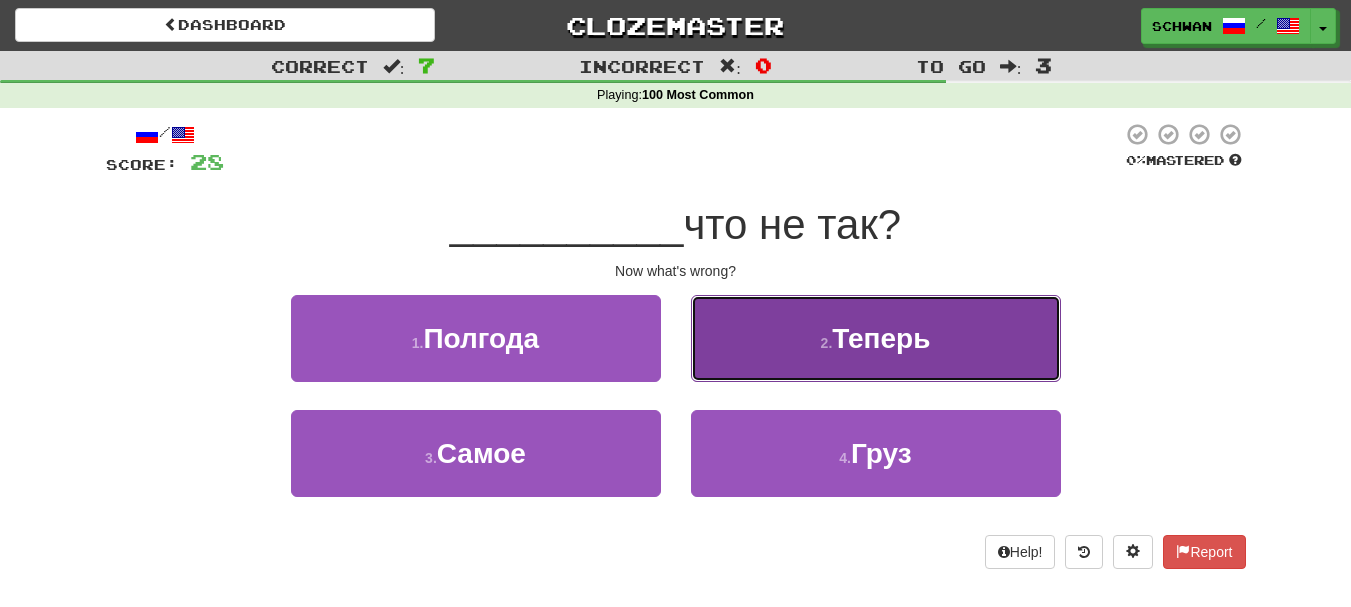 click on "2 .  Теперь" at bounding box center (876, 338) 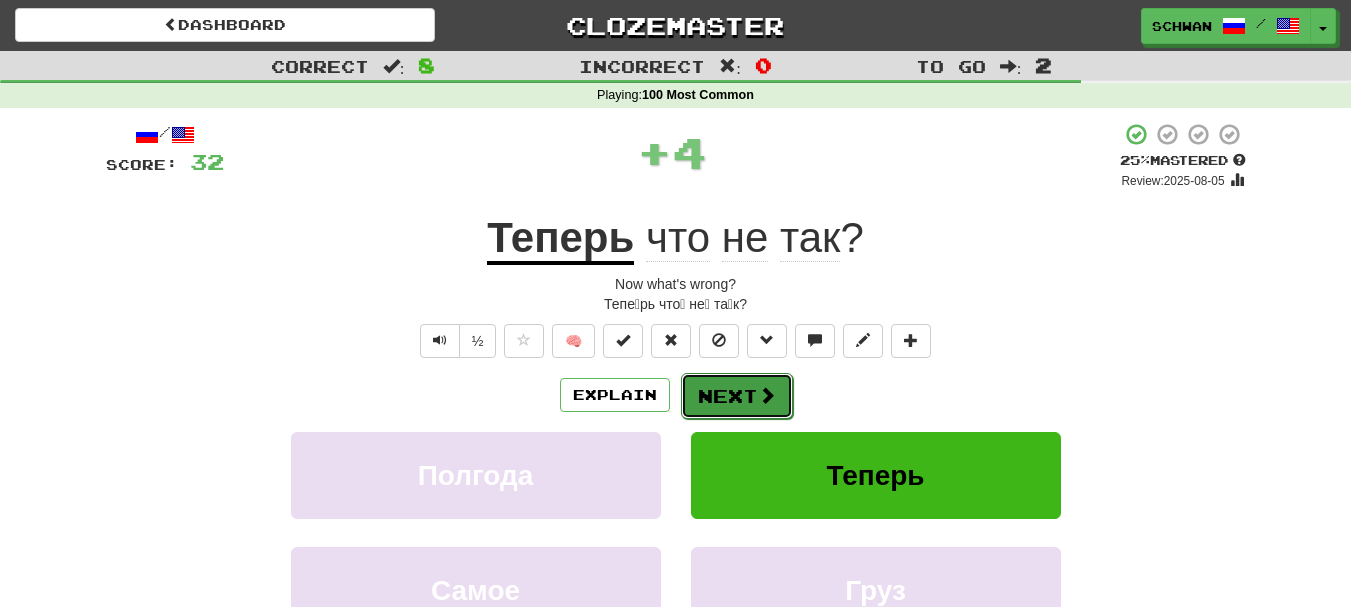 click on "Next" at bounding box center (737, 396) 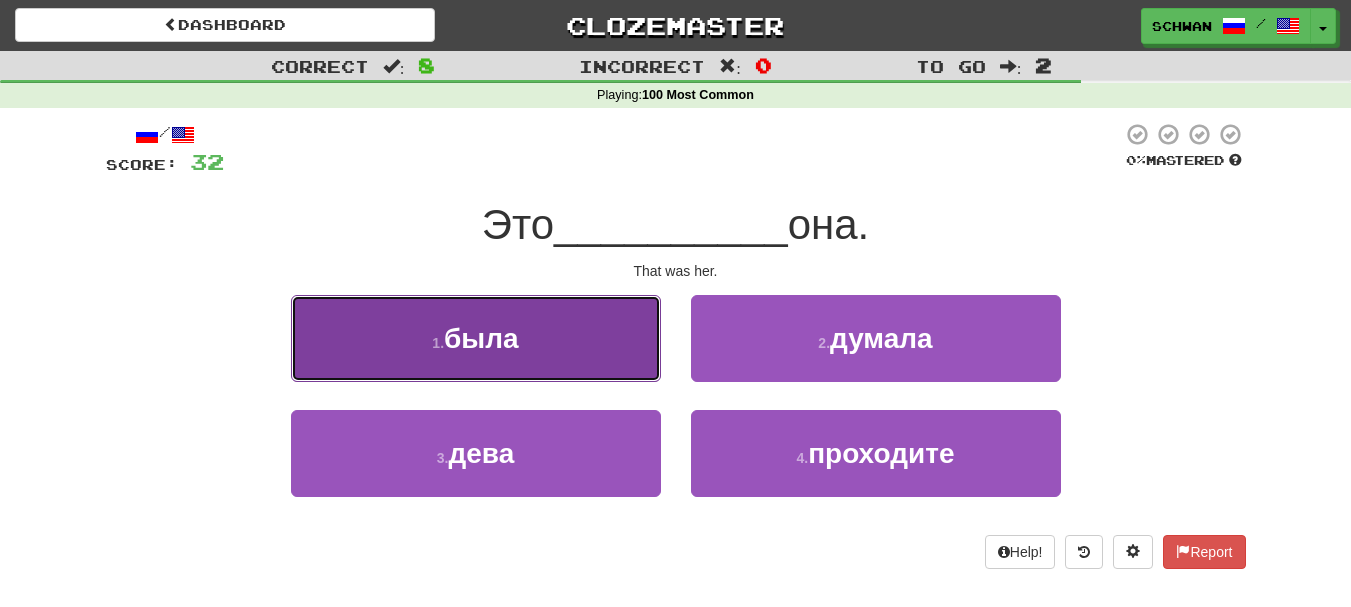 click on "1 .  была" at bounding box center (476, 338) 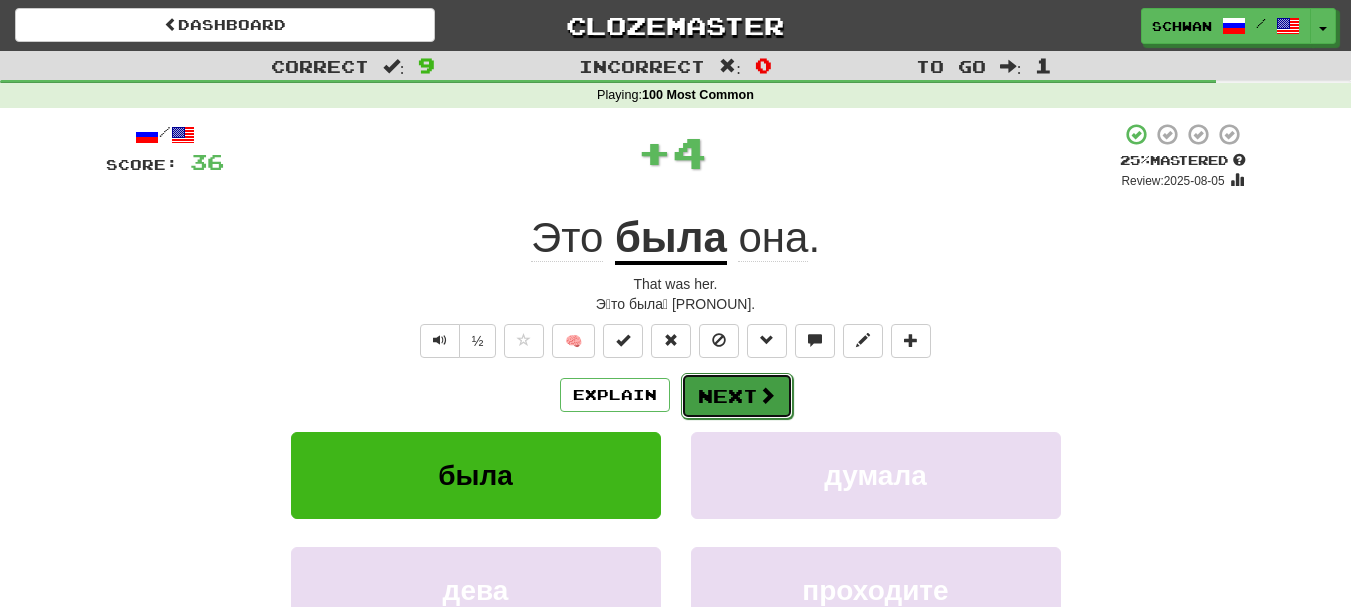 click on "Next" at bounding box center (737, 396) 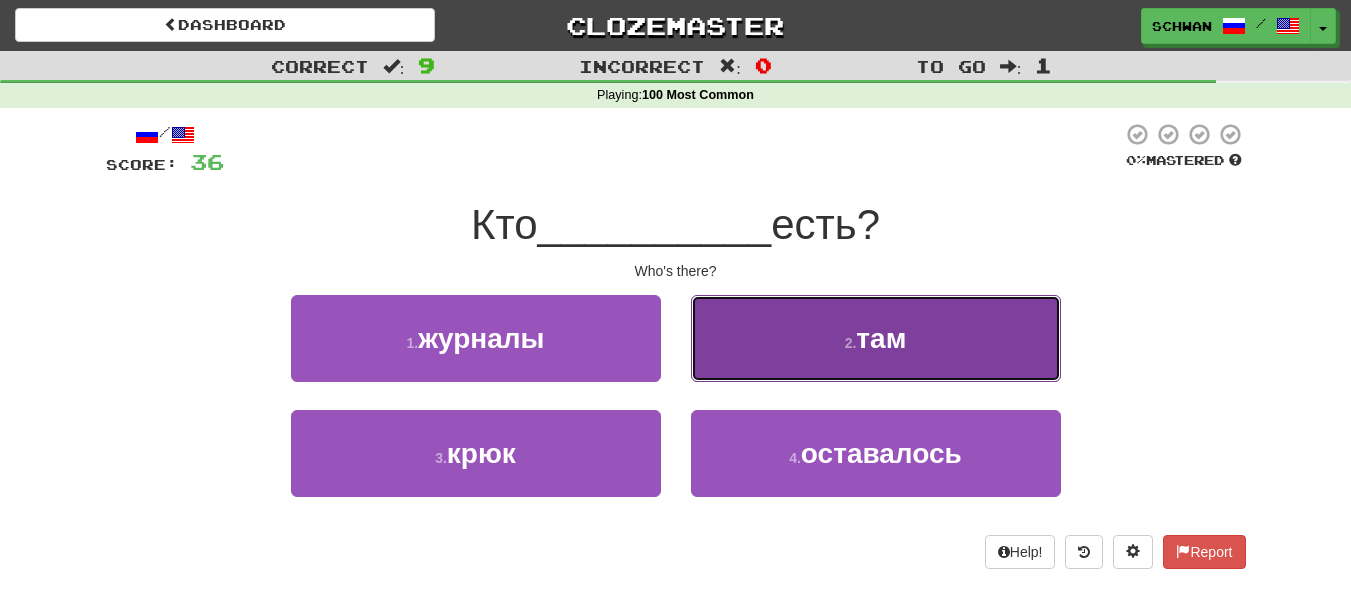 click on "2 .  там" at bounding box center (876, 338) 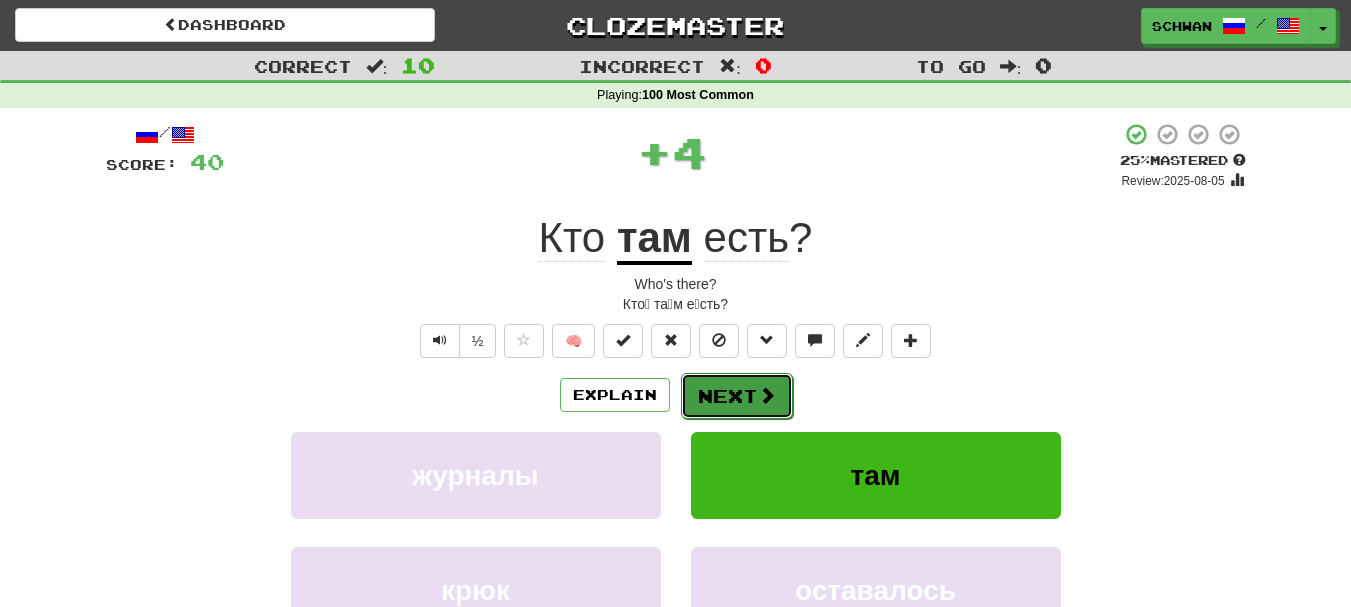 click on "Next" at bounding box center (737, 396) 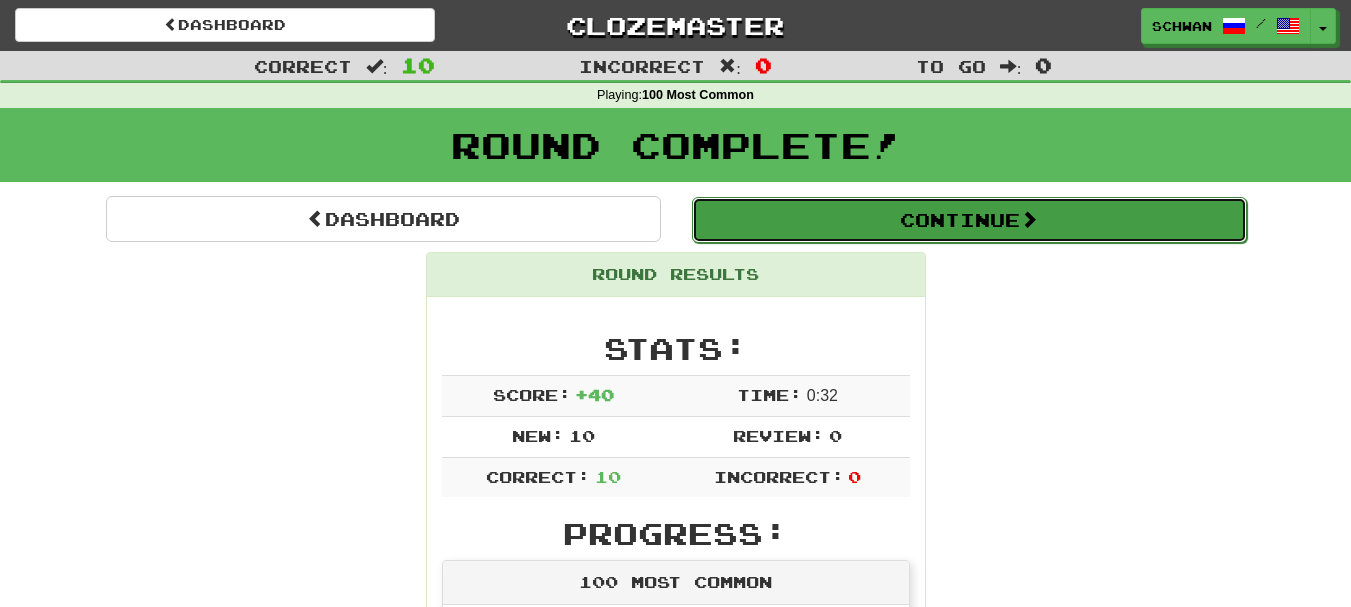click on "Continue" at bounding box center [969, 220] 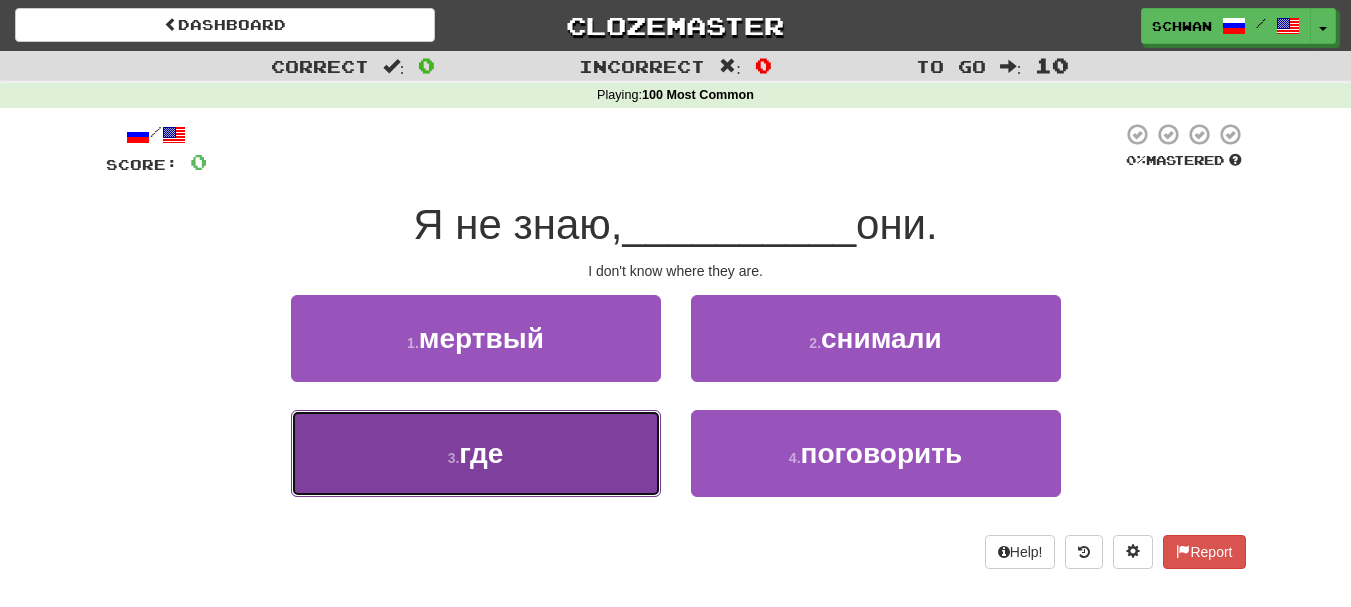 click on "где" at bounding box center [481, 453] 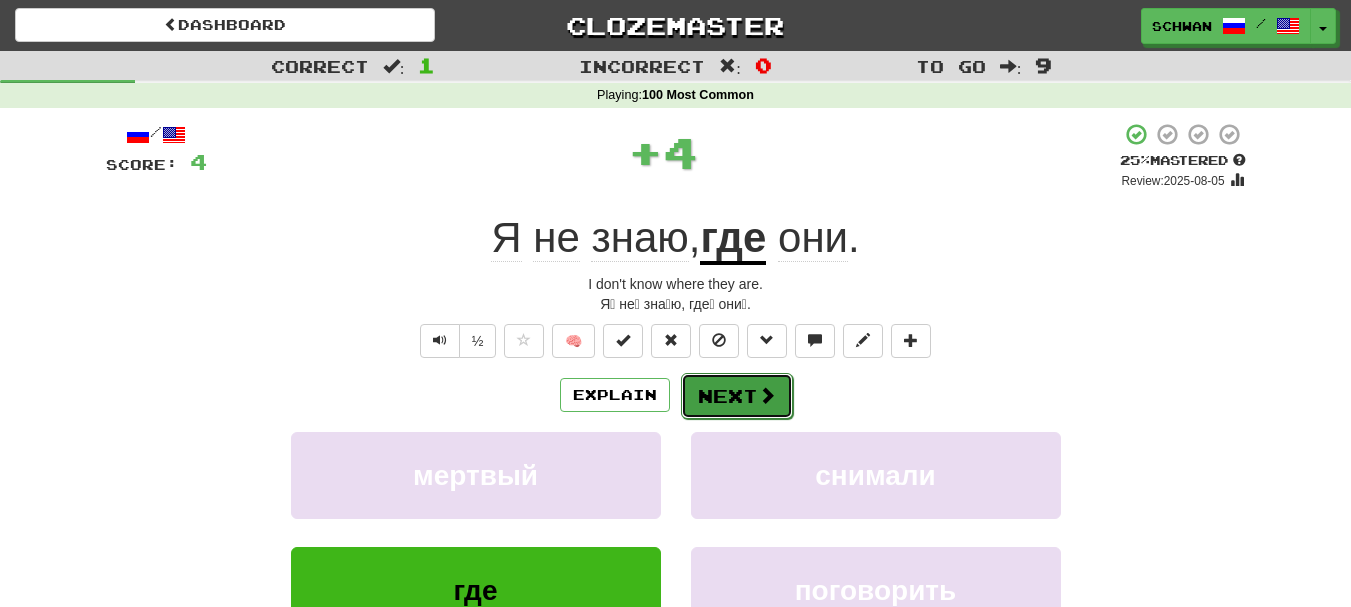 click on "Next" at bounding box center (737, 396) 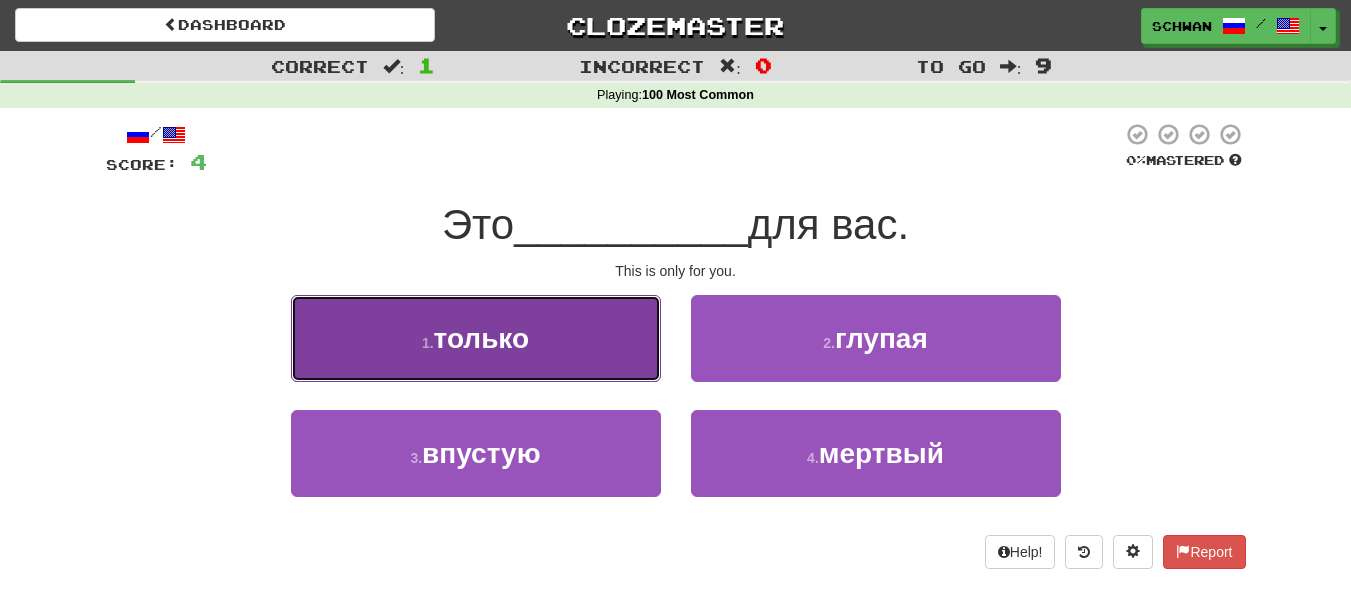 click on "1 .  только" at bounding box center (476, 338) 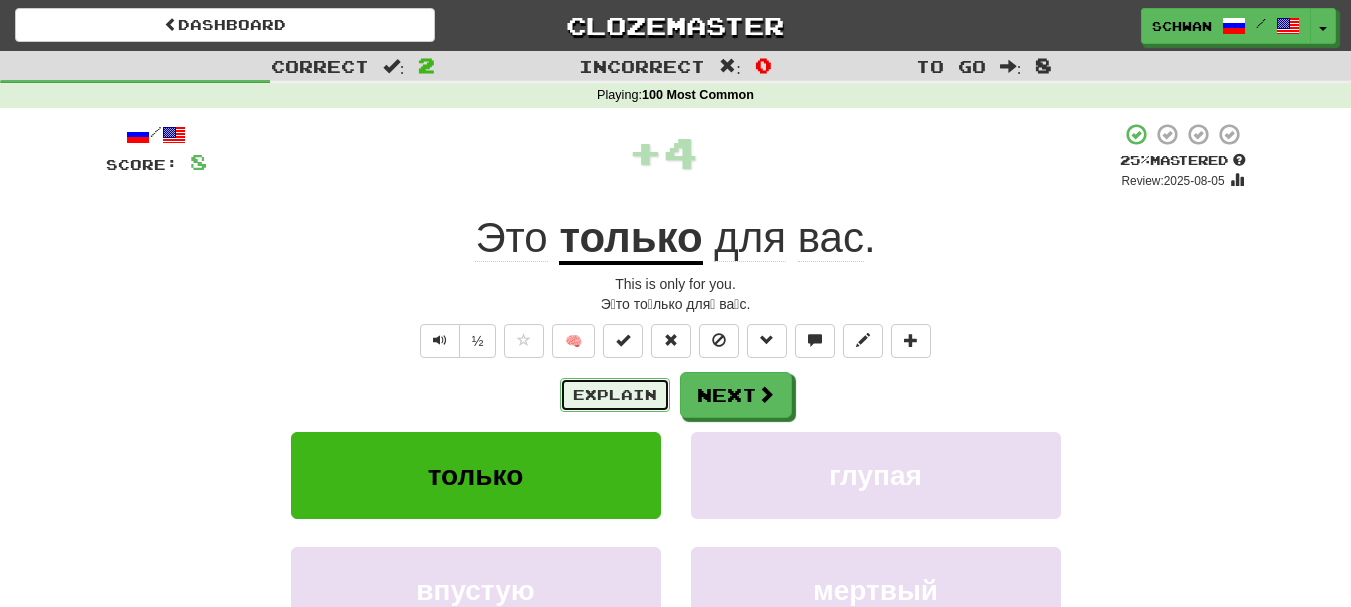 click on "Explain" at bounding box center [615, 395] 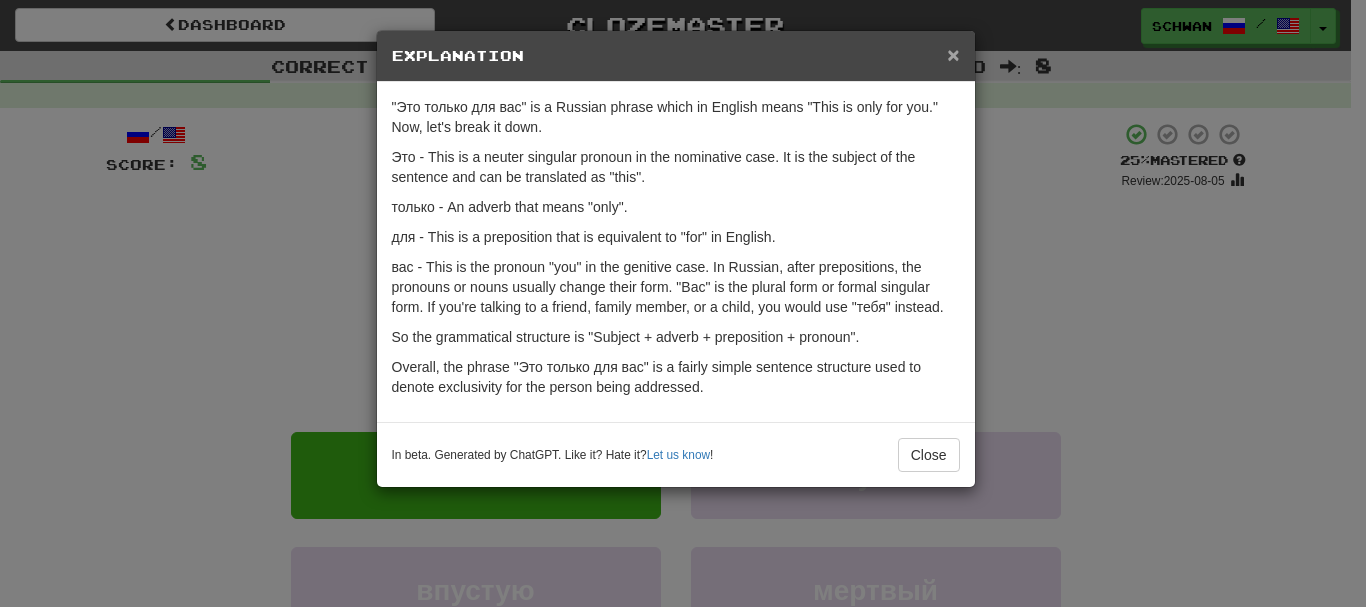 click on "×" at bounding box center [953, 54] 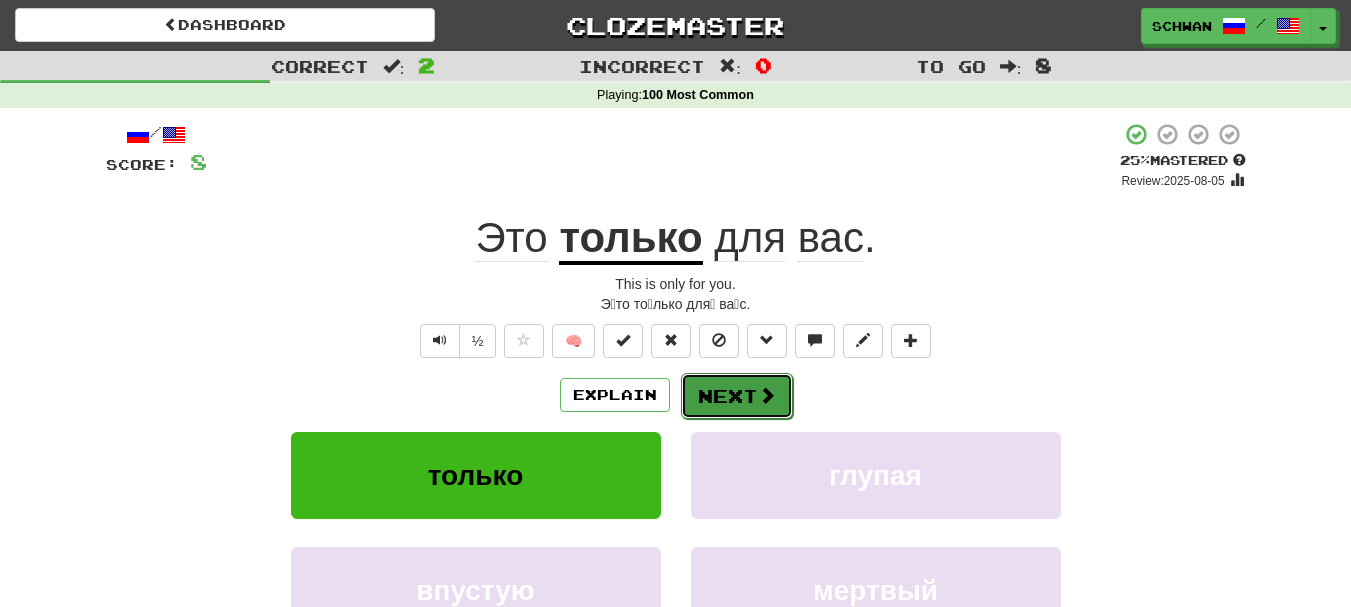 click on "Next" at bounding box center (737, 396) 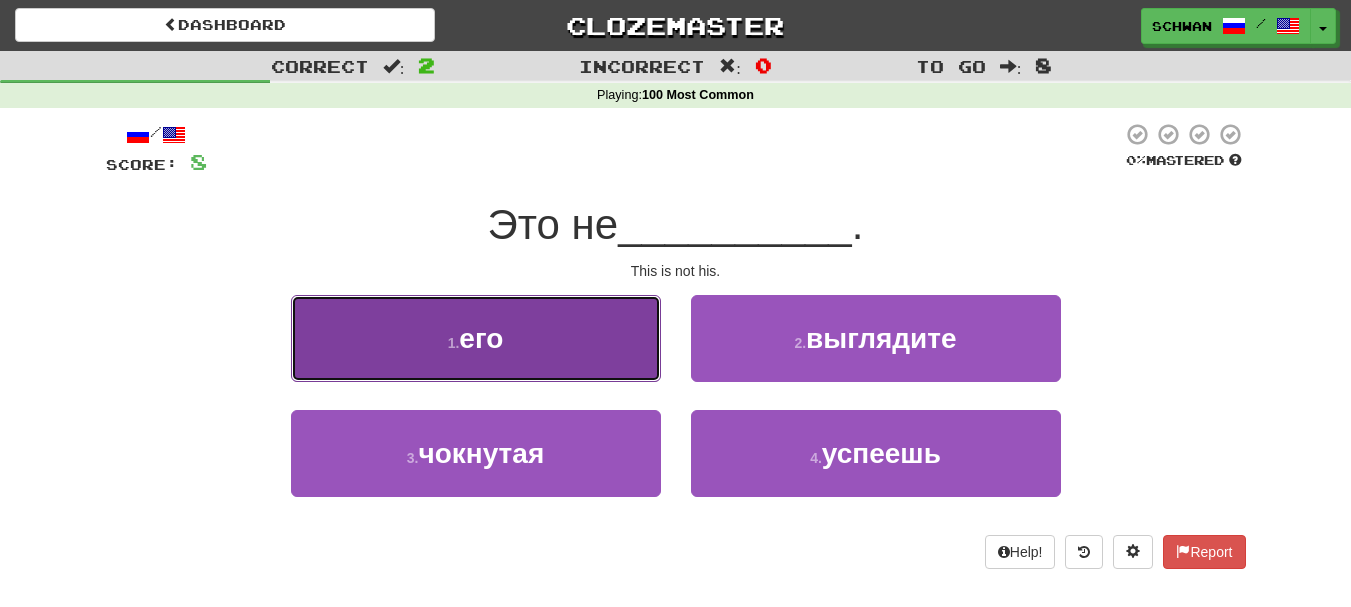 click on "1 .  его" at bounding box center [476, 338] 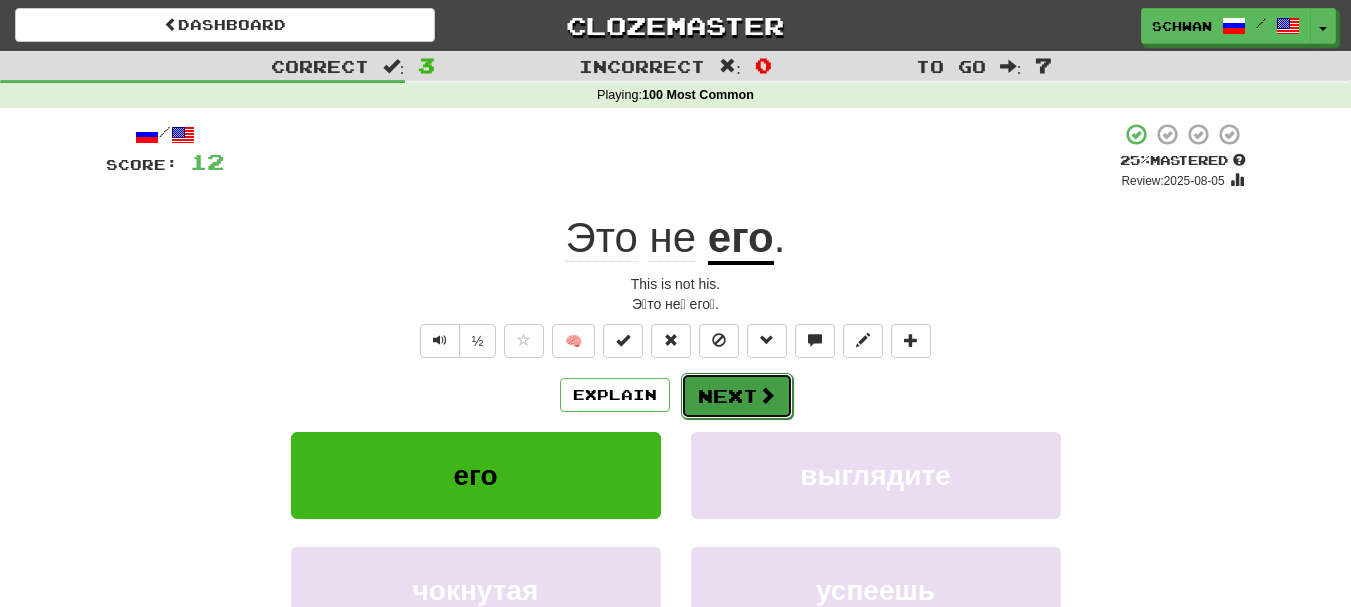 click on "Next" at bounding box center (737, 396) 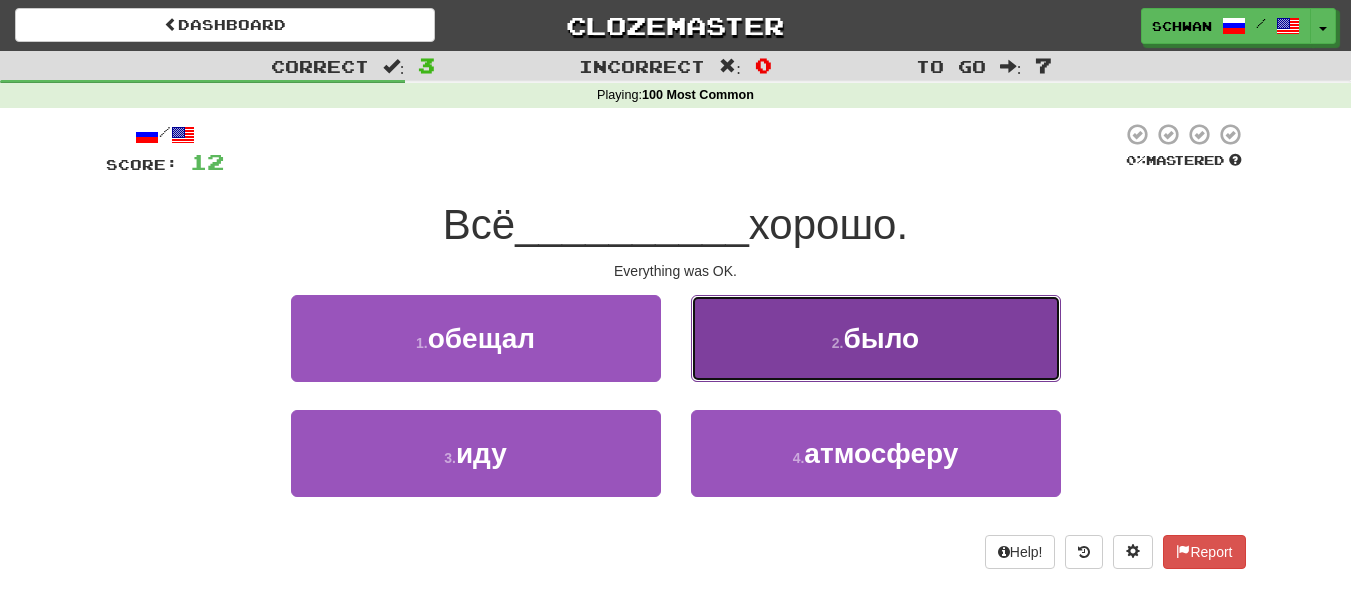 click on "2 .  было" at bounding box center (876, 338) 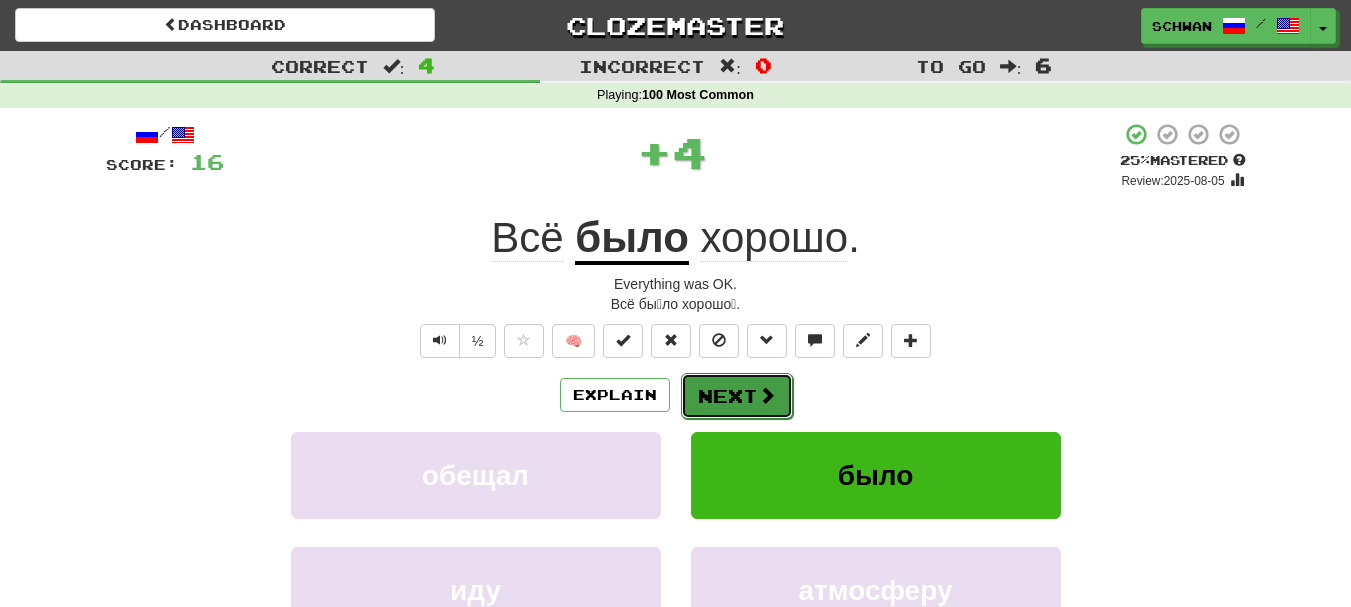 click on "Next" at bounding box center [737, 396] 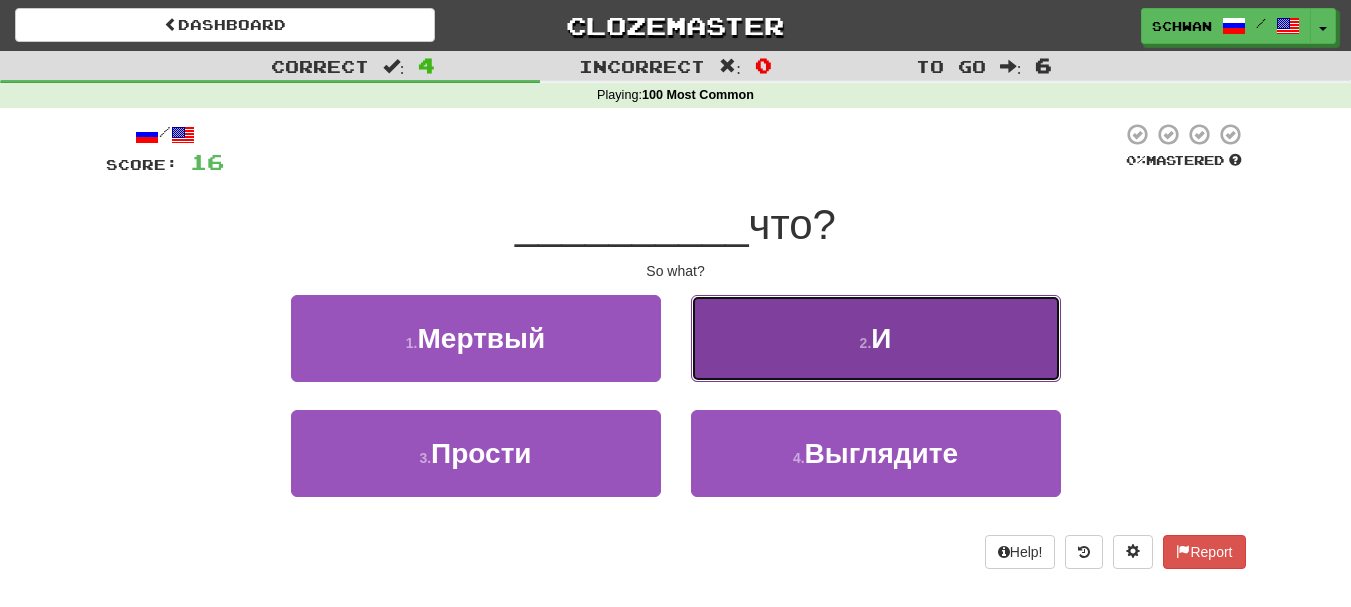 click on "2 .  И" at bounding box center (876, 338) 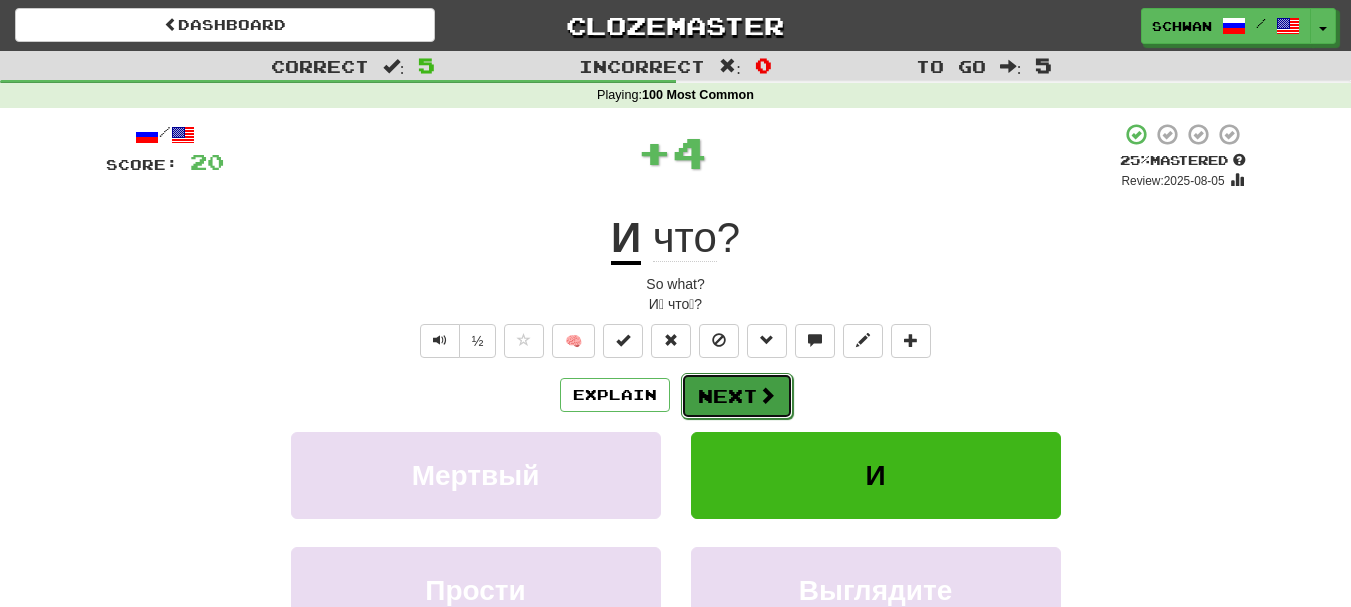 click on "Next" at bounding box center [737, 396] 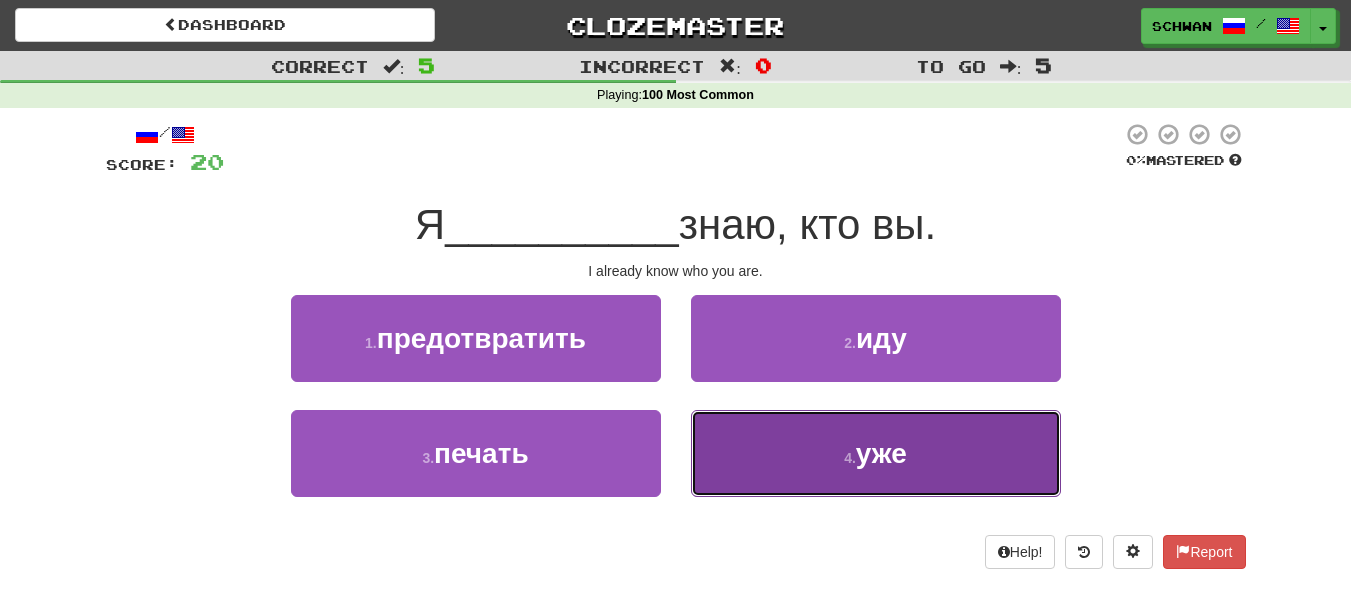 click on "4 .  уже" at bounding box center (876, 453) 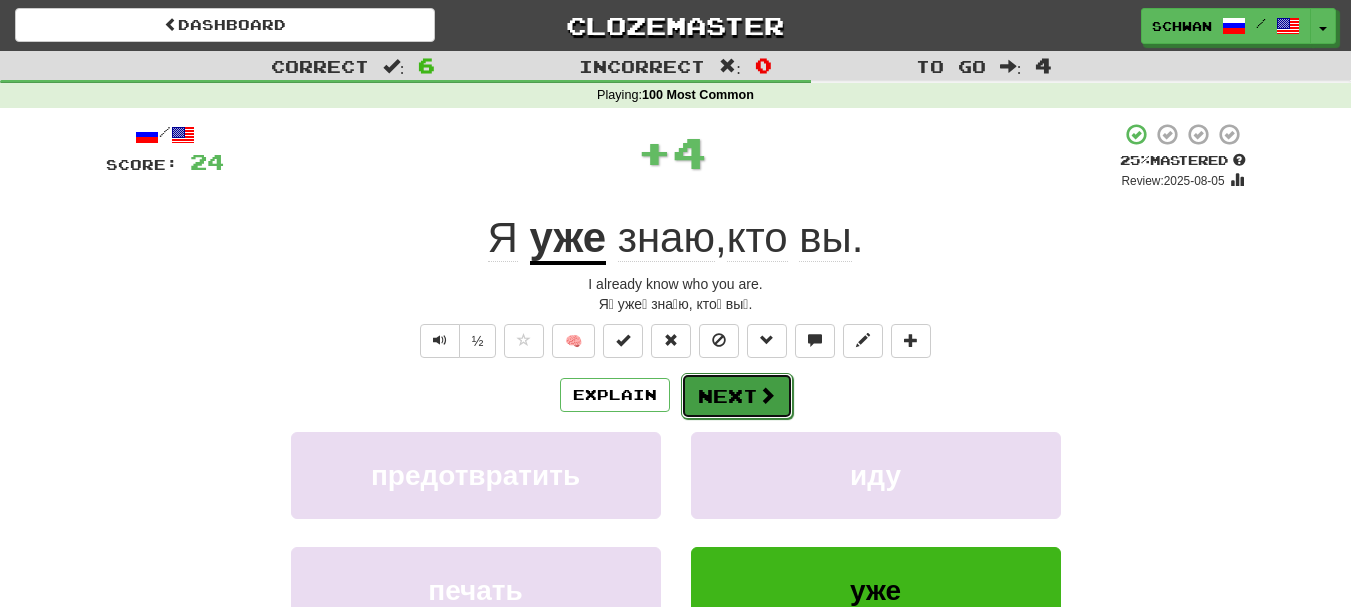 click on "Next" at bounding box center [737, 396] 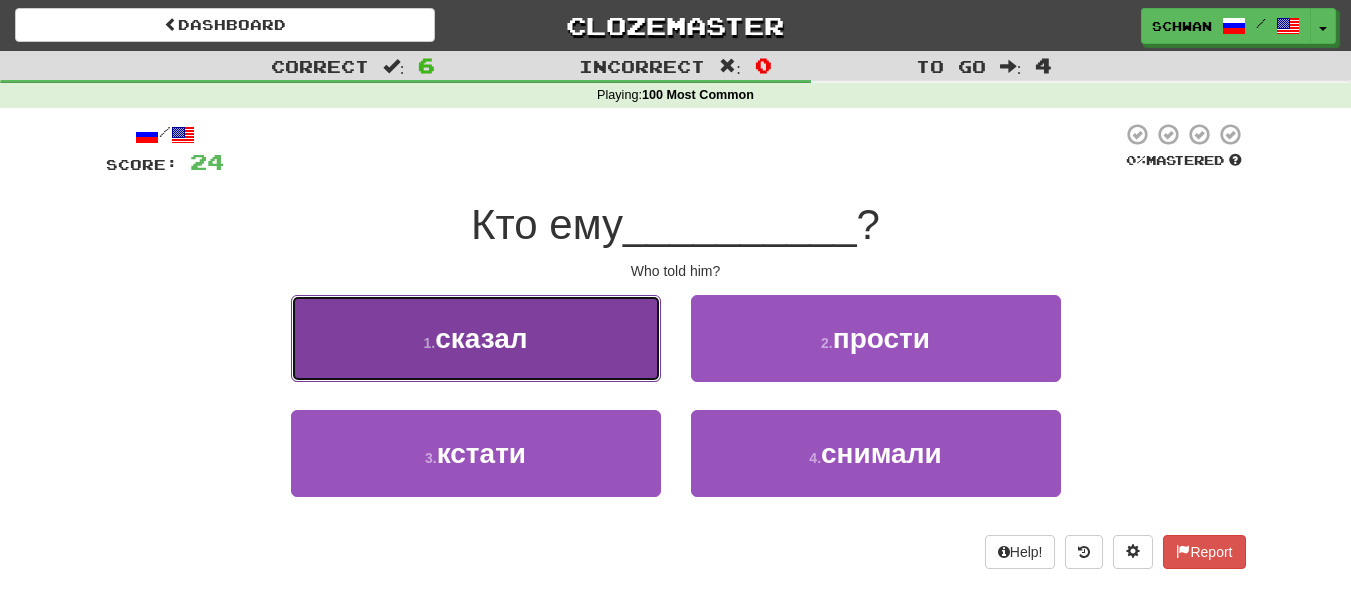 click on "1 .  сказал" at bounding box center [476, 338] 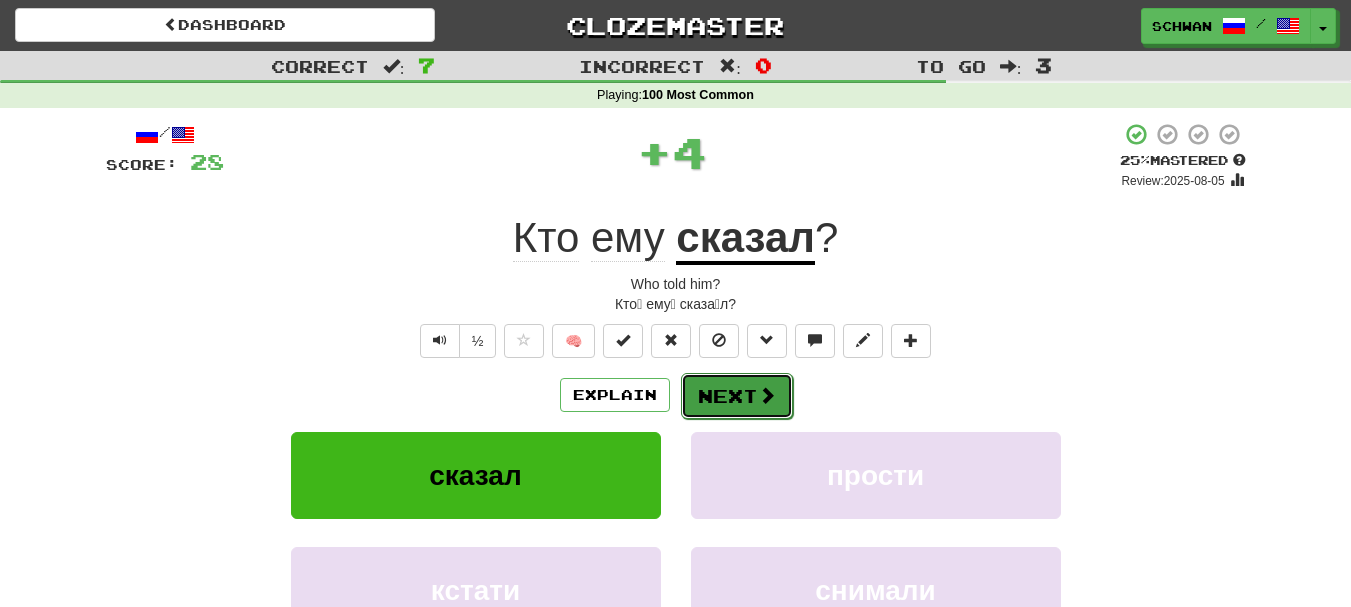 click on "Next" at bounding box center (737, 396) 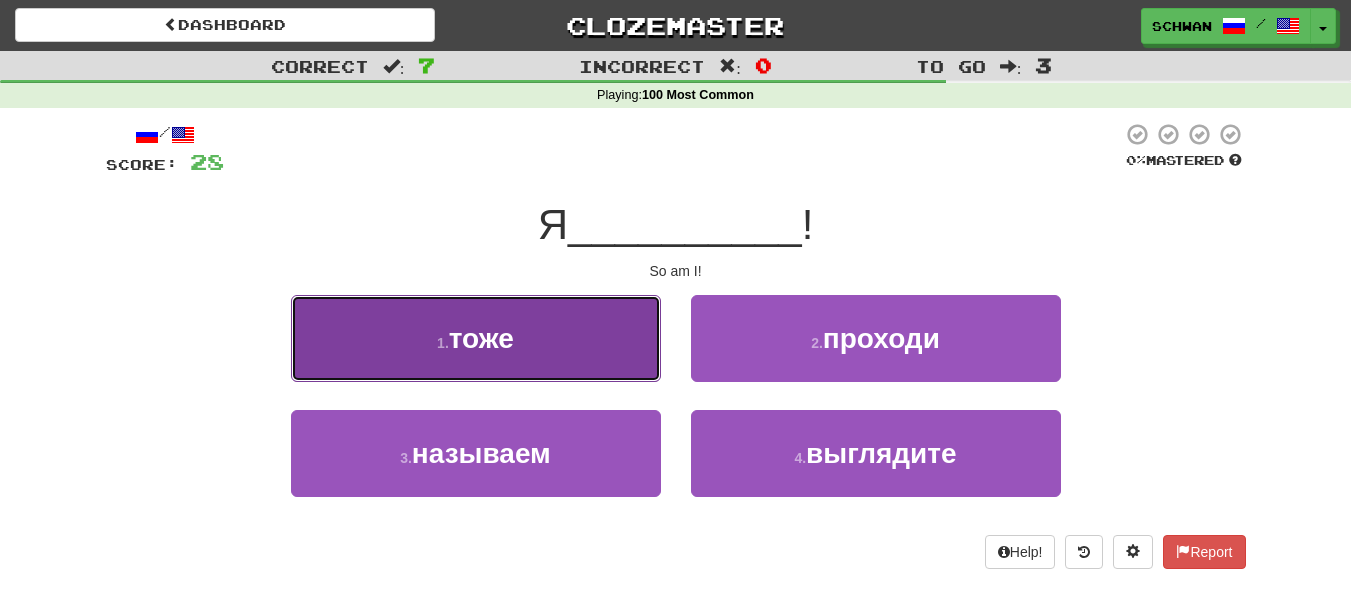 click on "1 .  тоже" at bounding box center [476, 338] 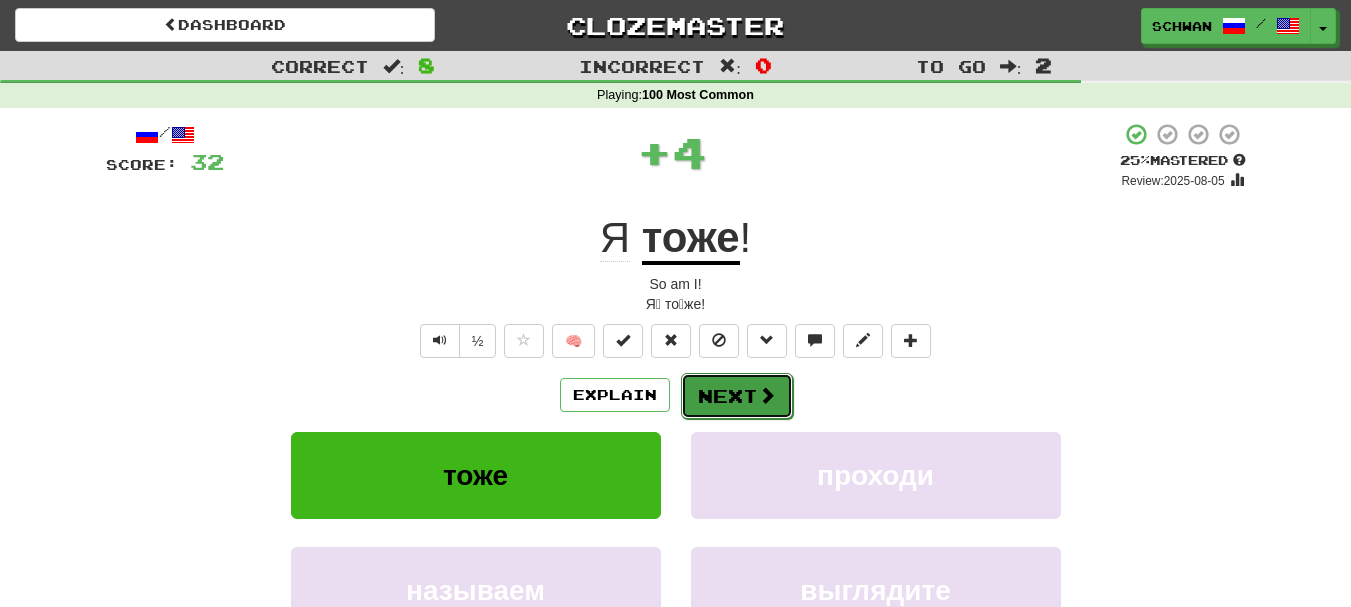 click on "Next" at bounding box center (737, 396) 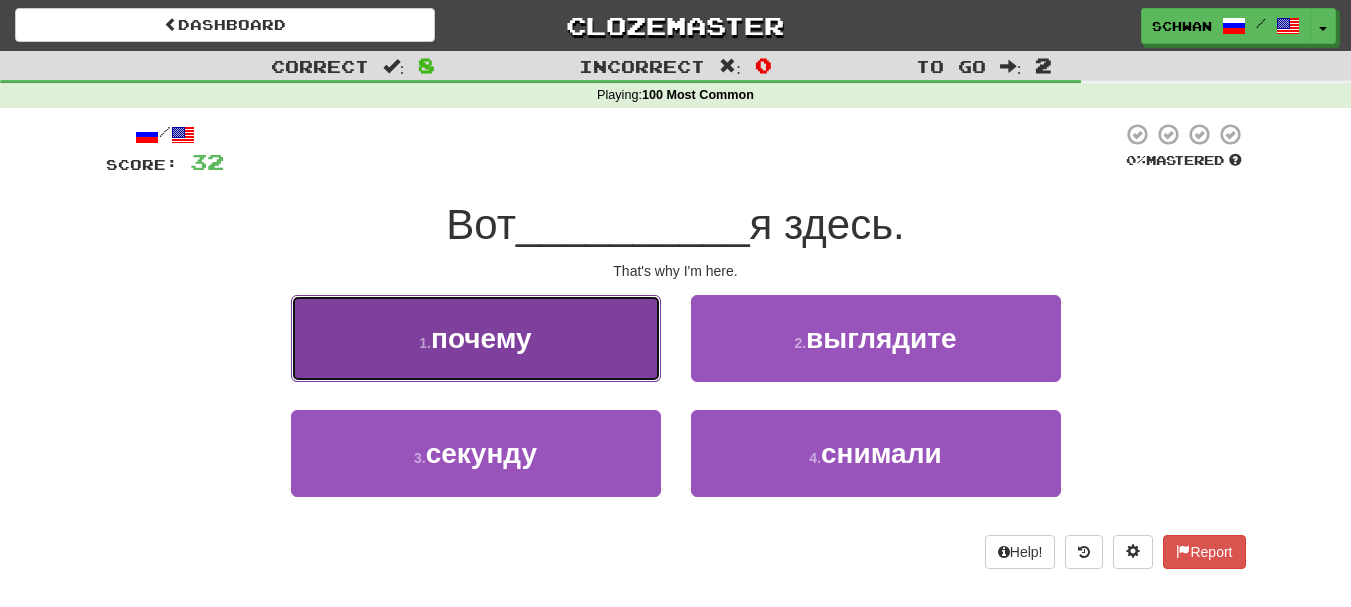 click on "1 .  почему" at bounding box center [476, 338] 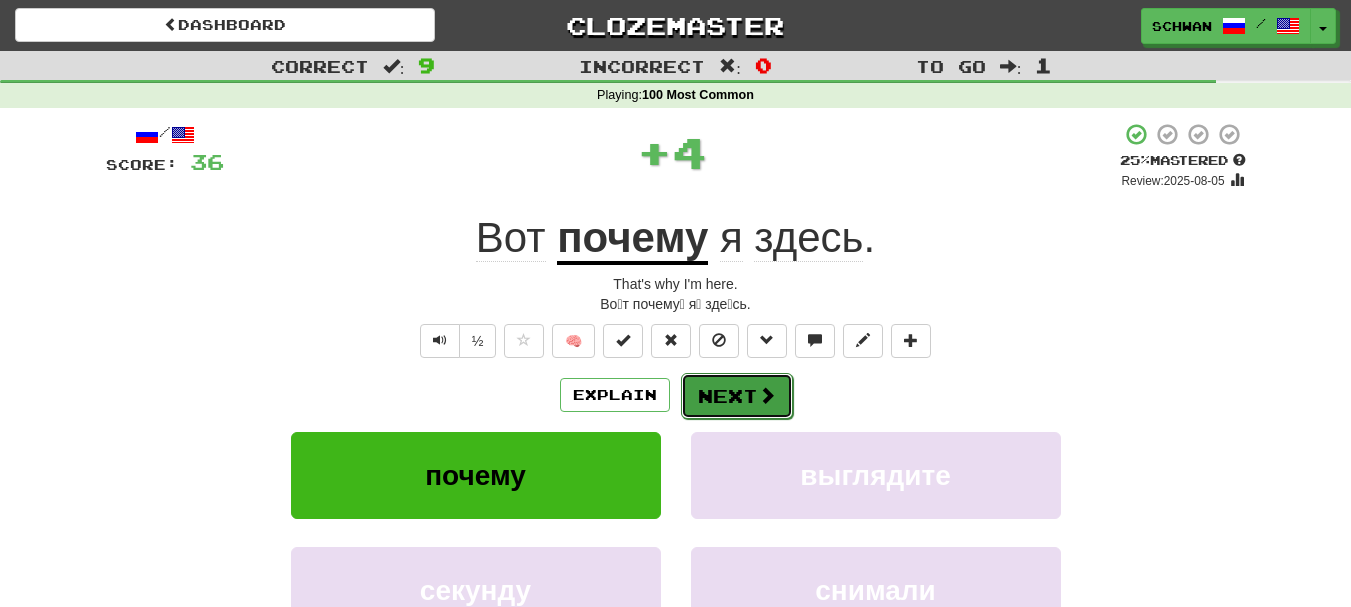 click on "Next" at bounding box center [737, 396] 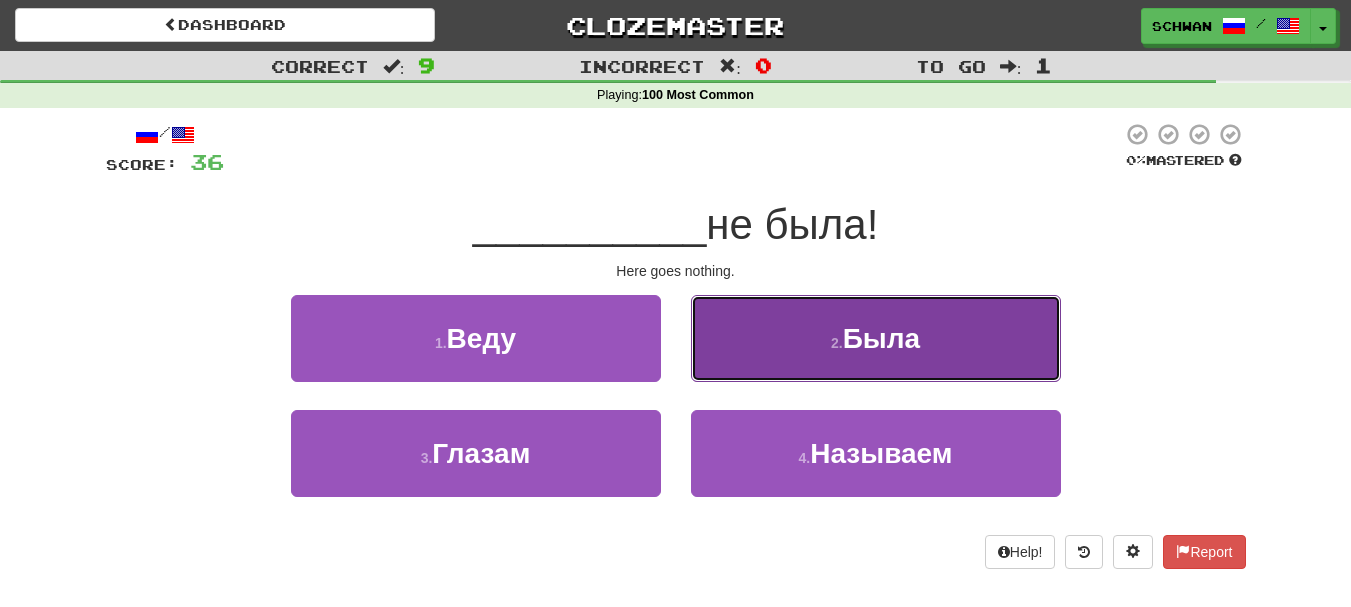 click on "2 .  Была" at bounding box center (876, 338) 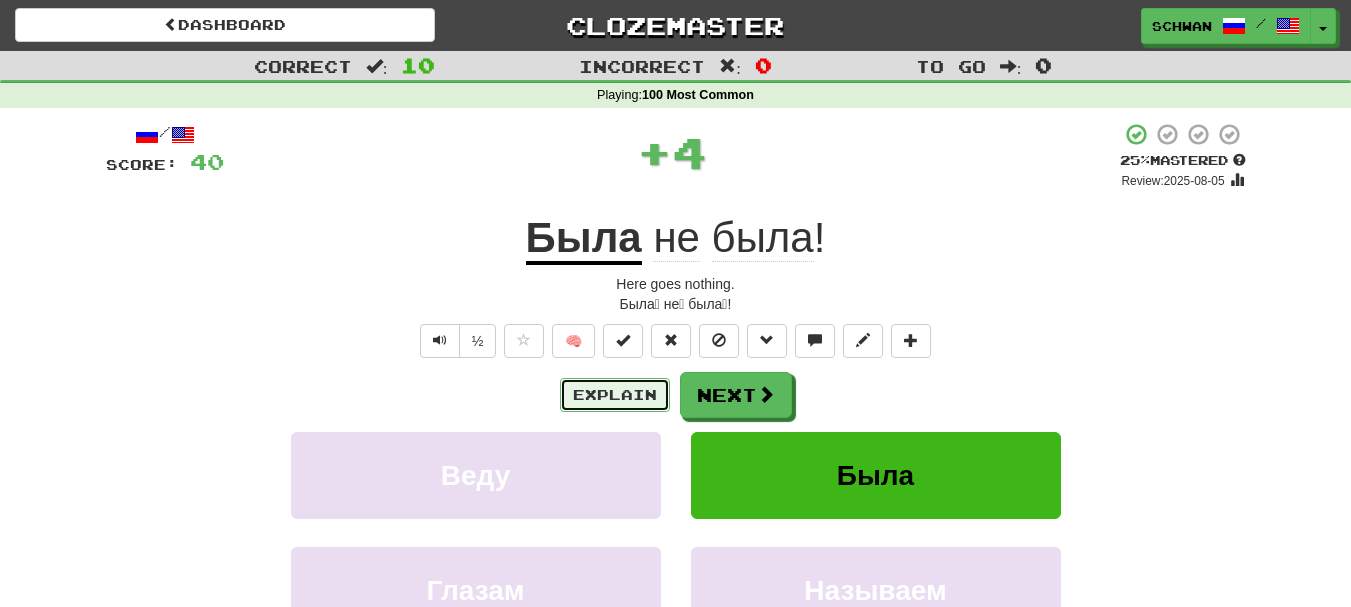 click on "Explain" at bounding box center (615, 395) 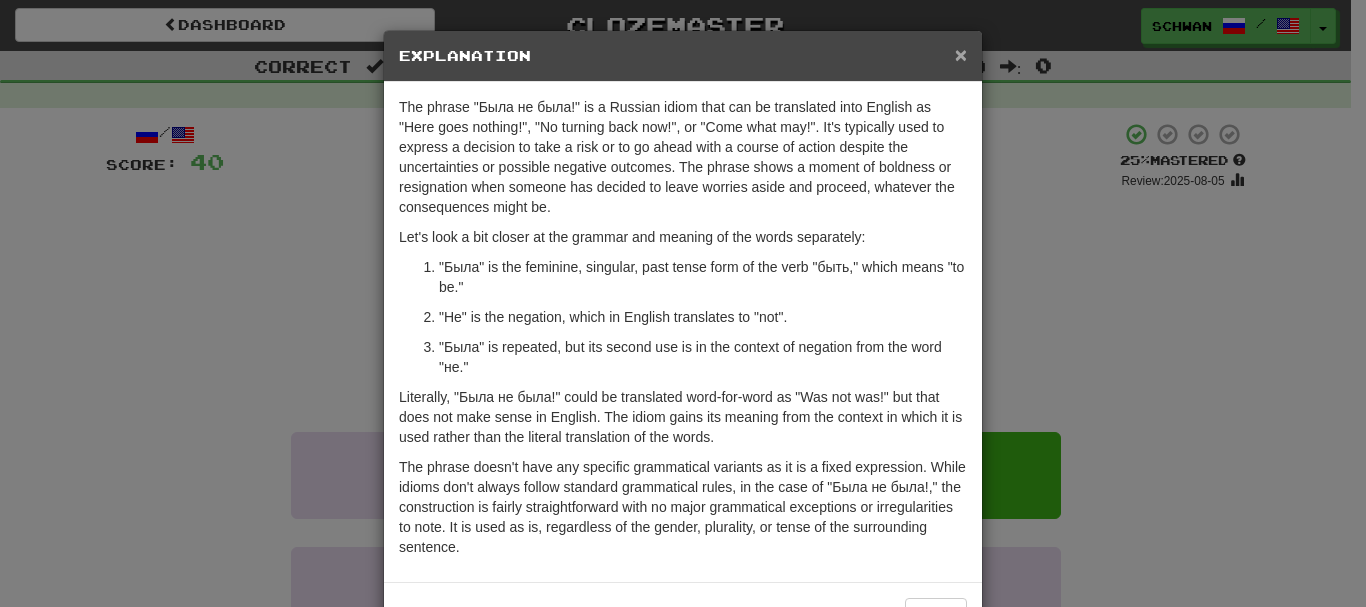 click on "×" at bounding box center [961, 54] 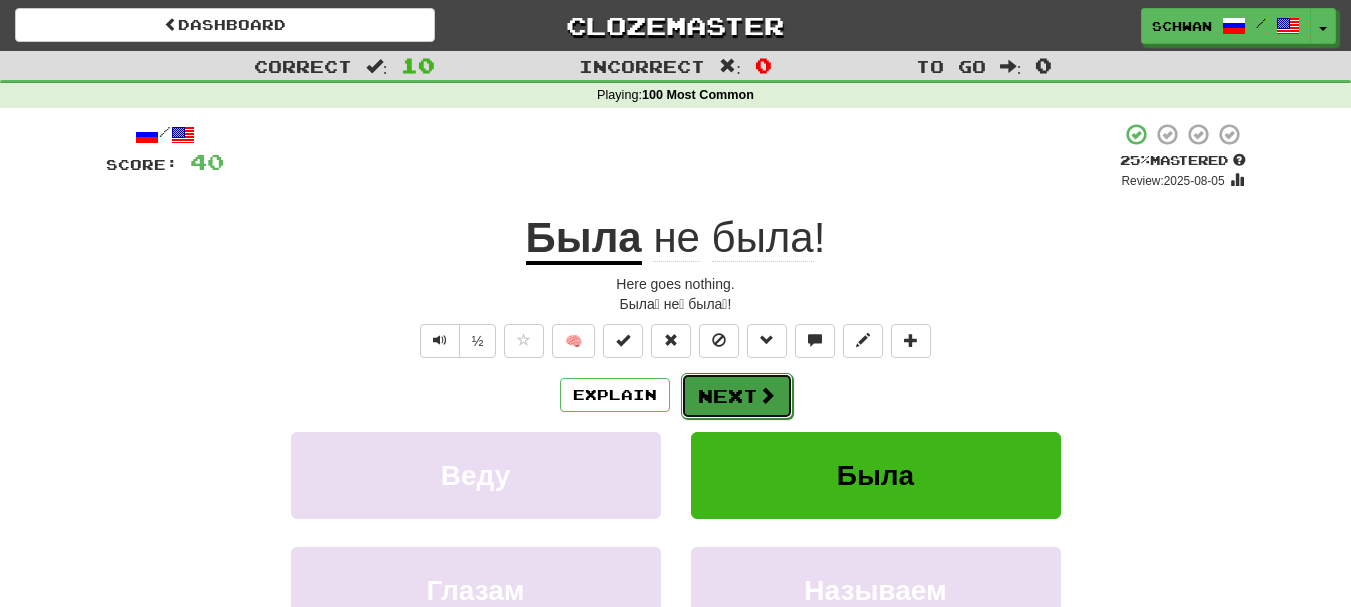 click on "Next" at bounding box center (737, 396) 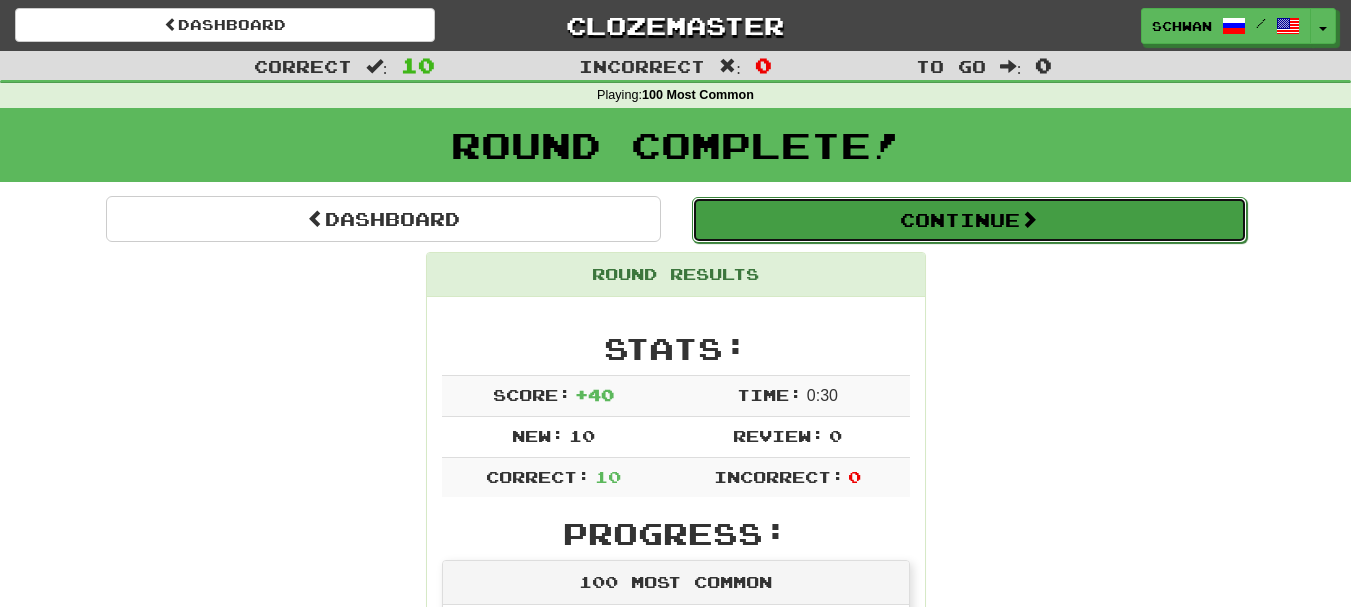 click on "Continue" at bounding box center (969, 220) 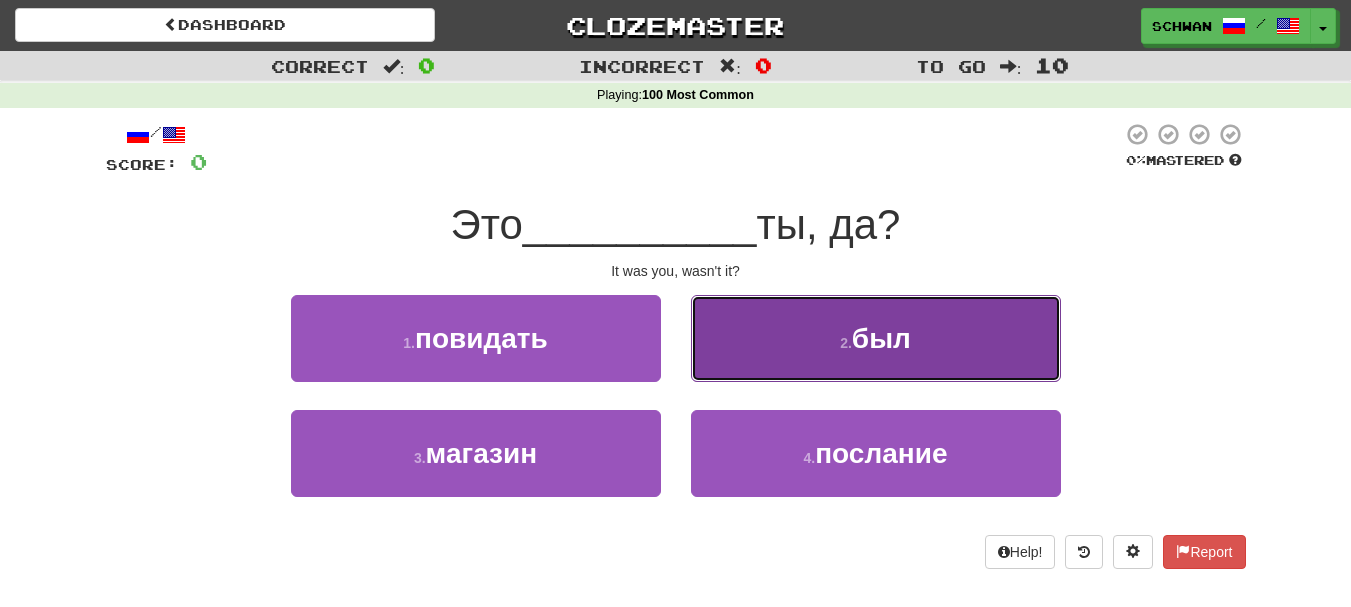 click on "2 .  был" at bounding box center (876, 338) 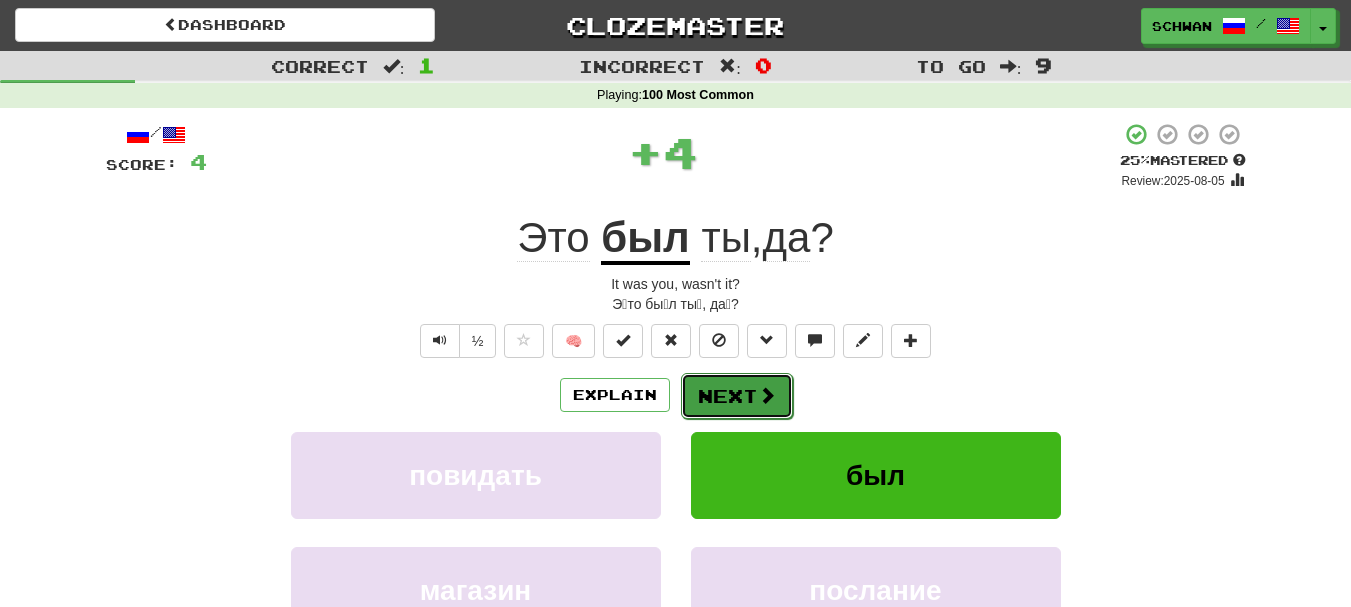 click on "Next" at bounding box center [737, 396] 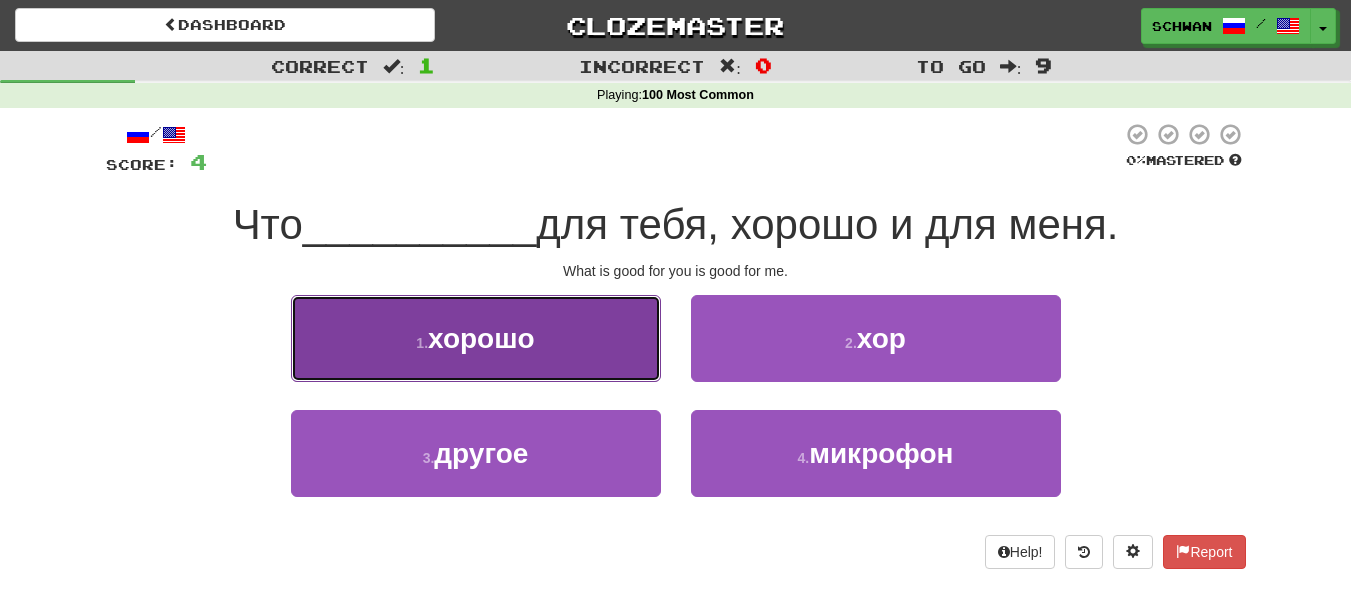 click on "1 .  хорошо" at bounding box center [476, 338] 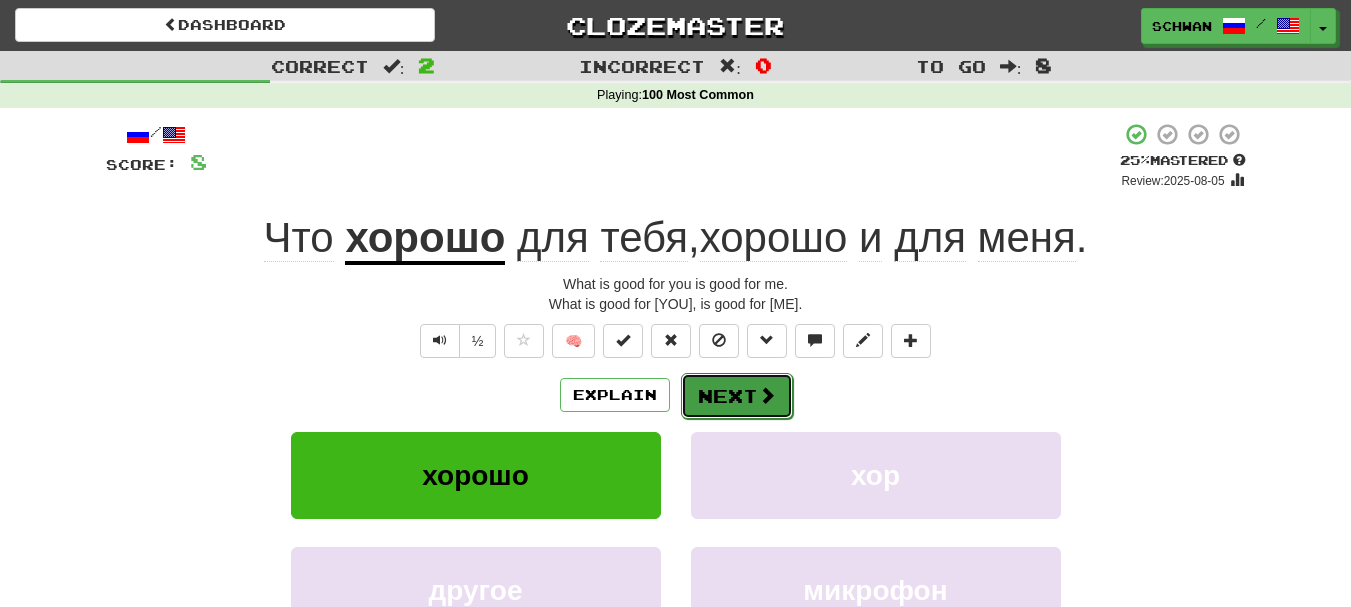 click on "Next" at bounding box center (737, 396) 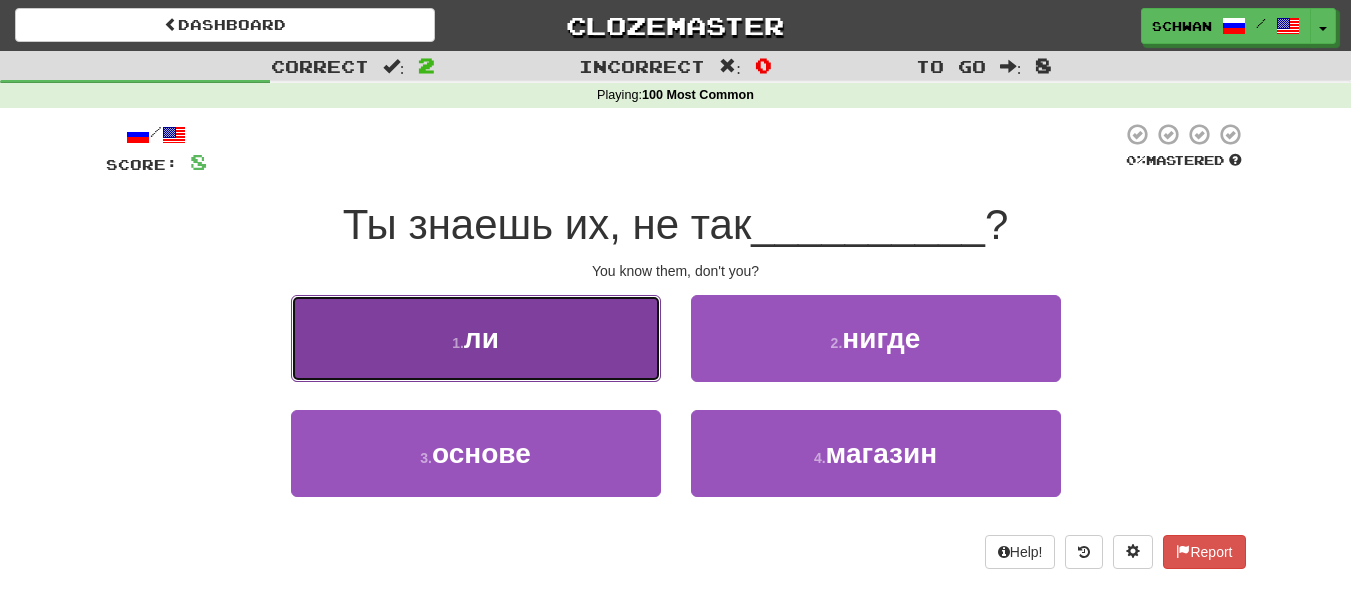 click on "1 .  ли" at bounding box center [476, 338] 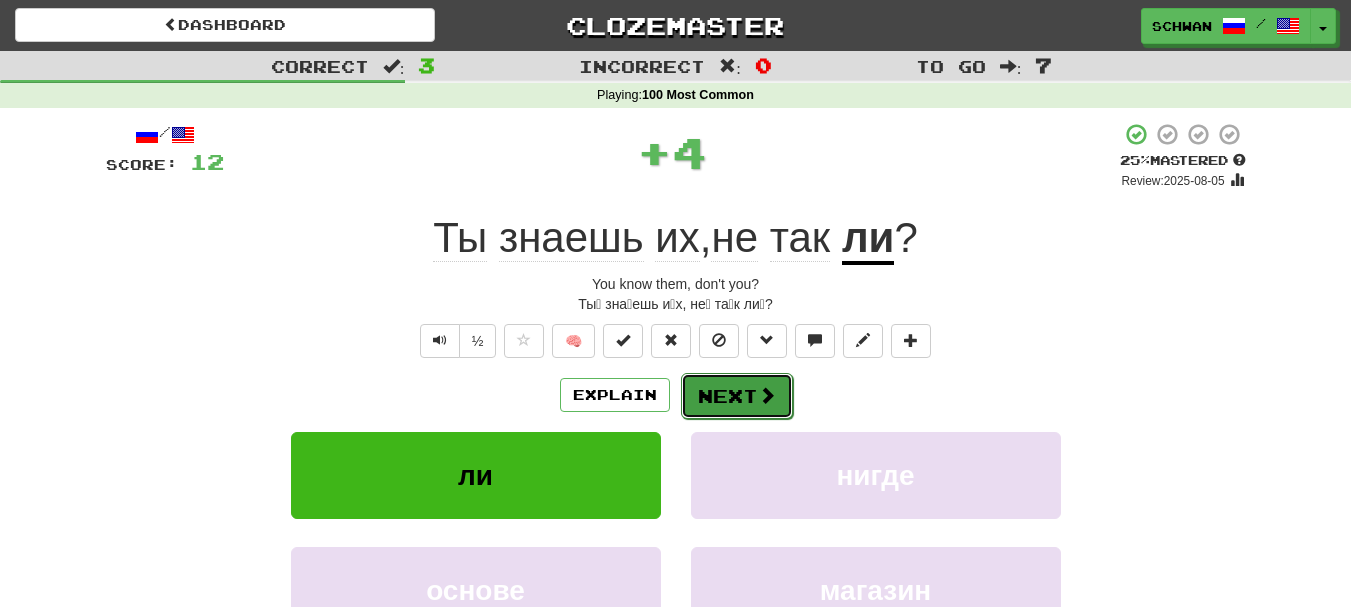 click on "Next" at bounding box center (737, 396) 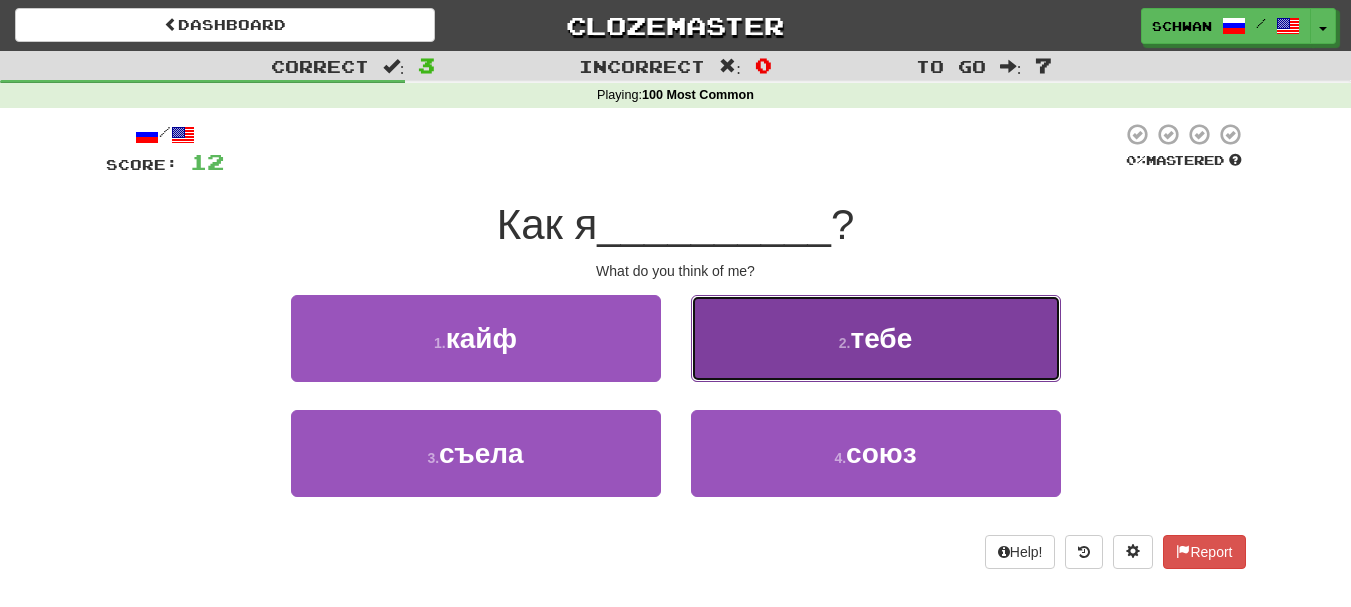 click on "2 .  тебе" at bounding box center (876, 338) 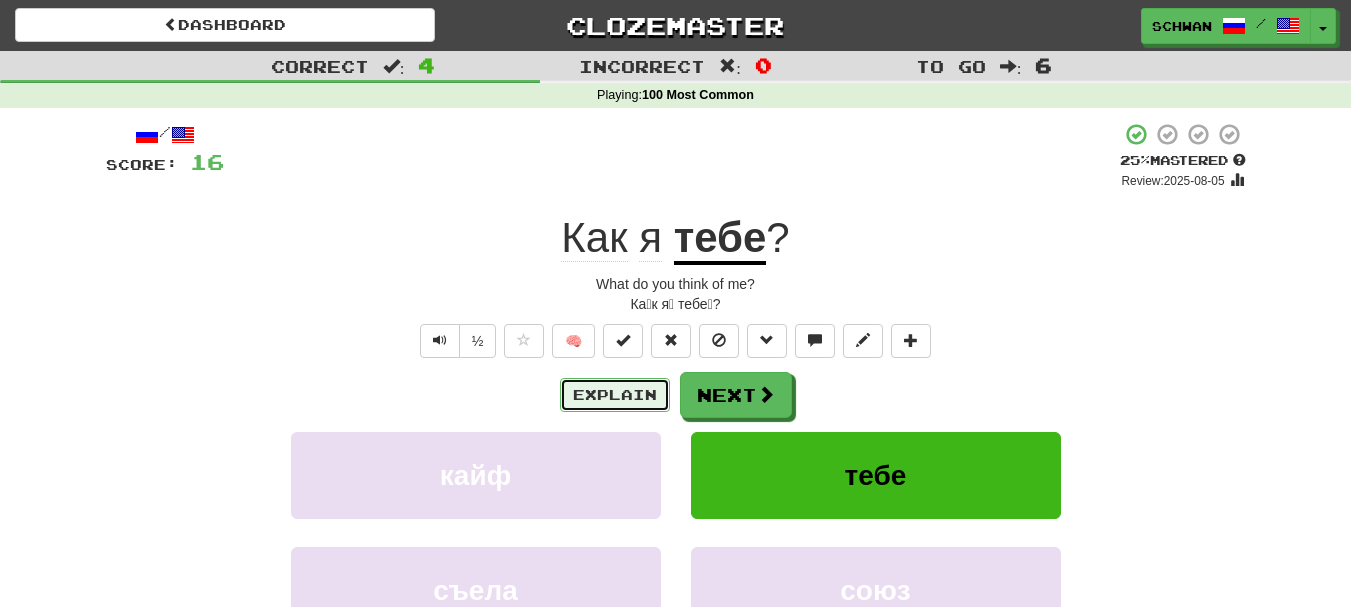 click on "Explain" at bounding box center (615, 395) 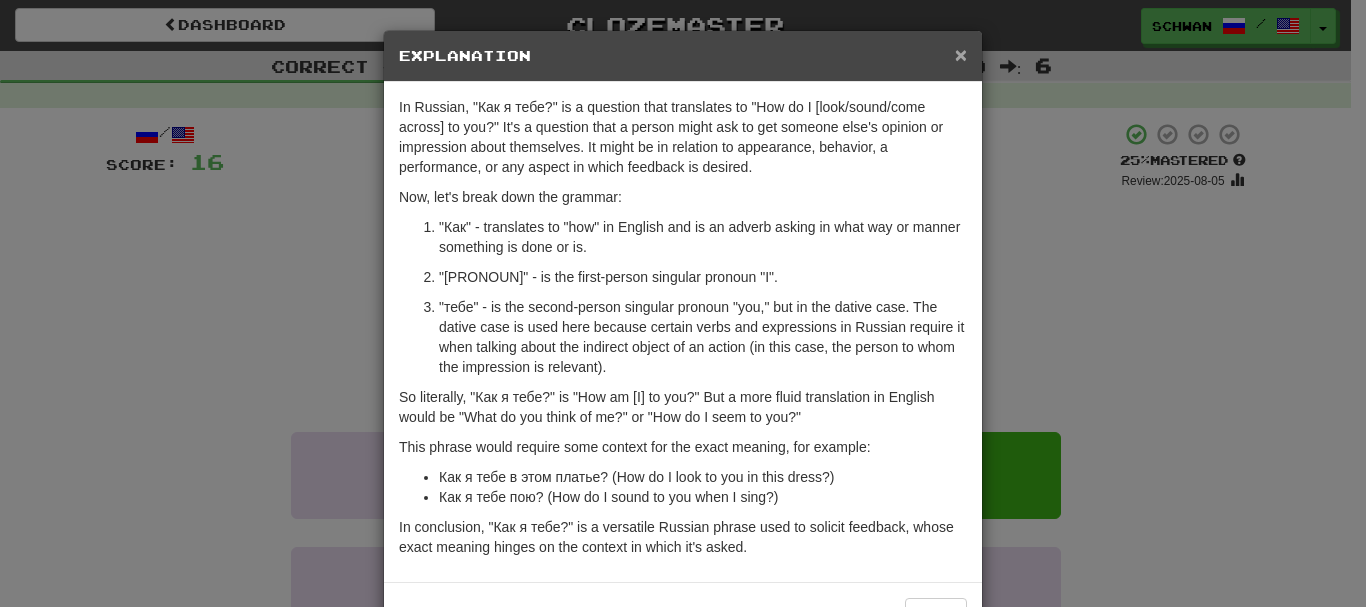 click on "×" at bounding box center (961, 54) 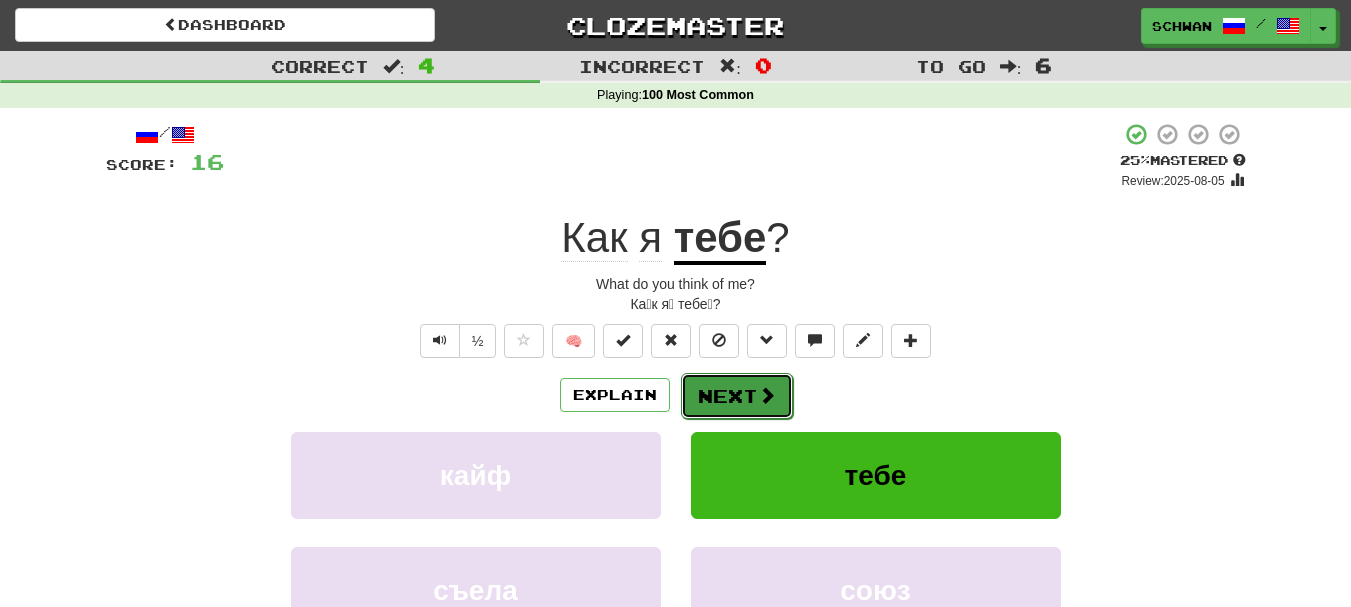 click on "Next" at bounding box center [737, 396] 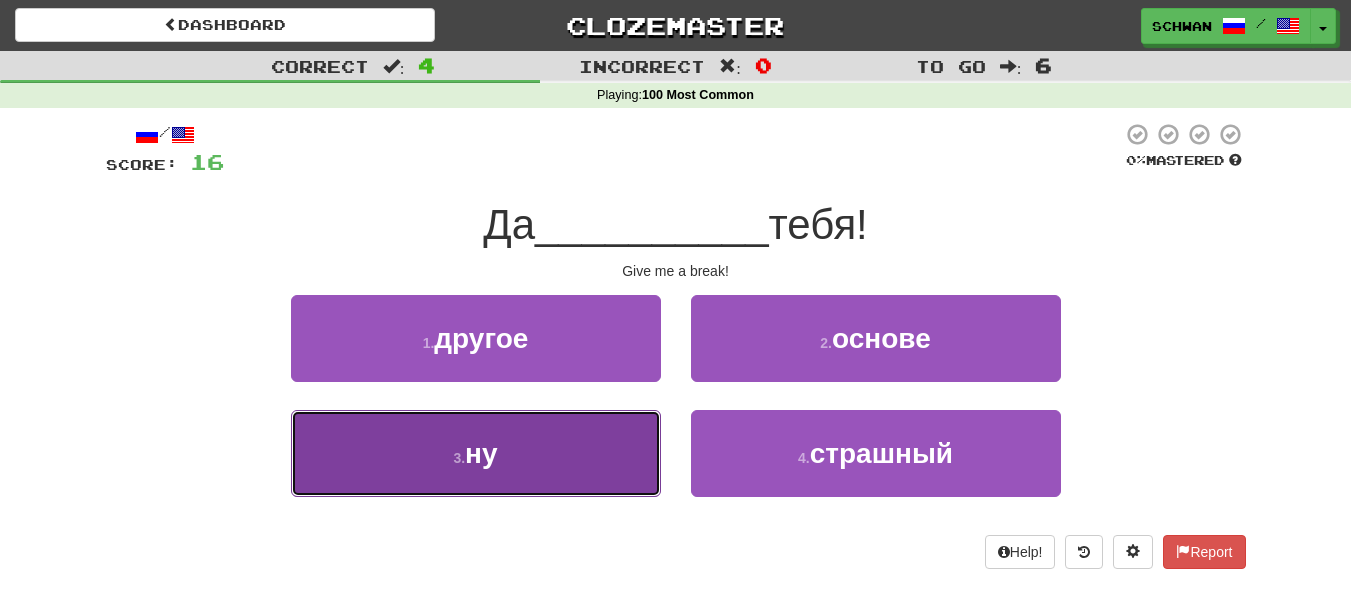 click on "3 .  ну" at bounding box center [476, 453] 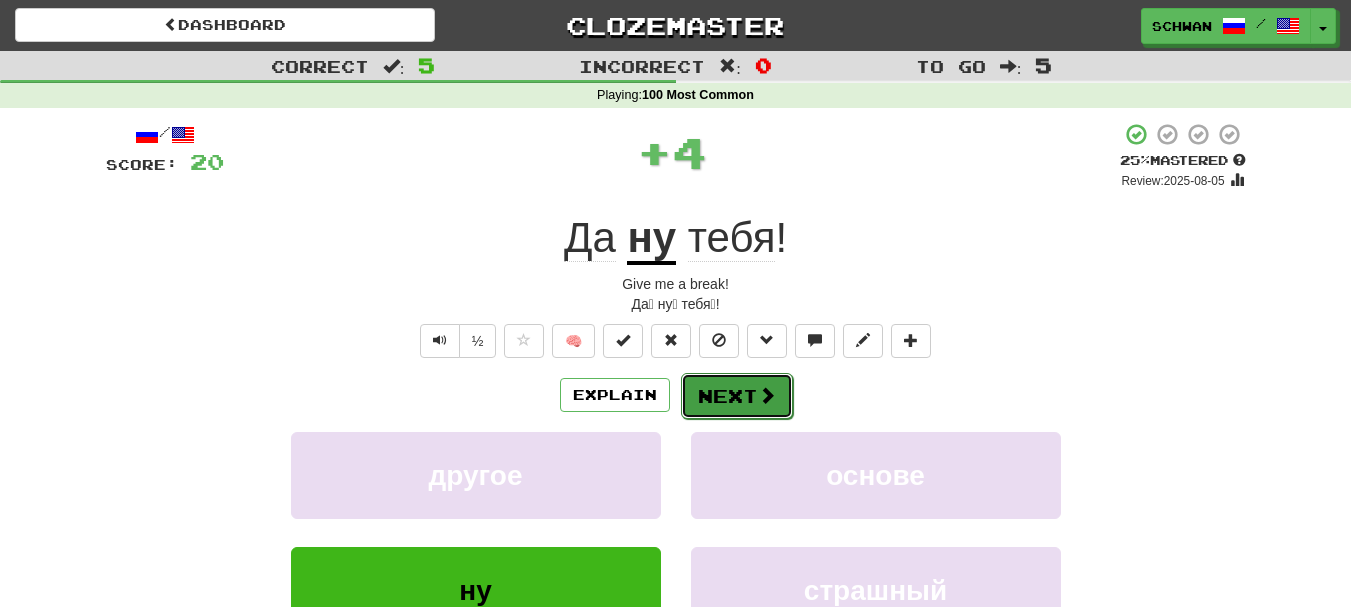 click on "Next" at bounding box center [737, 396] 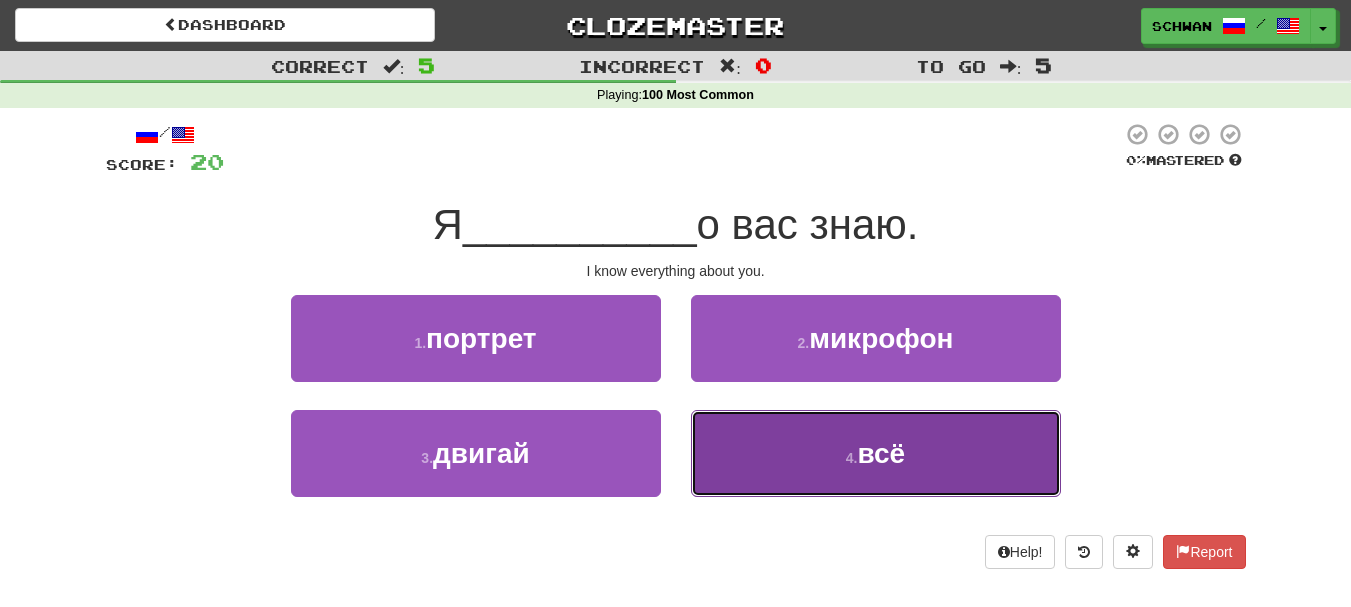 click on "всё" at bounding box center [882, 453] 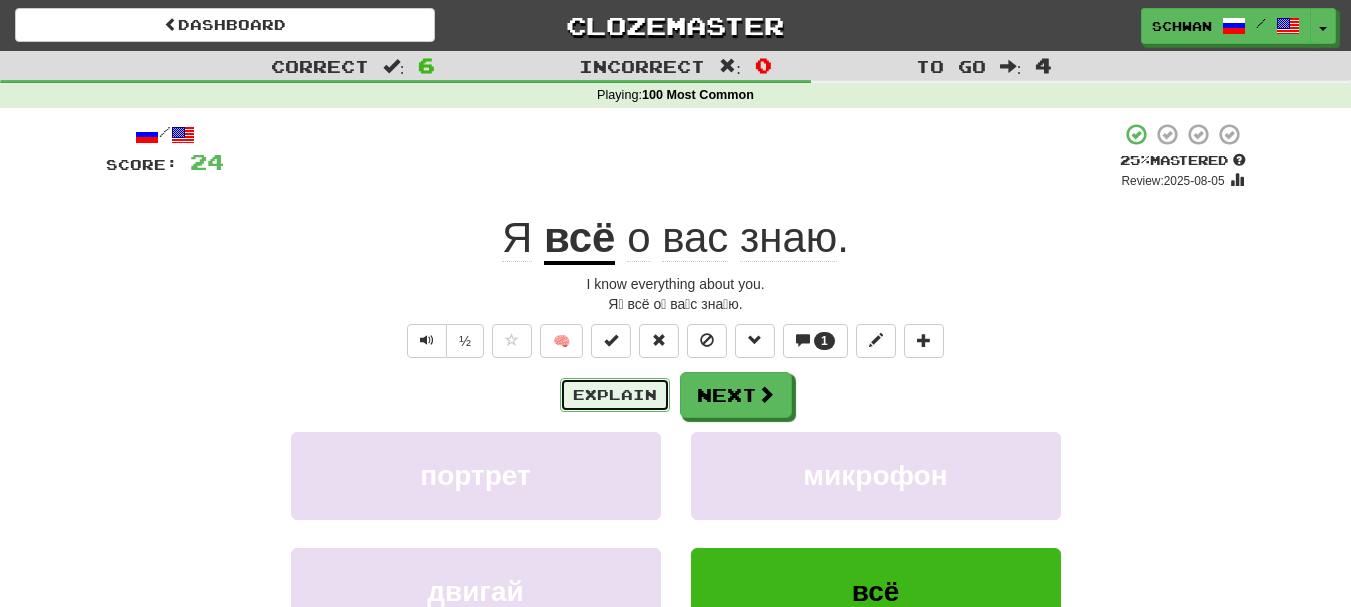click on "Explain" at bounding box center (615, 395) 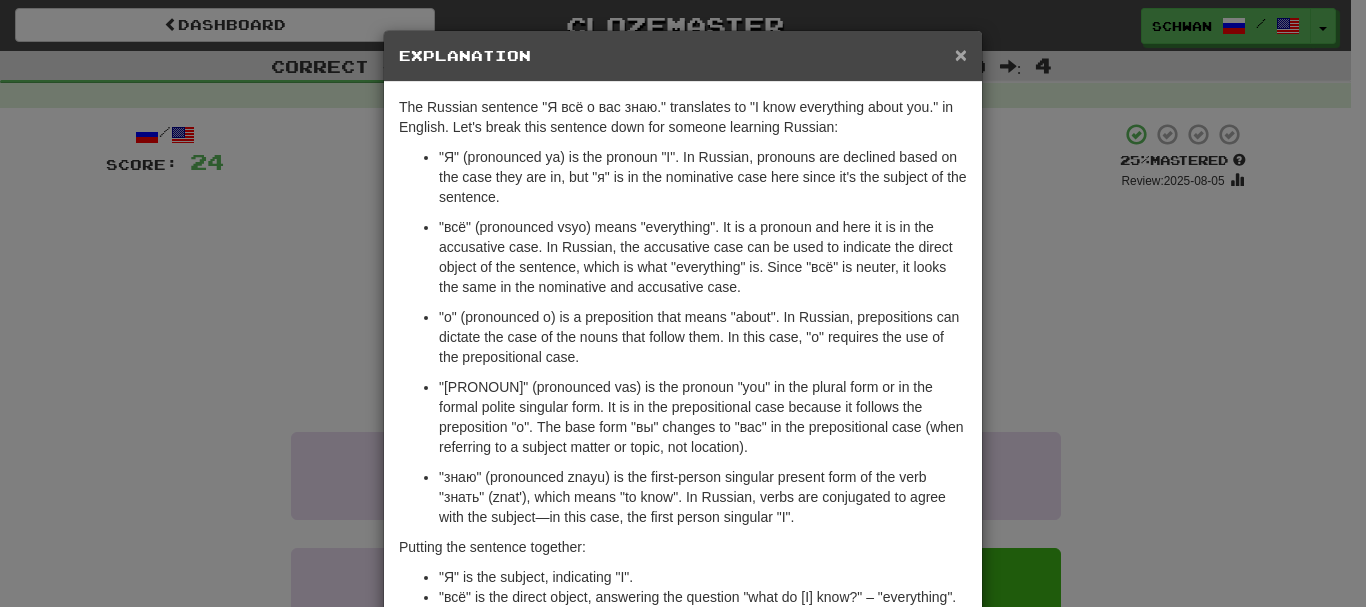 click on "×" at bounding box center (961, 54) 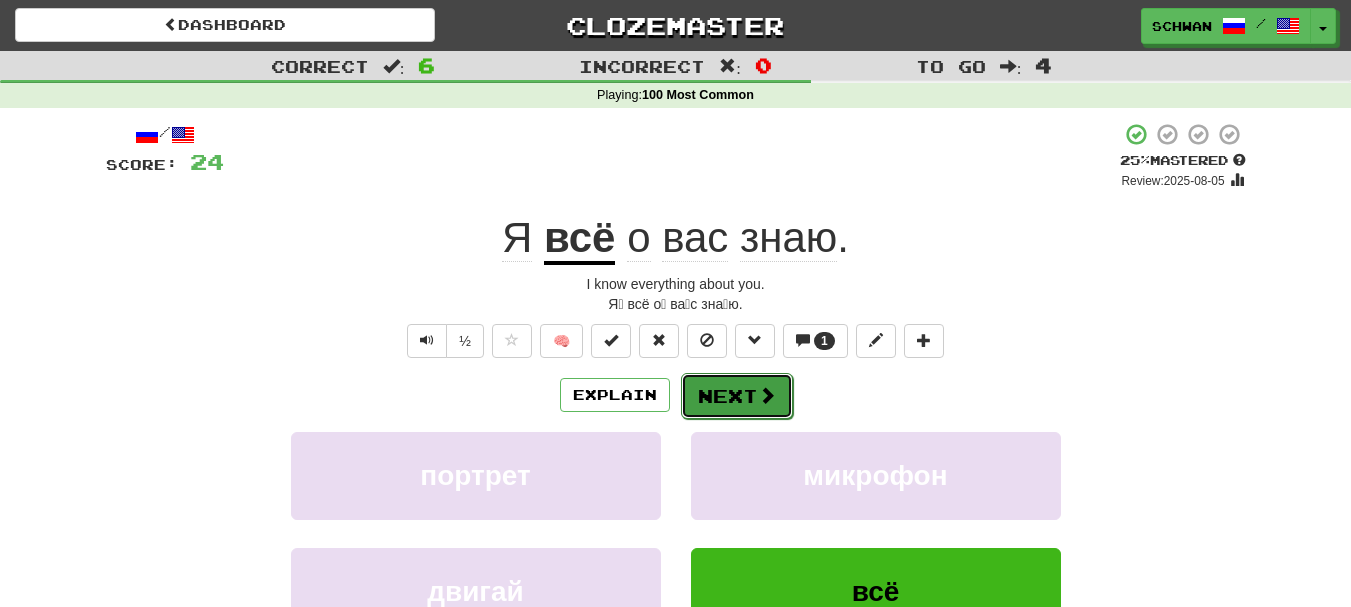 click on "Next" at bounding box center (737, 396) 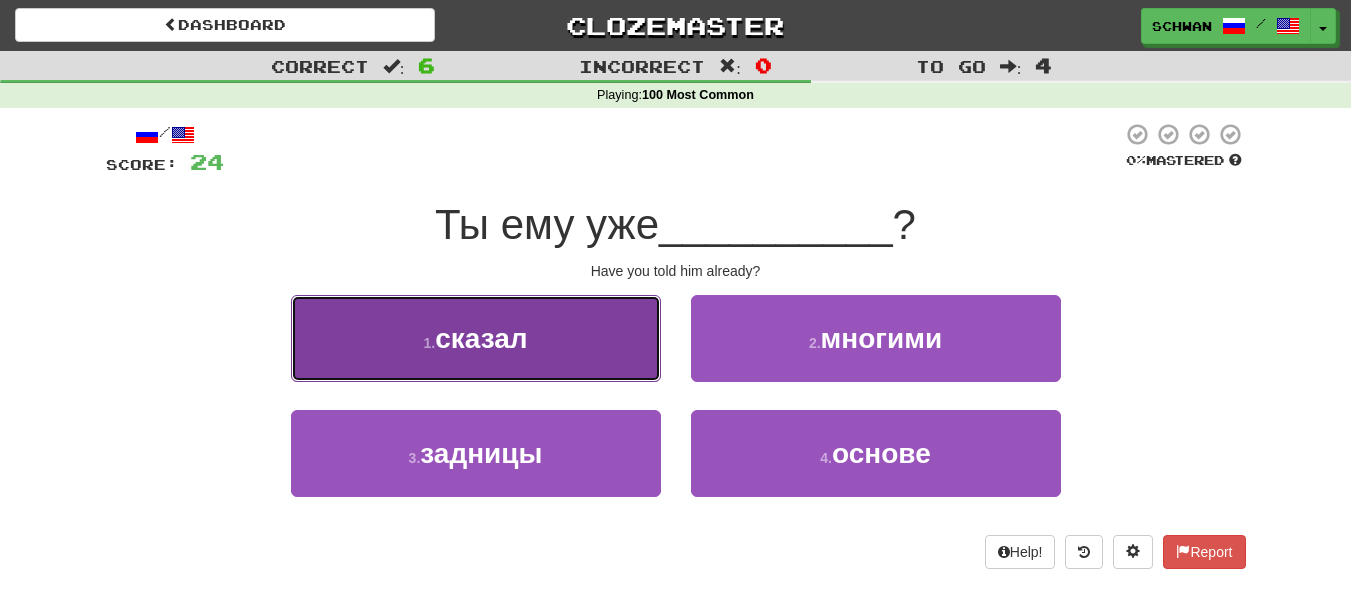 click on "1 .  сказал" at bounding box center [476, 338] 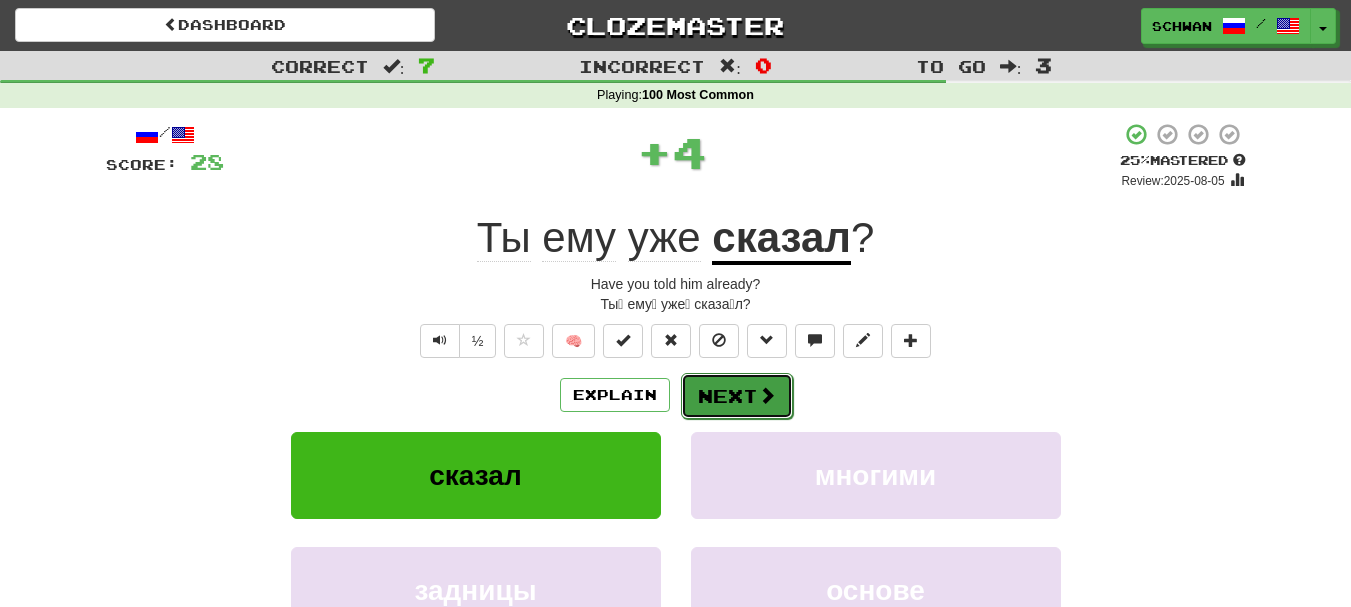 click on "Next" at bounding box center [737, 396] 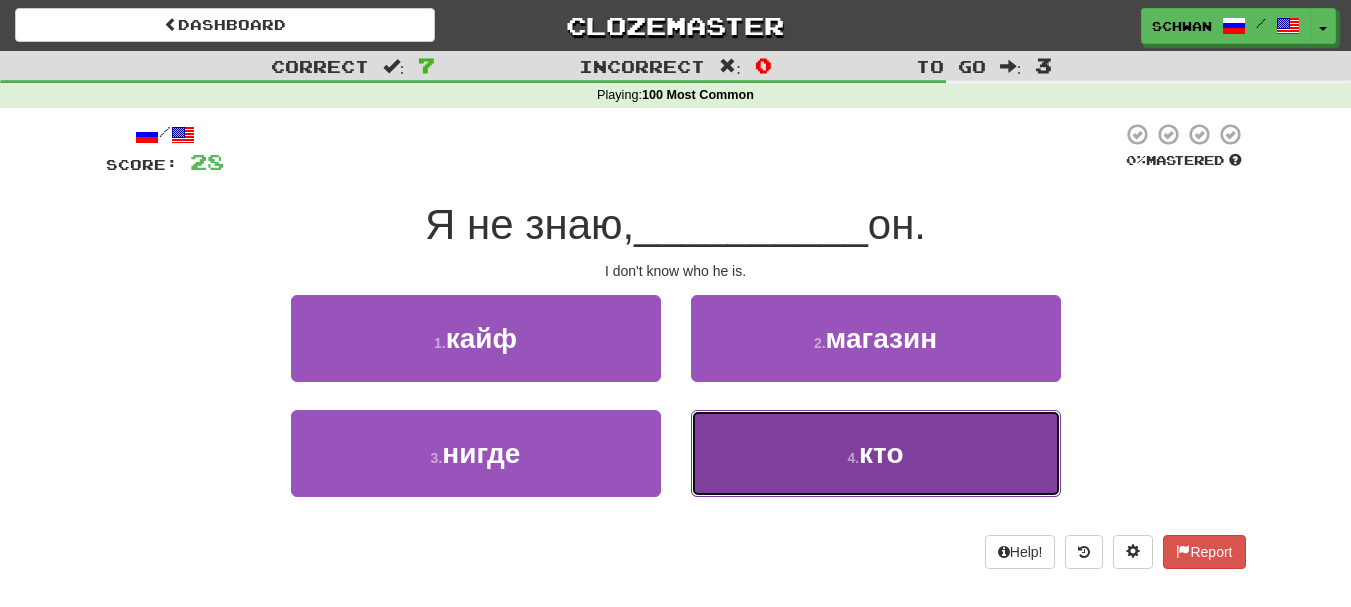 click on "4 .  кто" at bounding box center (876, 453) 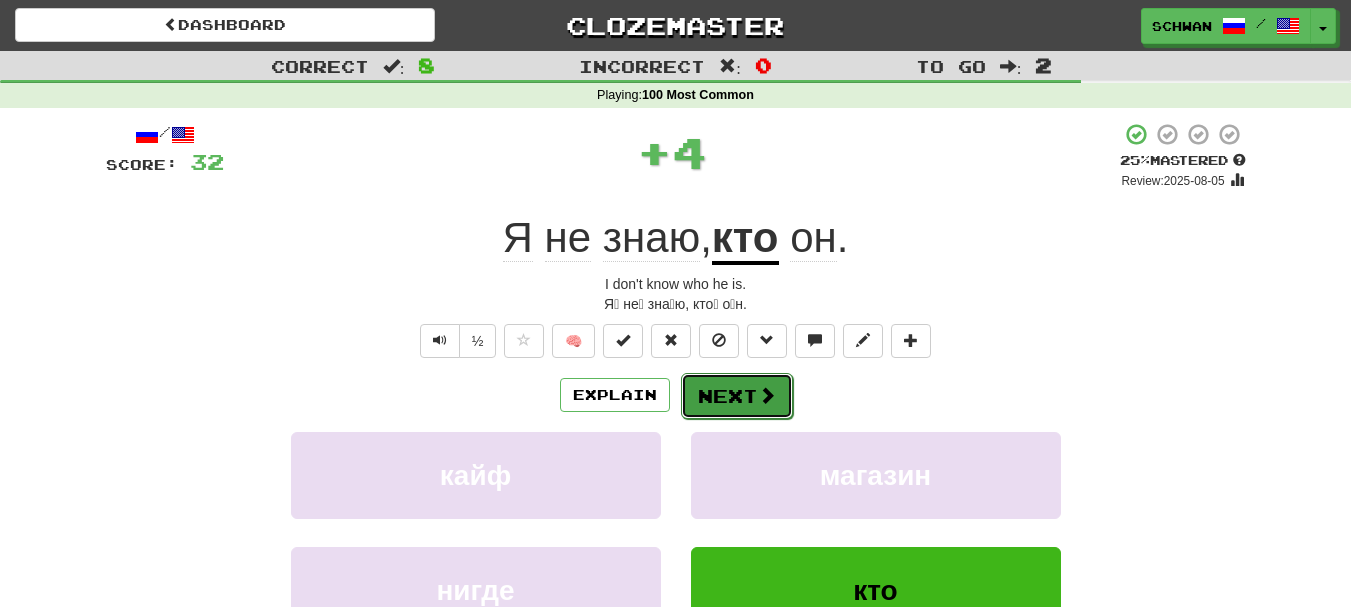 click on "Next" at bounding box center (737, 396) 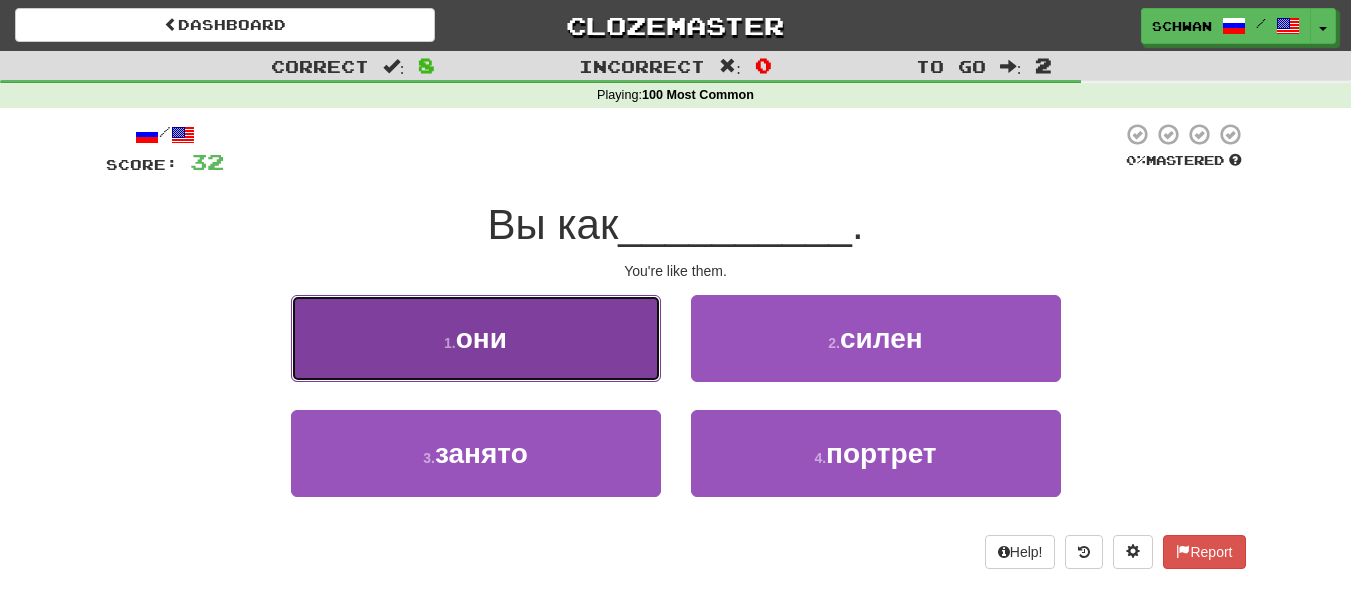 click on "1 .  они" at bounding box center (476, 338) 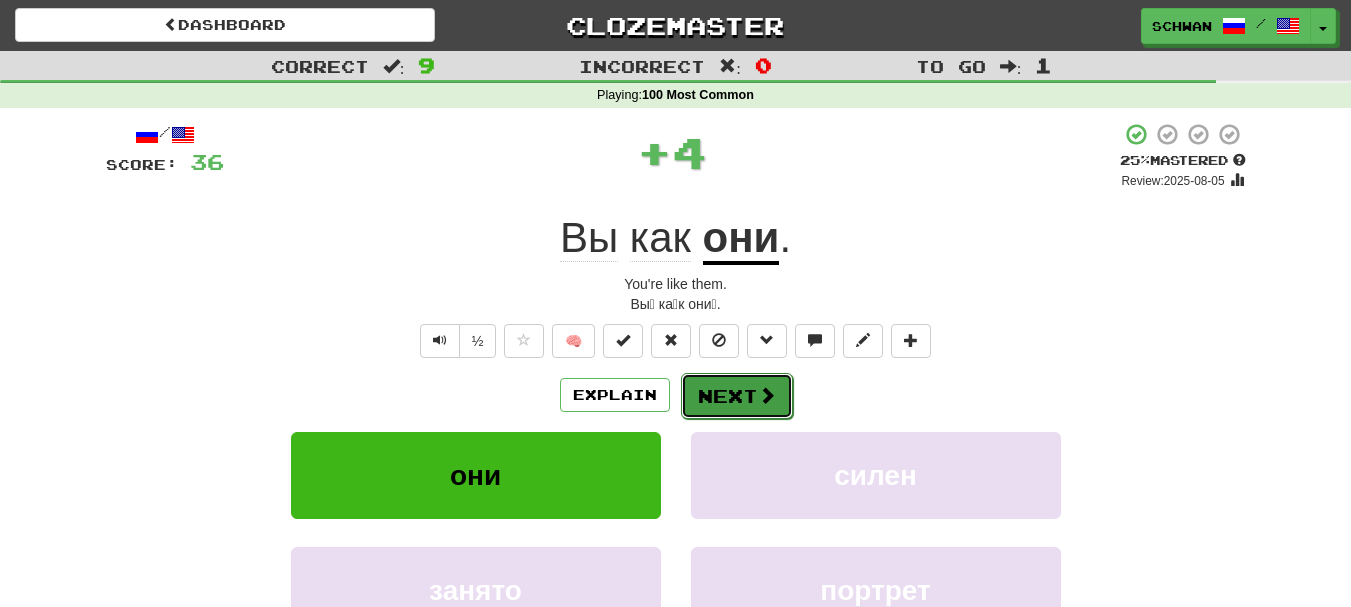 click on "Next" at bounding box center [737, 396] 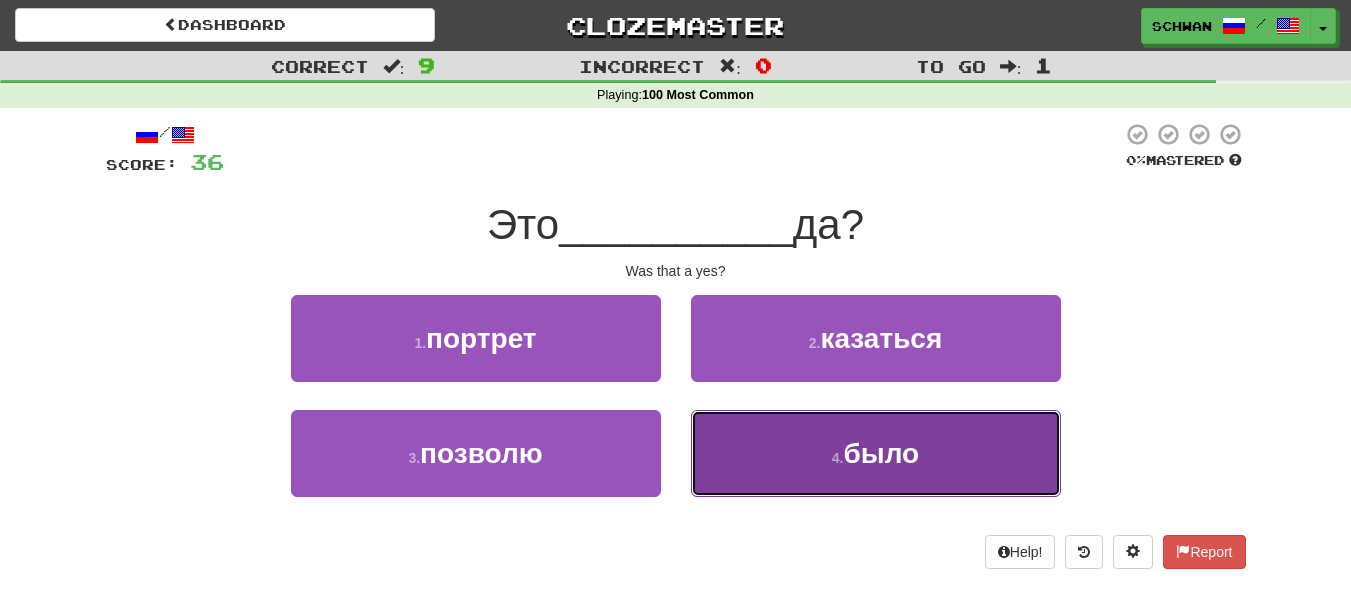 click on "4 .  было" at bounding box center [876, 453] 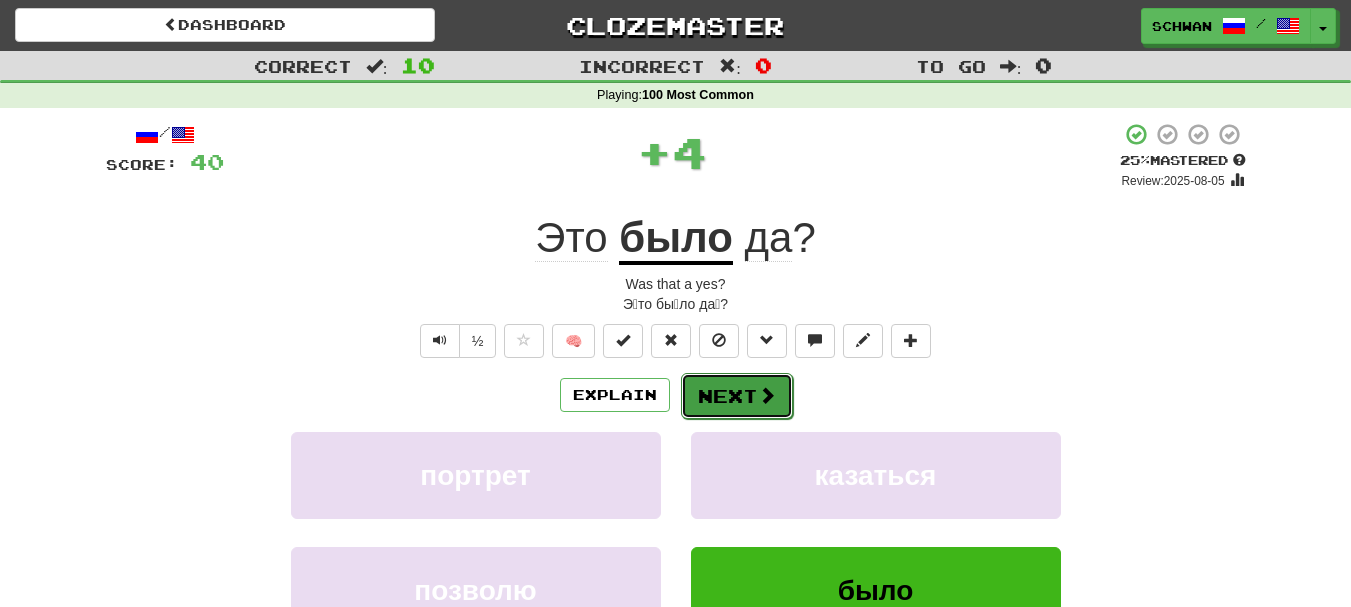 click on "Next" at bounding box center [737, 396] 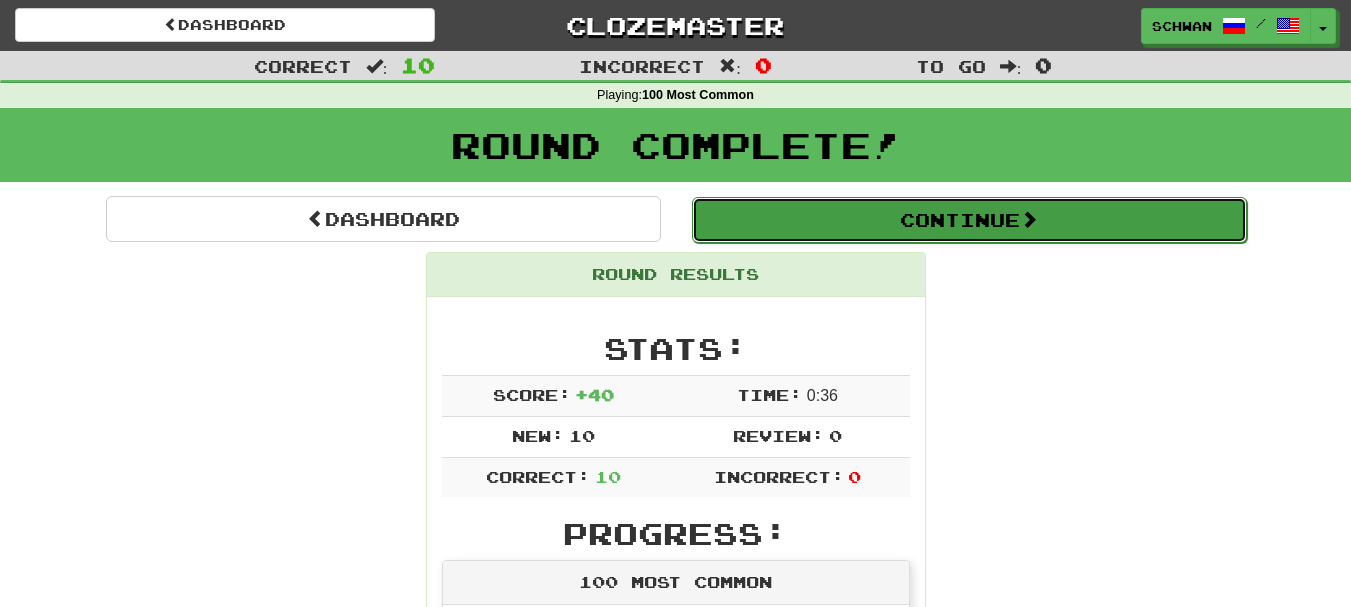 click on "Continue" at bounding box center (969, 220) 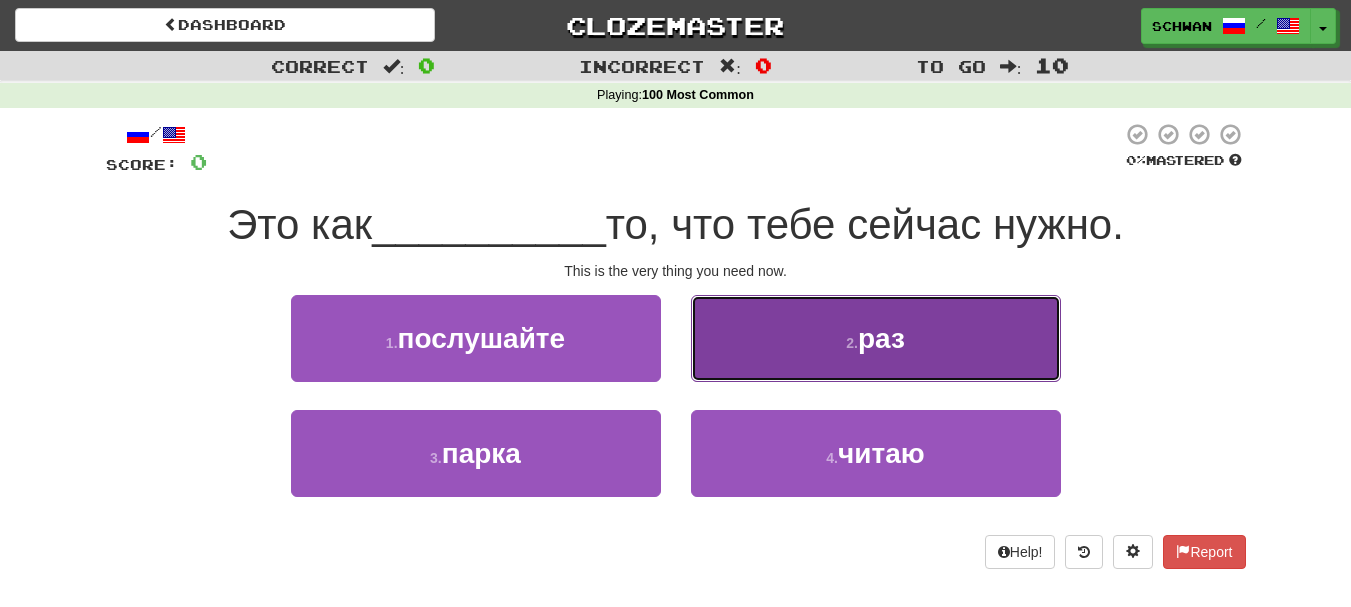 click on "2 .  раз" at bounding box center [876, 338] 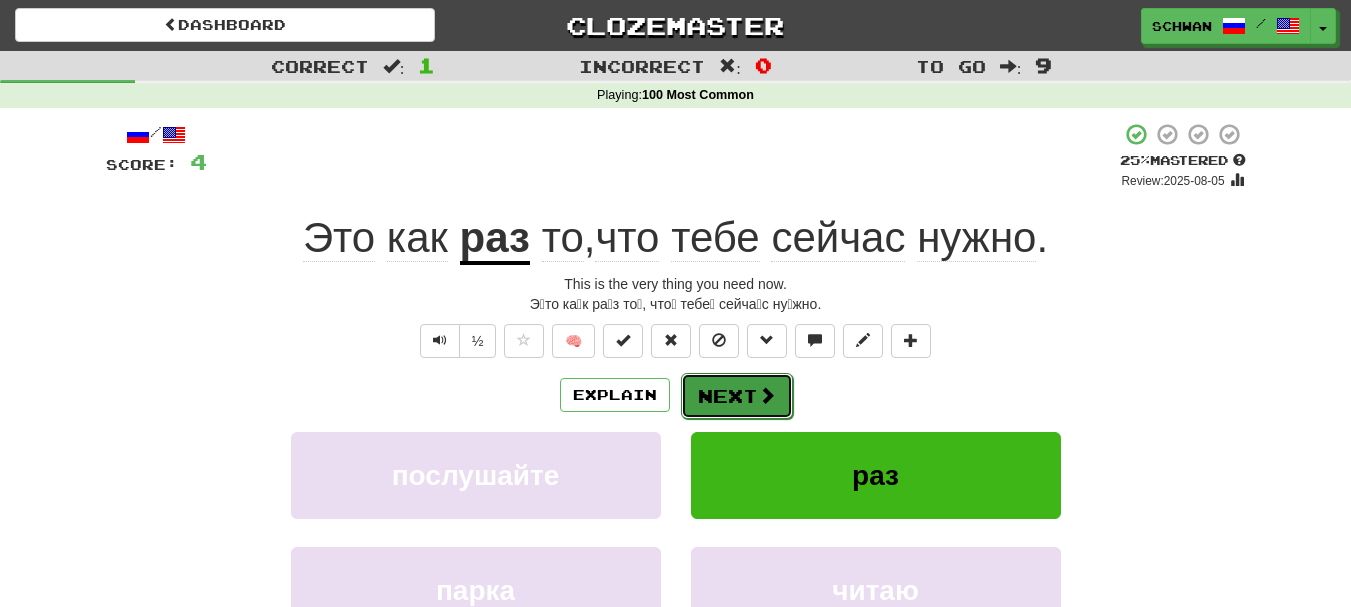 click at bounding box center [767, 395] 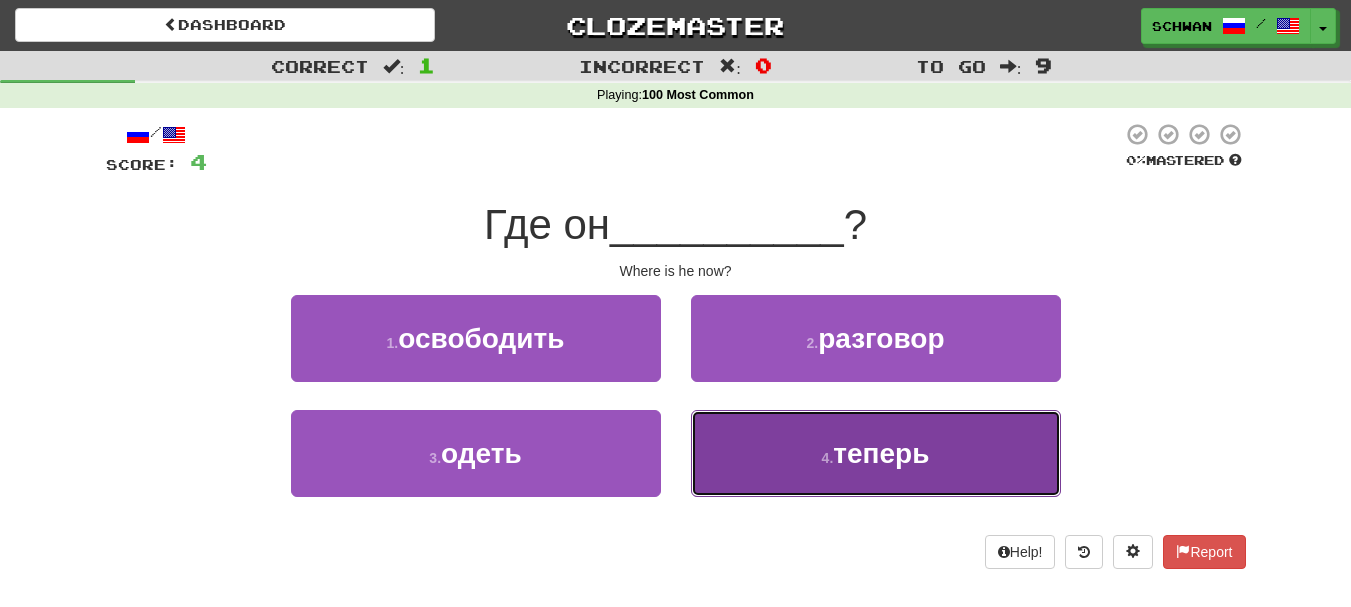 click on "4 .  теперь" at bounding box center (876, 453) 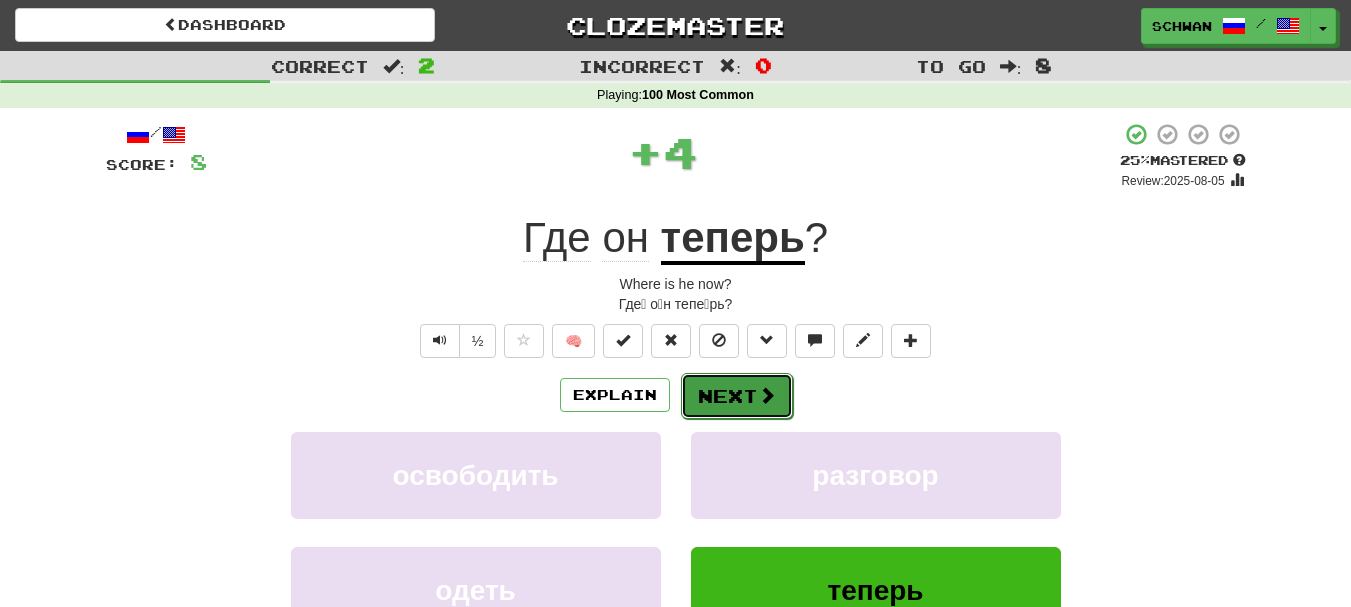 click on "Next" at bounding box center (737, 396) 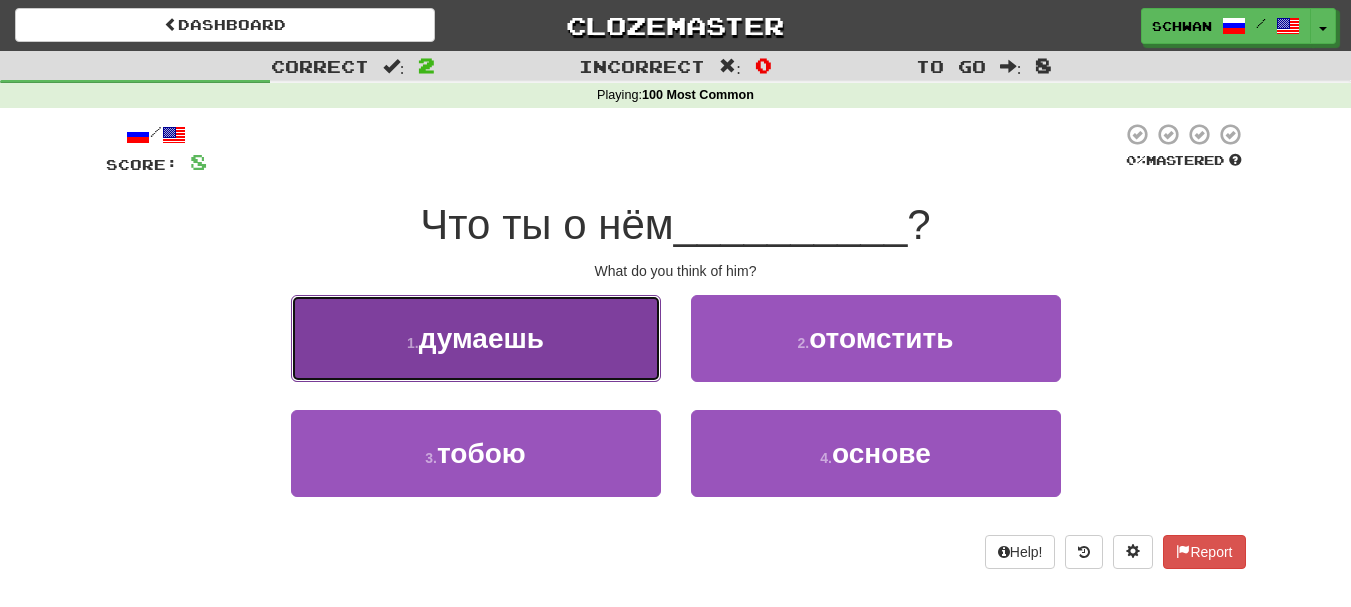 click on "1 .  думаешь" at bounding box center (476, 338) 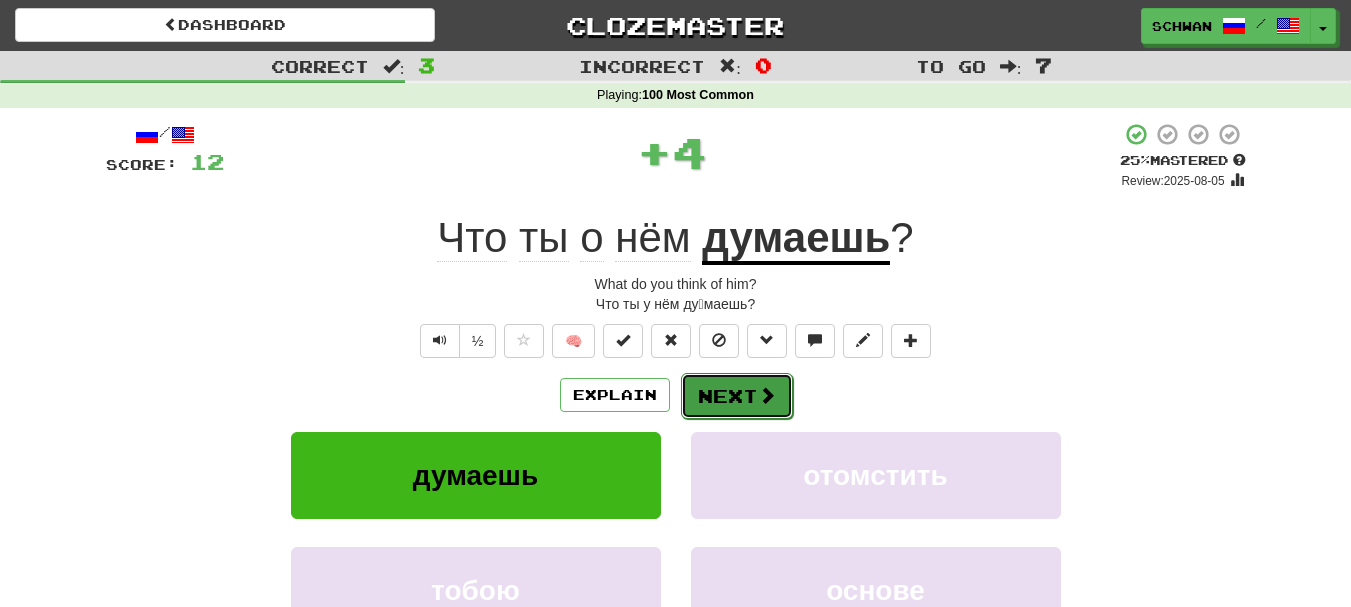 click on "Next" at bounding box center (737, 396) 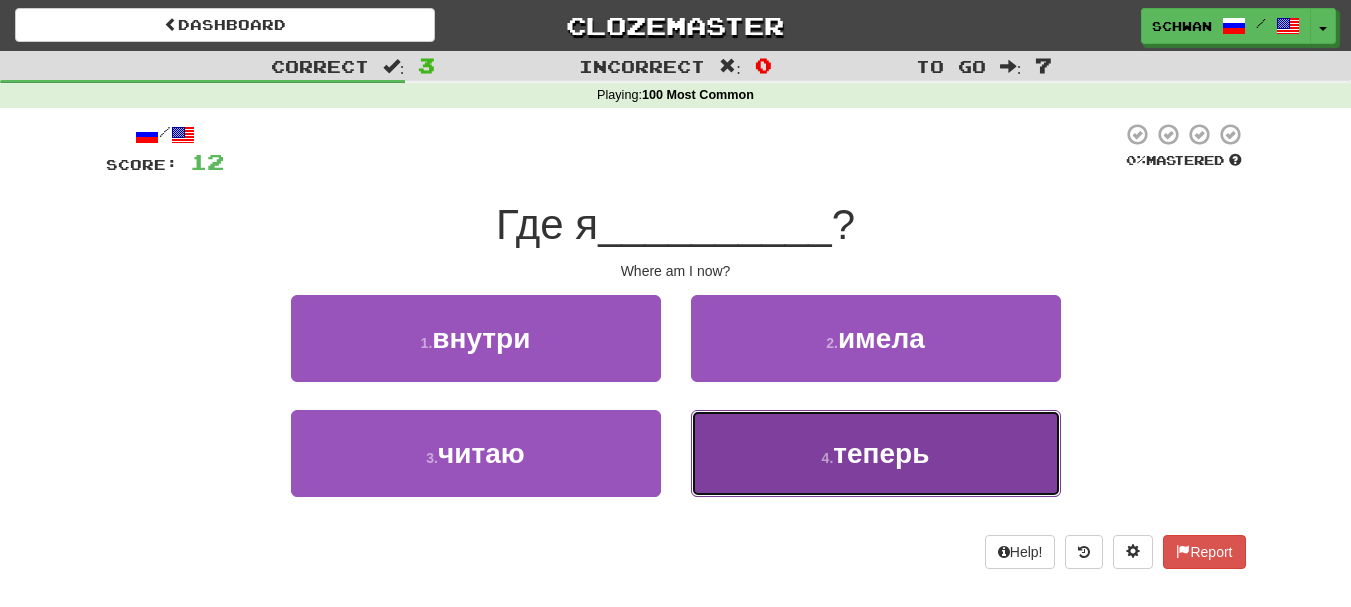 click on "4 .  теперь" at bounding box center [876, 453] 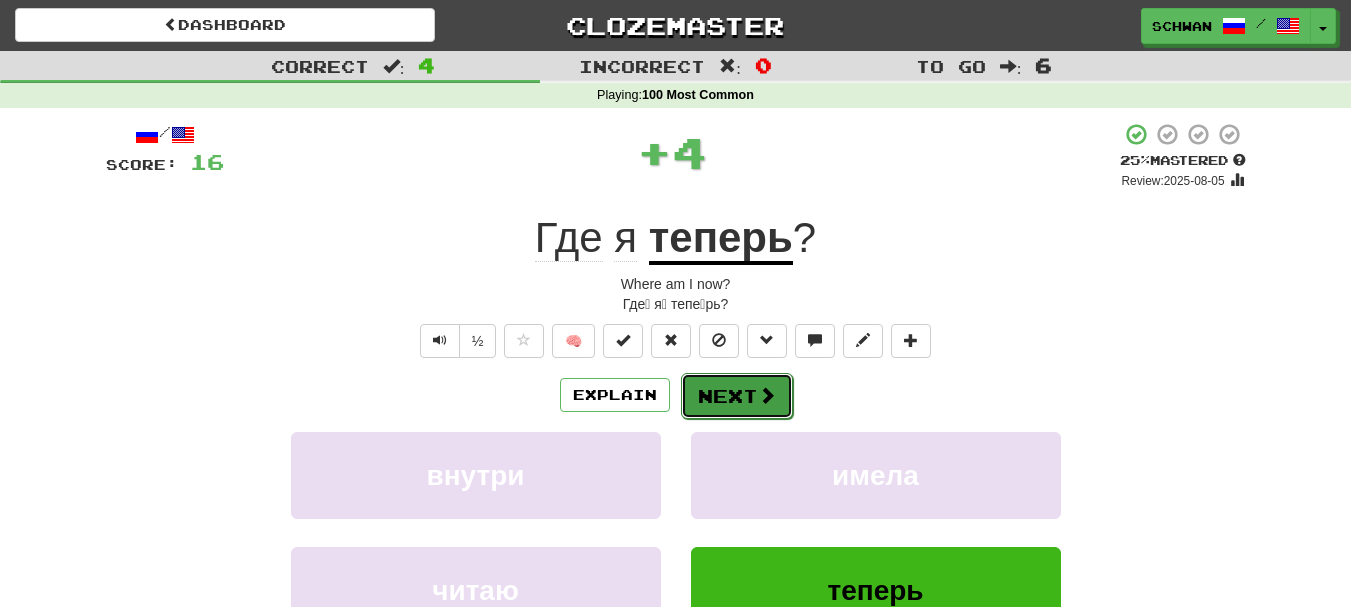click on "Next" at bounding box center [737, 396] 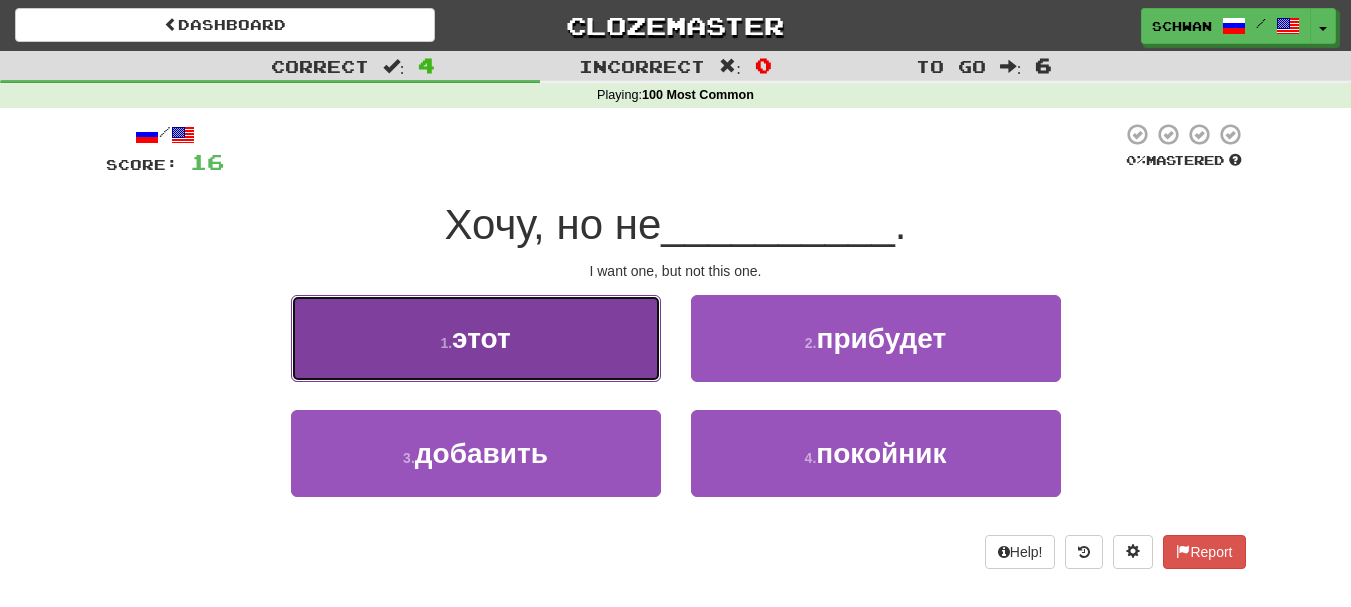 click on "1 .  этот" at bounding box center [476, 338] 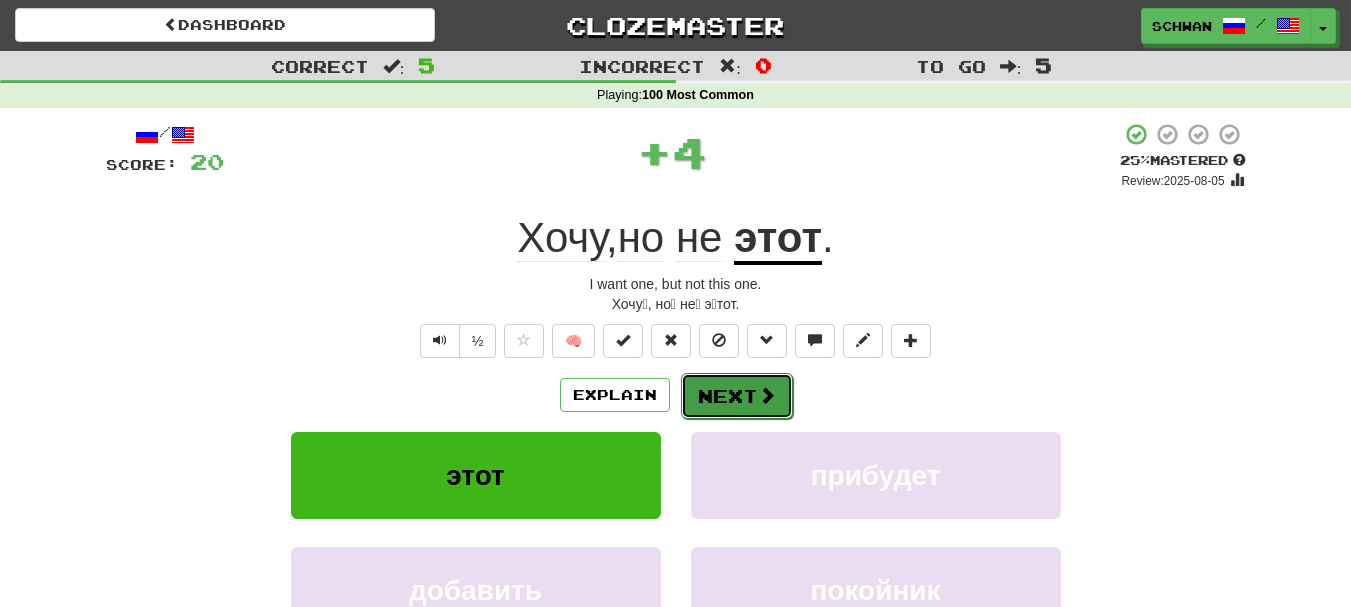 click on "Next" at bounding box center (737, 396) 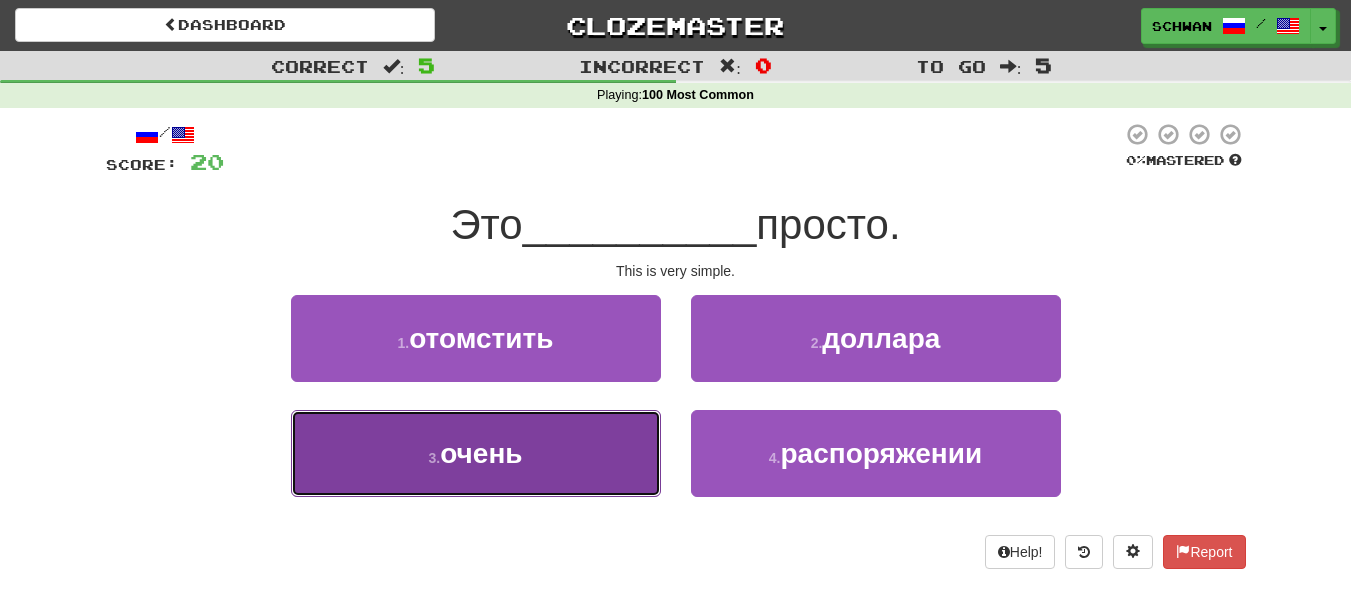 click on "3 .  очень" at bounding box center [476, 453] 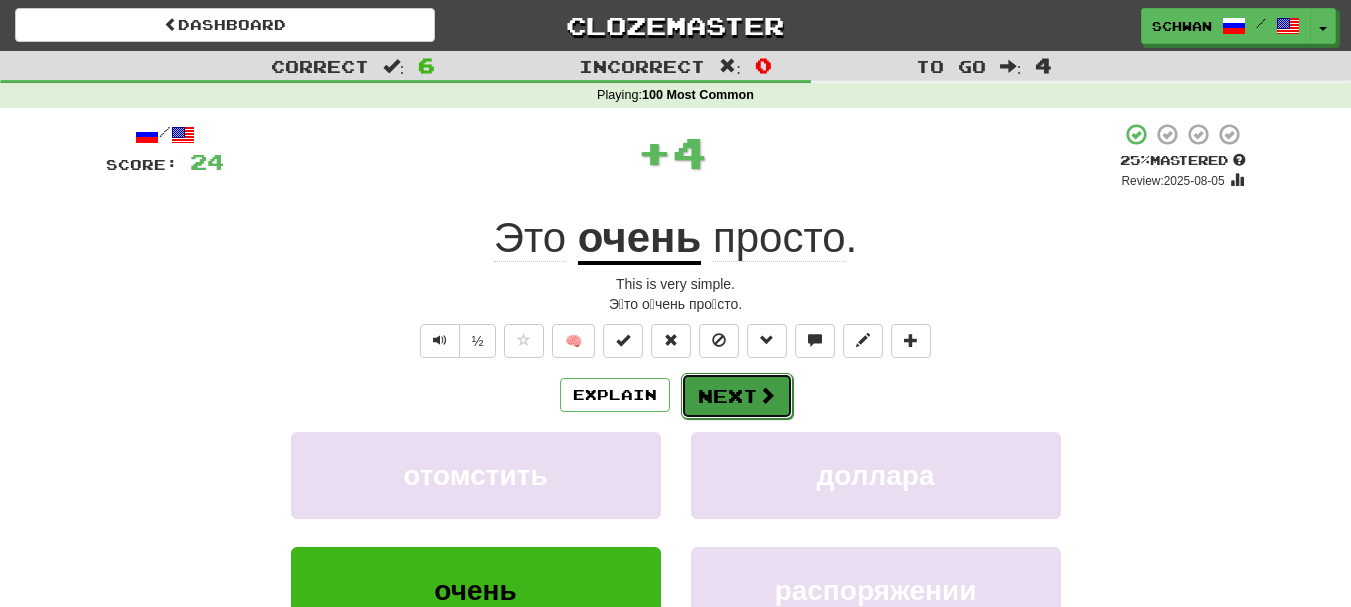 click on "Next" at bounding box center (737, 396) 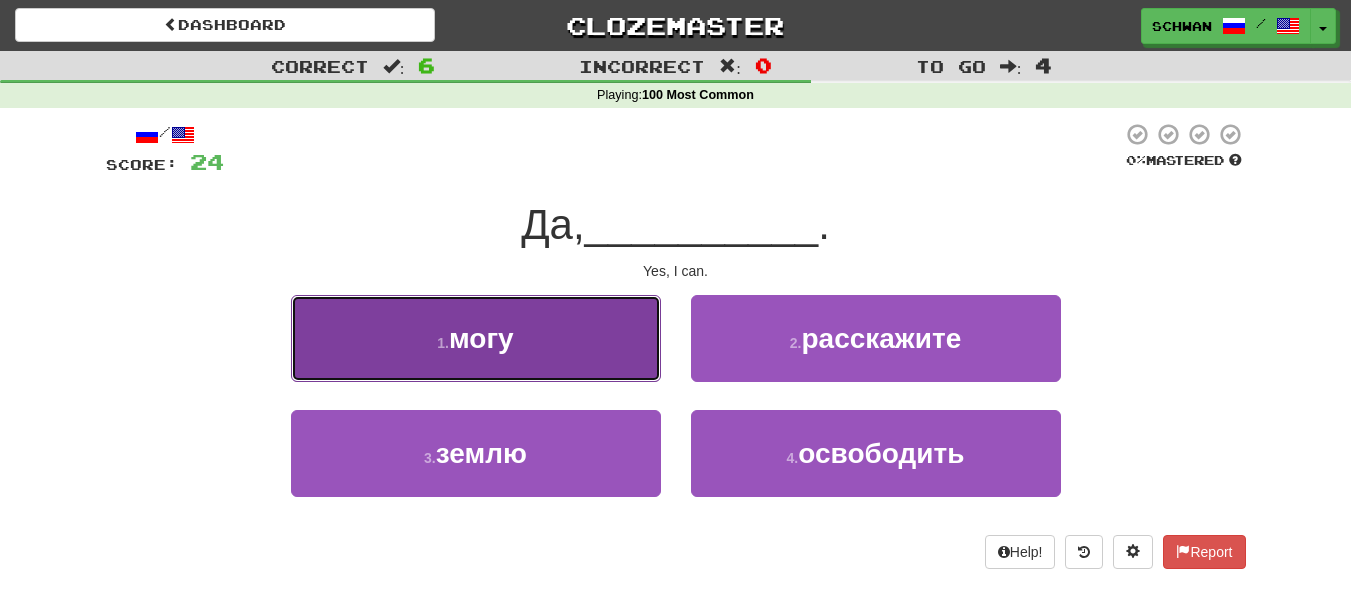 click on "1 .  могу" at bounding box center [476, 338] 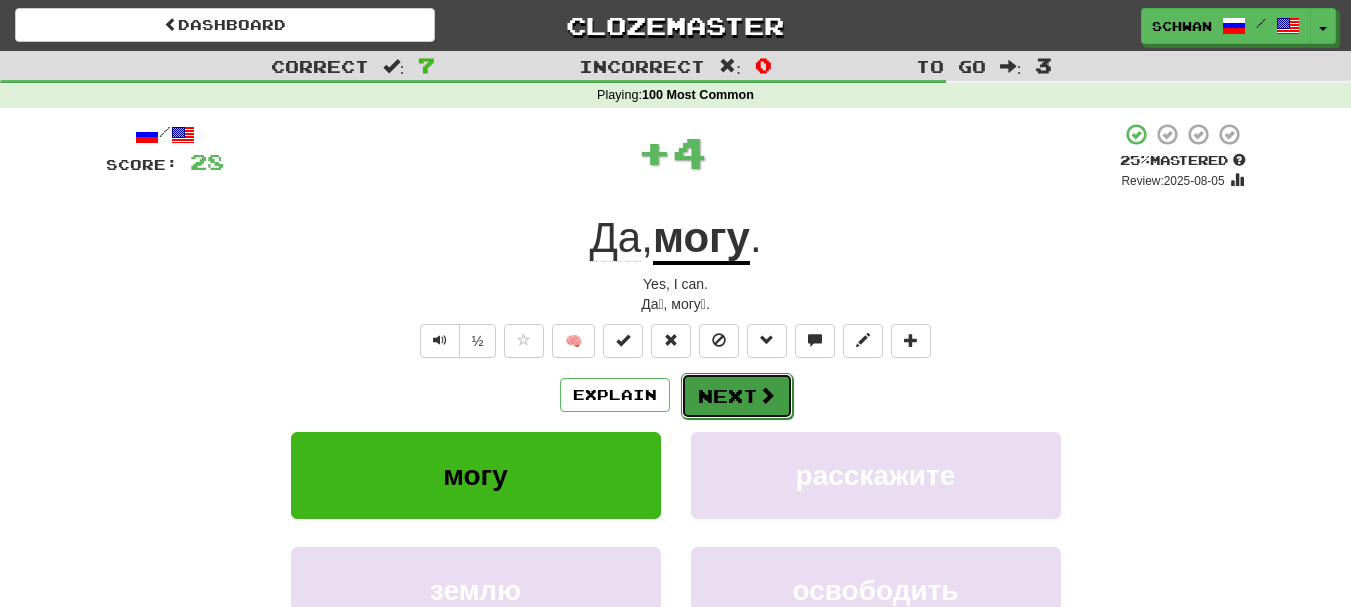 click on "Next" at bounding box center [737, 396] 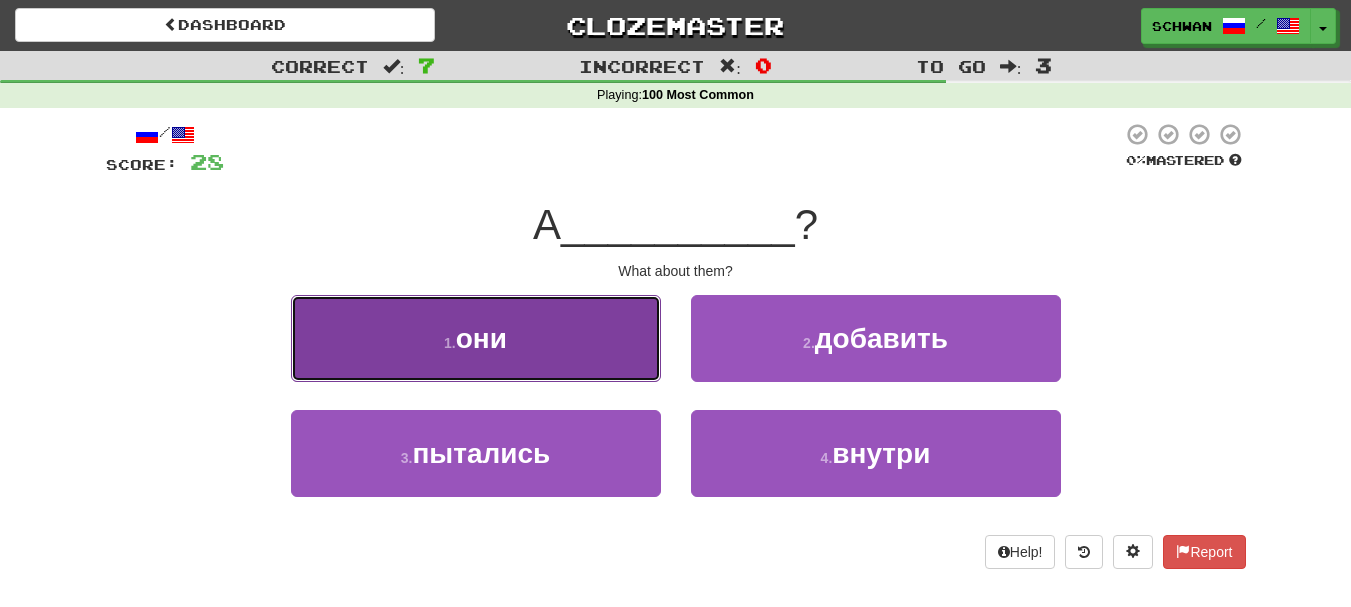click on "1 .  они" at bounding box center [476, 338] 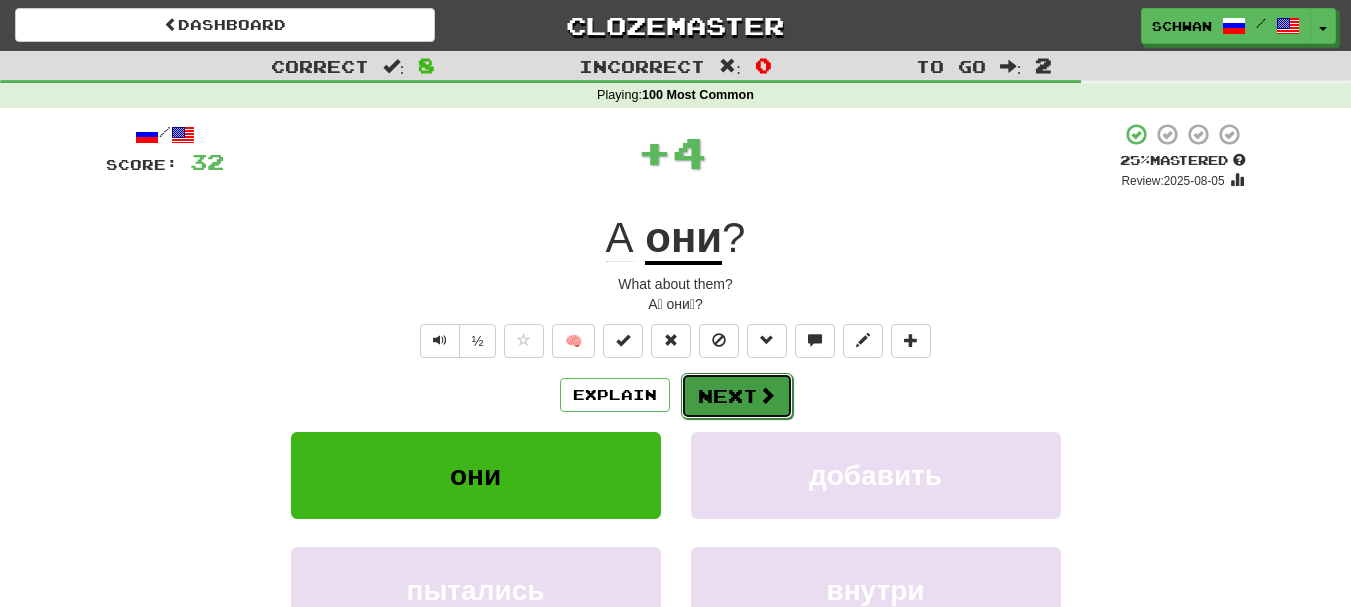 click on "Next" at bounding box center [737, 396] 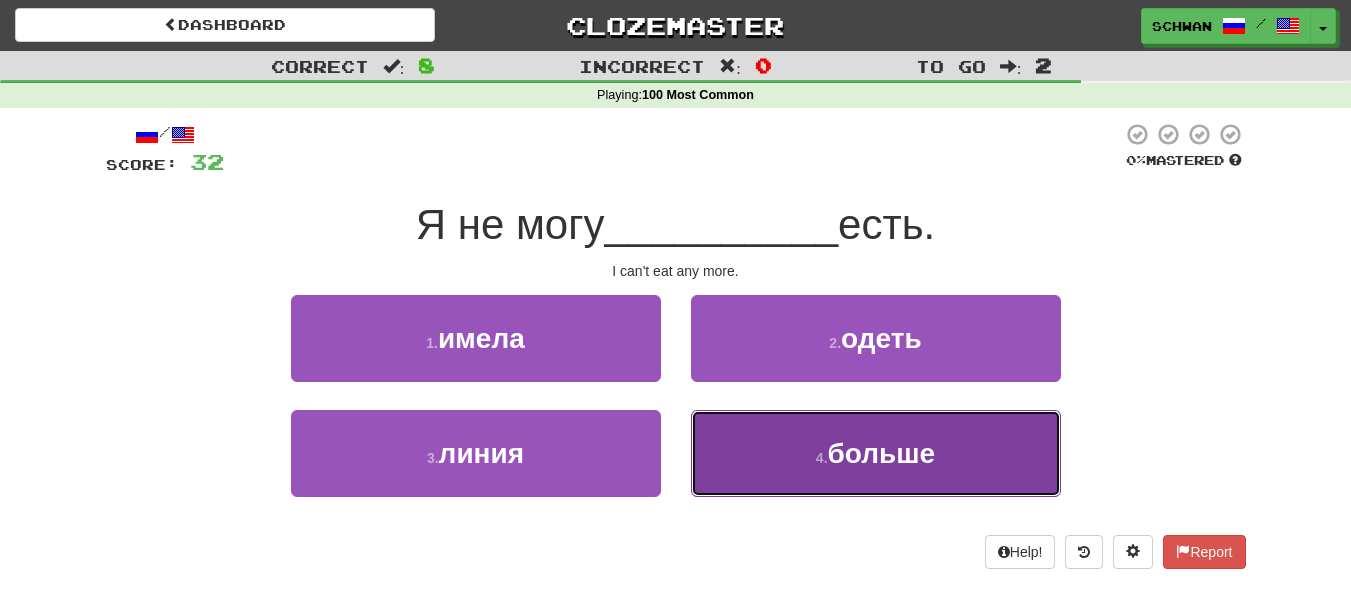 click on "4 .  больше" at bounding box center (876, 453) 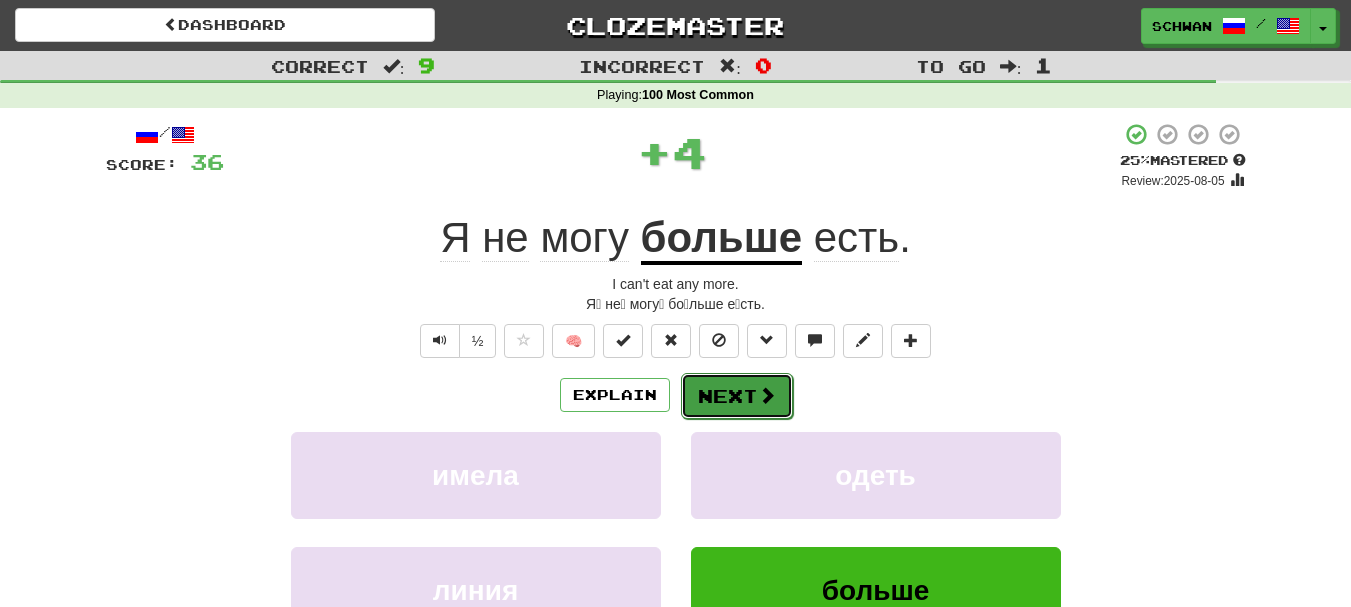 click on "Next" at bounding box center [737, 396] 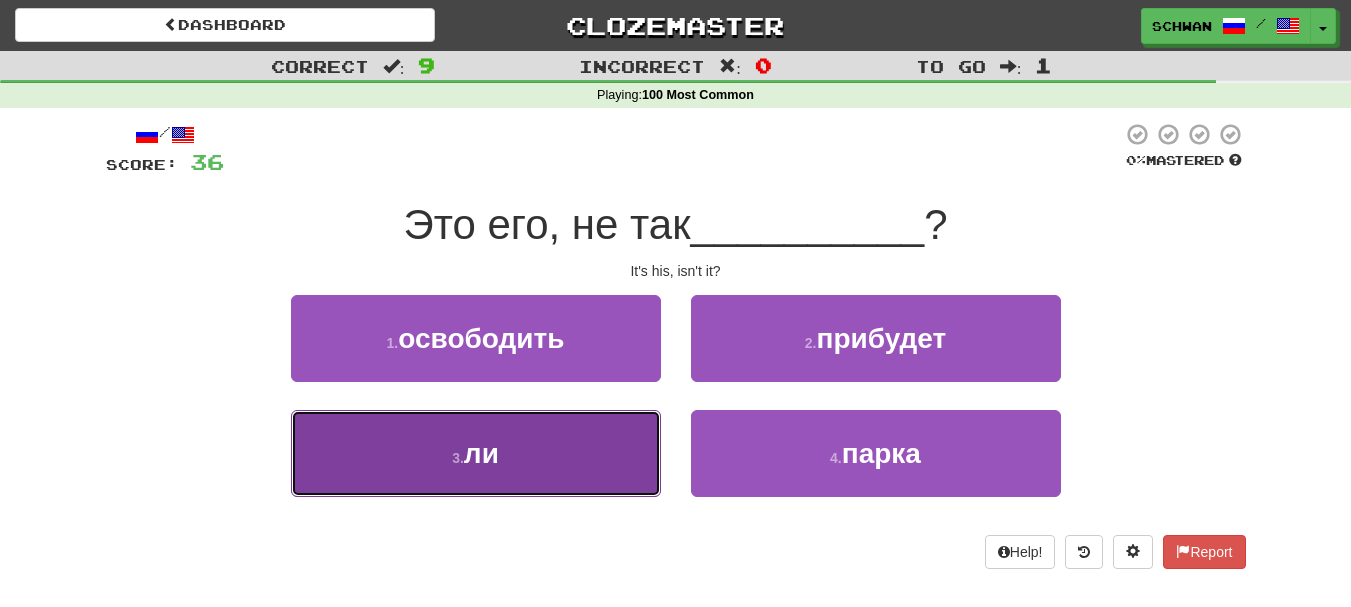 click on "3 .  ли" at bounding box center (476, 453) 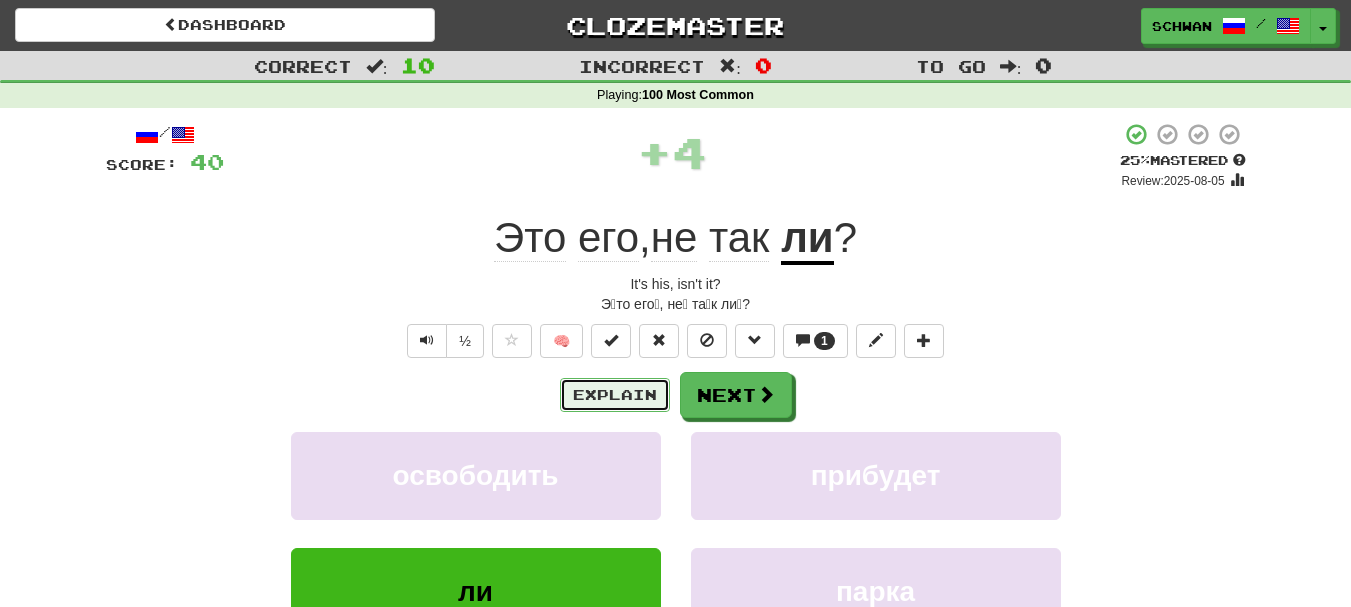click on "Explain" at bounding box center (615, 395) 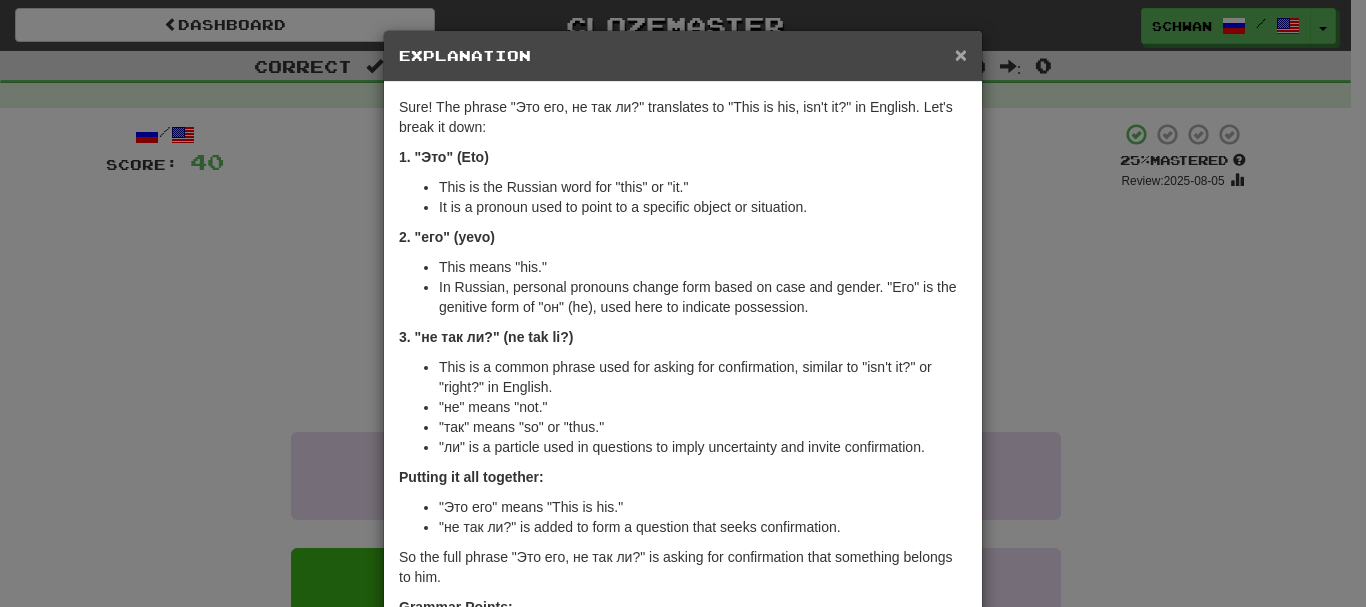 click on "×" at bounding box center (961, 54) 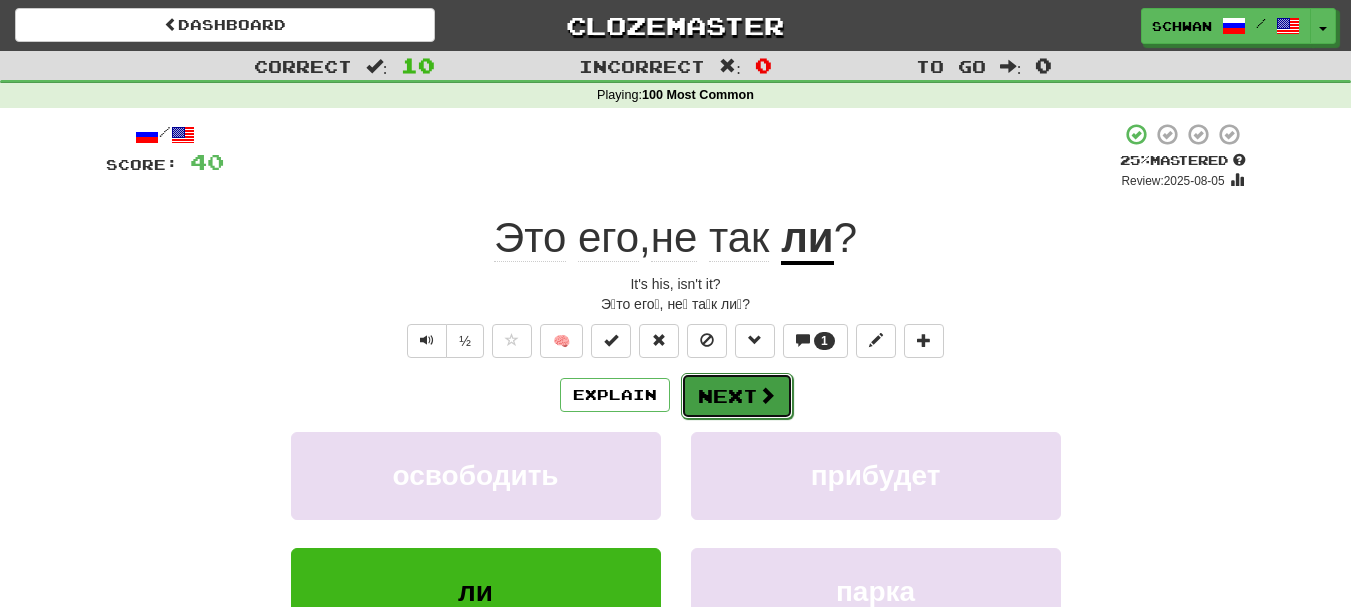 click at bounding box center (767, 395) 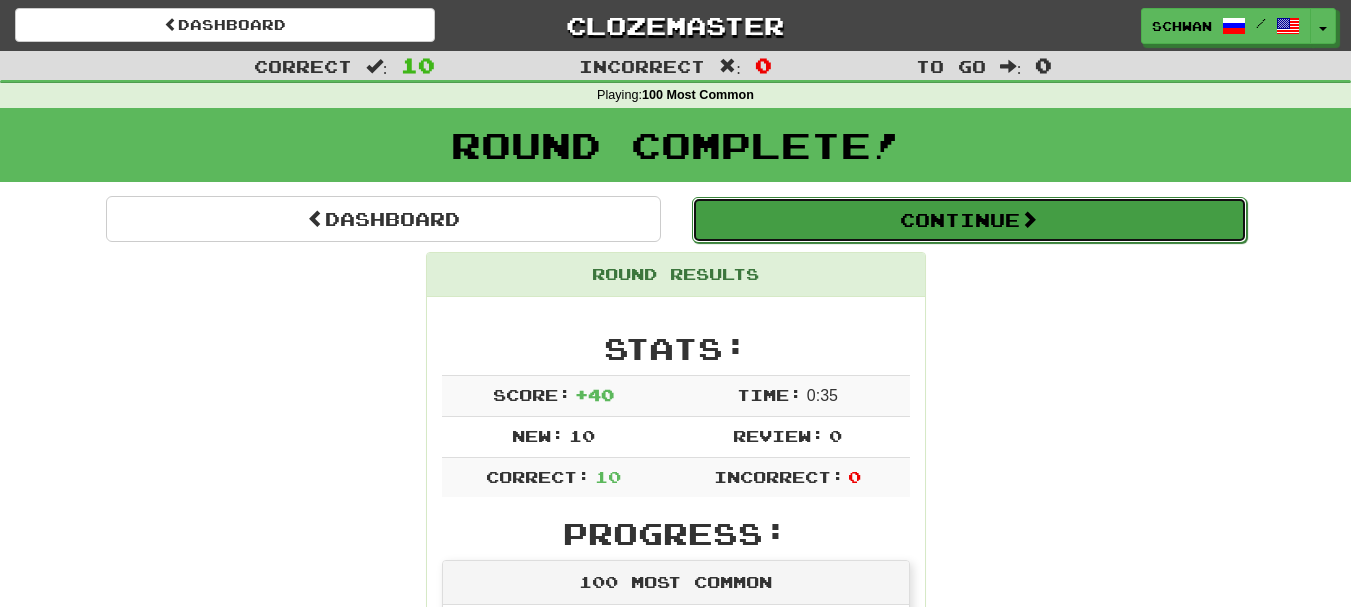 click on "Continue" at bounding box center (969, 220) 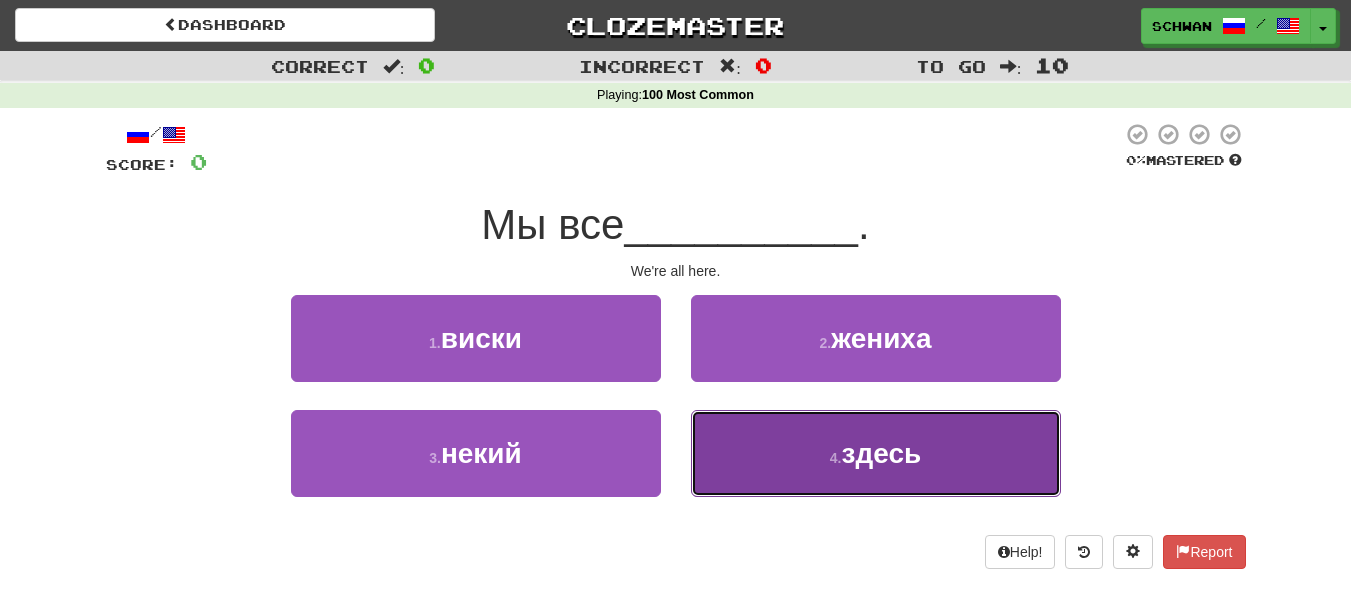 click on "4 .  здесь" at bounding box center [876, 453] 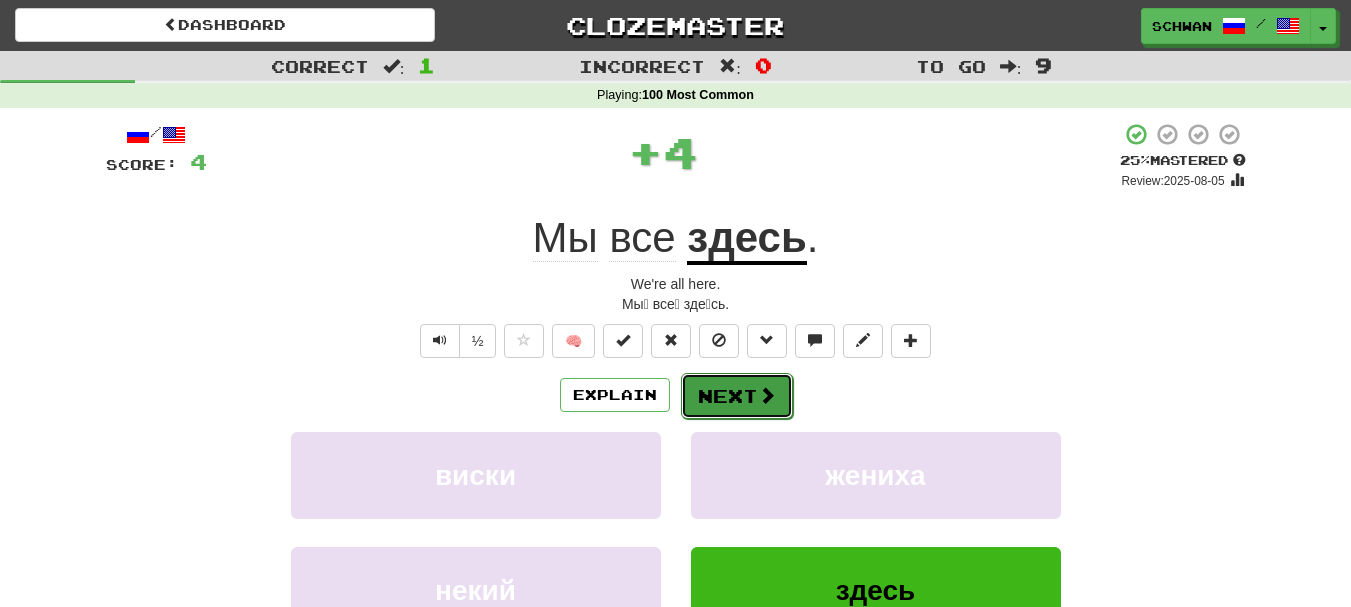 click on "Next" at bounding box center (737, 396) 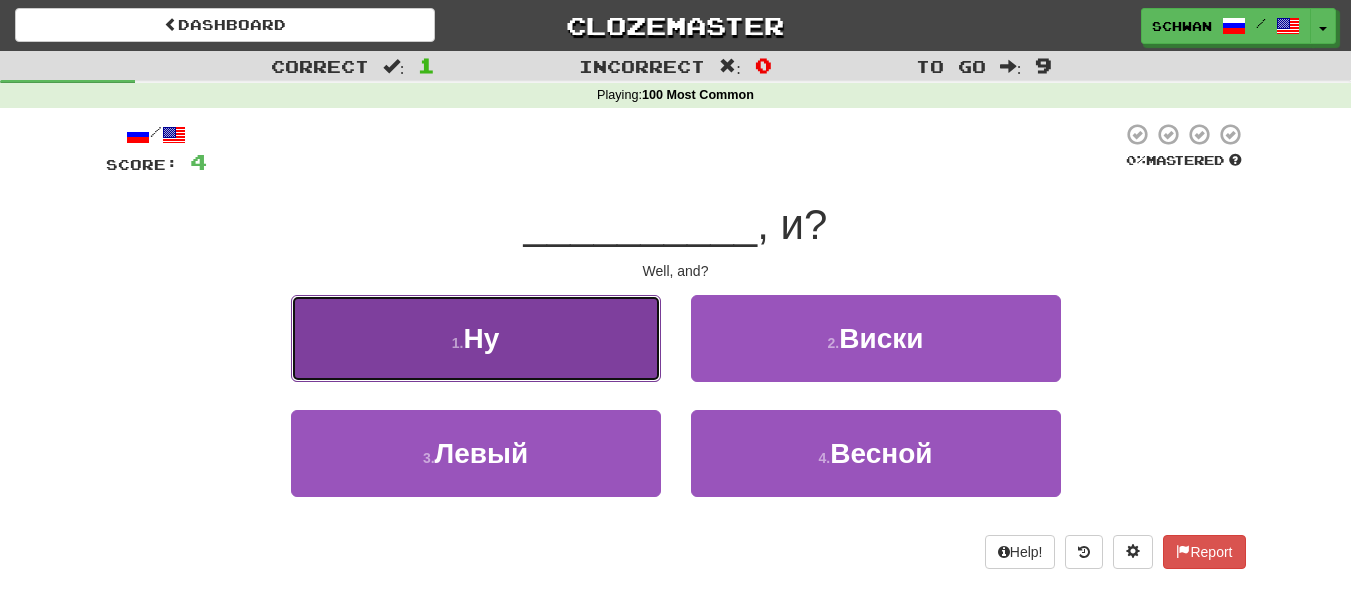 click on "1 .  Ну" at bounding box center [476, 338] 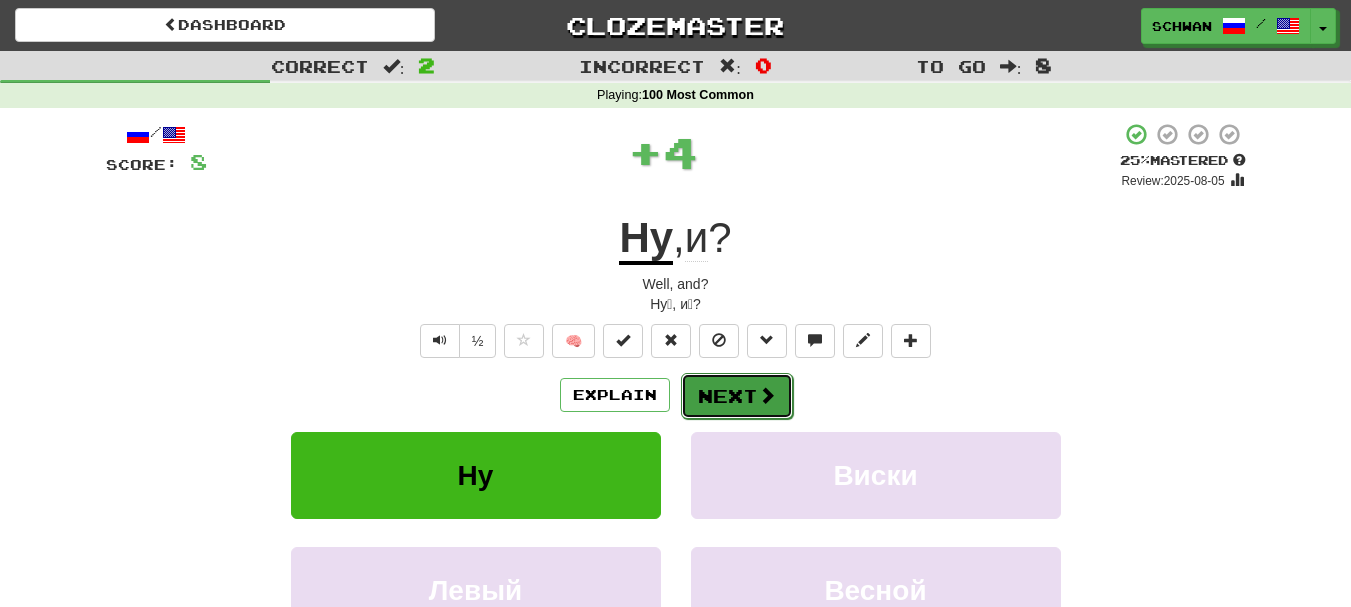 click on "Next" at bounding box center [737, 396] 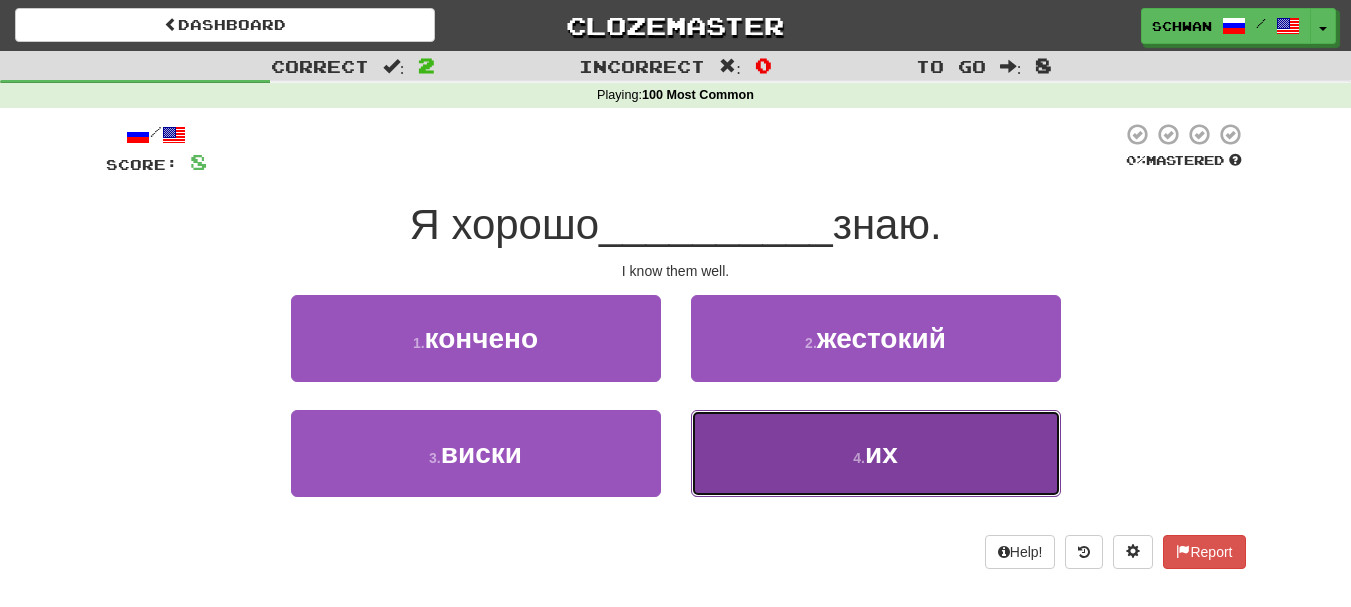 click on "4 .  их" at bounding box center (876, 453) 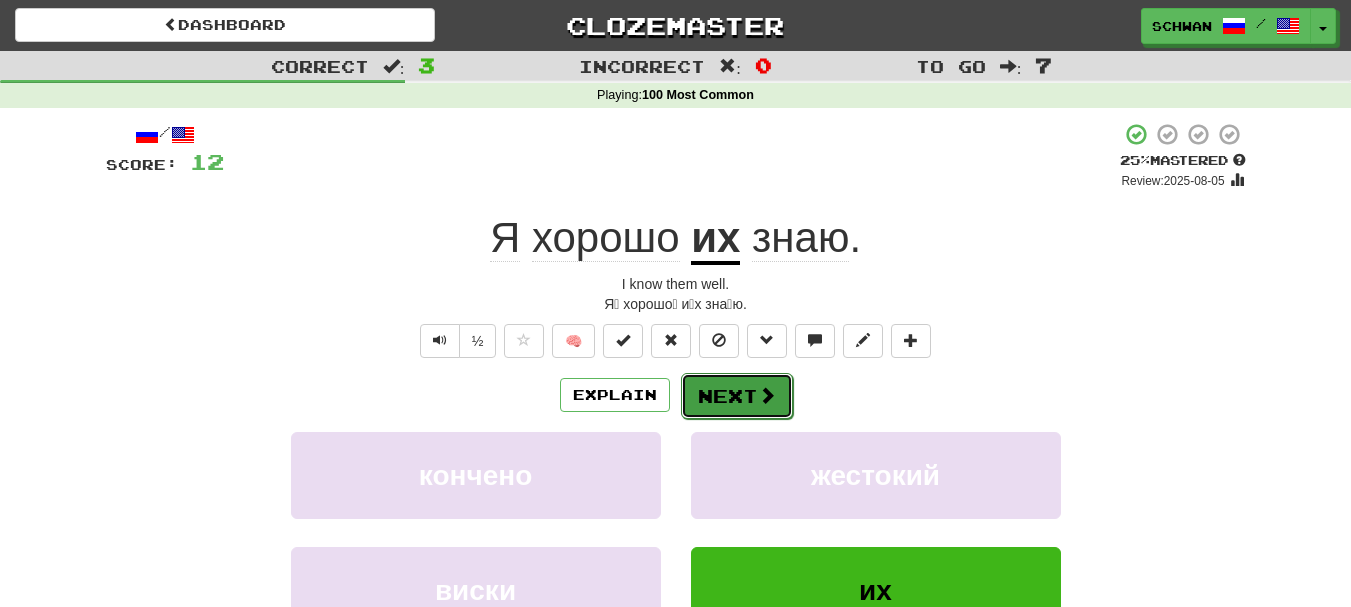 click on "Next" at bounding box center (737, 396) 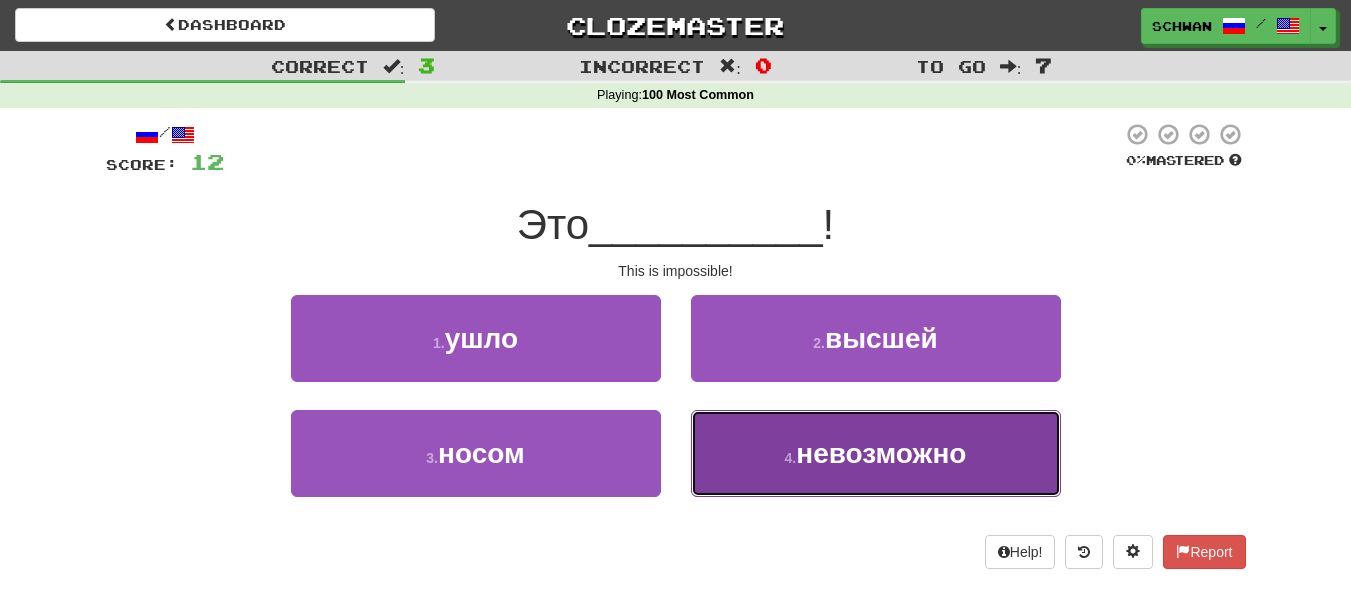 click on "4 .  невозможно" at bounding box center [876, 453] 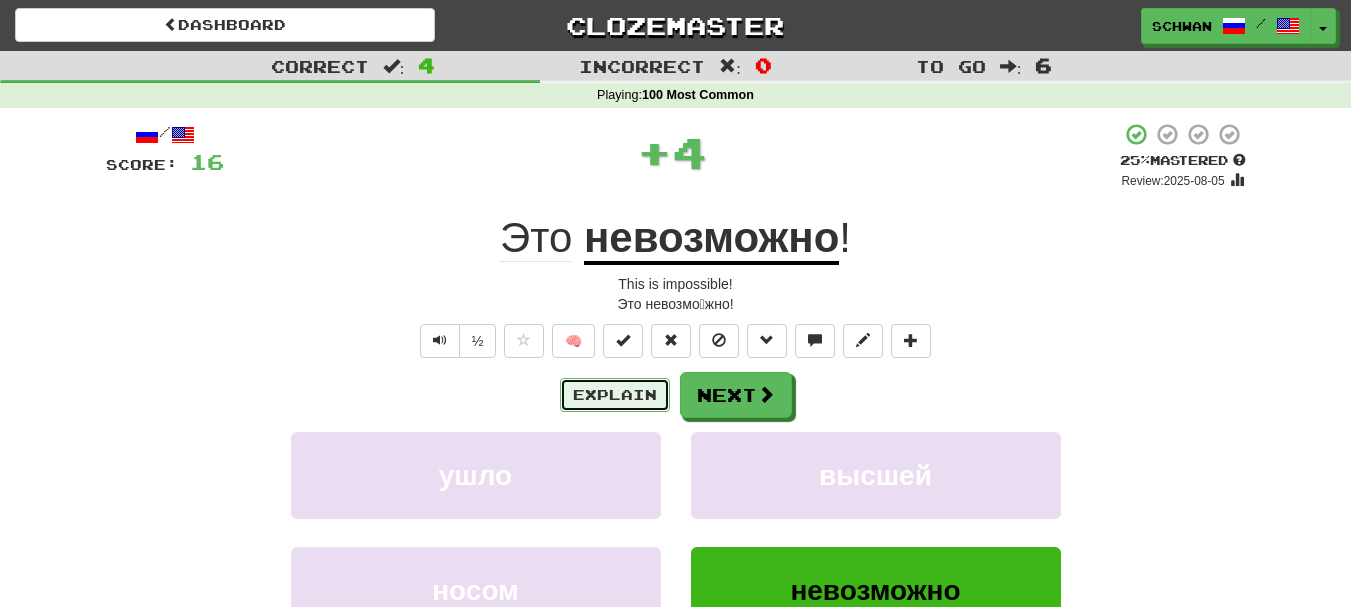 click on "Explain" at bounding box center [615, 395] 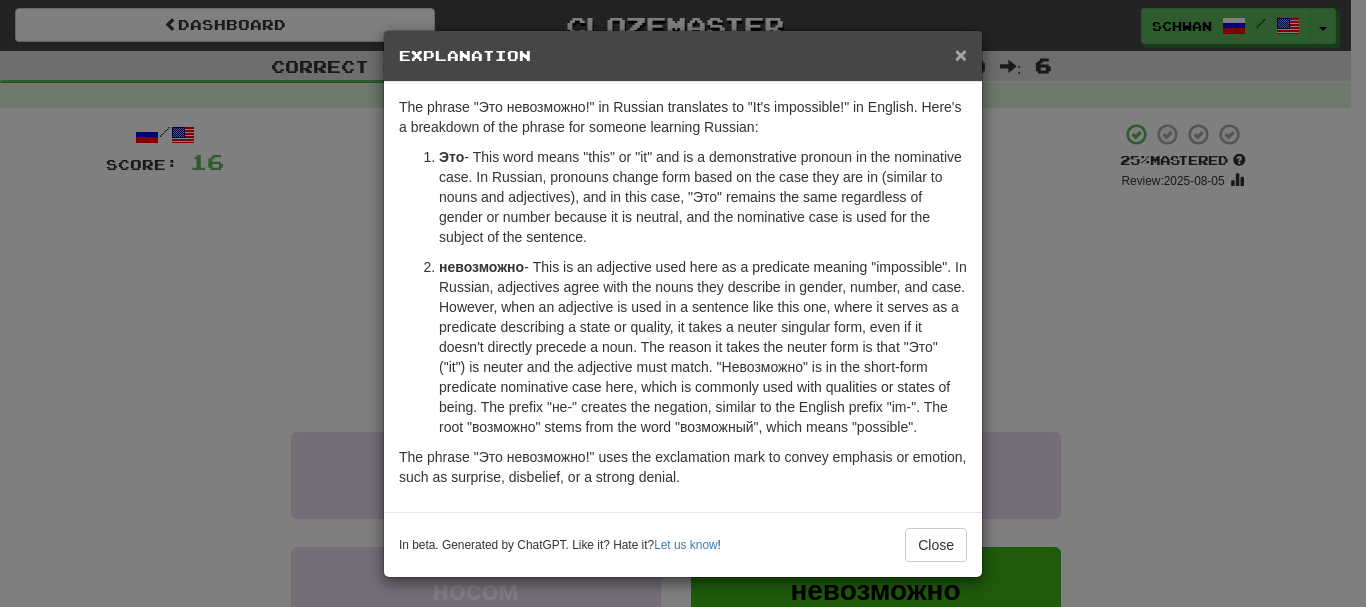 click on "×" at bounding box center (961, 54) 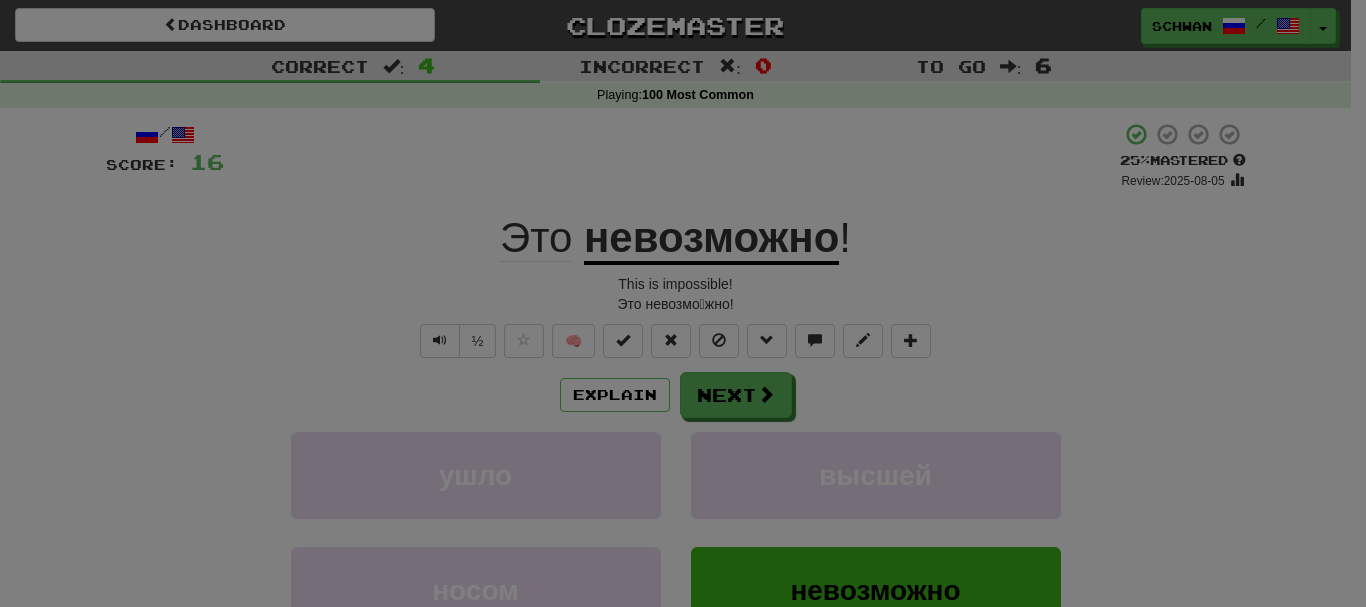 click on "× Explanation The phrase "Это невозможно!" in Russian translates to "It's impossible!" in English. Here's a breakdown of the phrase for someone learning Russian:
Это  - This word means "this" or "it" and is a demonstrative pronoun in the nominative case. In Russian, pronouns change form based on the case they are in (similar to nouns and adjectives), and in this case, "Это" remains the same regardless of gender or number because it is neutral, and the nominative case is used for the subject of the sentence.
невозможно
The phrase "Это невозможно!" uses the exclamation mark to convey emphasis or emotion, such as surprise, disbelief, or a strong denial. In beta. Generated by ChatGPT. Like it? Hate it?  Let us know ! Close" at bounding box center [683, 167] 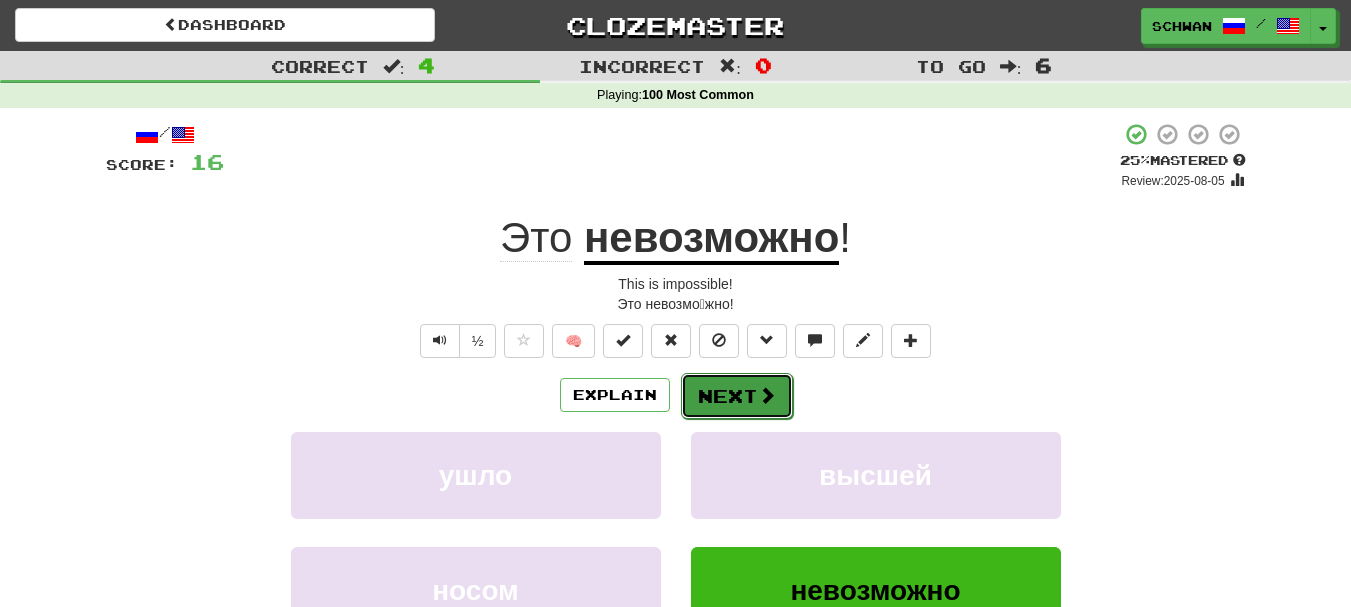 click on "Next" at bounding box center (737, 396) 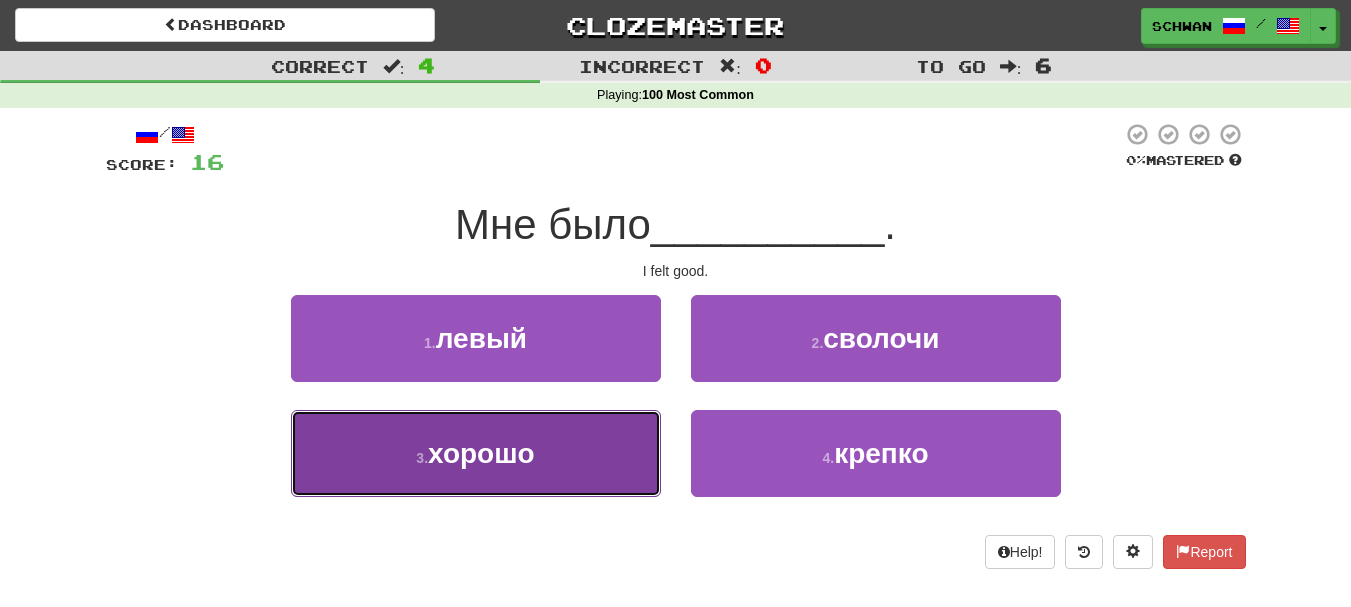 click on "3 .  хорошо" at bounding box center (476, 453) 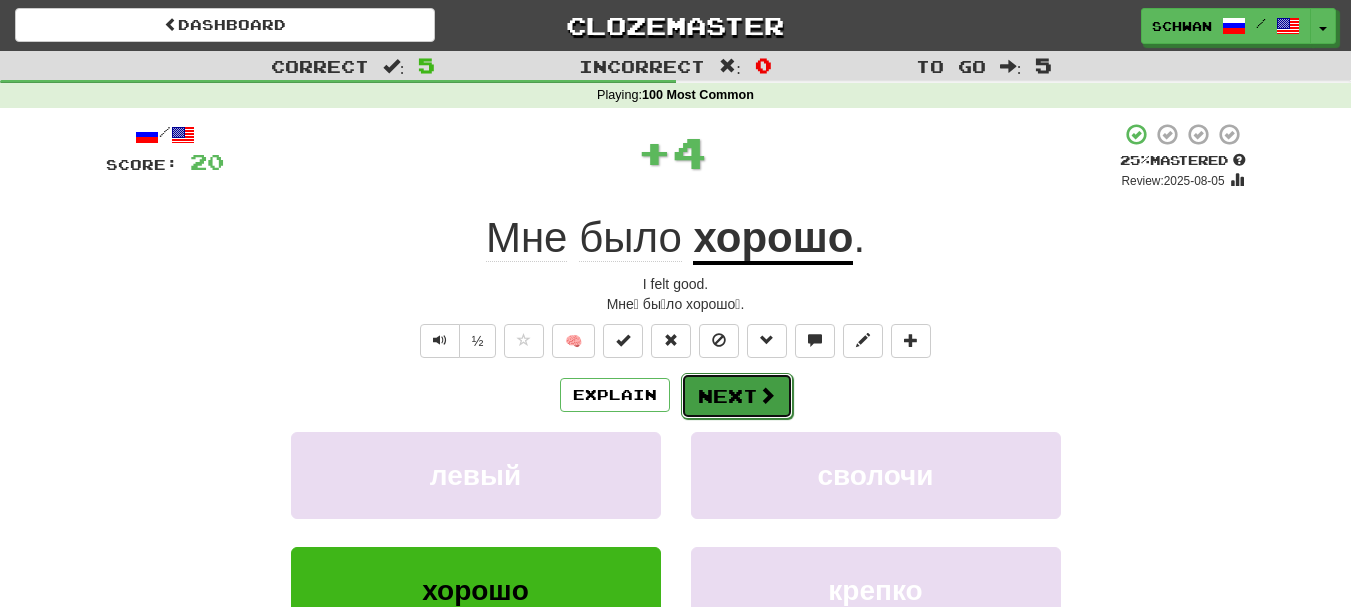 click on "Next" at bounding box center [737, 396] 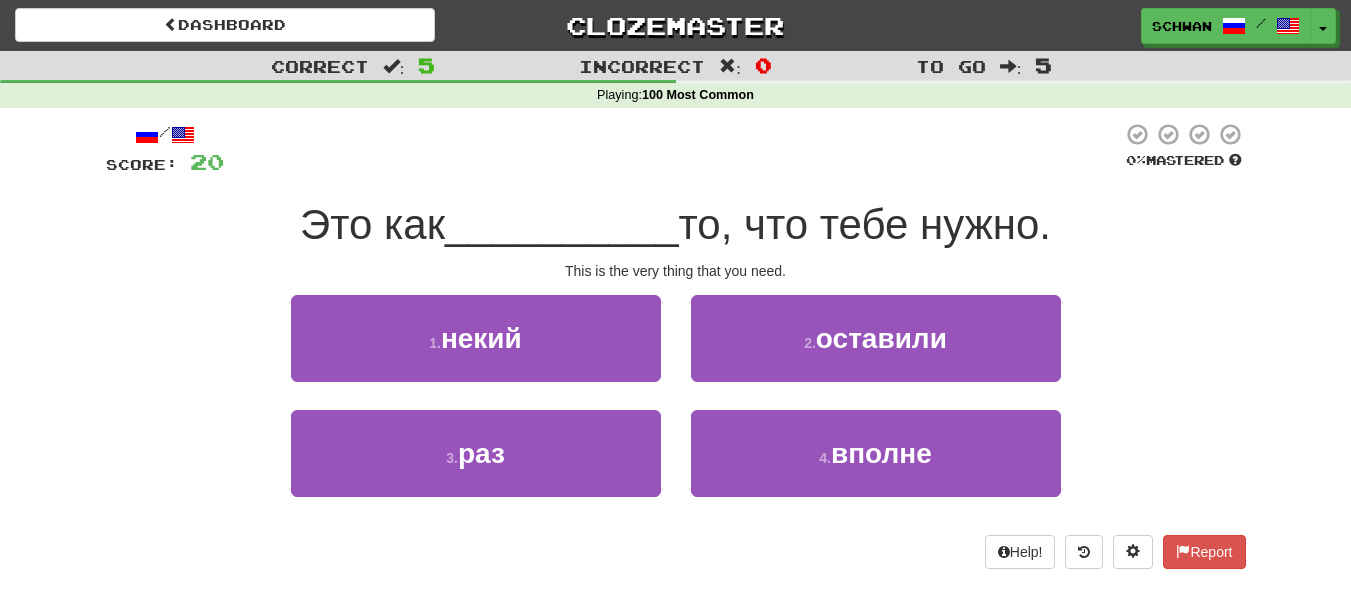 click on "3 .  раз" at bounding box center [476, 467] 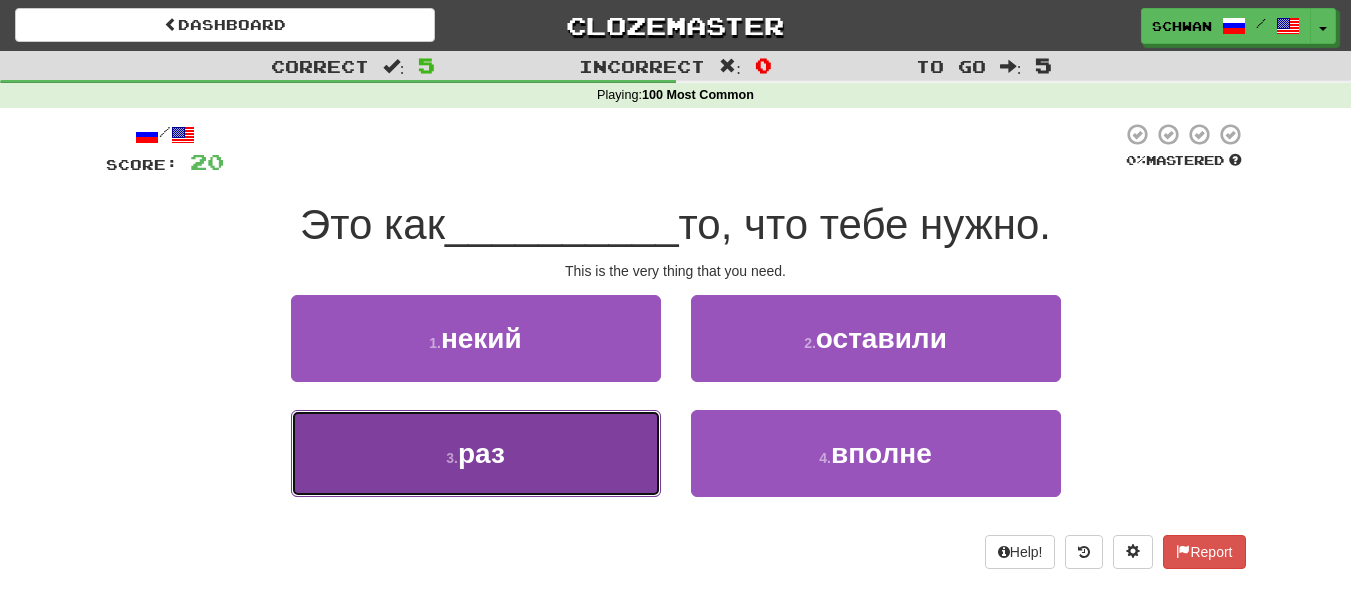 click on "3 .  раз" at bounding box center (476, 453) 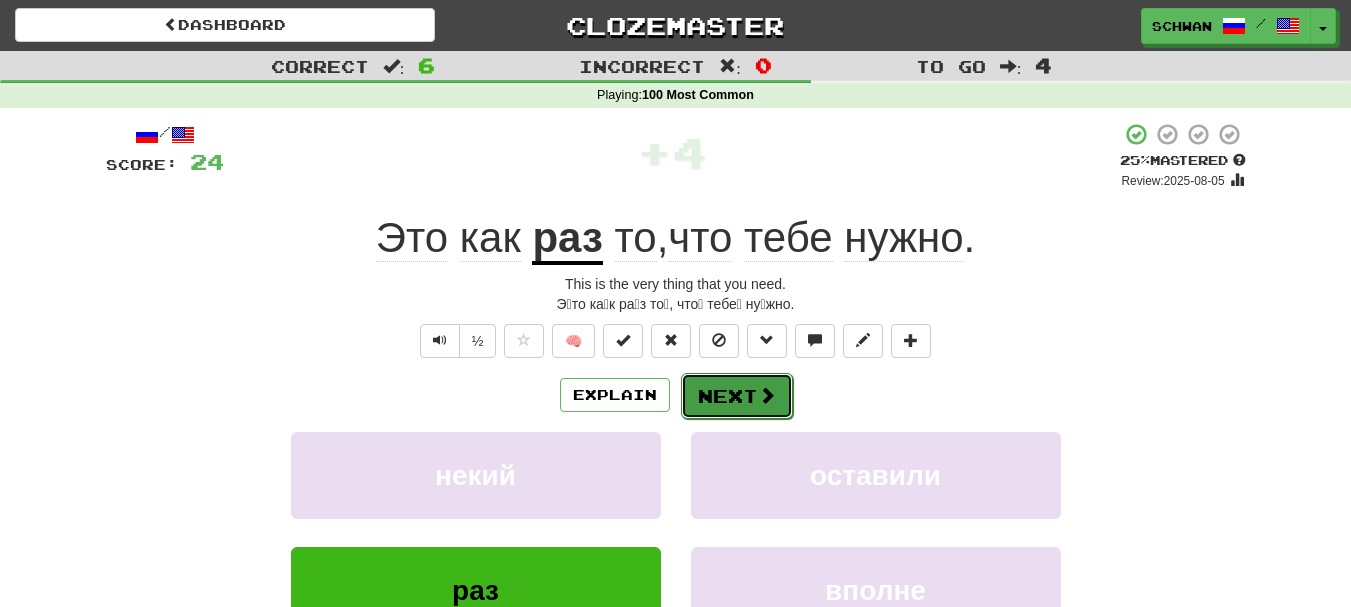 click on "Next" at bounding box center [737, 396] 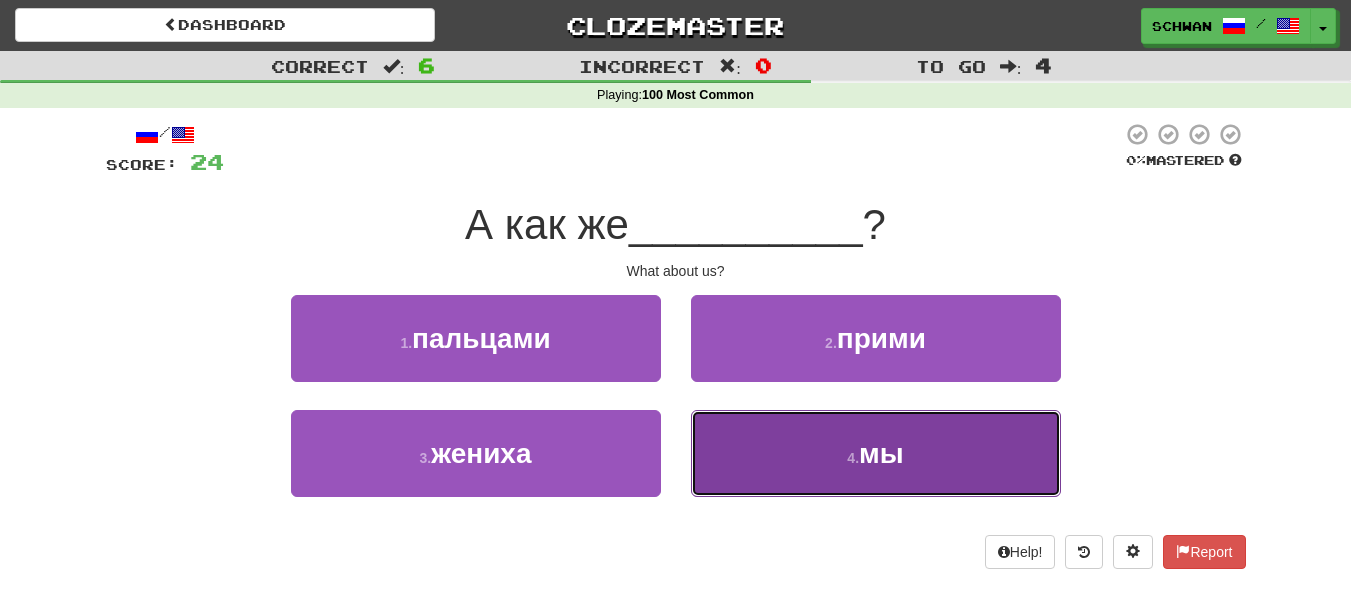 click on "4 .  мы" at bounding box center [876, 453] 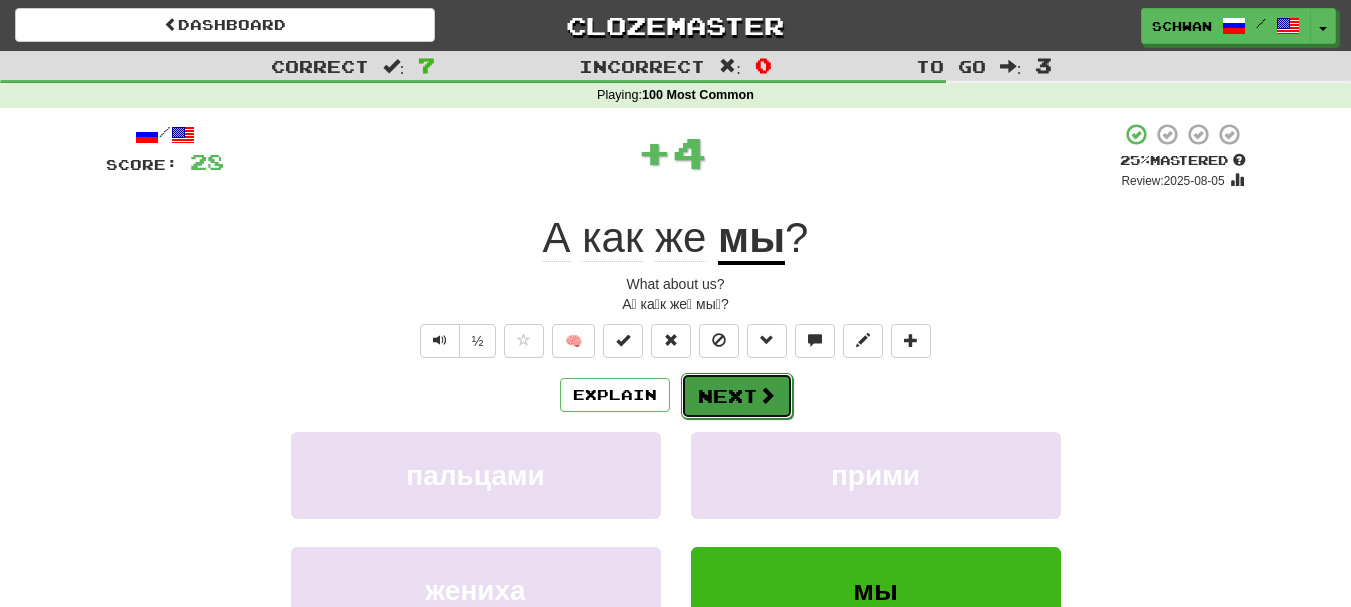 click on "Next" at bounding box center (737, 396) 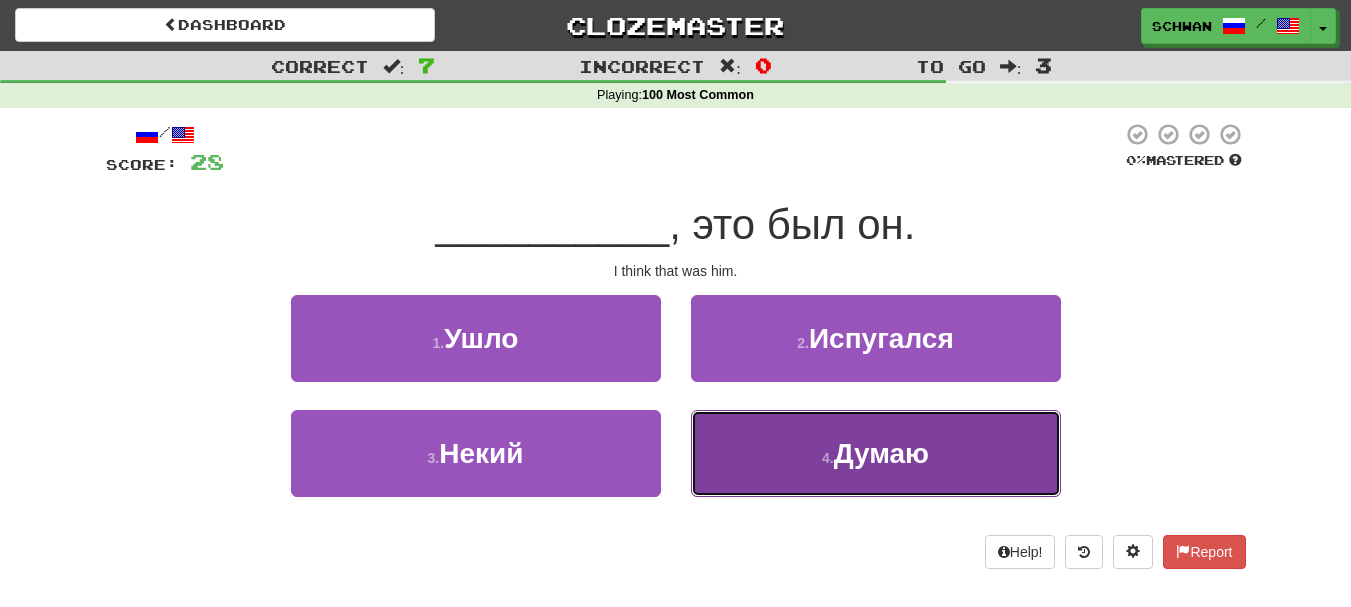 click on "4 .  Думаю" at bounding box center [876, 453] 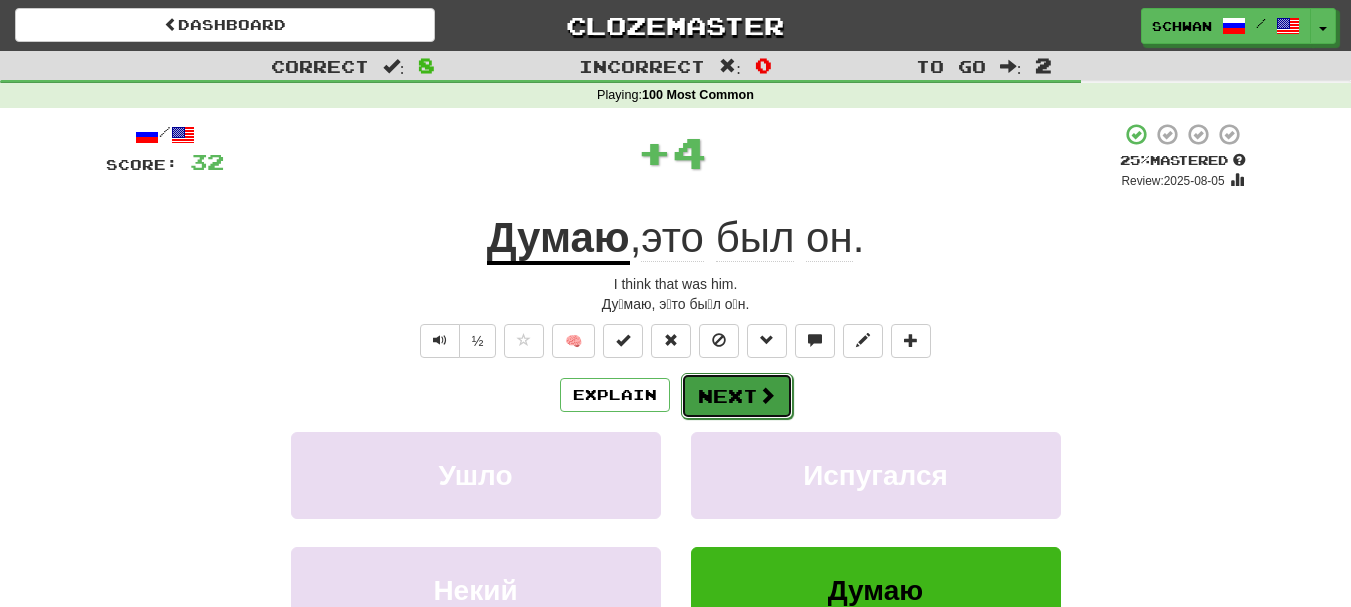 click on "Next" at bounding box center (737, 396) 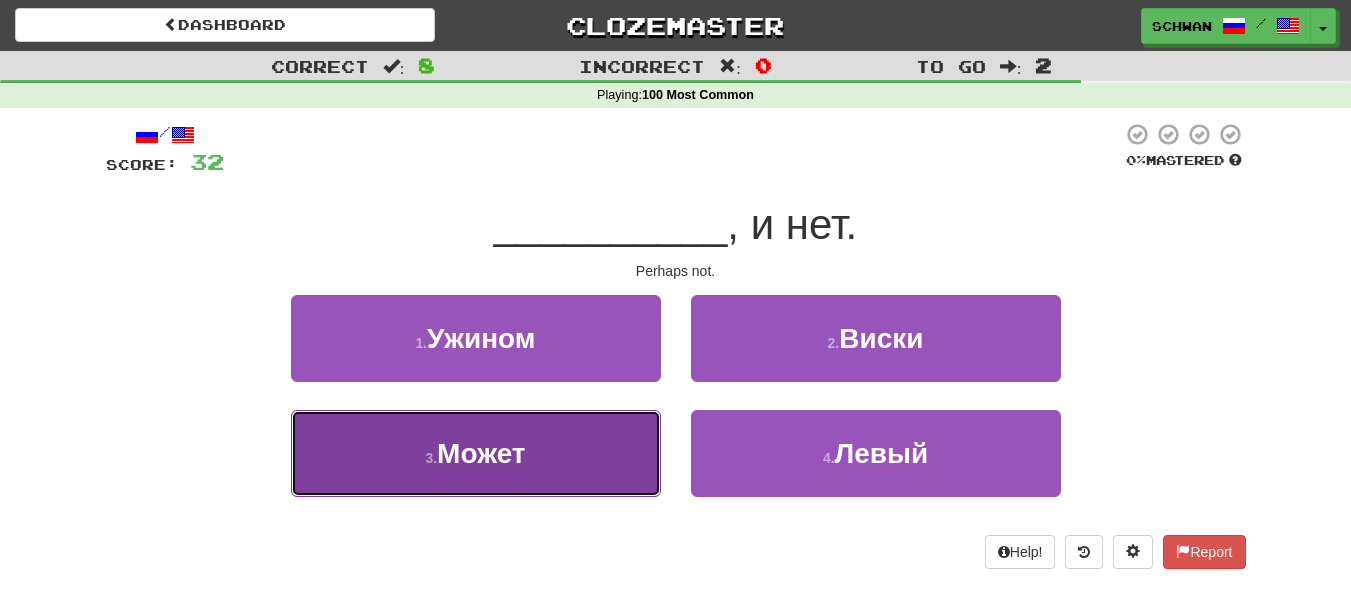 click on "3 .  Может" at bounding box center (476, 453) 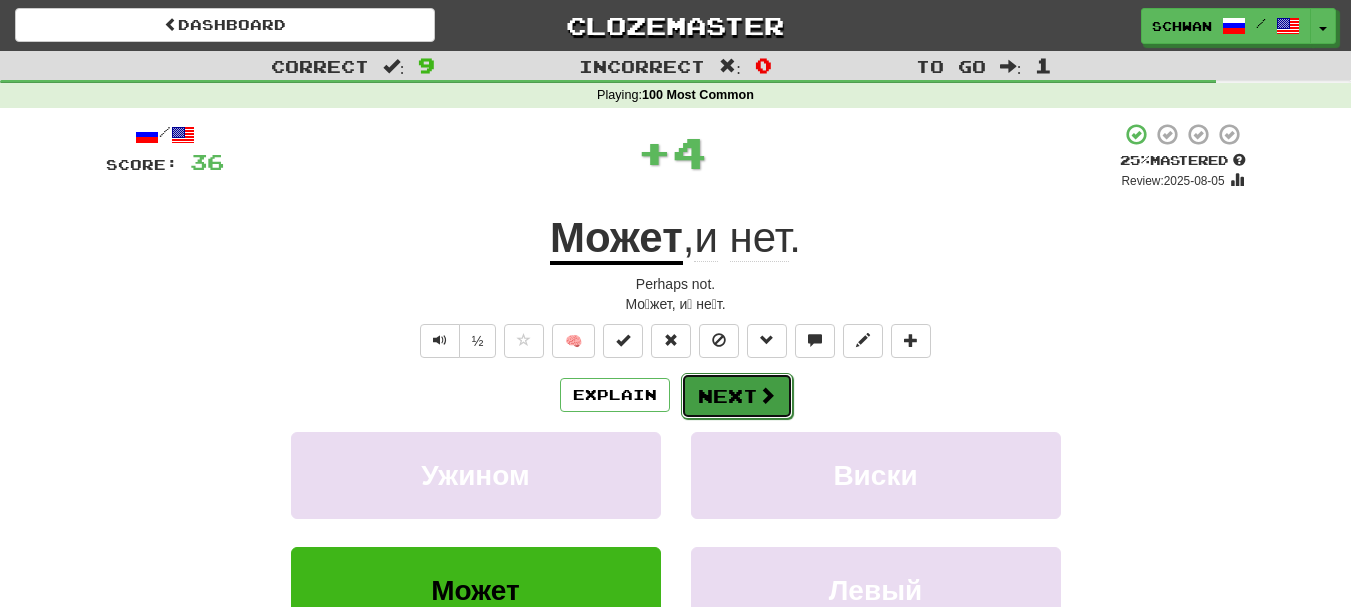 click on "Next" at bounding box center (737, 396) 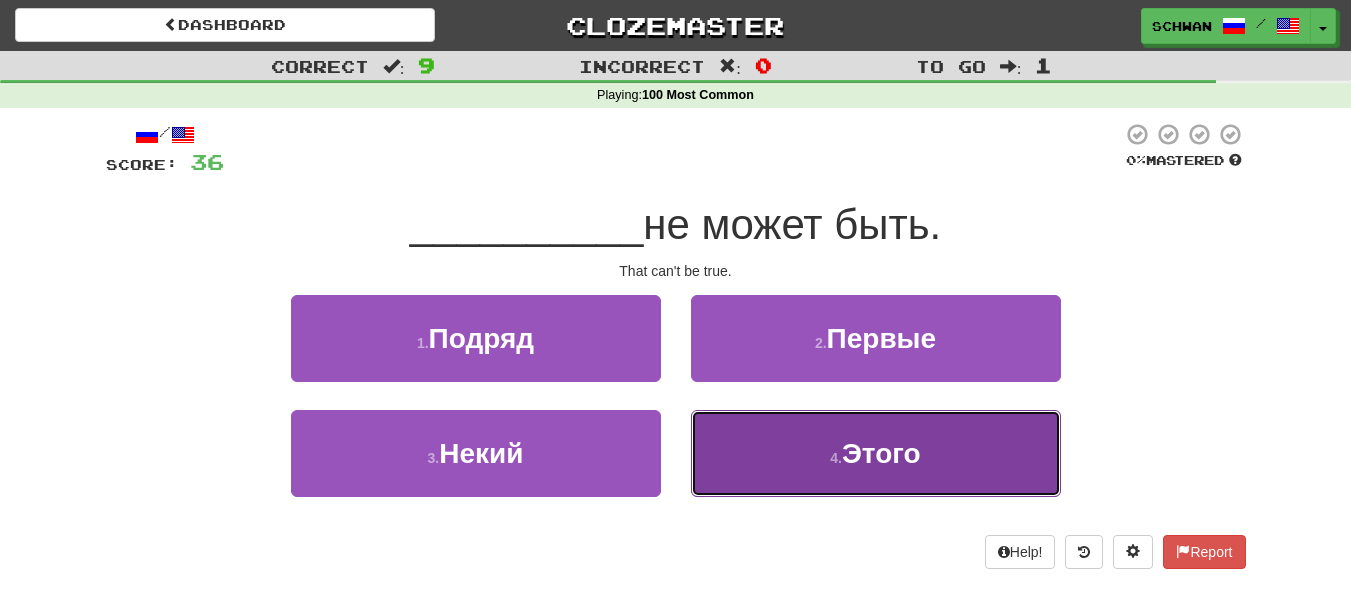 click on "4 .  Этого" at bounding box center [876, 453] 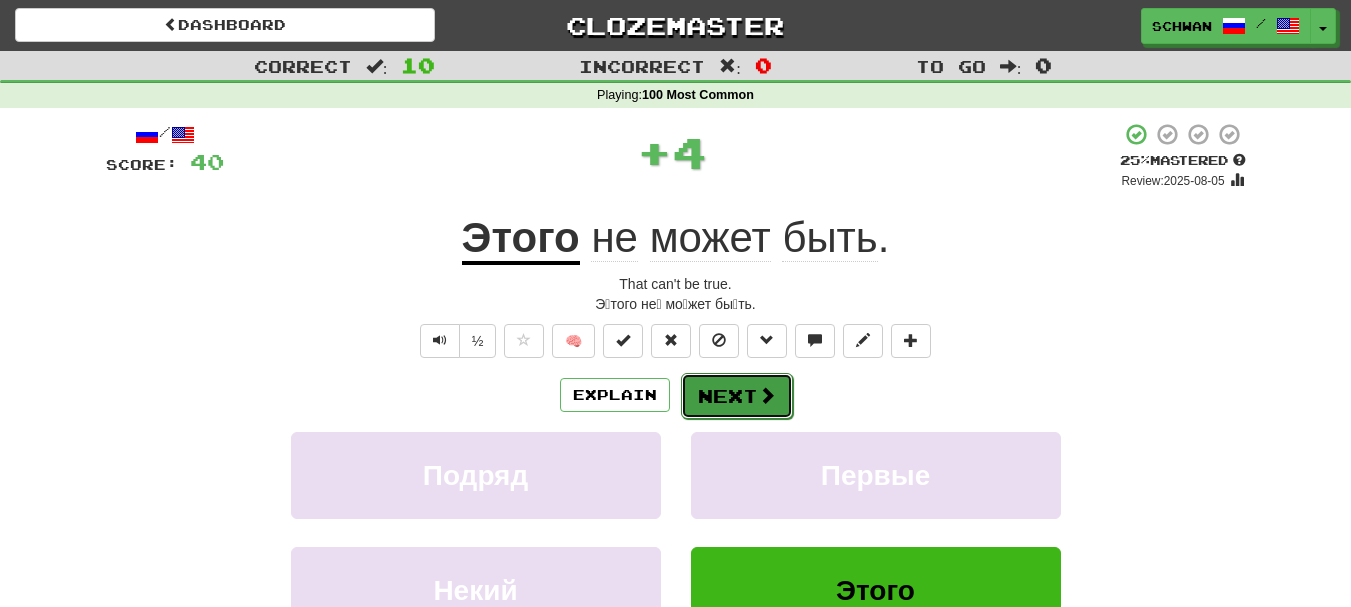 click on "Next" at bounding box center (737, 396) 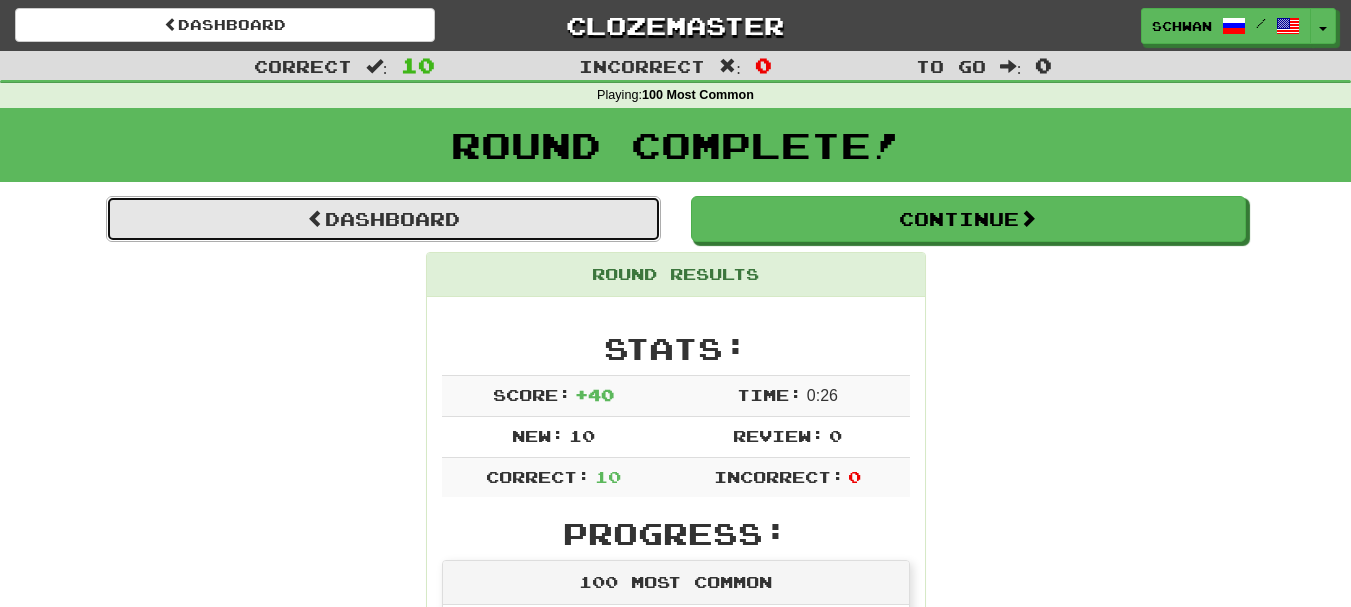 click on "Dashboard" at bounding box center (383, 219) 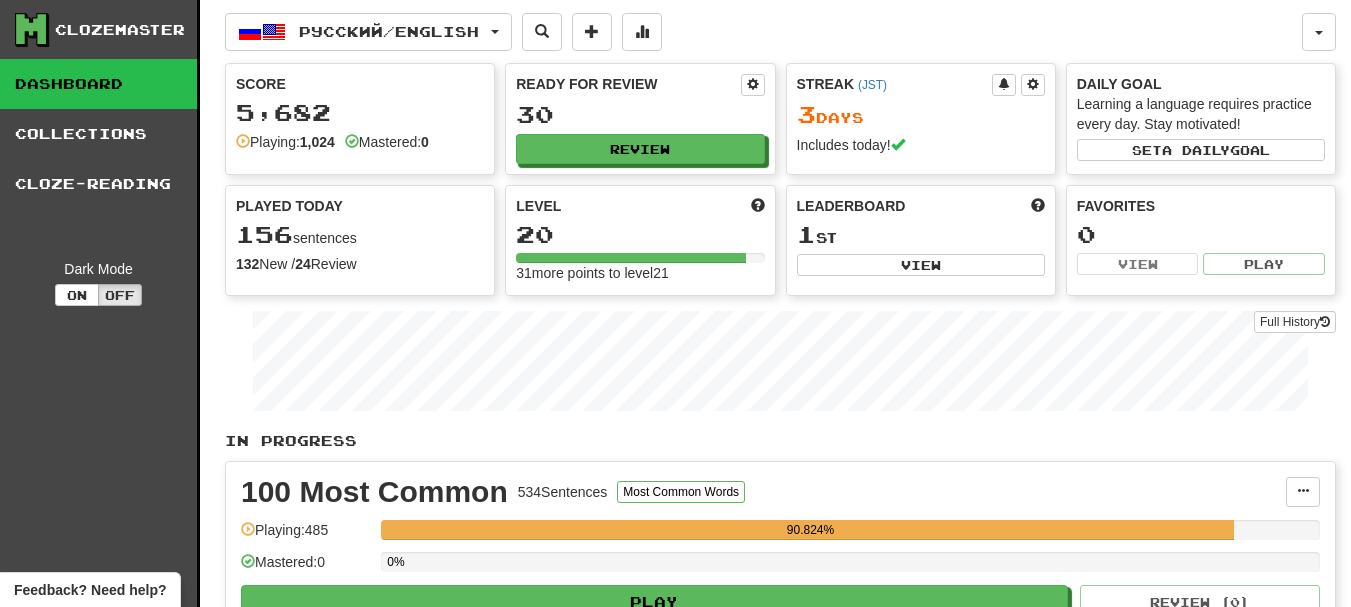 scroll, scrollTop: 0, scrollLeft: 0, axis: both 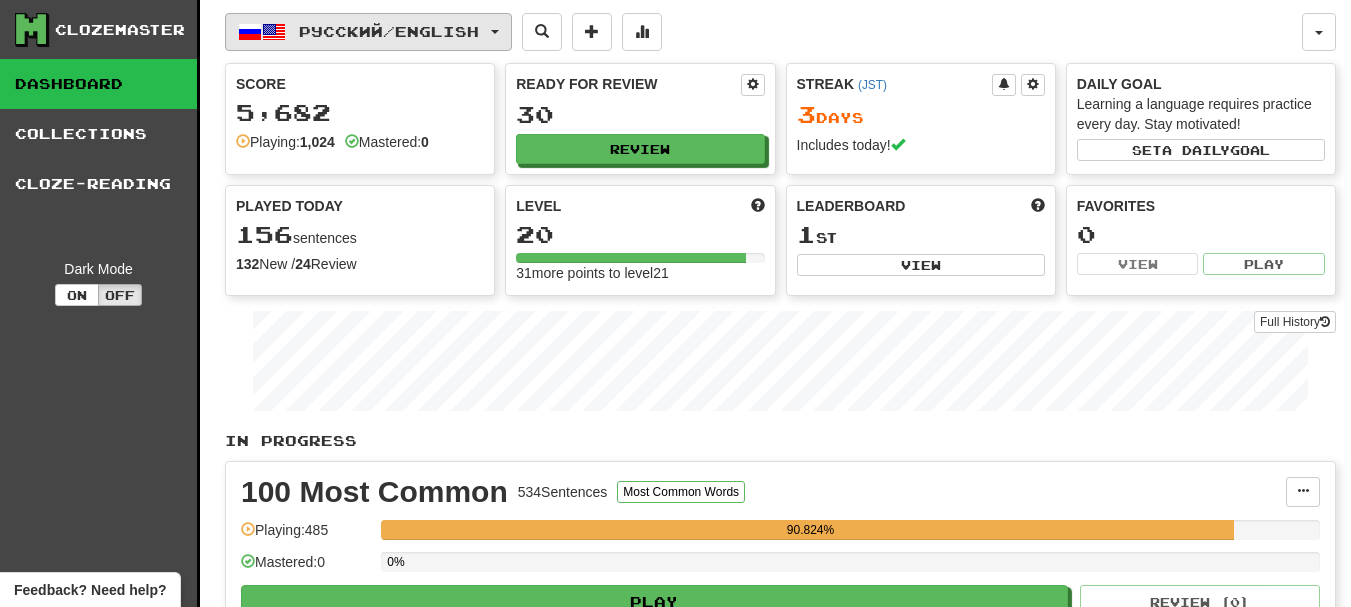 click on "Русский  /  English" at bounding box center (389, 31) 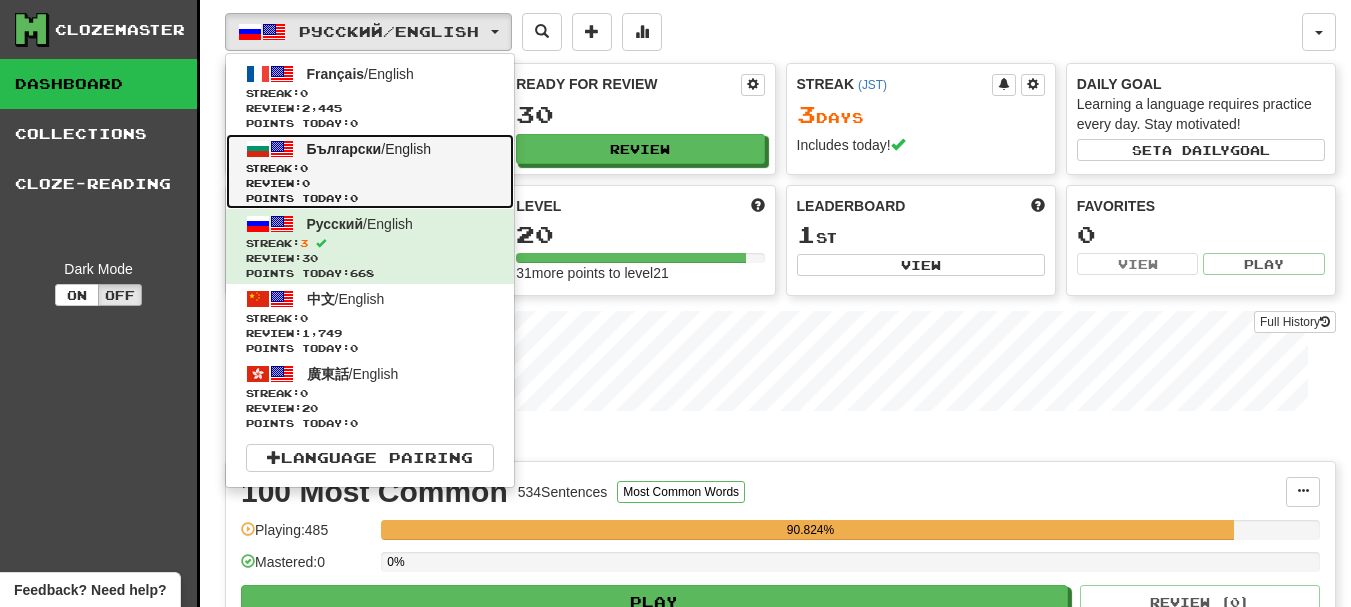 click on "Български  /  English Streak:  0   Review:  0 Points today:  0" at bounding box center (370, 171) 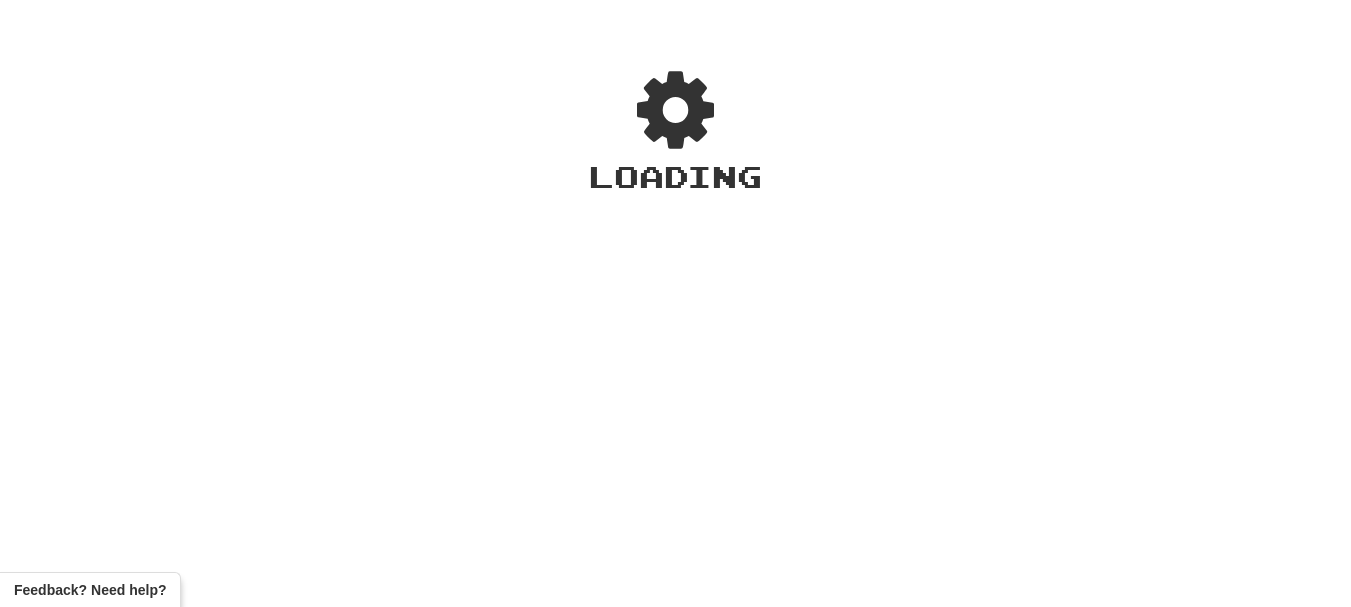 scroll, scrollTop: 0, scrollLeft: 0, axis: both 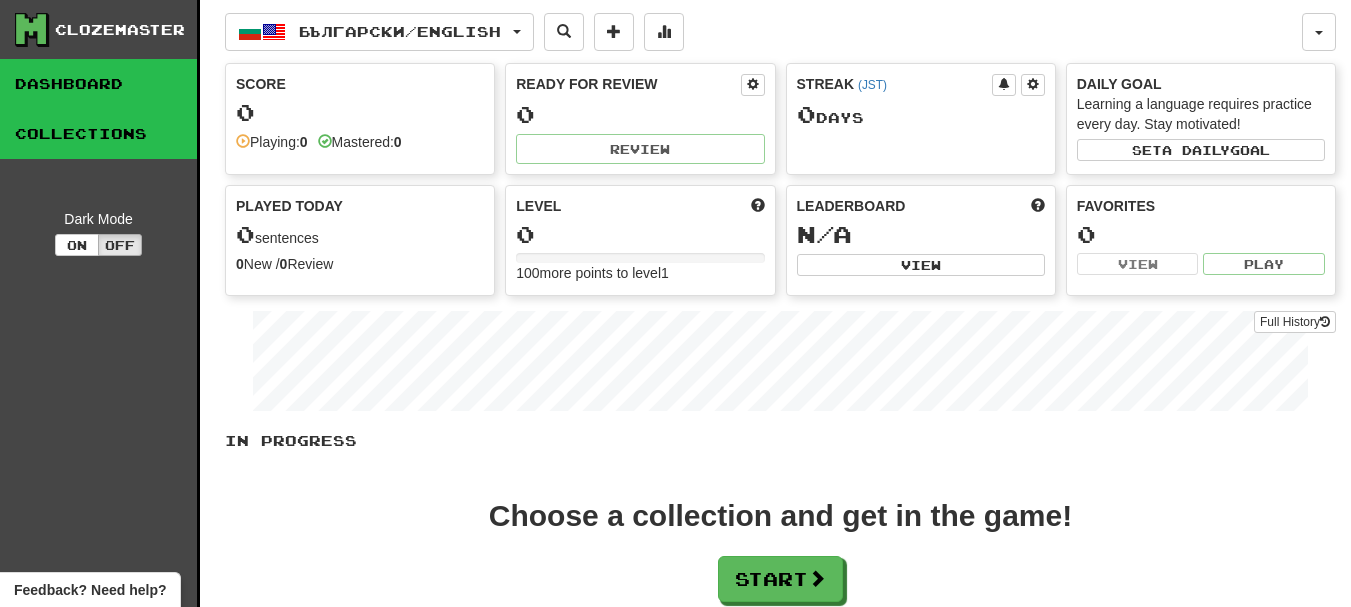 click on "Collections" at bounding box center (98, 134) 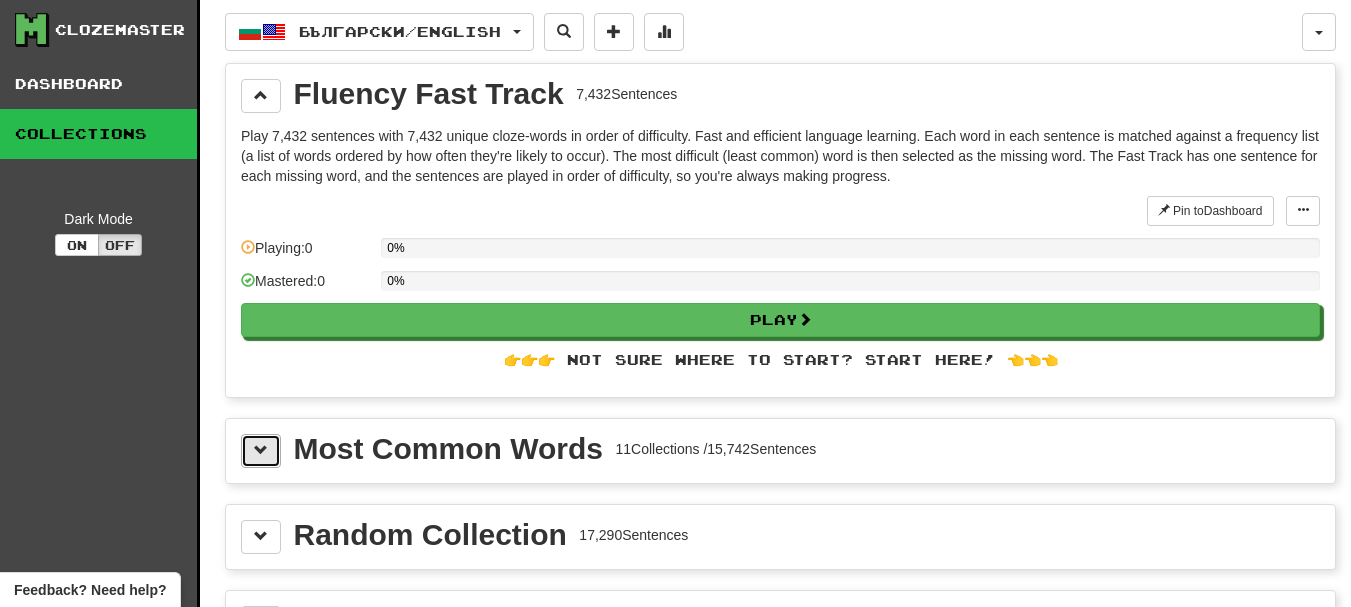 click at bounding box center (261, 451) 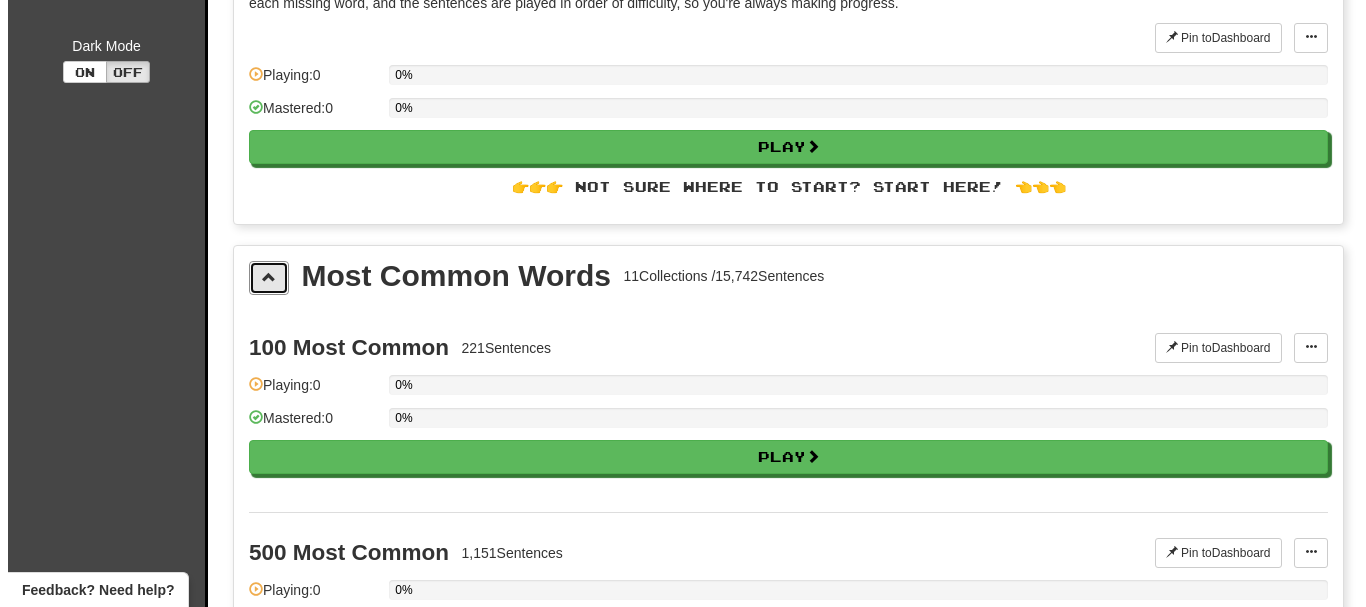 scroll, scrollTop: 200, scrollLeft: 0, axis: vertical 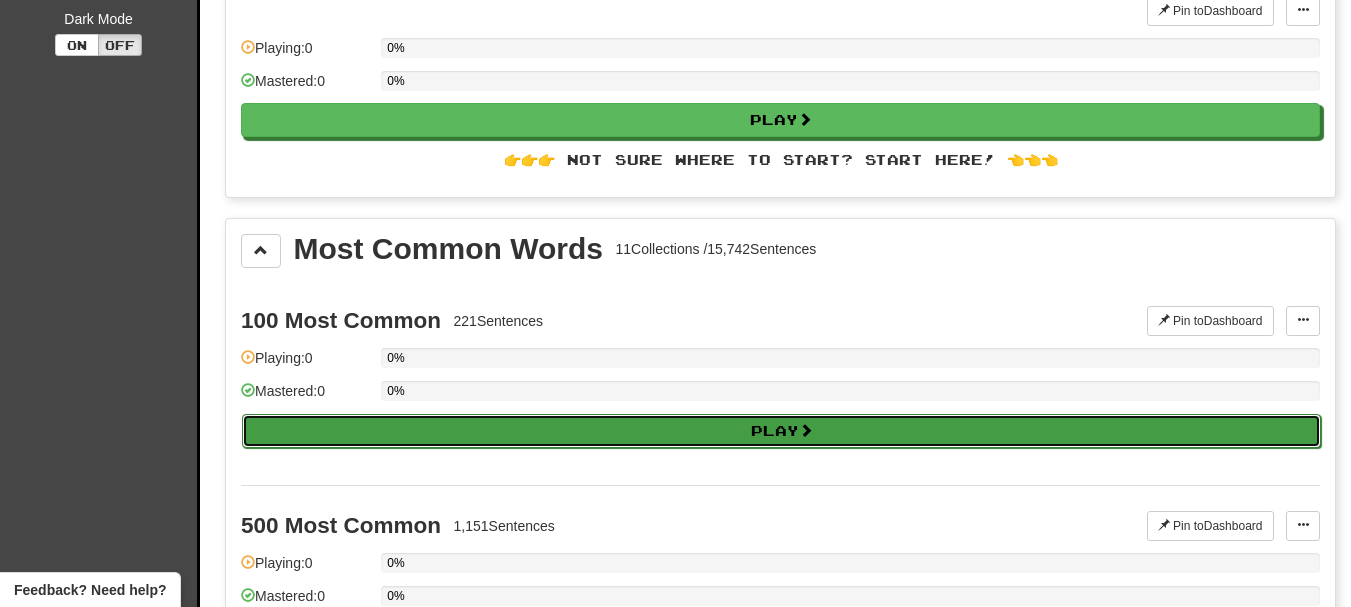 click on "Play" at bounding box center [781, 431] 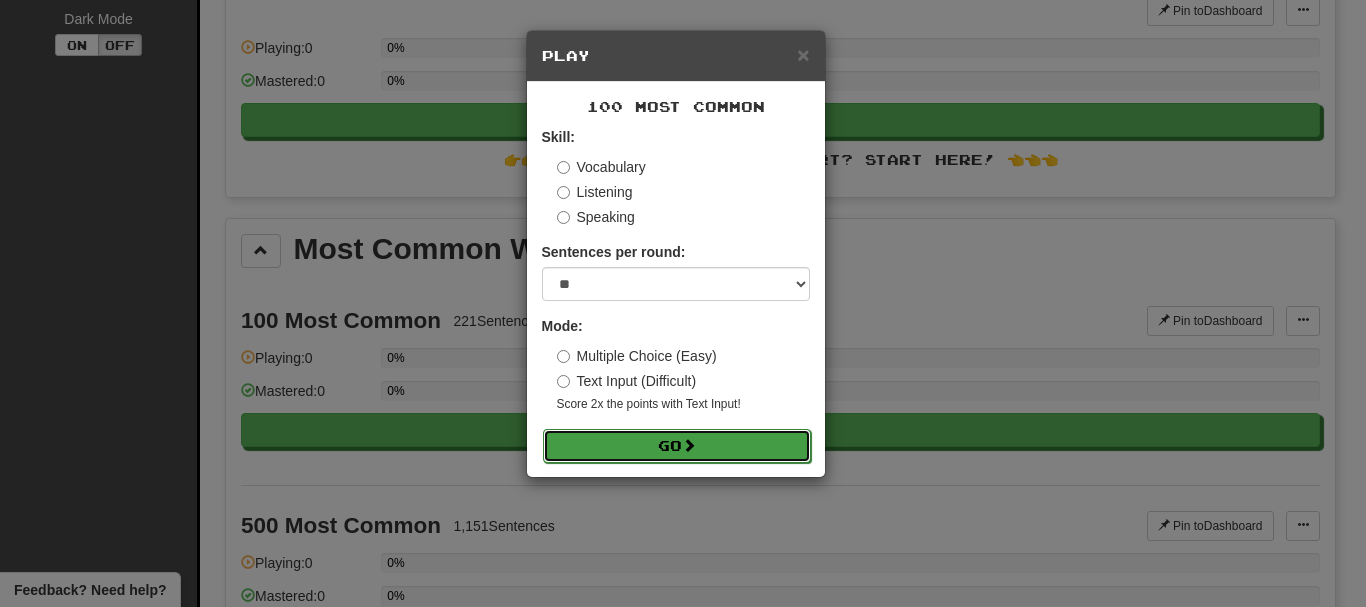 click on "Go" at bounding box center (677, 446) 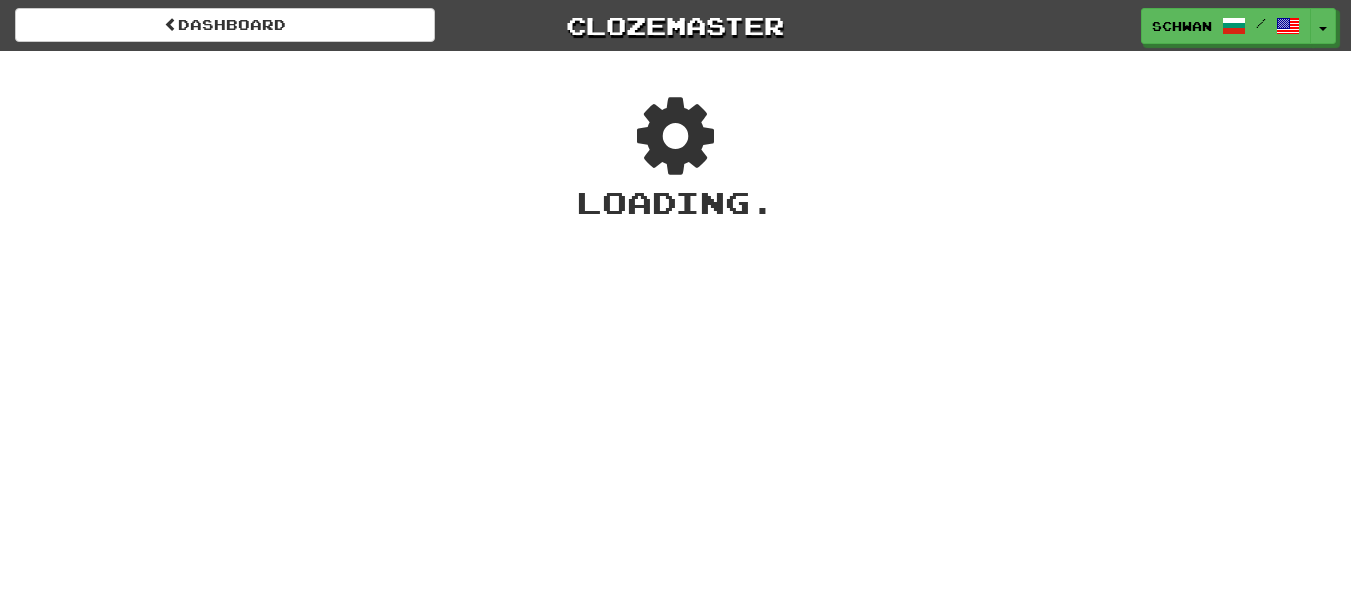 scroll, scrollTop: 0, scrollLeft: 0, axis: both 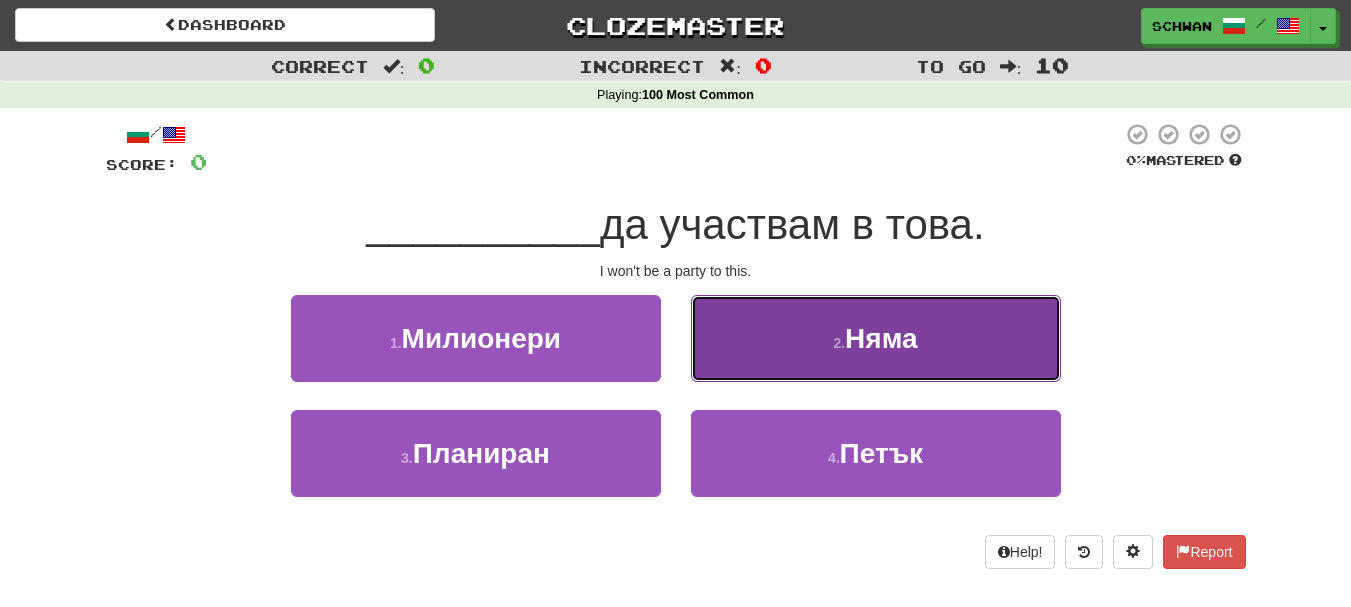 click on "2 .  Няма" at bounding box center [876, 338] 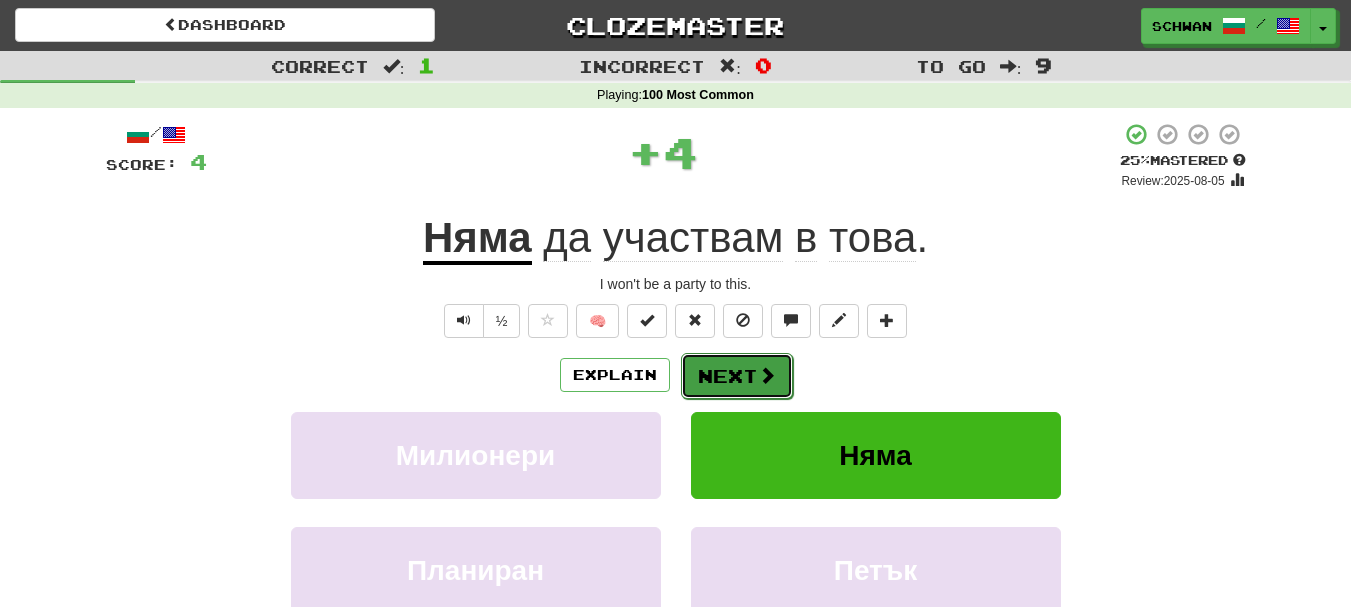 click on "Next" at bounding box center [737, 376] 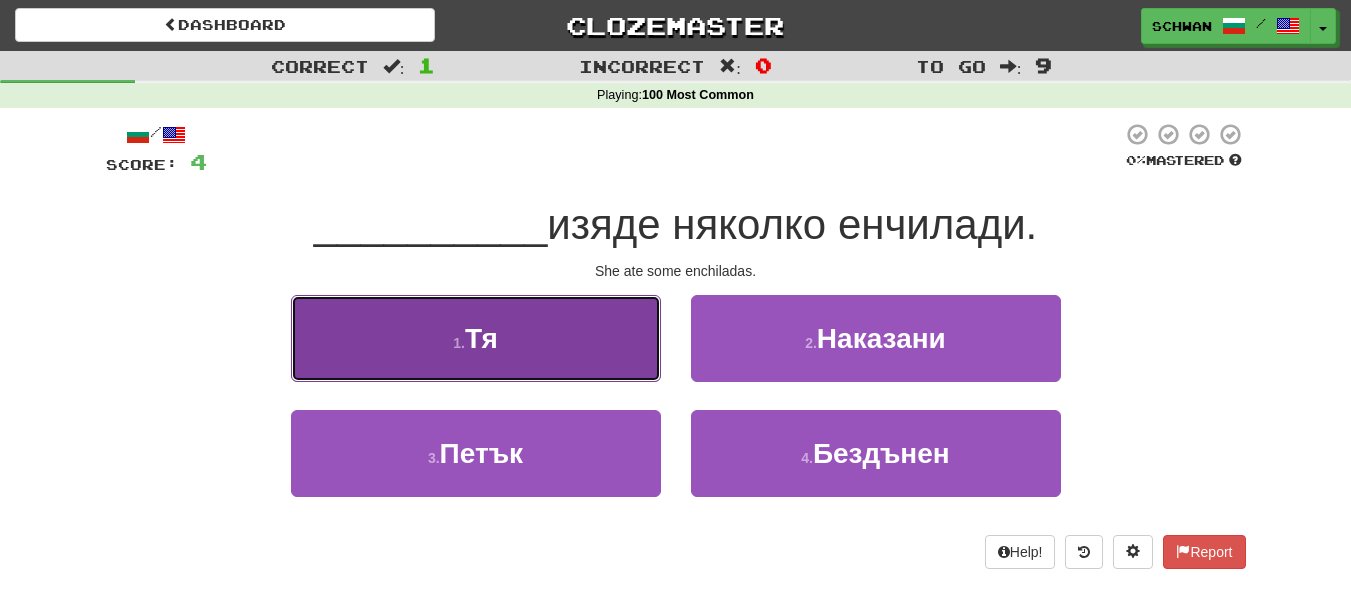 click on "1 .  Тя" at bounding box center [476, 338] 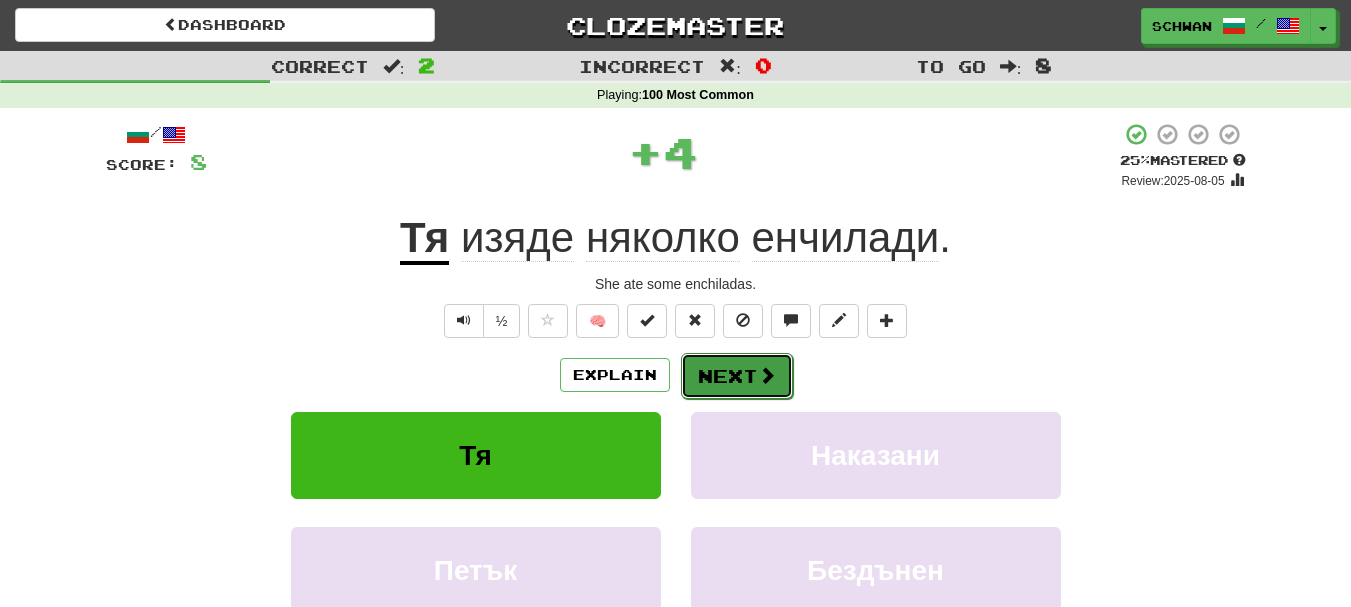 click on "Next" at bounding box center [737, 376] 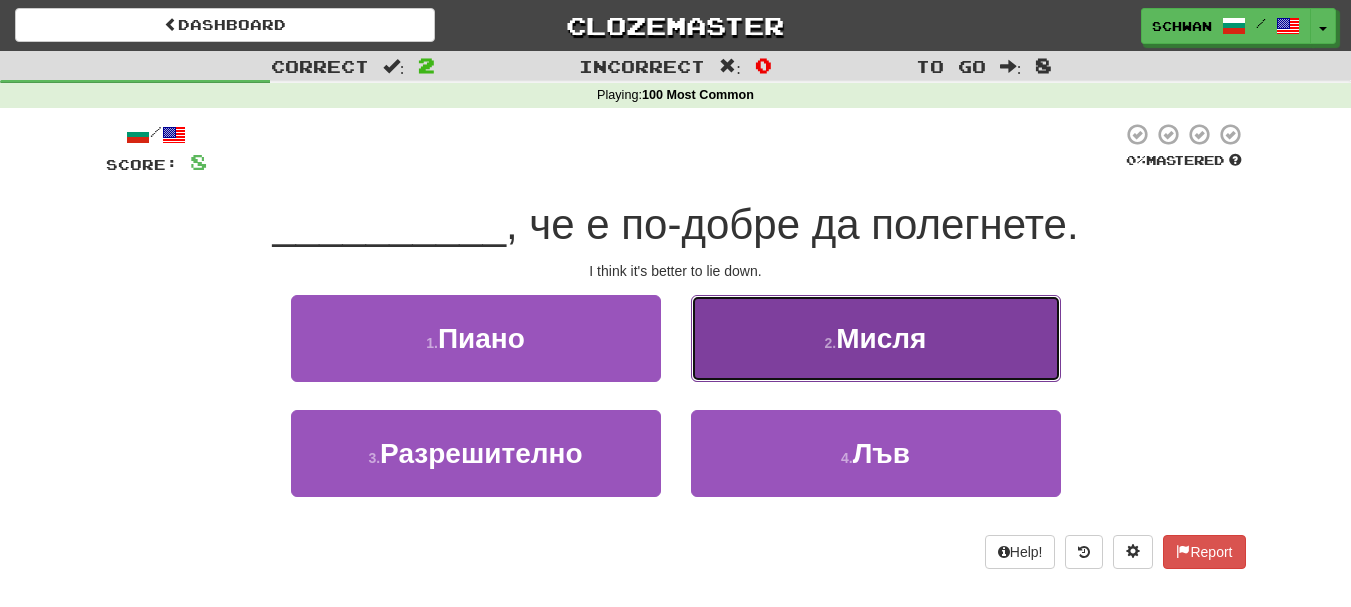 click on "2 .  Мисля" at bounding box center [876, 338] 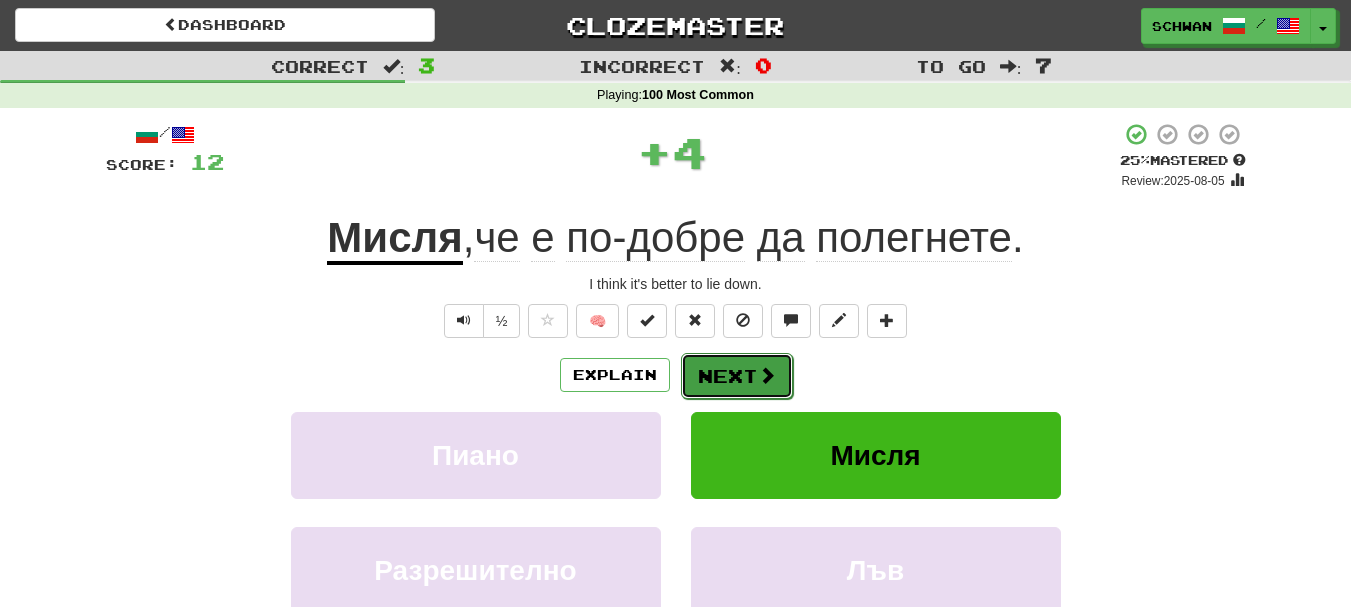 click on "Next" at bounding box center (737, 376) 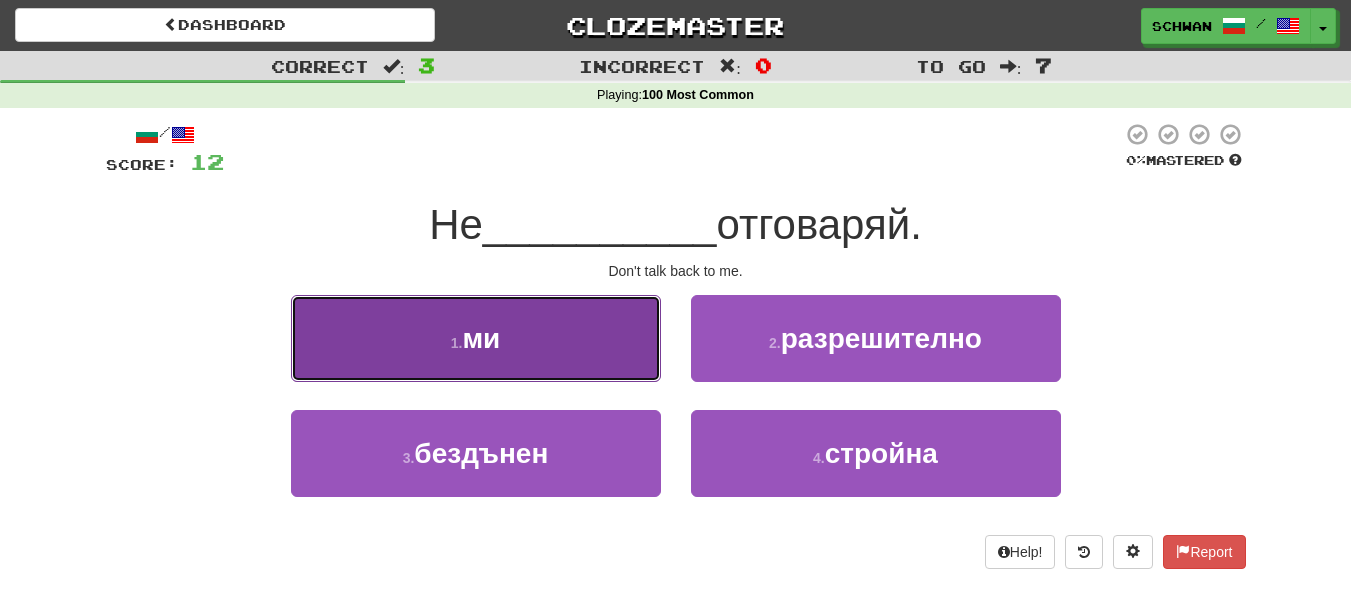 click on "1 .  ми" at bounding box center (476, 338) 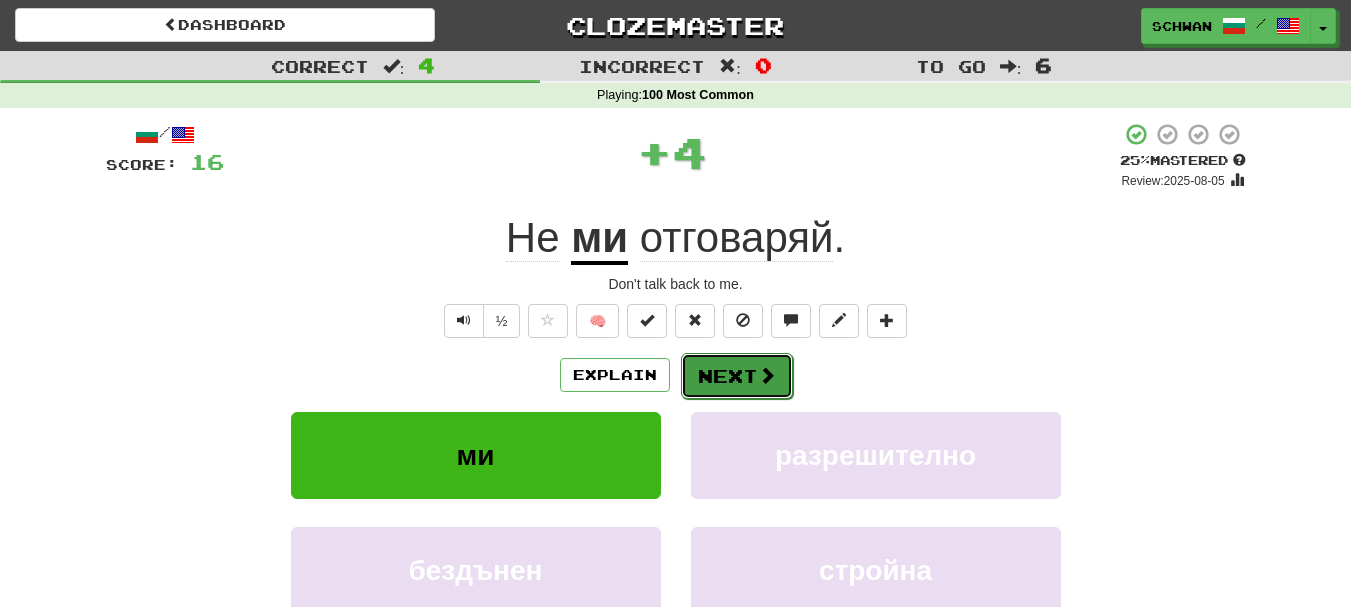 click on "Next" at bounding box center [737, 376] 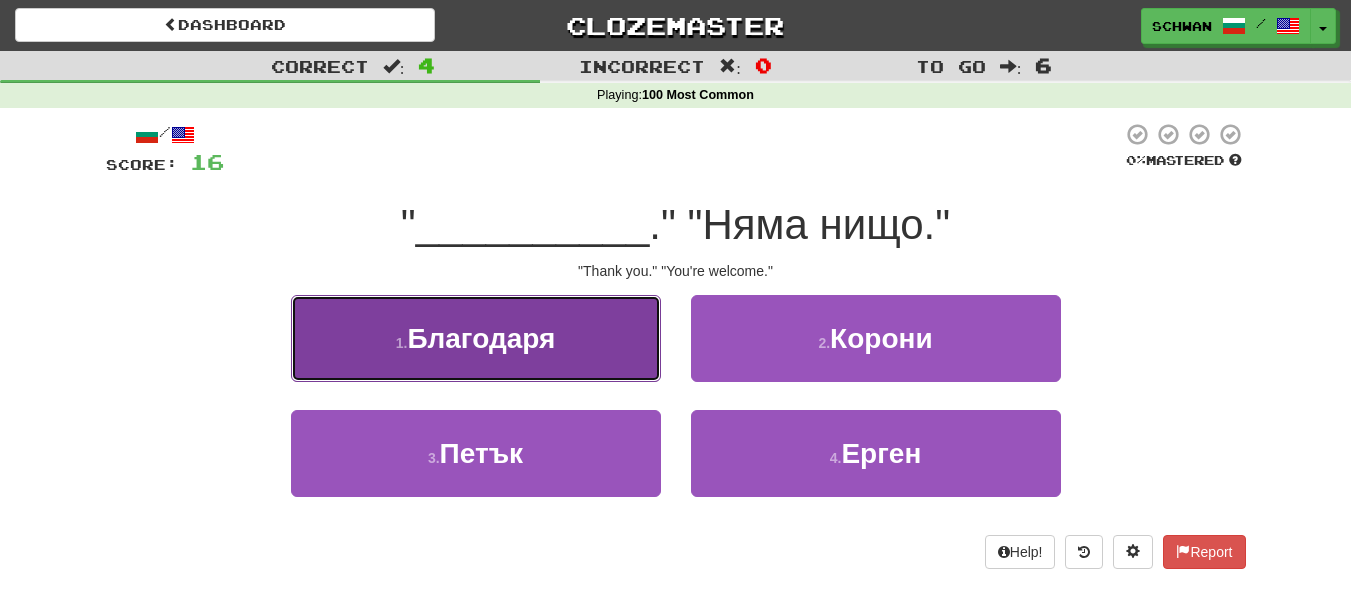 click on "1 .  Благодаря" at bounding box center (476, 338) 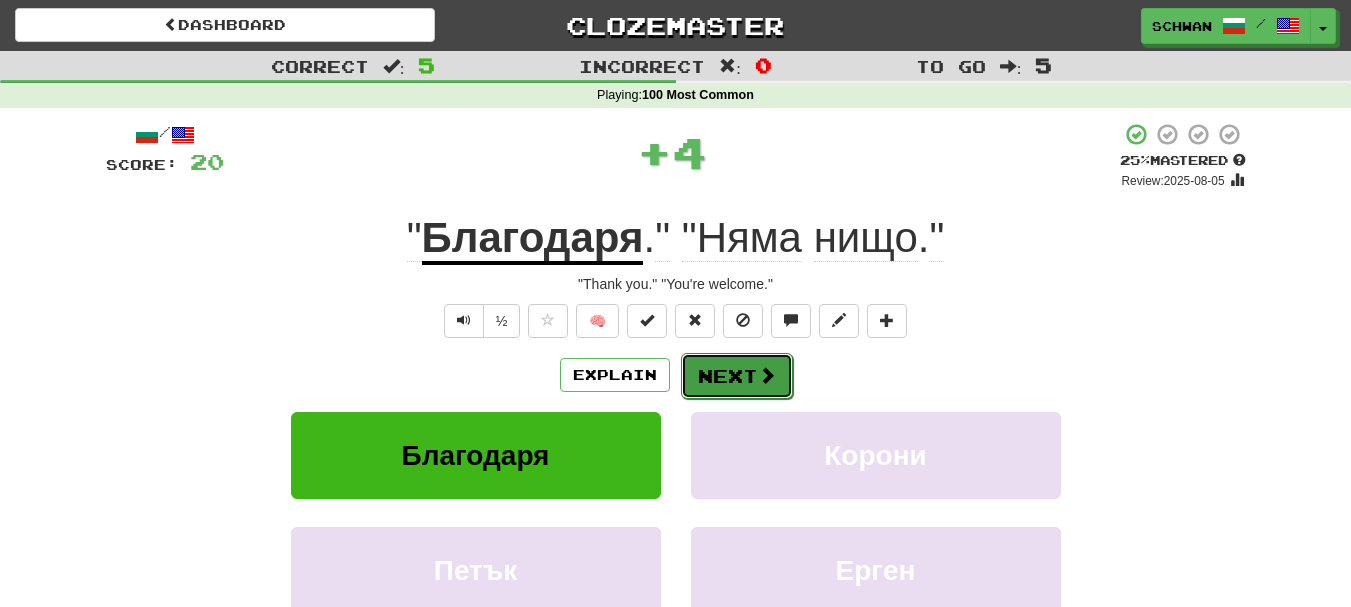 click on "Next" at bounding box center [737, 376] 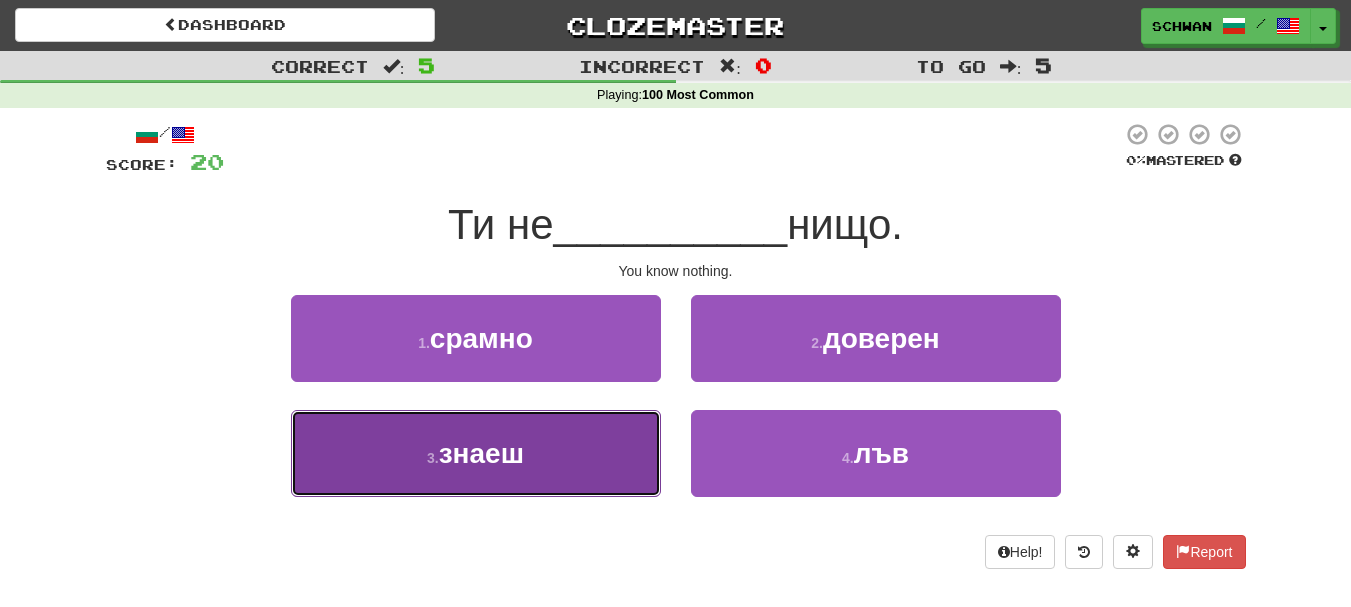 click on "3 .  знаеш" at bounding box center [476, 453] 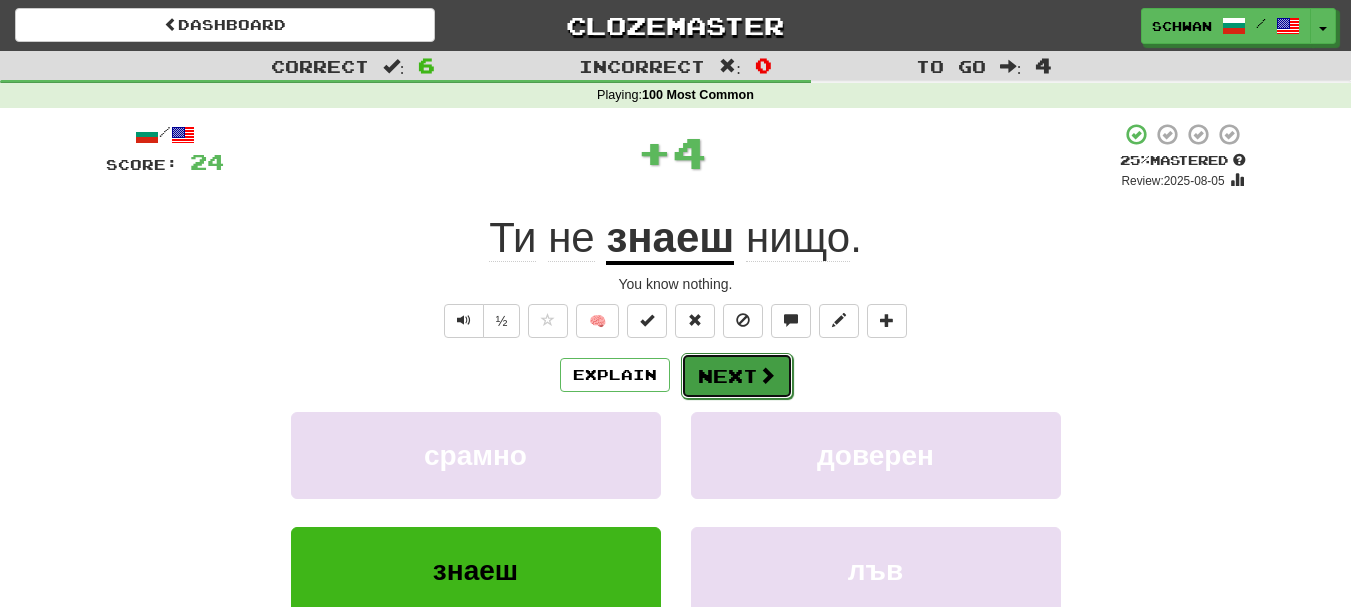 click on "Next" at bounding box center [737, 376] 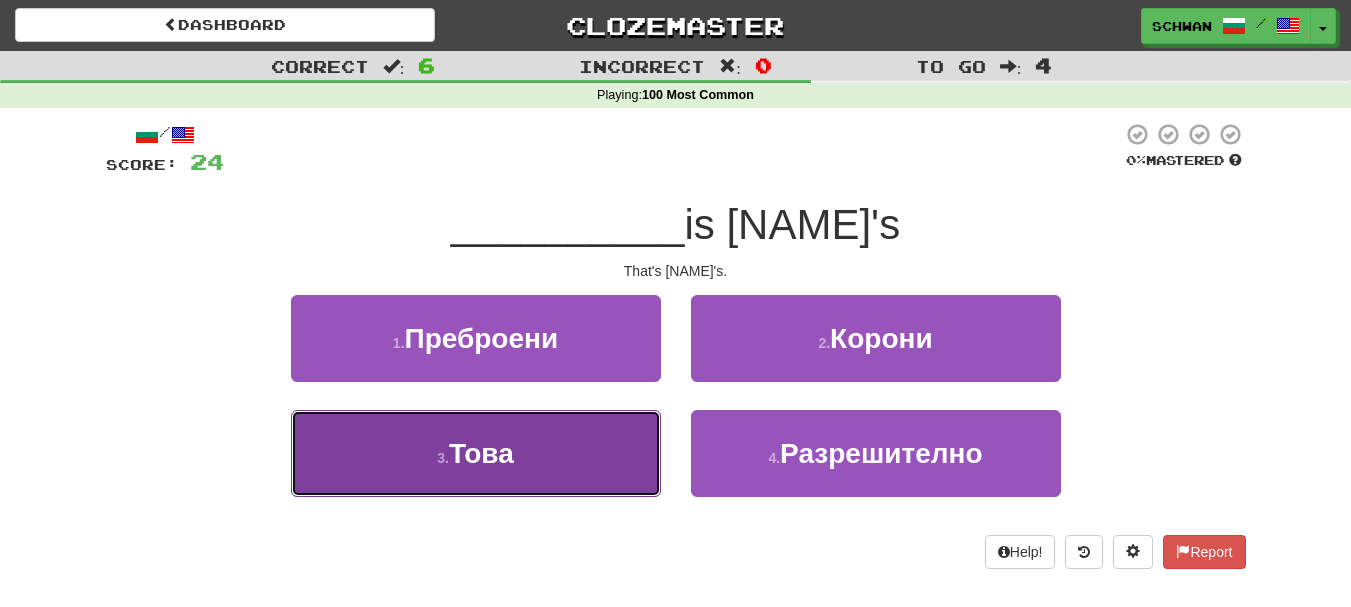 click on "3 .  Това" at bounding box center (476, 453) 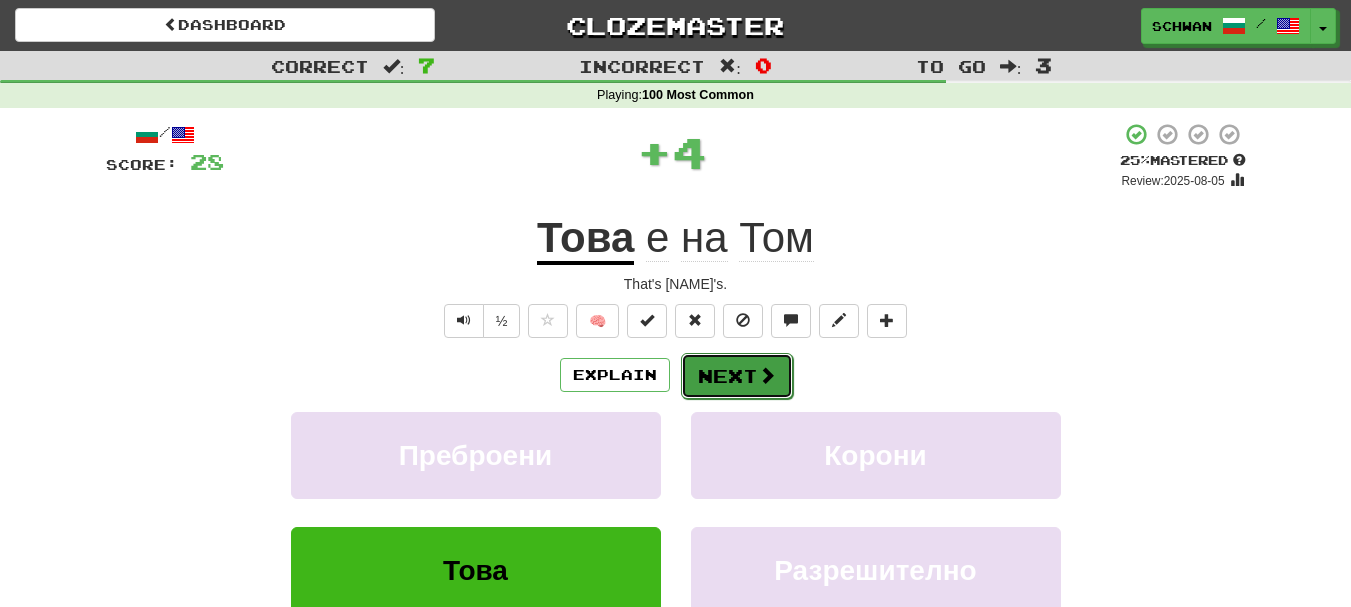 click on "Next" at bounding box center (737, 376) 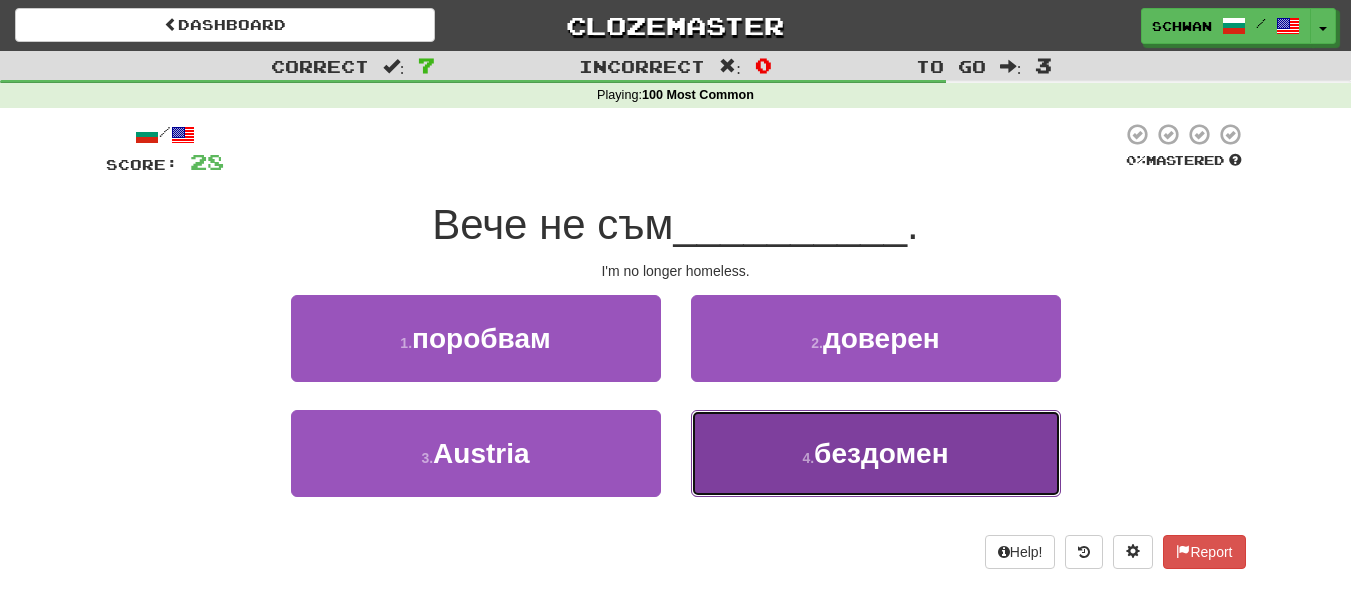click on "4 .  бездомен" at bounding box center (876, 453) 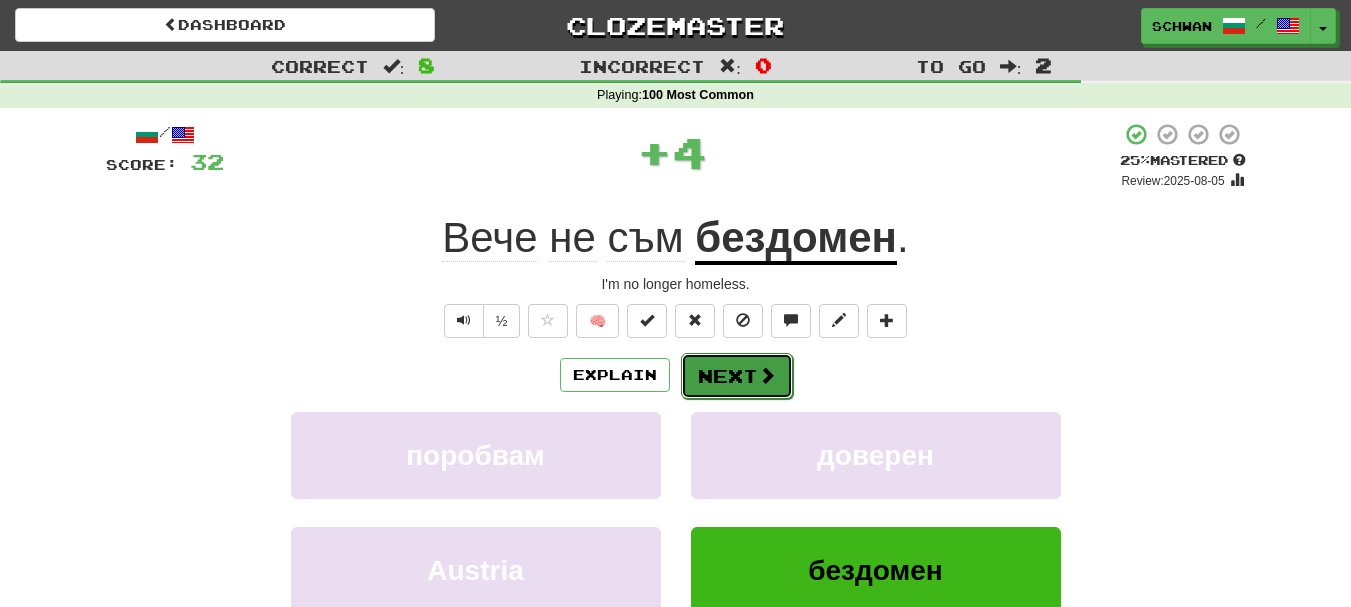 click on "Next" at bounding box center (737, 376) 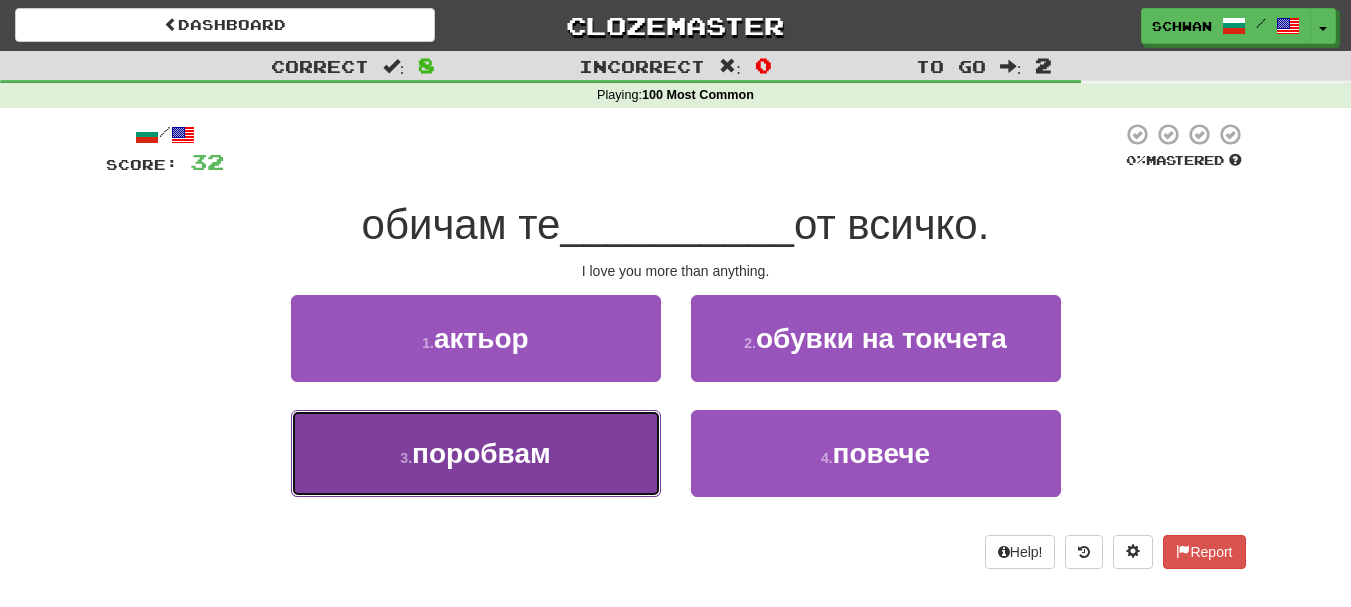 click on "3 .  поробвам" at bounding box center [476, 453] 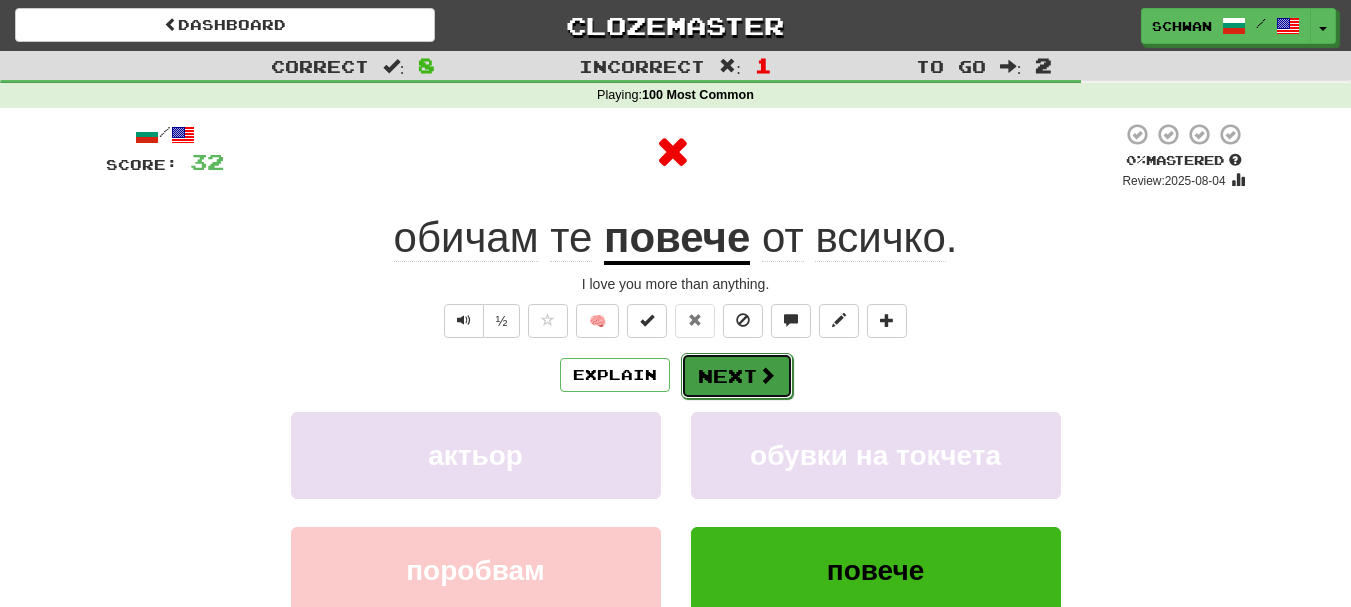 click on "Next" at bounding box center (737, 376) 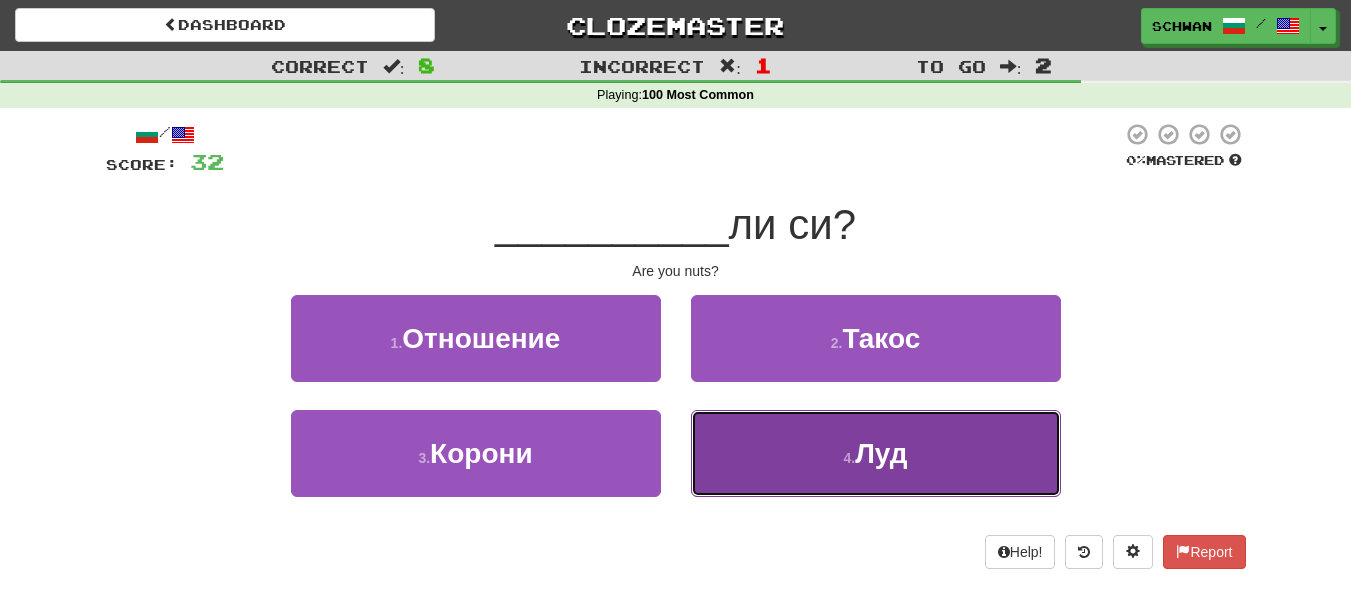 click on "4 .  Луд" at bounding box center (876, 453) 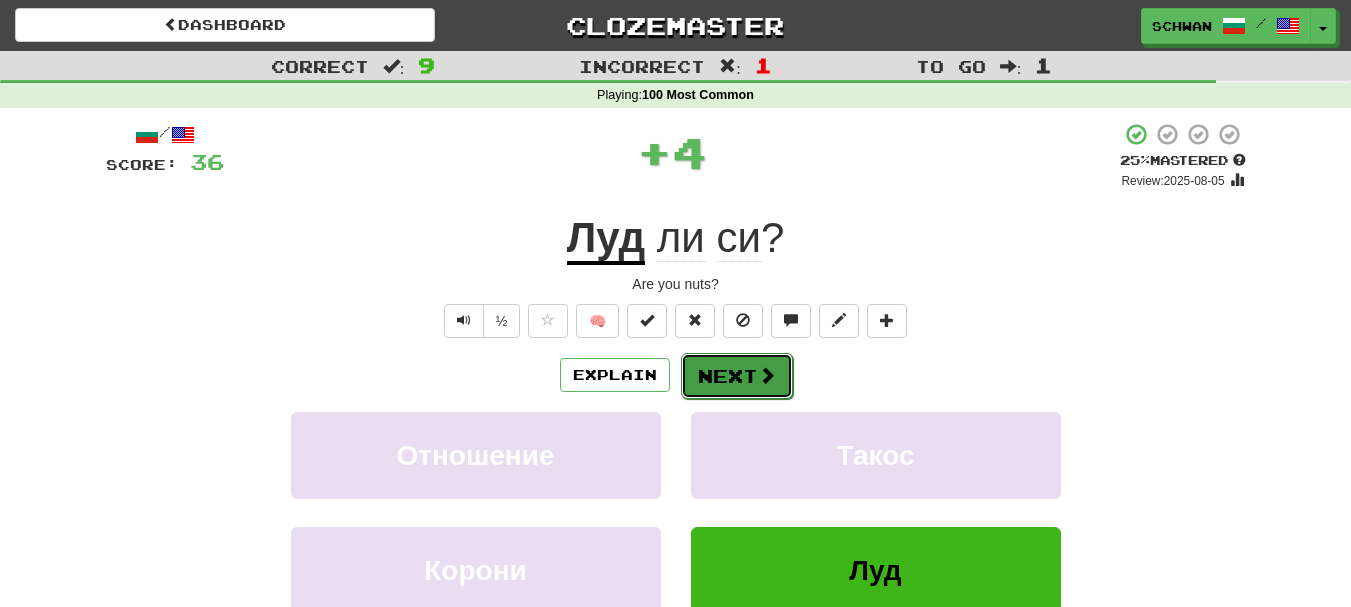 click on "Next" at bounding box center [737, 376] 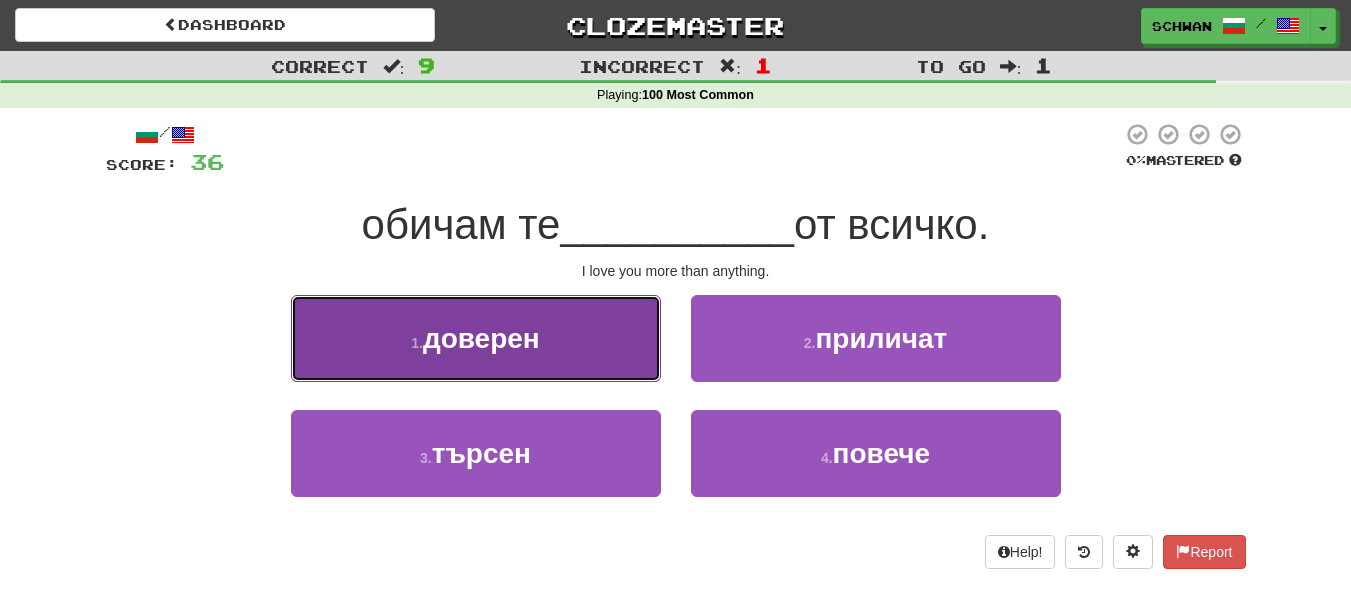 click on "1 .  доверен" at bounding box center [476, 338] 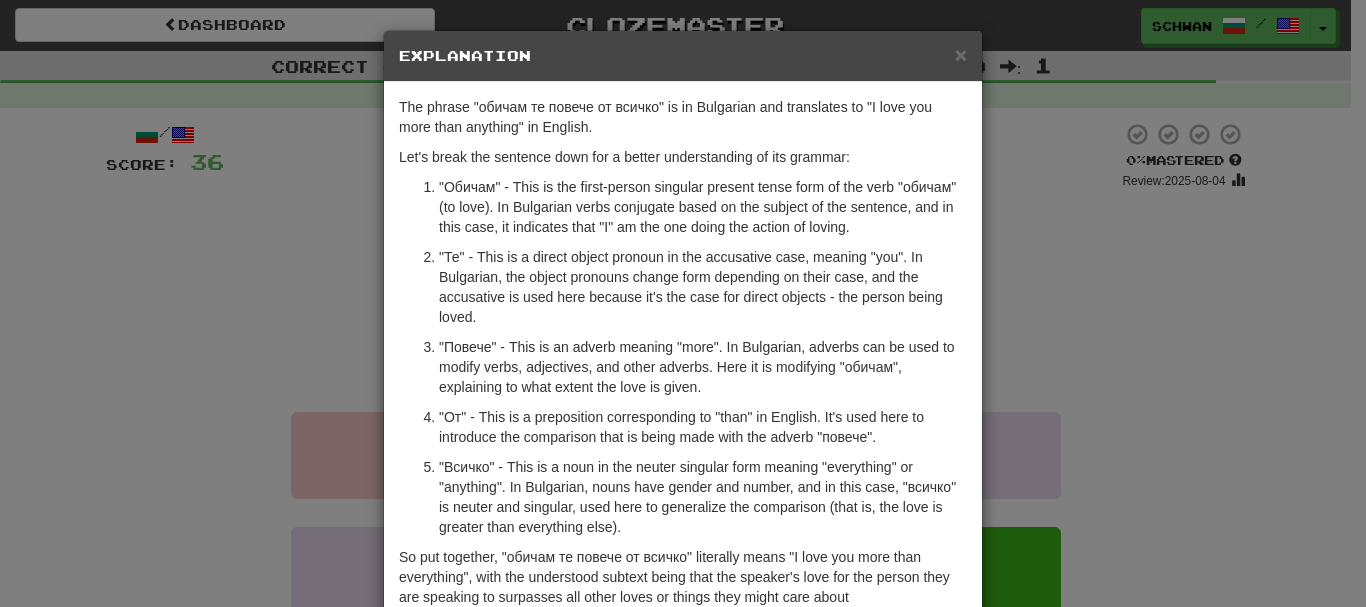click on "× Explanation" at bounding box center [683, 56] 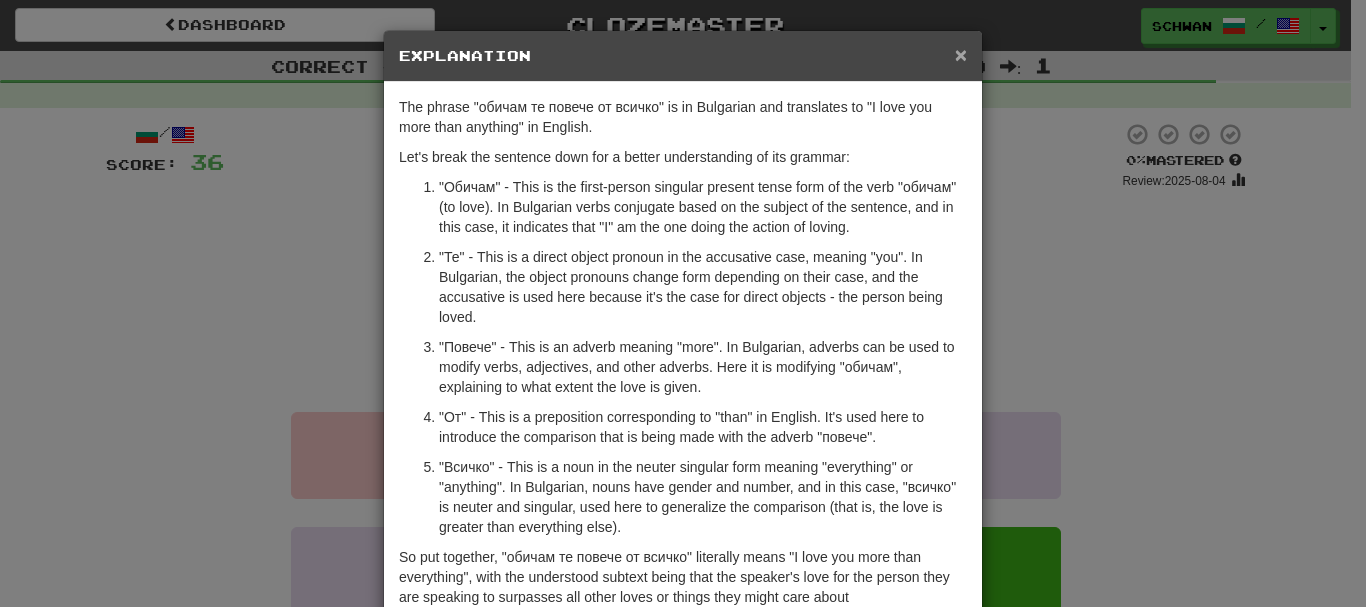 click on "×" at bounding box center [961, 54] 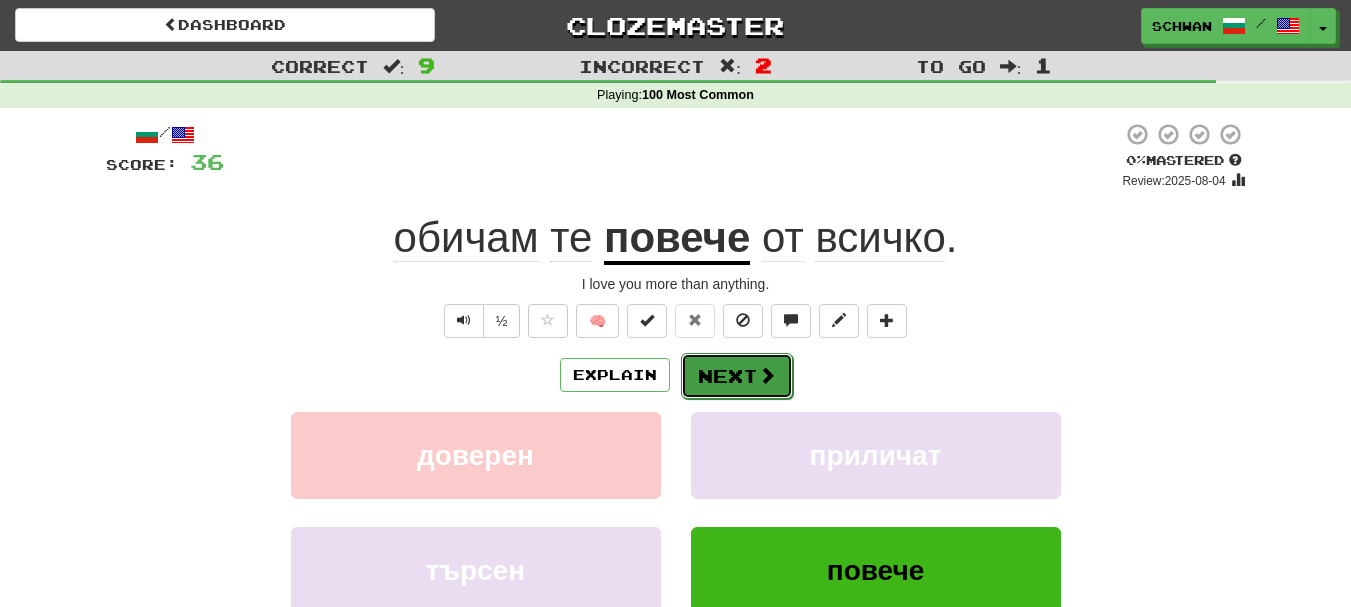 click at bounding box center (767, 375) 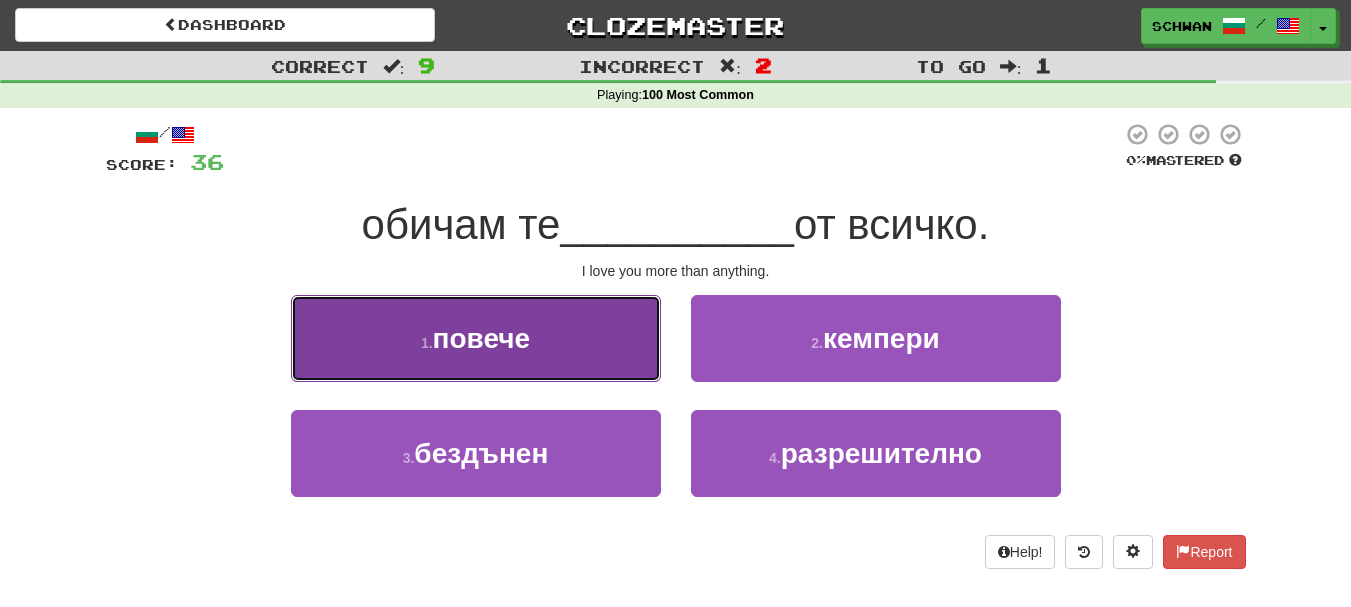 click on "повече" at bounding box center (482, 338) 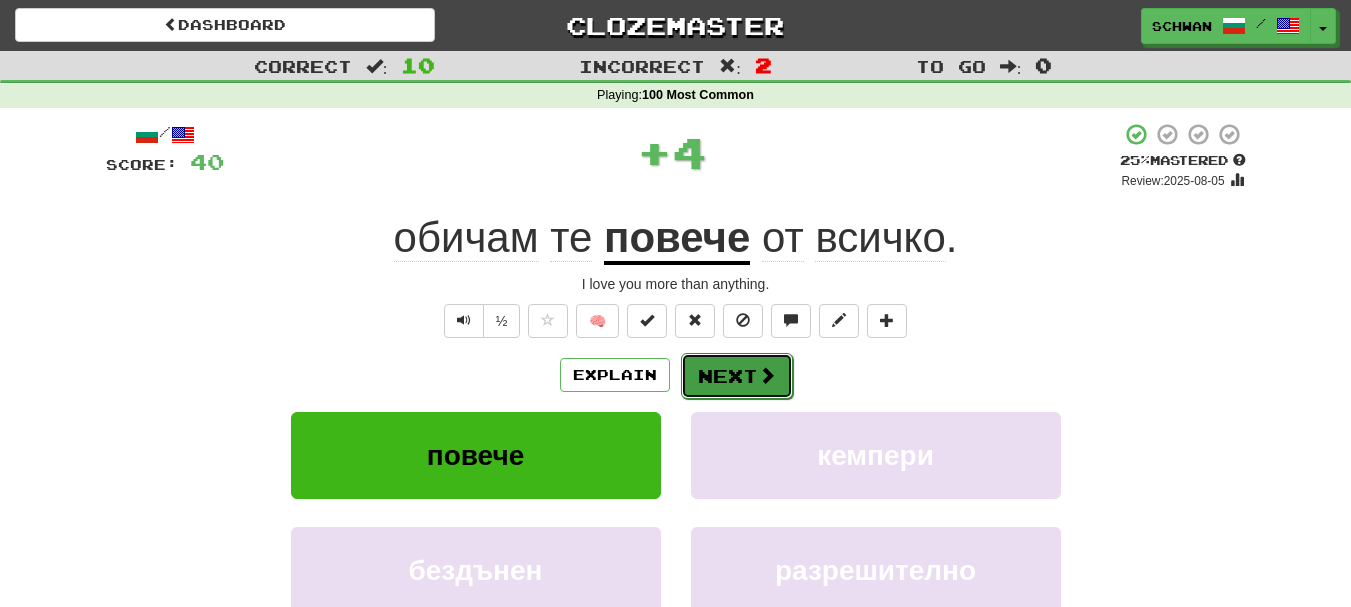 click on "Next" at bounding box center (737, 376) 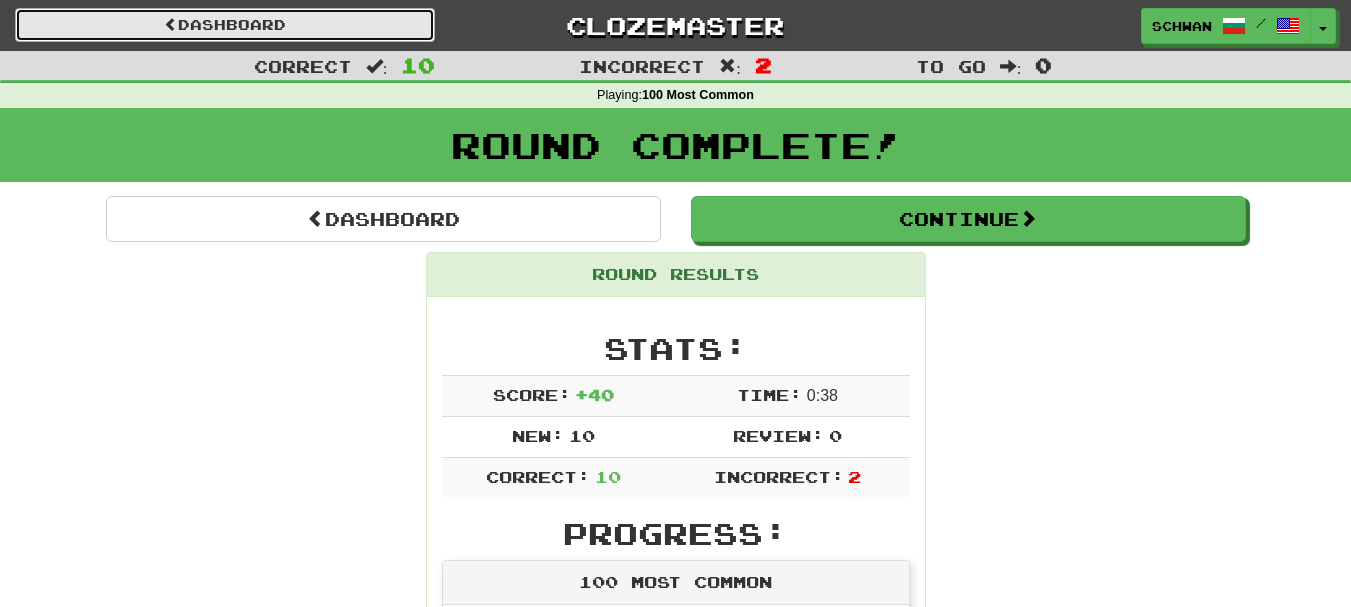 click on "Dashboard" at bounding box center (225, 25) 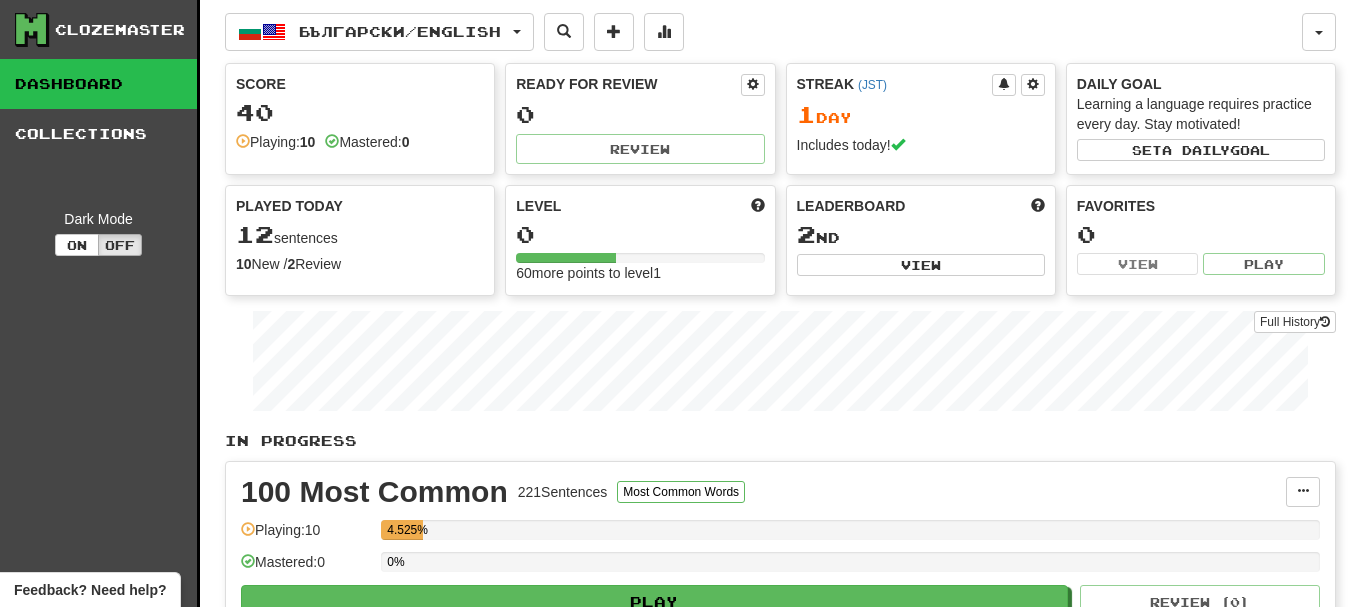 scroll, scrollTop: 0, scrollLeft: 0, axis: both 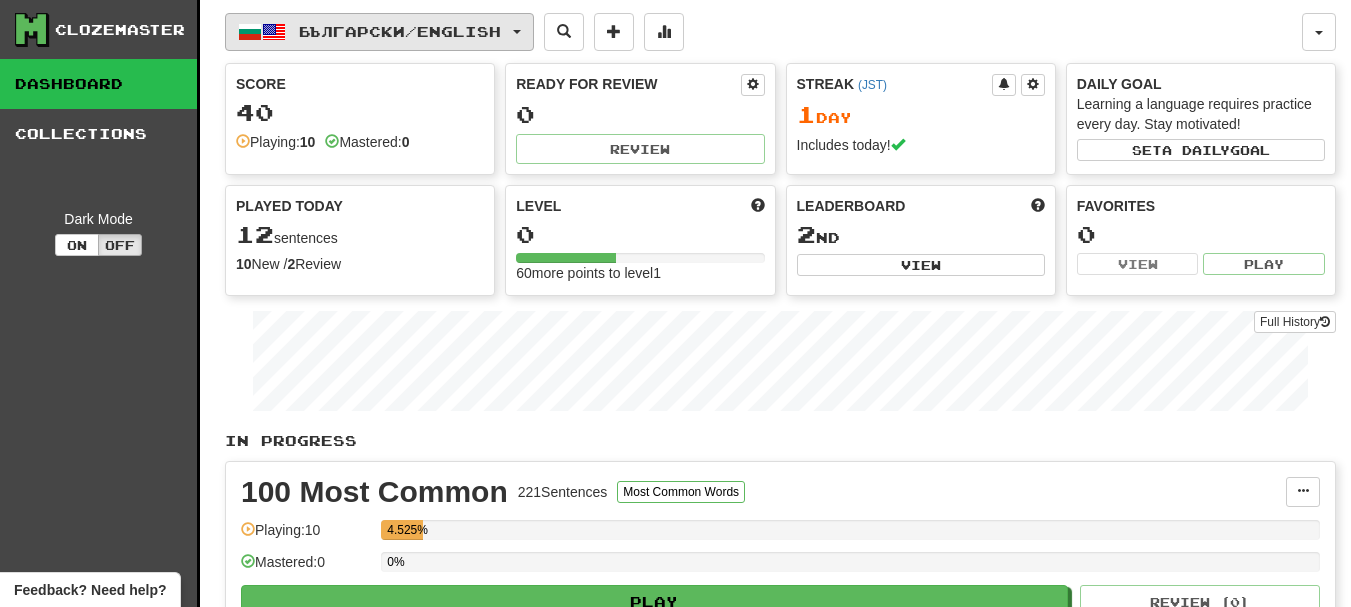 click on "Български  /  English" at bounding box center [379, 32] 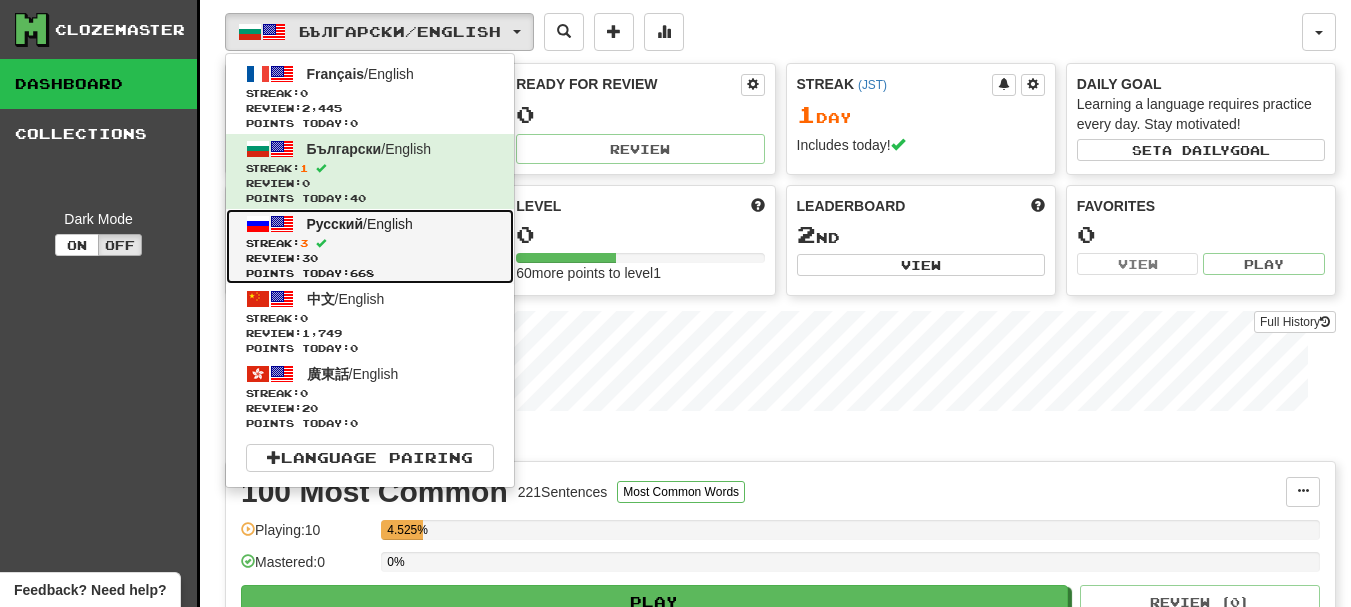 click on "Русский" at bounding box center [335, 224] 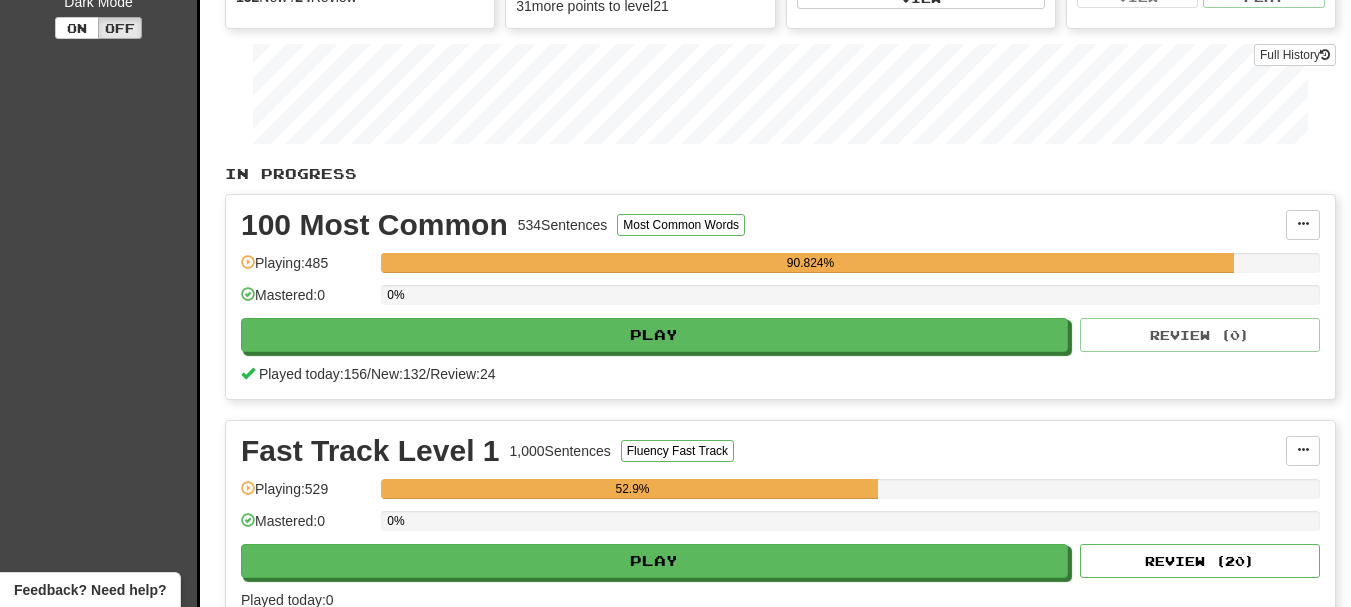 scroll, scrollTop: 300, scrollLeft: 0, axis: vertical 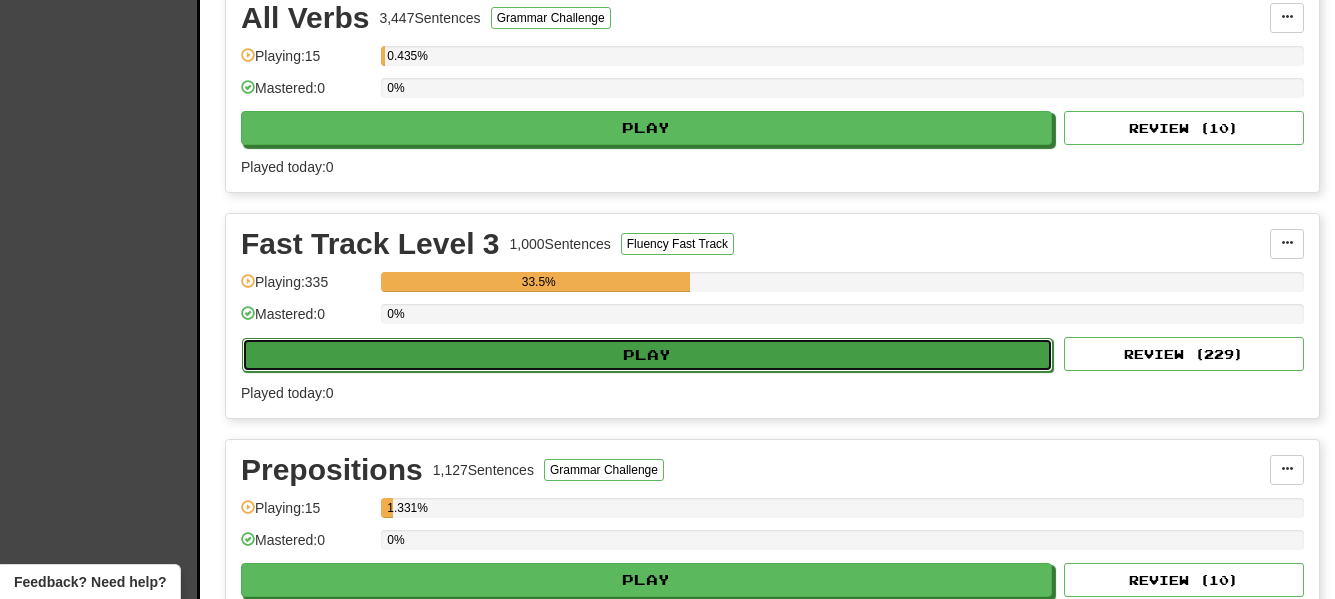 click on "Play" at bounding box center (647, 355) 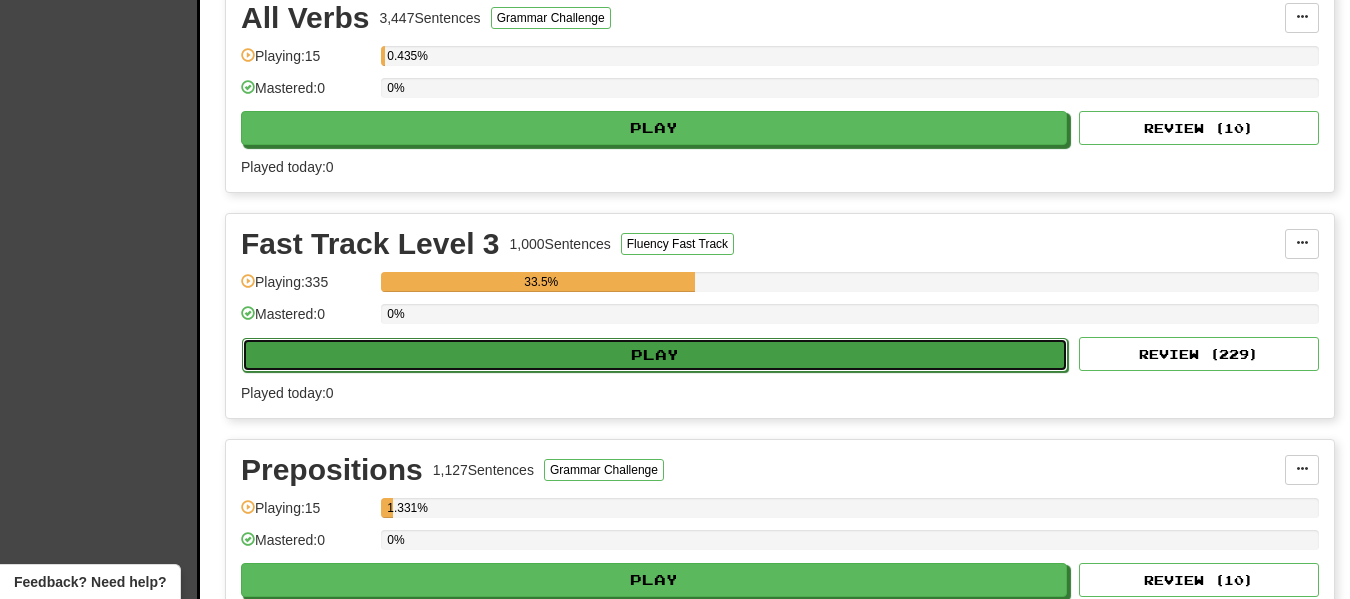 select on "**" 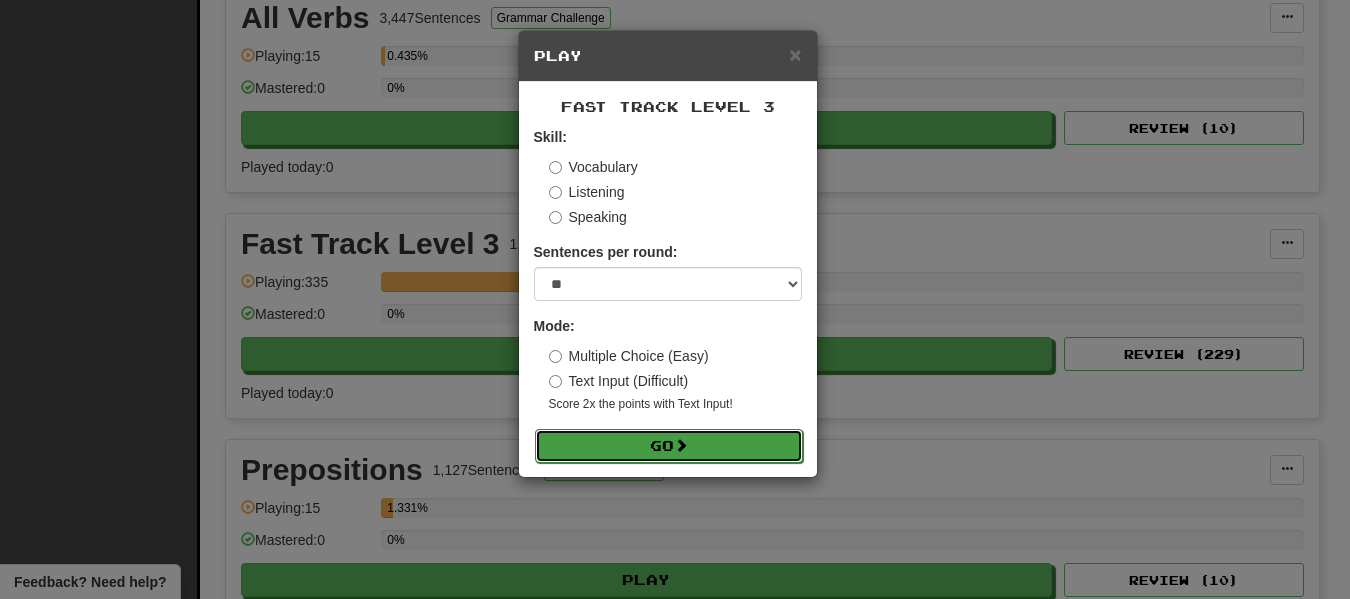 click on "Go" at bounding box center [669, 446] 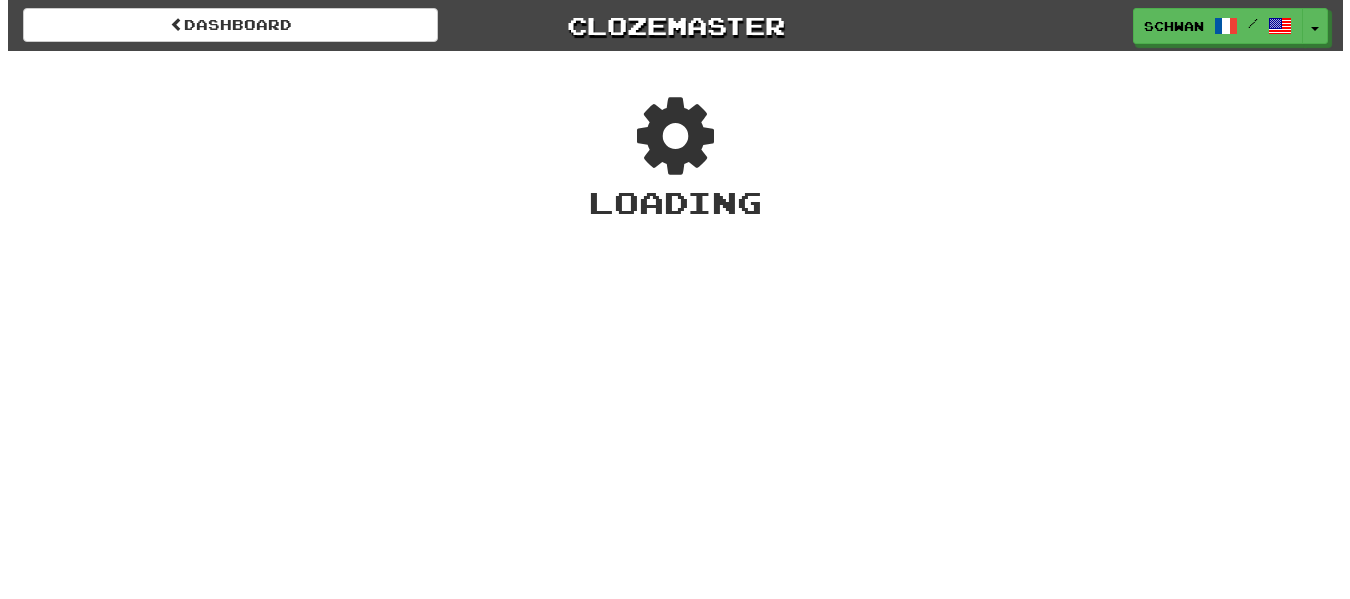 scroll, scrollTop: 0, scrollLeft: 0, axis: both 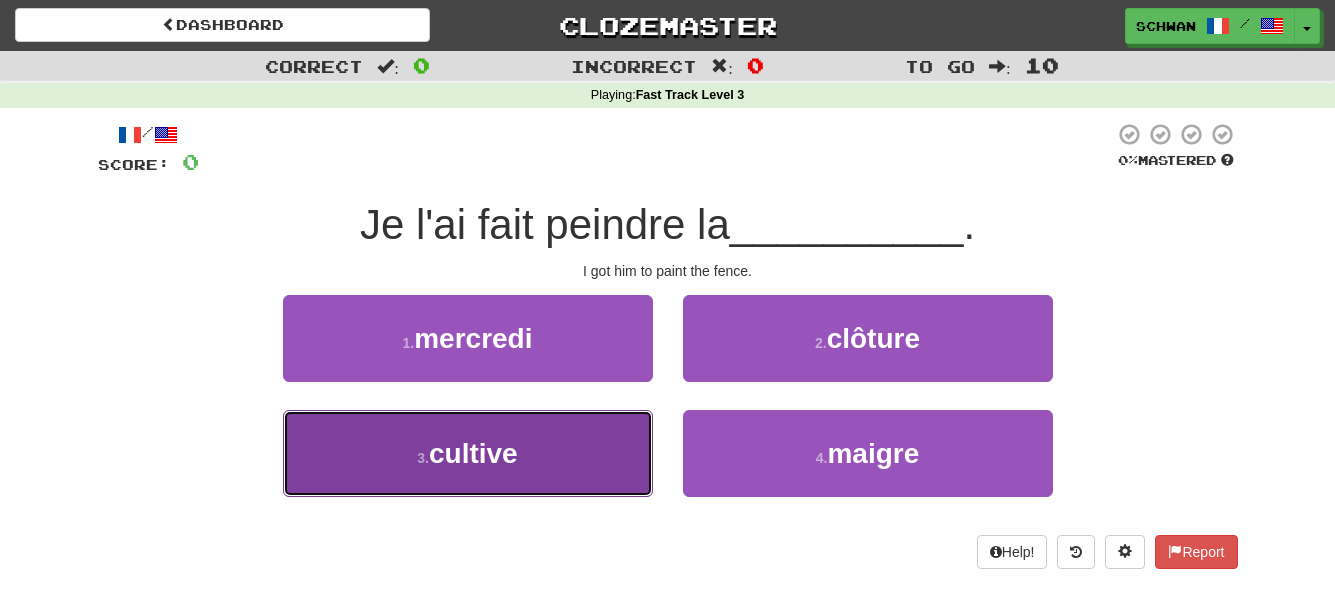 click on "3 .  cultive" at bounding box center [468, 453] 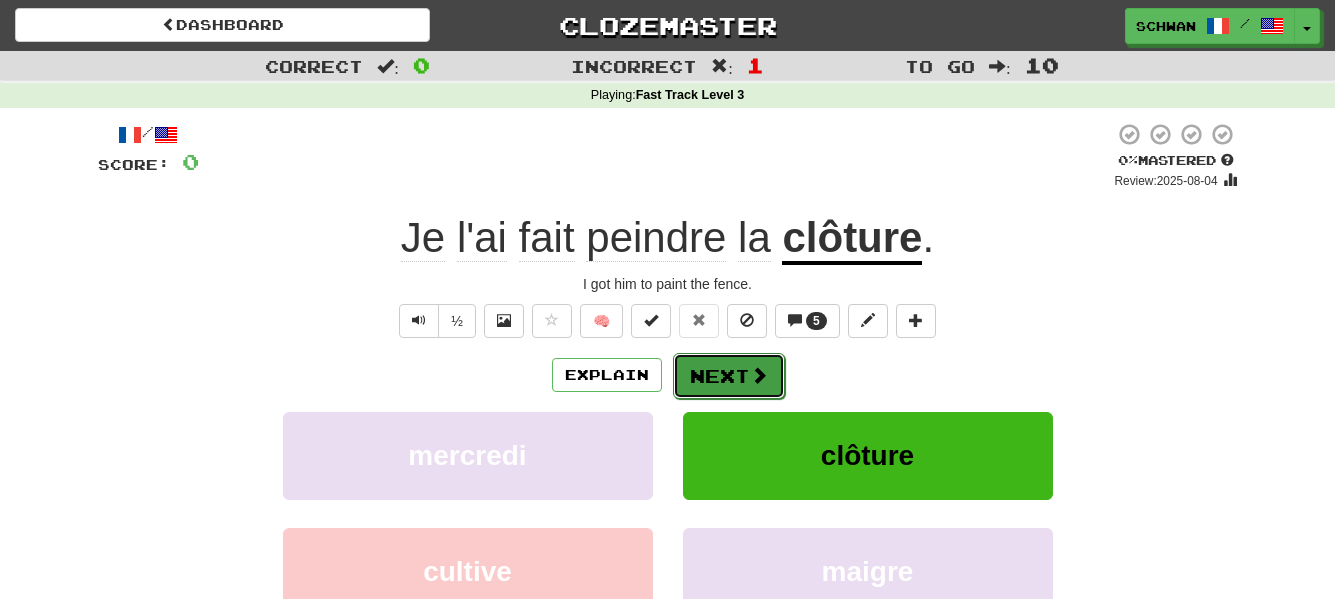 click on "Next" at bounding box center [729, 376] 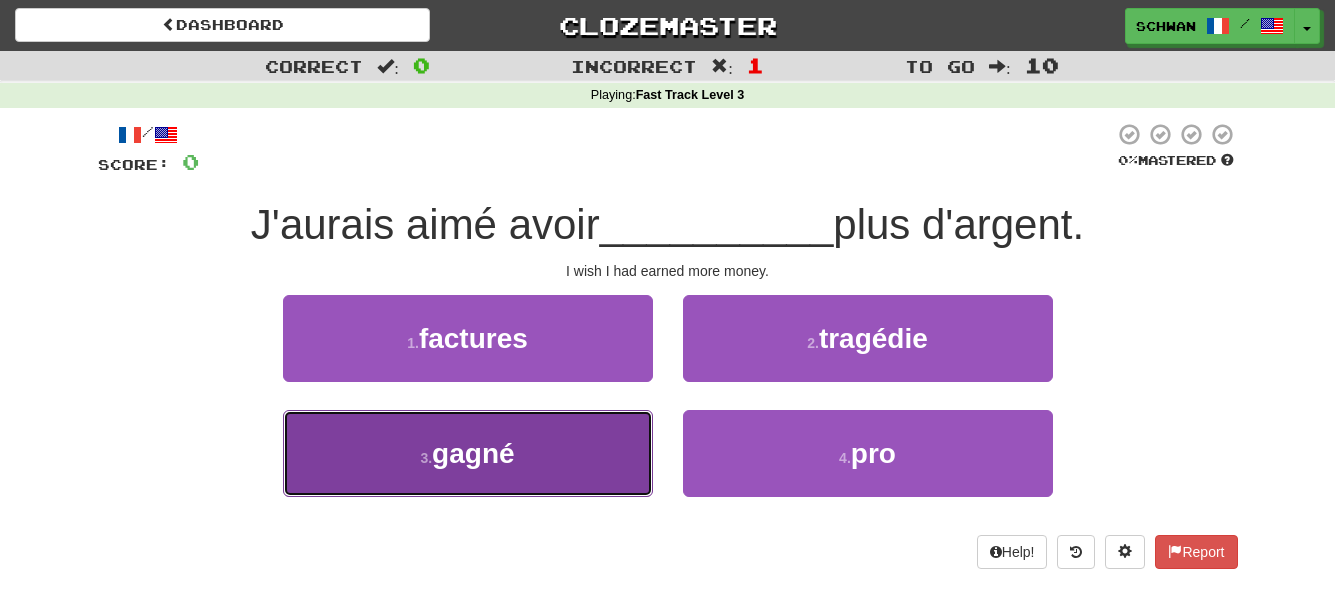 click on "3 .  gagné" at bounding box center (468, 453) 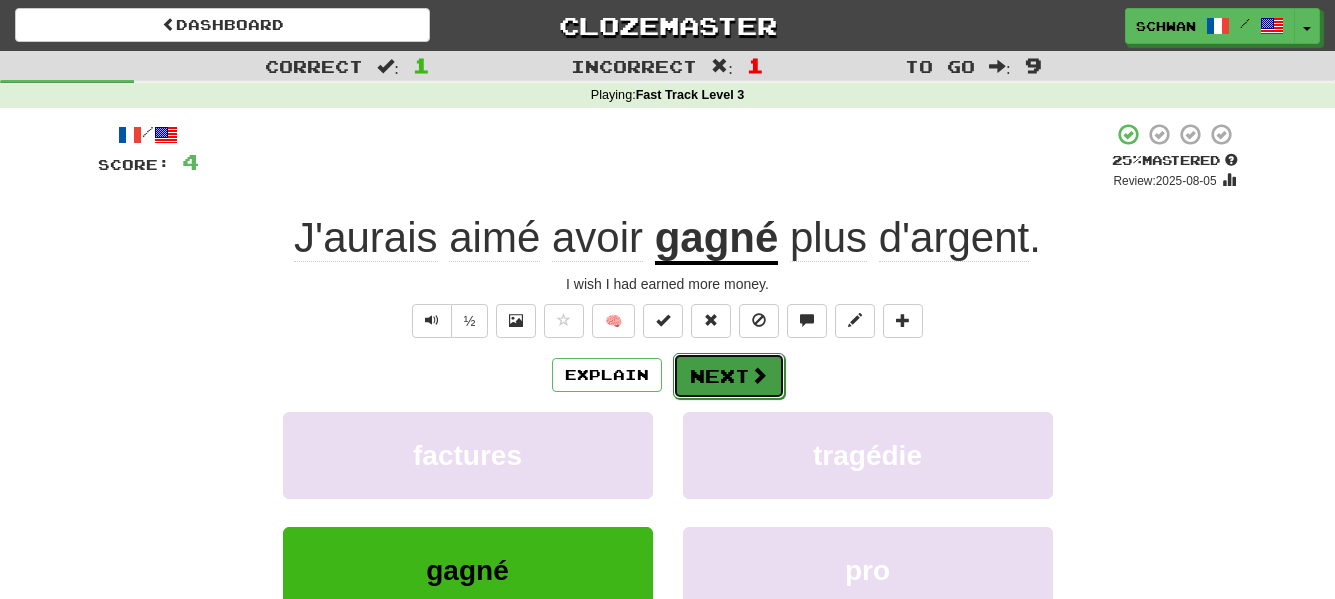 click on "Next" at bounding box center (729, 376) 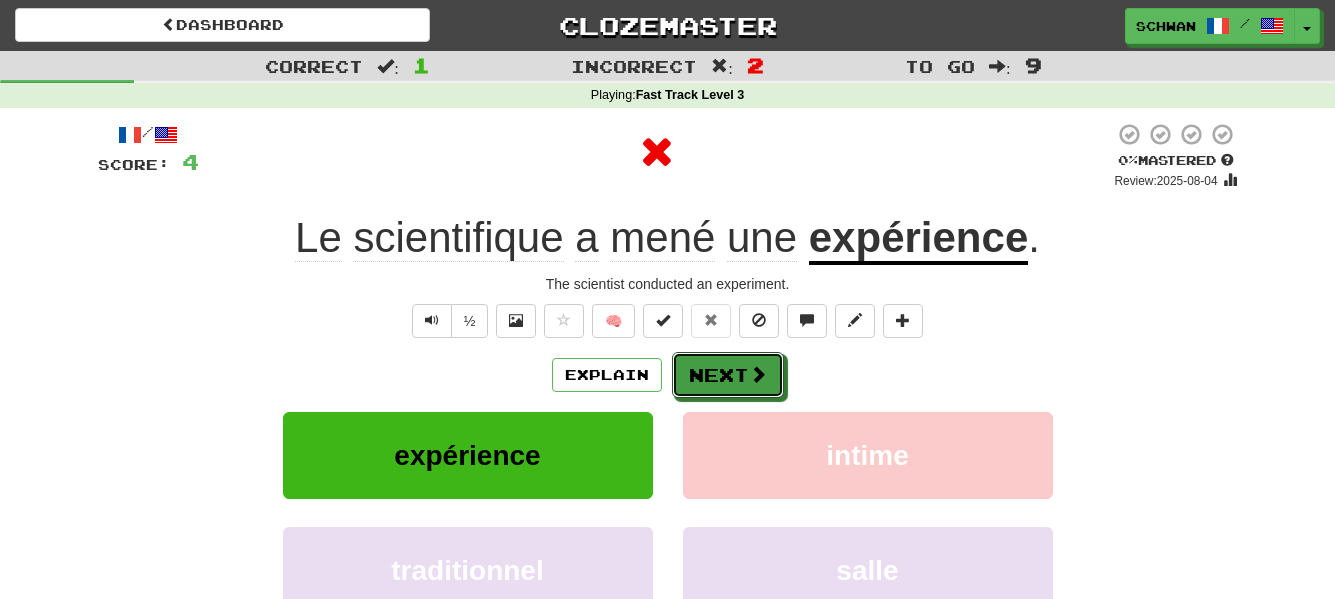 click on "Next" at bounding box center (728, 375) 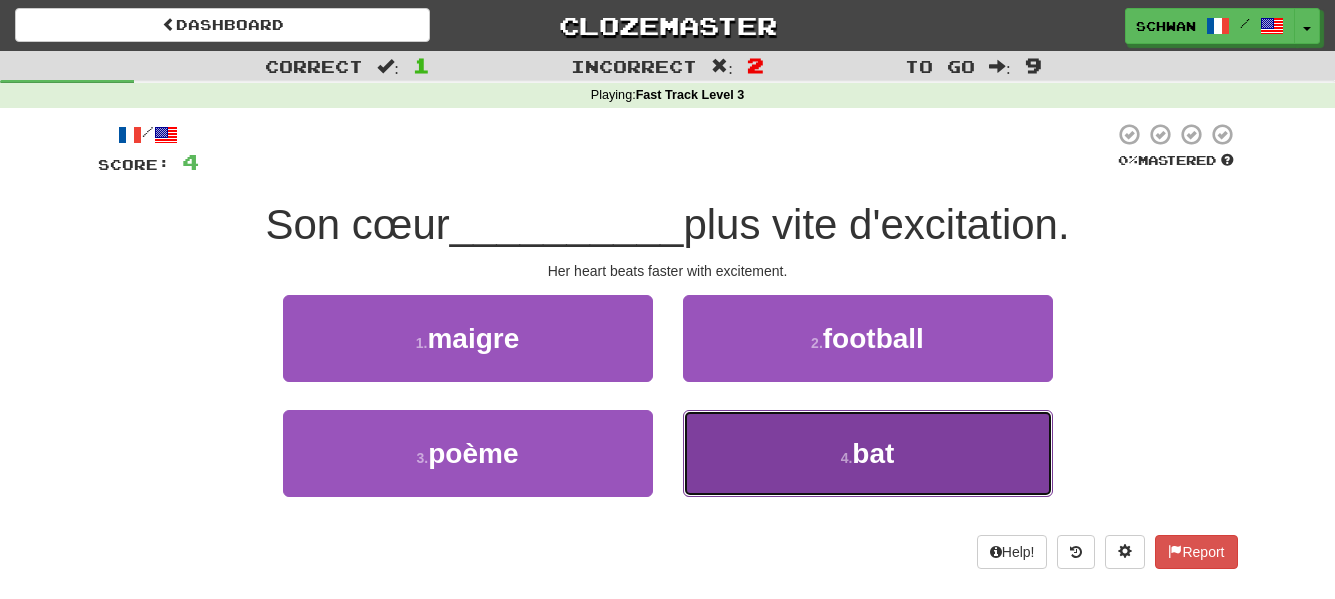 click on "4 .  bat" at bounding box center [868, 453] 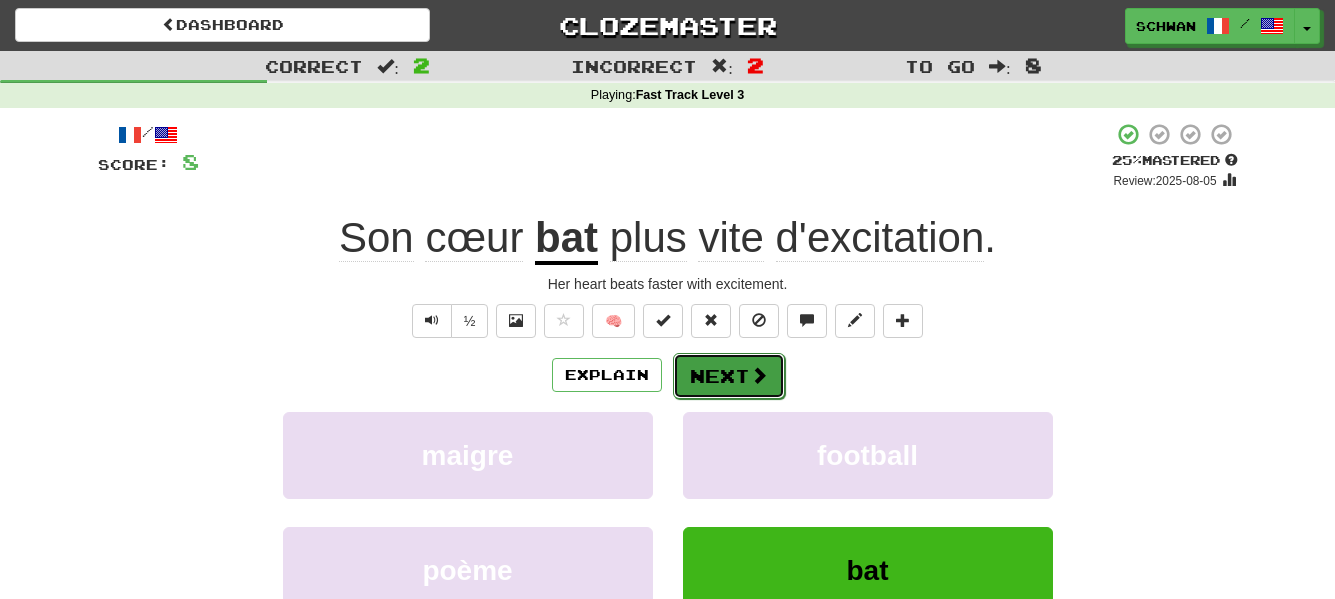 click on "Next" at bounding box center (729, 376) 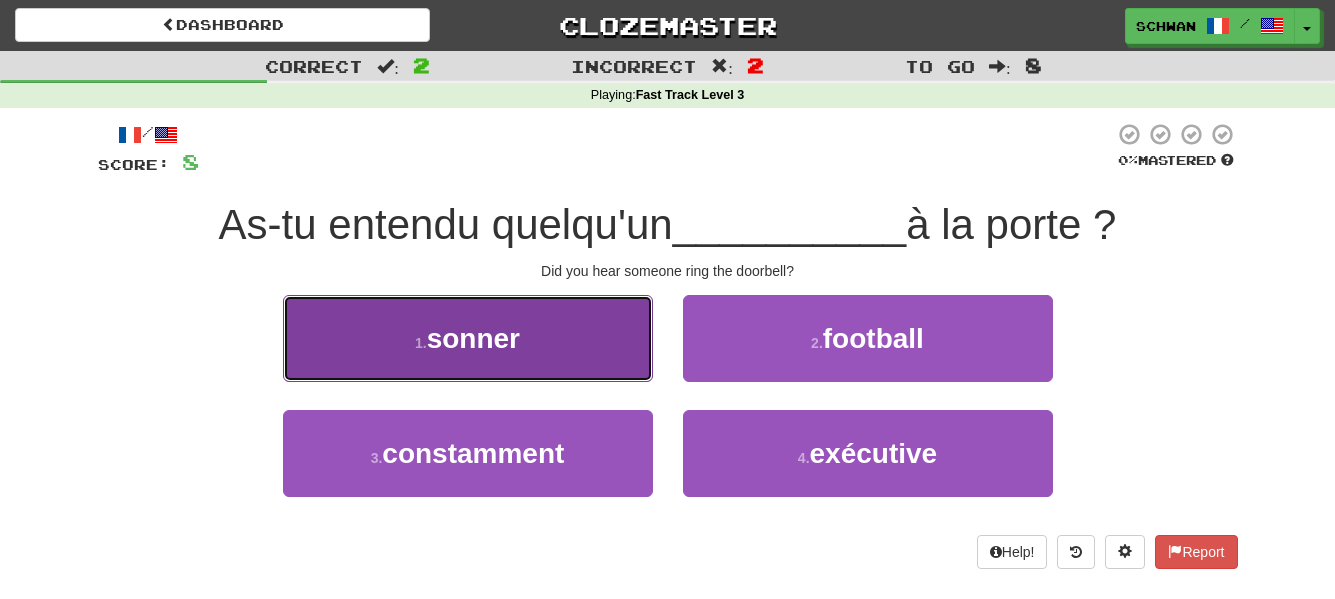 click on "sonner" at bounding box center (473, 338) 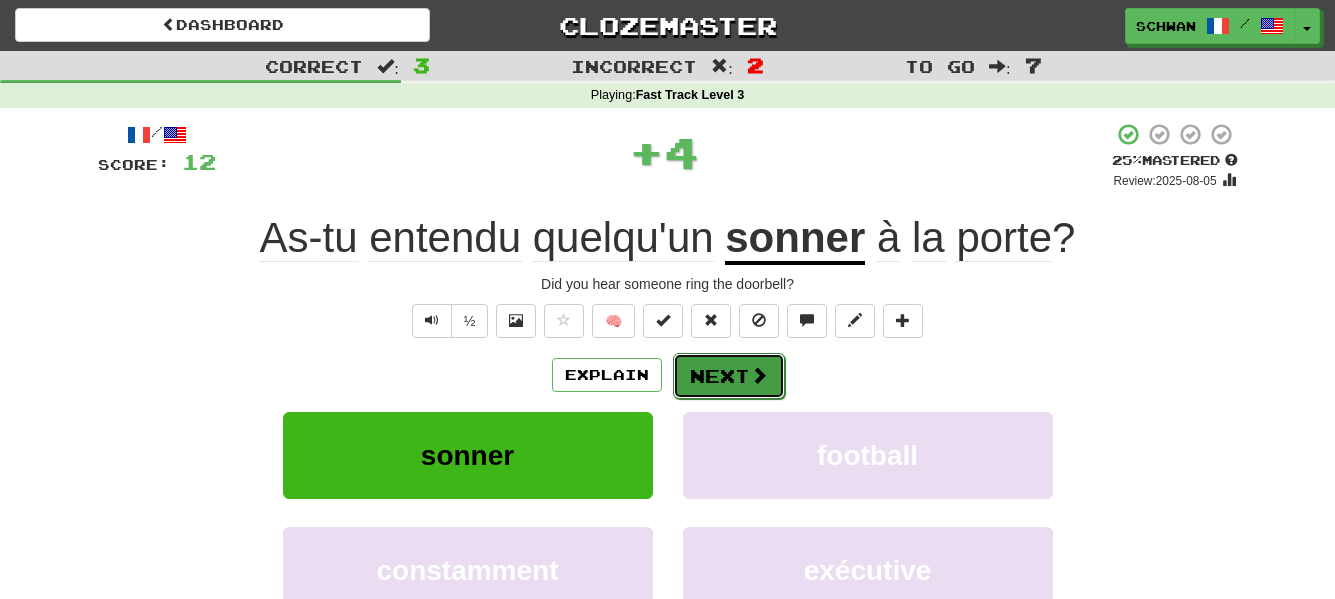 click on "Next" at bounding box center (729, 376) 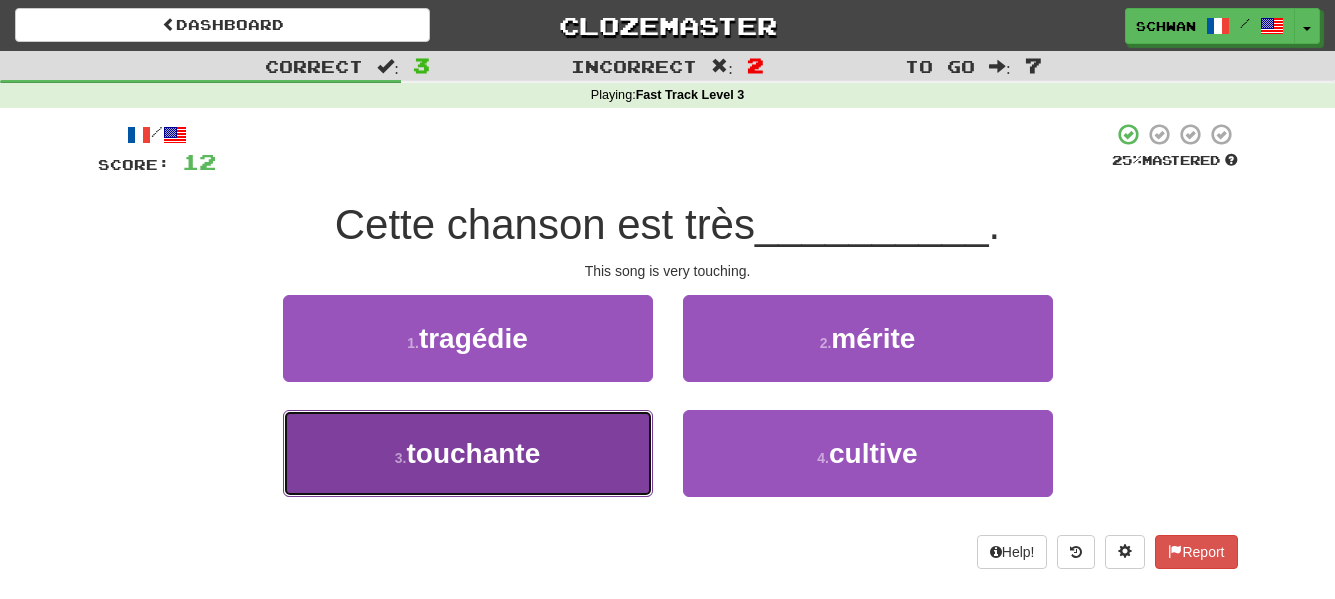 click on "touchante" at bounding box center [473, 453] 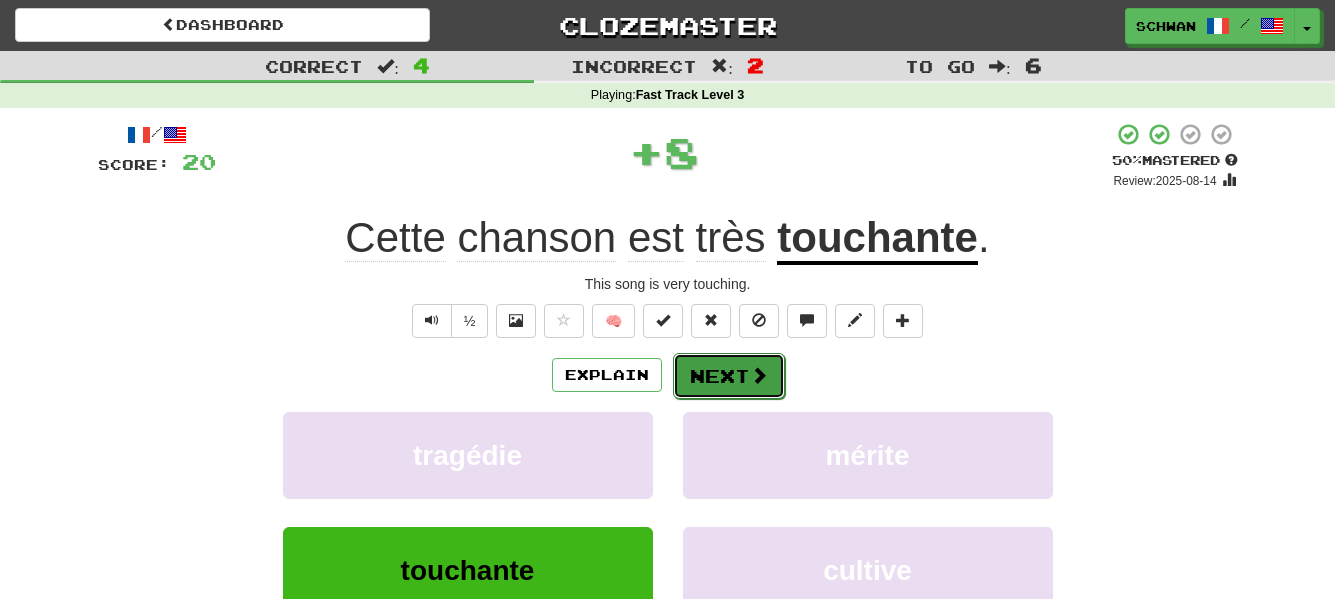 click on "Next" at bounding box center [729, 376] 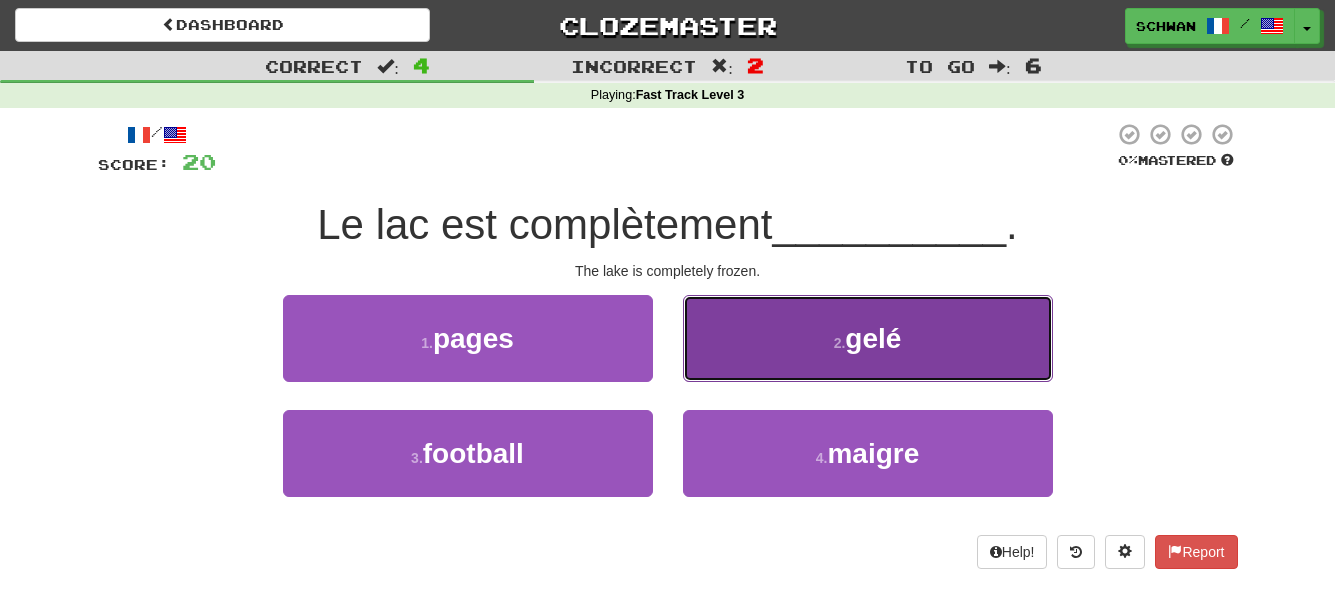 click on "2 .  gelé" at bounding box center (868, 338) 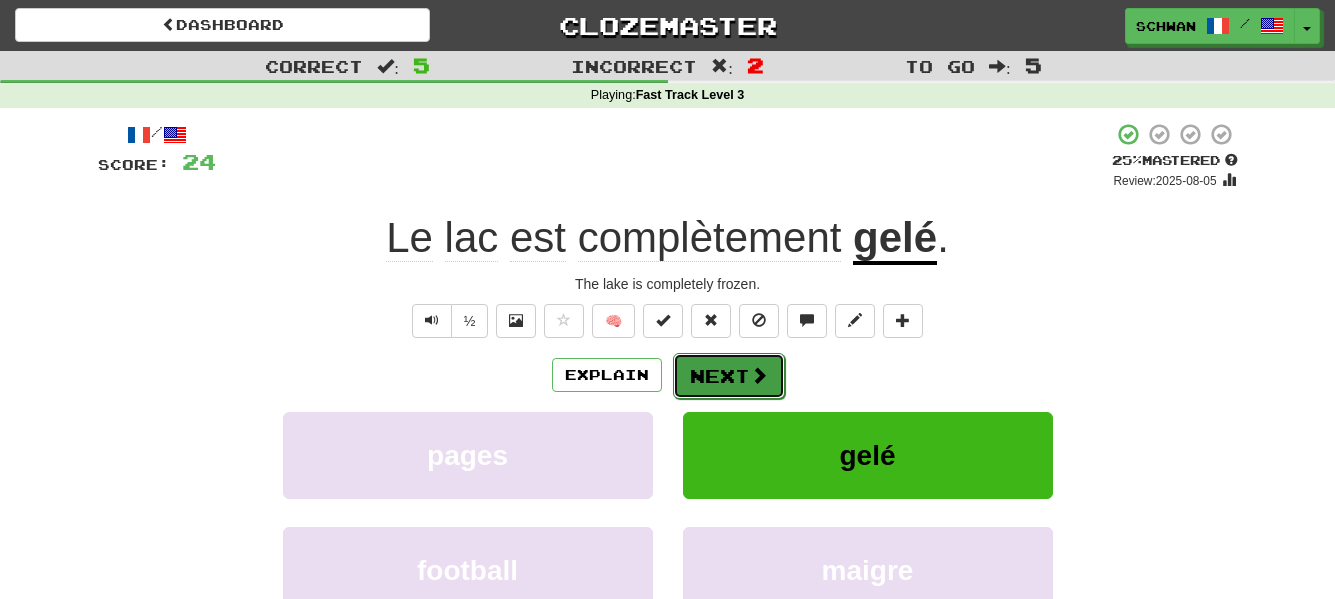 click at bounding box center (759, 375) 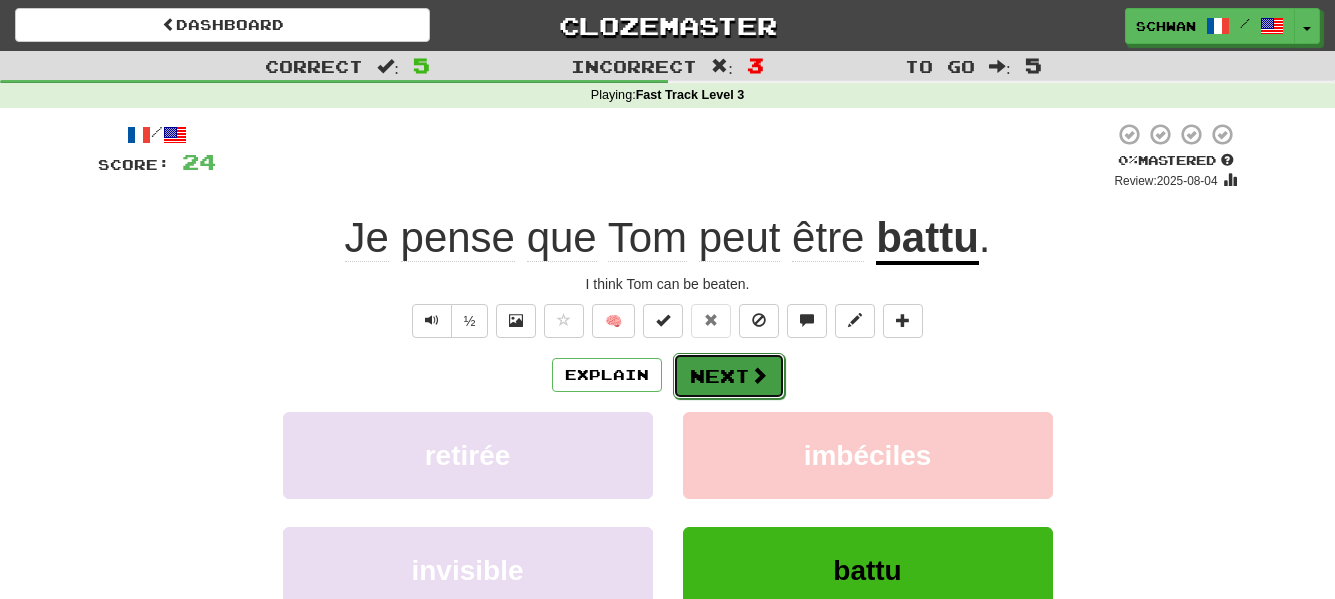 click on "Next" at bounding box center (729, 376) 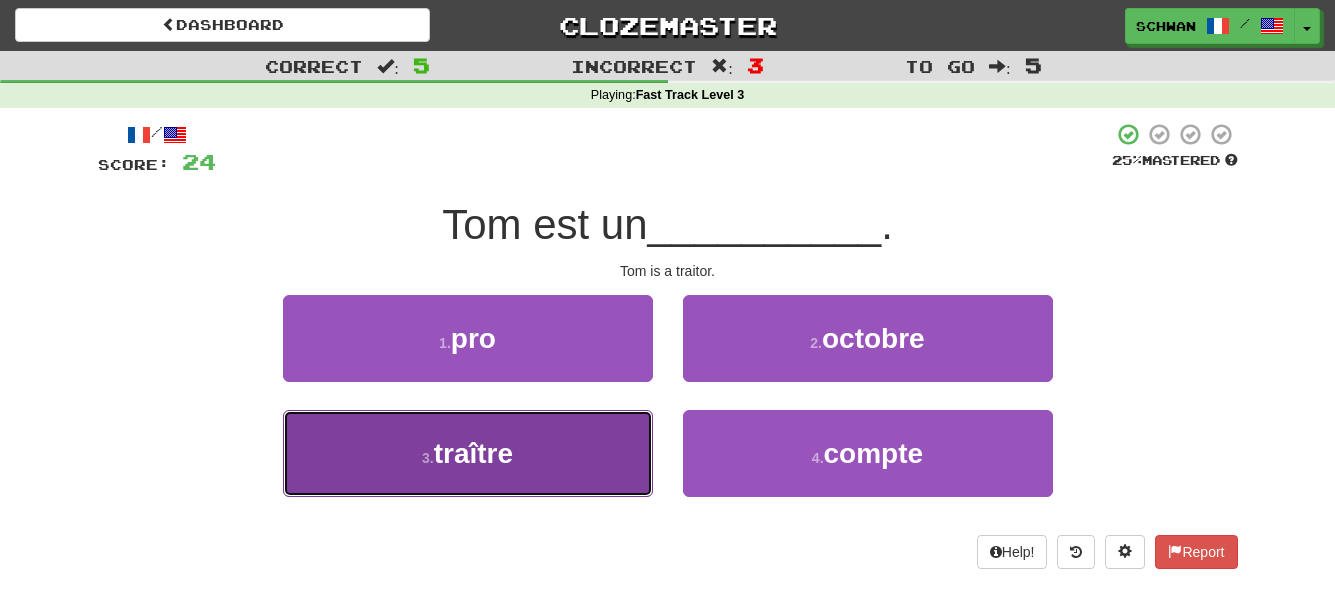 click on "3 .  traître" at bounding box center [468, 453] 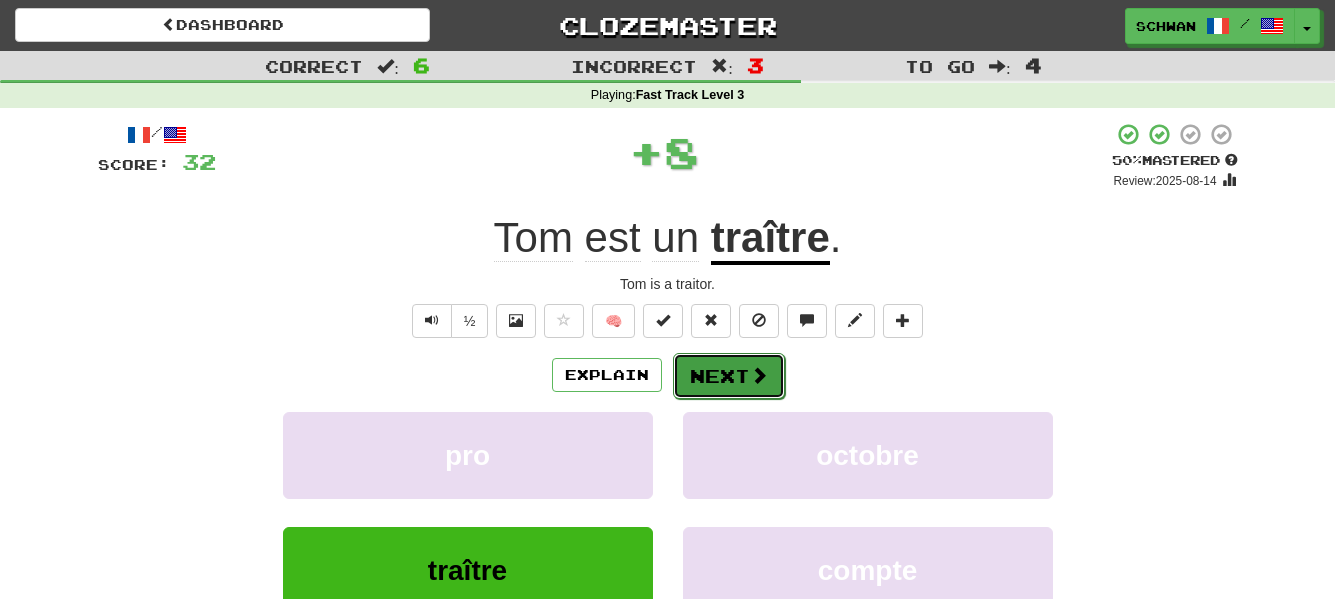 click on "Next" at bounding box center (729, 376) 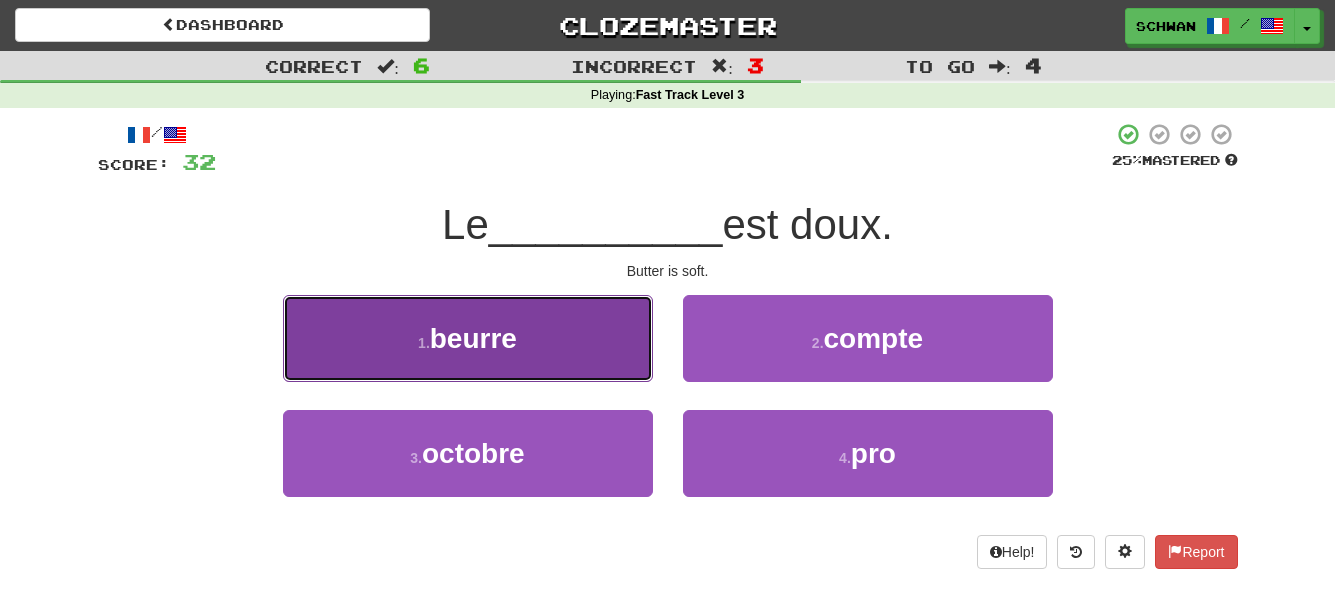 click on "1 .  beurre" at bounding box center (468, 338) 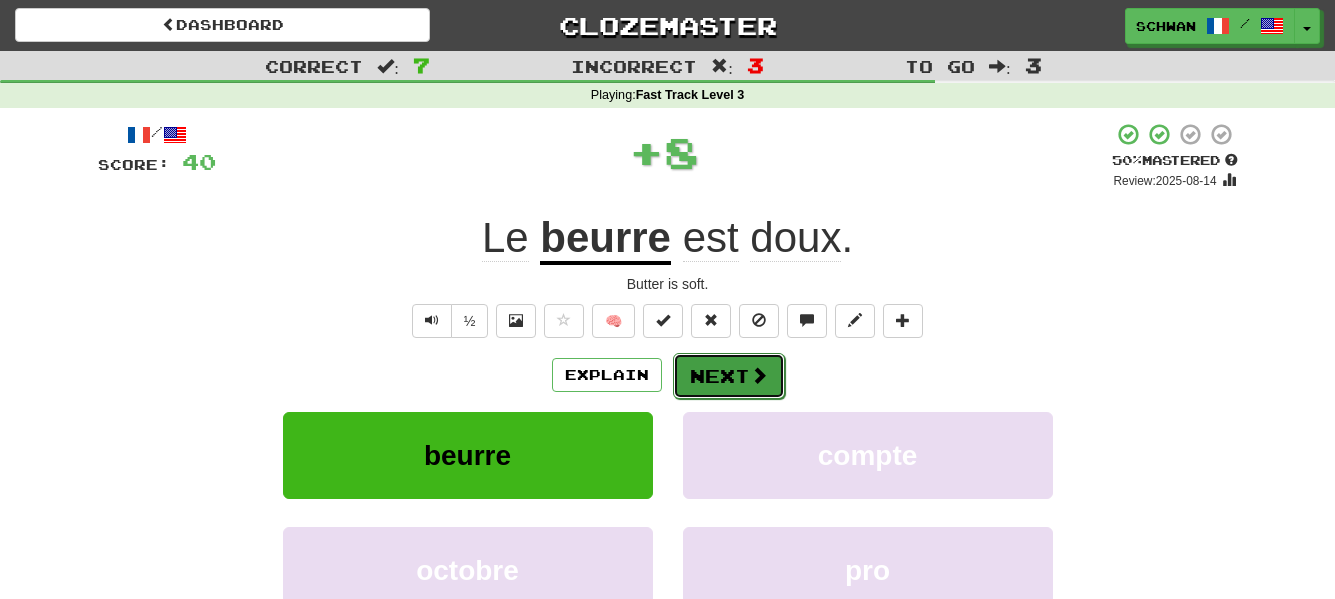 click on "Next" at bounding box center [729, 376] 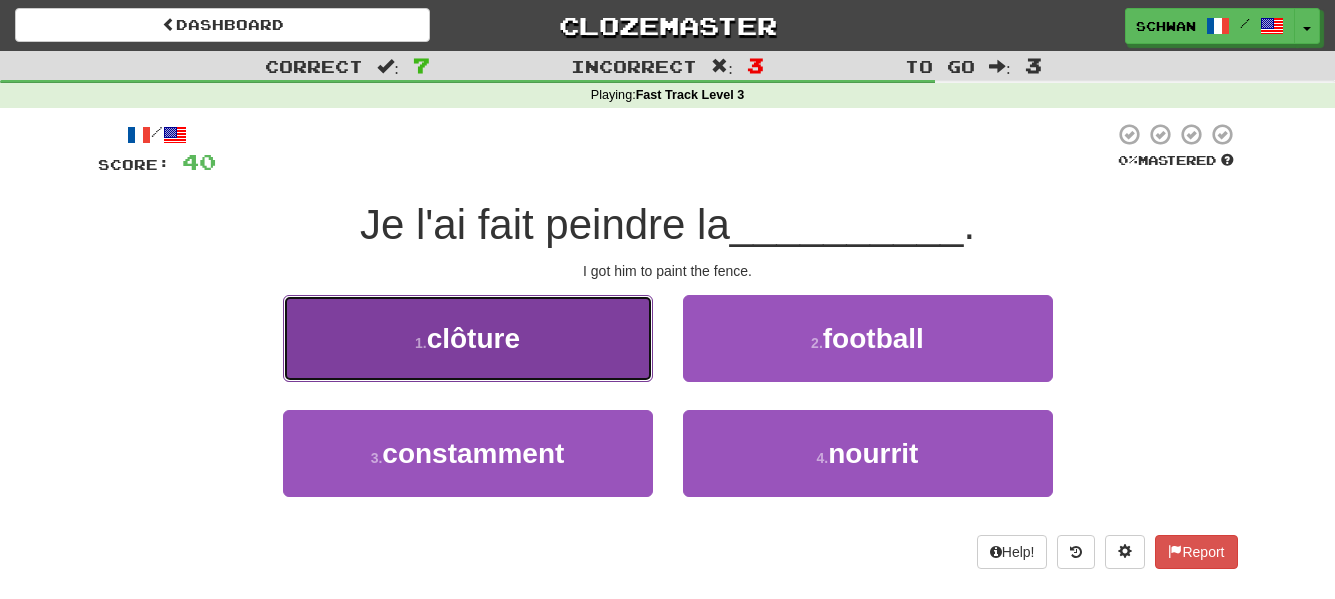 click on "1 .  clôture" at bounding box center [468, 338] 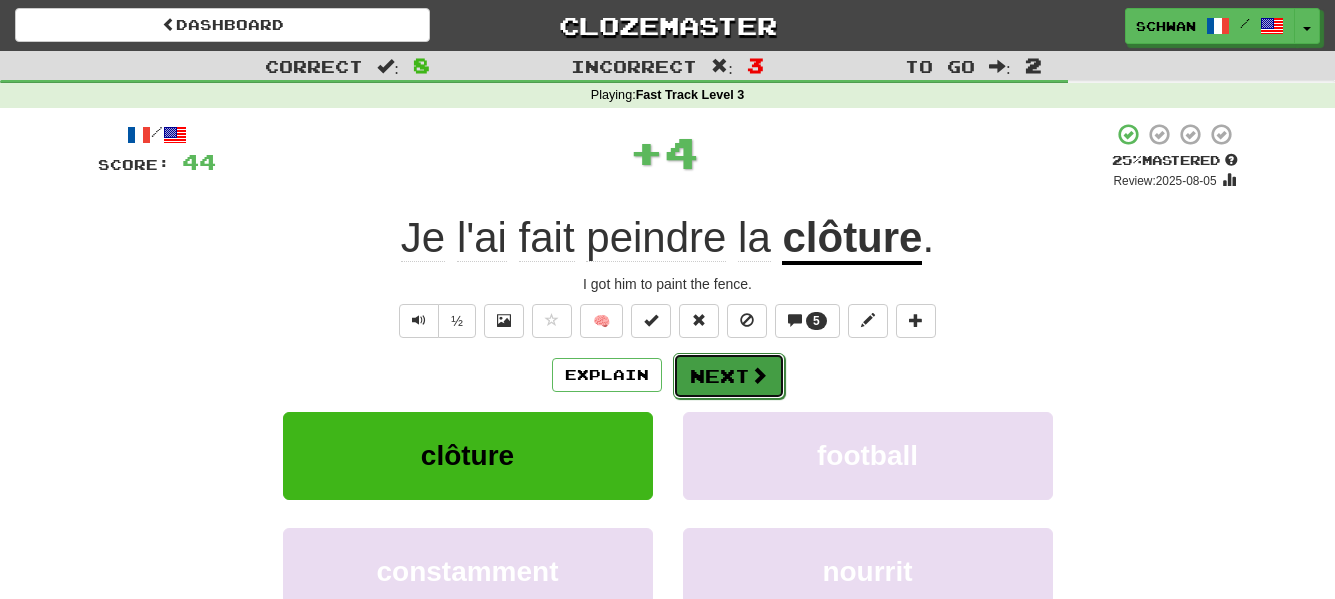 click at bounding box center [759, 375] 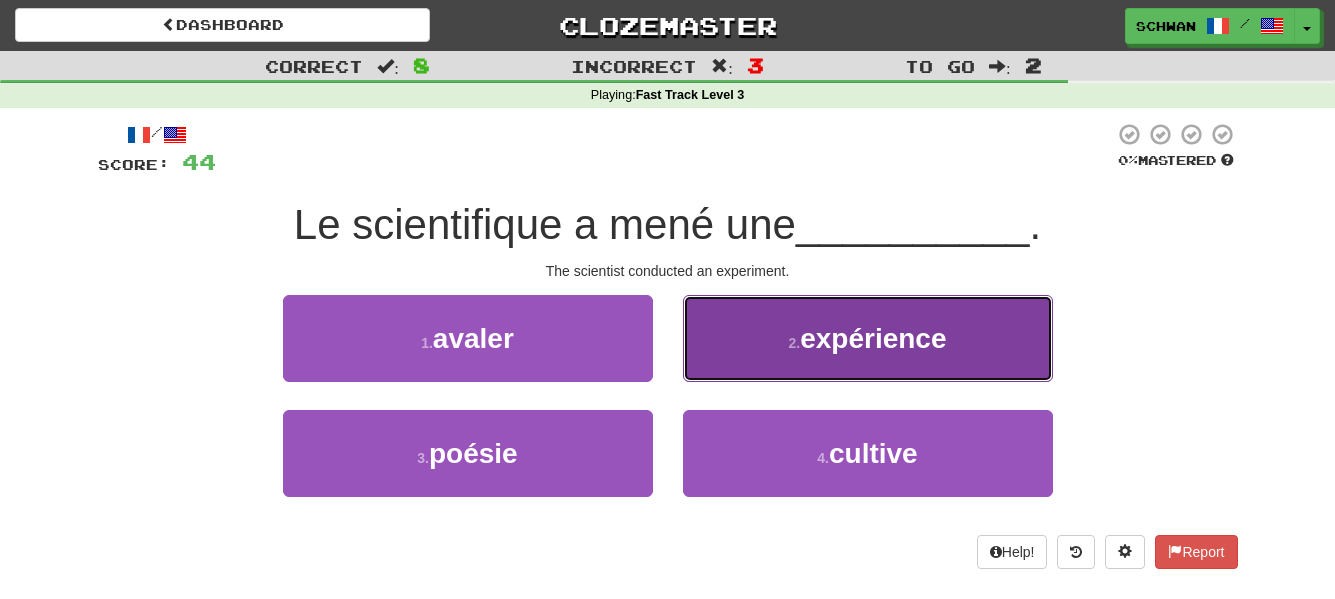 click on "2 .  expérience" at bounding box center (868, 338) 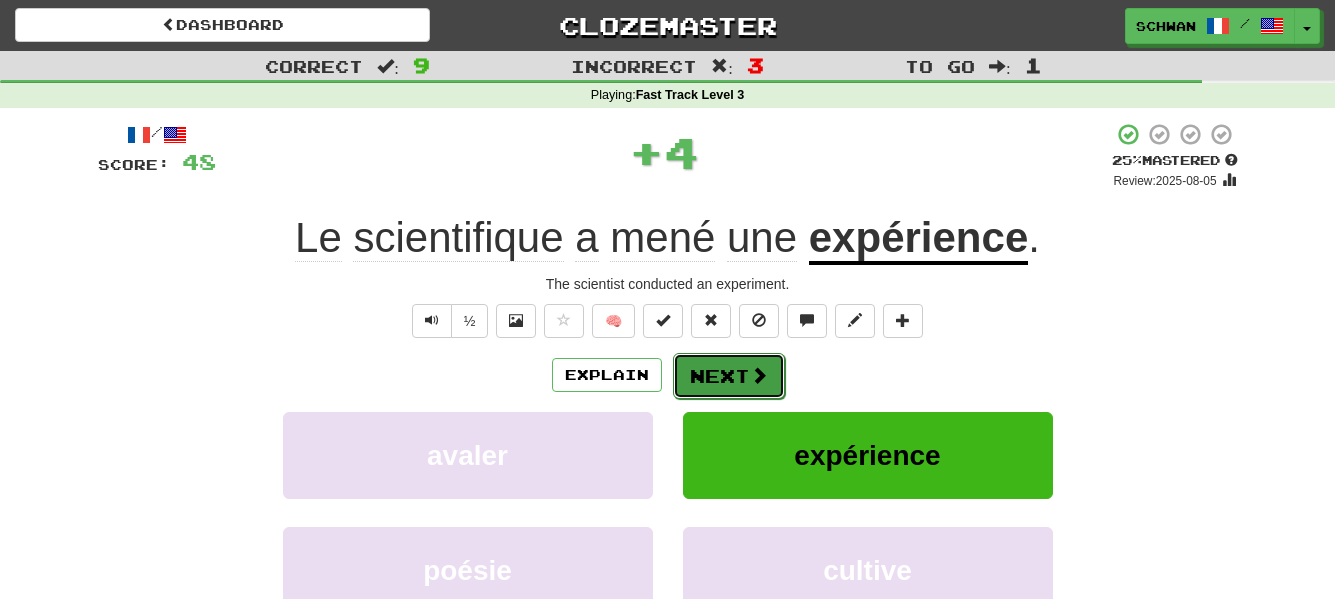 click on "Next" at bounding box center (729, 376) 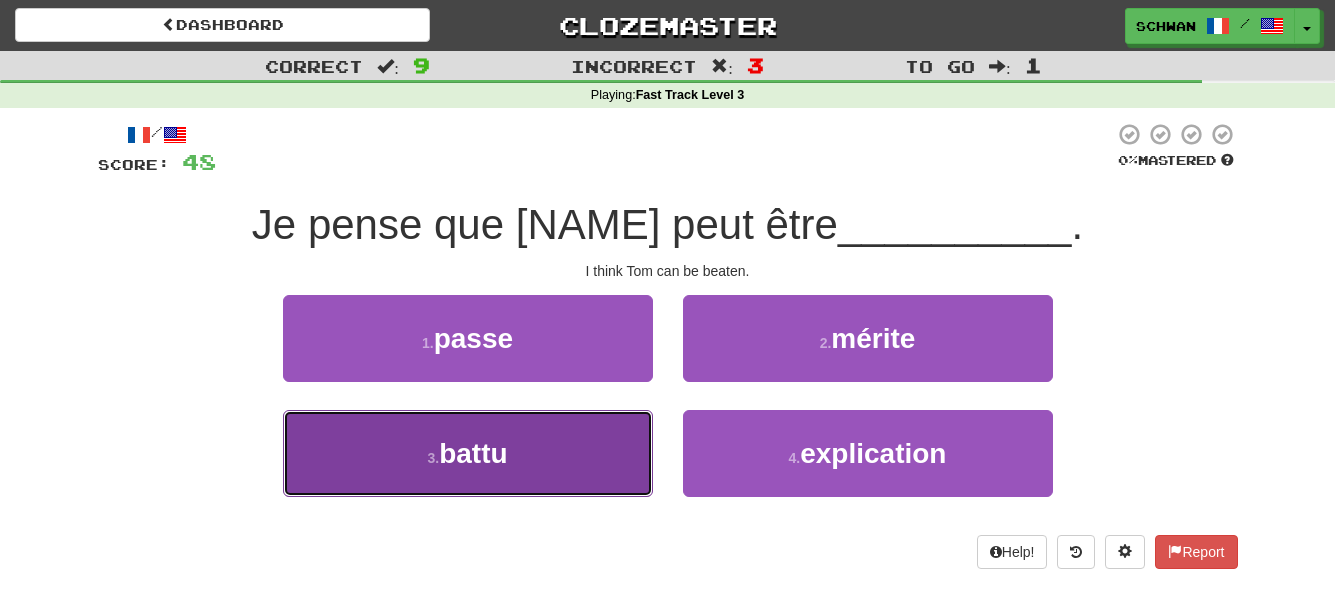 click on "3 .  battu" at bounding box center (468, 453) 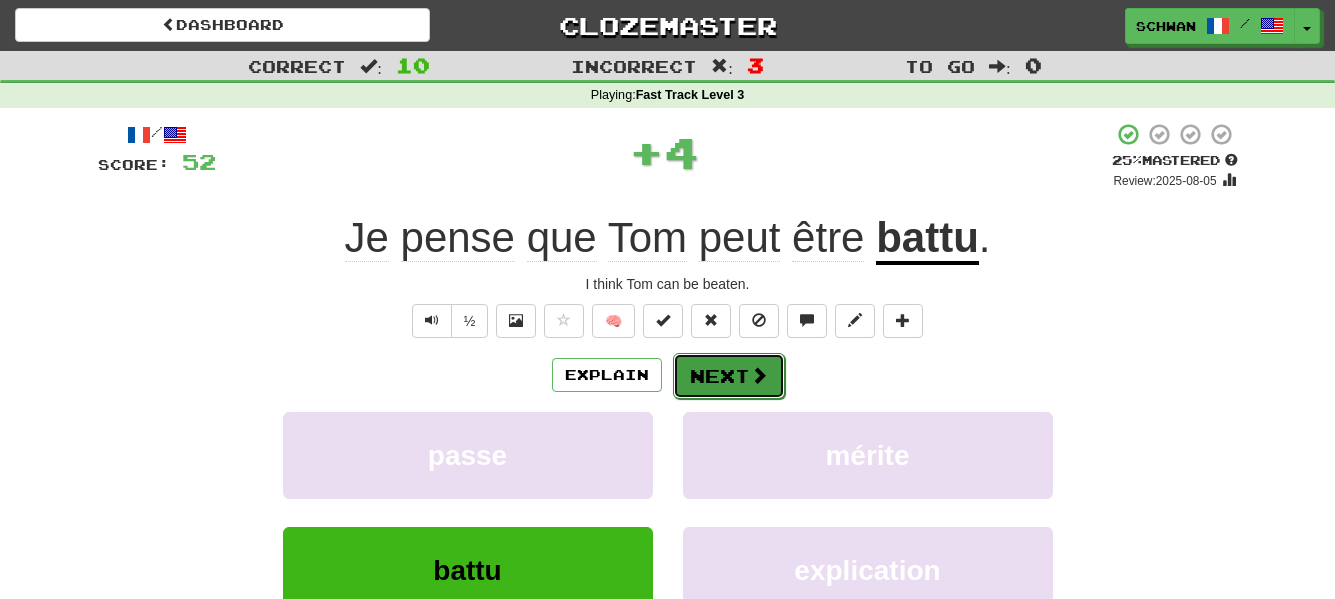 click on "Next" at bounding box center [729, 376] 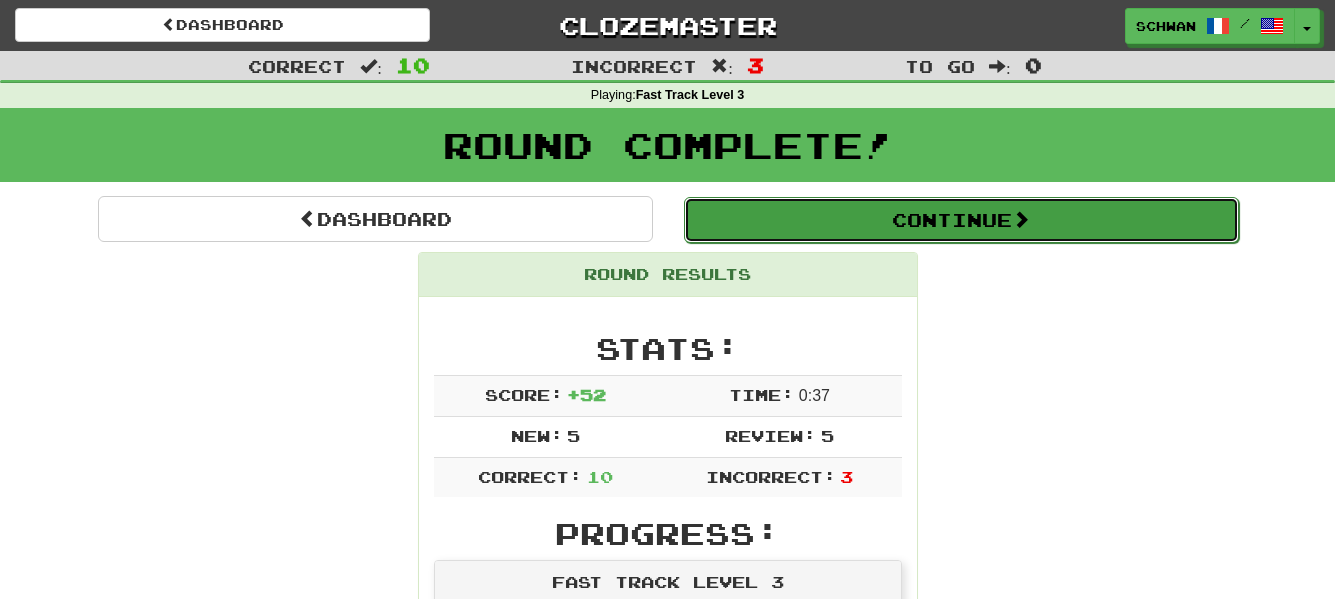 click on "Continue" at bounding box center (961, 220) 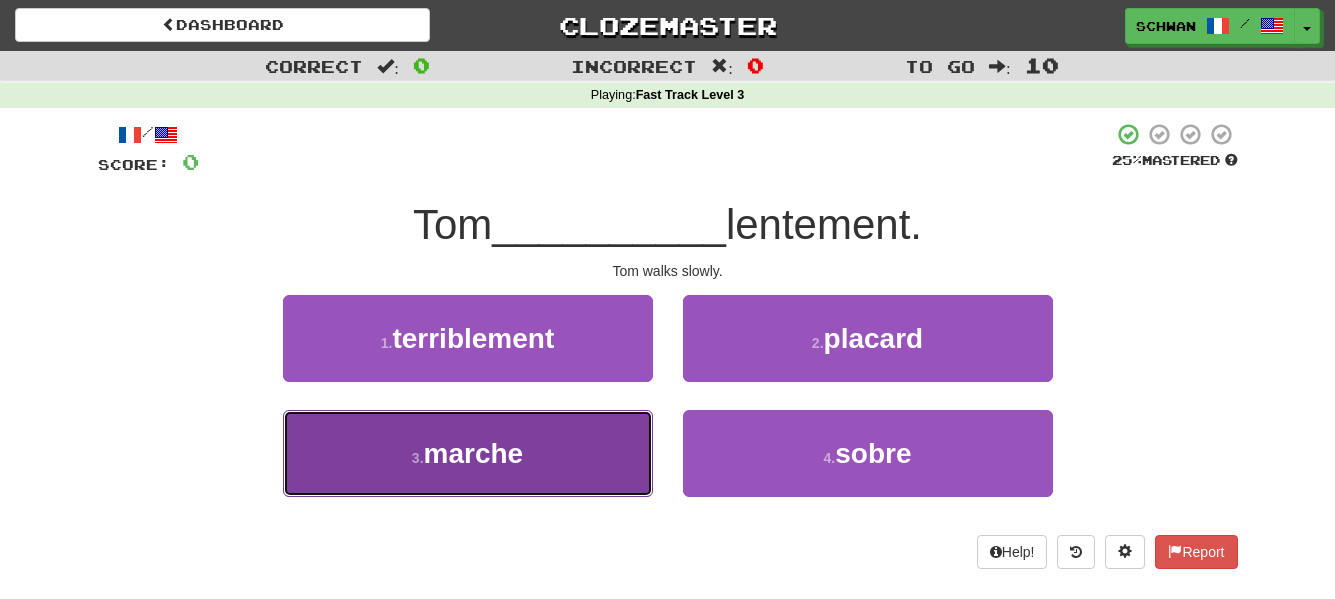 click on "3 .  marche" at bounding box center [468, 453] 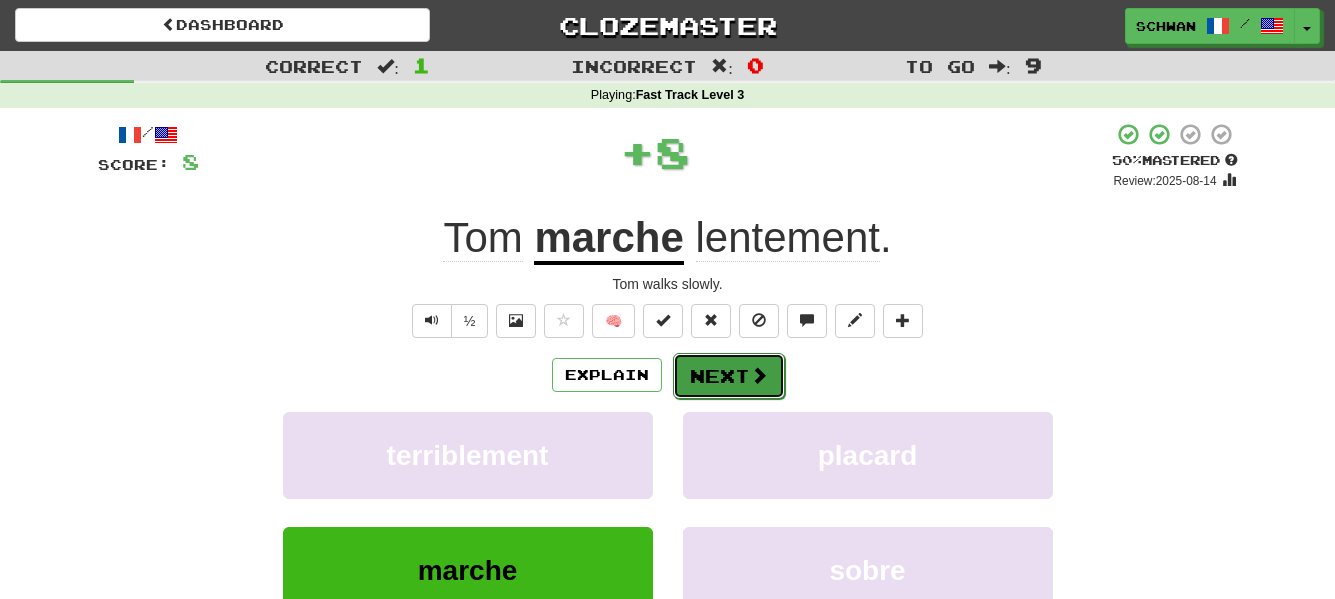 click on "Next" at bounding box center (729, 376) 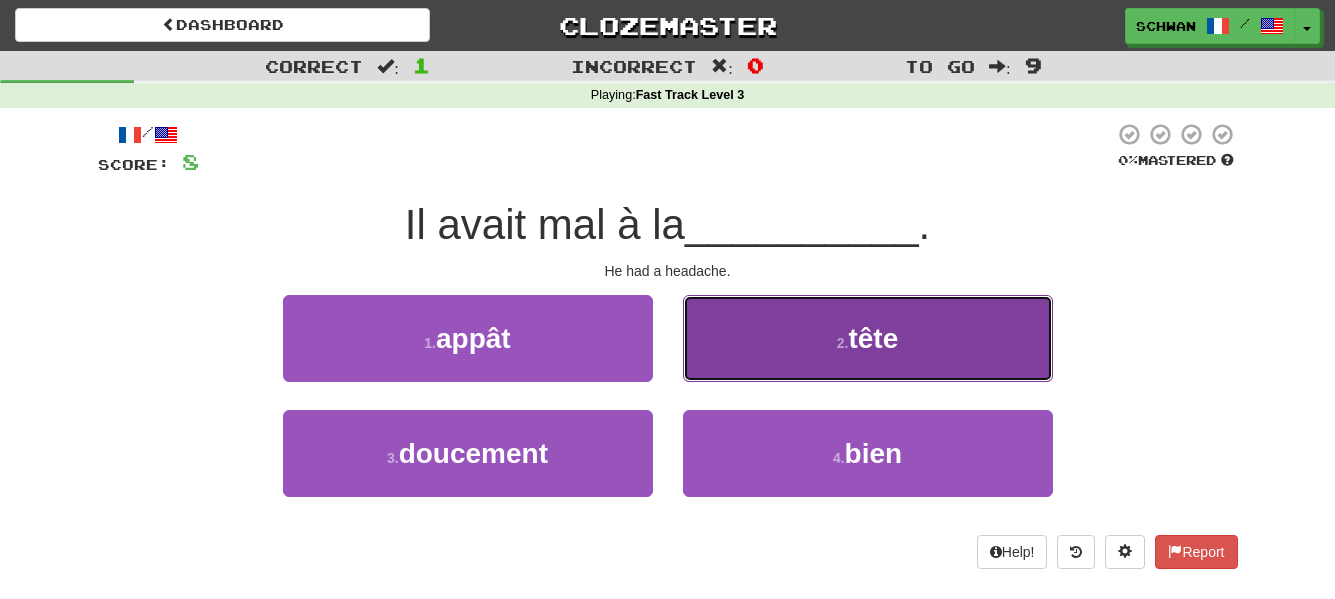click on "2 .  tête" at bounding box center (868, 338) 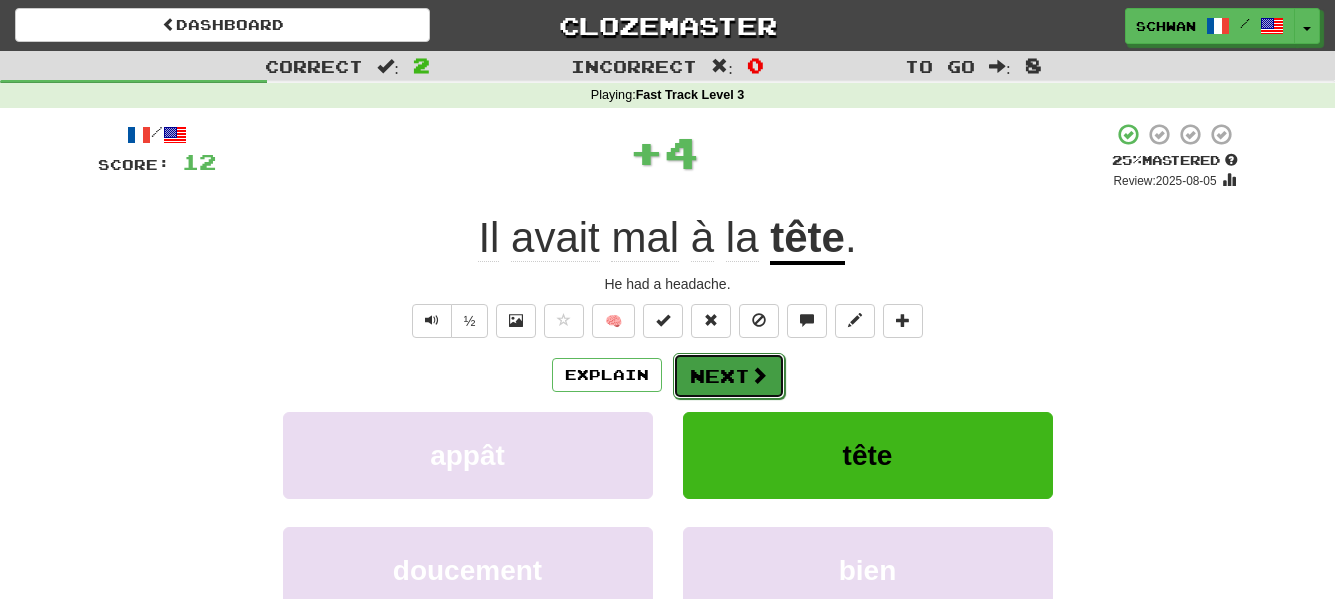 click on "Next" at bounding box center [729, 376] 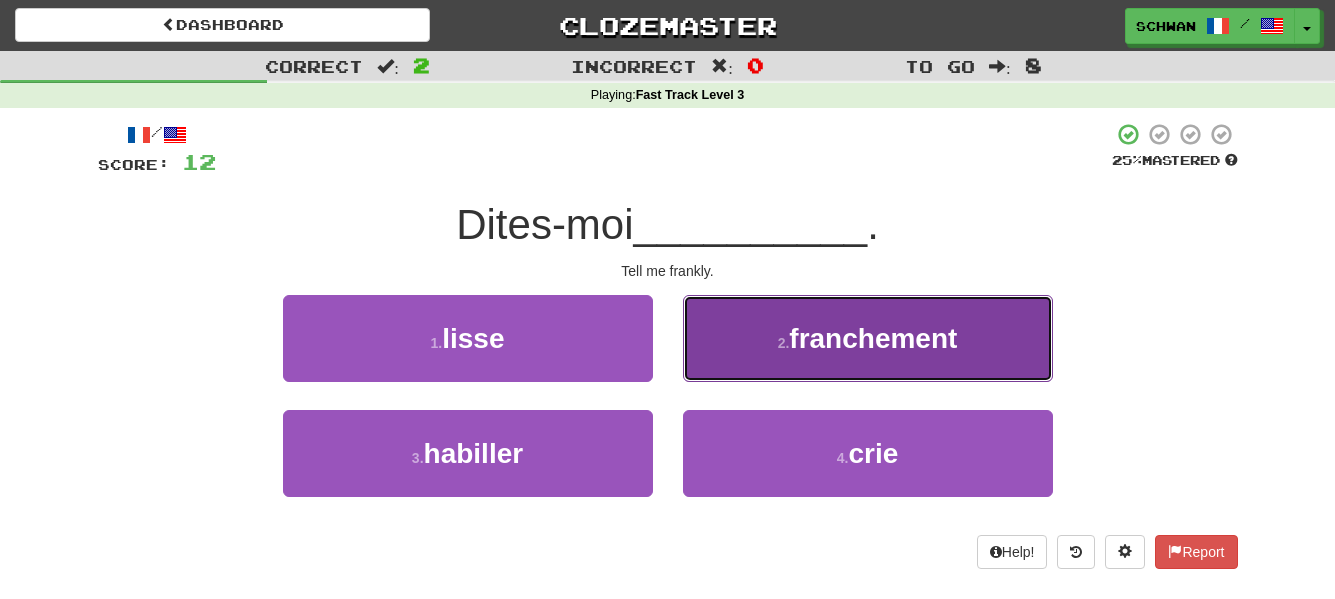 click on "2 .  franchement" at bounding box center [868, 338] 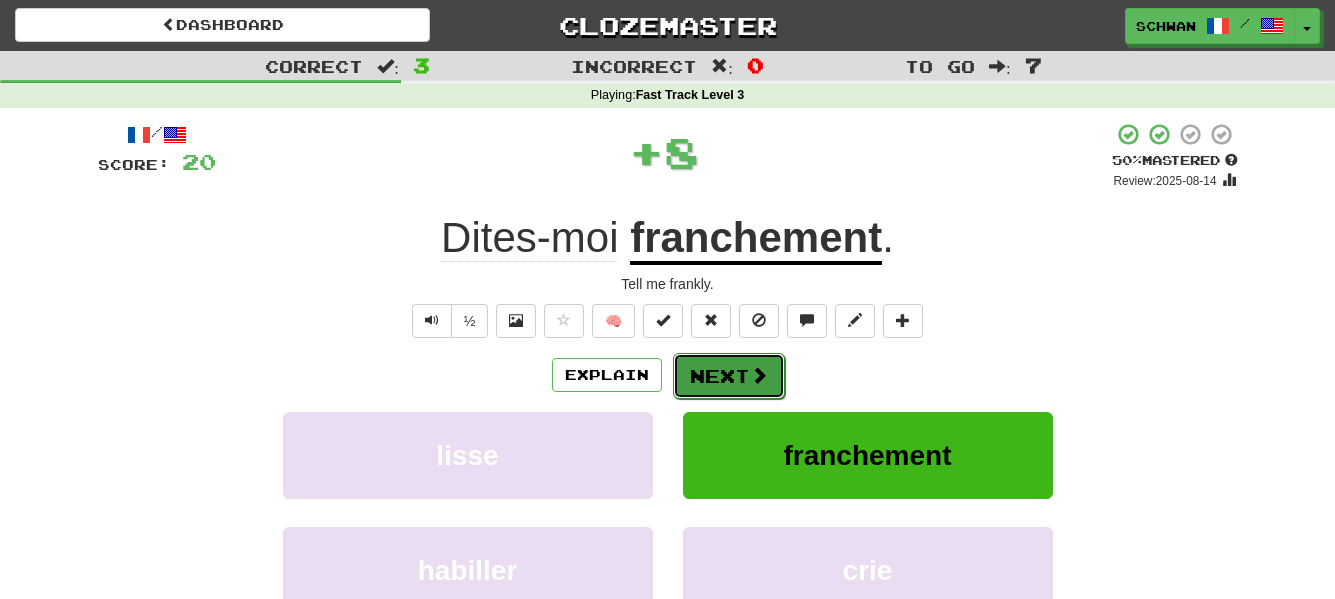 click on "Next" at bounding box center [729, 376] 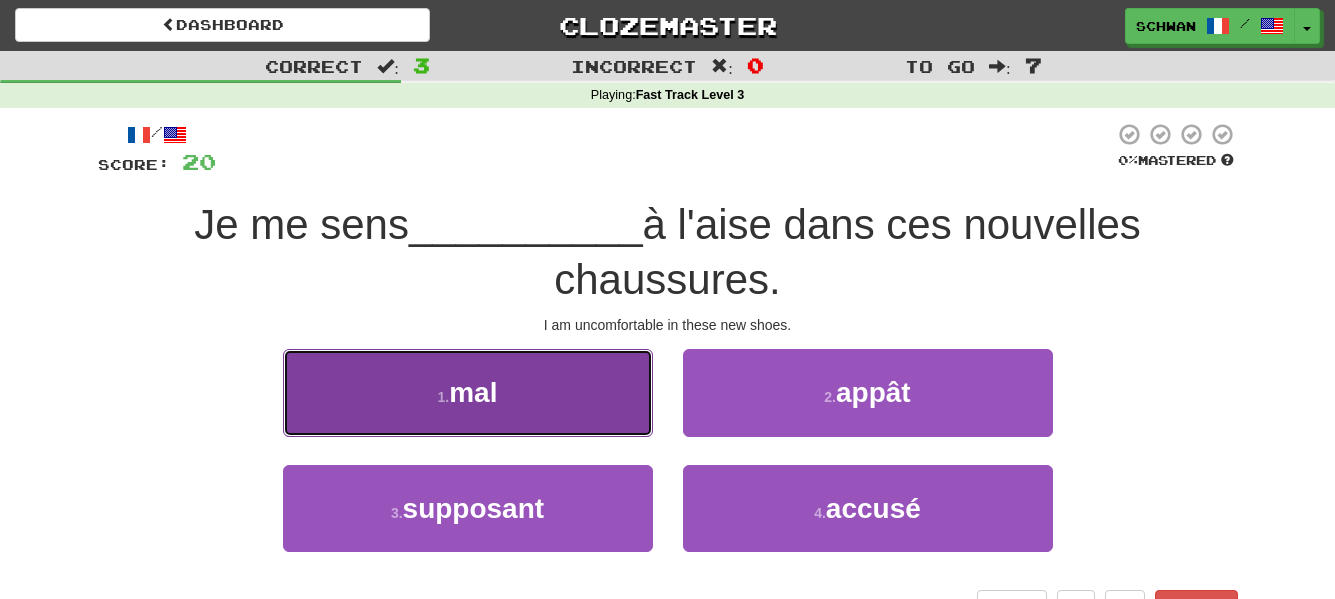 click on "1 .  mal" at bounding box center [468, 392] 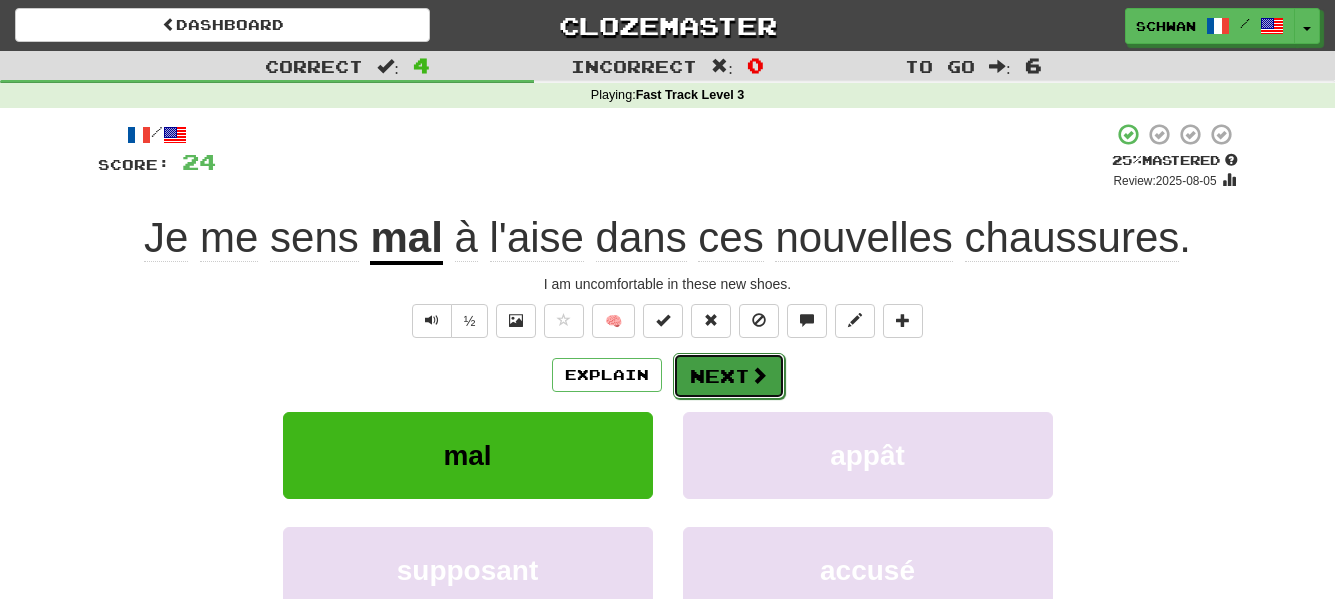 click on "Next" at bounding box center [729, 376] 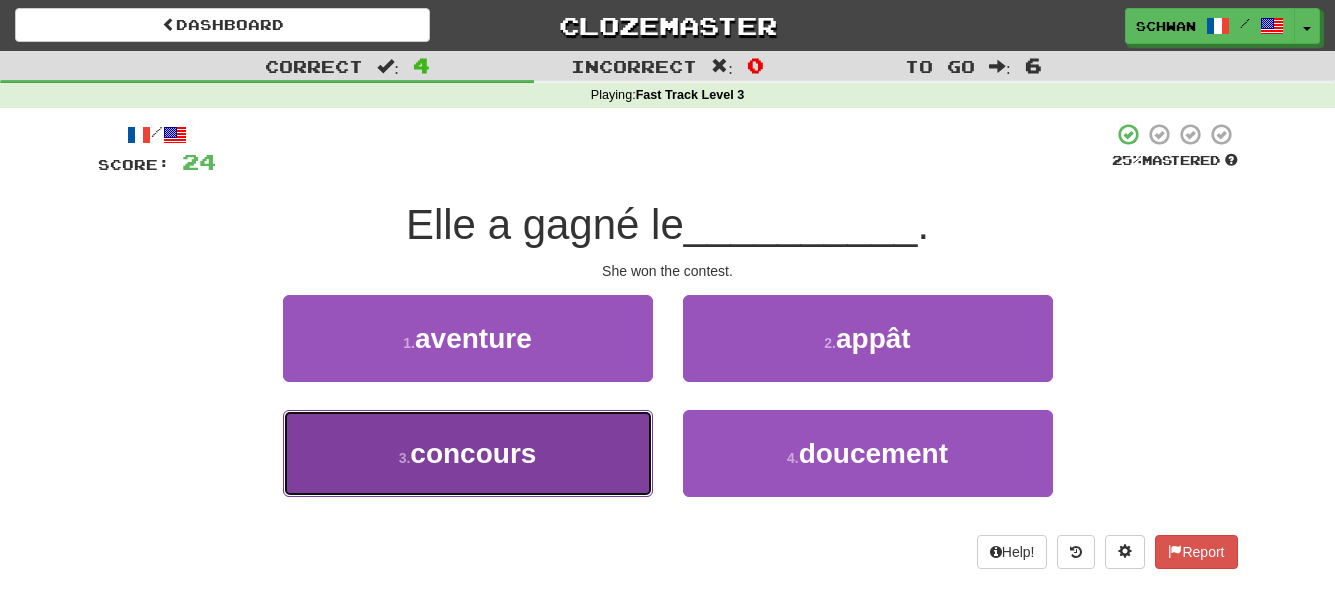 click on "3 .  concours" at bounding box center [468, 453] 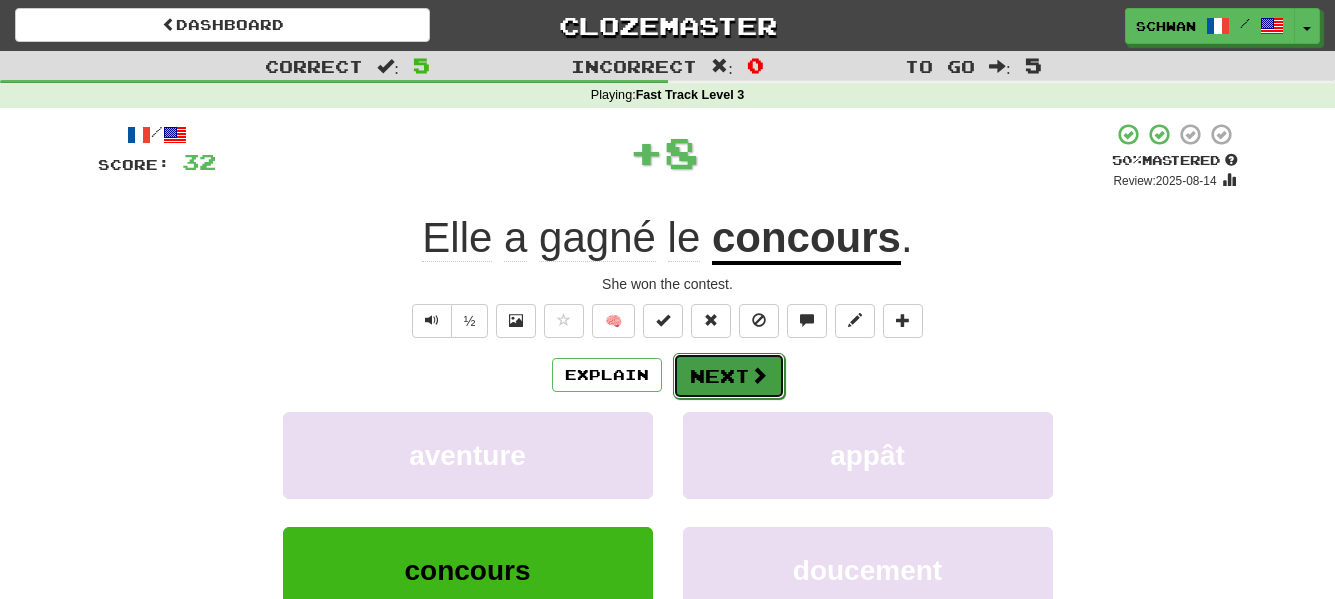 click on "Next" at bounding box center (729, 376) 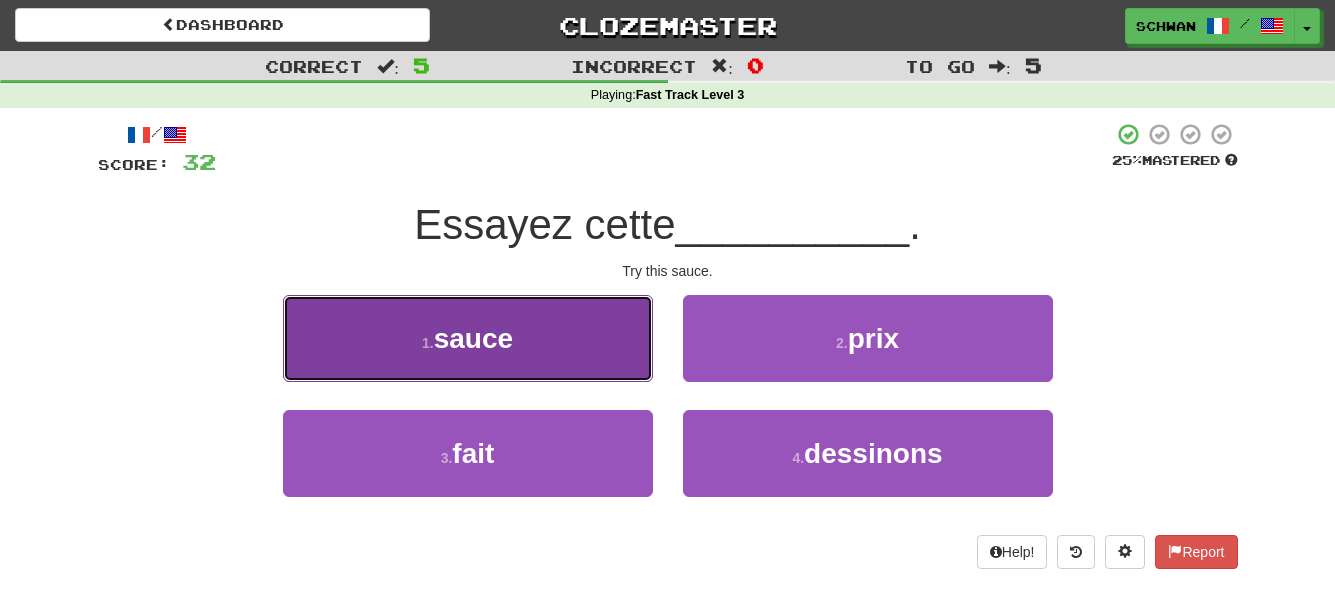 click on "1 .  sauce" at bounding box center [468, 338] 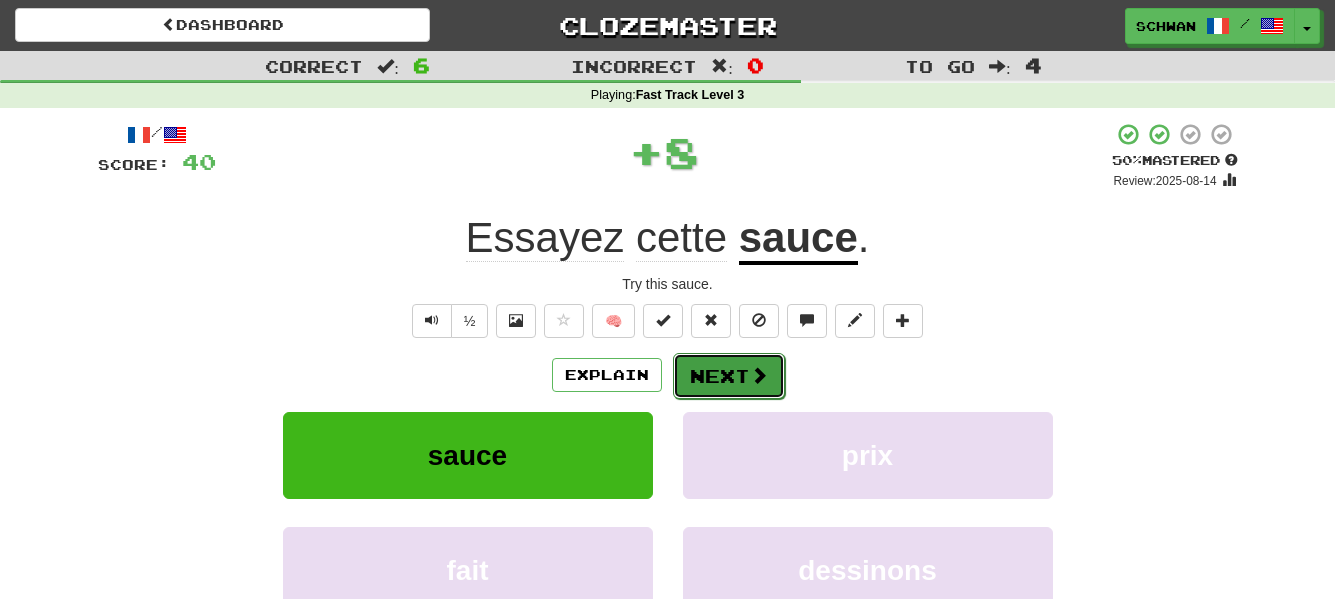 click on "Next" at bounding box center [729, 376] 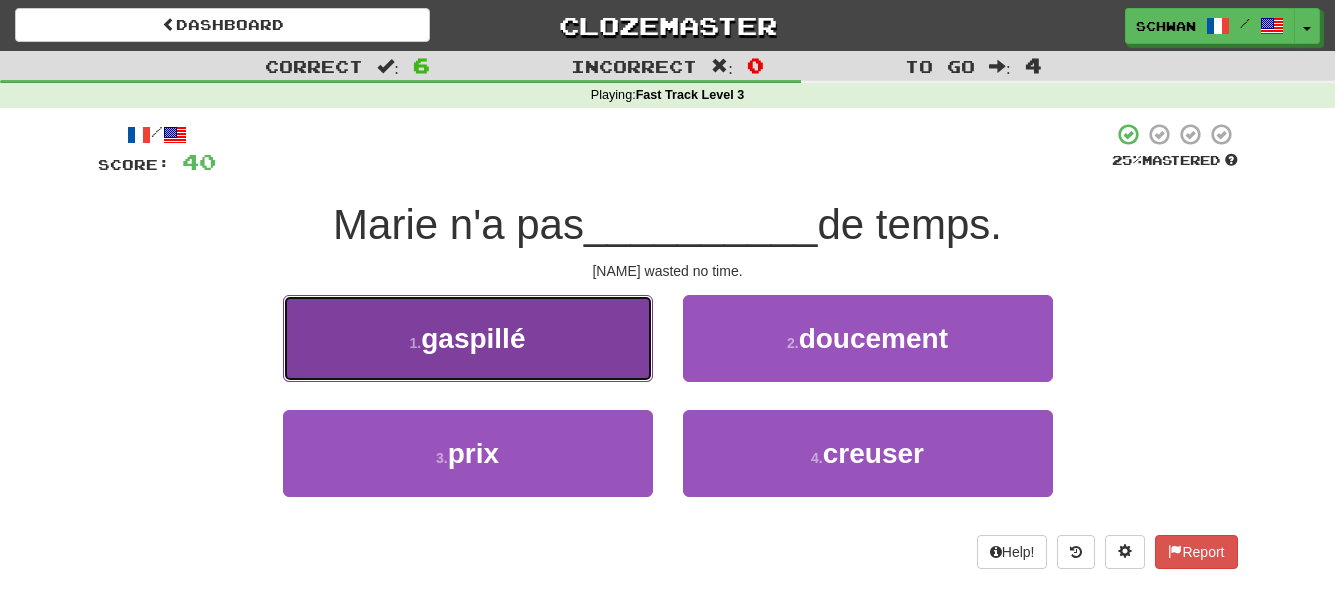 click on "1 .  gaspillé" at bounding box center (468, 338) 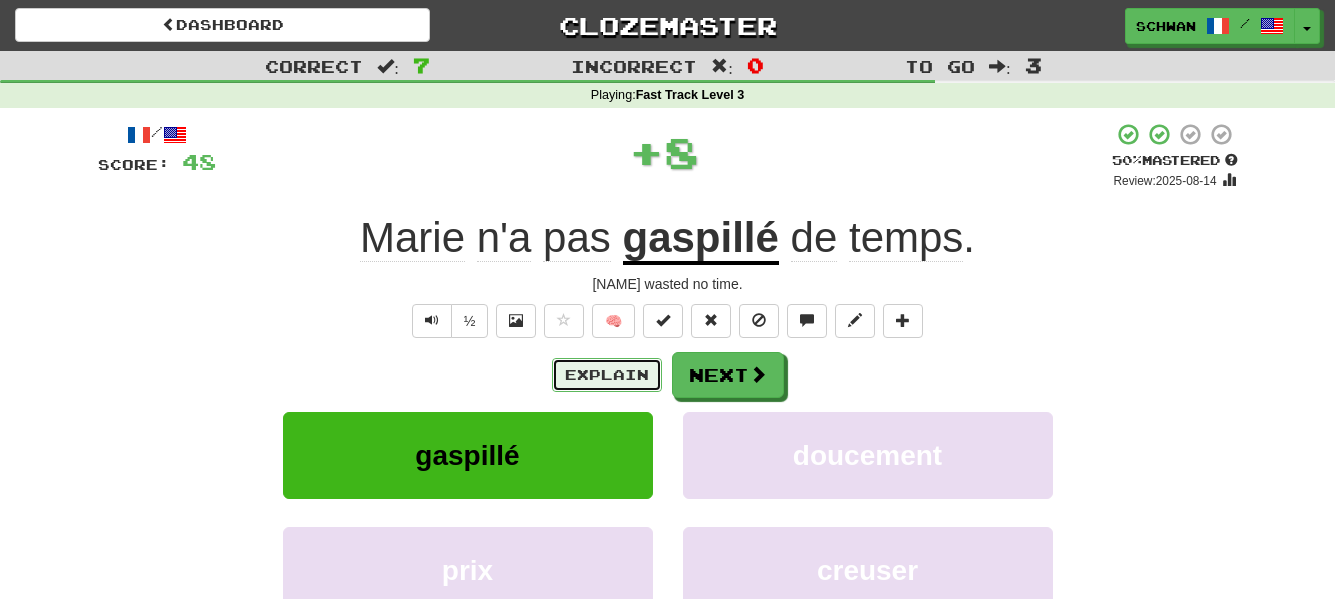 click on "Explain" at bounding box center (607, 375) 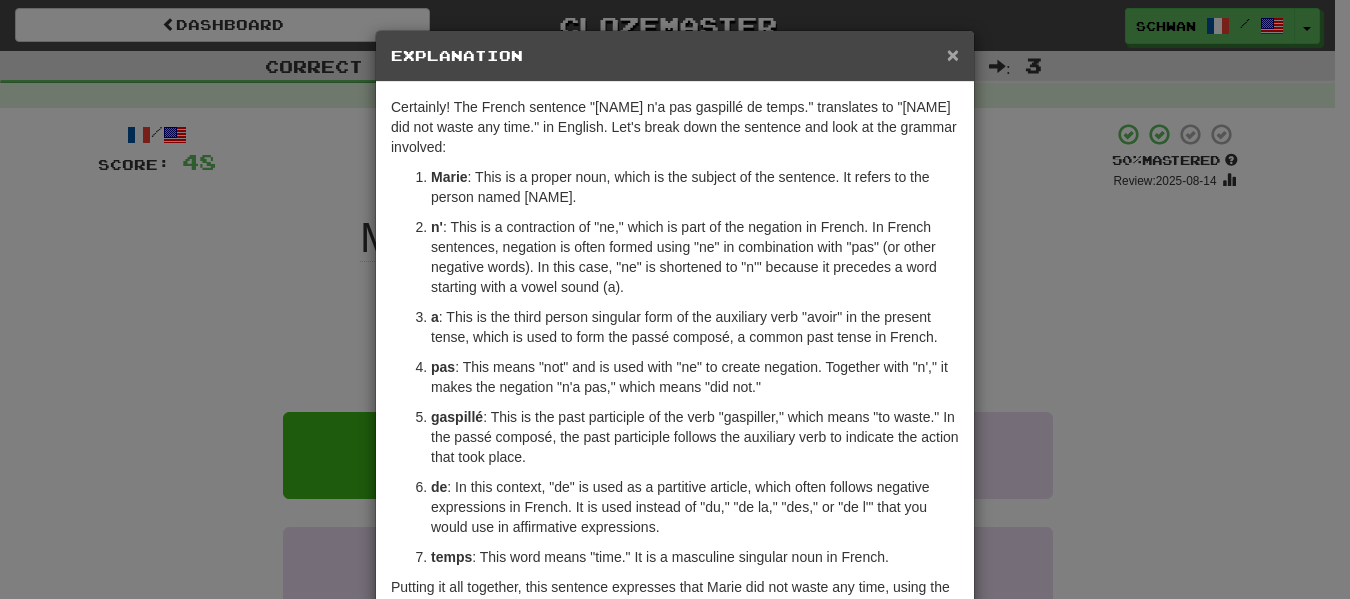 click on "×" at bounding box center [953, 54] 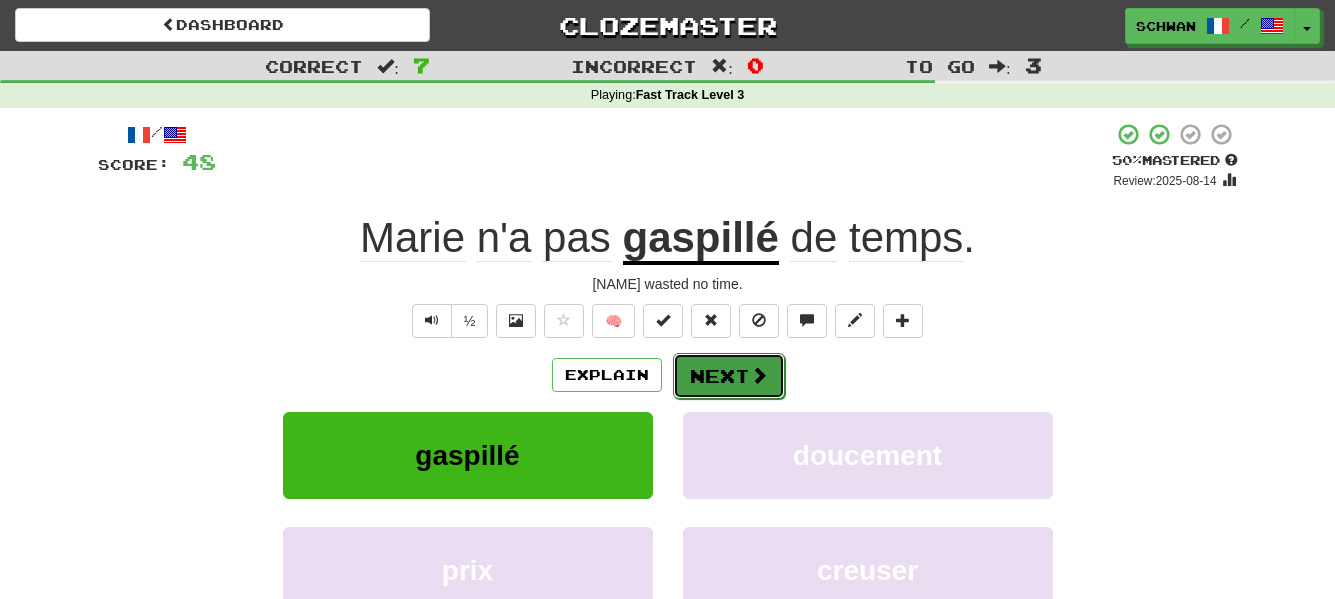 click at bounding box center (759, 375) 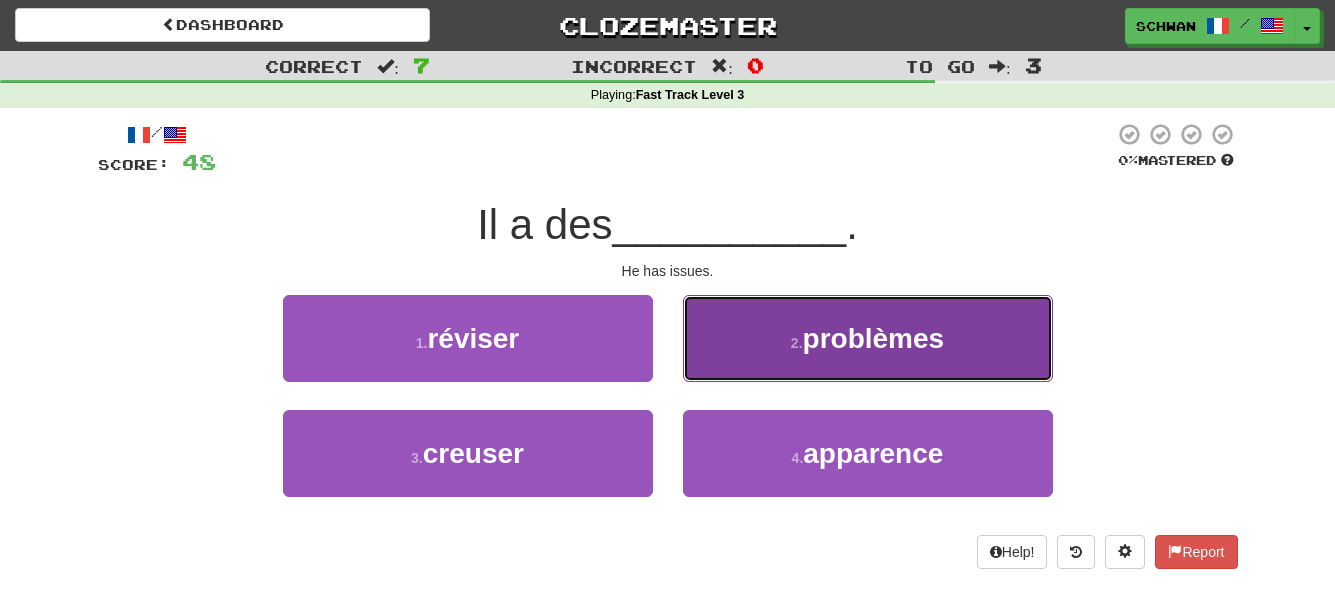 click on "2 ." at bounding box center [797, 343] 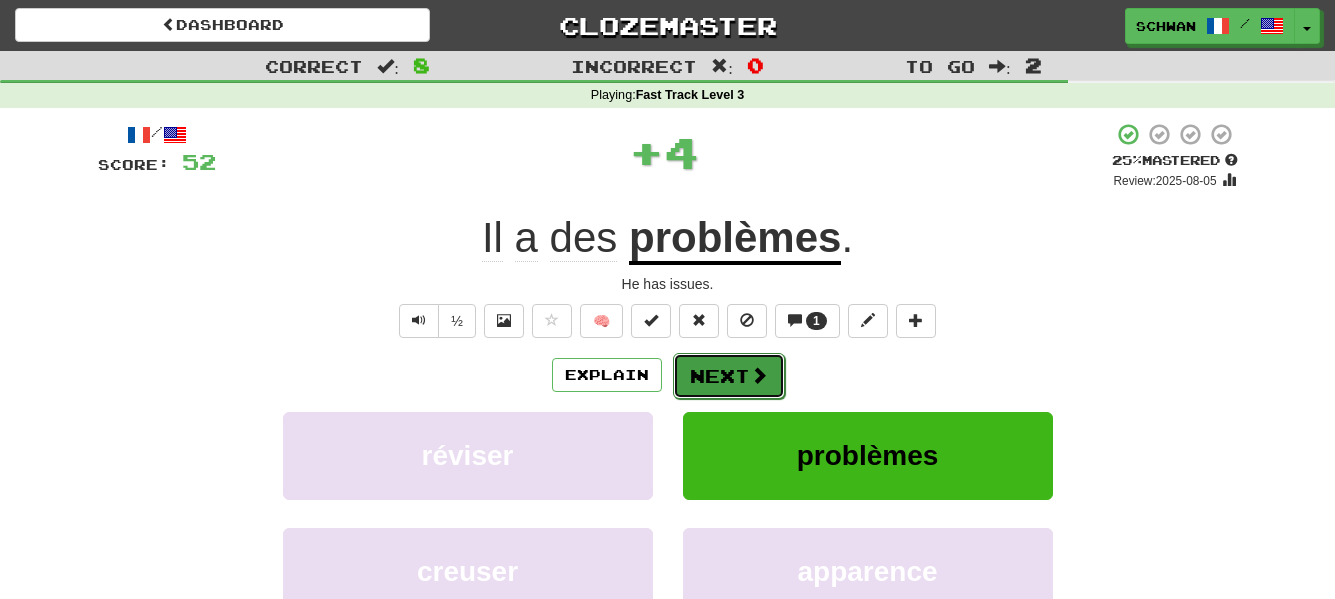 click on "Next" at bounding box center [729, 376] 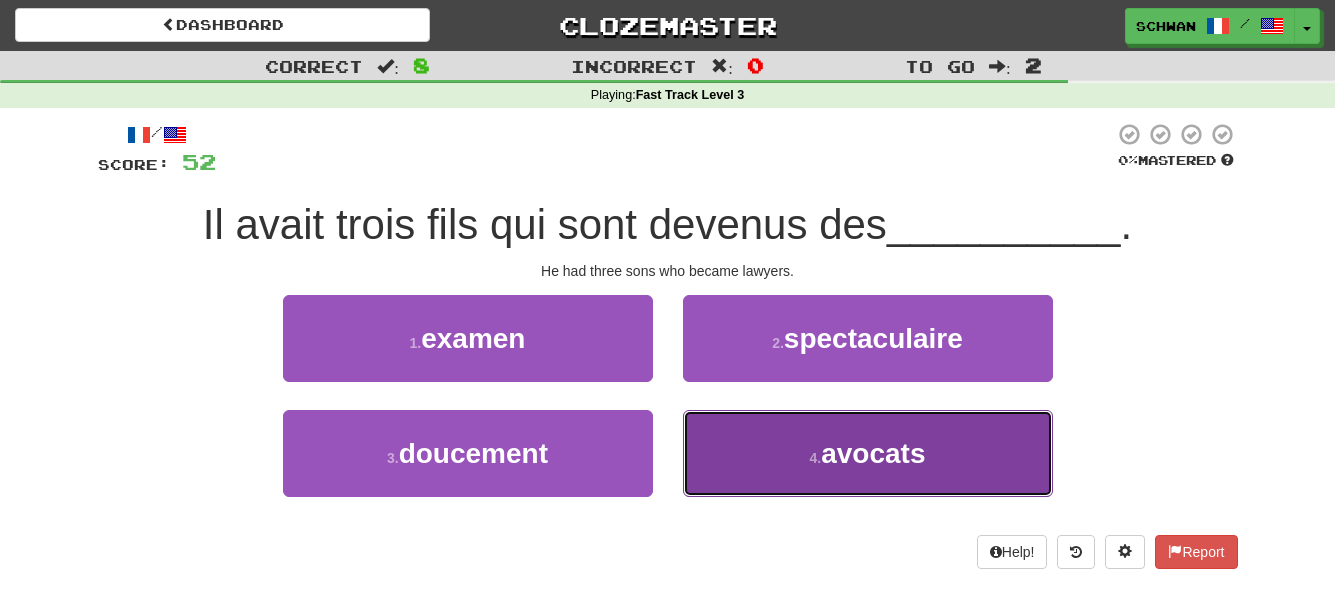 click on "4 .  avocats" at bounding box center [868, 453] 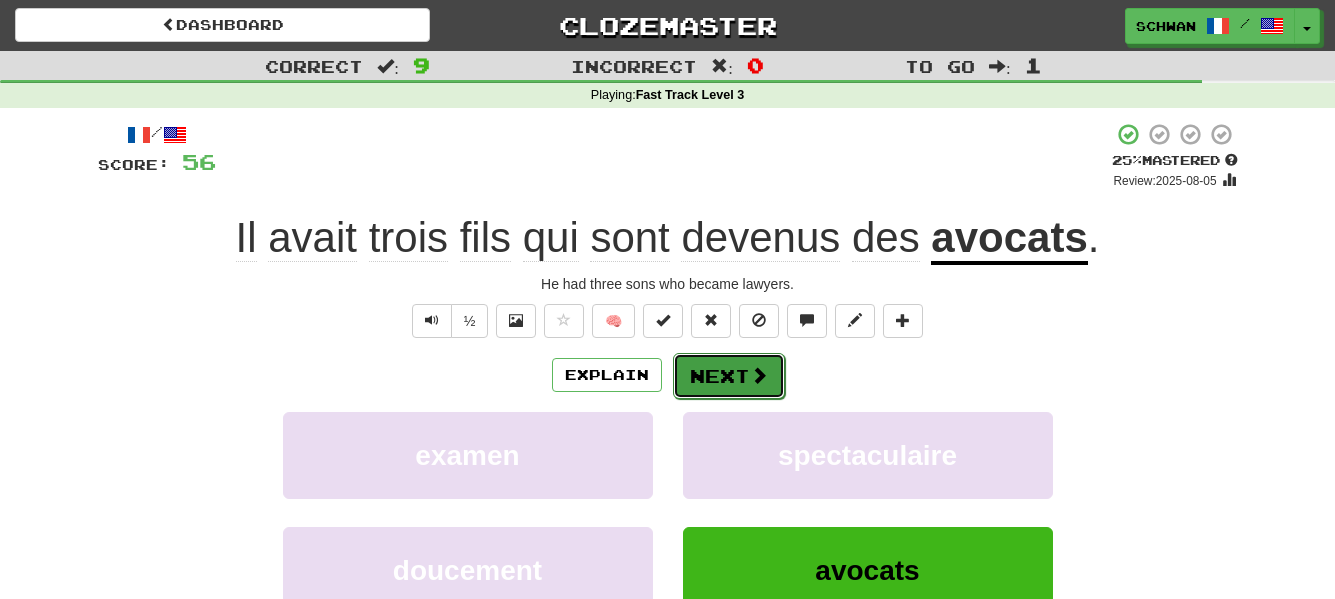 click on "Next" at bounding box center (729, 376) 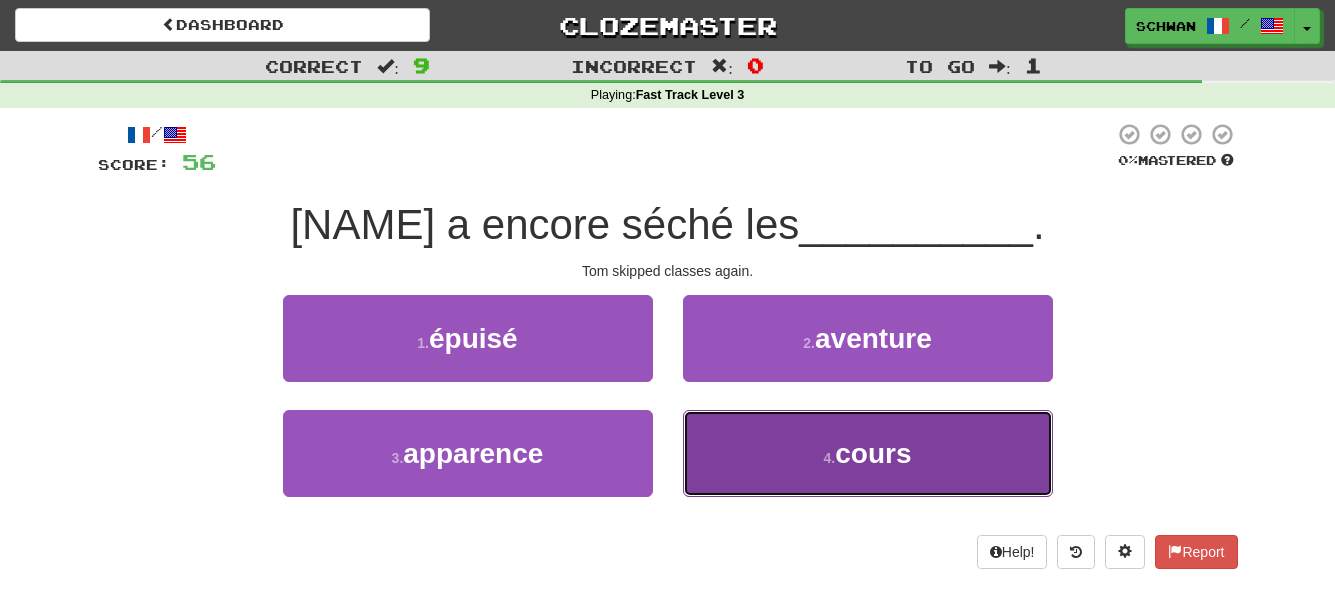 click on "4 .  cours" at bounding box center (868, 453) 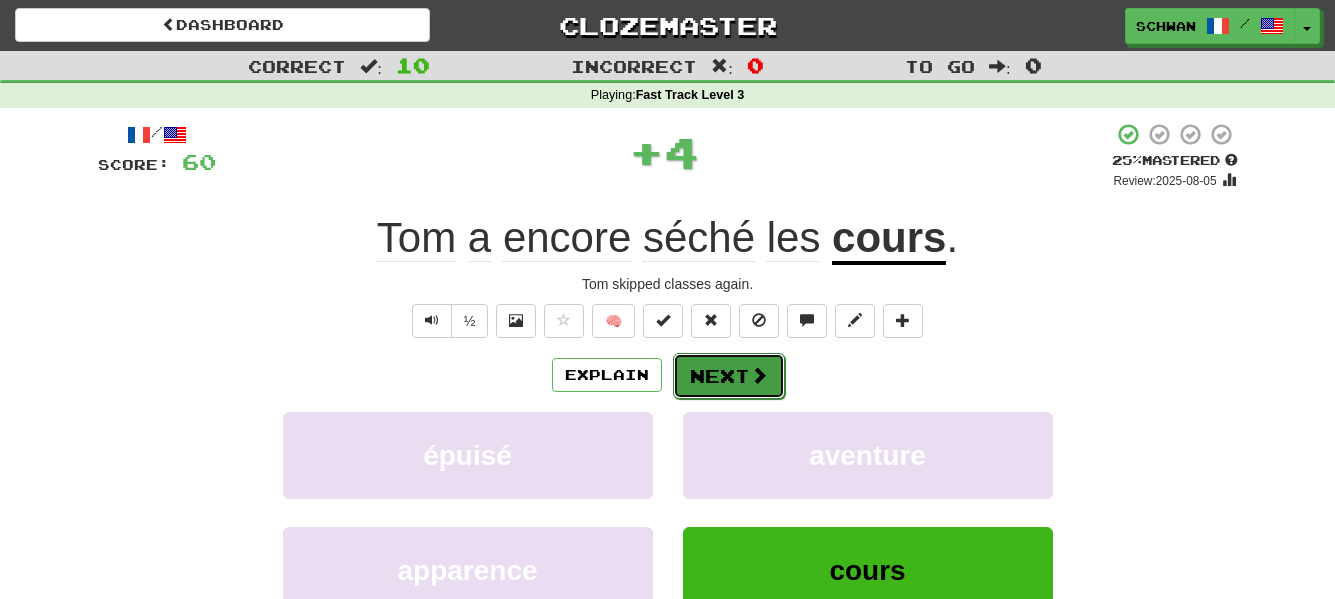 click at bounding box center [759, 375] 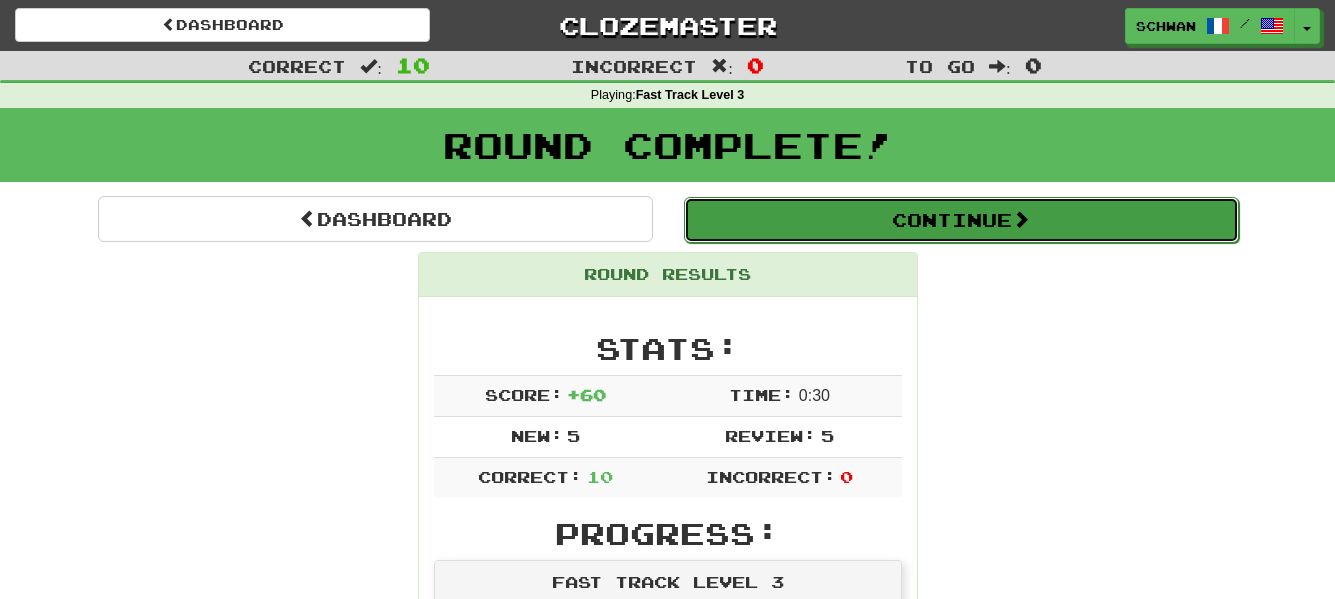 click on "Continue" at bounding box center [961, 220] 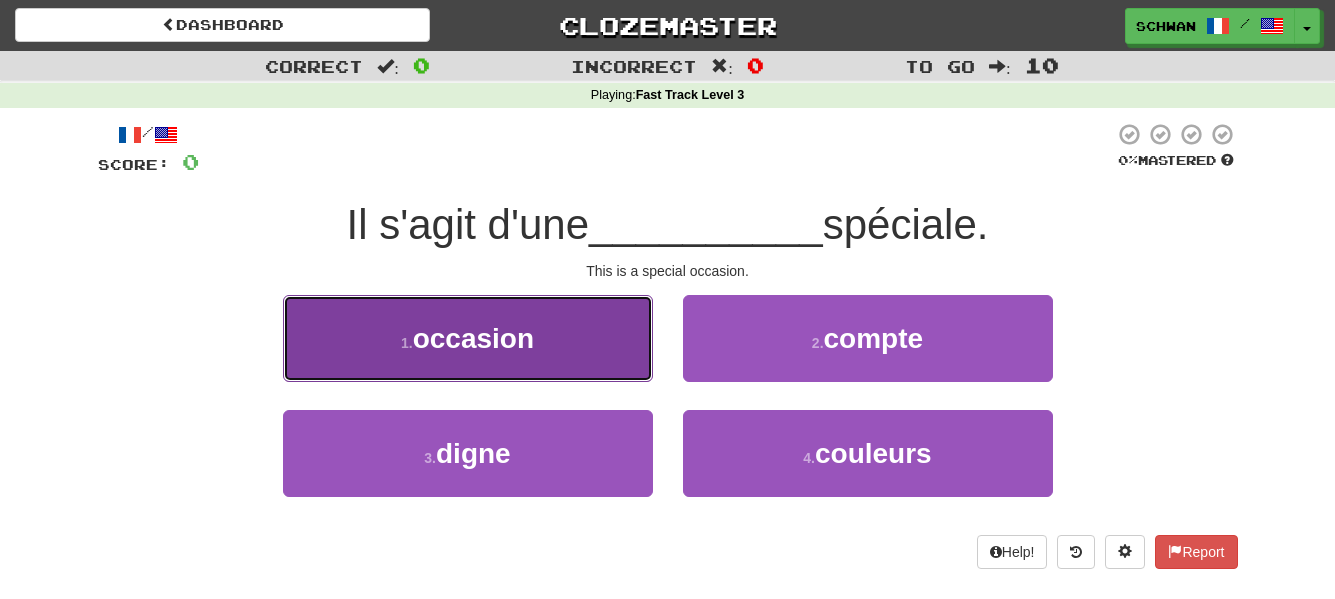 click on "occasion" at bounding box center (473, 338) 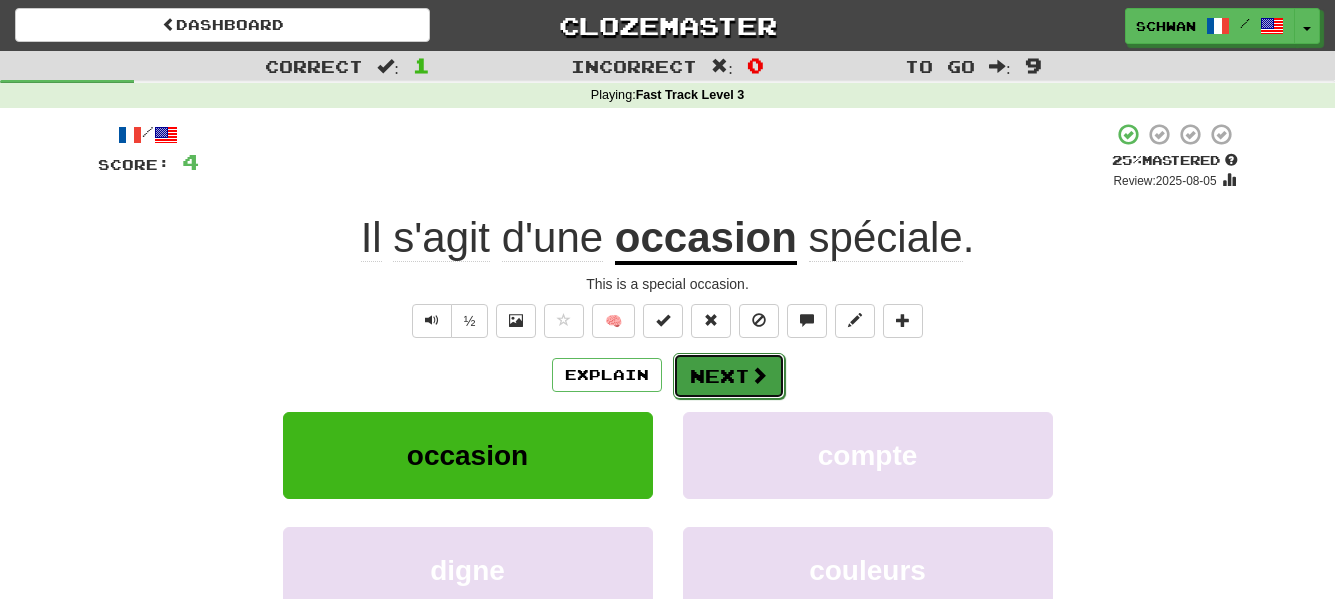 click on "Next" at bounding box center (729, 376) 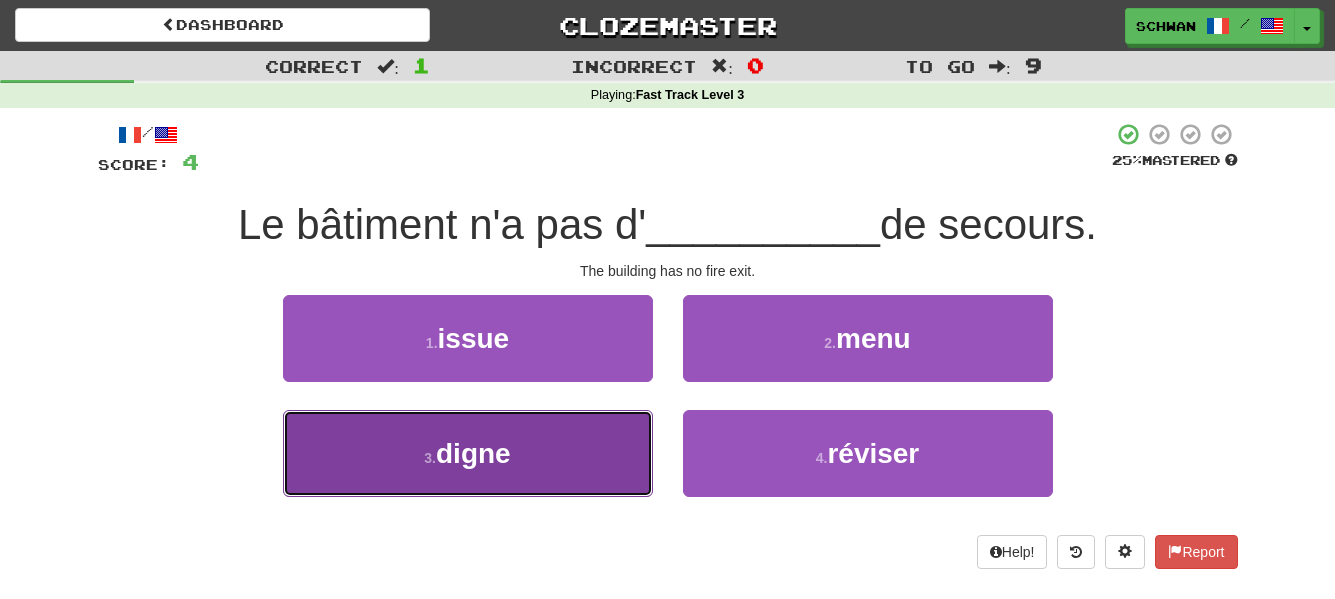 click on "3 .  digne" at bounding box center [468, 453] 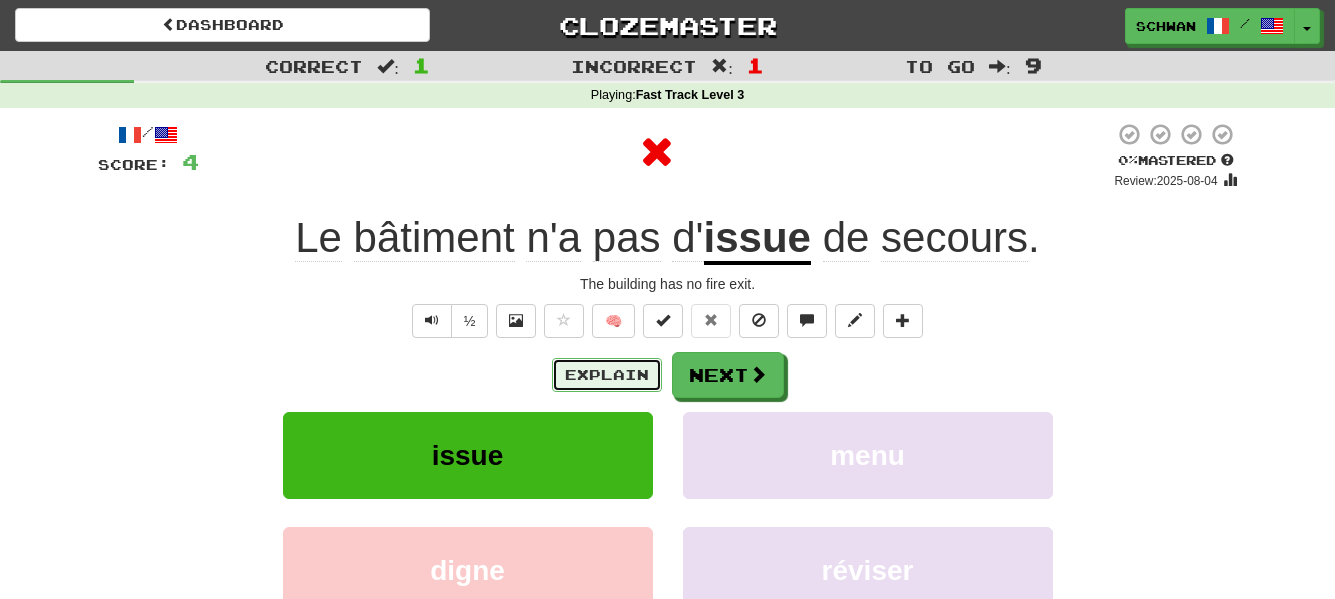 click on "Explain" at bounding box center [607, 375] 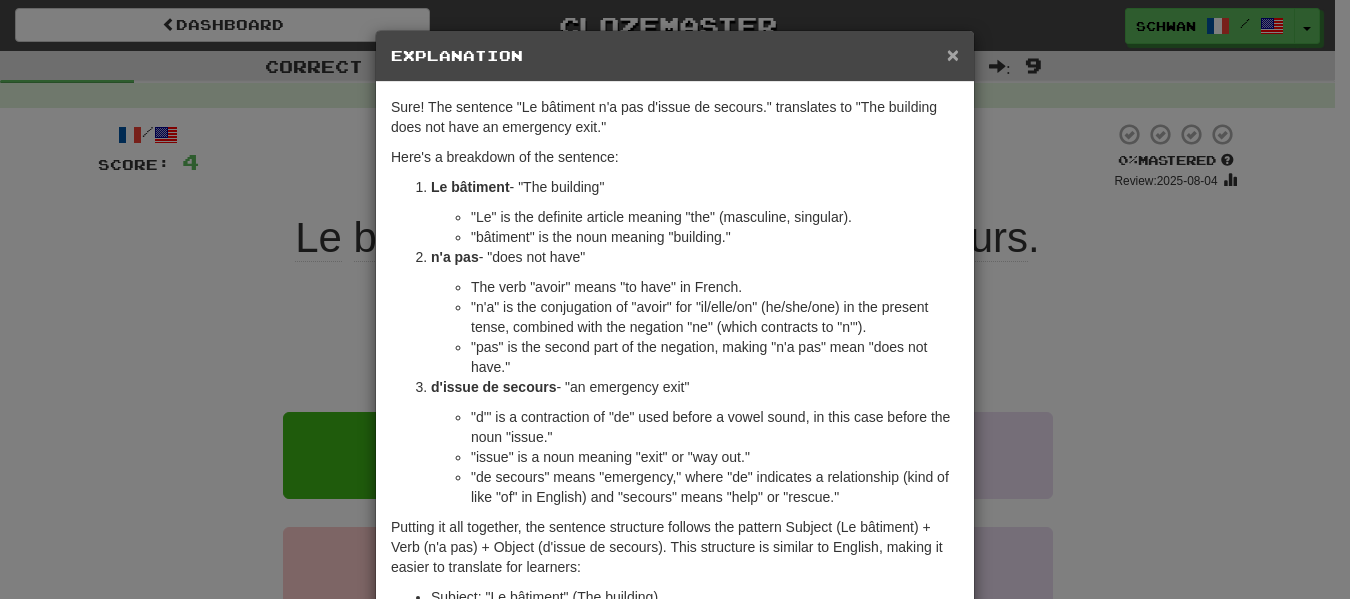 click on "×" at bounding box center [953, 54] 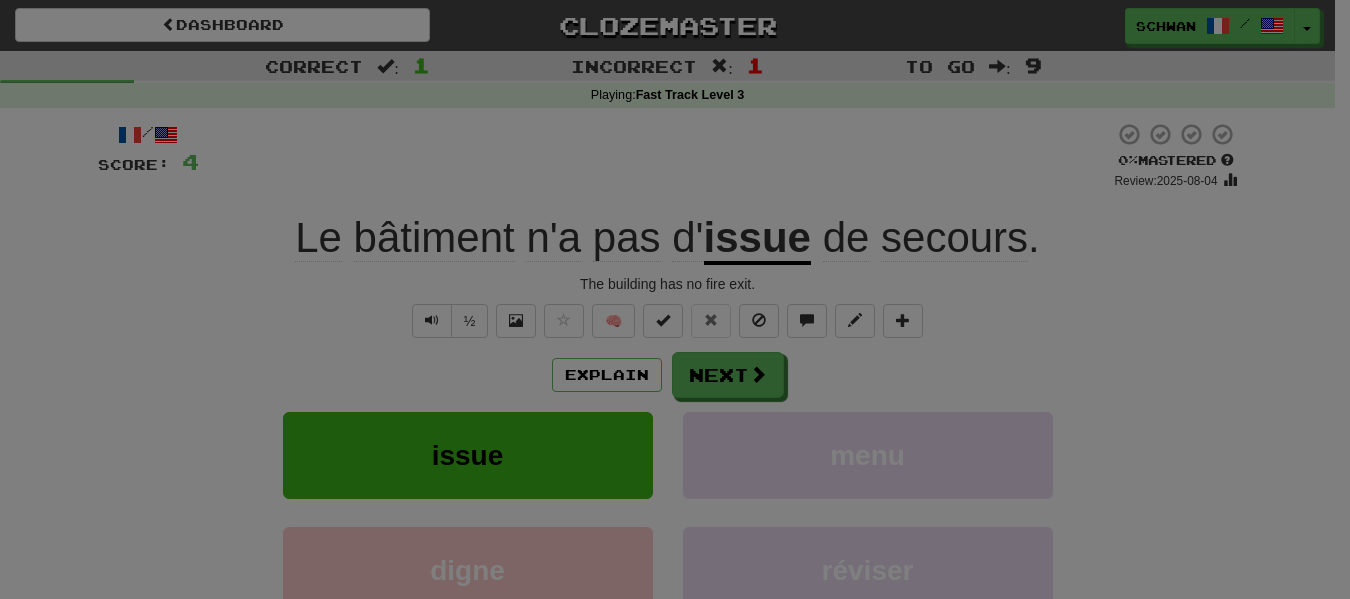 click on "Sure! The sentence "Le bâtiment n'a pas d'issue de secours." translates to "The building does not have an emergency exit."
Here's a breakdown of the sentence:
Le bâtiment  - "The building"
"Le" is the definite article meaning "the" (masculine, singular).
"bâtiment" is the noun meaning "building."
n'a pas  - "does not have"
The verb "avoir" means "to have" in French.
"n'a" is the conjugation of "avoir" for "il/elle/on" (he/she/one) in the present tense, combined with the negation "ne" (which contracts to "n'").
"pas" is the second part of the negation, making "n'a pas" mean "does not have."
d'issue de secours  - "an emergency exit"
"d'" is a contraction of "de" used before a vowel sound, in this case before the noun "issue."
"issue" is a noun meaning "exit" or "way out."
"de secours" means "emergency," where "de" indicates a relationship (kind of like "of" in English) and "secours" means "help" or "rescue."
Subject: "Le bâtiment" (The building)" at bounding box center (675, 208) 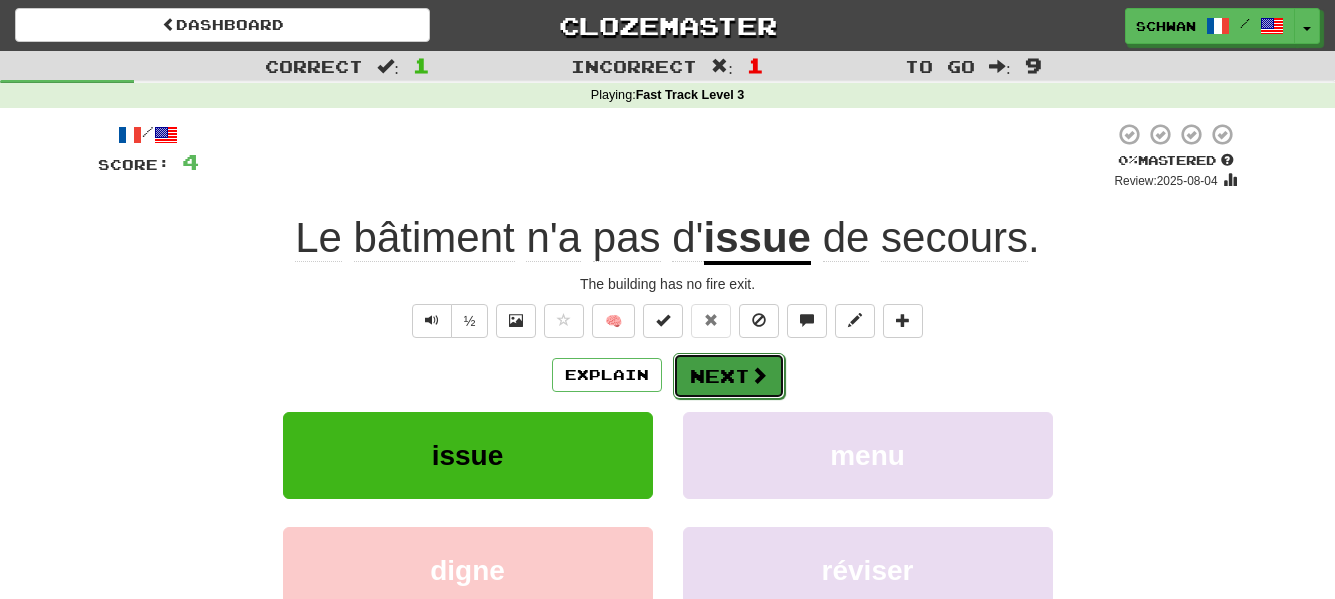 click on "Next" at bounding box center [729, 376] 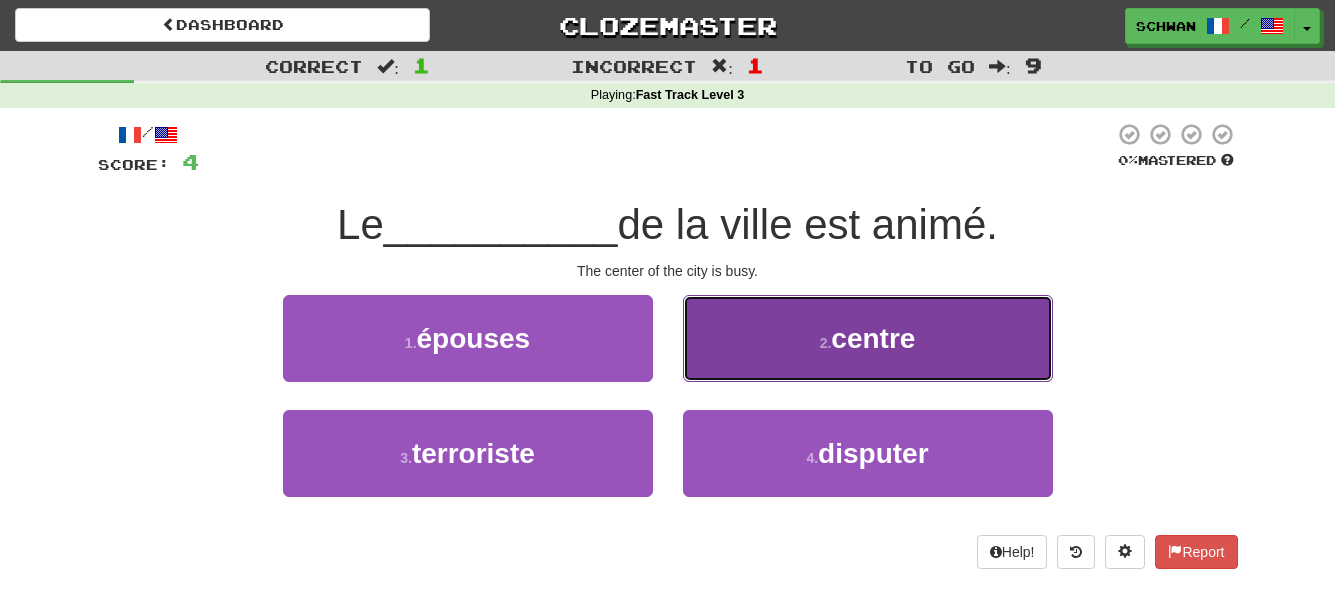 click on "centre" at bounding box center [873, 338] 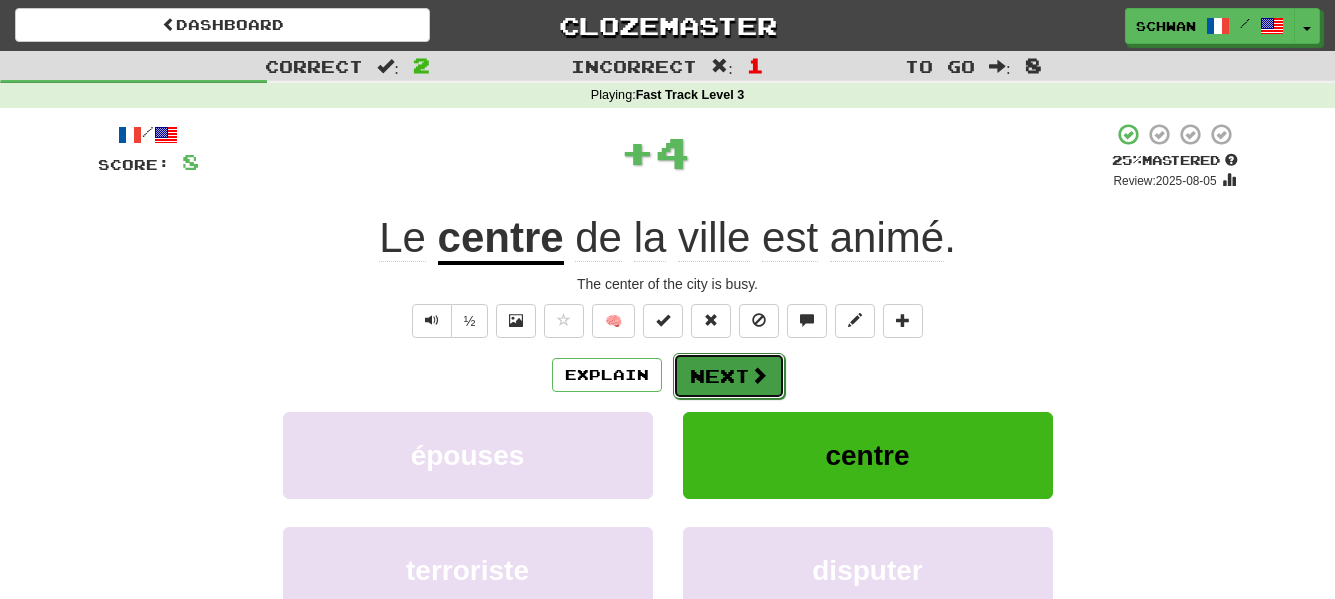 click on "Next" at bounding box center (729, 376) 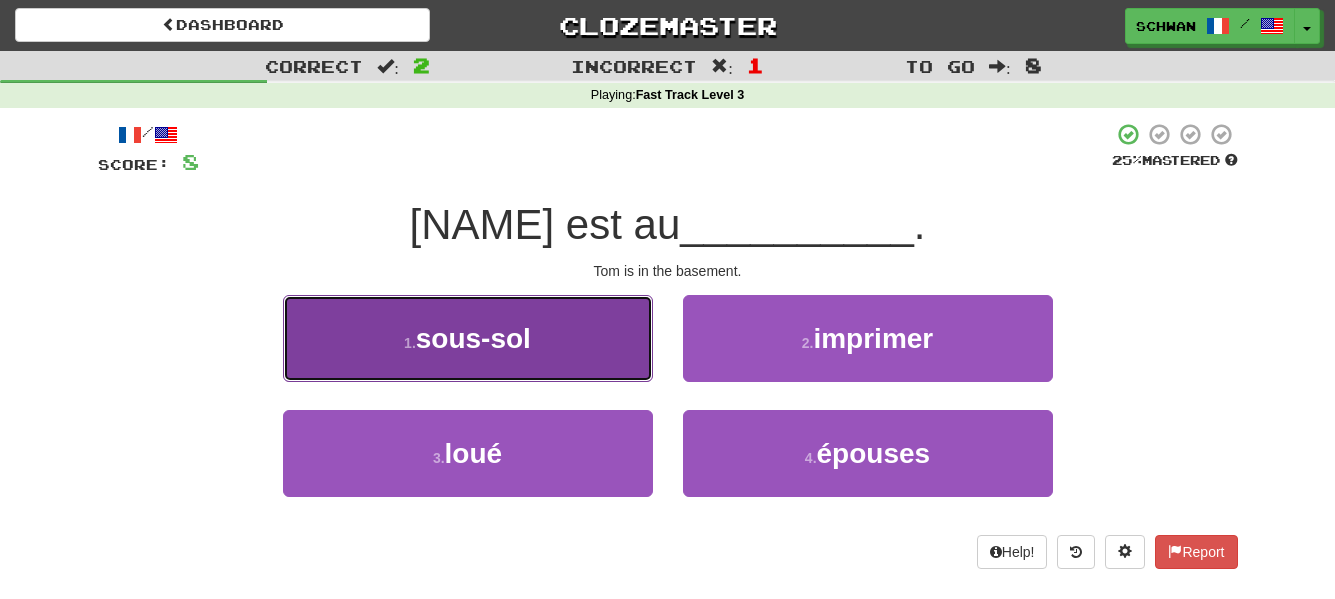 click on "1 .  sous-sol" at bounding box center (468, 338) 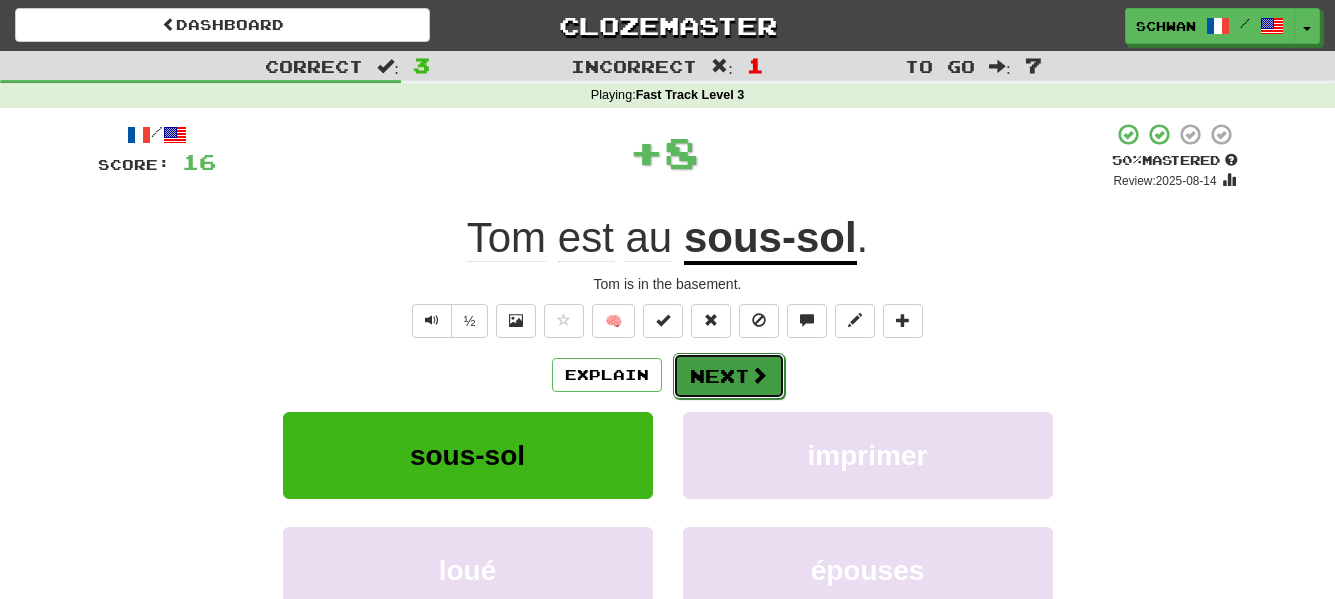 click on "Next" at bounding box center (729, 376) 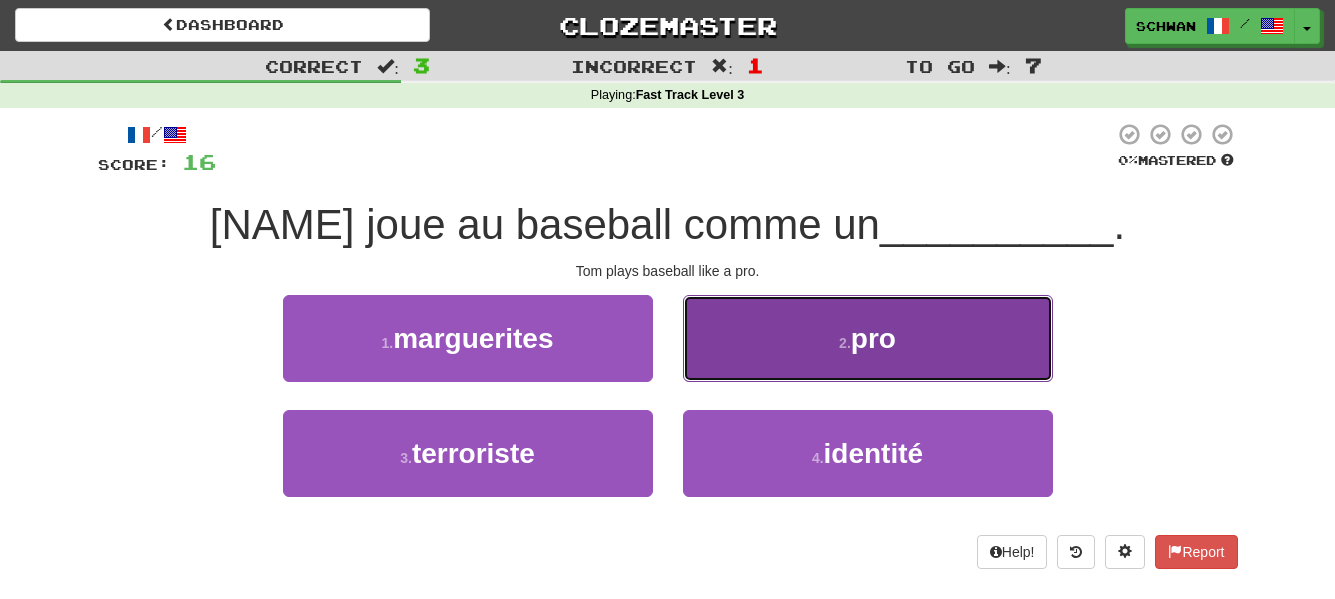 click on "2 .  pro" at bounding box center [868, 338] 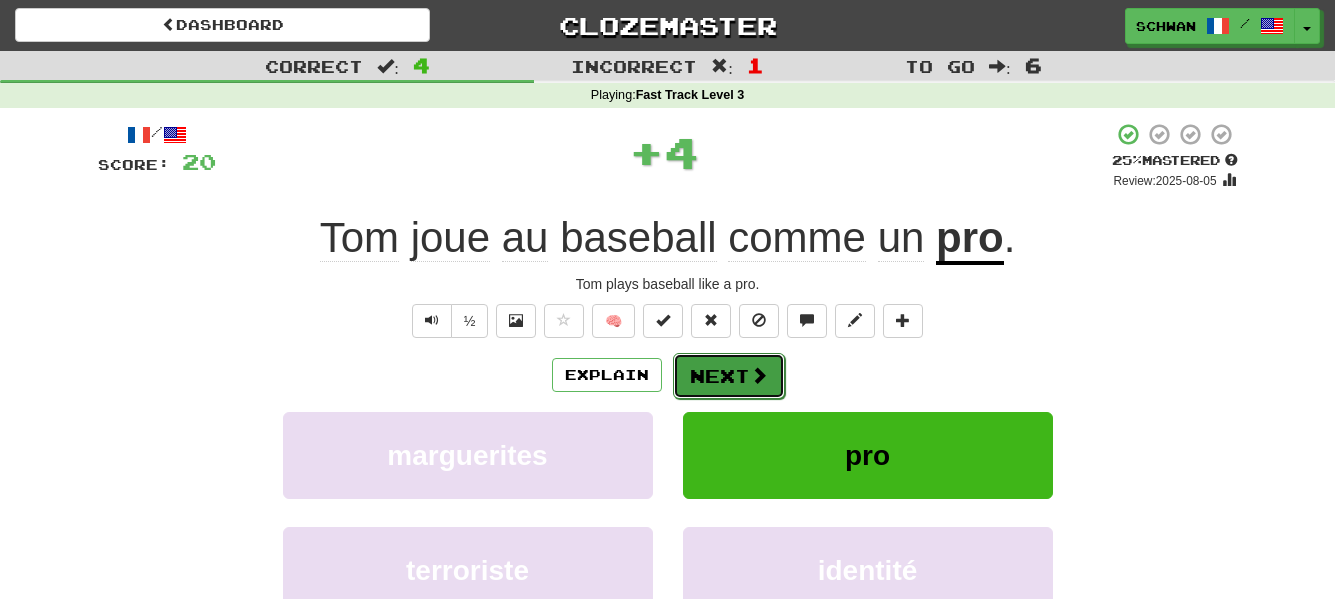 click on "Next" at bounding box center [729, 376] 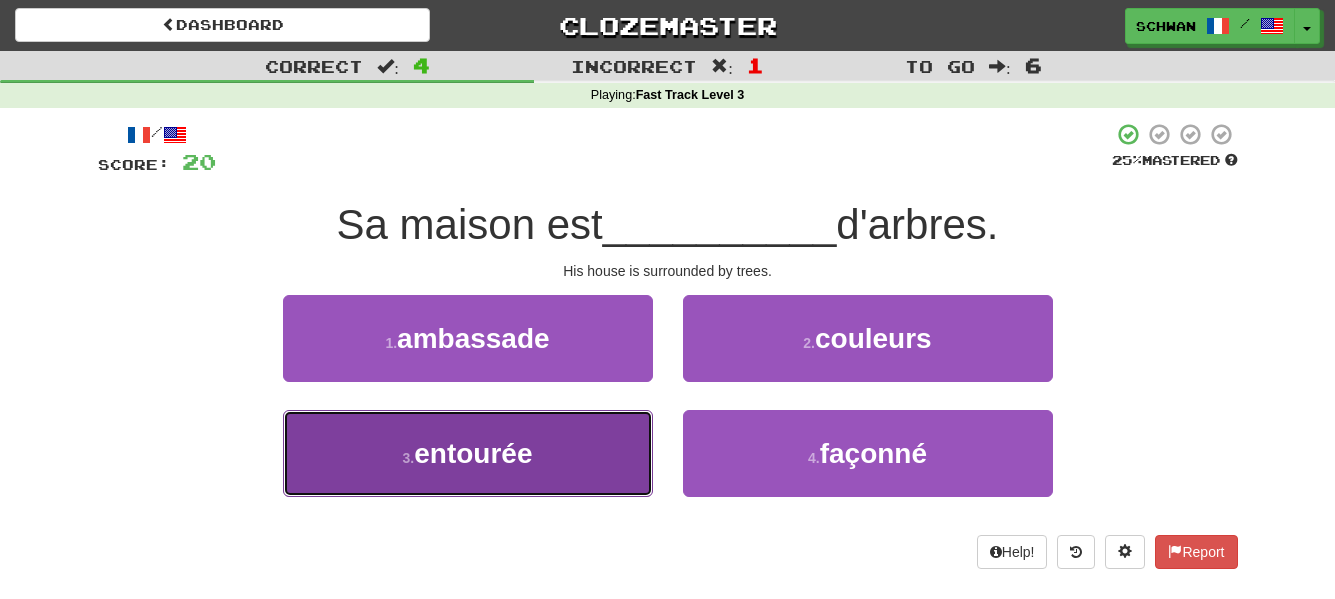 click on "3 .  entourée" at bounding box center [468, 453] 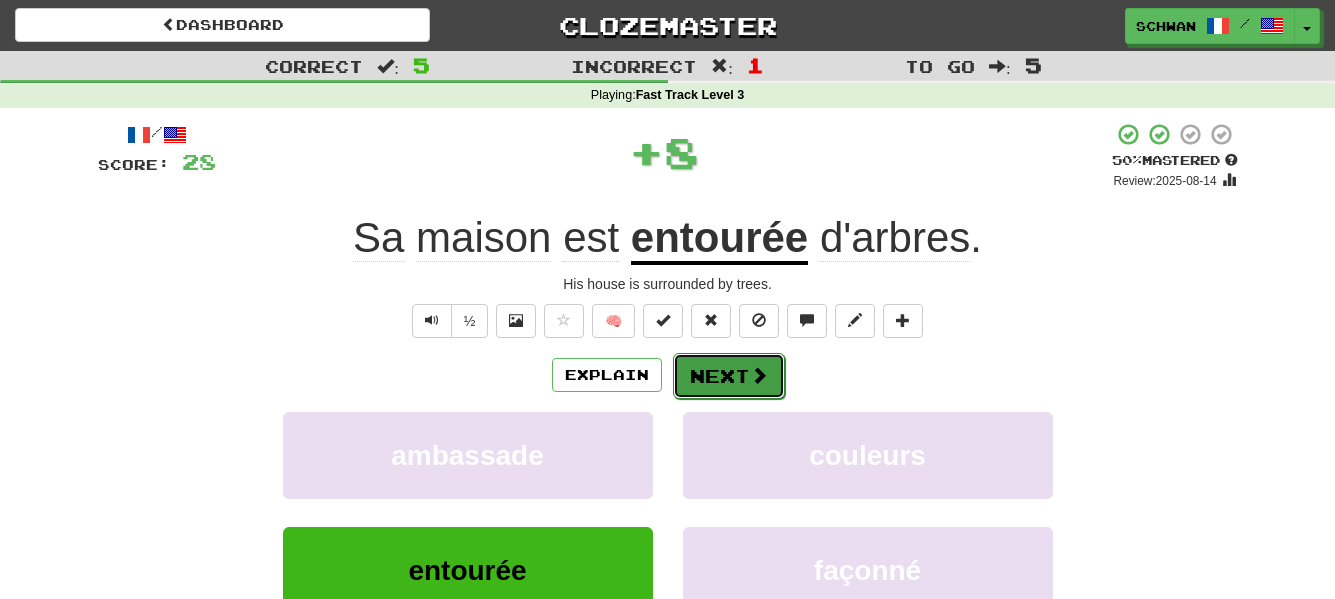 click on "Next" at bounding box center (729, 376) 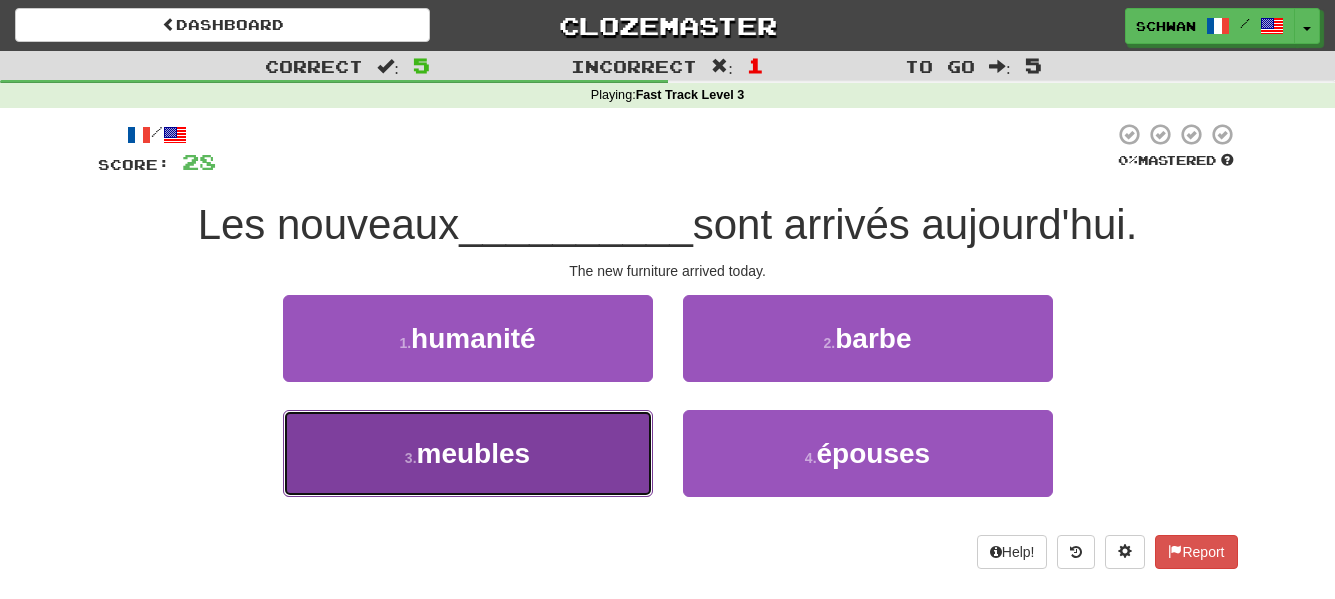 click on "3 .  meubles" at bounding box center [468, 453] 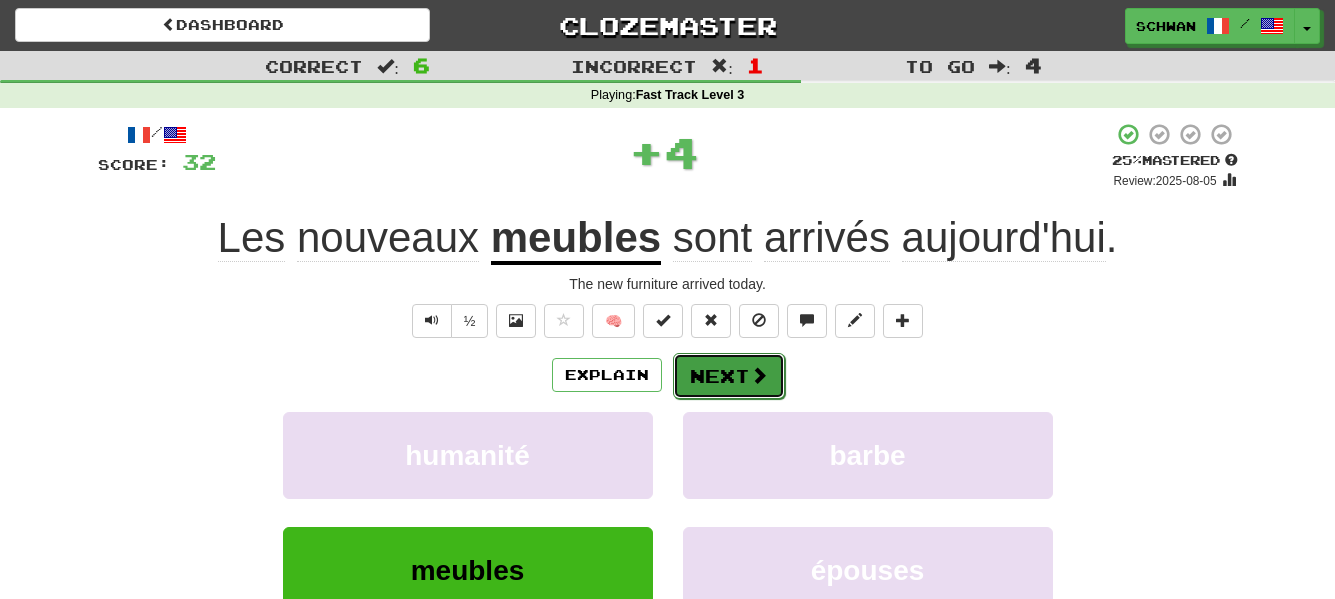 click on "Next" at bounding box center (729, 376) 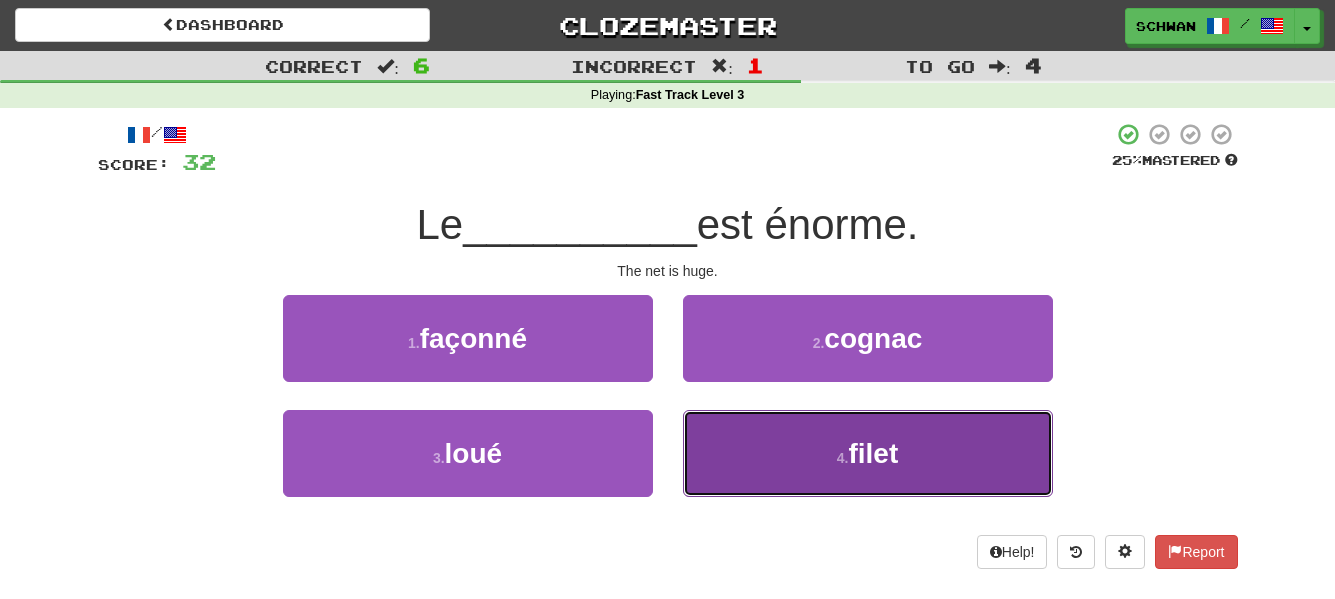 click on "4 .  filet" at bounding box center [868, 453] 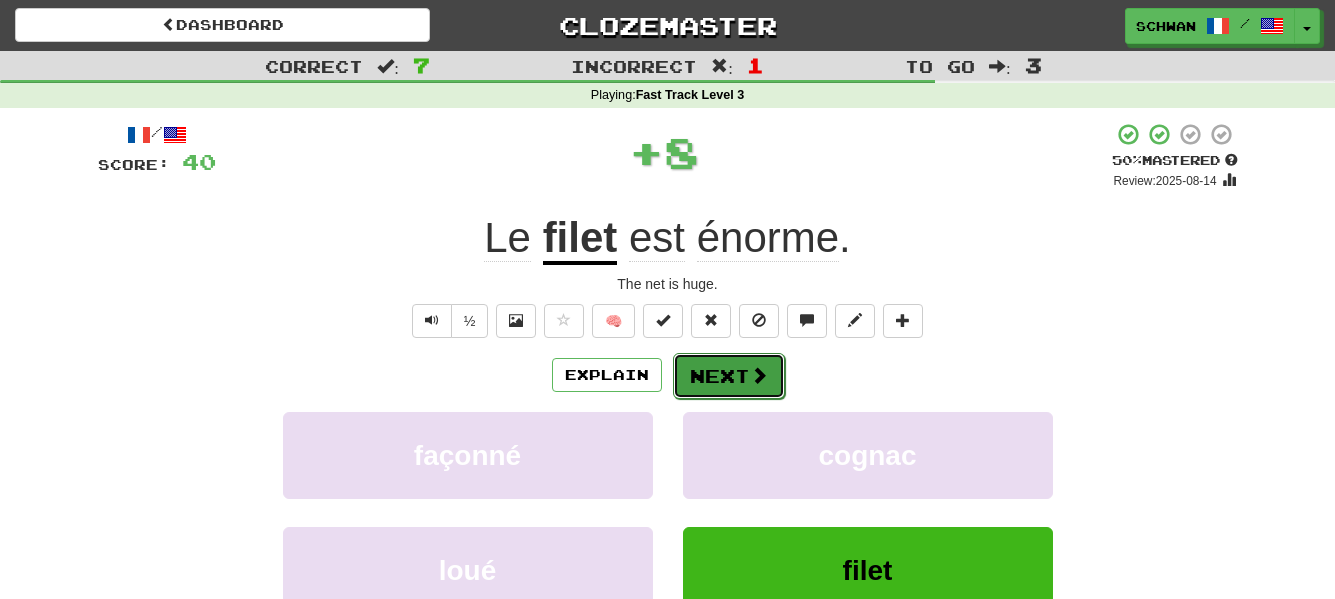 click on "Next" at bounding box center [729, 376] 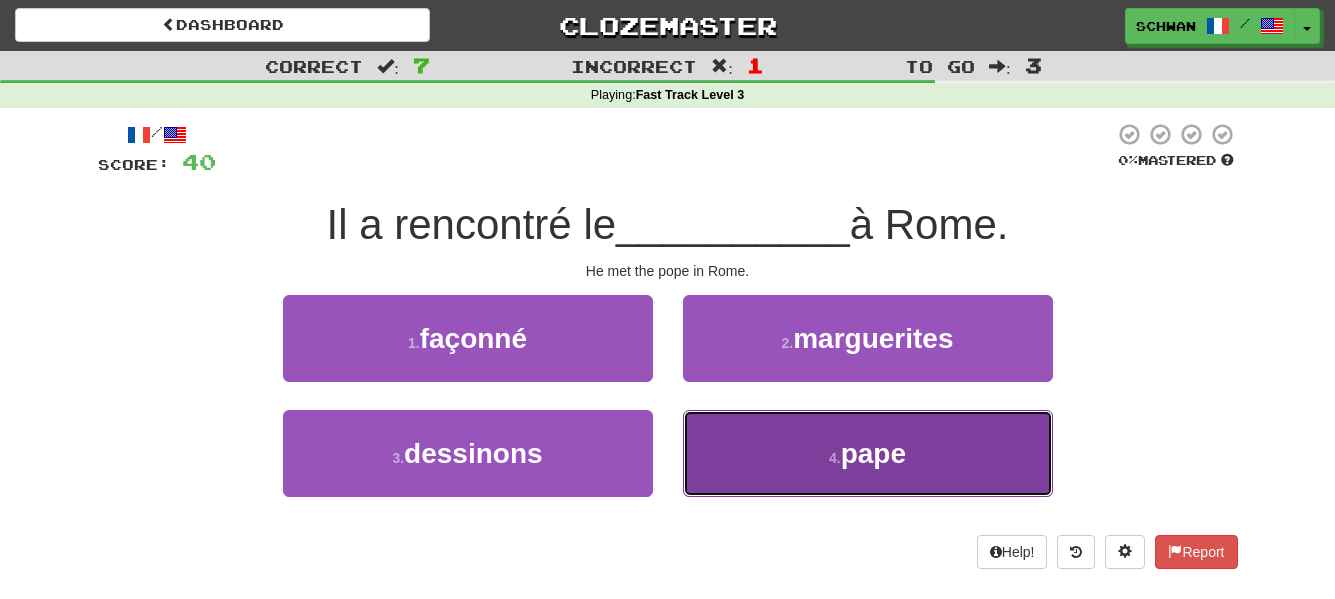 click on "4 .  pape" at bounding box center (868, 453) 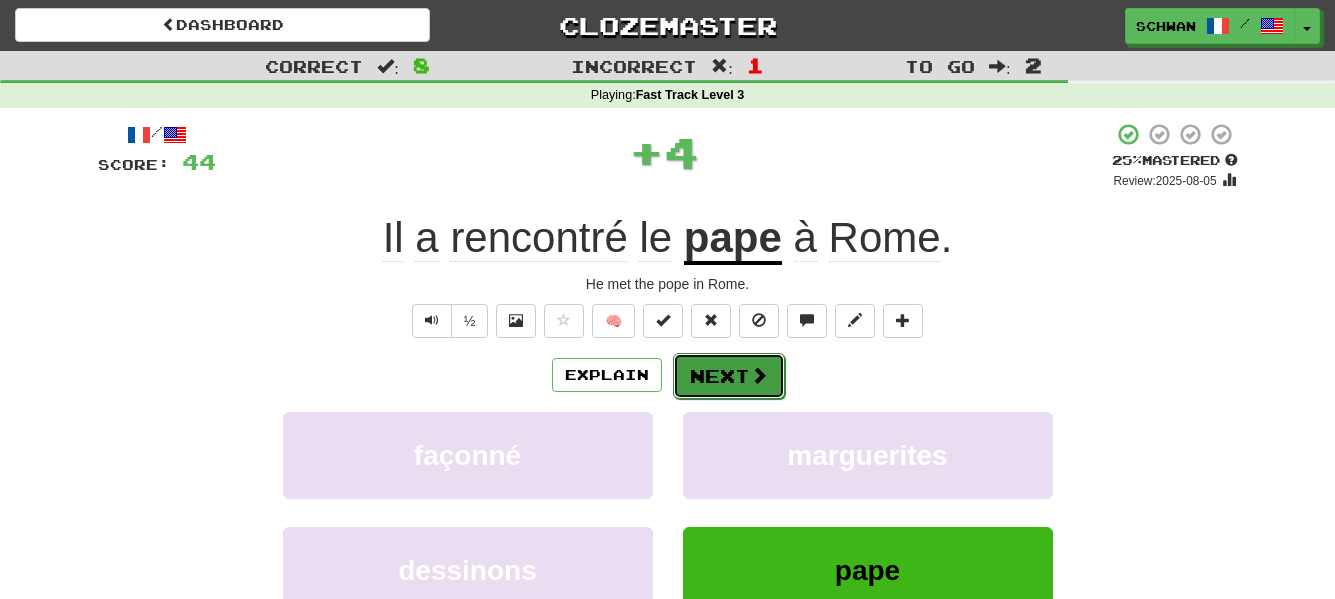 click on "Next" at bounding box center (729, 376) 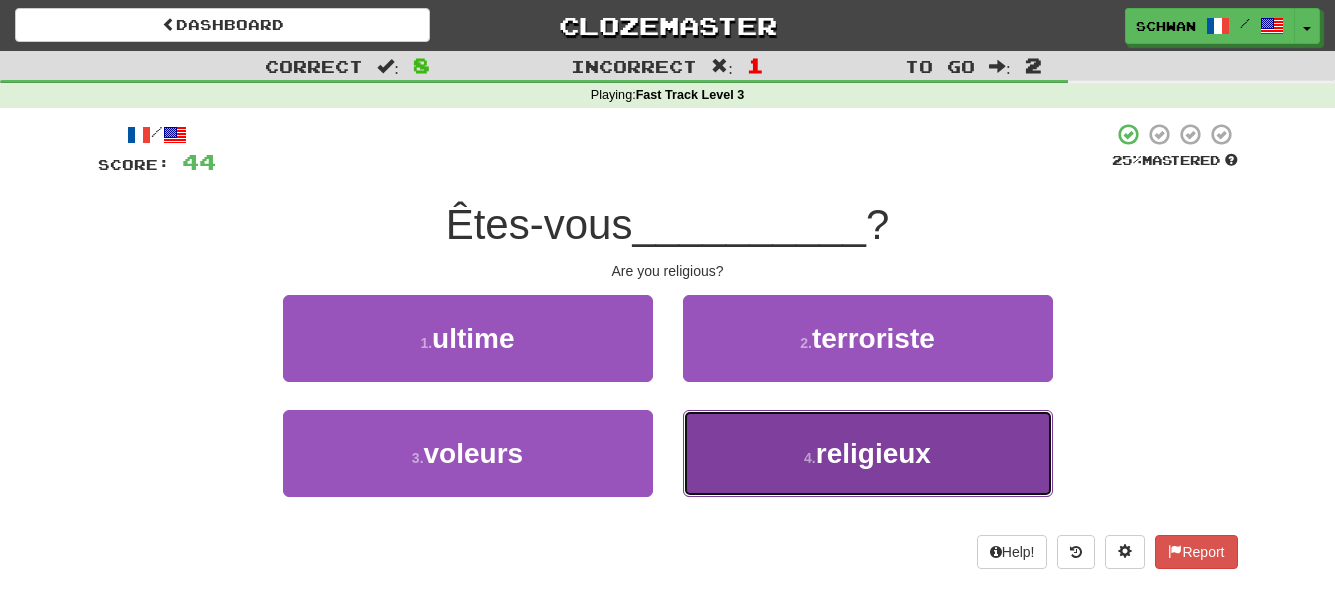click on "4 .  religieux" at bounding box center [868, 453] 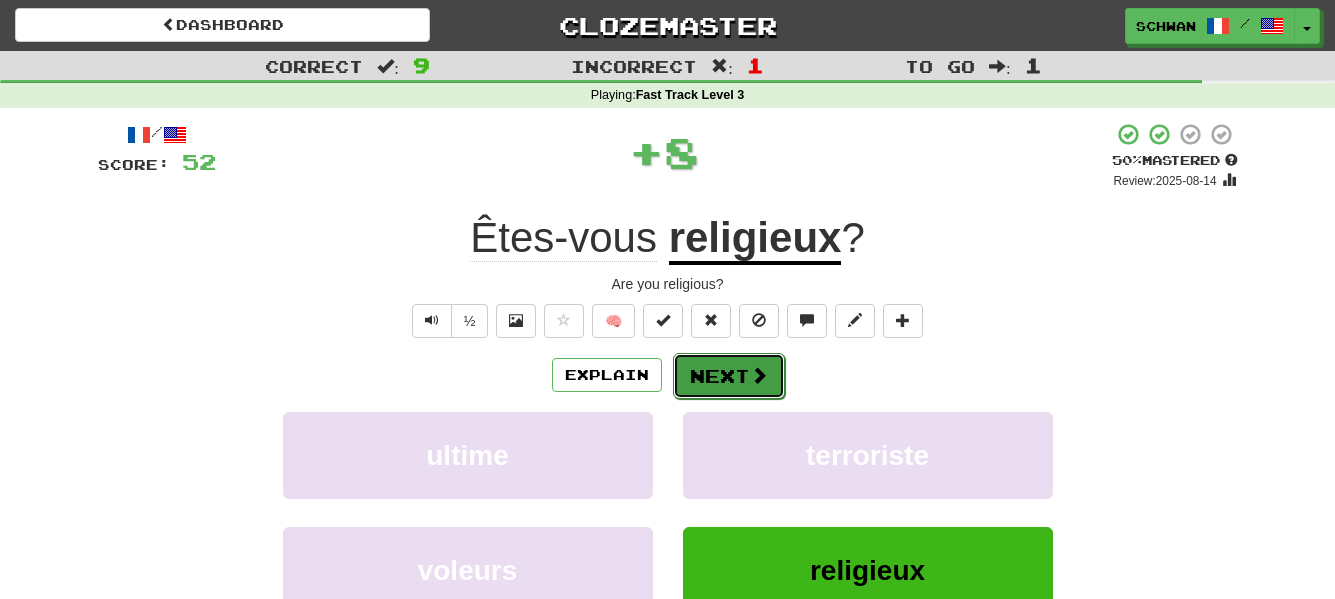 click on "Next" at bounding box center [729, 376] 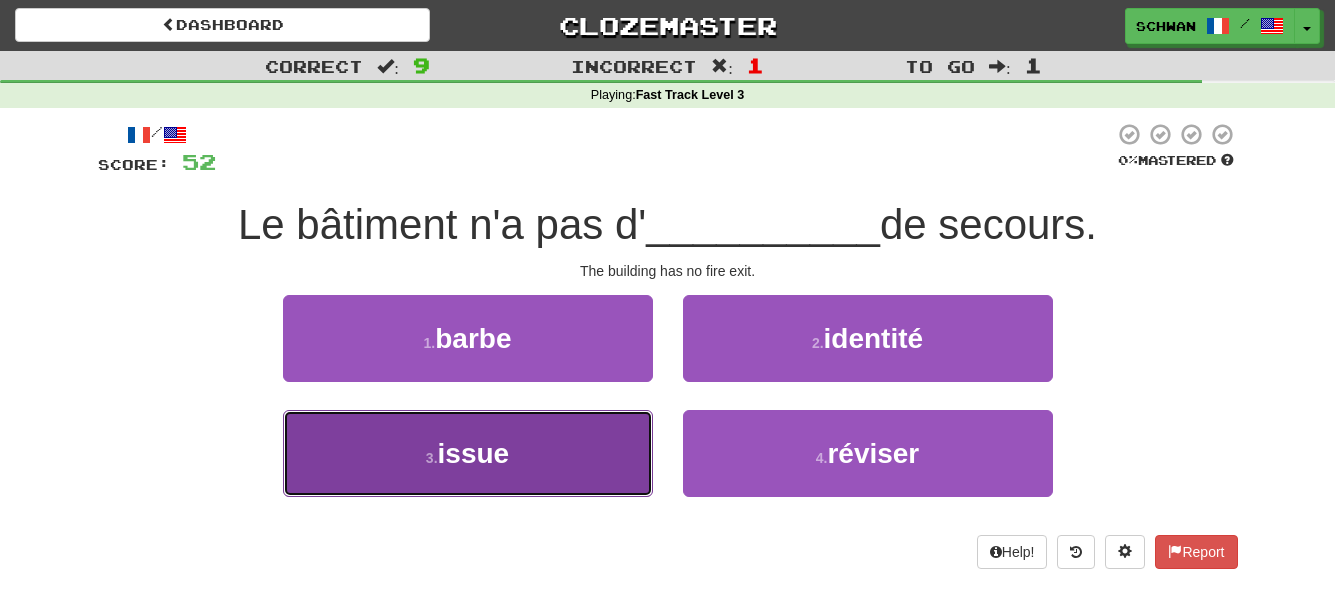 click on "3 .  issue" at bounding box center (468, 453) 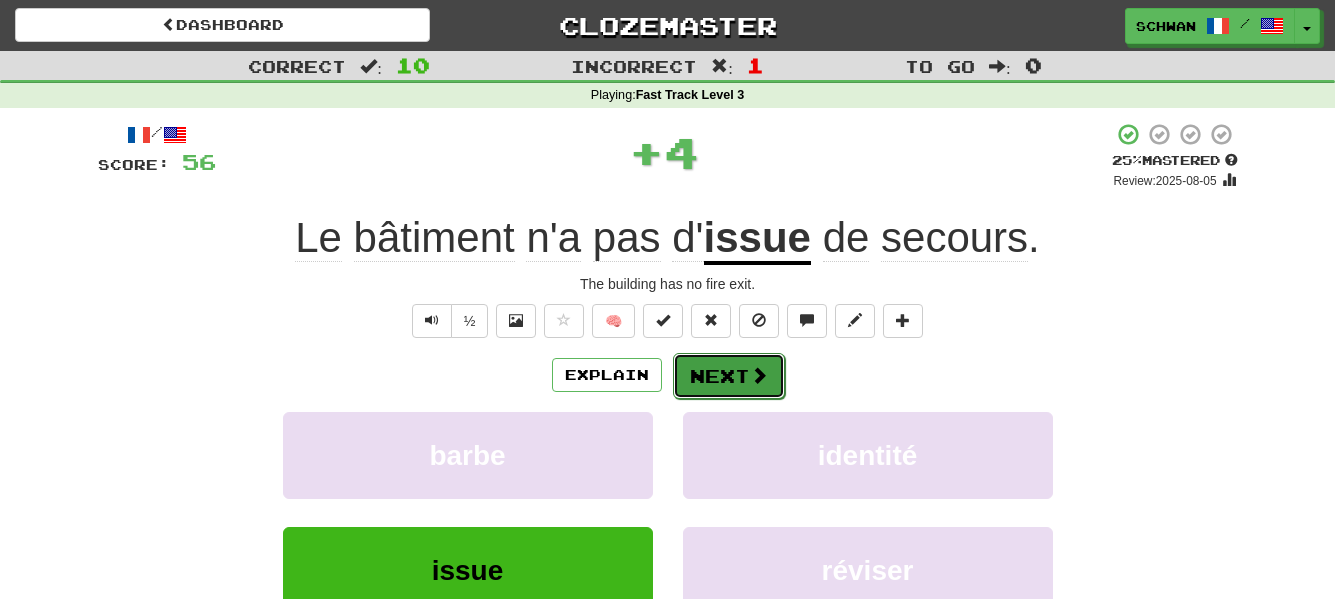 click on "Next" at bounding box center [729, 376] 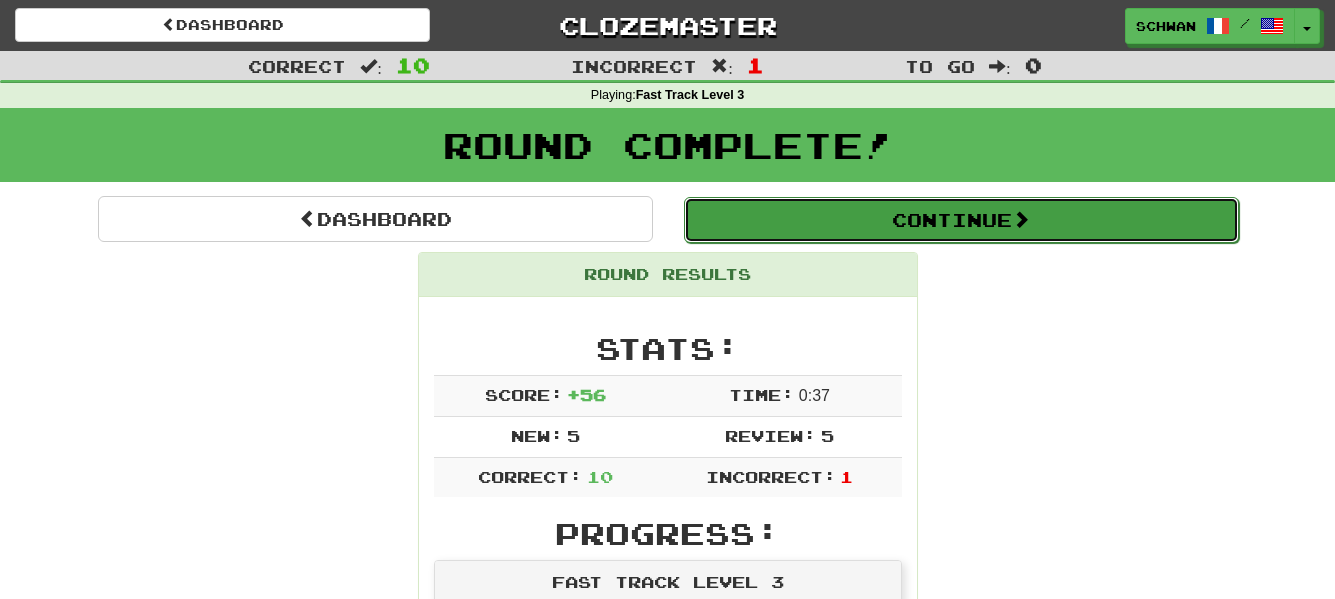 click on "Continue" at bounding box center (961, 220) 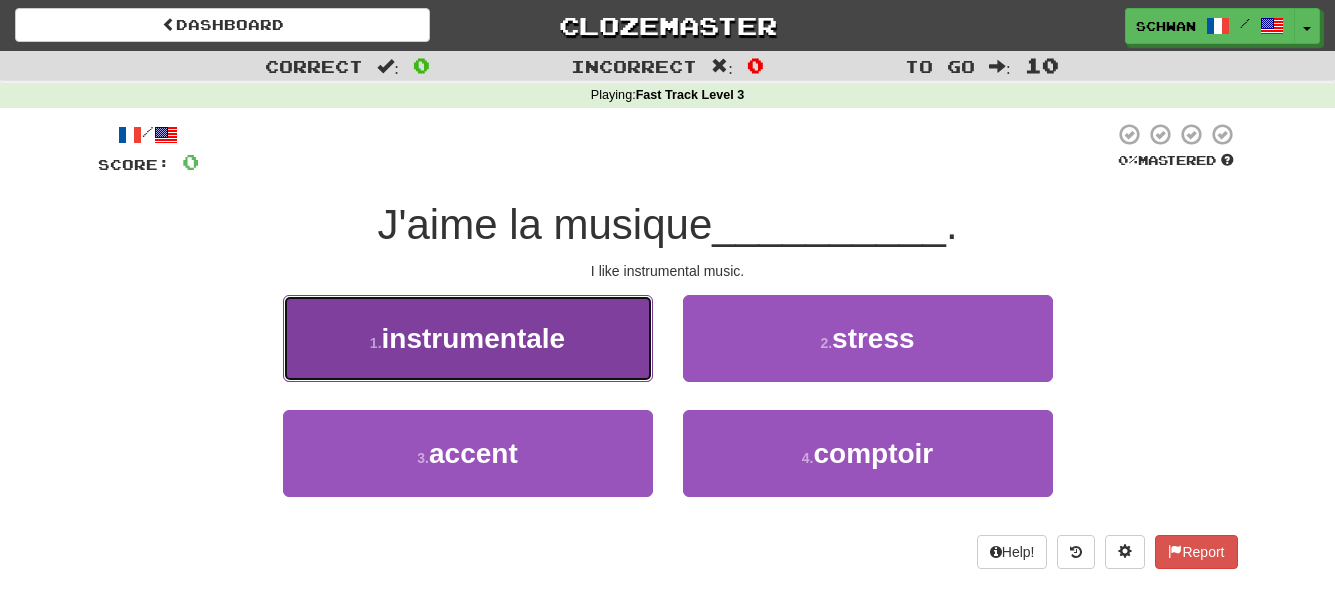 click on "instrumentale" at bounding box center [474, 338] 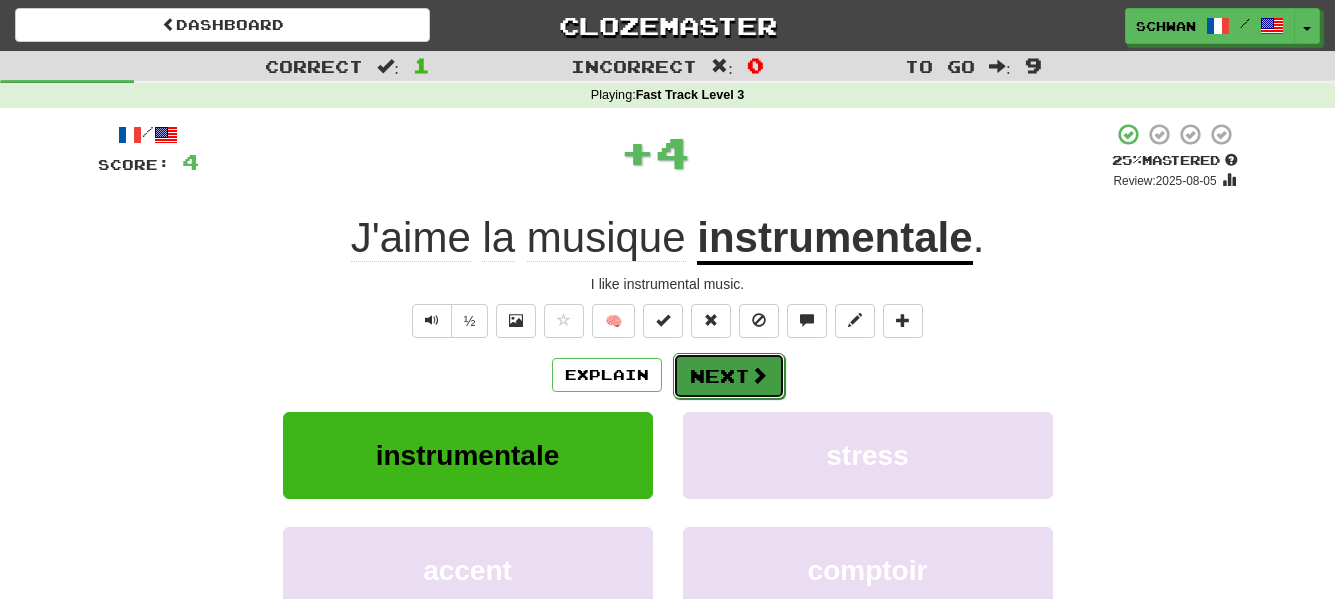 click on "Next" at bounding box center (729, 376) 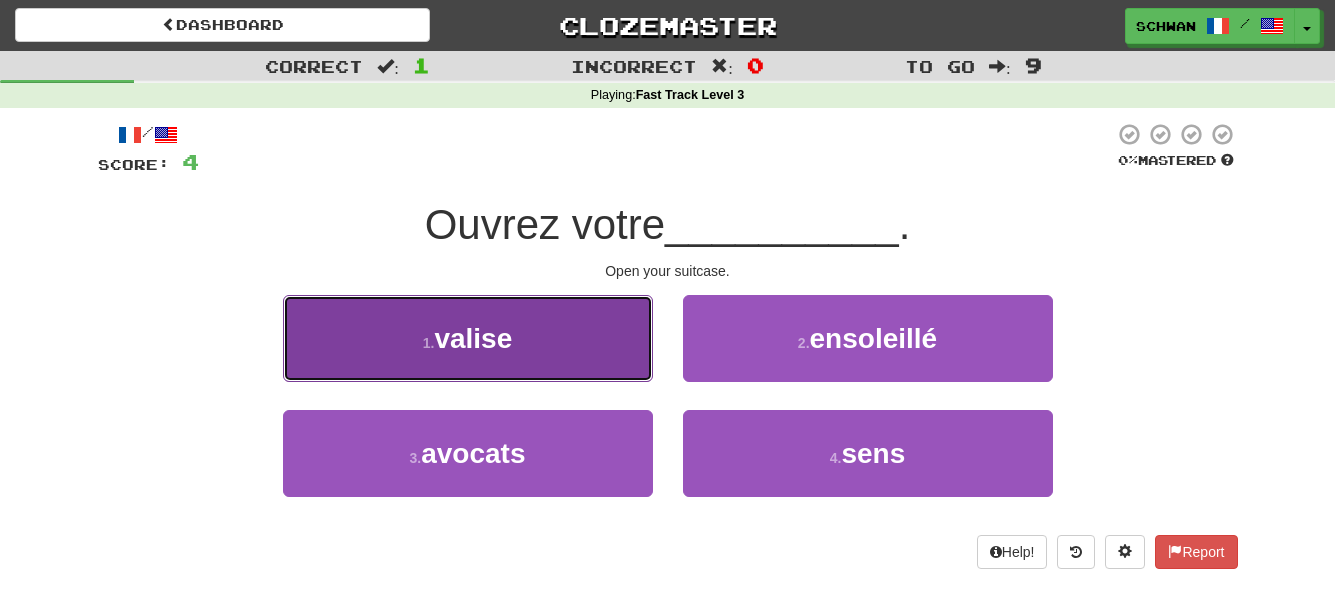 click on "1 .  valise" at bounding box center (468, 338) 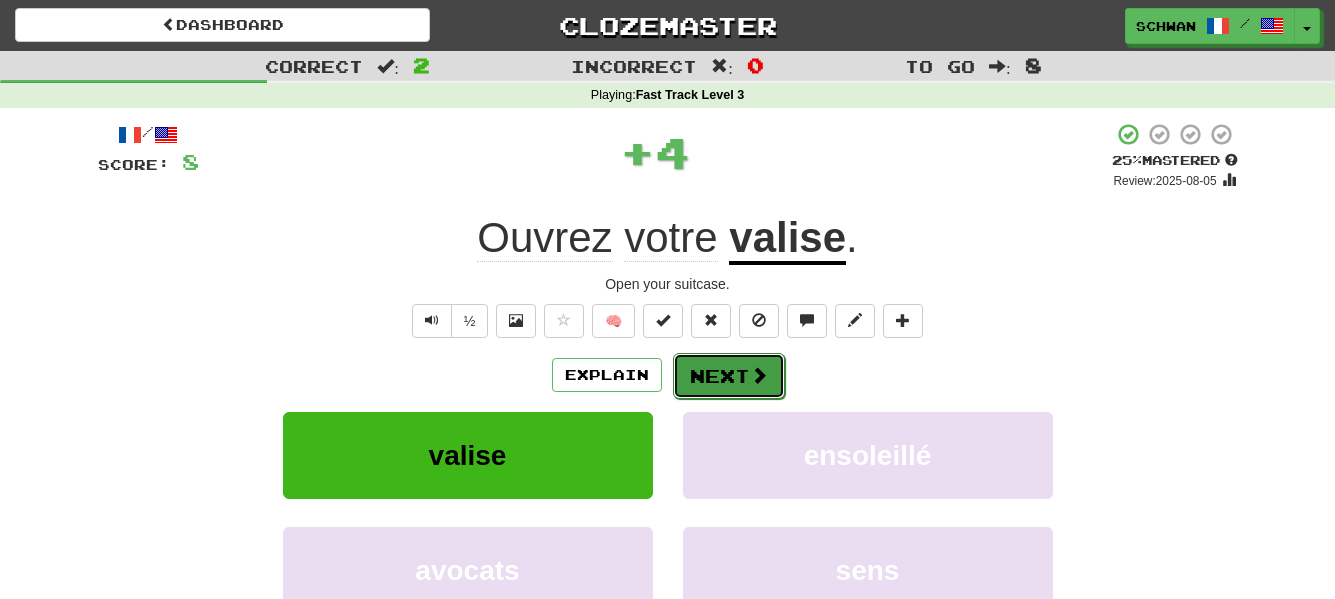 click on "Next" at bounding box center [729, 376] 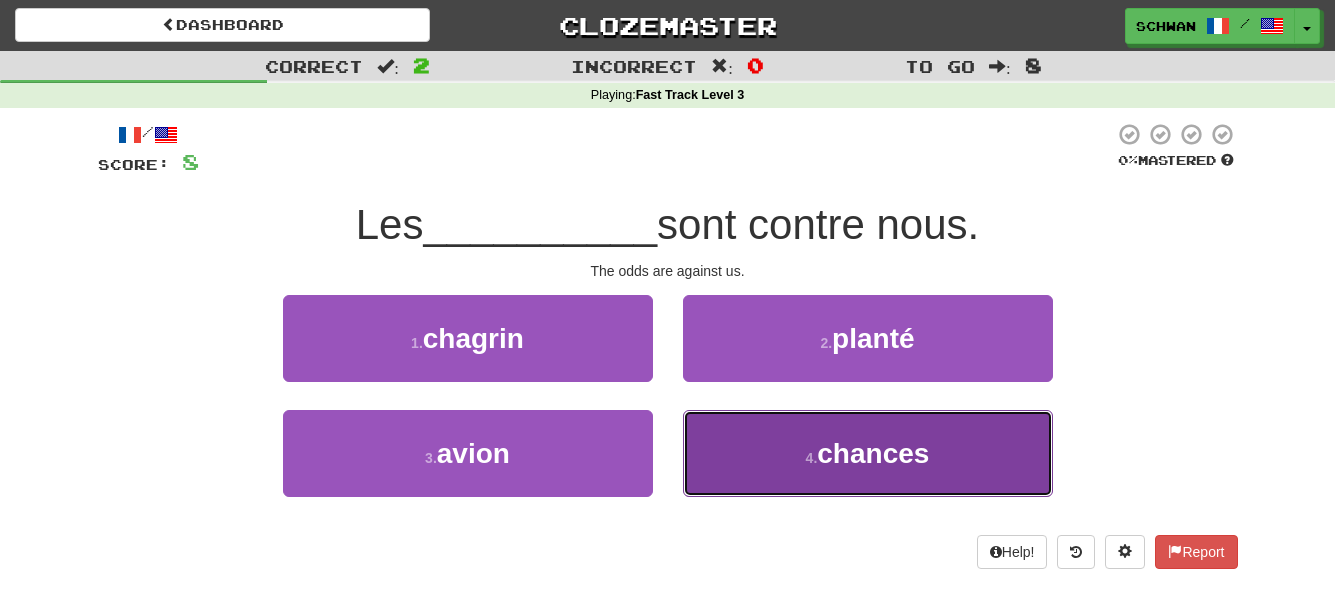 click on "4 .  chances" at bounding box center (868, 453) 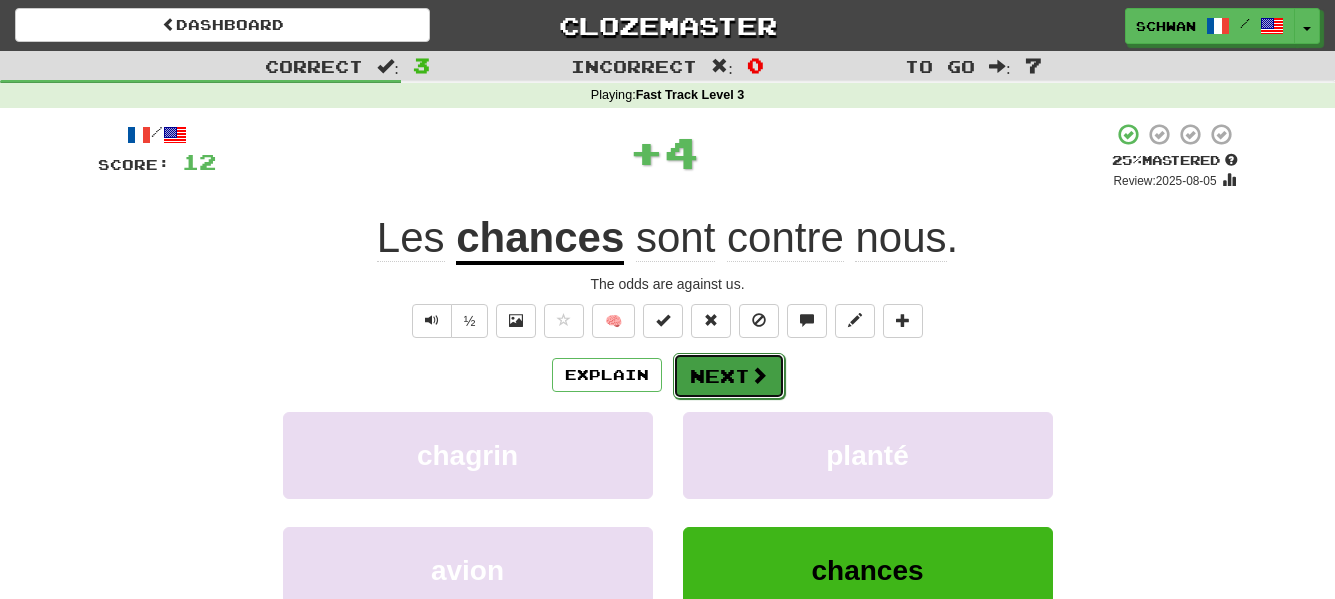 click on "Next" at bounding box center [729, 376] 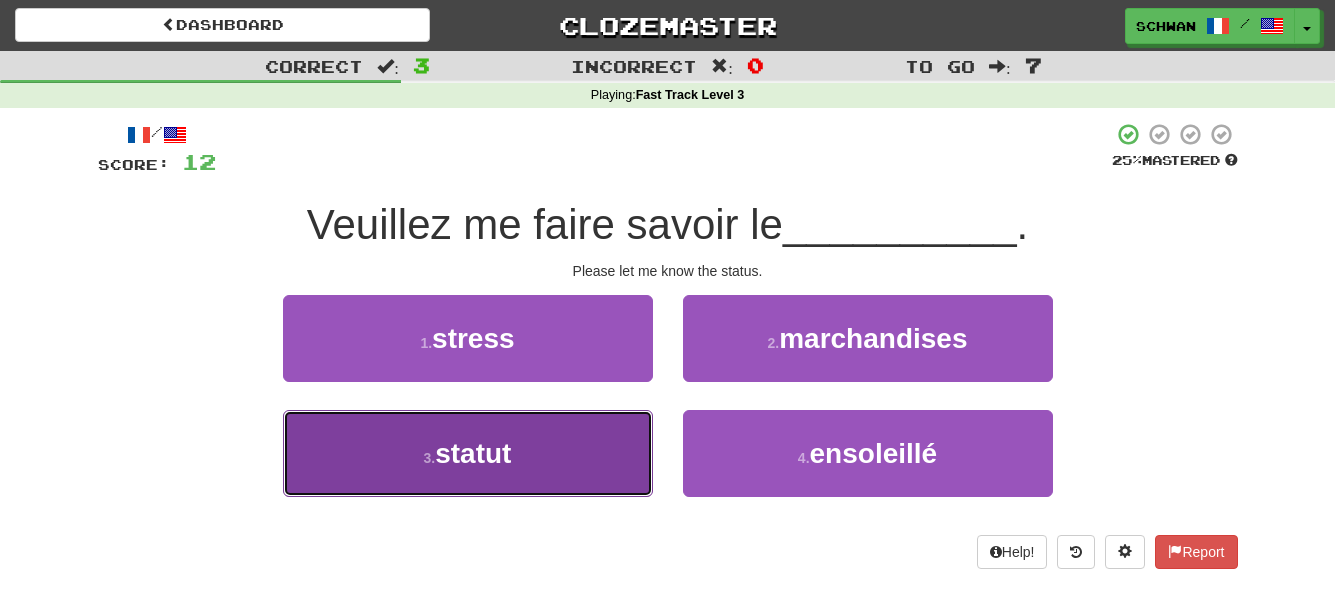 click on "3 .  statut" at bounding box center (468, 453) 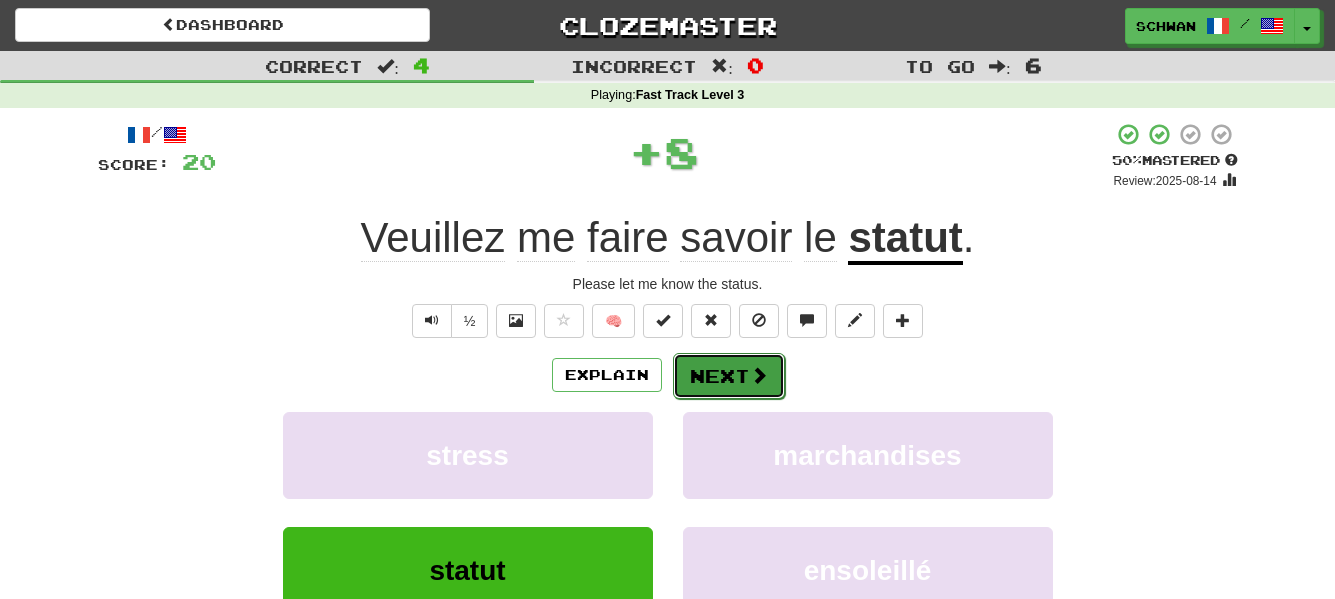 click on "Next" at bounding box center [729, 376] 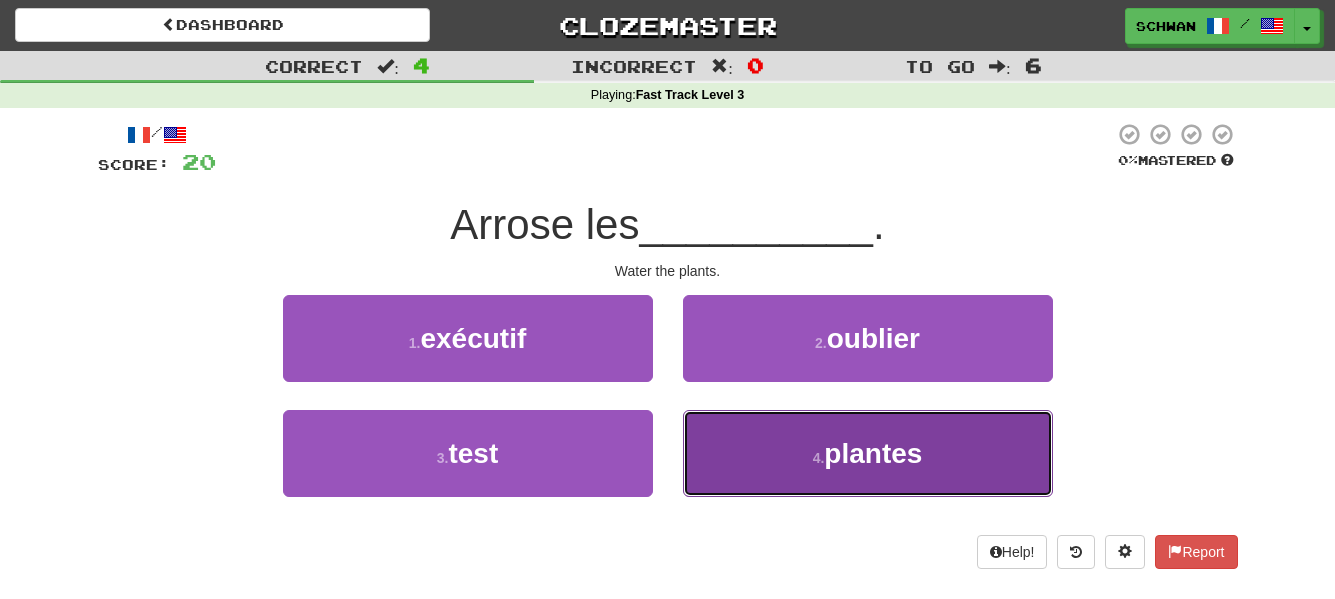 click on "4 .  plantes" at bounding box center [868, 453] 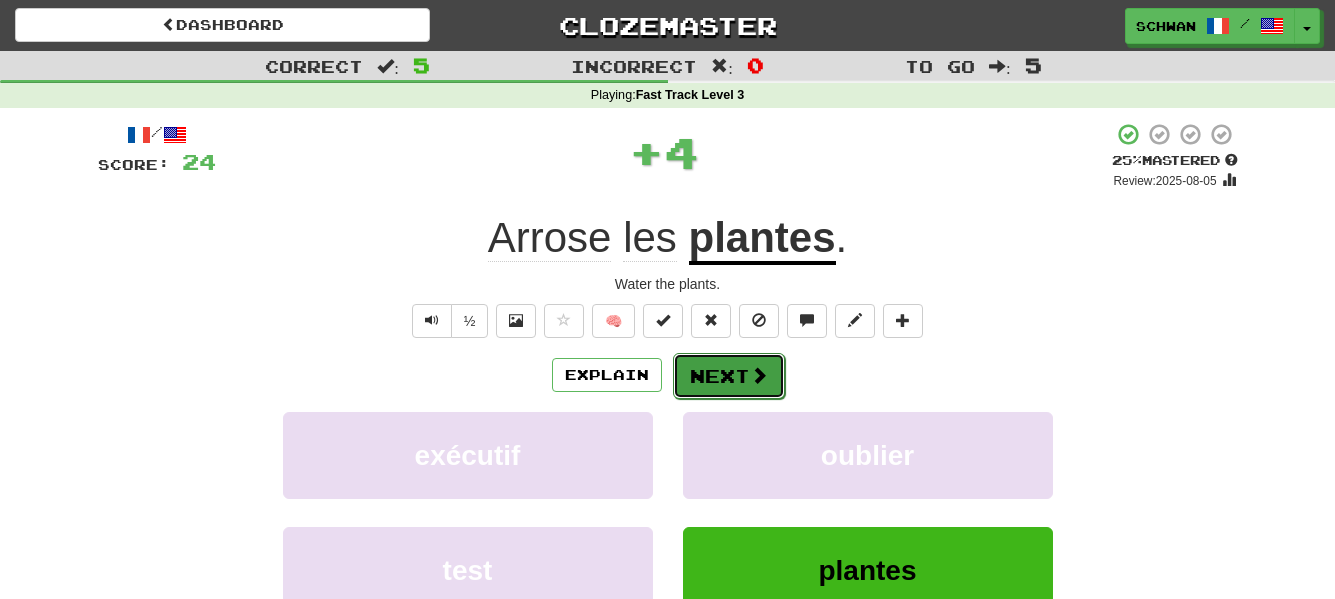 click on "Next" at bounding box center (729, 376) 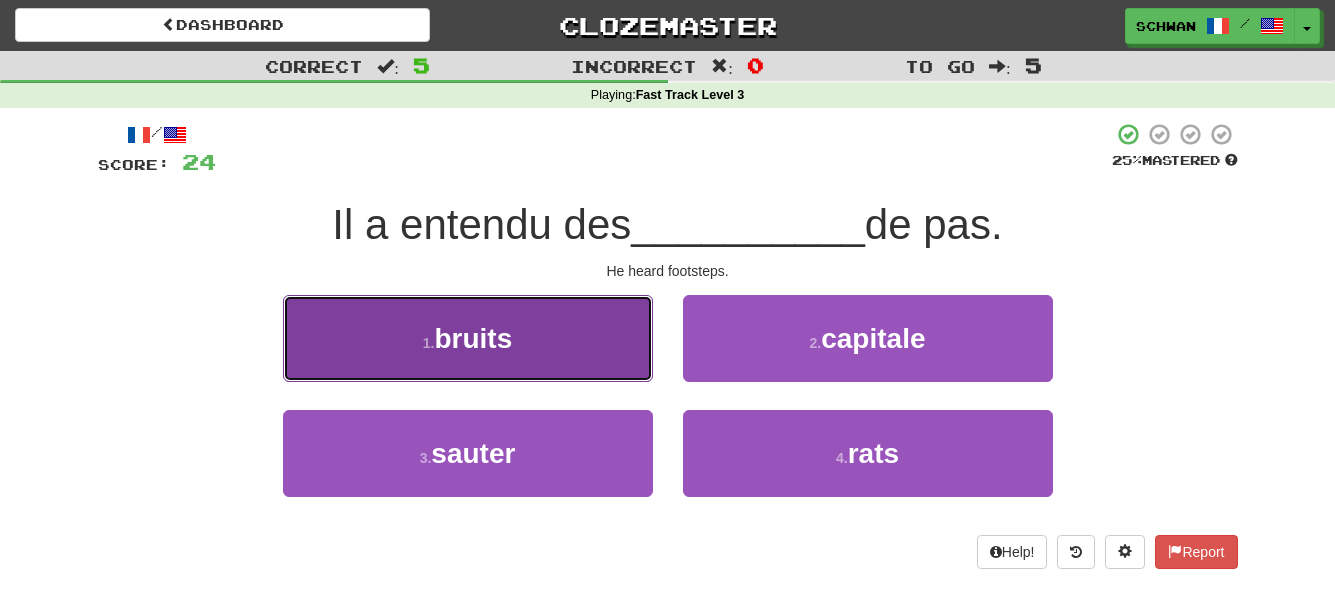 click on "1 .  bruits" at bounding box center [468, 338] 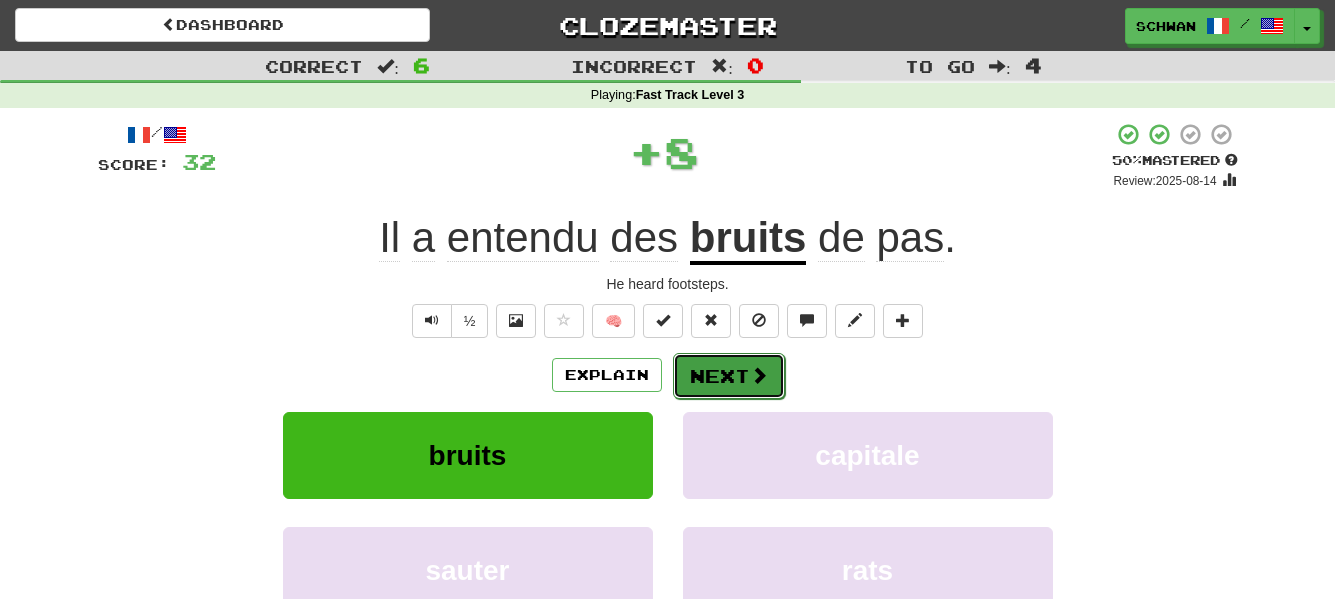 click on "Next" at bounding box center [729, 376] 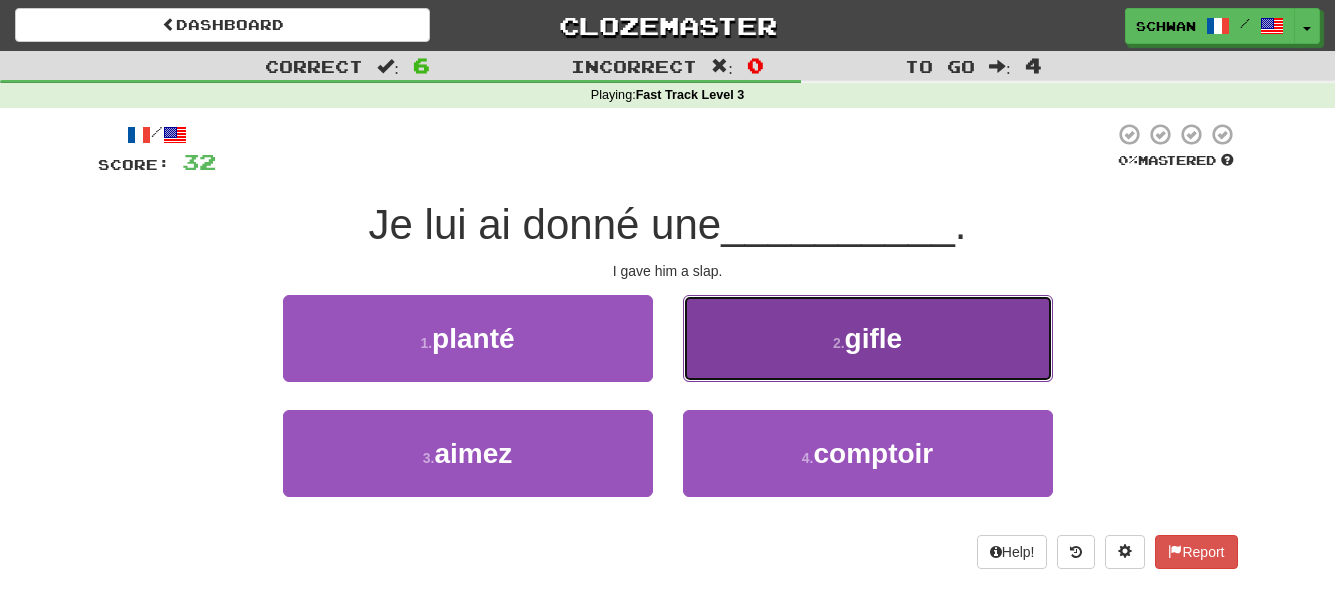 click on "2 .  gifle" at bounding box center (868, 338) 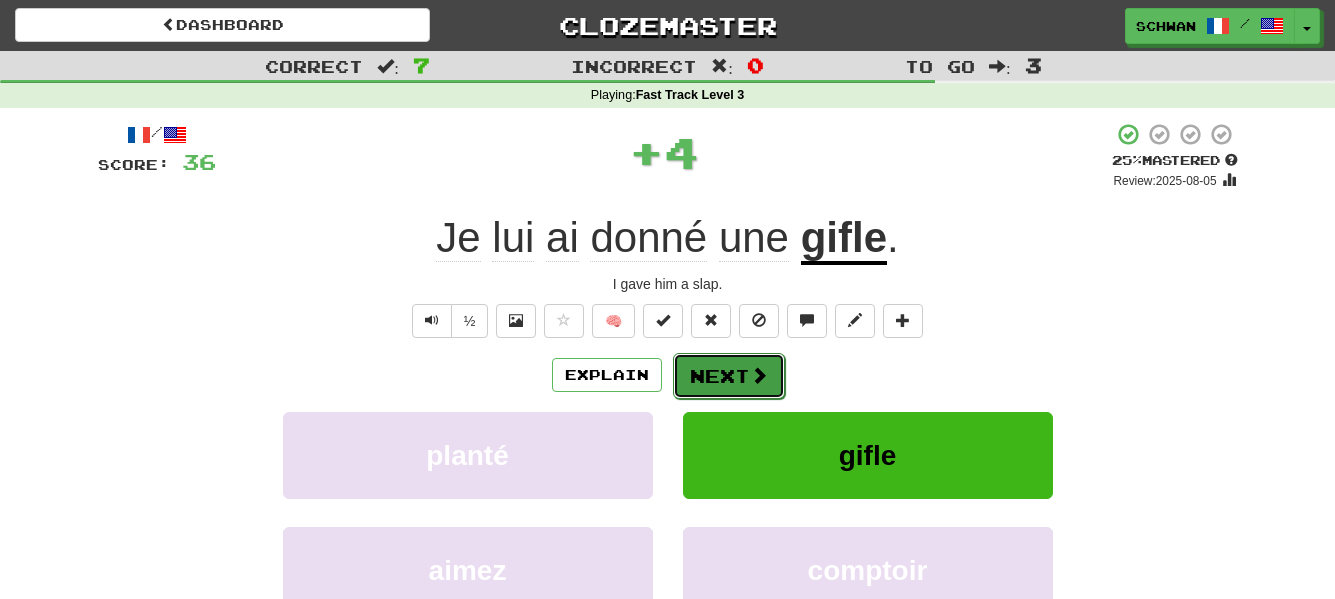 click on "Next" at bounding box center [729, 376] 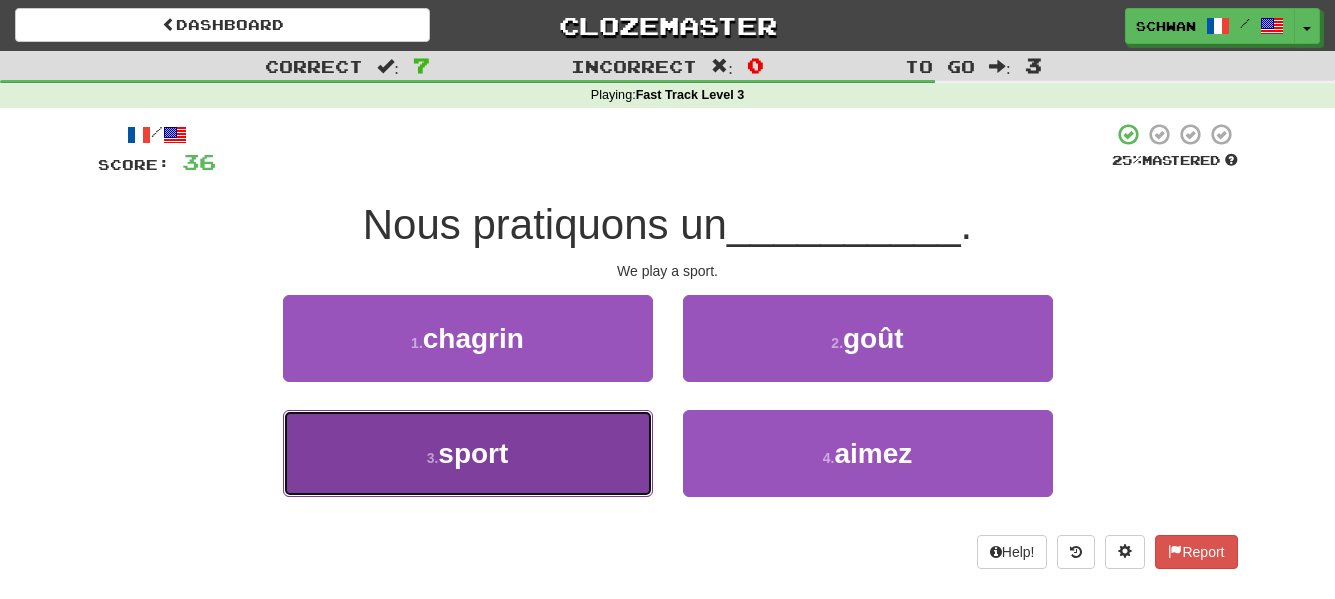 click on "3 .  sport" at bounding box center (468, 453) 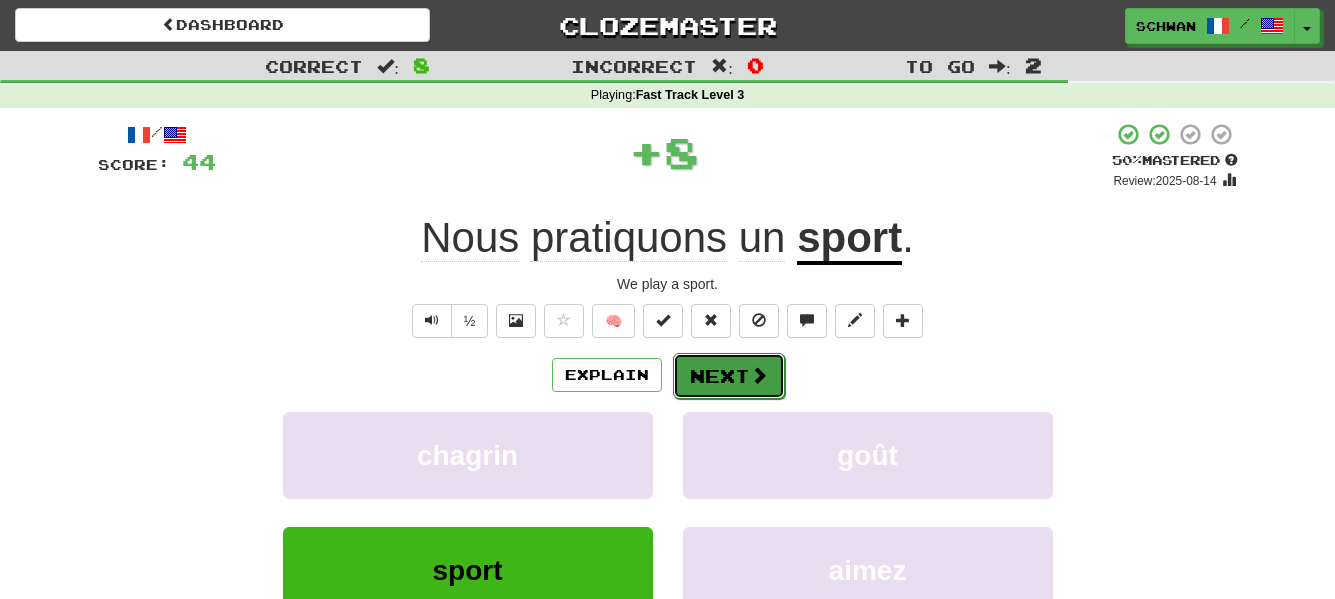click on "Next" at bounding box center [729, 376] 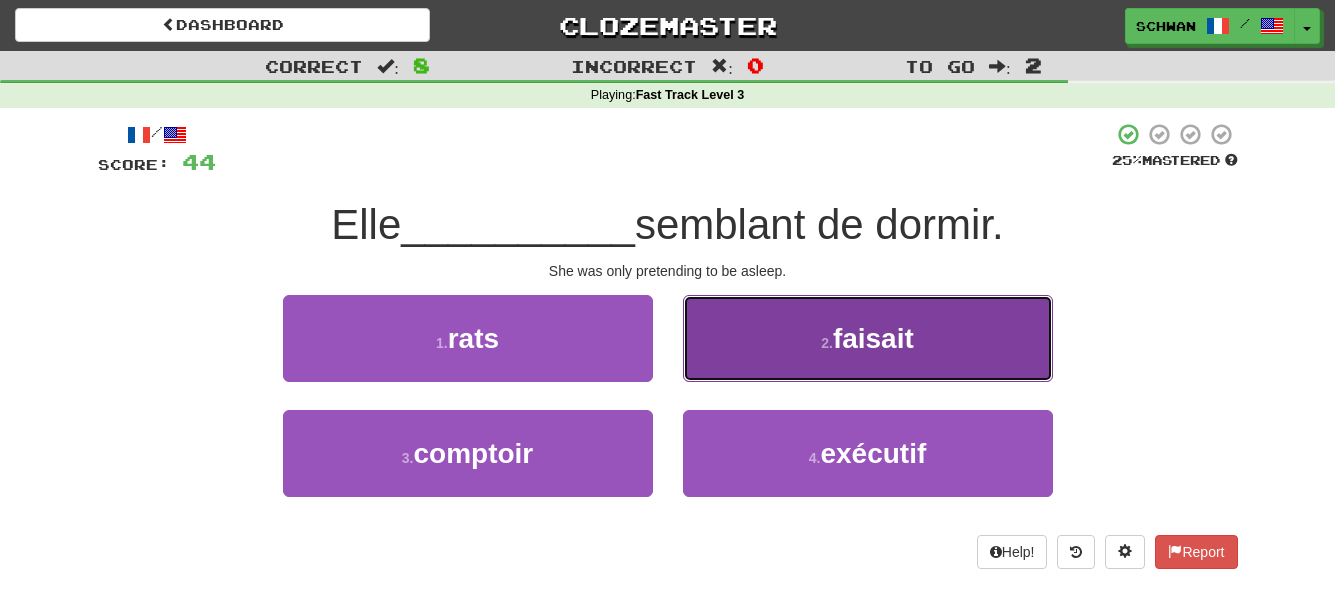 click on "2 .  faisait" at bounding box center (868, 338) 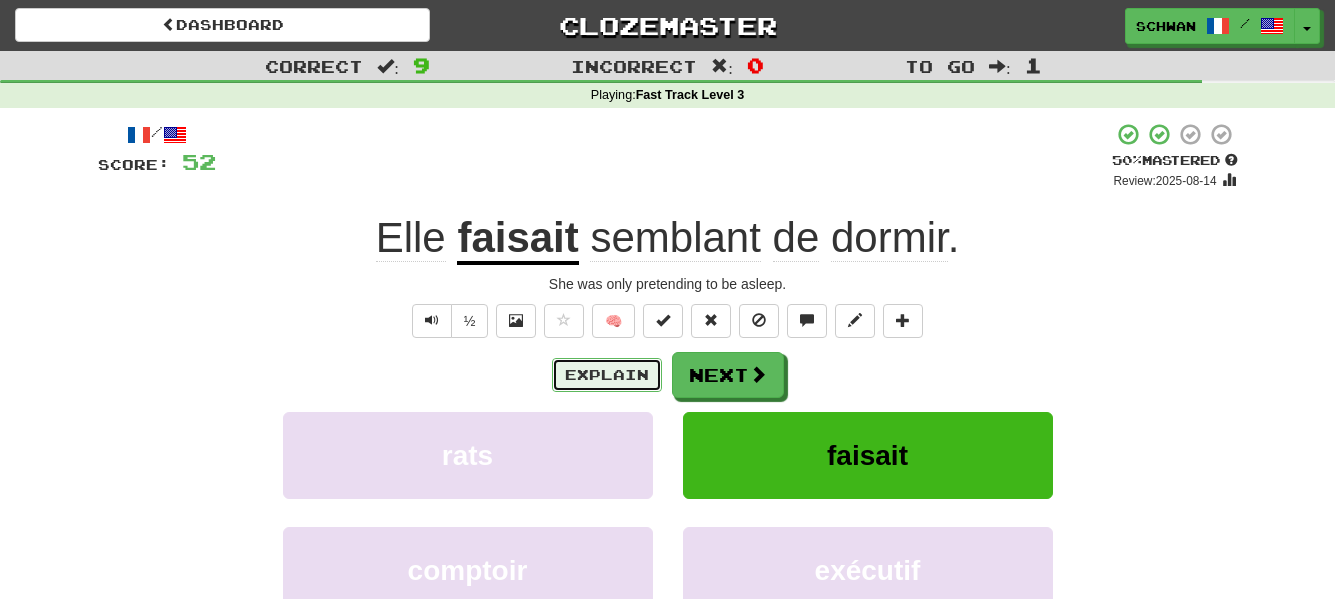 click on "Explain" at bounding box center (607, 375) 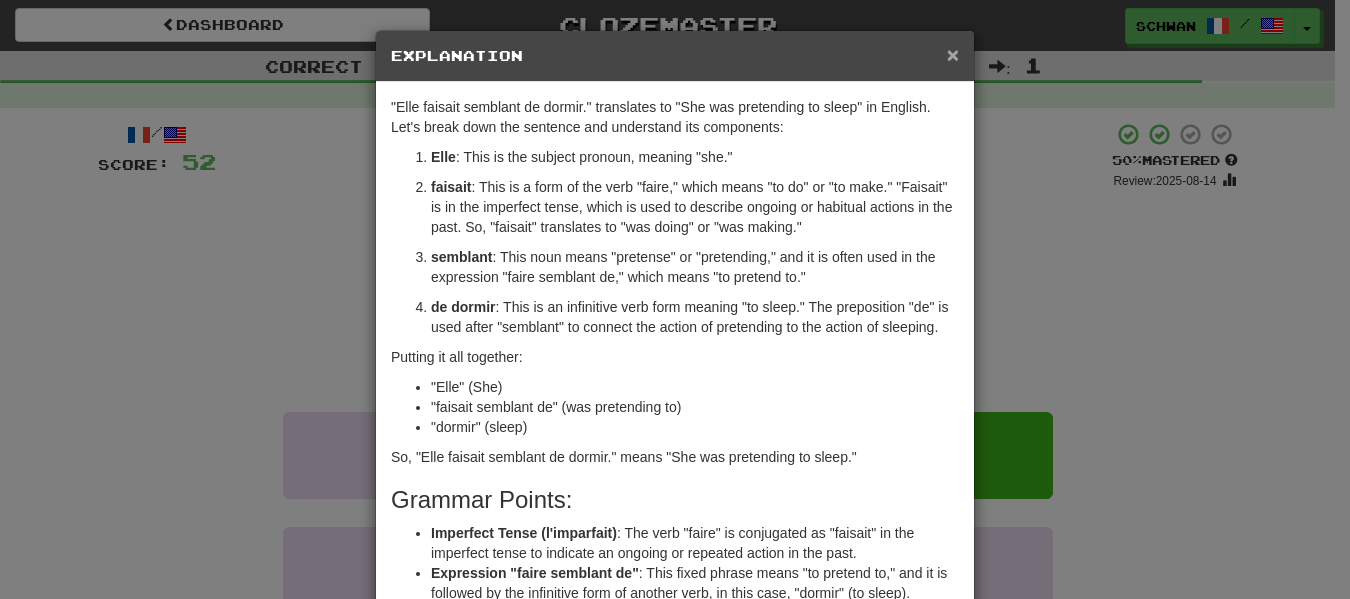 click on "×" at bounding box center [953, 54] 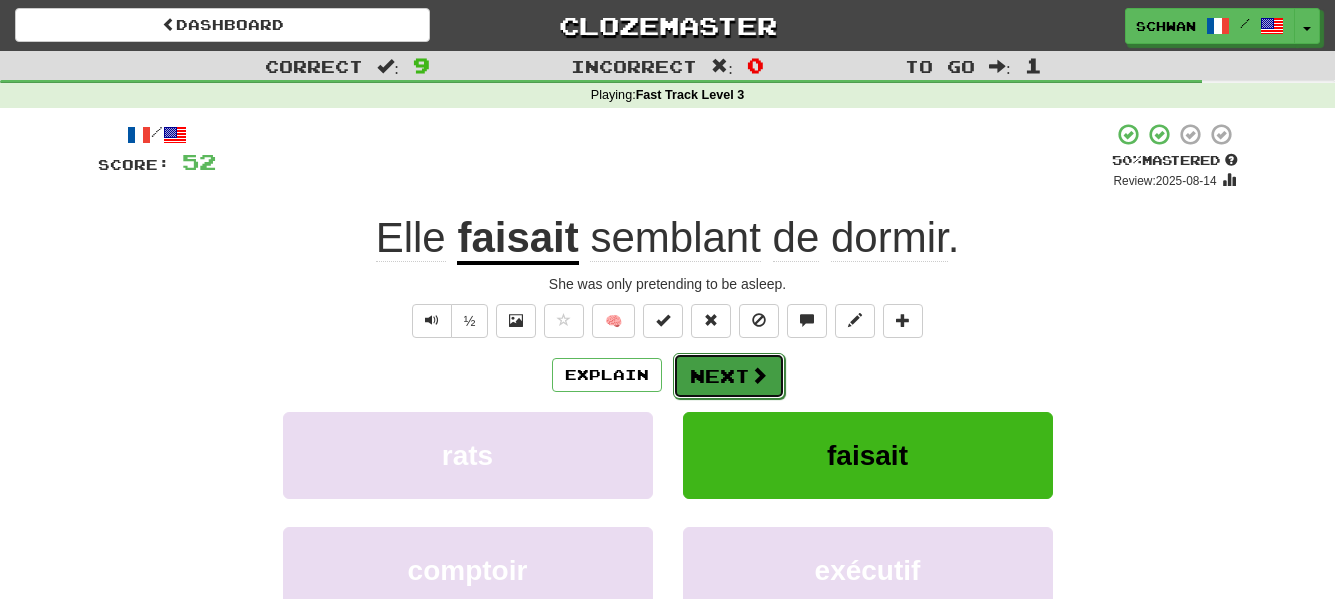 click on "Next" at bounding box center (729, 376) 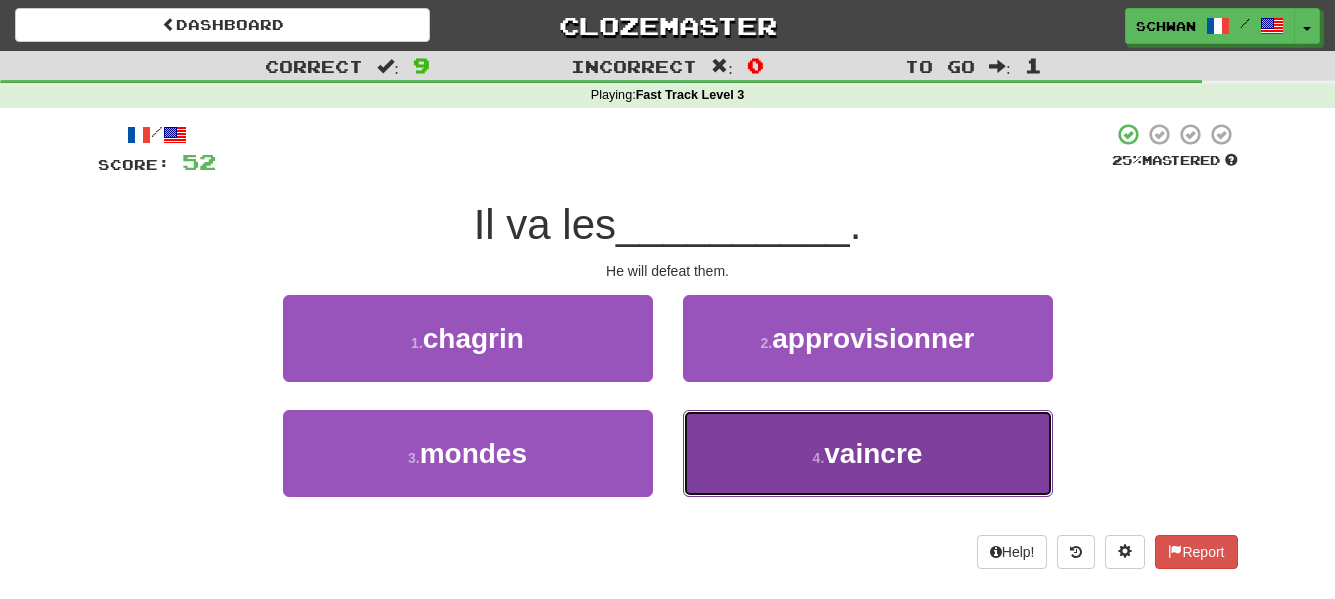 click on "4 .  vaincre" at bounding box center (868, 453) 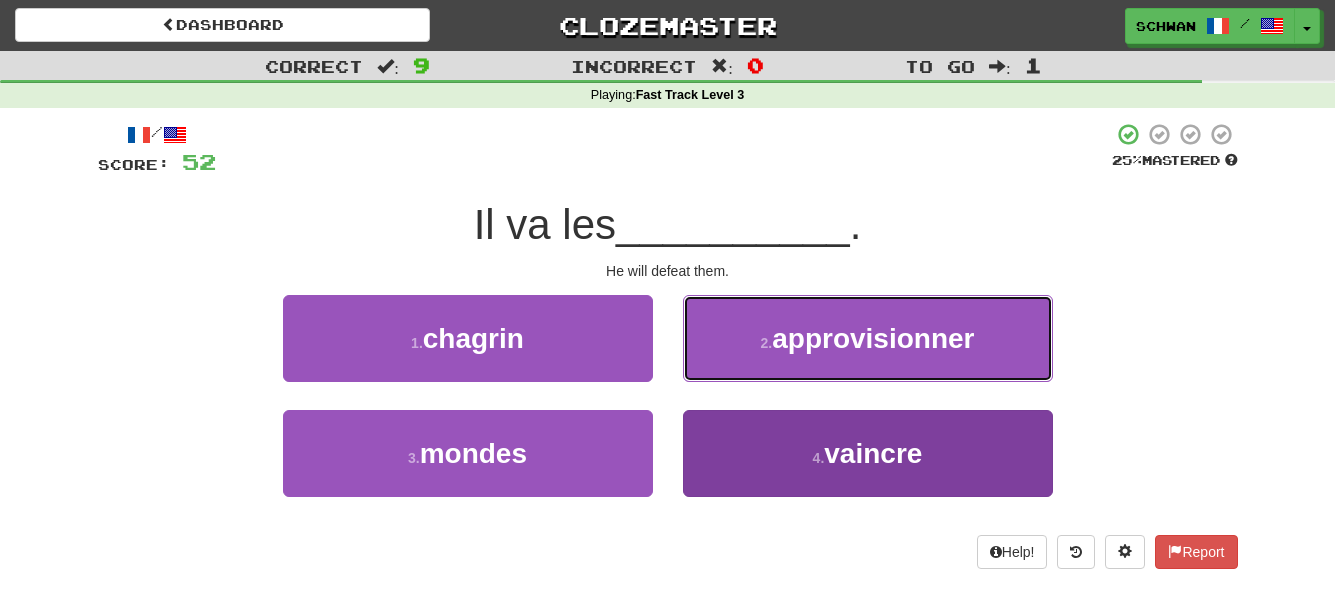 click on "approvisionner" at bounding box center [873, 338] 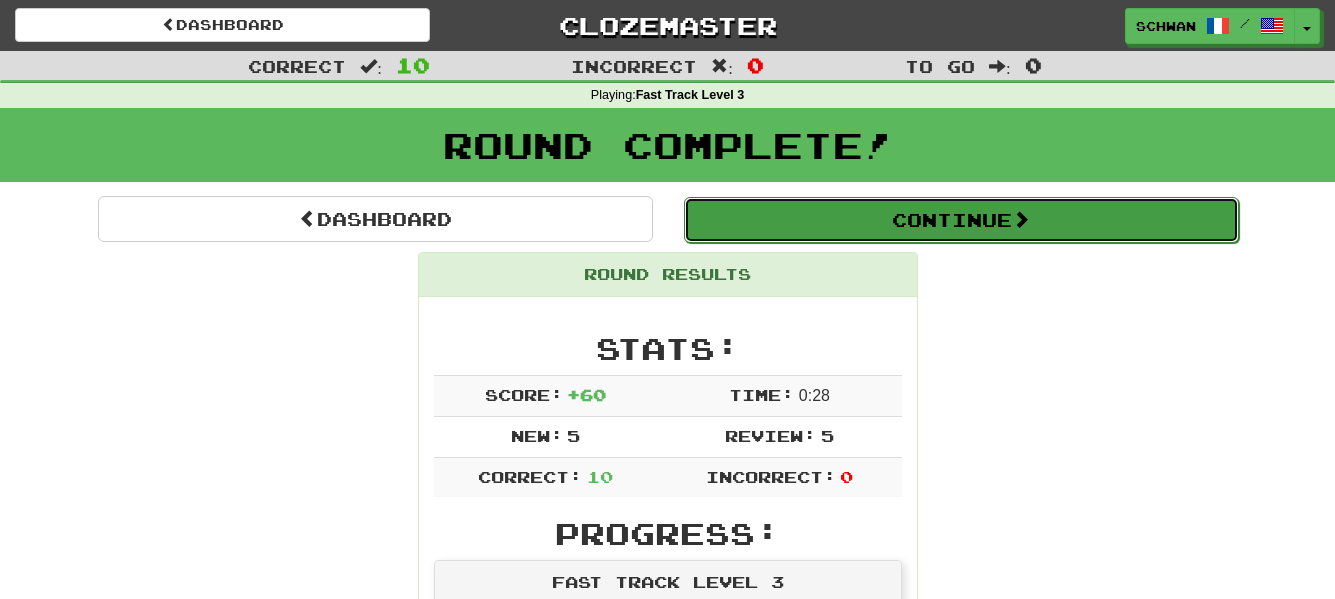 click on "Continue" at bounding box center (961, 220) 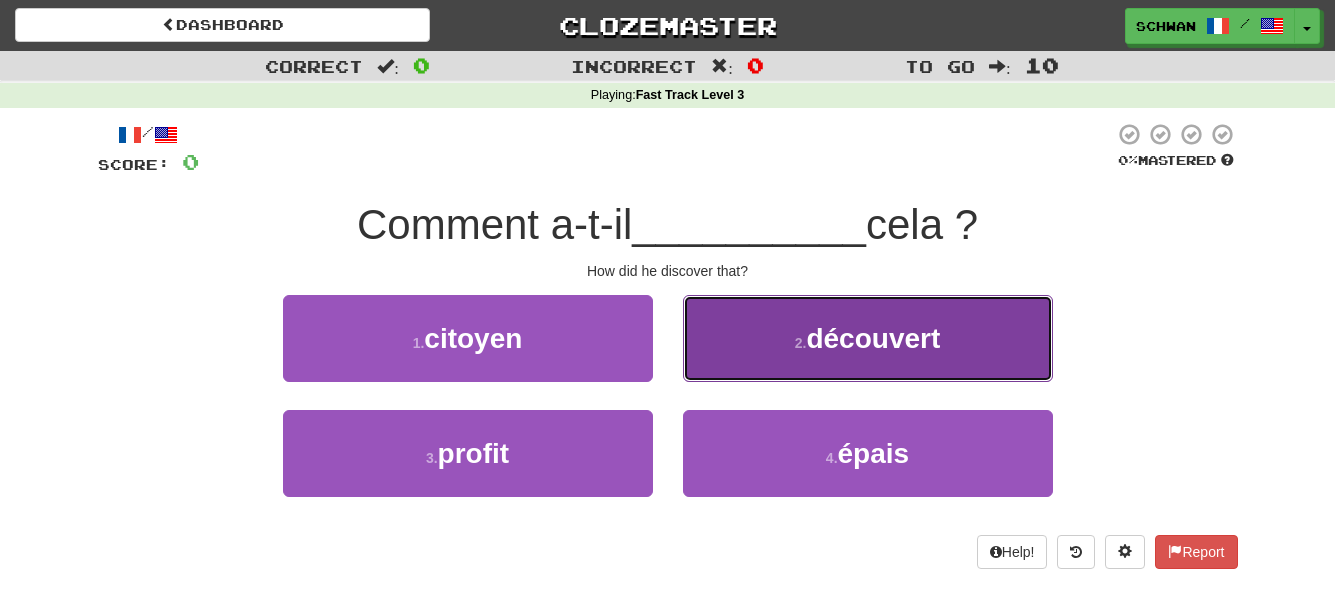 click on "2 .  découvert" at bounding box center (868, 338) 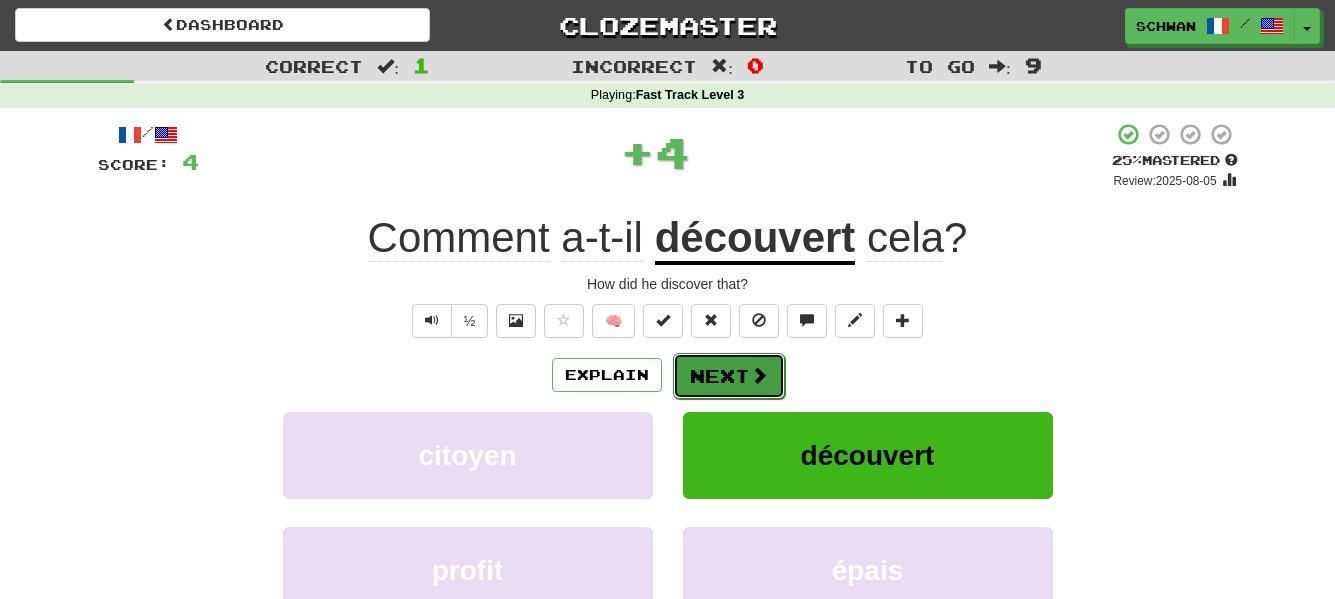 click on "Next" at bounding box center [729, 376] 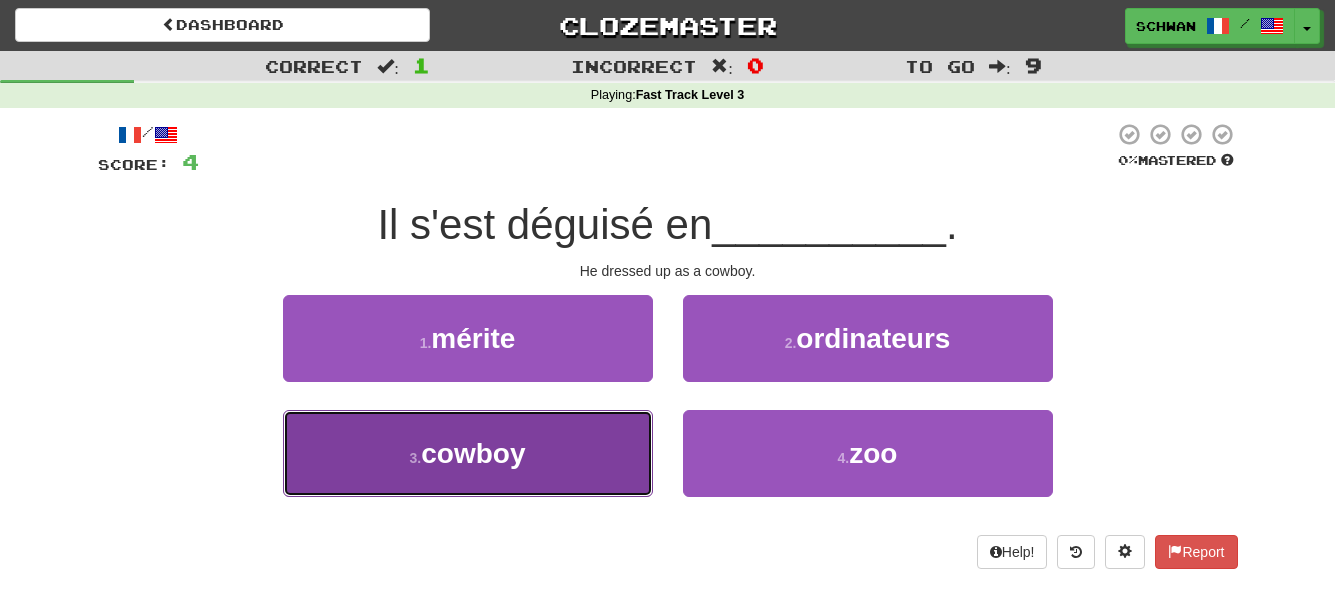 click on "3 .  cowboy" at bounding box center [468, 453] 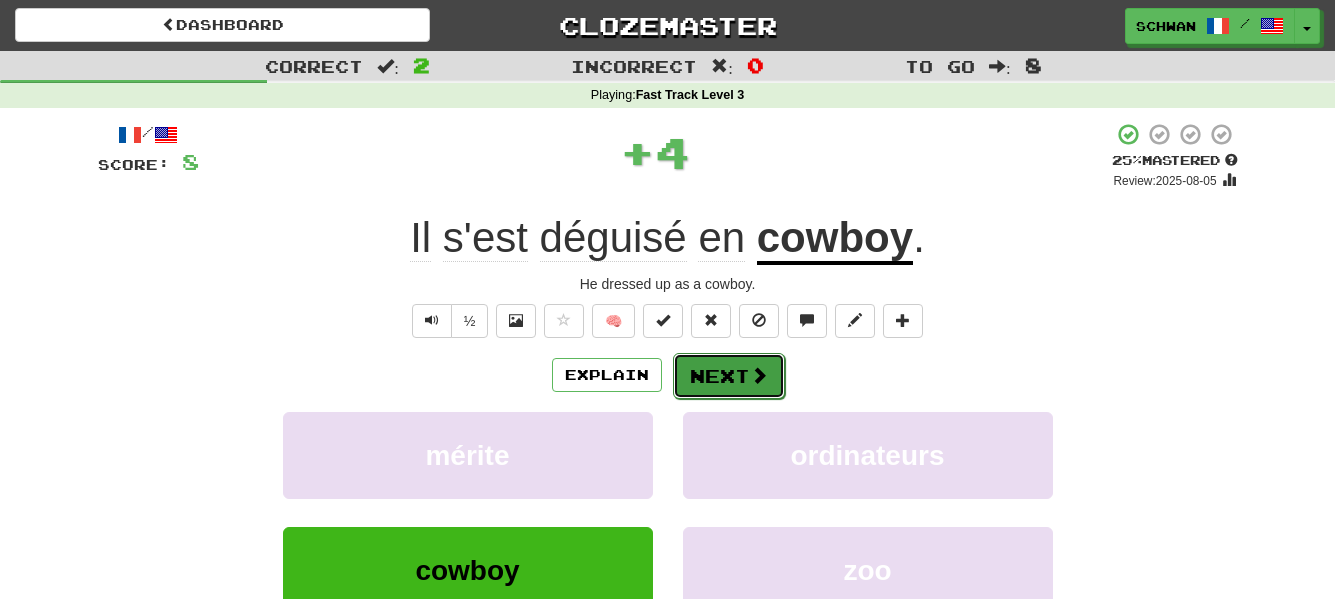 click on "Next" at bounding box center (729, 376) 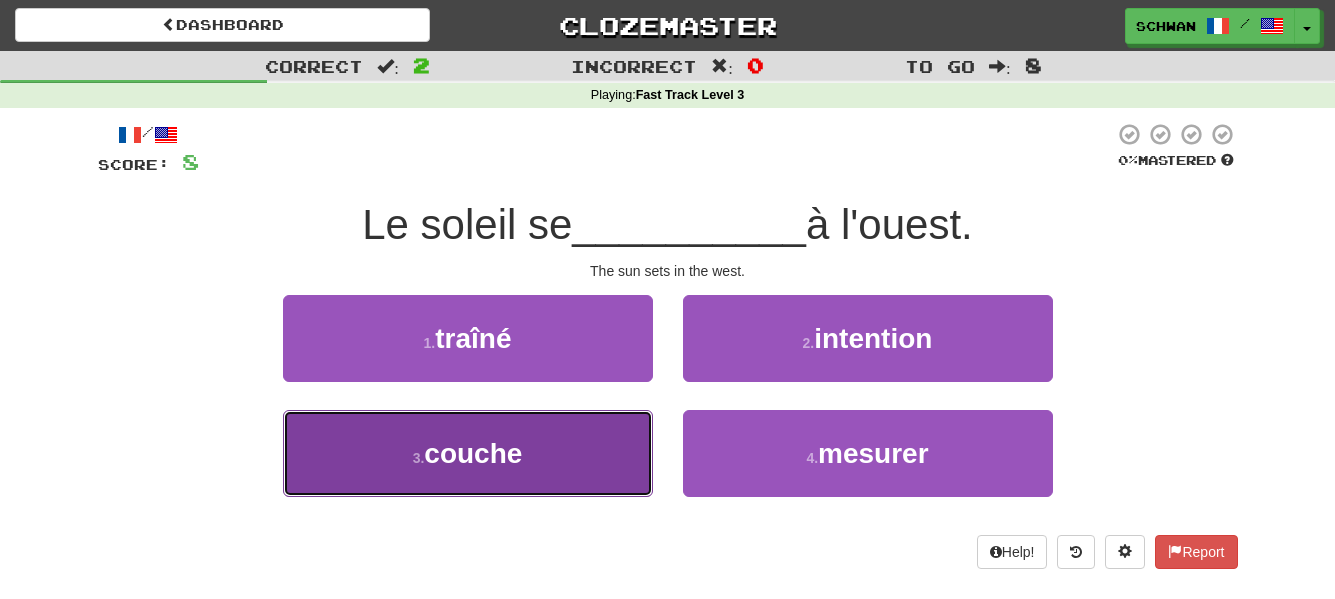 click on "couche" at bounding box center (473, 453) 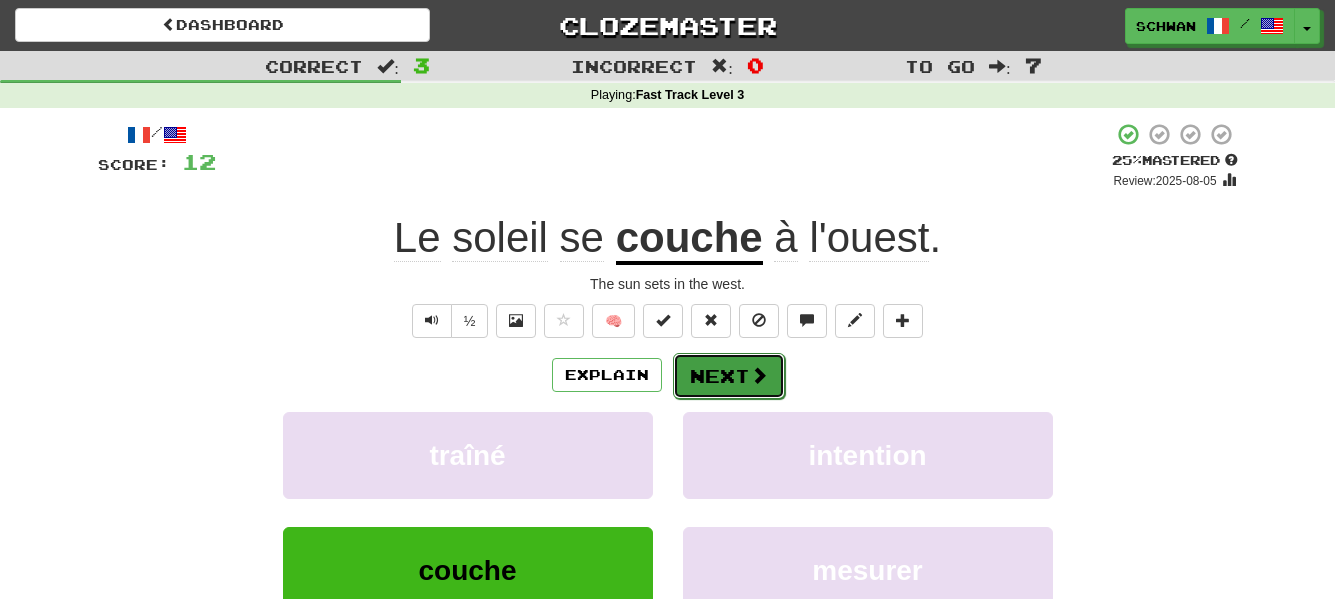 click on "Next" at bounding box center [729, 376] 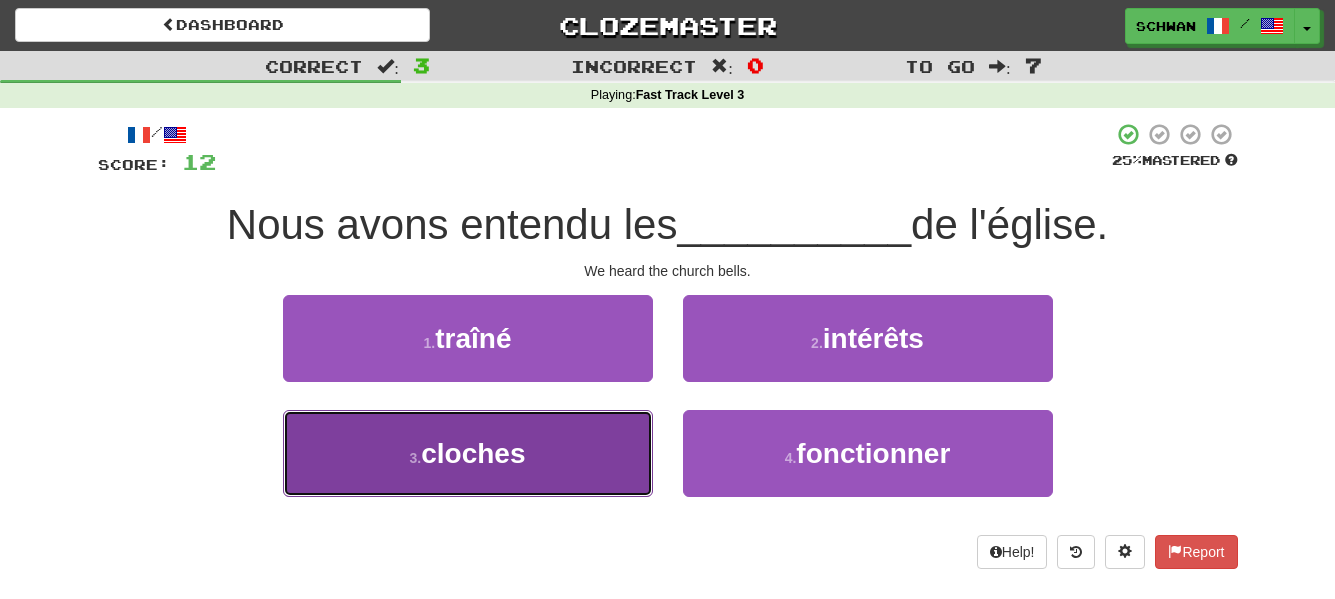 click on "3 .  cloches" at bounding box center (468, 453) 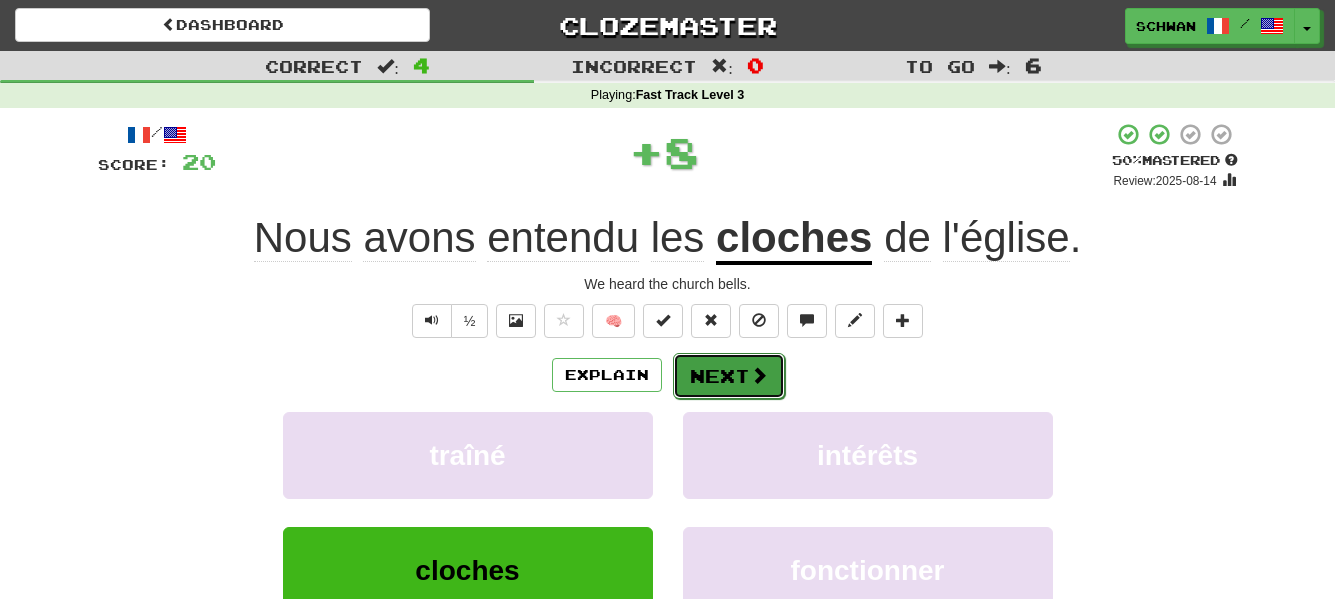 click on "Next" at bounding box center (729, 376) 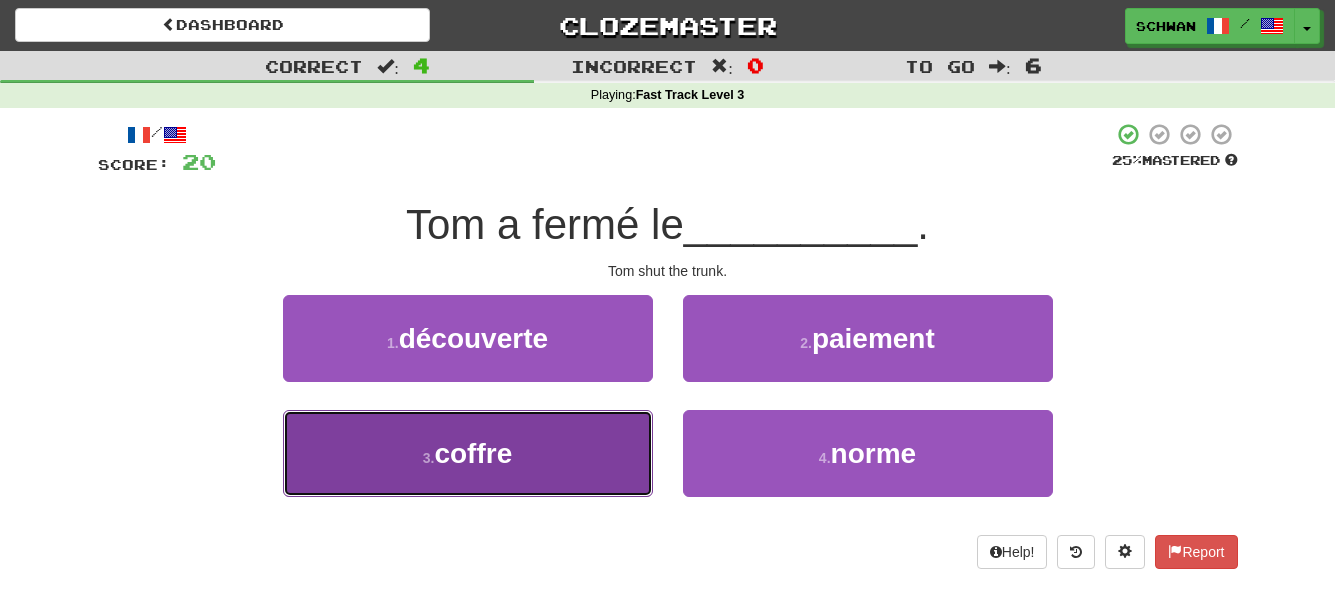 click on "3 .  coffre" at bounding box center (468, 453) 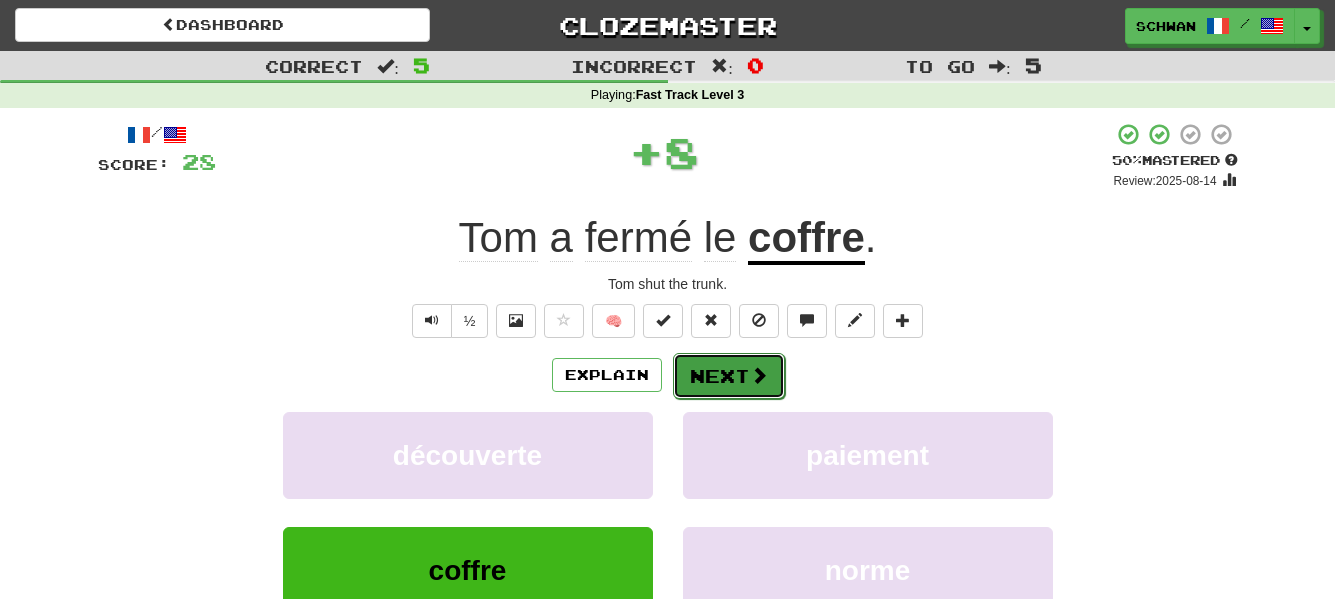 click on "Next" at bounding box center (729, 376) 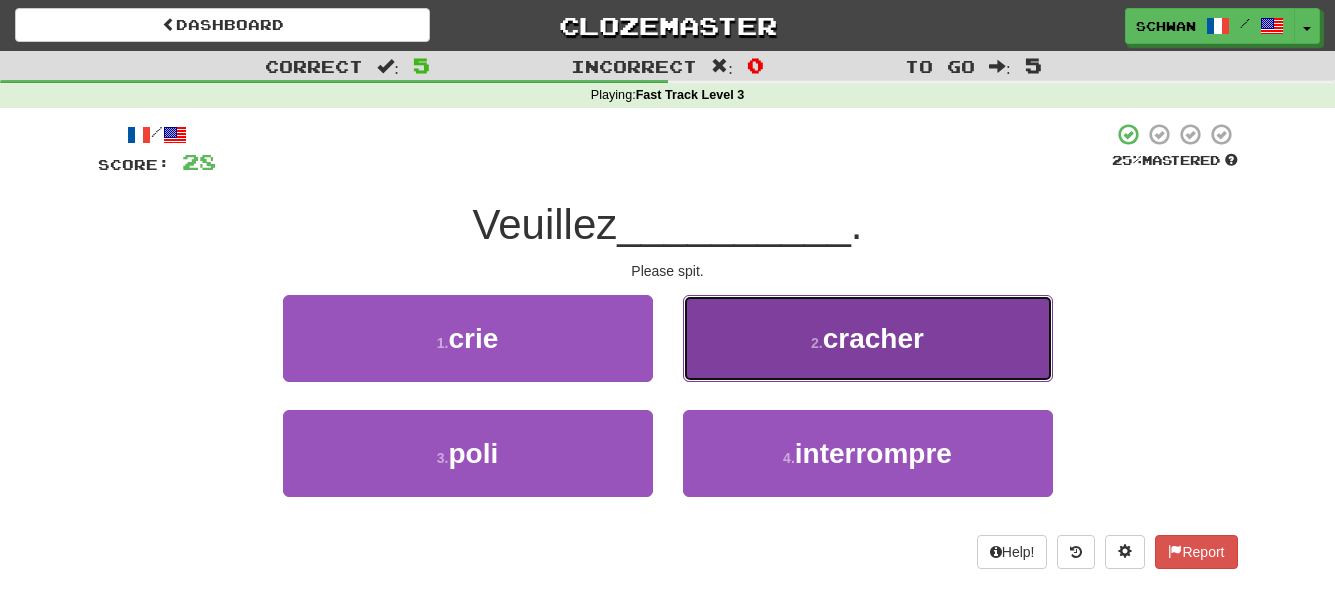 click on "cracher" at bounding box center (873, 338) 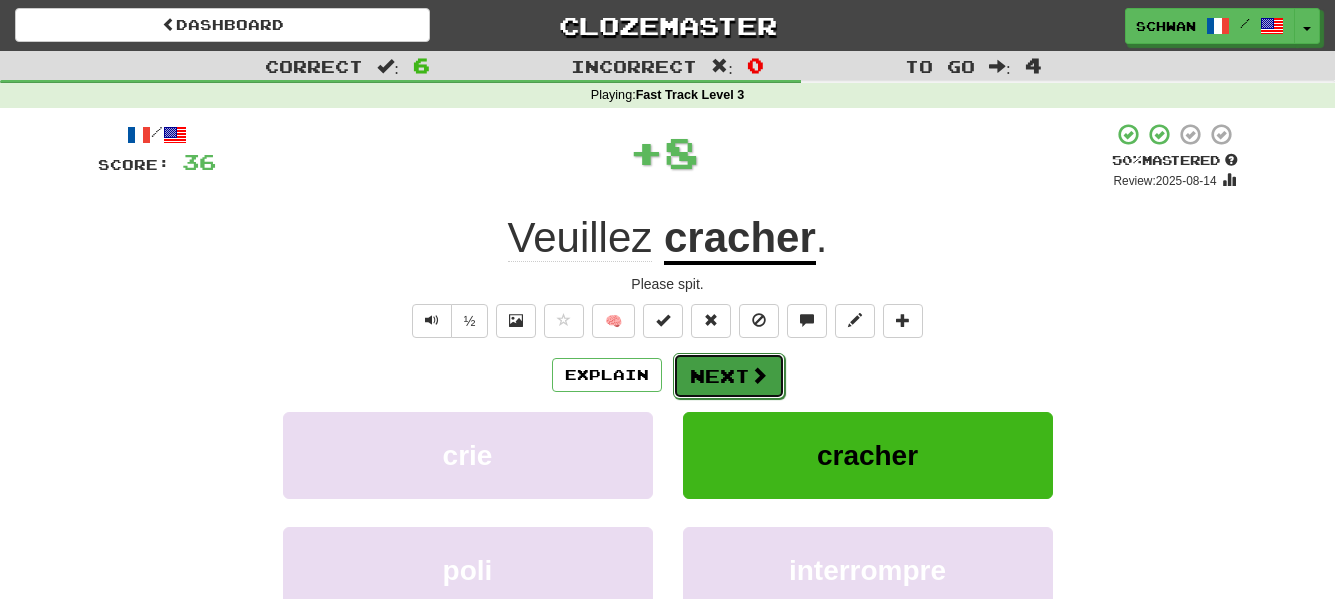 click on "Next" at bounding box center [729, 376] 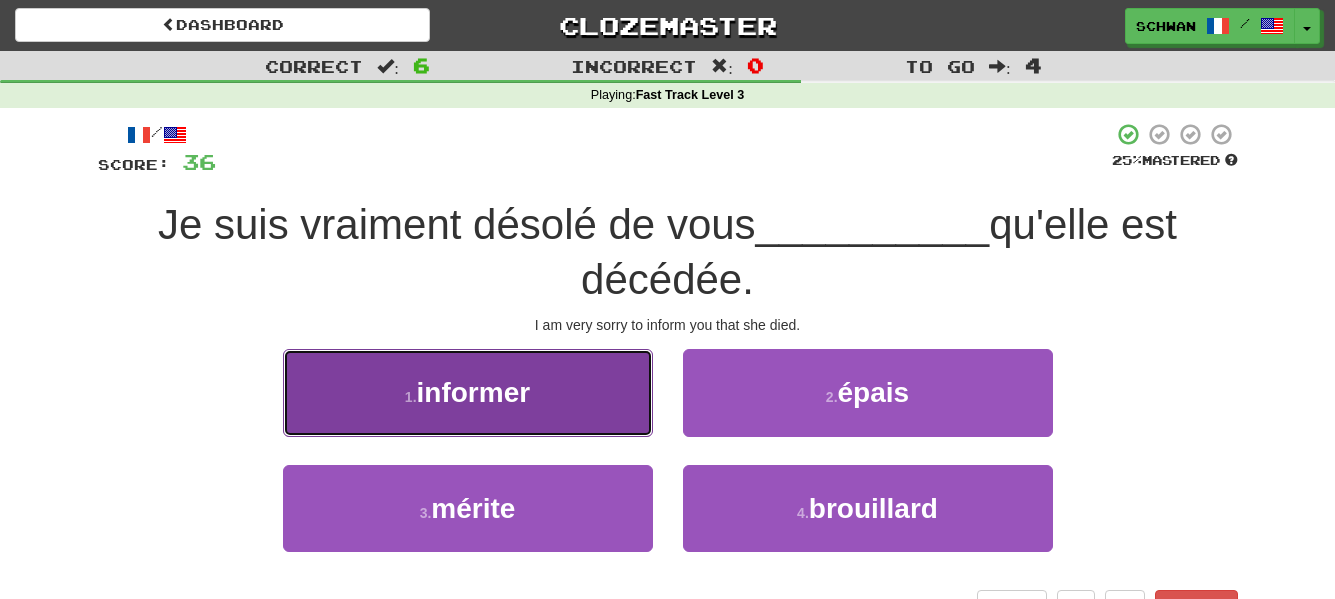 click on "1 .  informer" at bounding box center (468, 392) 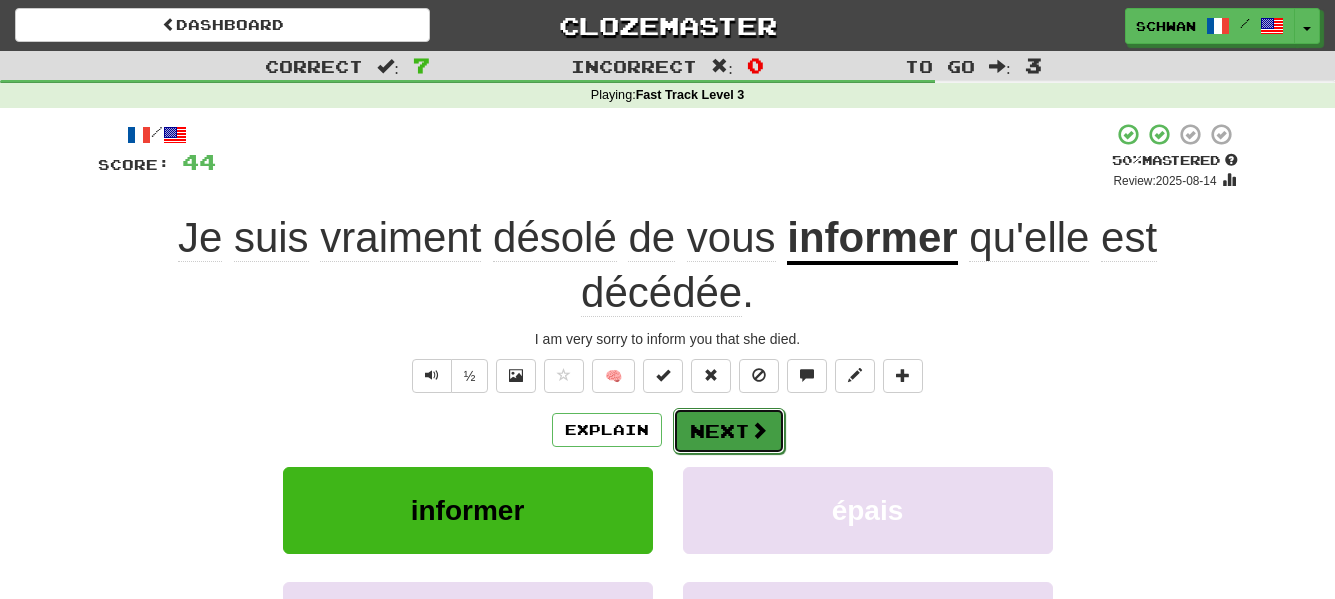 click on "Next" at bounding box center [729, 431] 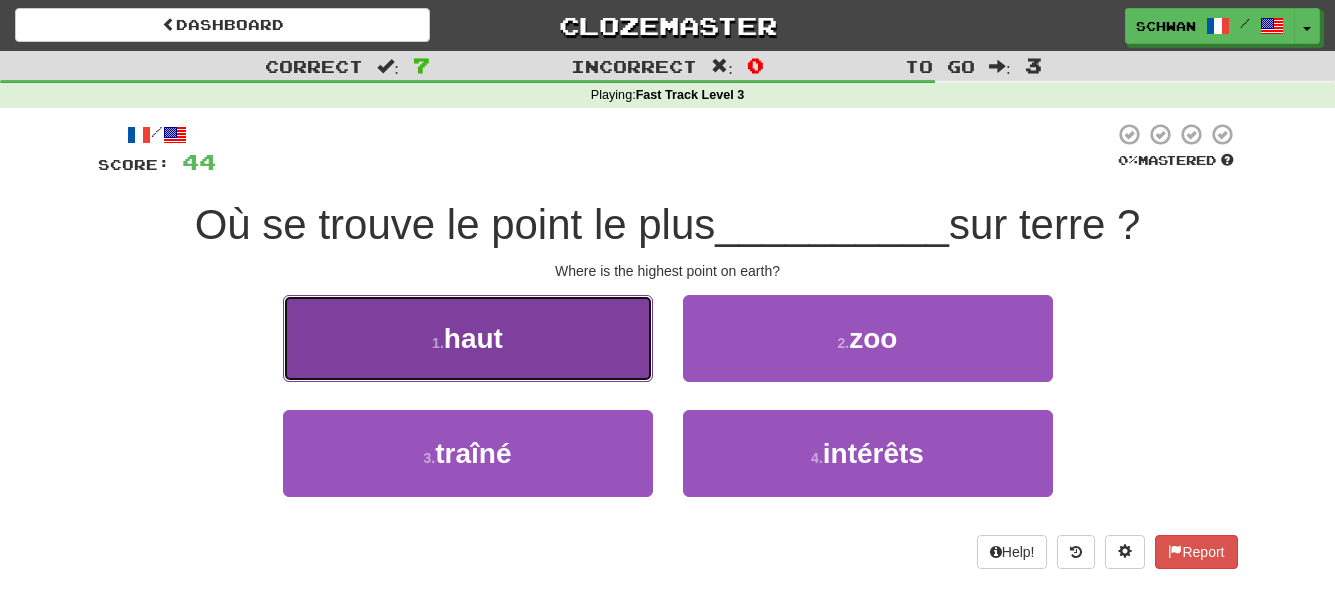 click on "1 .  haut" at bounding box center [468, 338] 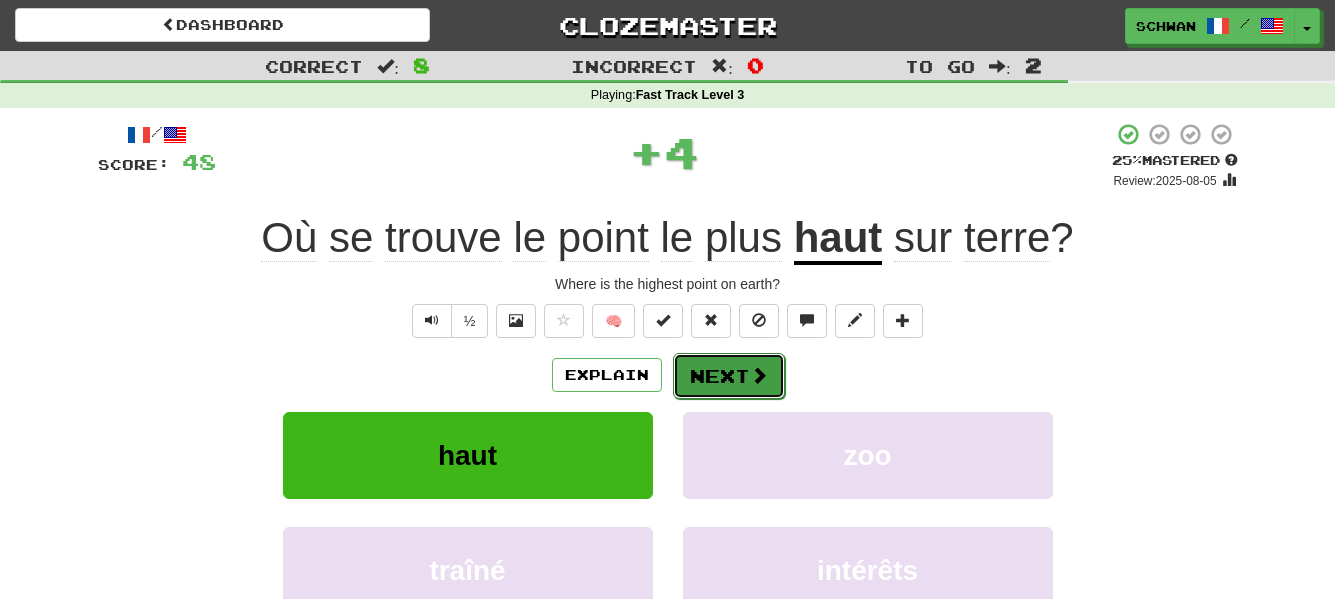 click on "Next" at bounding box center (729, 376) 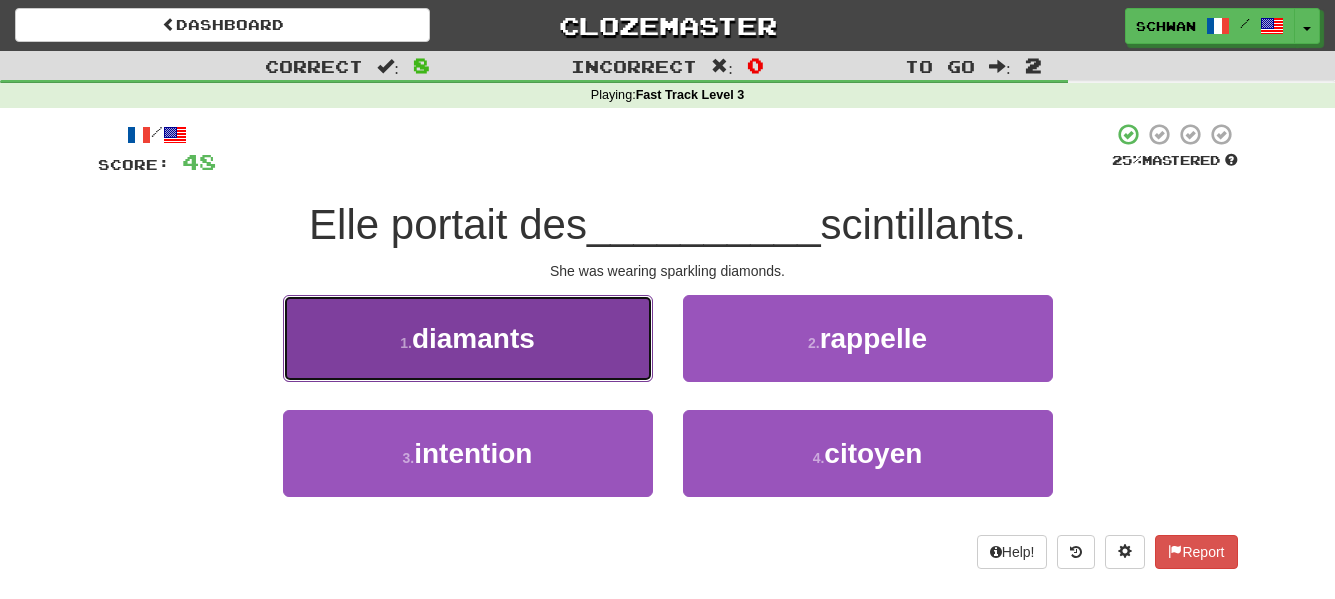 click on "1 .  diamants" at bounding box center [468, 338] 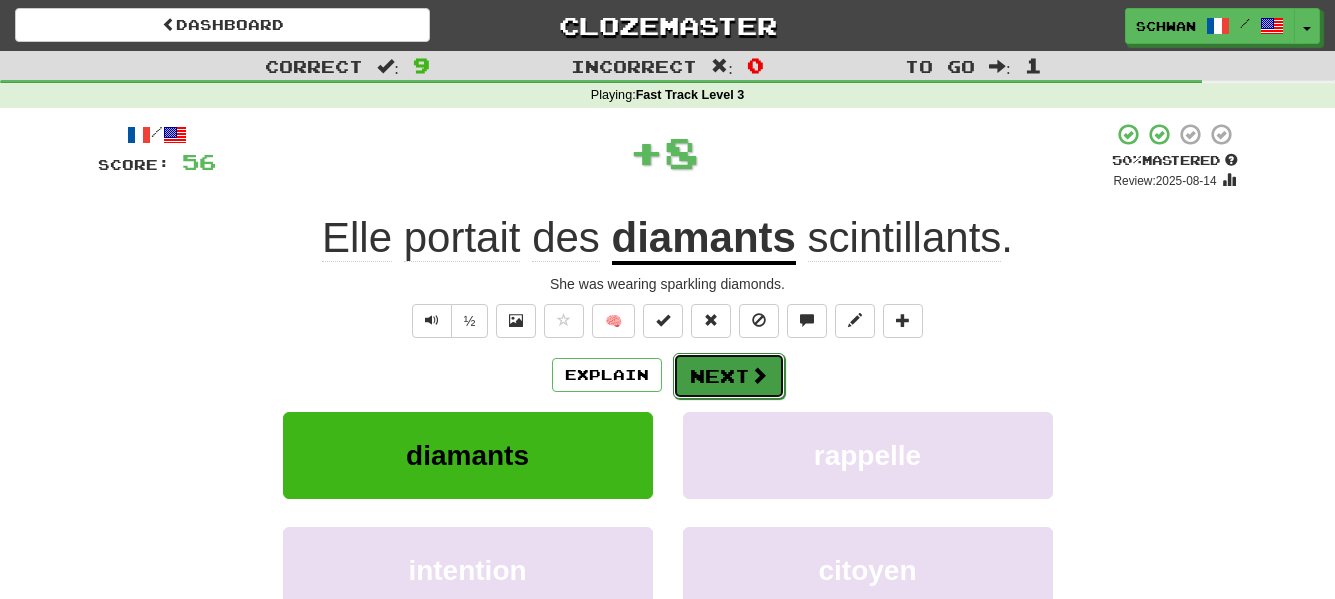 click on "Next" at bounding box center [729, 376] 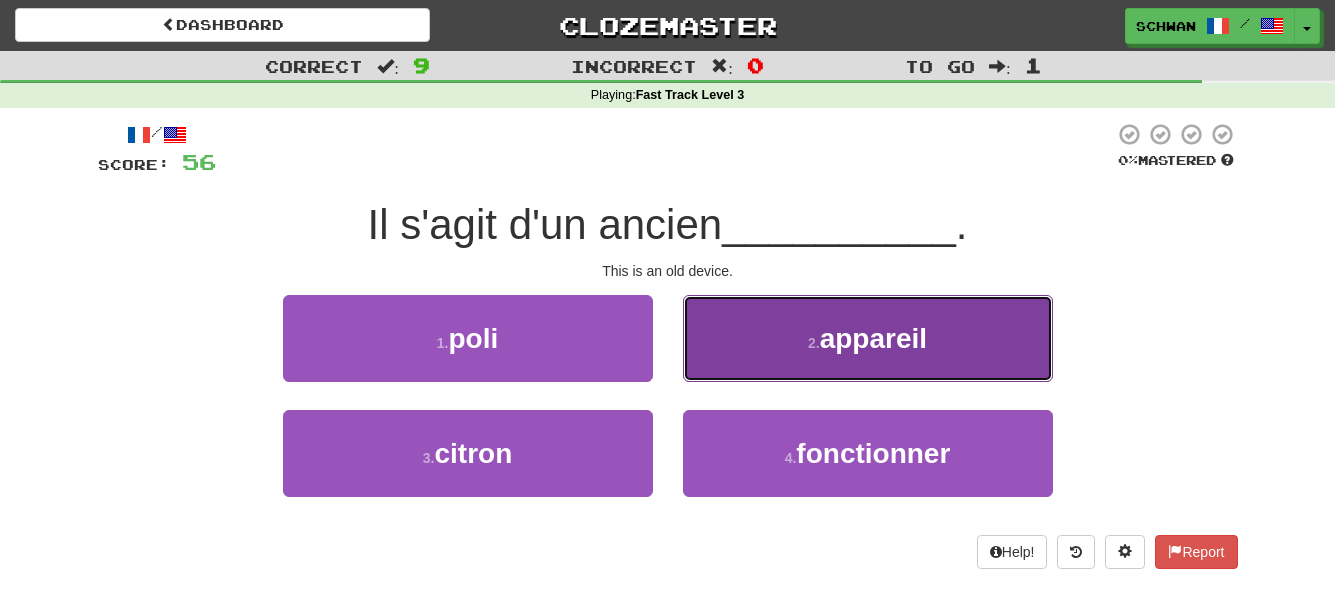 click on "2 .  appareil" at bounding box center [868, 338] 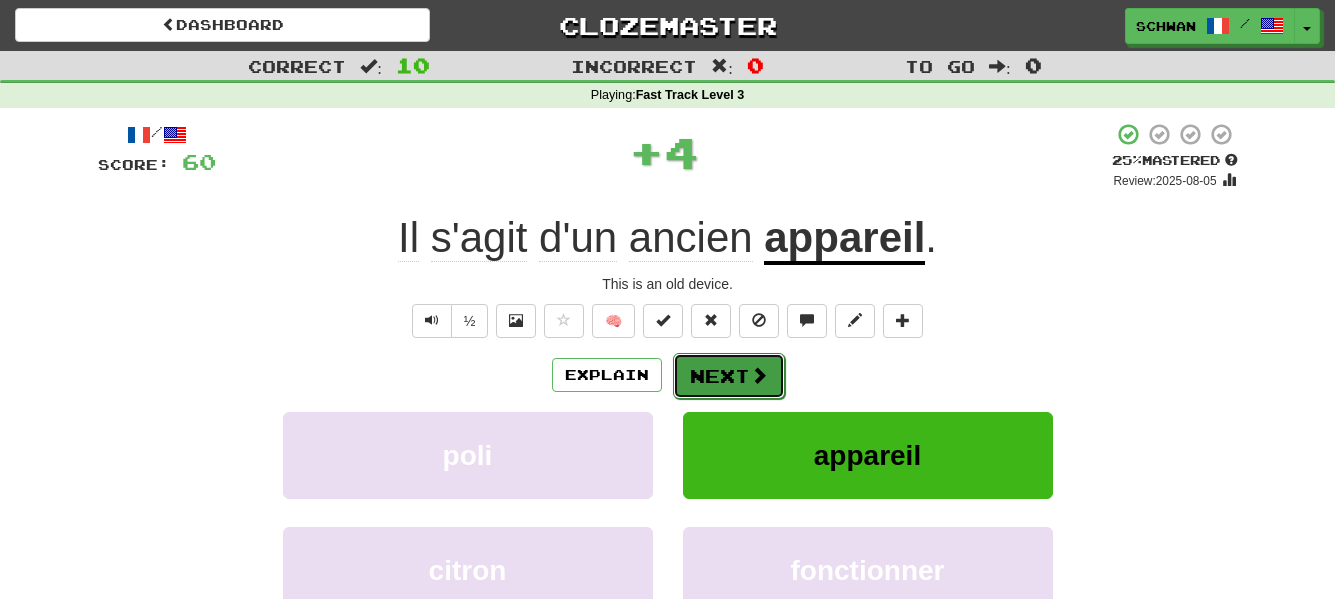 click on "Next" at bounding box center [729, 376] 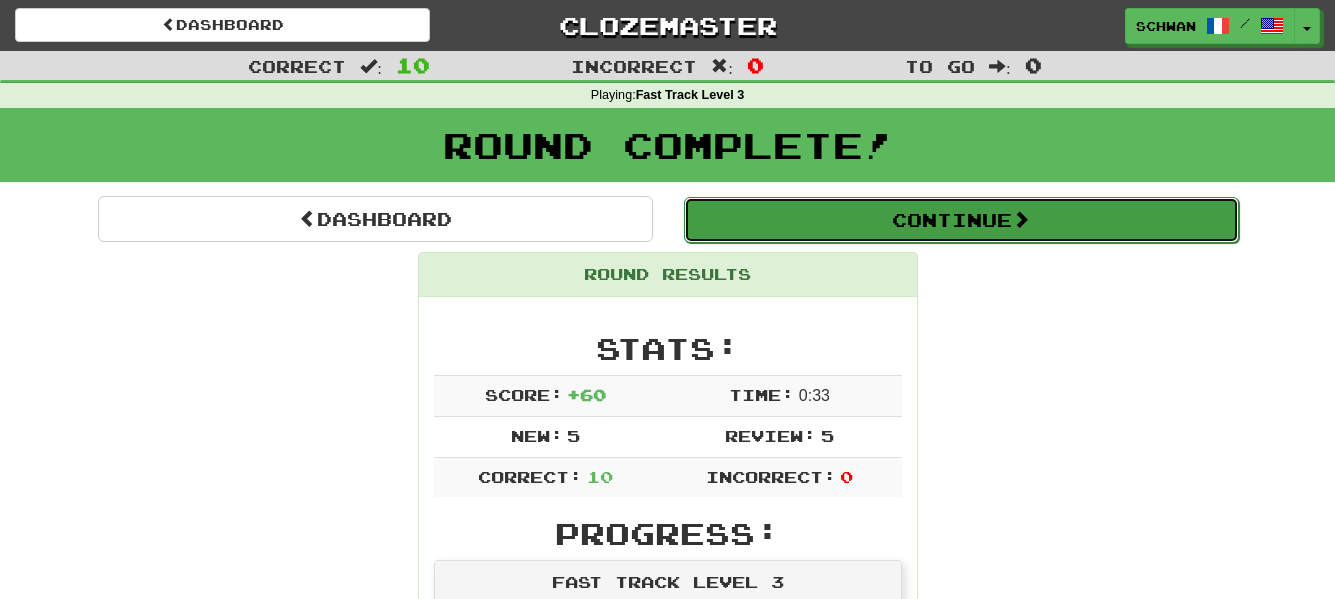 click on "Continue" at bounding box center [961, 220] 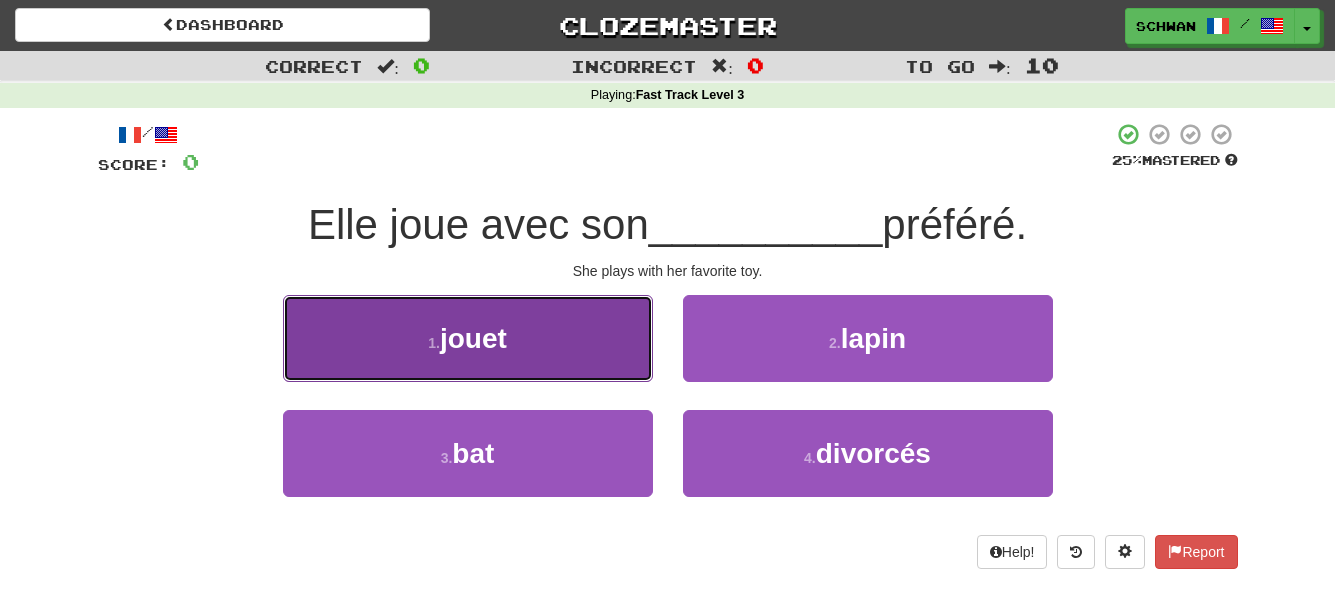 click on "jouet" at bounding box center [473, 338] 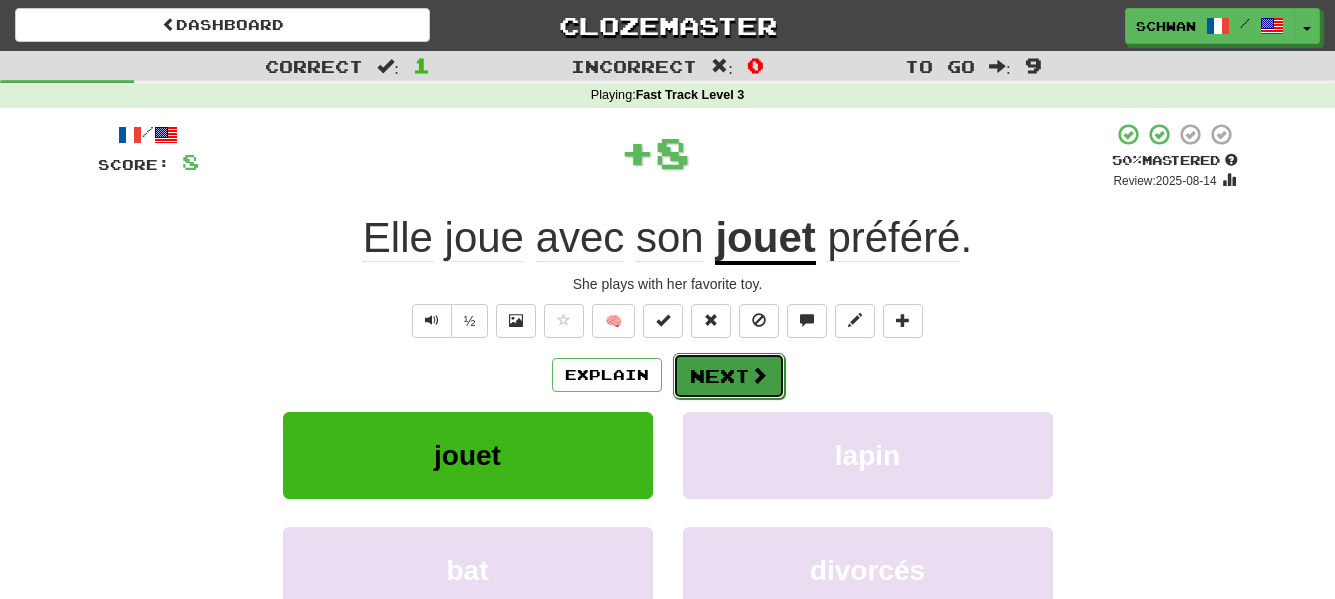 click on "Next" at bounding box center [729, 376] 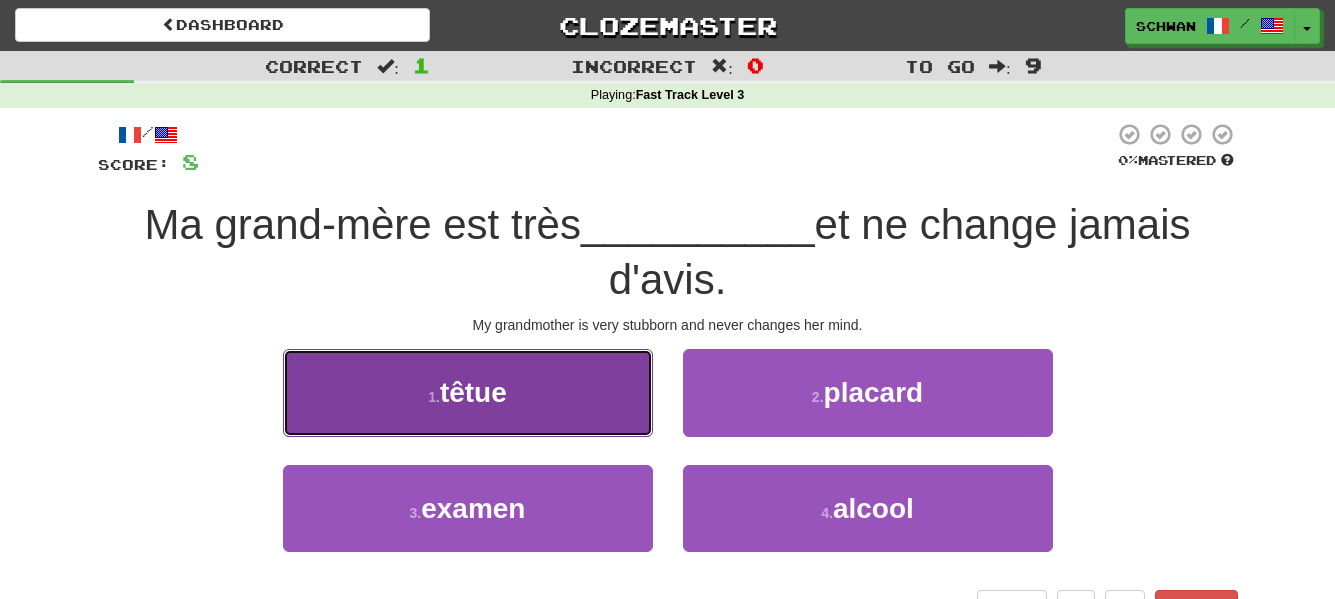 click on "1 .  têtue" at bounding box center (468, 392) 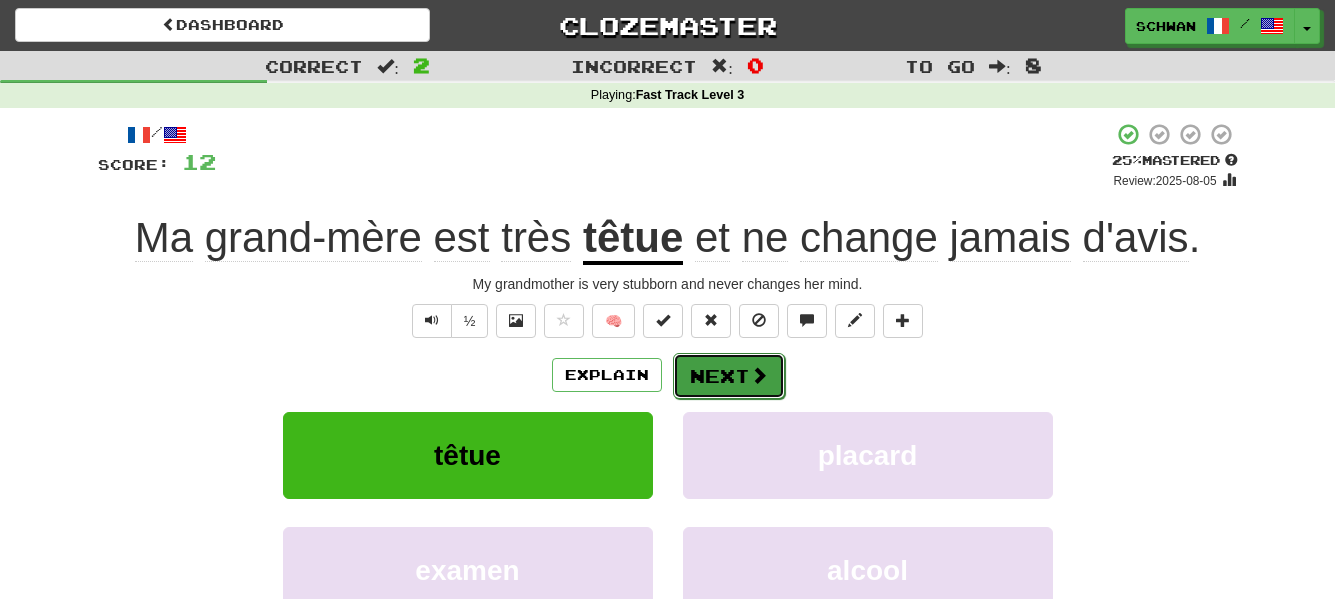 click on "Next" at bounding box center [729, 376] 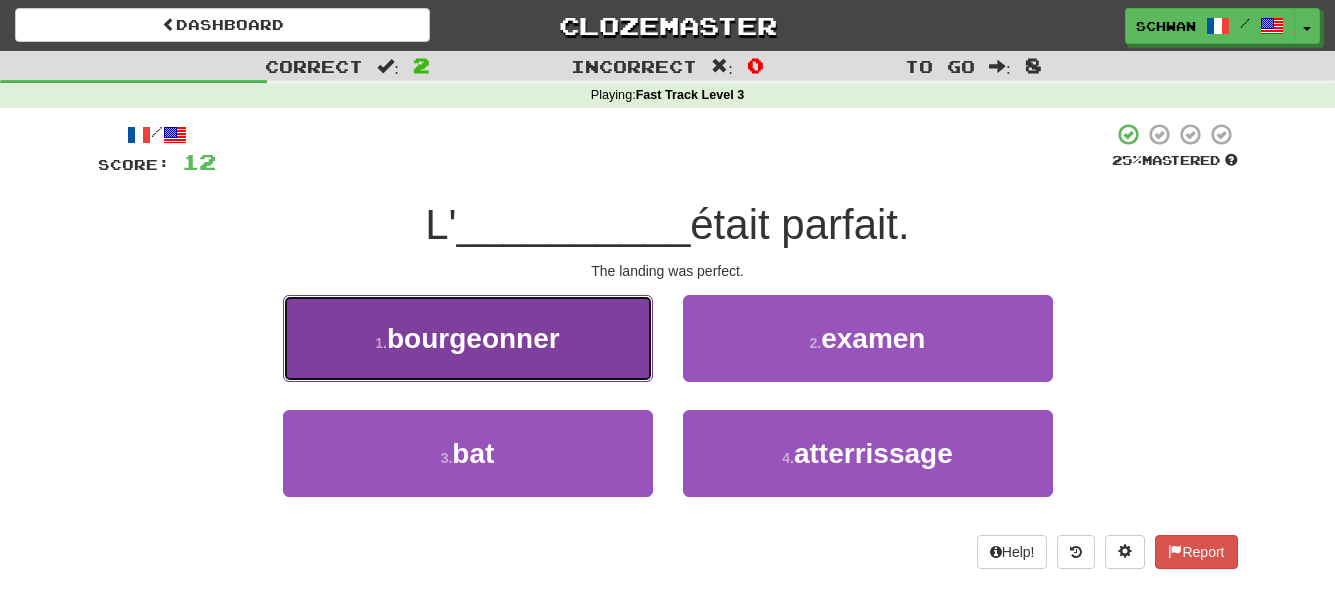 click on "1 .  bourgeonner" at bounding box center (468, 338) 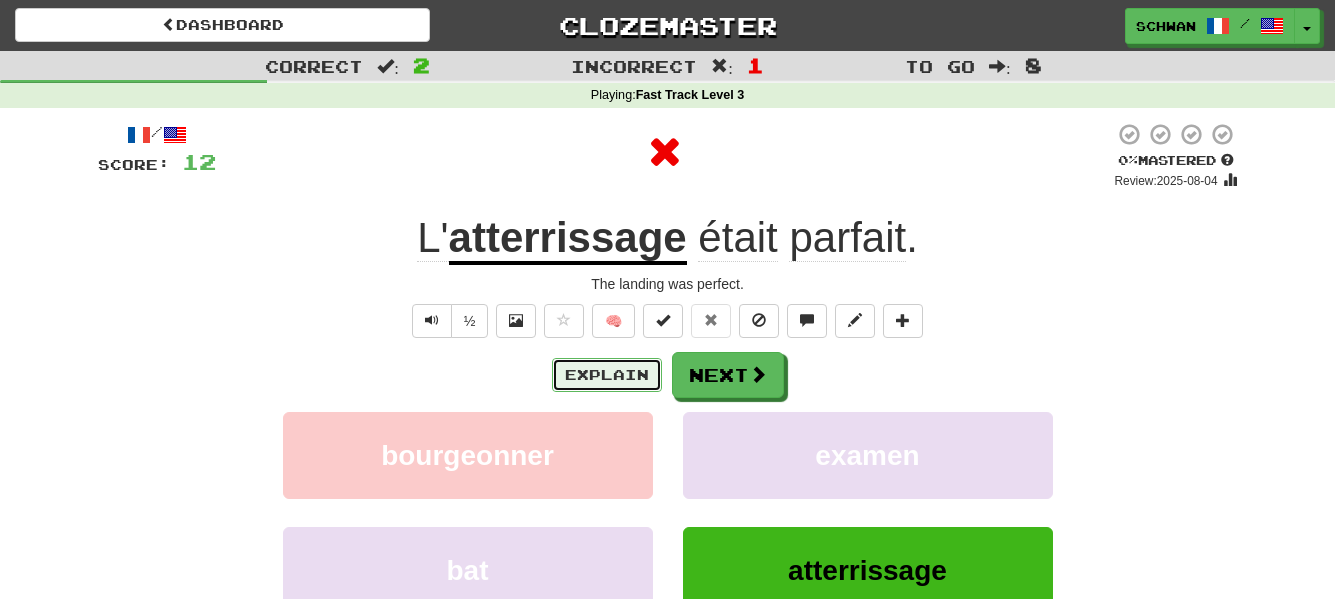 click on "Explain" at bounding box center [607, 375] 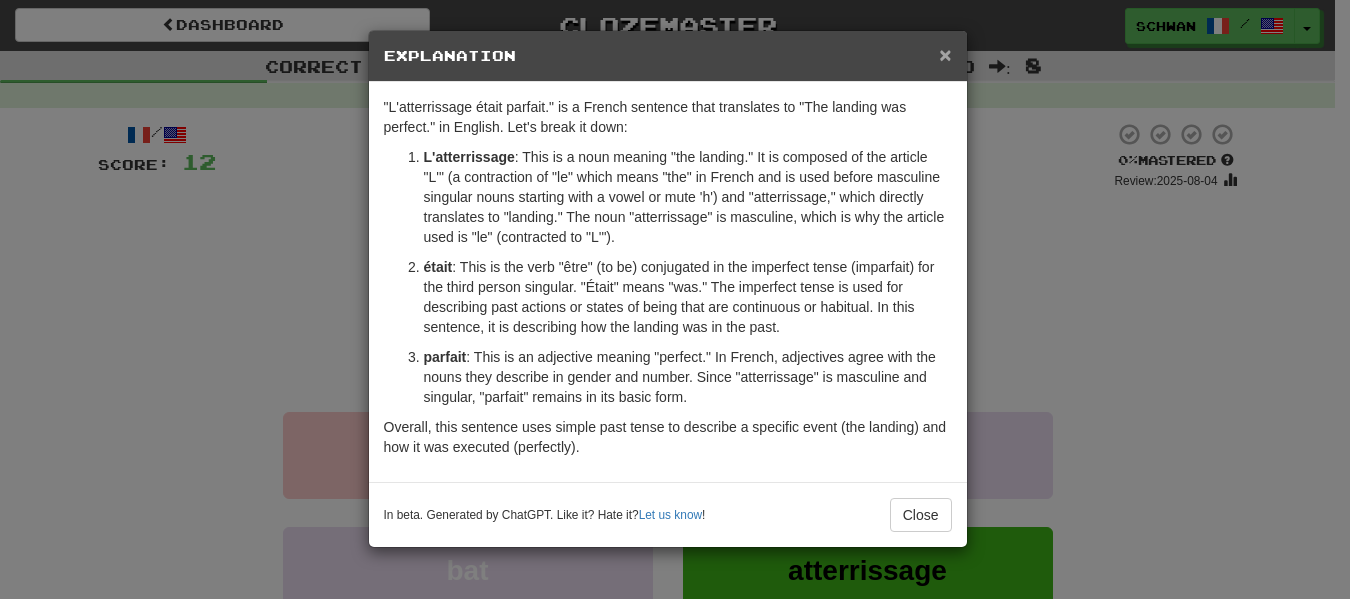 click on "×" at bounding box center (945, 54) 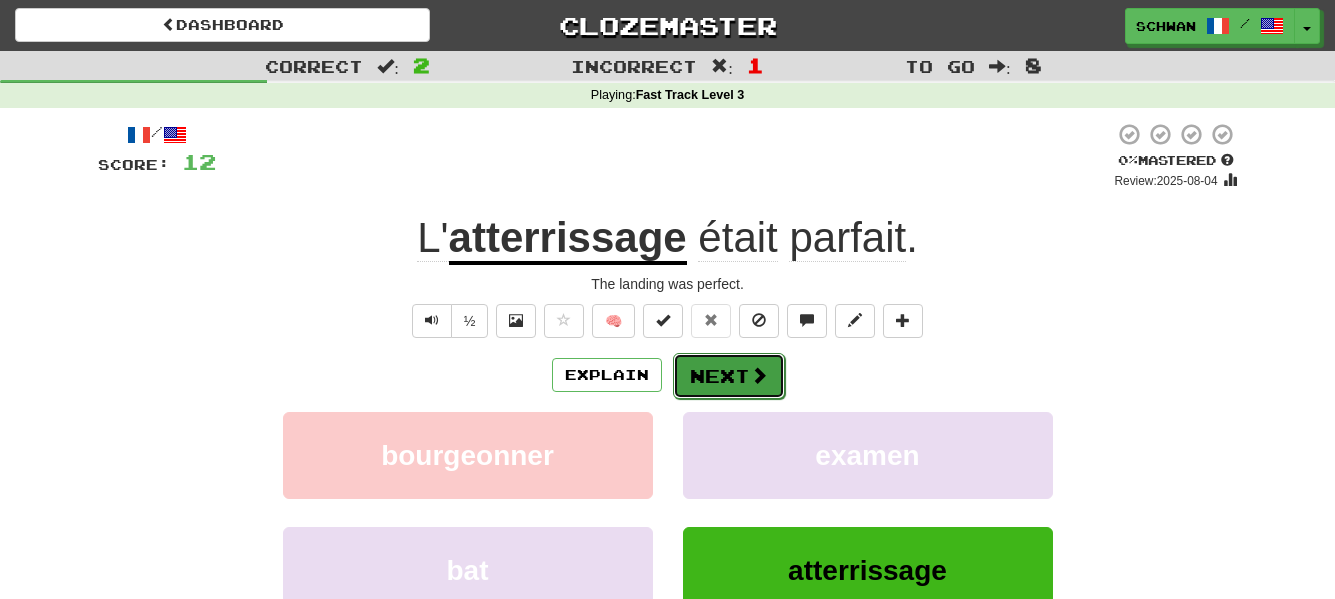 click on "Next" at bounding box center (729, 376) 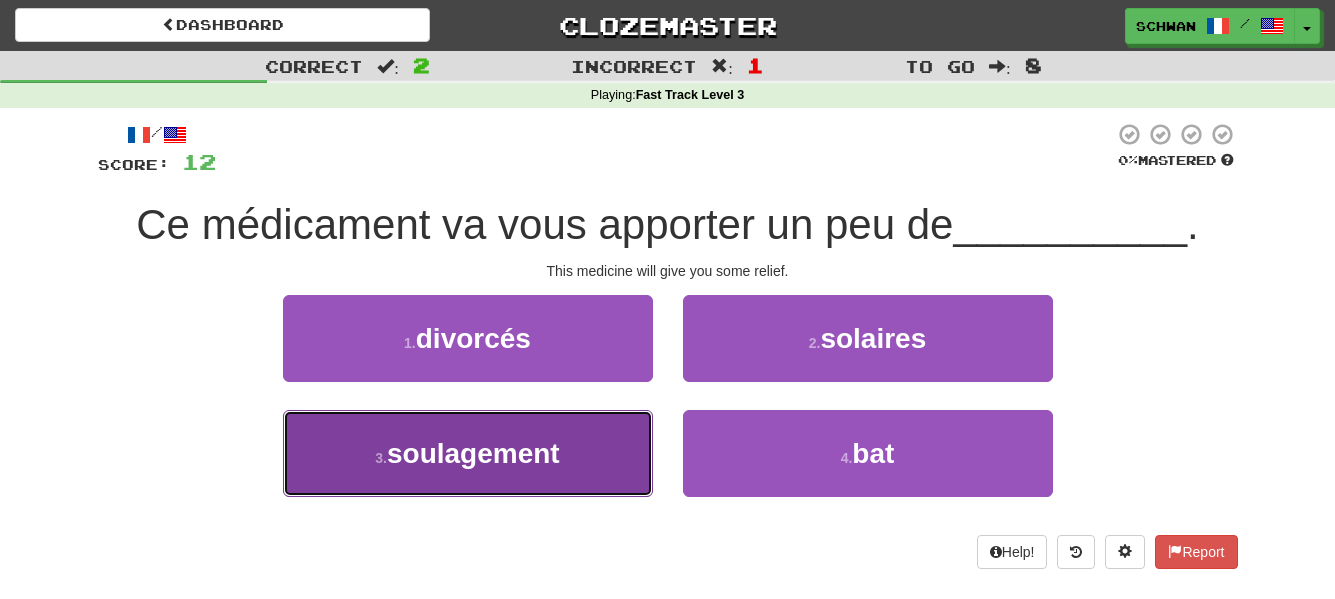 click on "3 .  soulagement" at bounding box center (468, 453) 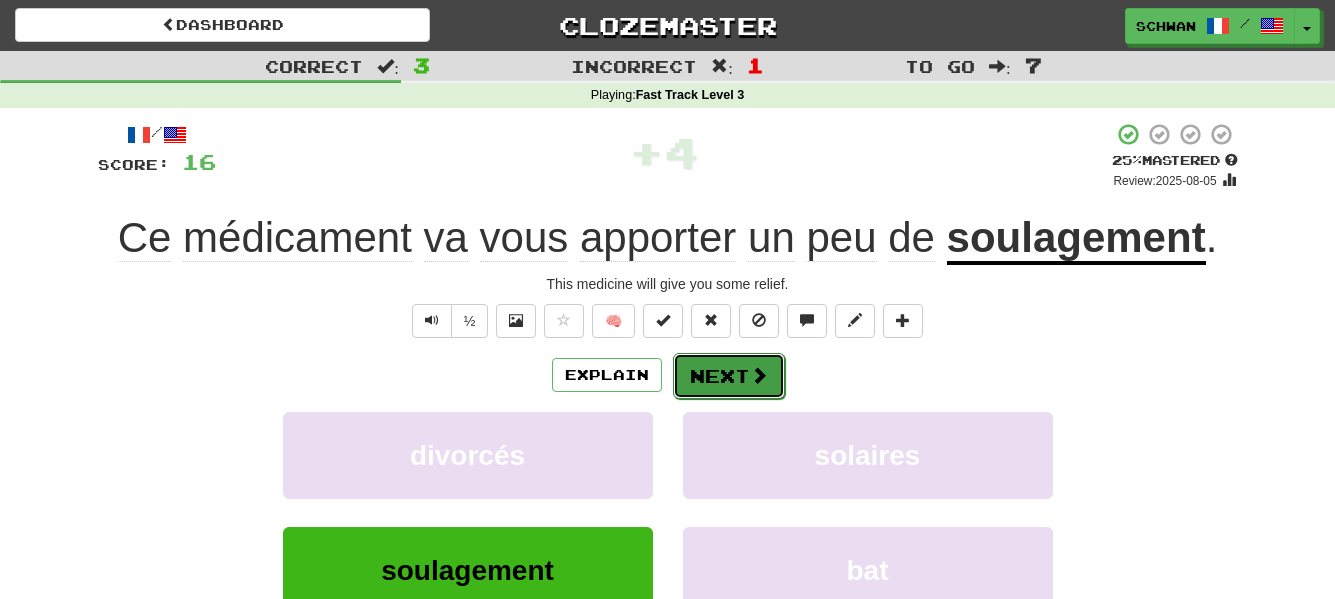 click on "Next" at bounding box center (729, 376) 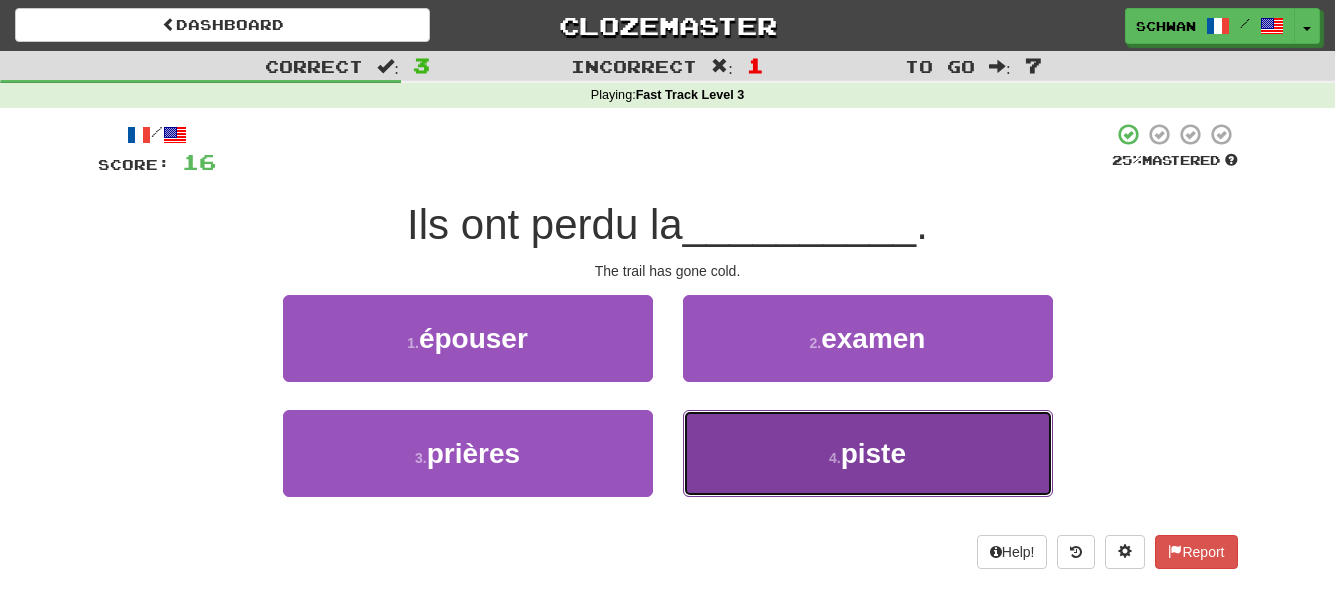 click on "4 .  piste" at bounding box center (868, 453) 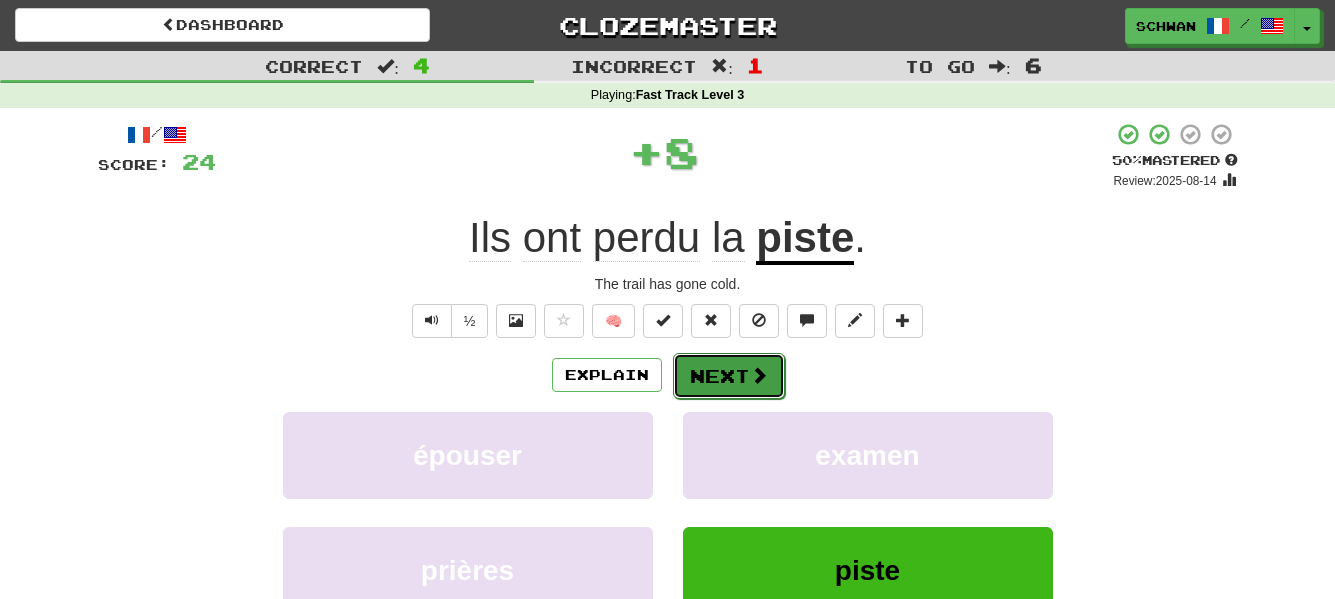 click on "Next" at bounding box center (729, 376) 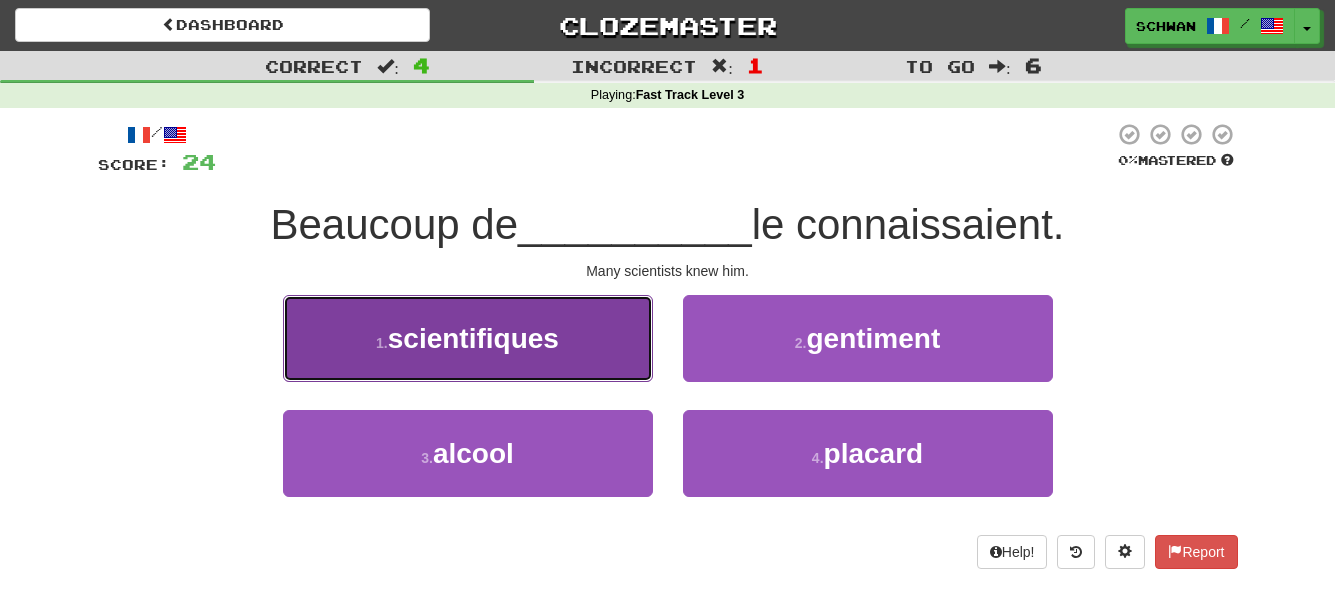 click on "1 .  scientifiques" at bounding box center (468, 338) 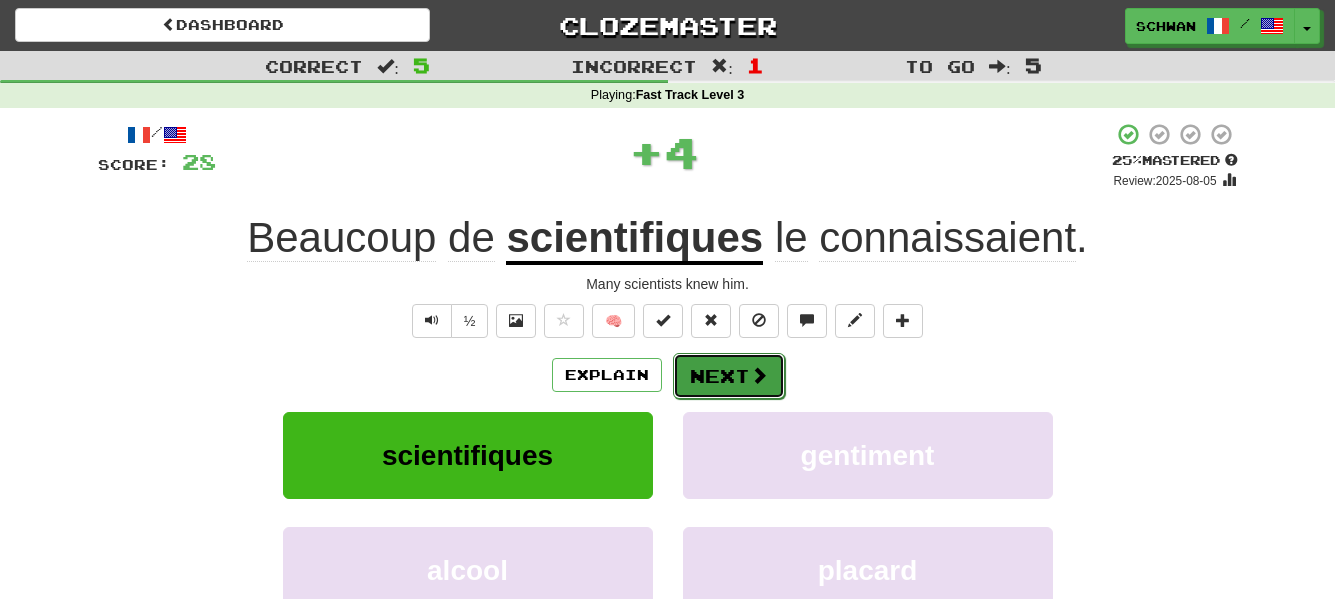 click on "Next" at bounding box center (729, 376) 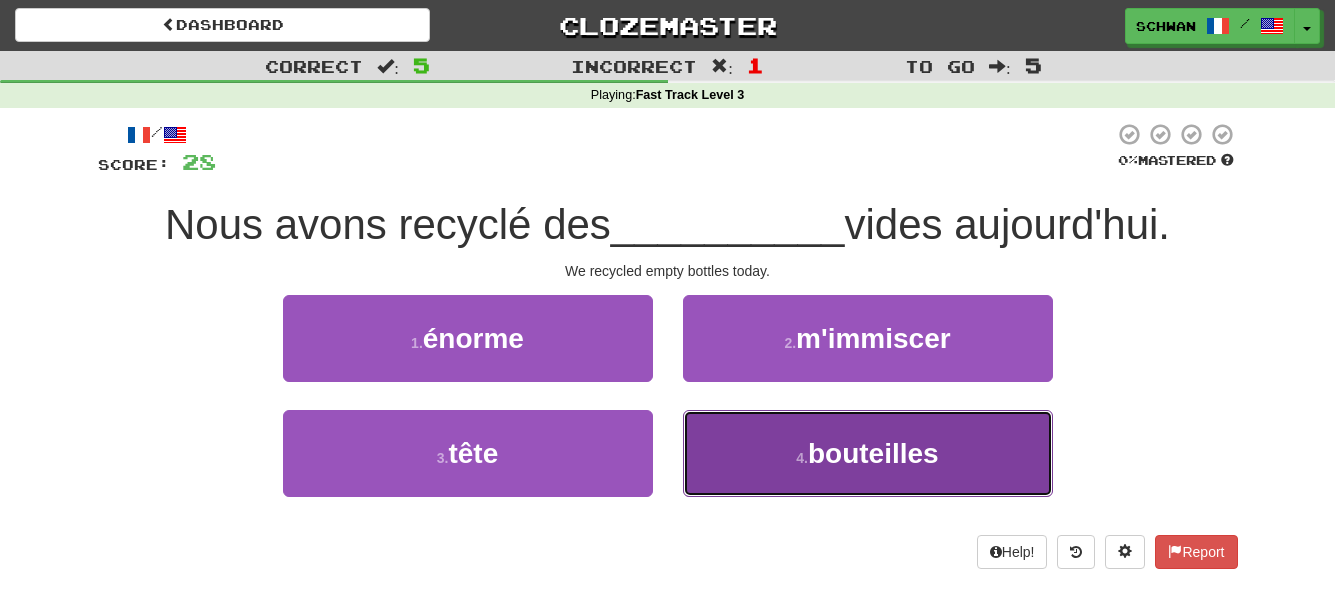 click on "4 .  bouteilles" at bounding box center [868, 453] 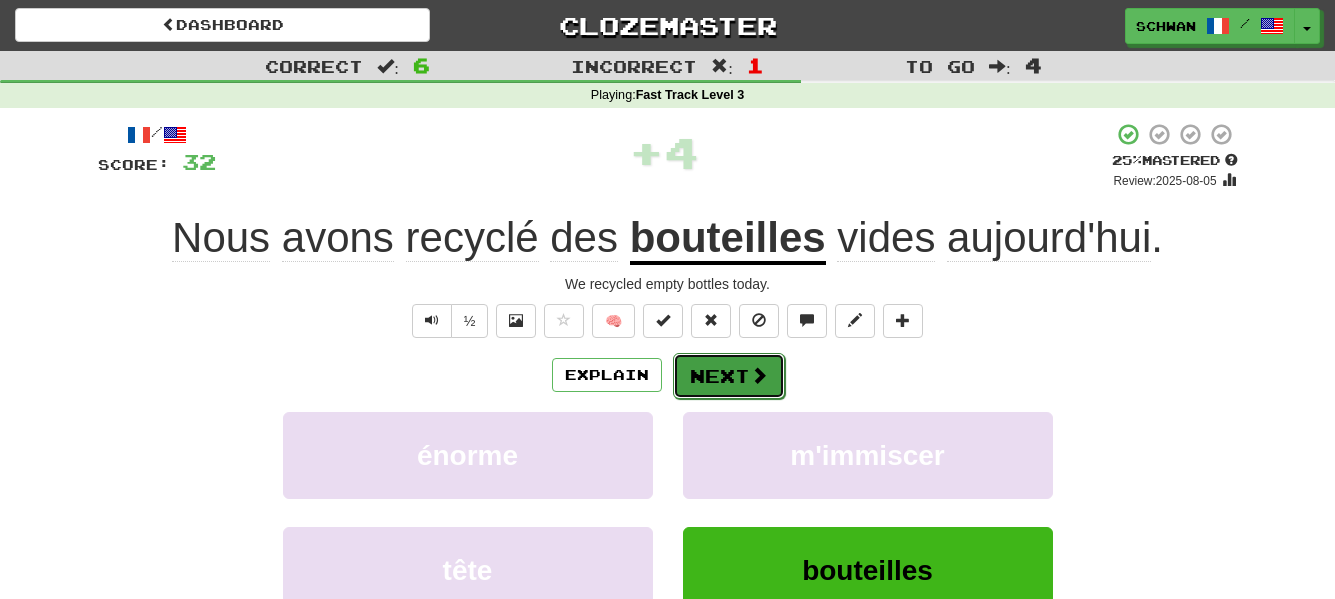 click on "Next" at bounding box center (729, 376) 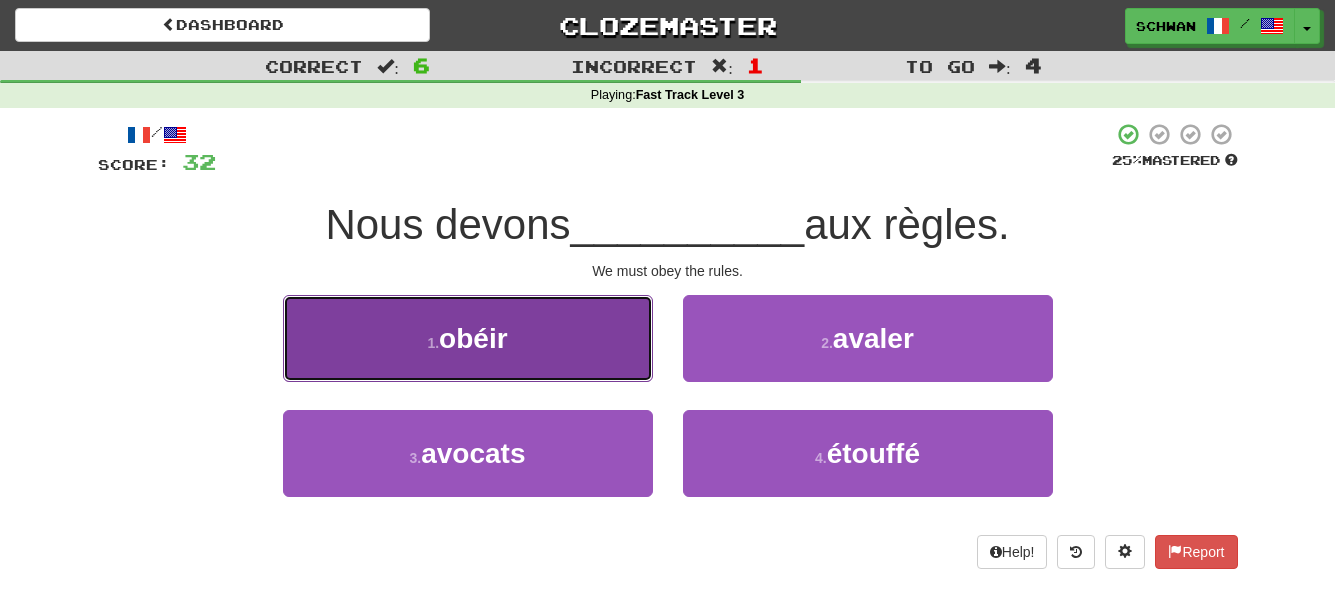 click on "1 .  obéir" at bounding box center [468, 338] 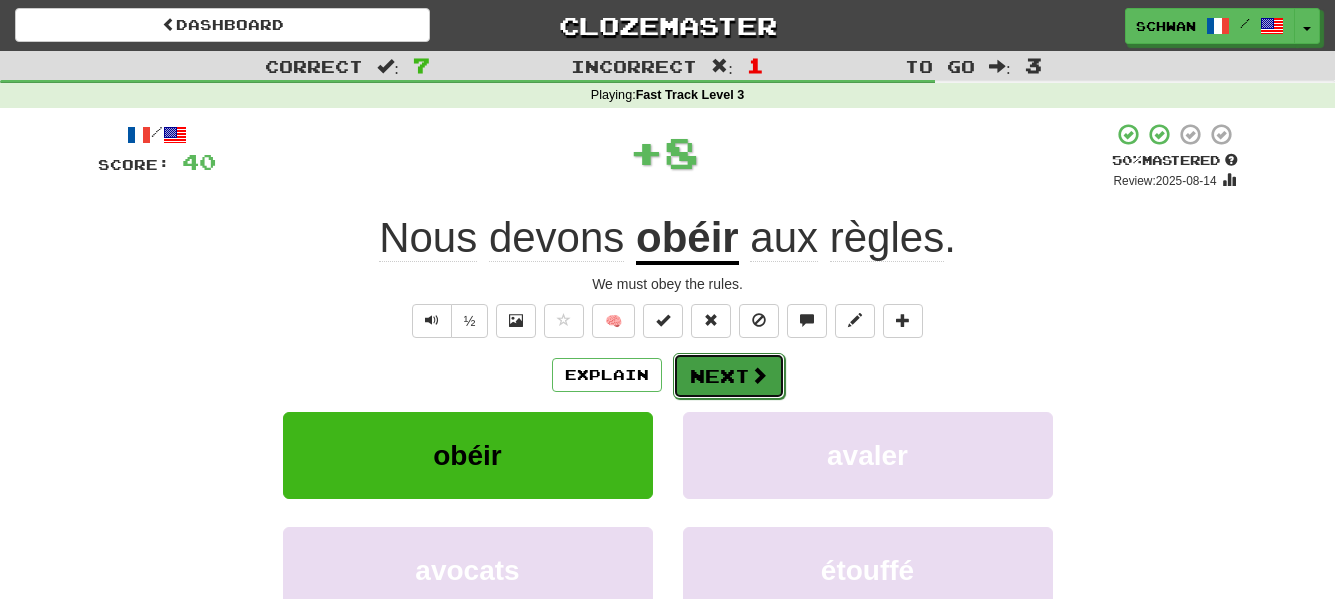click on "Next" at bounding box center [729, 376] 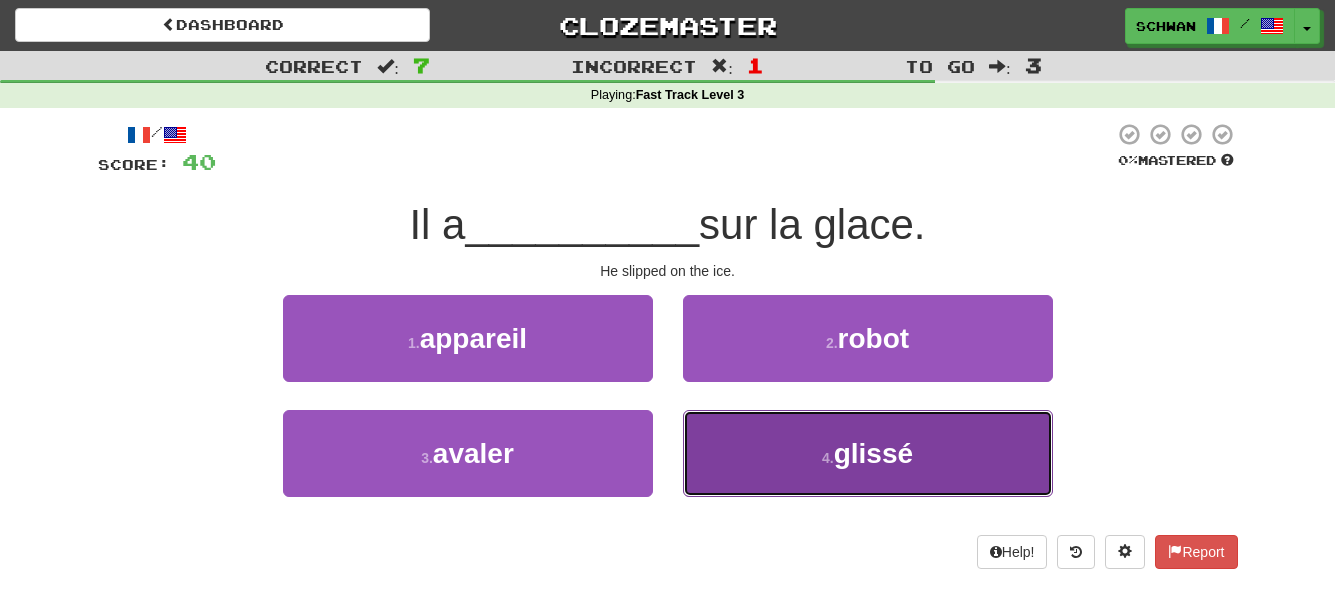 click on "4 .  glissé" at bounding box center (868, 453) 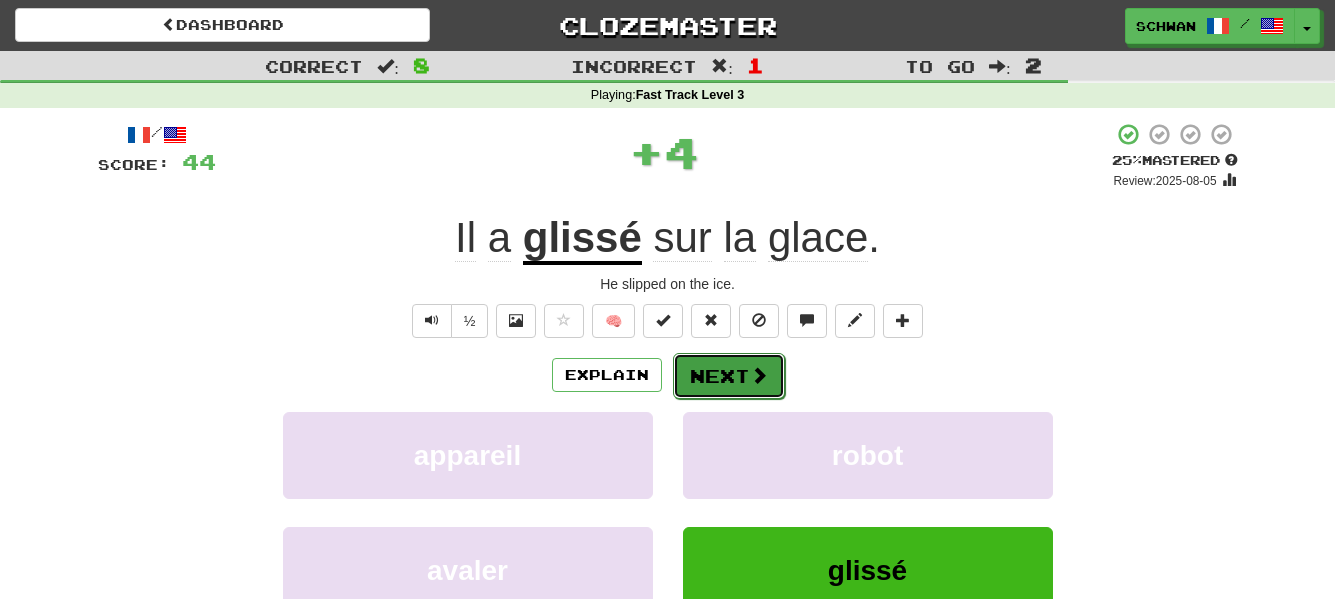 click on "Next" at bounding box center (729, 376) 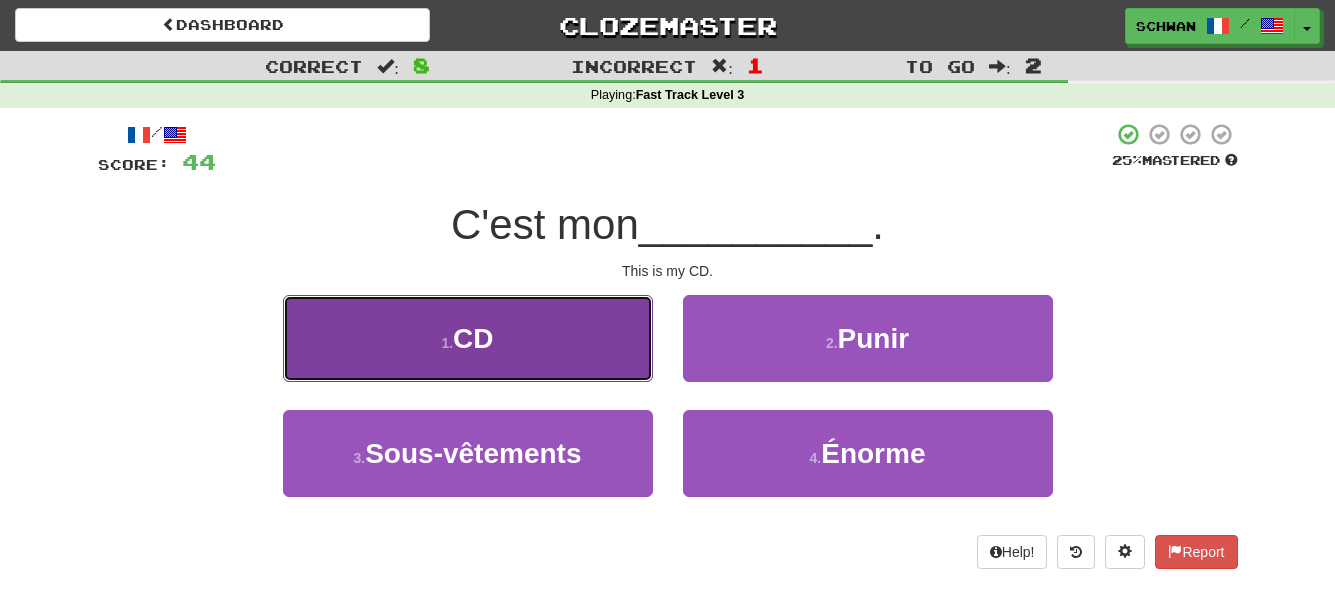 click on "1 .  CD" at bounding box center [468, 338] 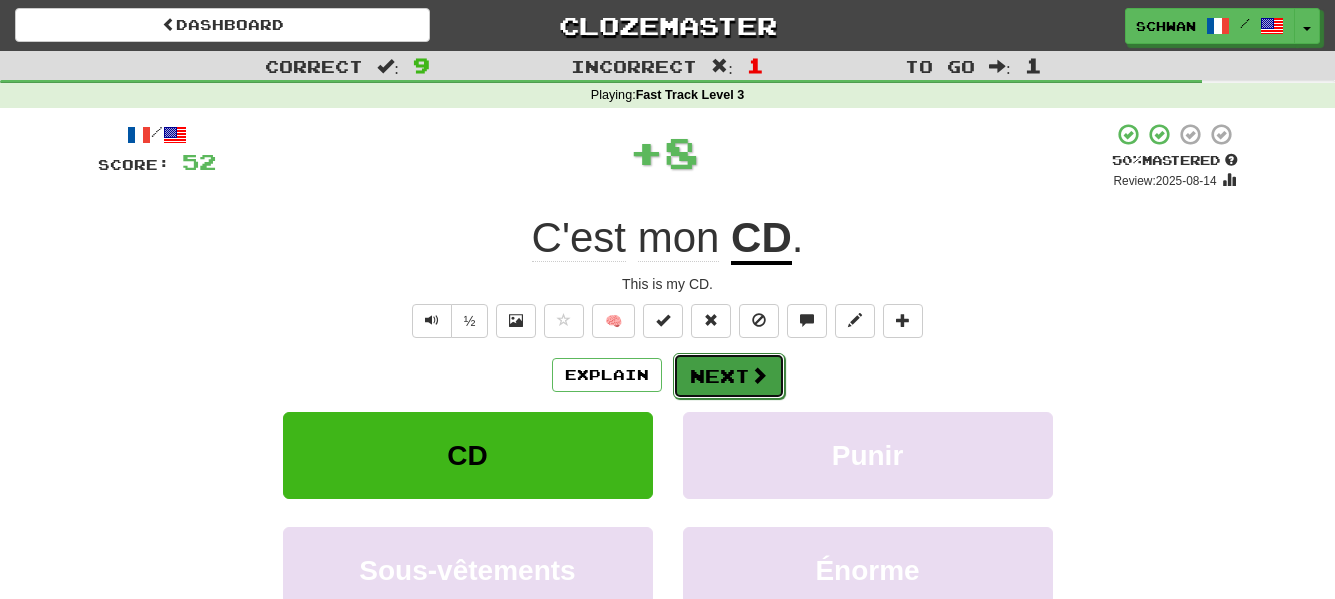 click on "Next" at bounding box center [729, 376] 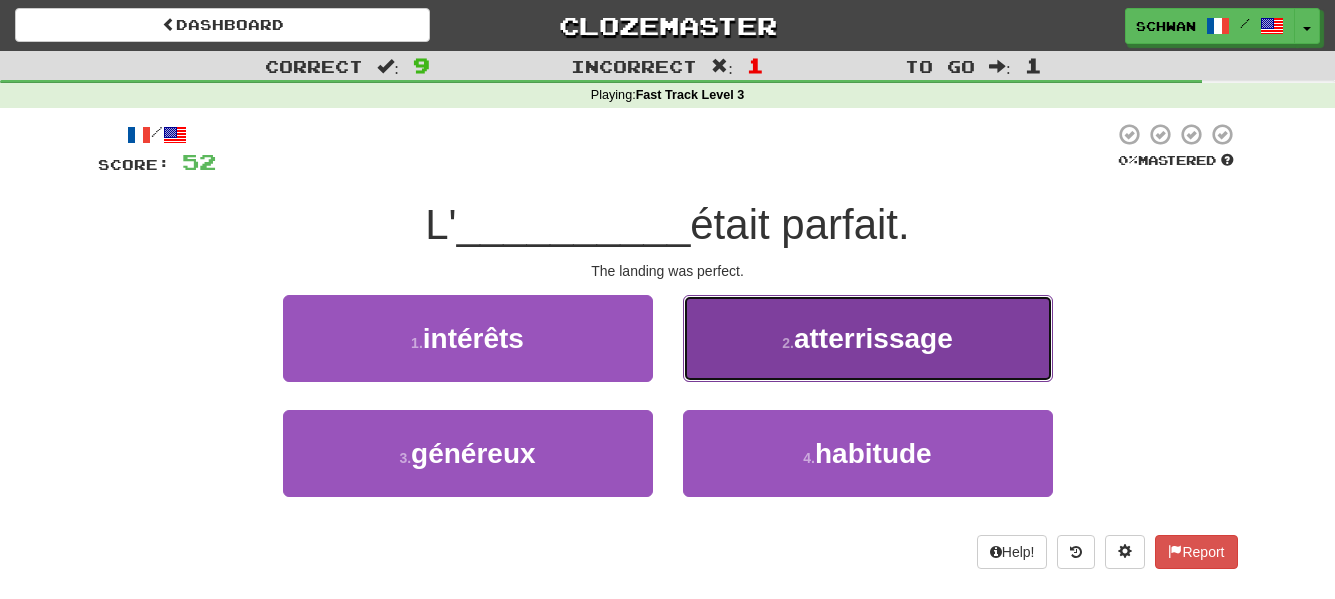 click on "2 .  atterrissage" at bounding box center (868, 338) 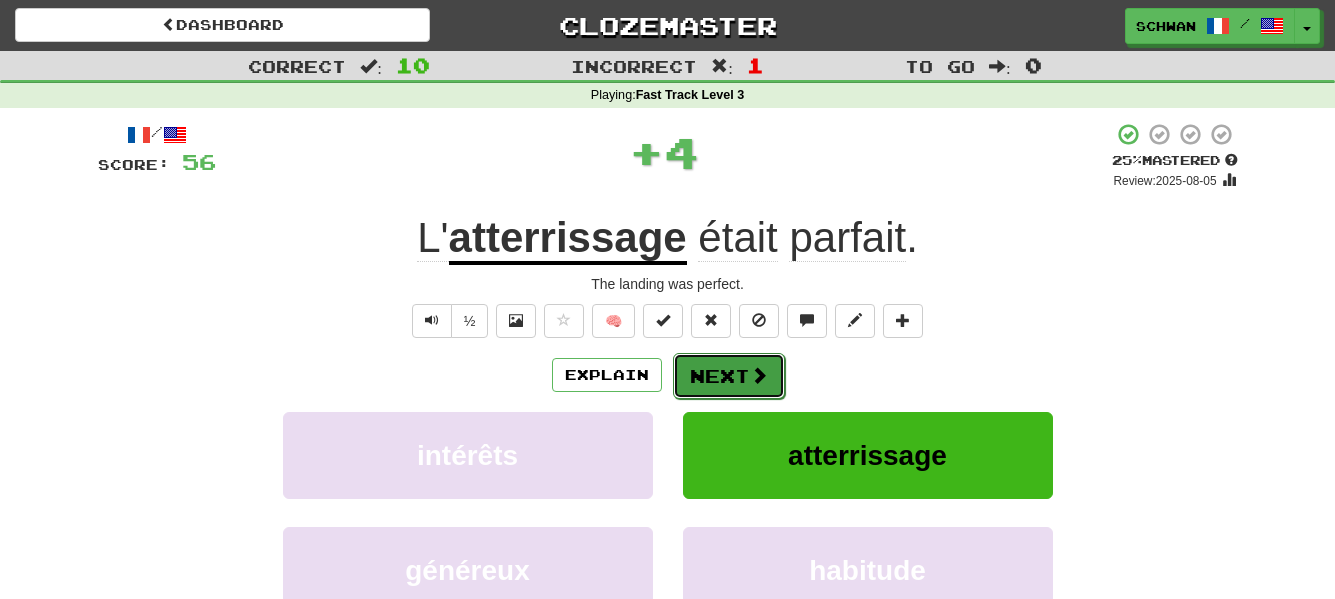 click on "Next" at bounding box center [729, 376] 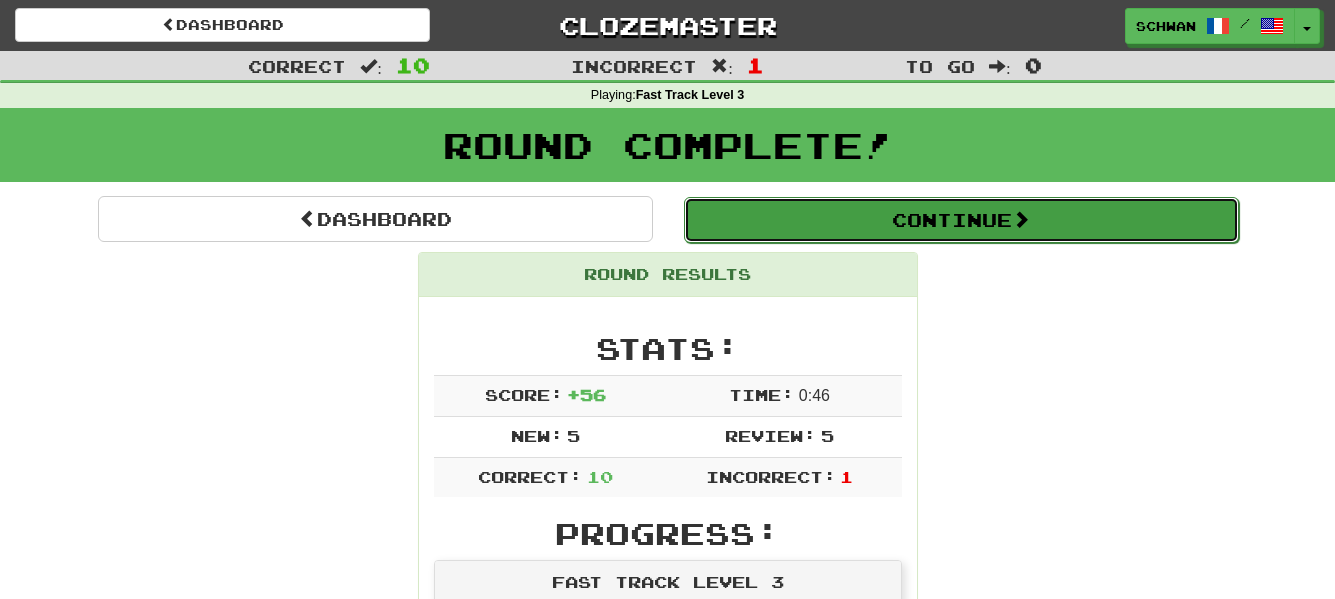 click on "Continue" at bounding box center (961, 220) 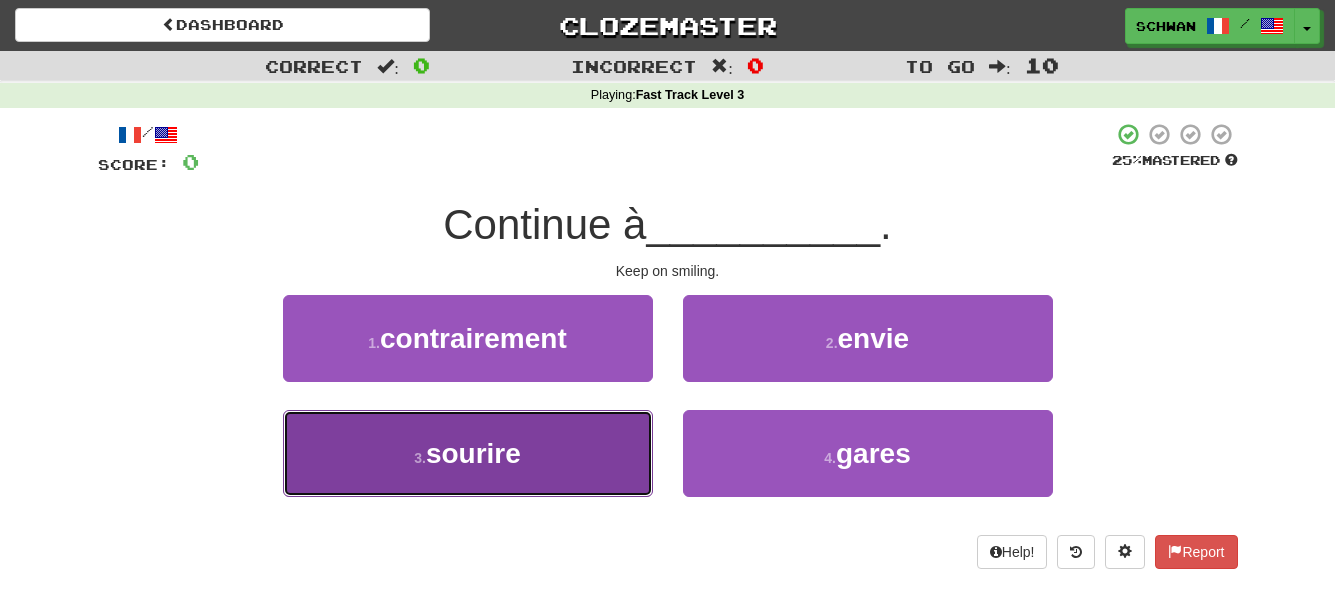 click on "3 .  sourire" at bounding box center (468, 453) 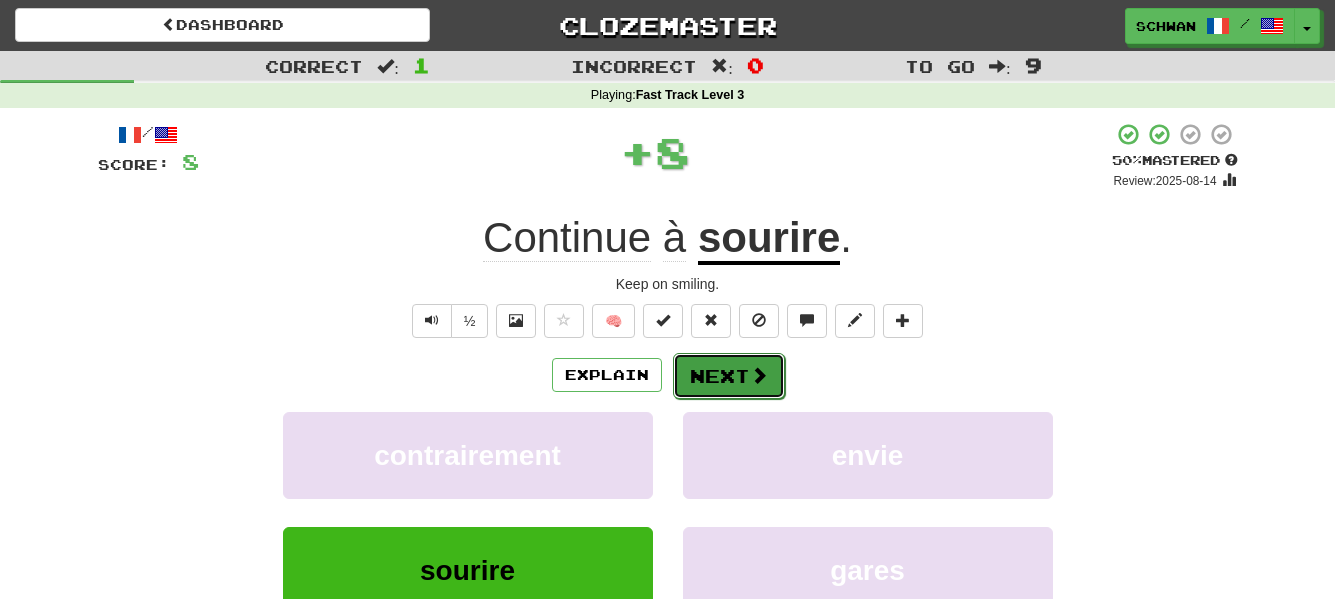click on "Next" at bounding box center (729, 376) 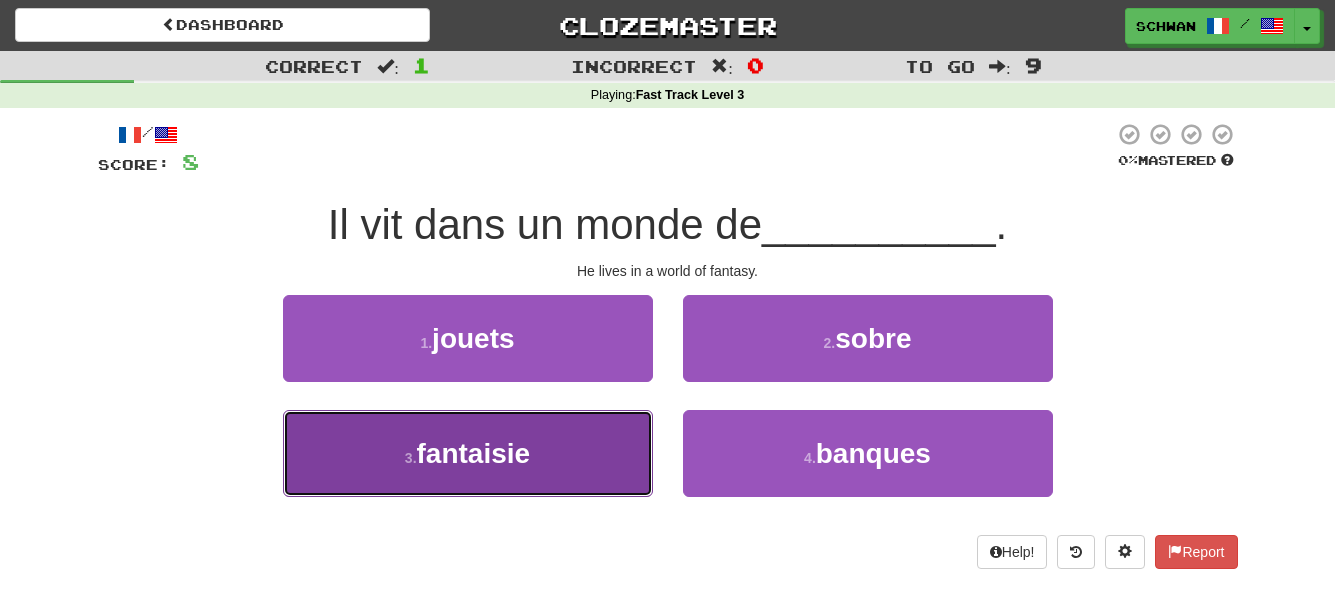 click on "fantaisie" at bounding box center [474, 453] 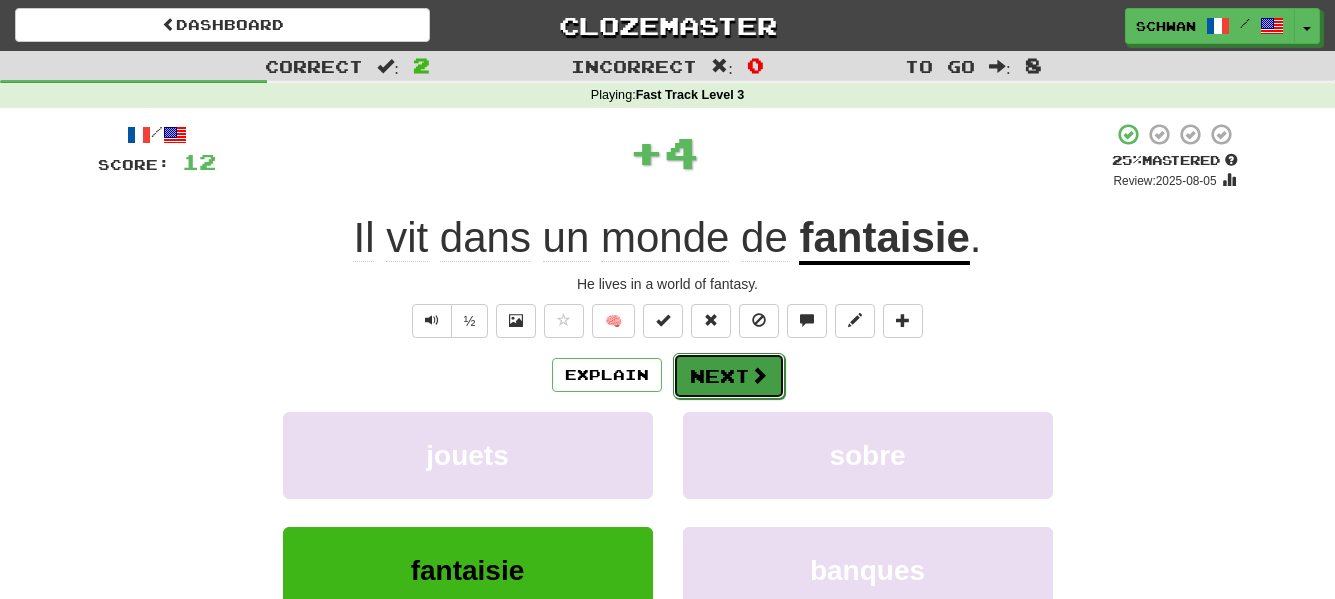 click on "Next" at bounding box center [729, 376] 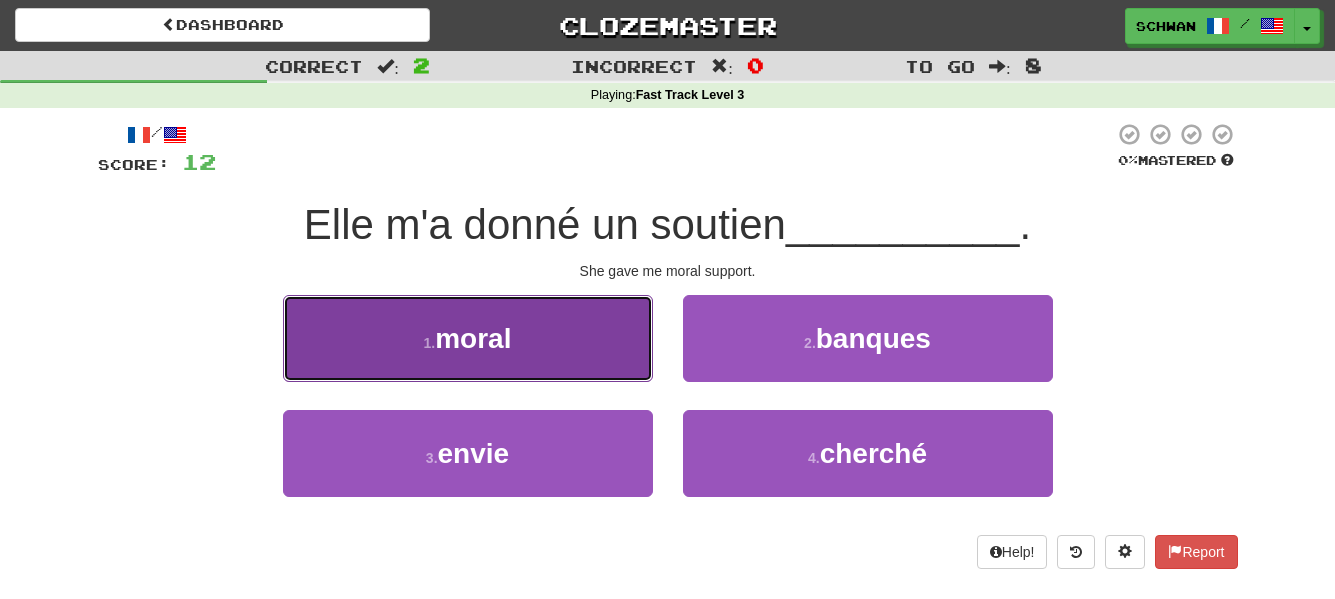 click on "1 .  moral" at bounding box center (468, 338) 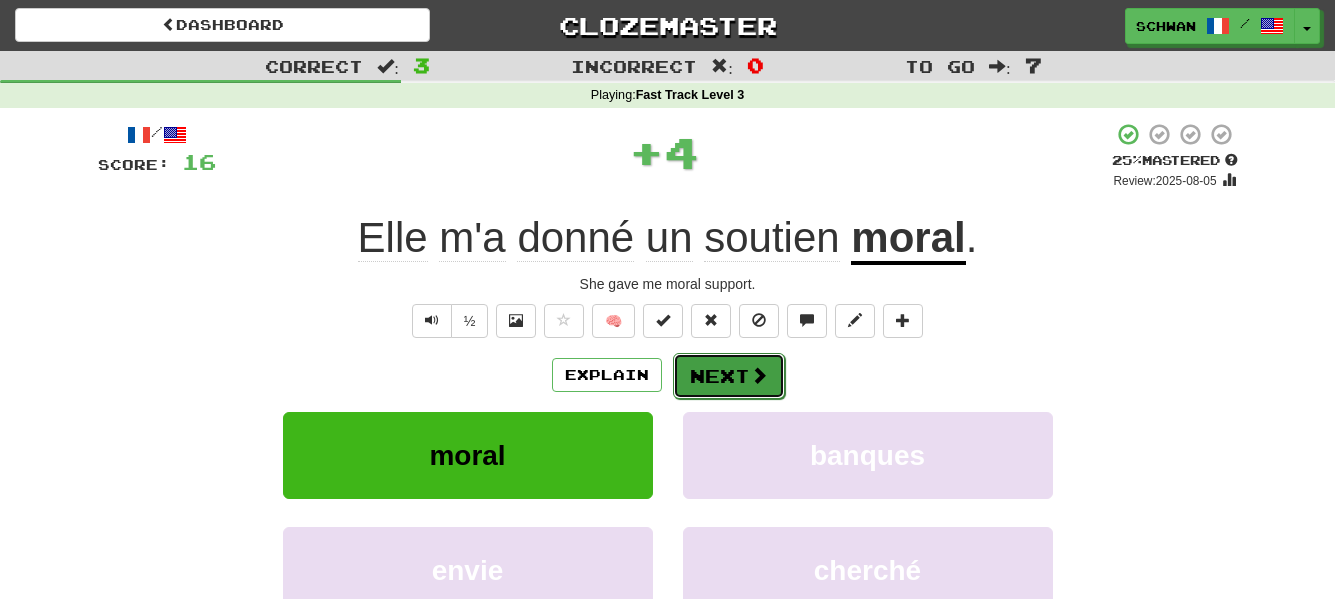click on "Next" at bounding box center (729, 376) 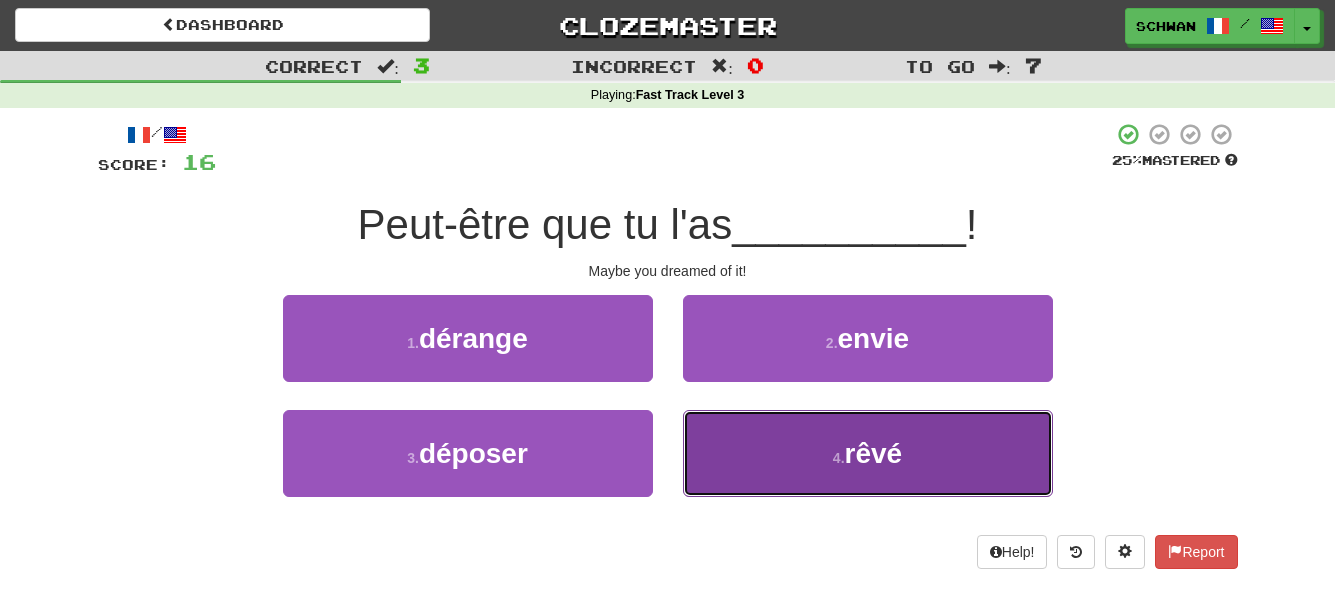 click on "4 .  rêvé" at bounding box center [868, 453] 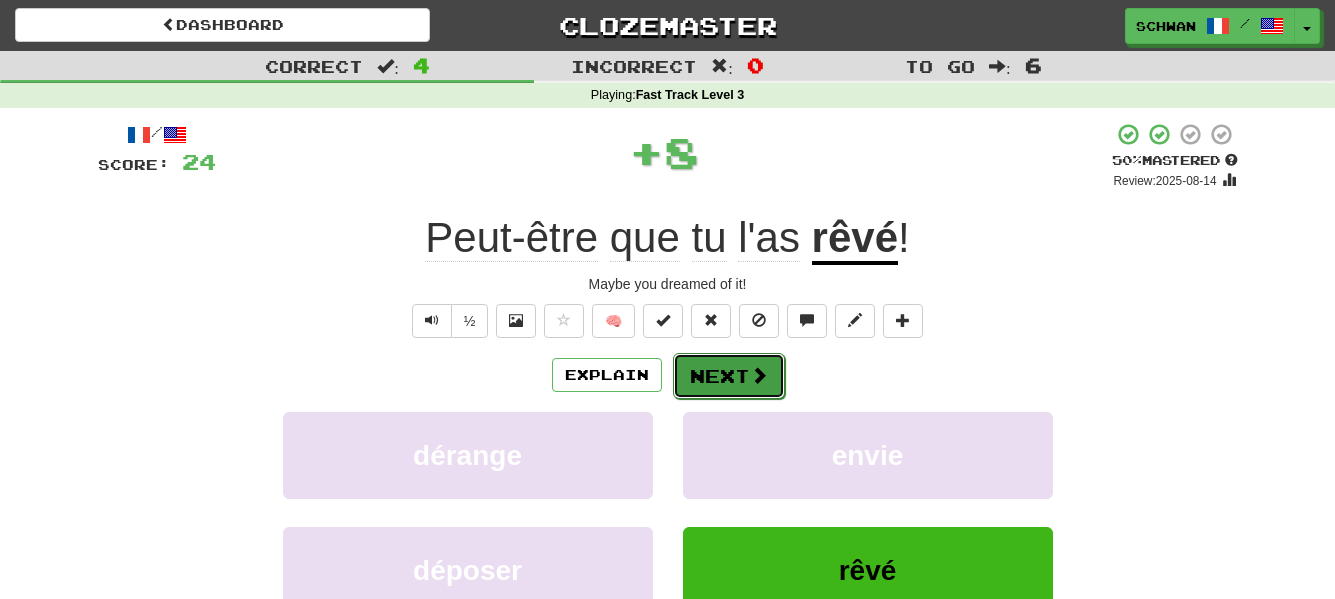 click on "Next" at bounding box center (729, 376) 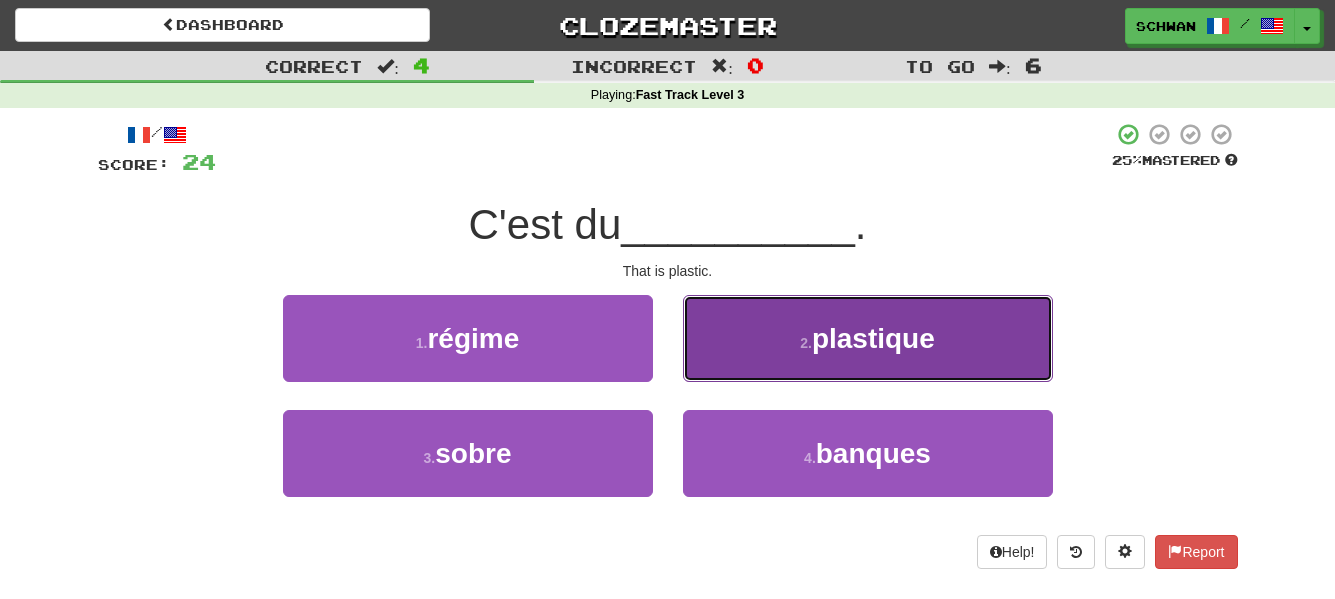 click on "2 .  plastique" at bounding box center (868, 338) 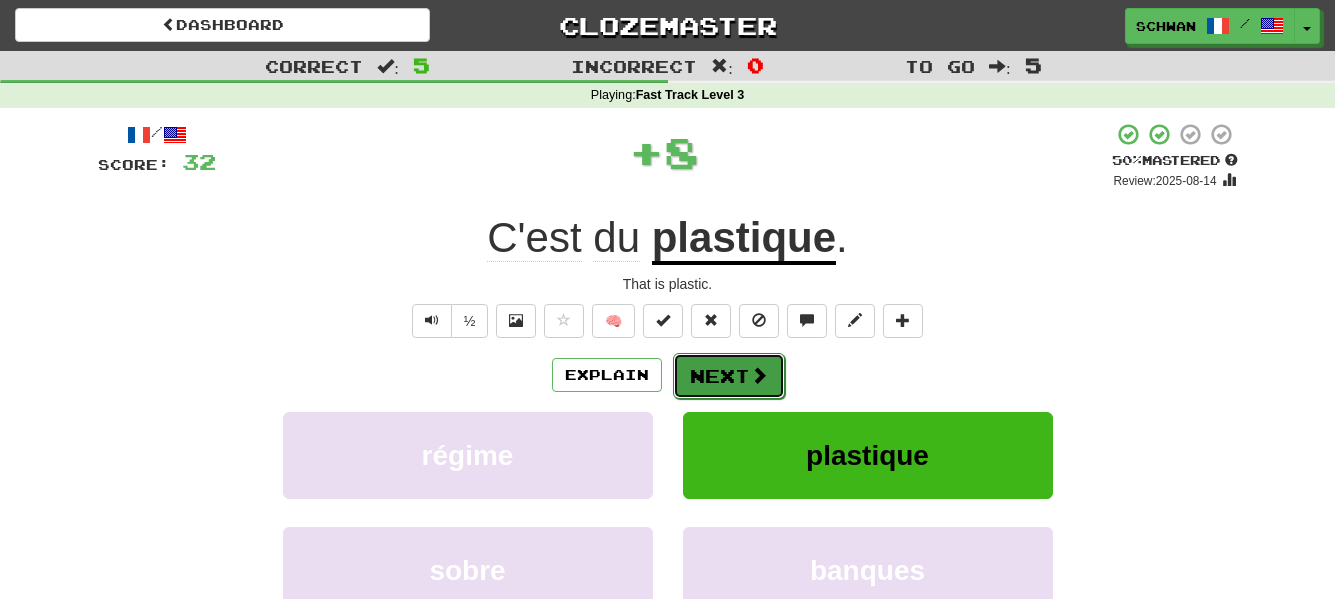 click on "Next" at bounding box center [729, 376] 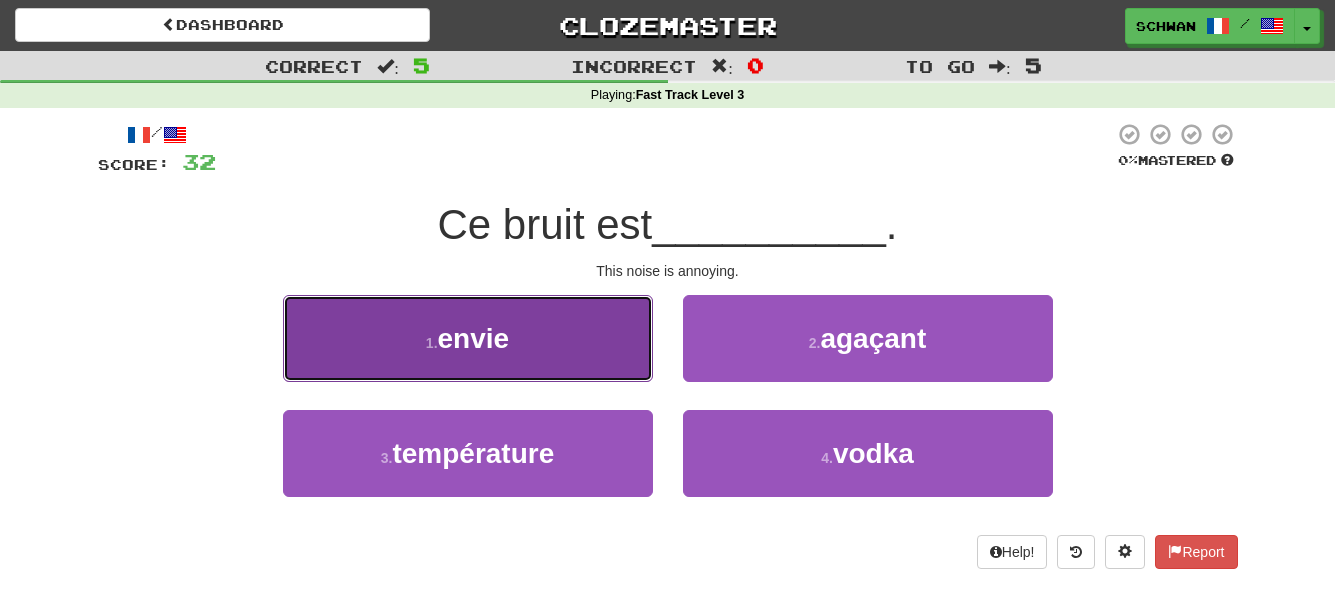 click on "1 .  envie" at bounding box center (468, 338) 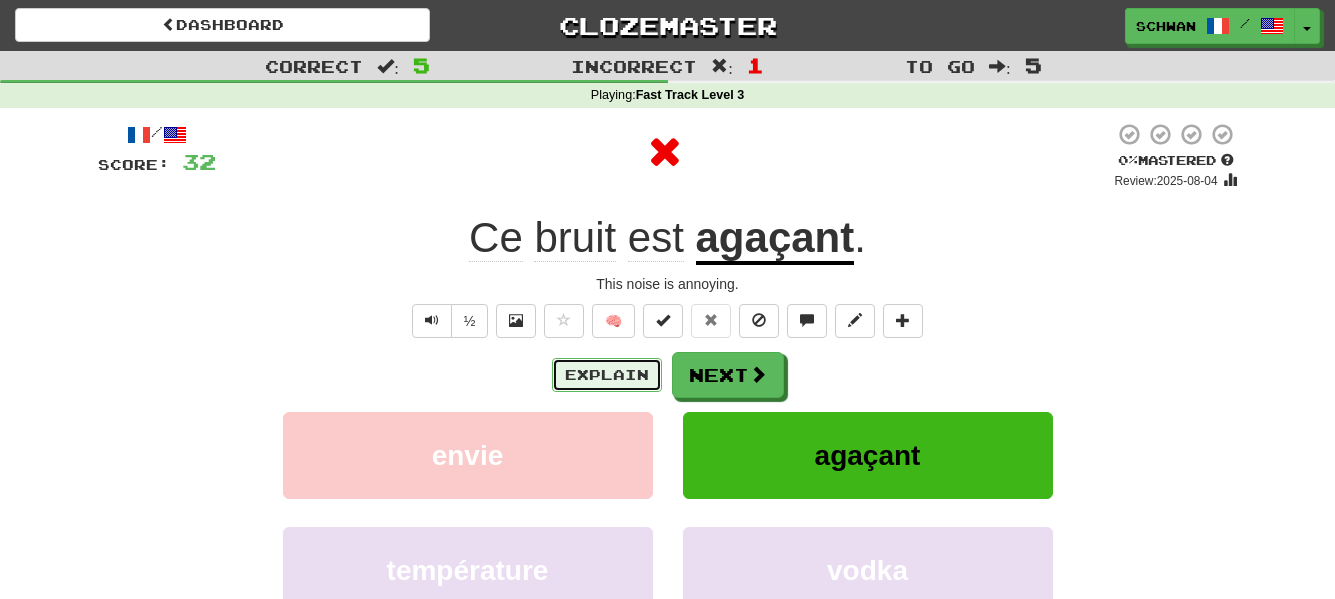 click on "Explain" at bounding box center (607, 375) 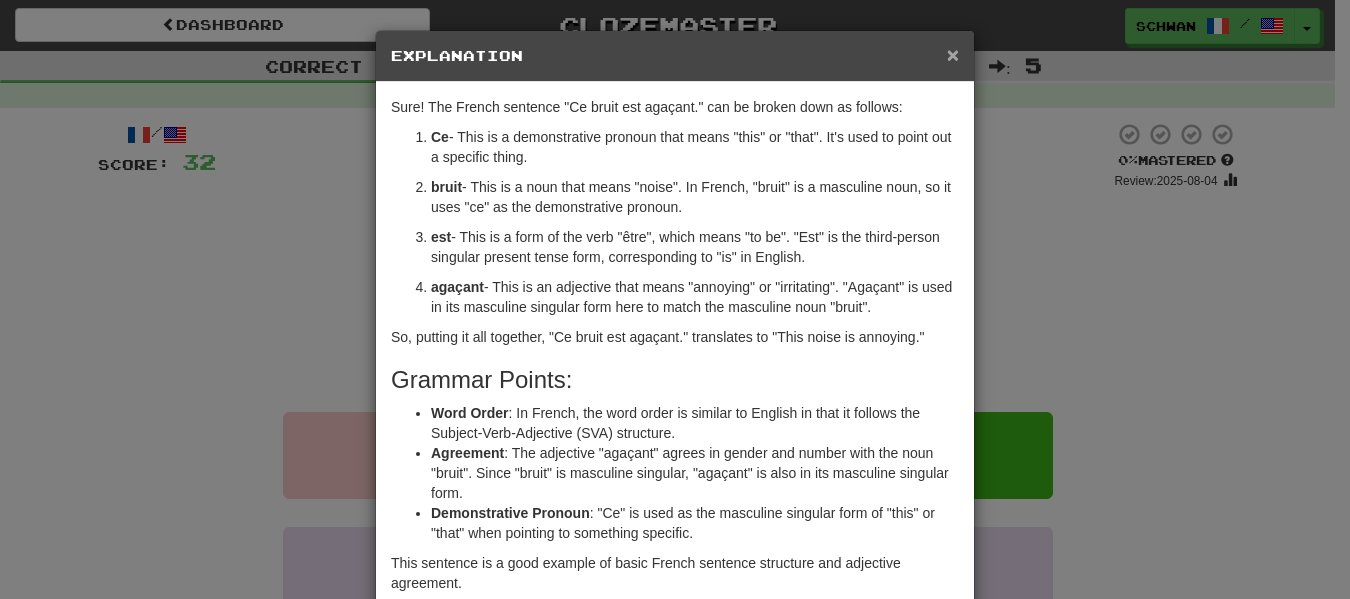 click on "×" at bounding box center [953, 54] 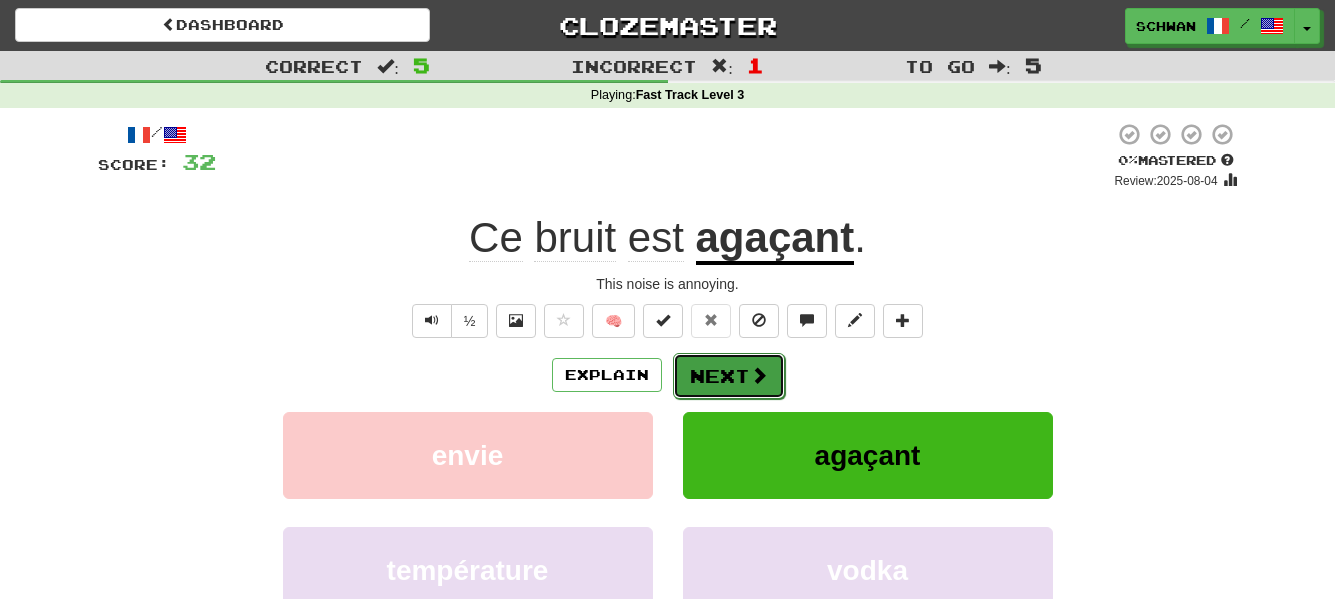 click at bounding box center [759, 375] 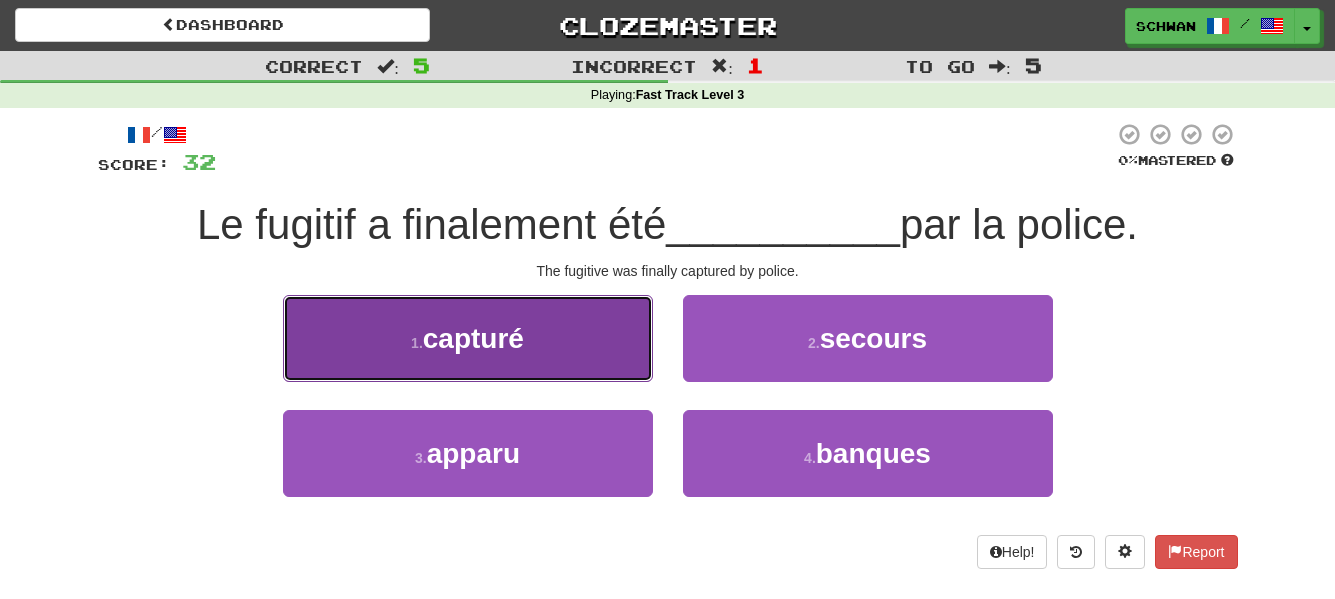 click on "1 .  capturé" at bounding box center [468, 338] 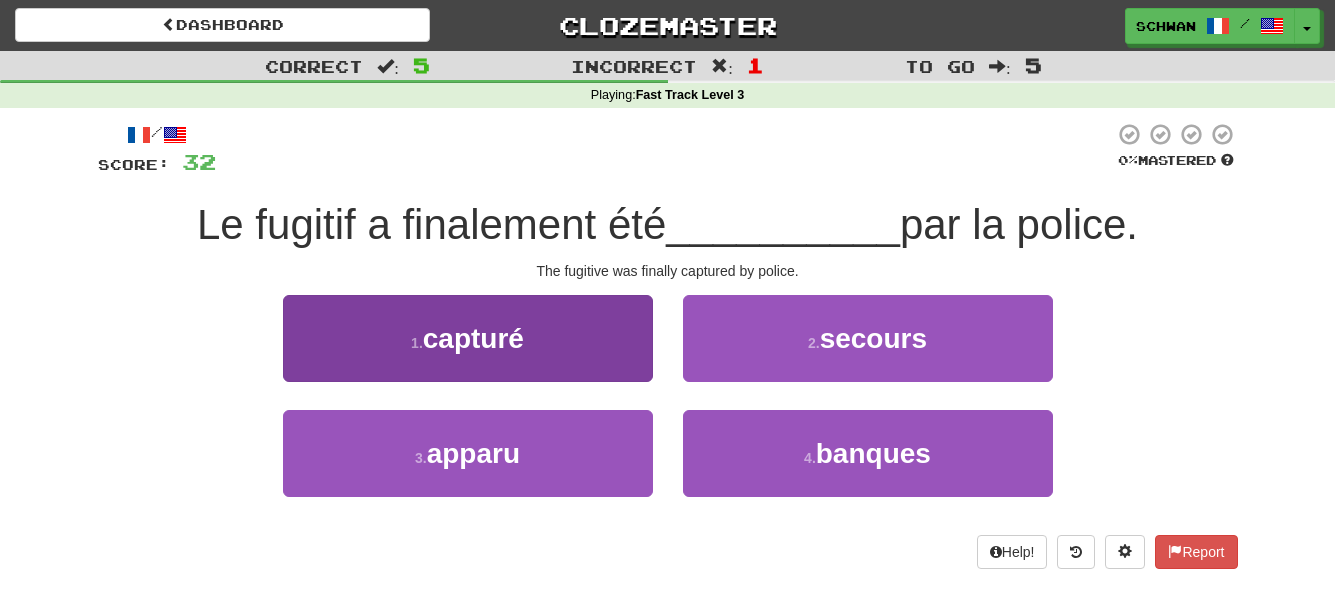 click at bounding box center [668, 291] 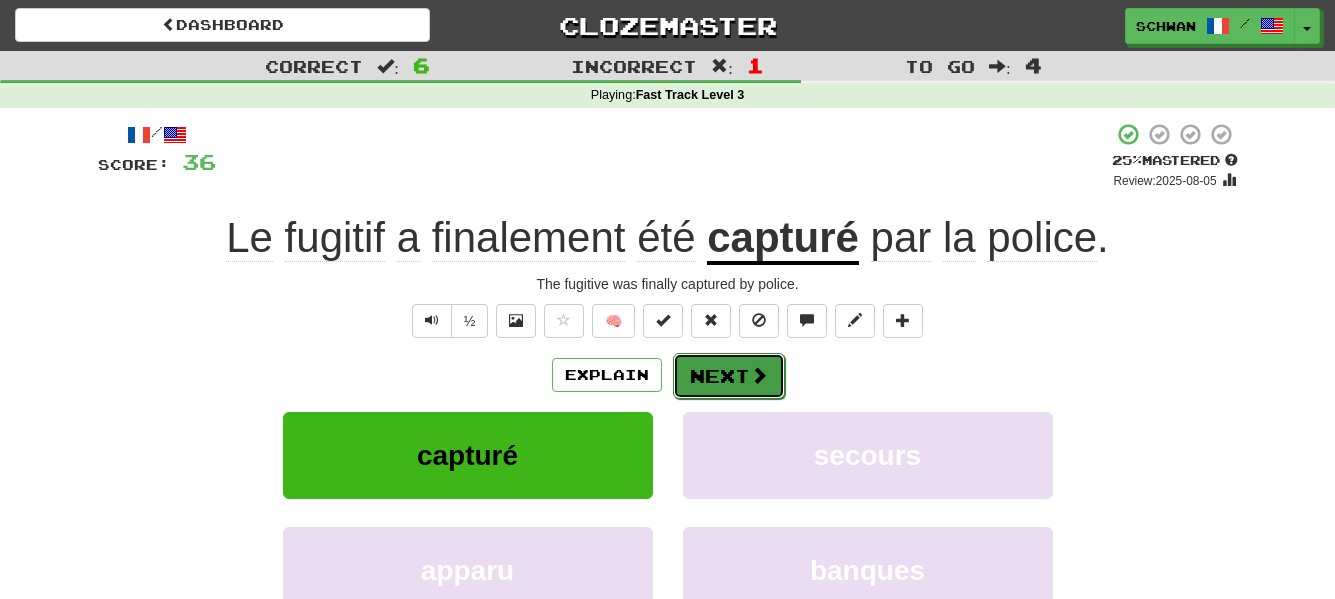 click on "Next" at bounding box center (729, 376) 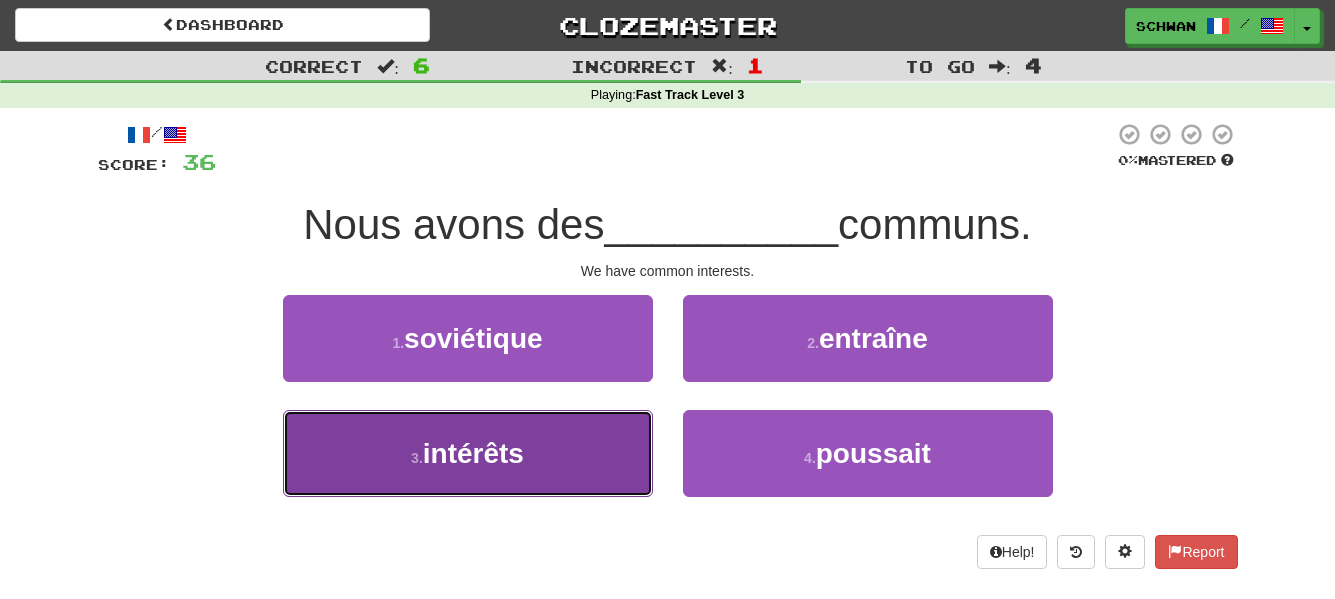 click on "3 .  intérêts" at bounding box center (468, 453) 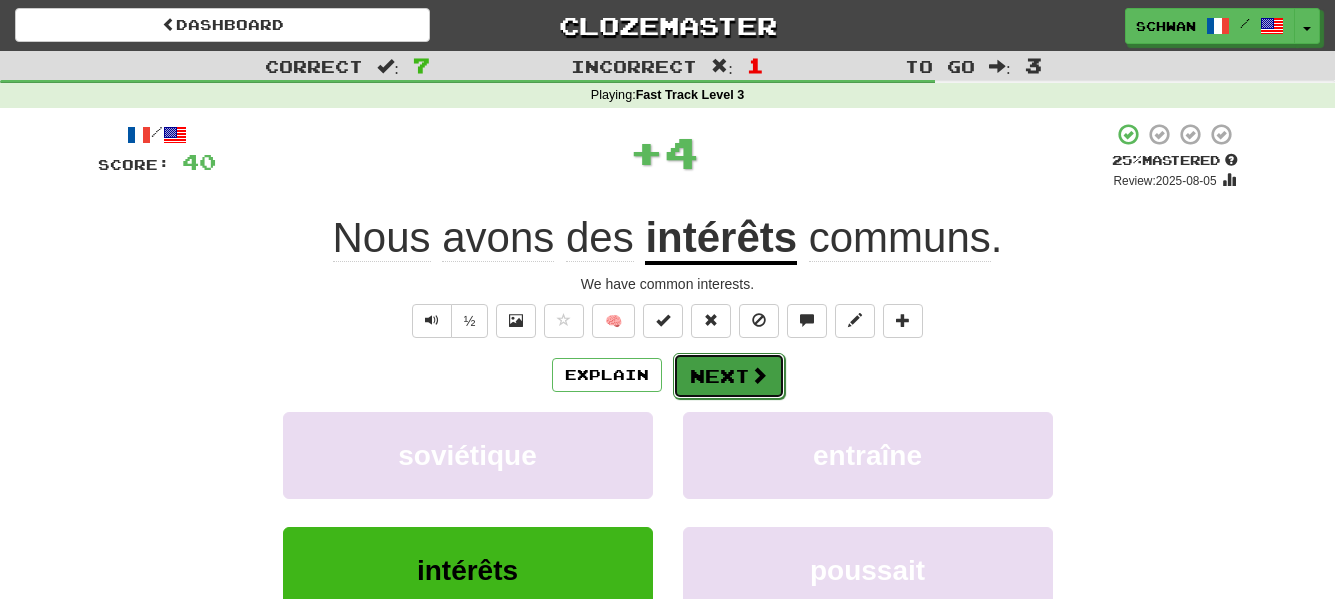 click on "Next" at bounding box center (729, 376) 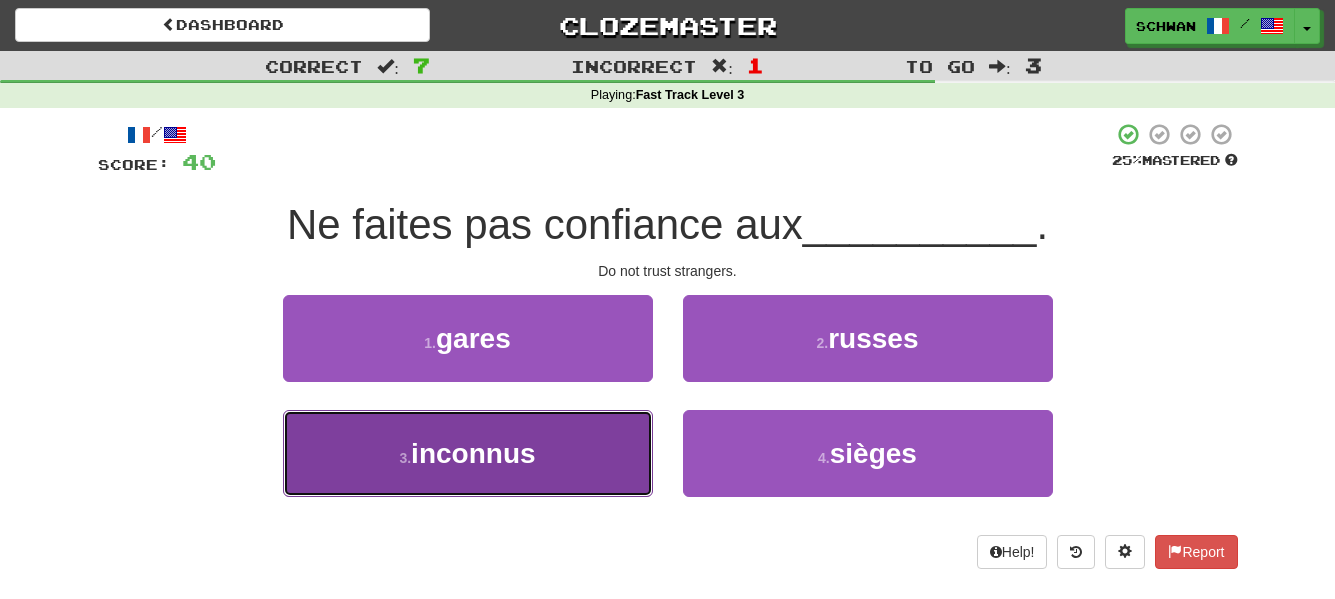 click on "3 .  inconnus" at bounding box center (468, 453) 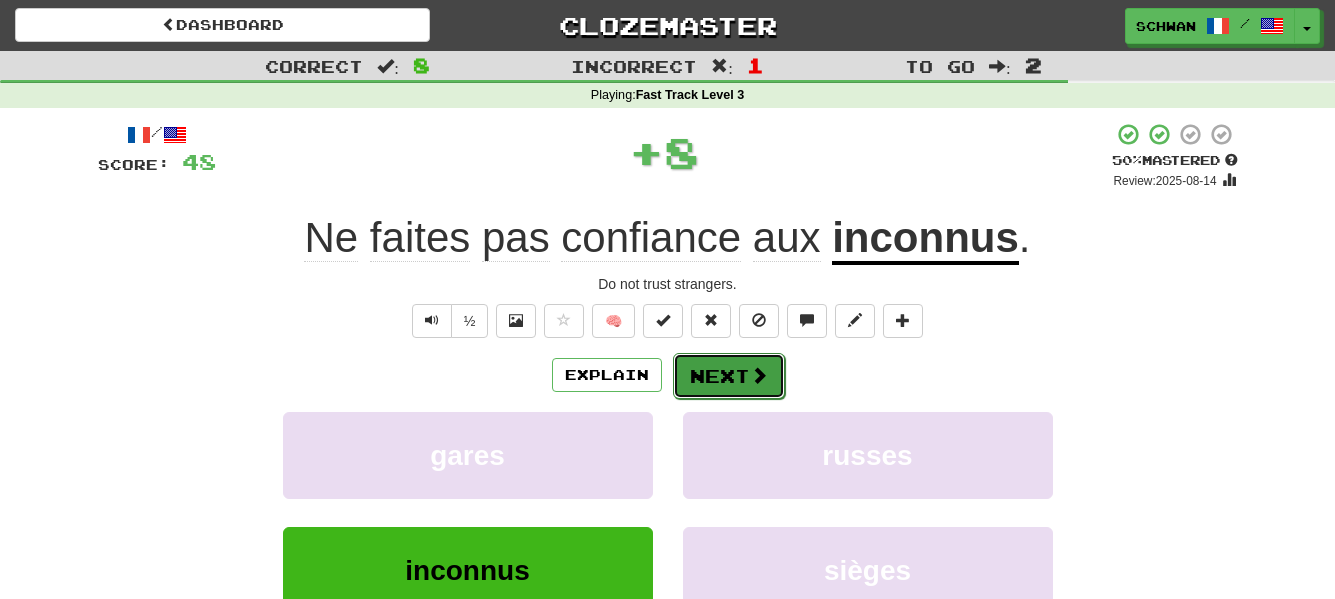 click on "Next" at bounding box center [729, 376] 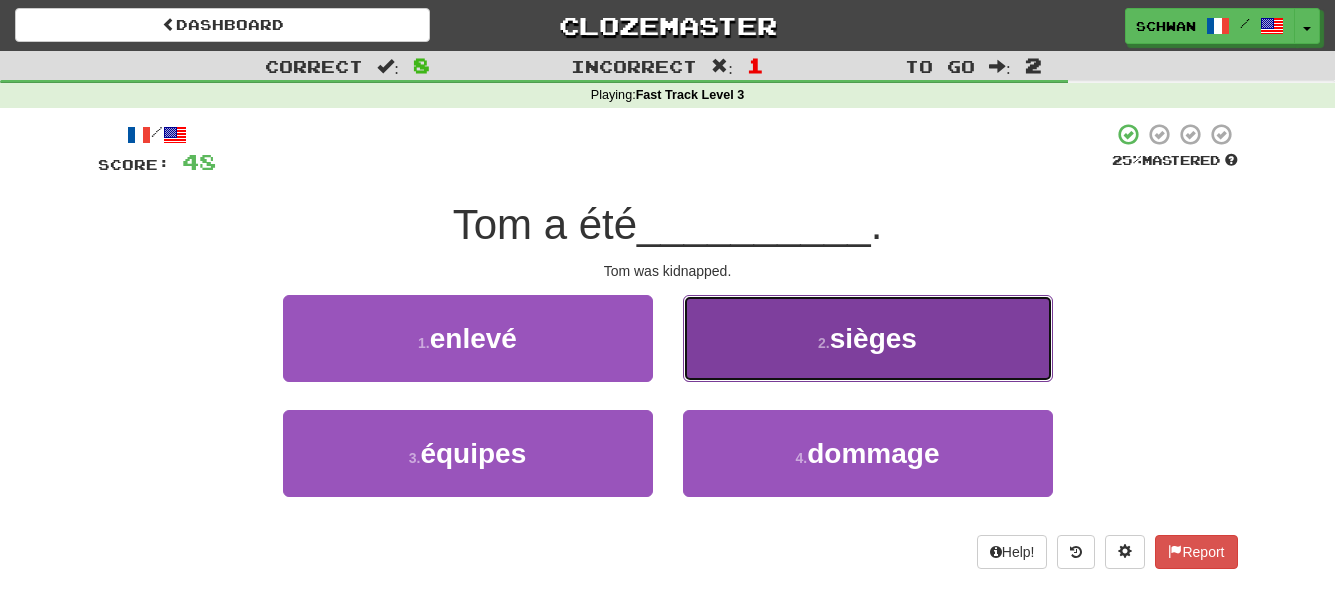 click on "2 .  sièges" at bounding box center (868, 338) 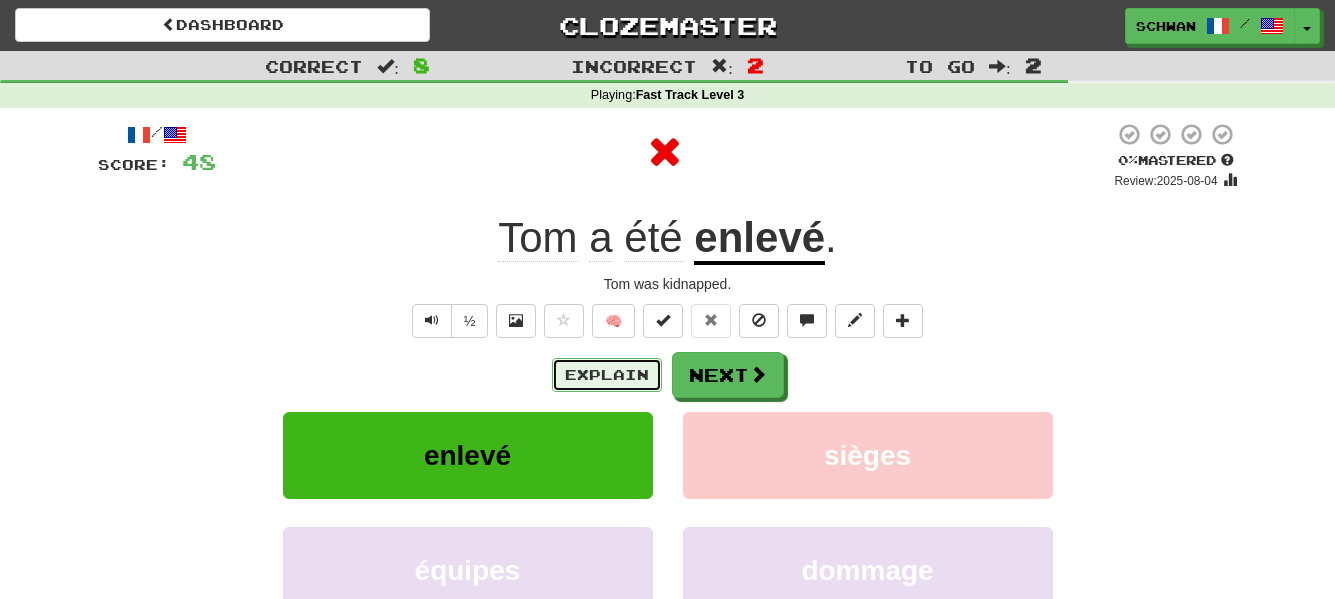 click on "Explain" at bounding box center [607, 375] 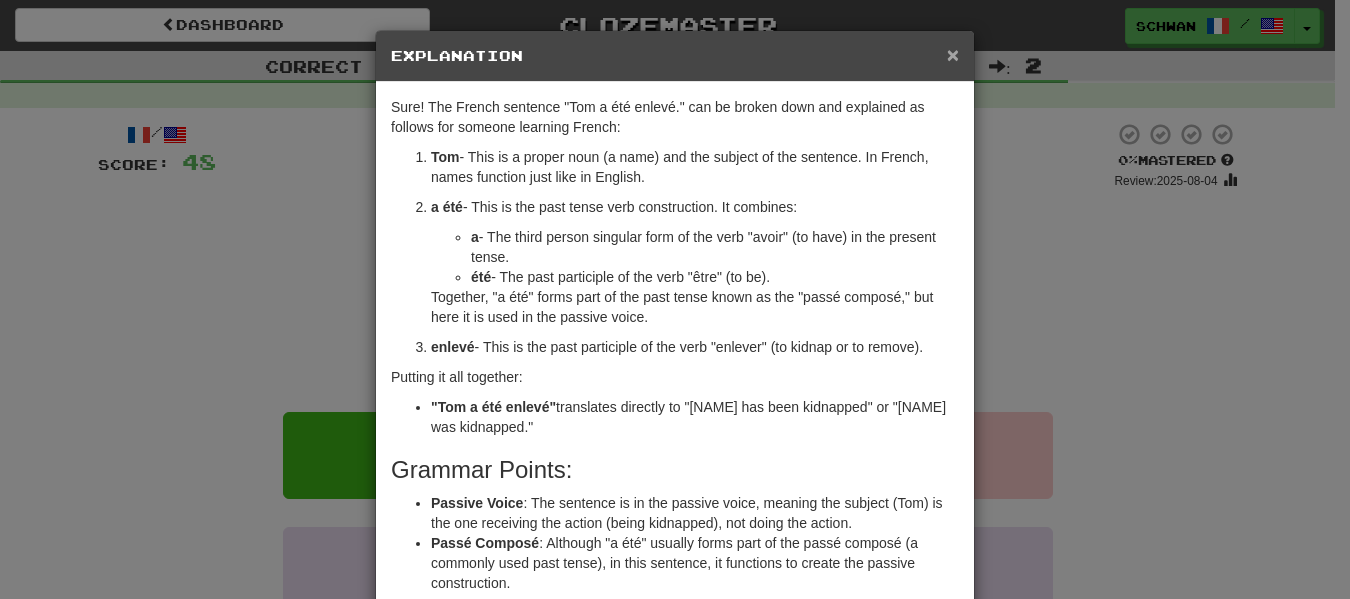 click on "×" at bounding box center [953, 54] 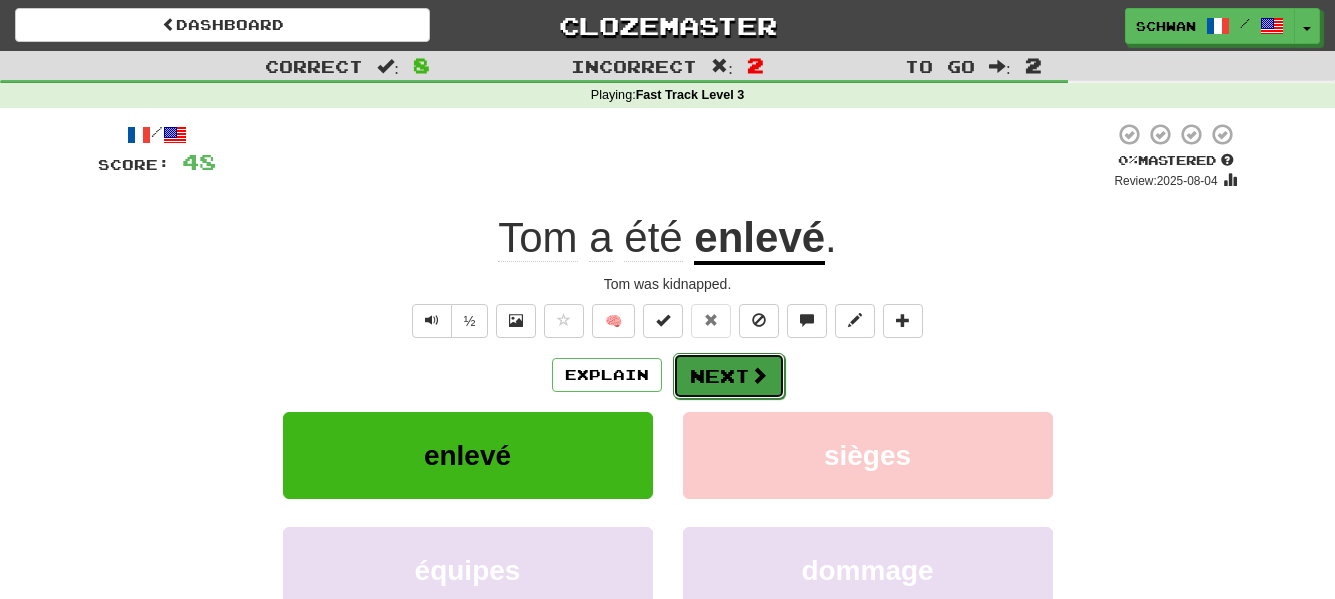 click on "Next" at bounding box center (729, 376) 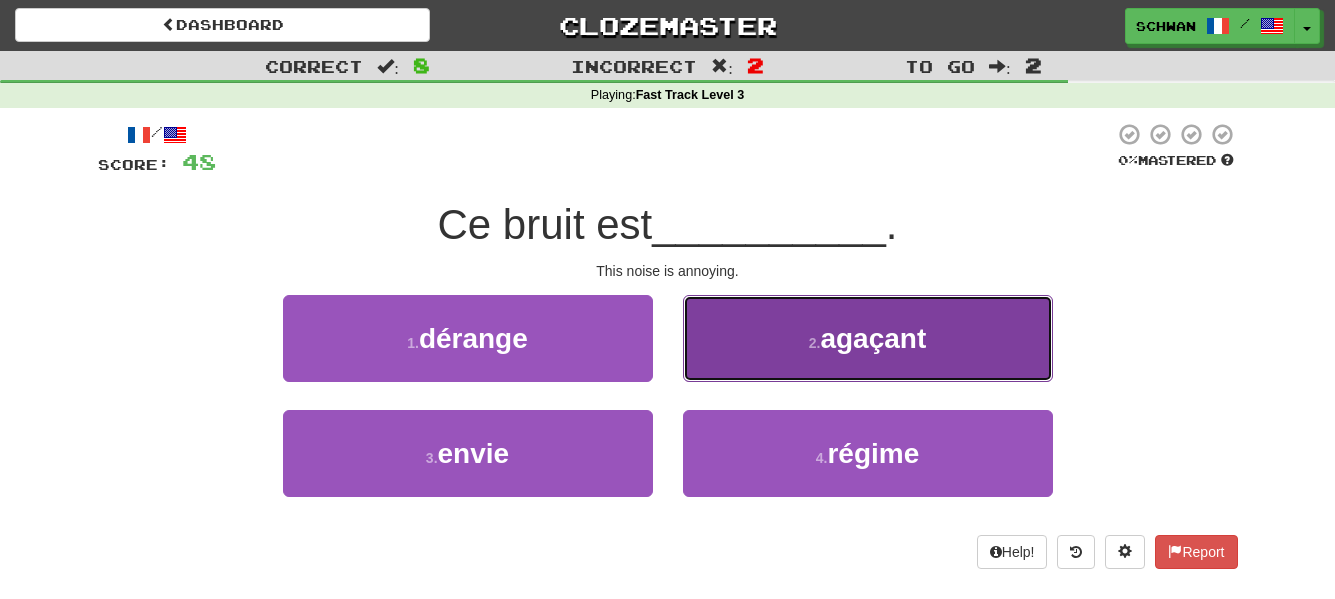 click on "2 .  agaçant" at bounding box center (868, 338) 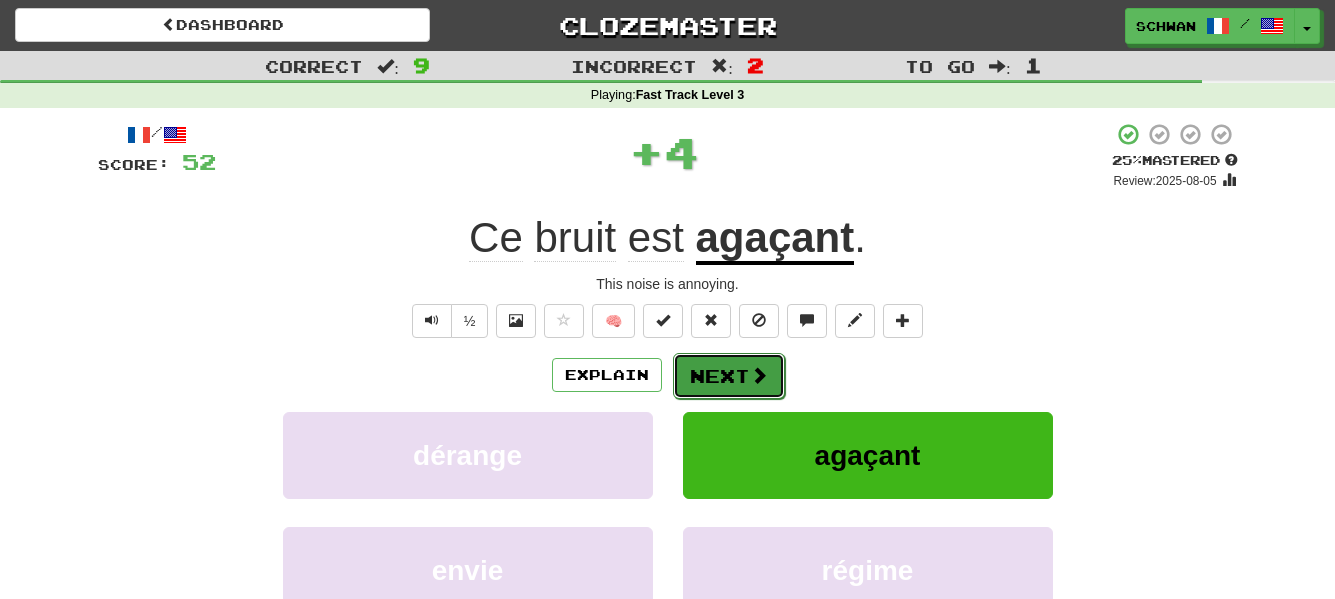 click on "Next" at bounding box center [729, 376] 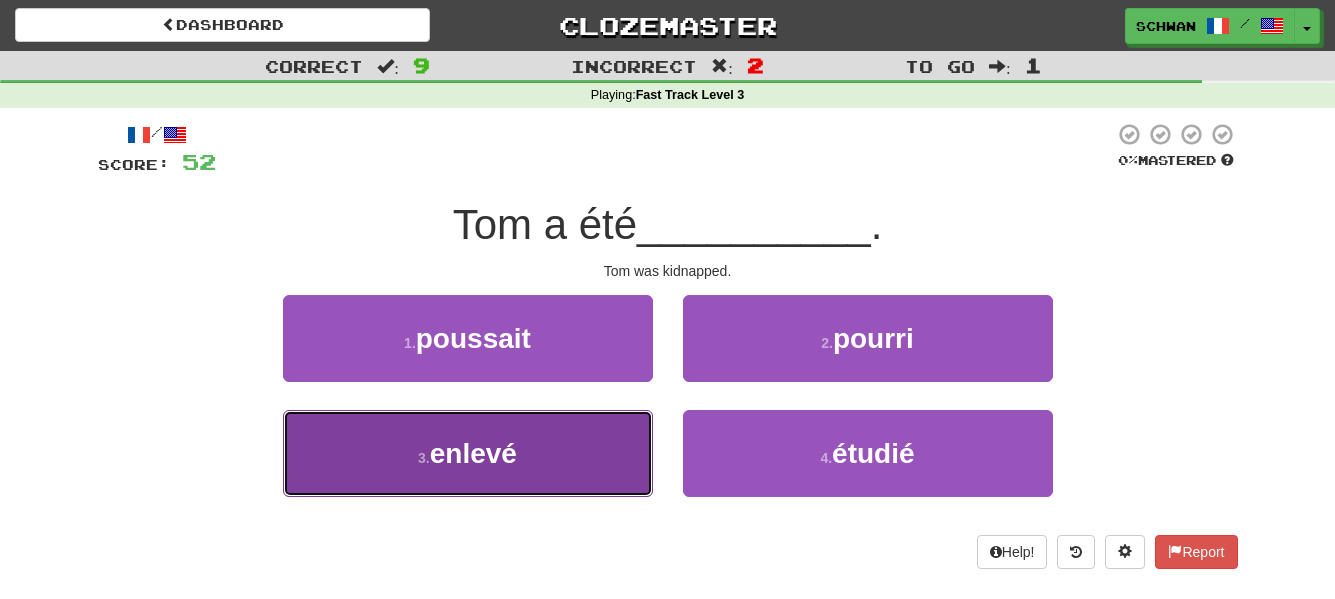 click on "3 .  enlevé" at bounding box center [468, 453] 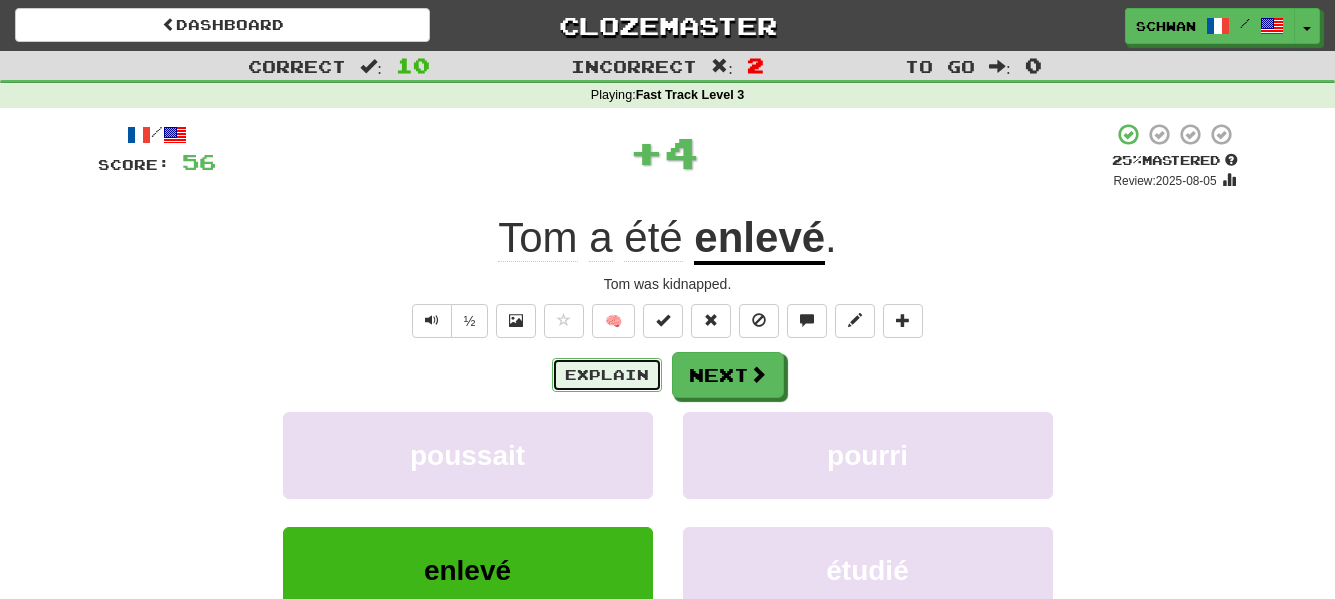 click on "Explain" at bounding box center [607, 375] 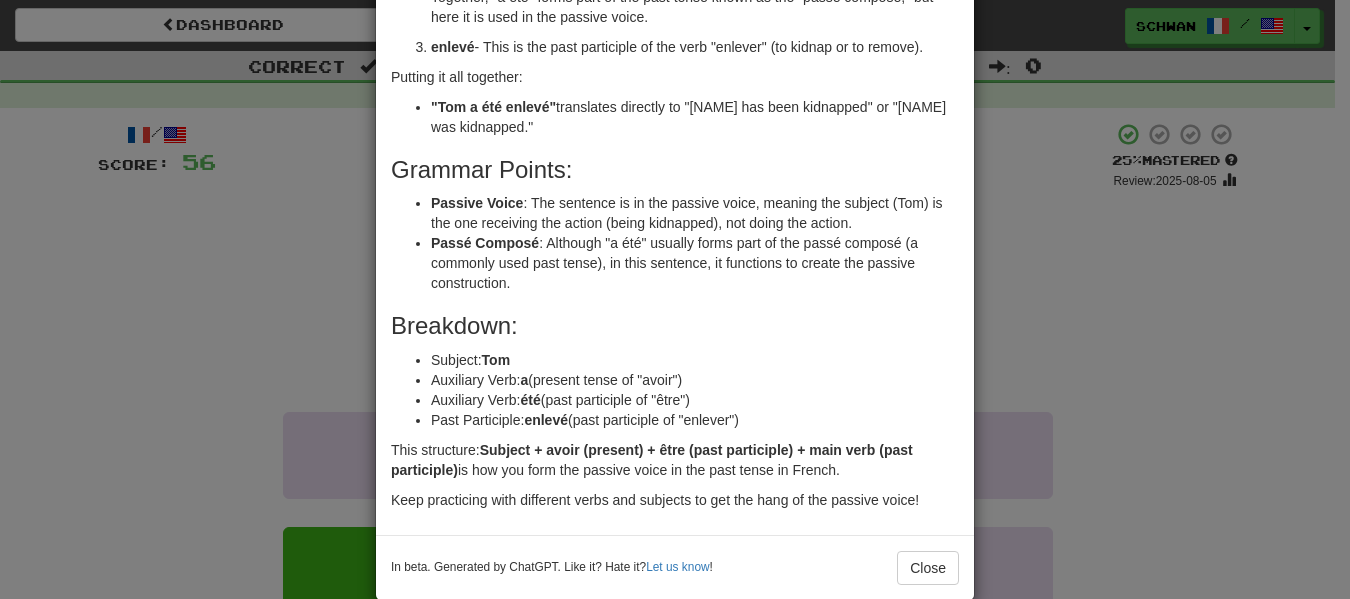 scroll, scrollTop: 0, scrollLeft: 0, axis: both 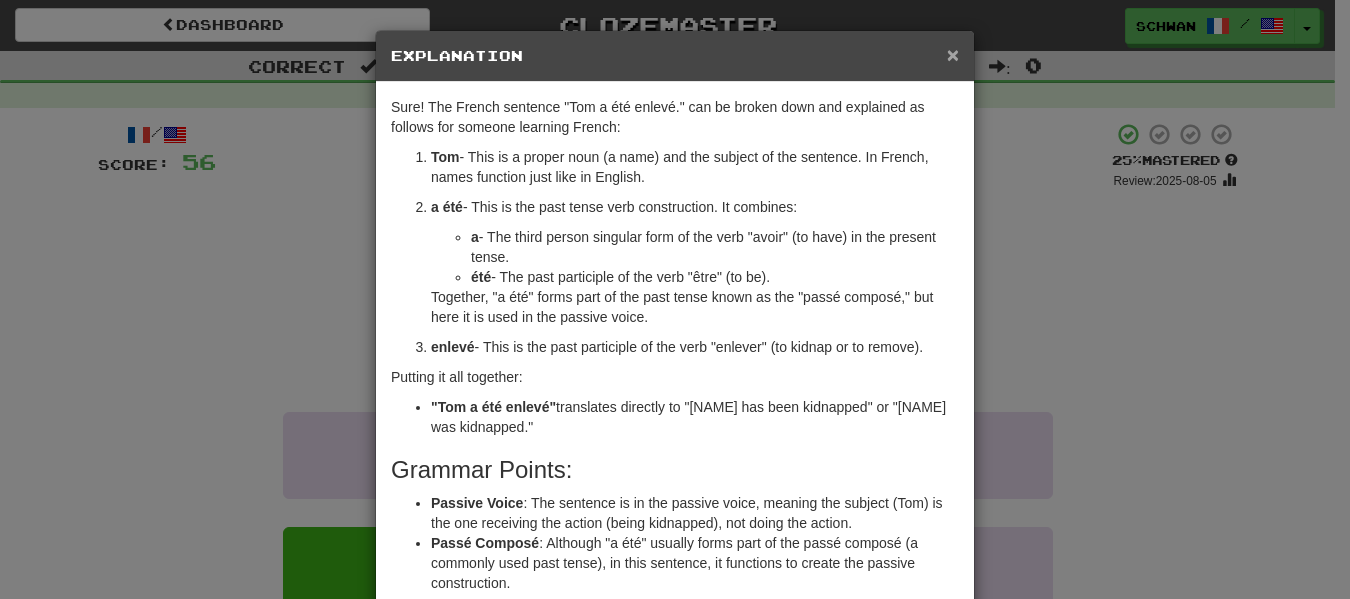 click on "×" at bounding box center (953, 54) 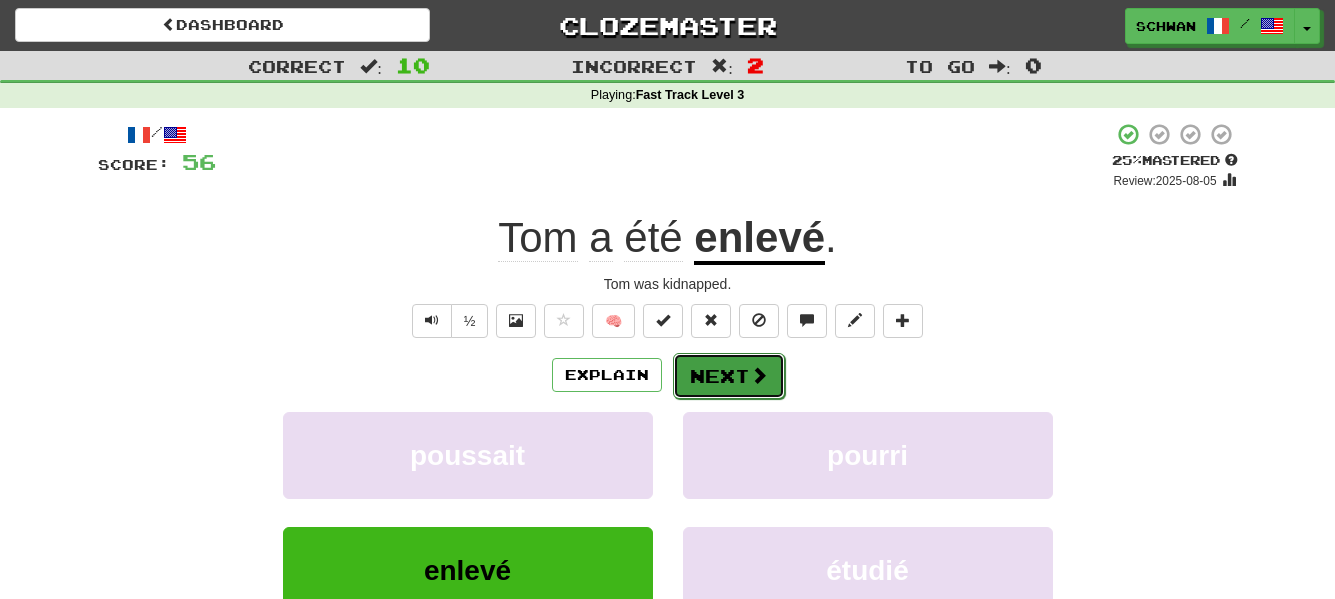 click on "Next" at bounding box center [729, 376] 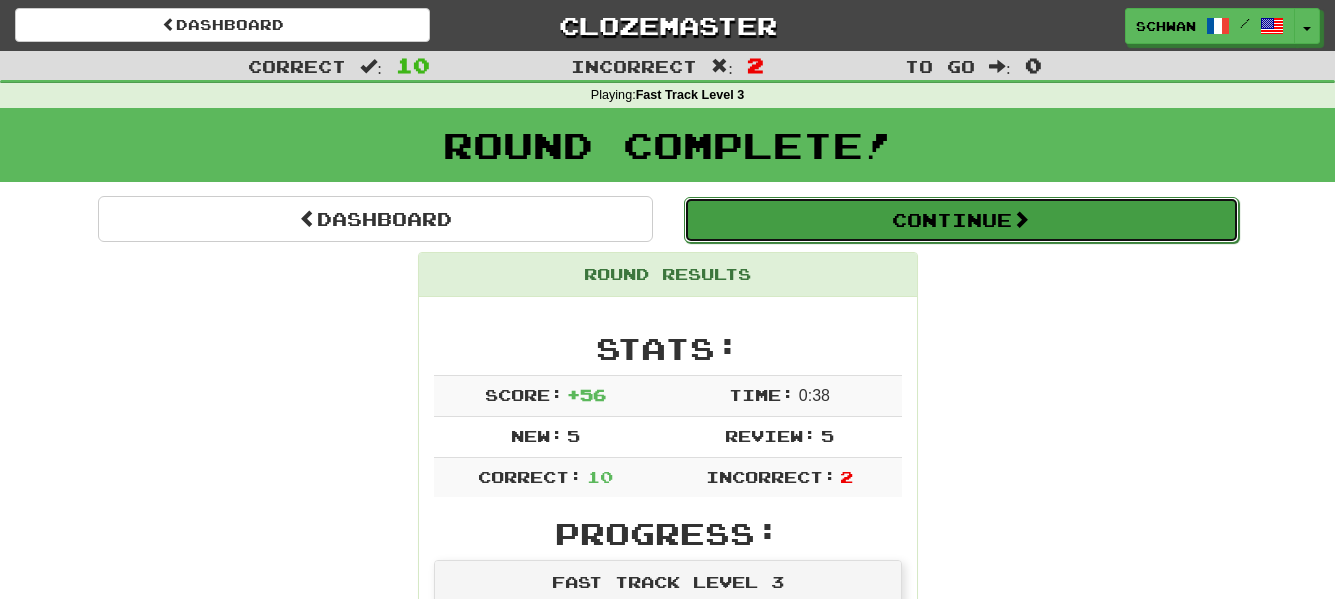 click on "Continue" at bounding box center [961, 220] 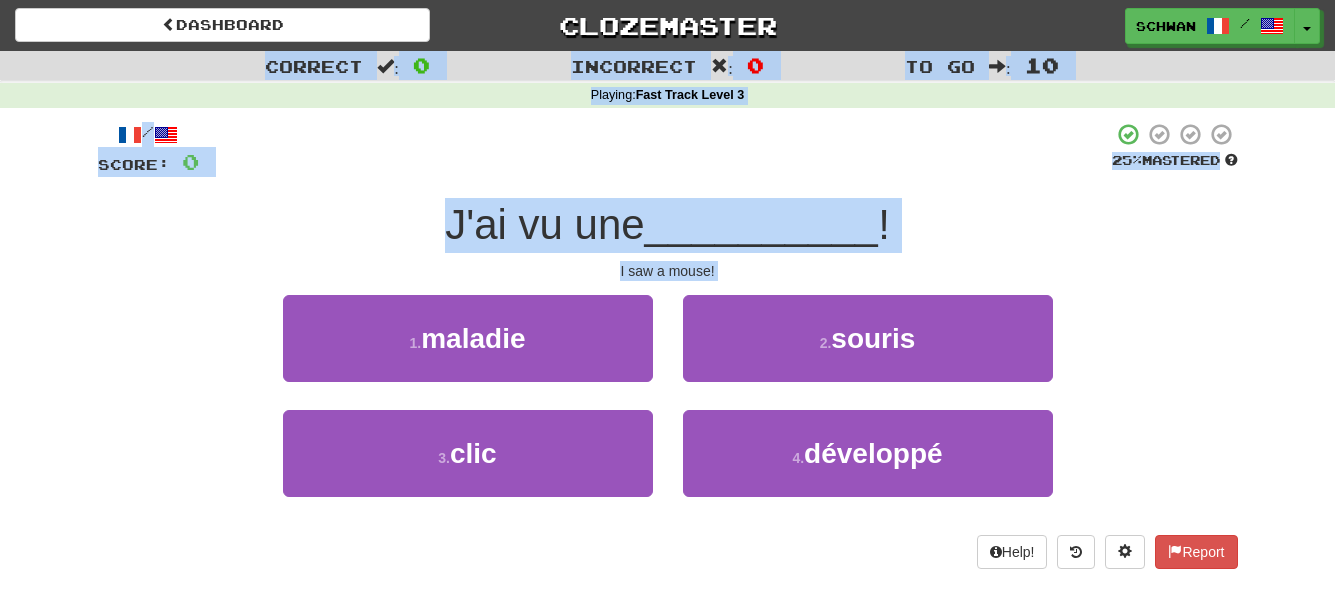 click on "1 .  maladie 2 .  souris" at bounding box center [668, 352] 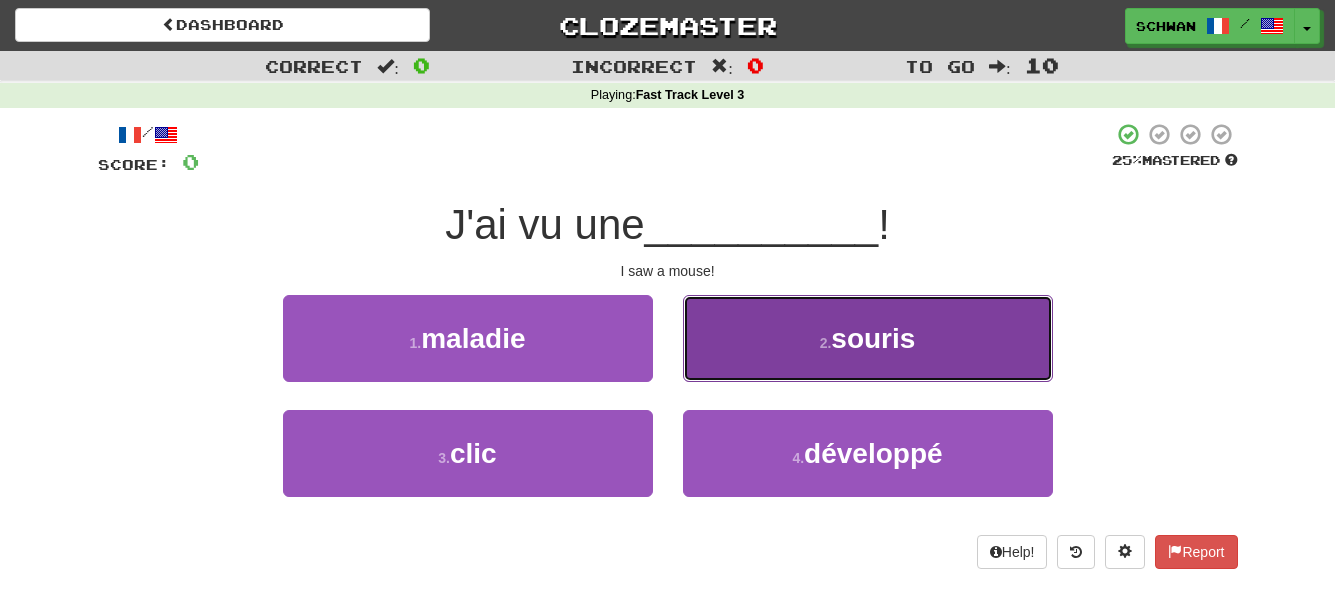 click on "2 .  souris" at bounding box center [868, 338] 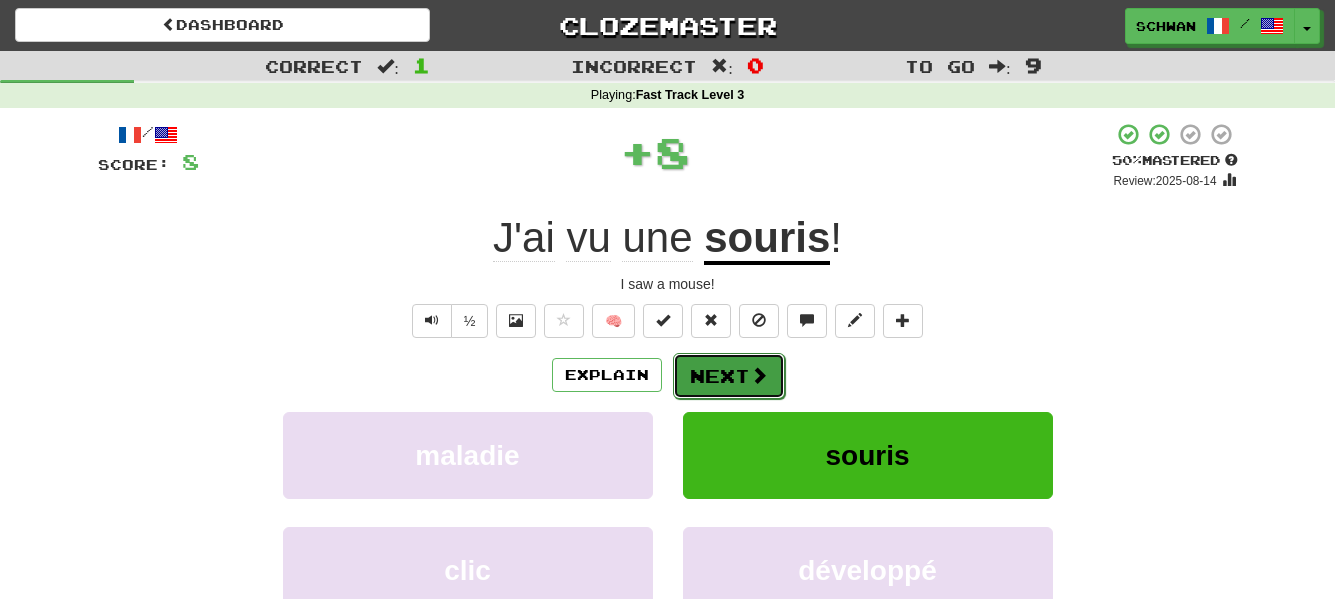 click on "Next" at bounding box center [729, 376] 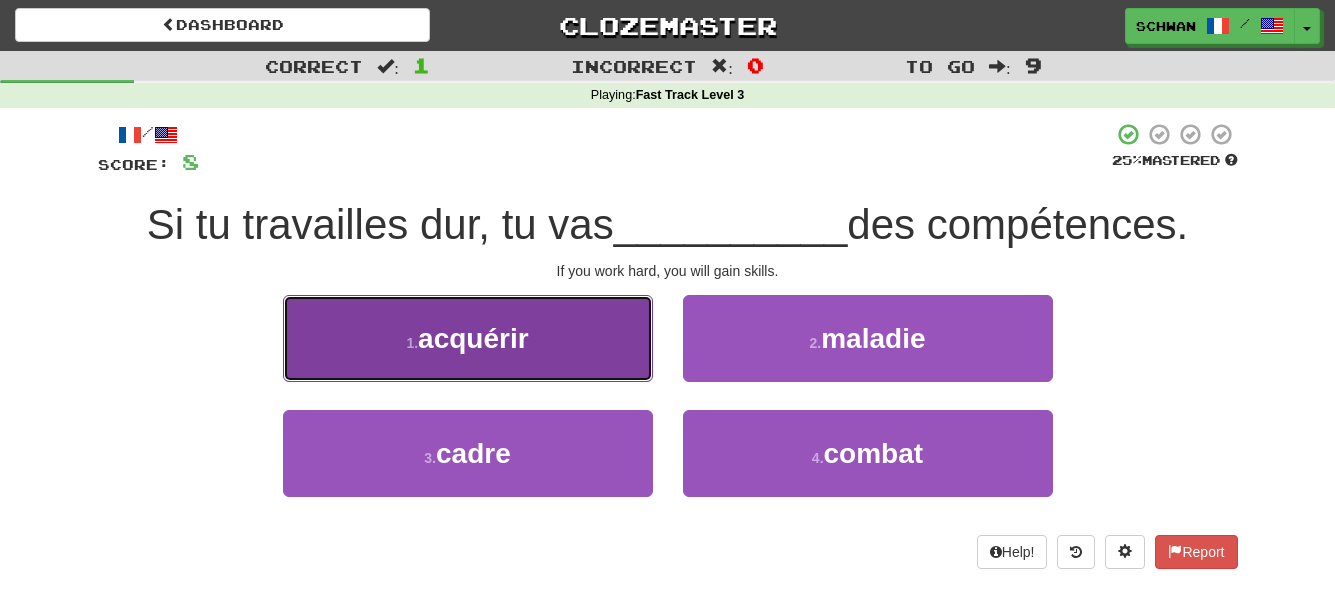 click on "acquérir" at bounding box center (473, 338) 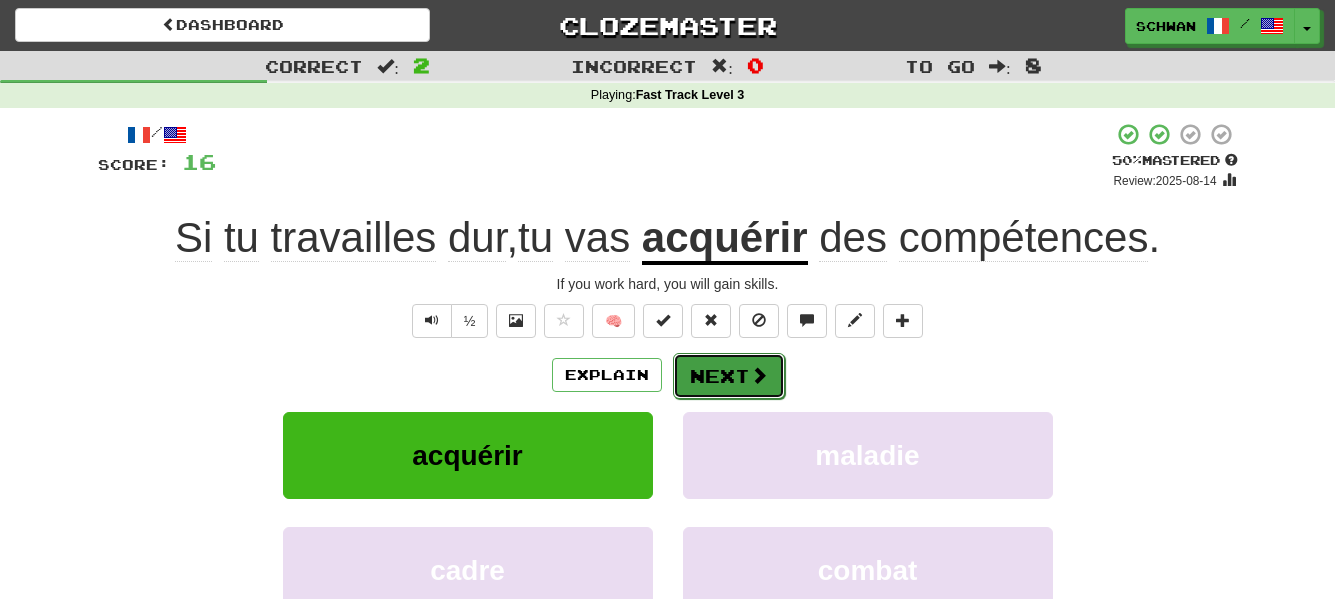 click on "Next" at bounding box center [729, 376] 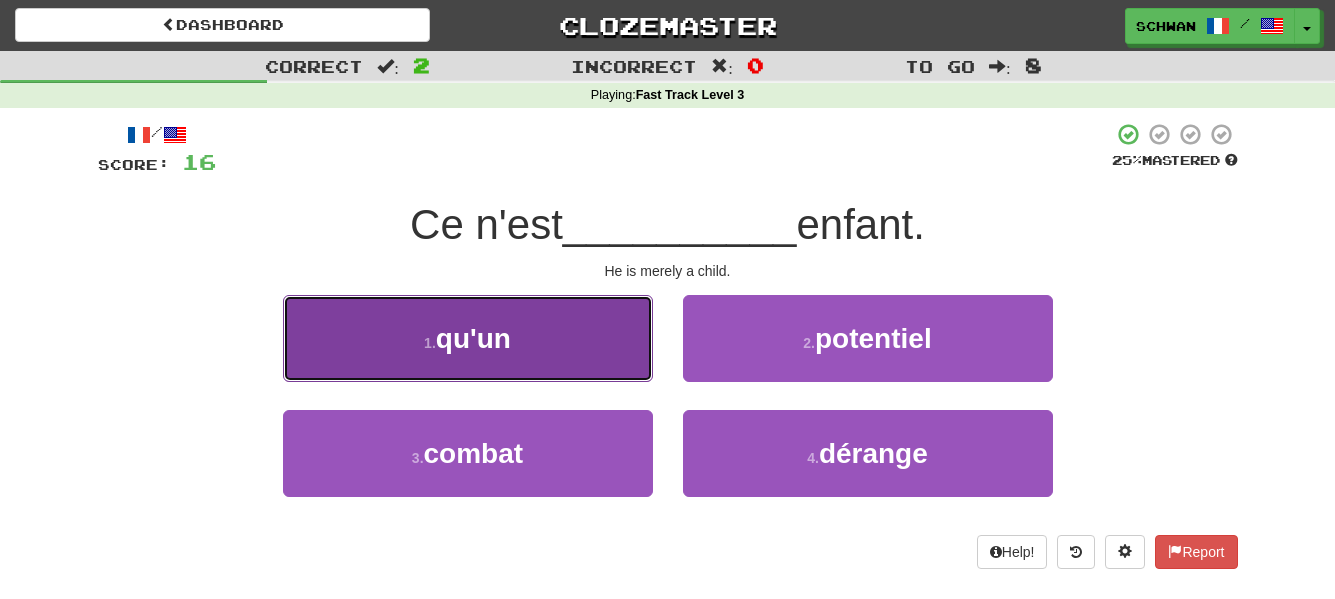 click on "1 .  qu'un" at bounding box center [468, 338] 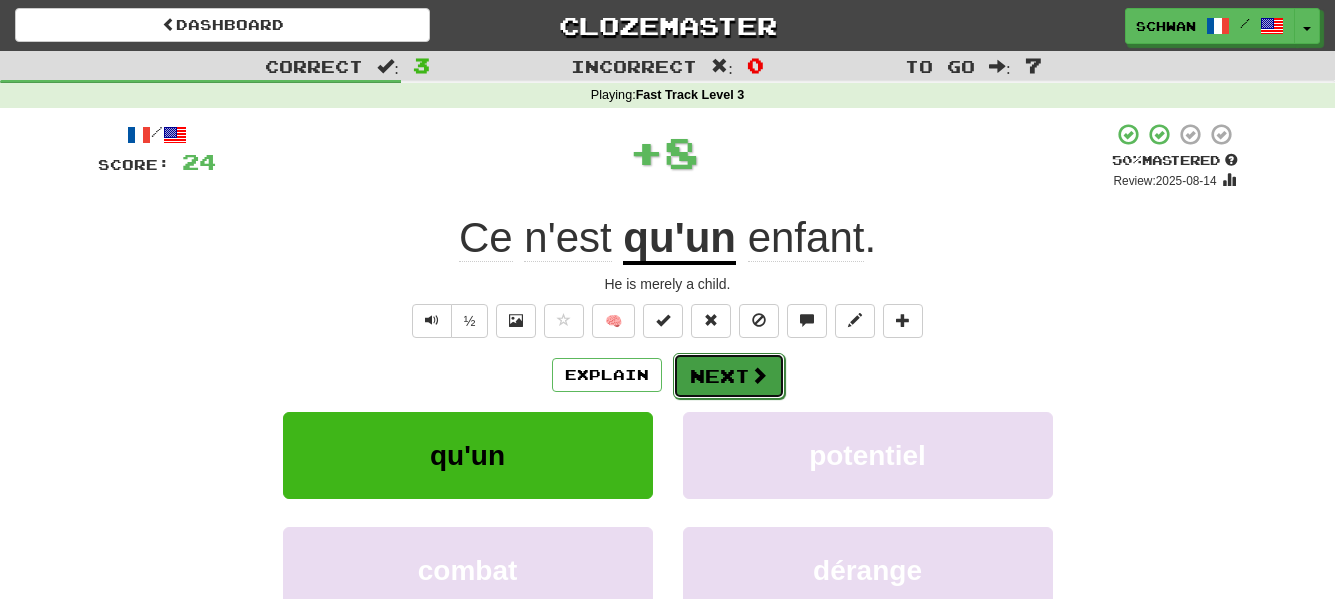 click at bounding box center (759, 375) 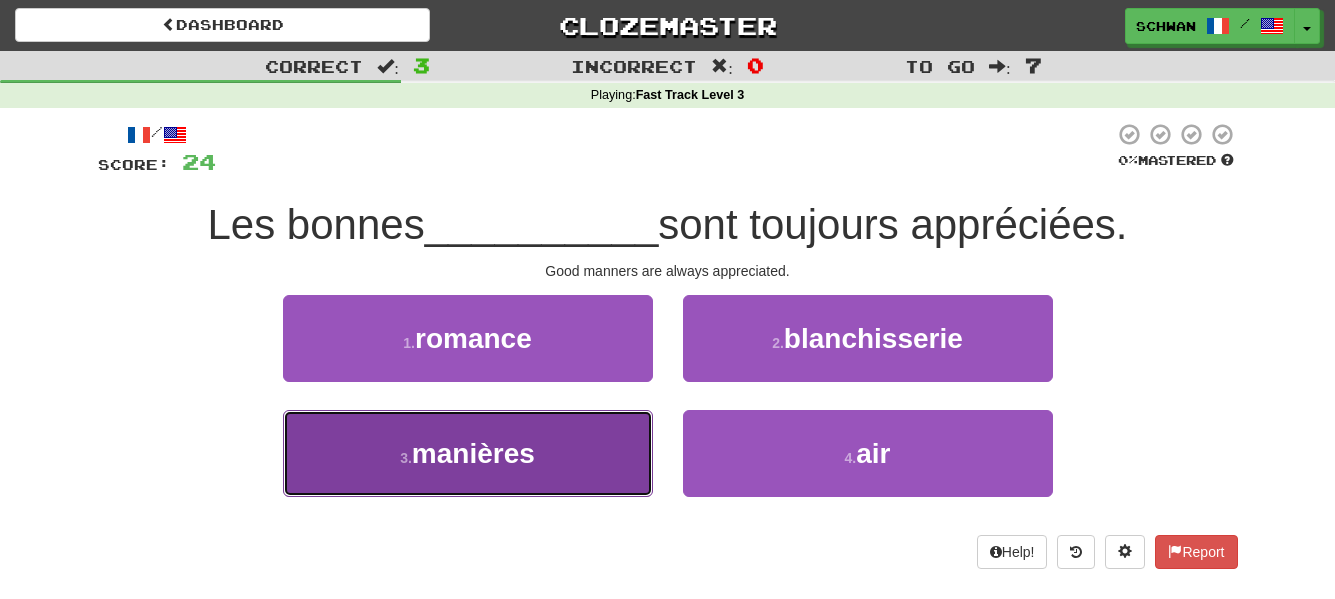 click on "manières" at bounding box center (473, 453) 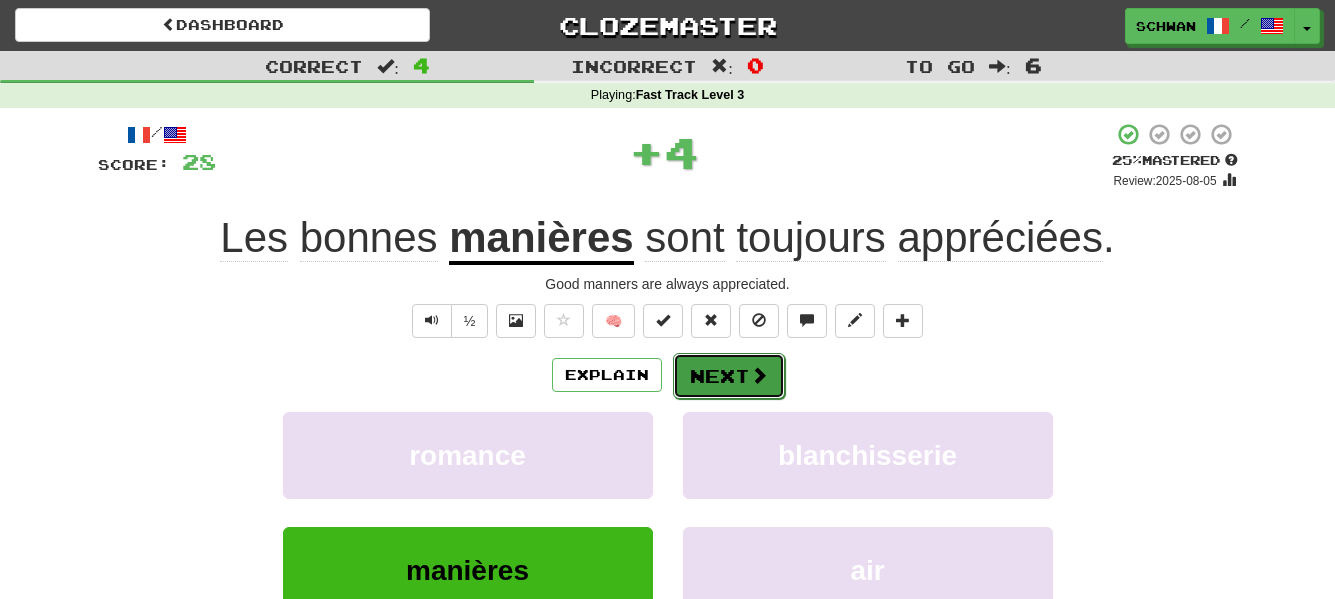 click on "Next" at bounding box center (729, 376) 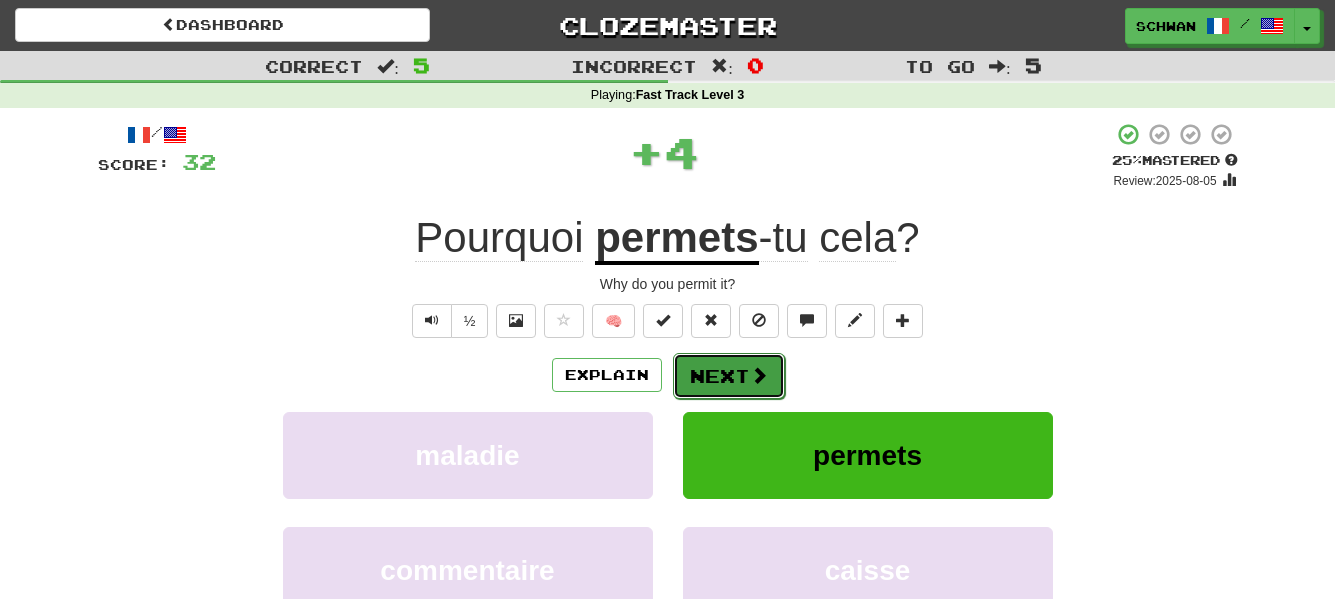 click on "Next" at bounding box center [729, 376] 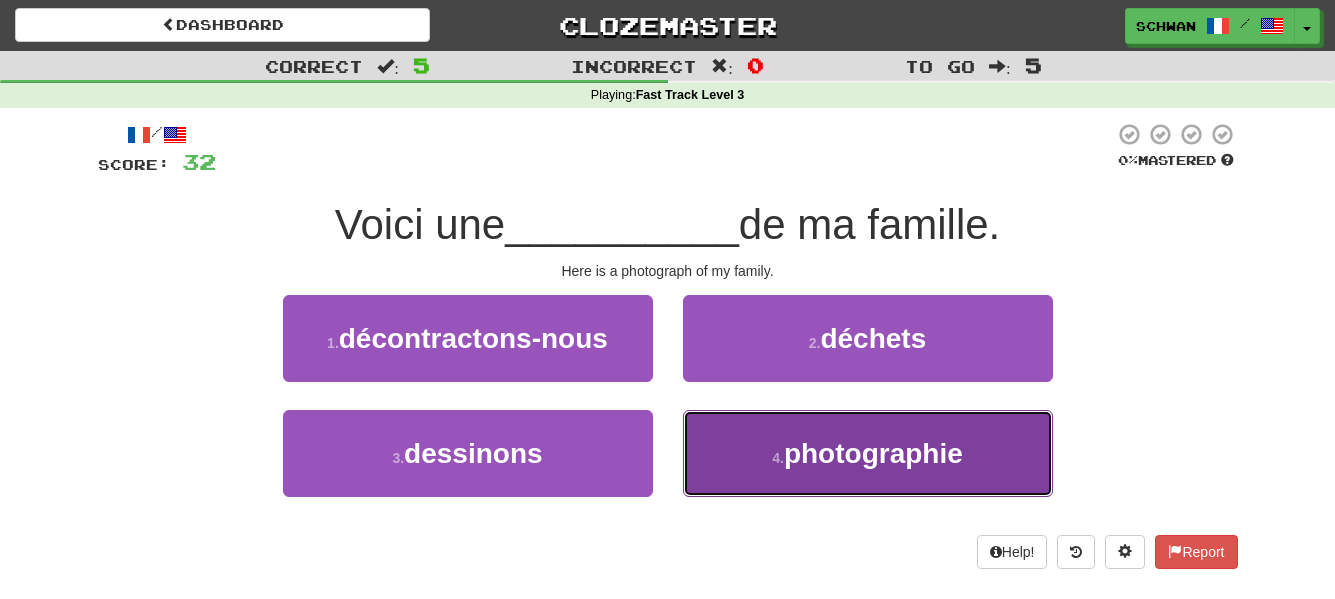 click on "4 .  photographie" at bounding box center (868, 453) 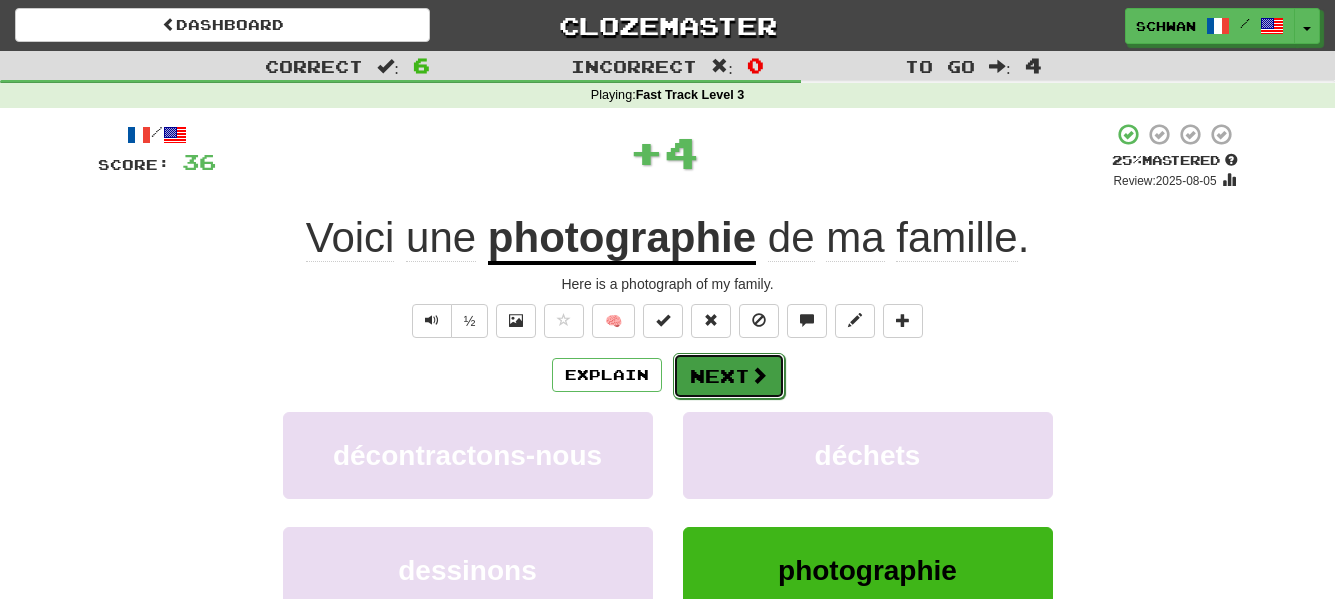 click on "Next" at bounding box center [729, 376] 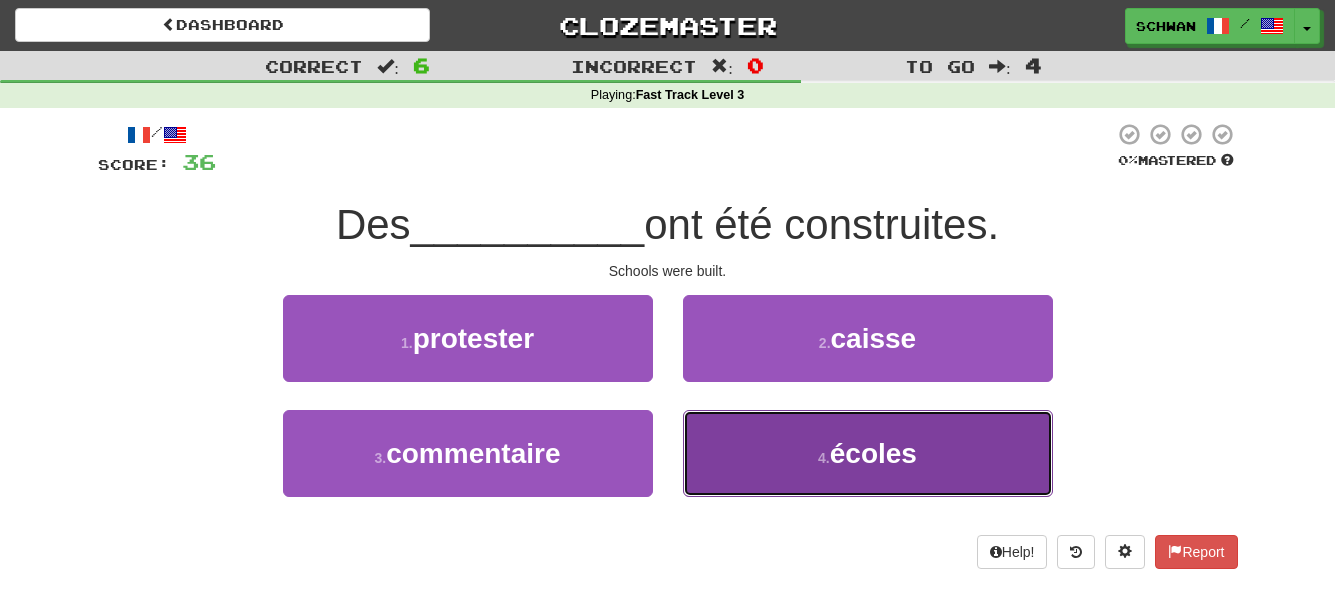 click on "4 .  écoles" at bounding box center [868, 453] 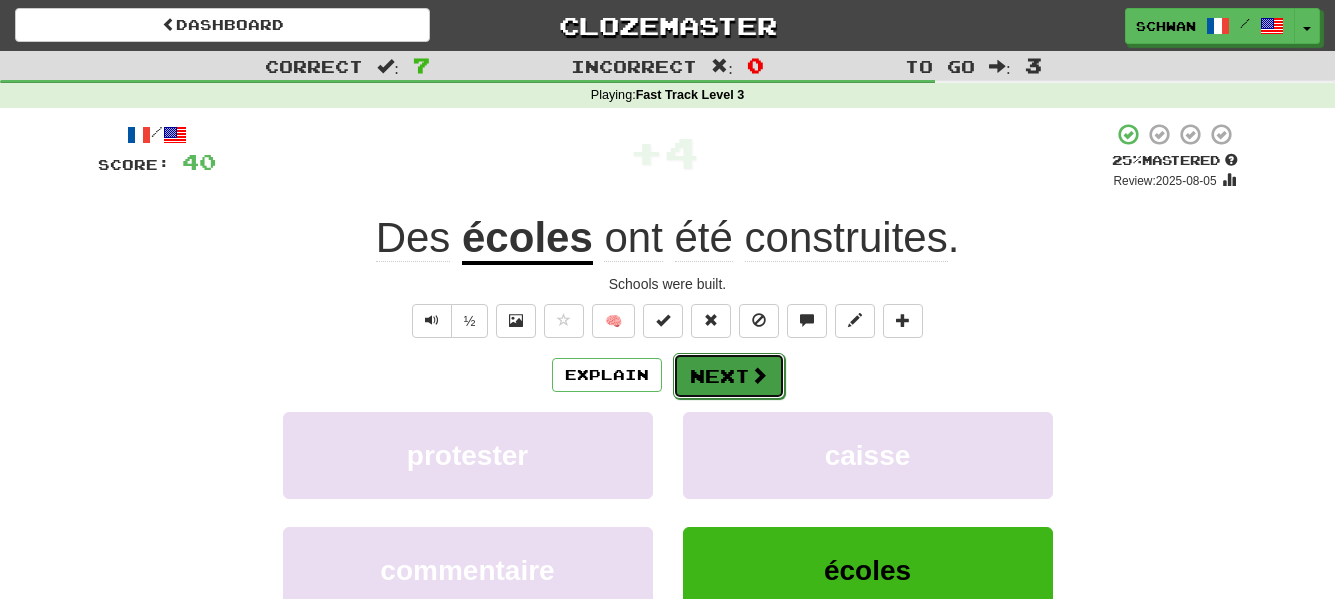click on "Next" at bounding box center [729, 376] 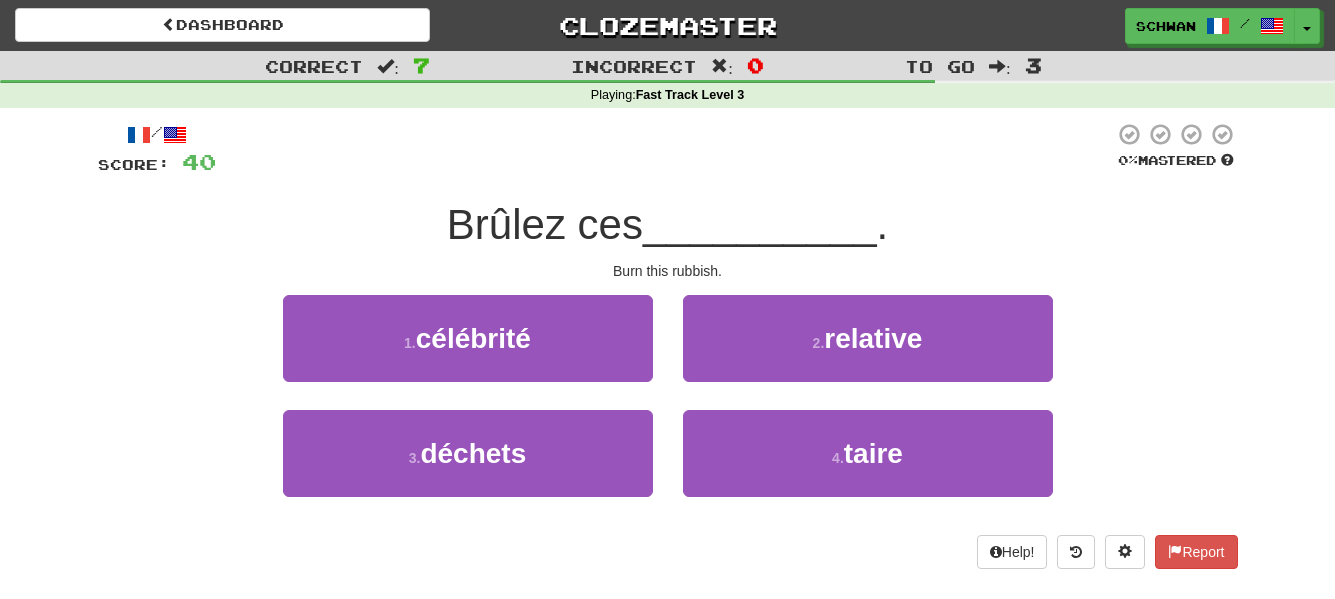 click on "2 .  relative" at bounding box center (868, 352) 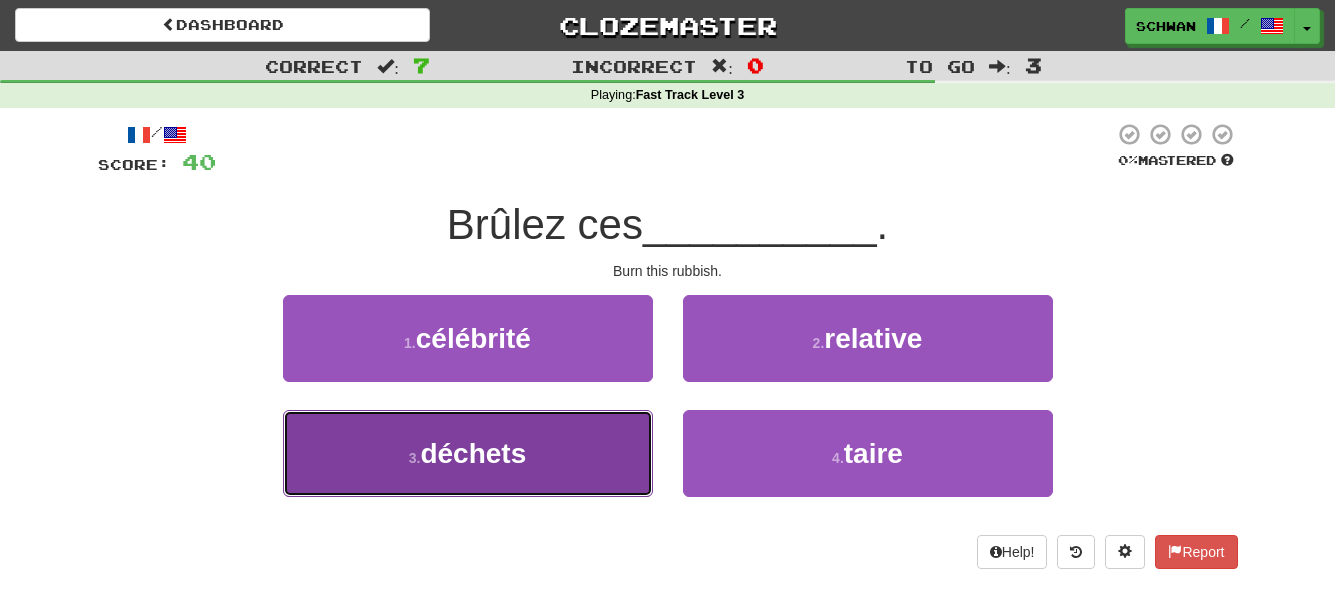 click on "3 .  déchets" at bounding box center (468, 453) 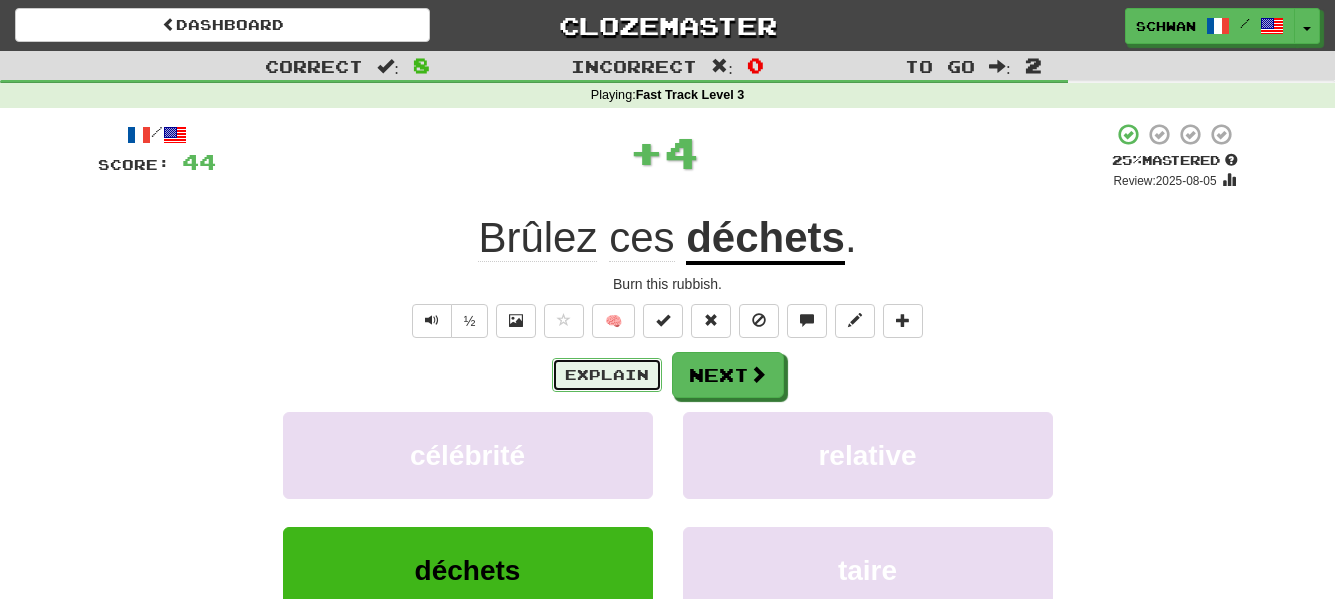 click on "Explain" at bounding box center [607, 375] 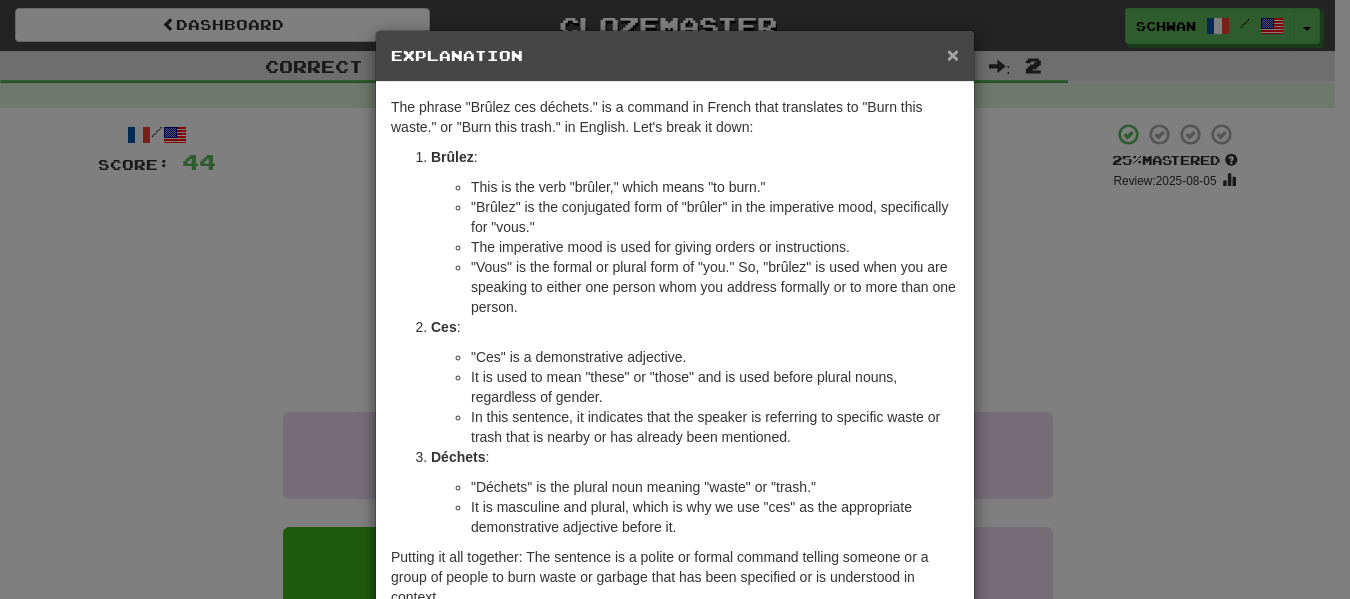 click on "×" at bounding box center [953, 54] 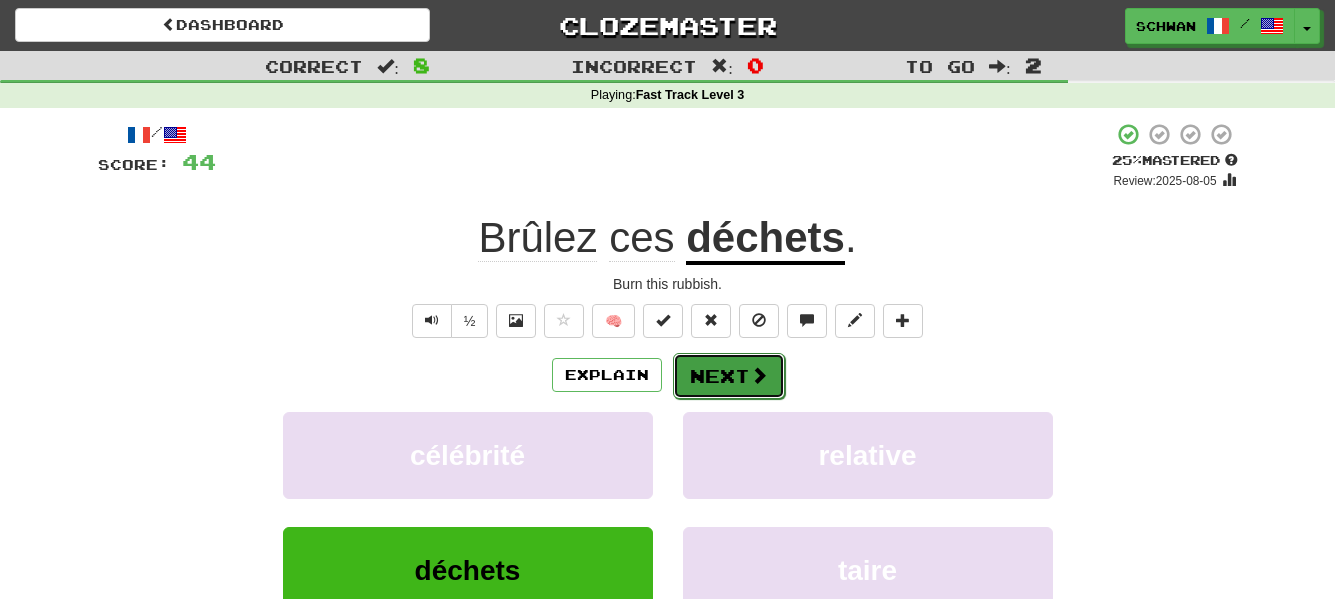 click on "Next" at bounding box center [729, 376] 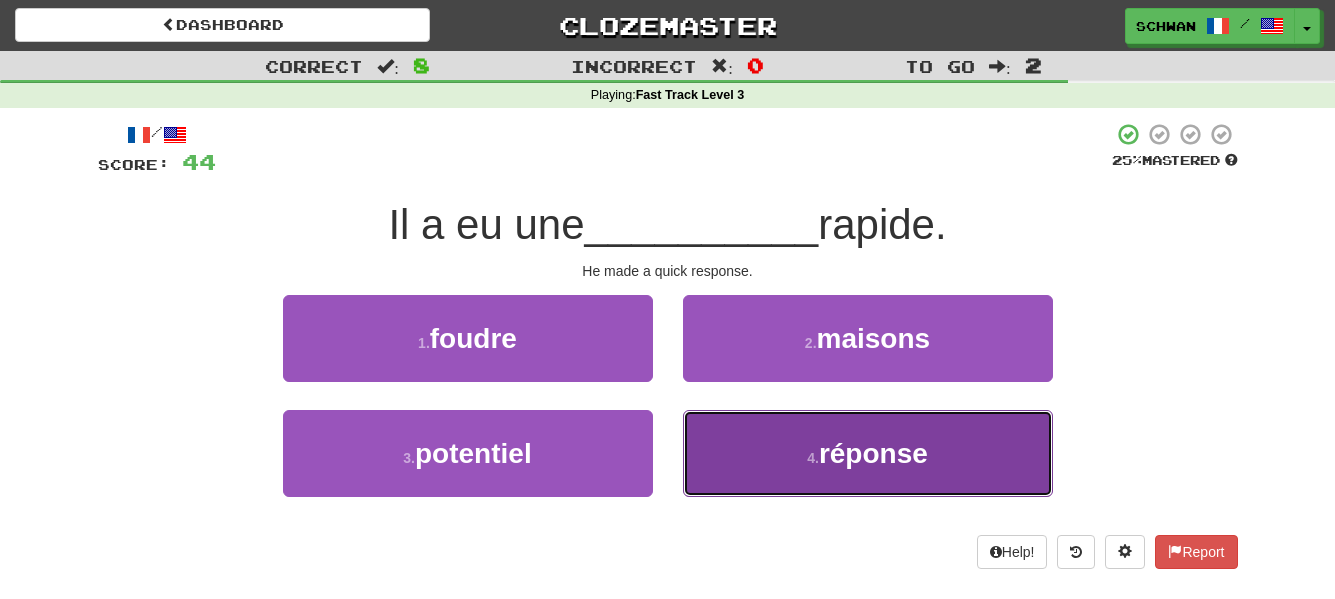 click on "réponse" at bounding box center (873, 453) 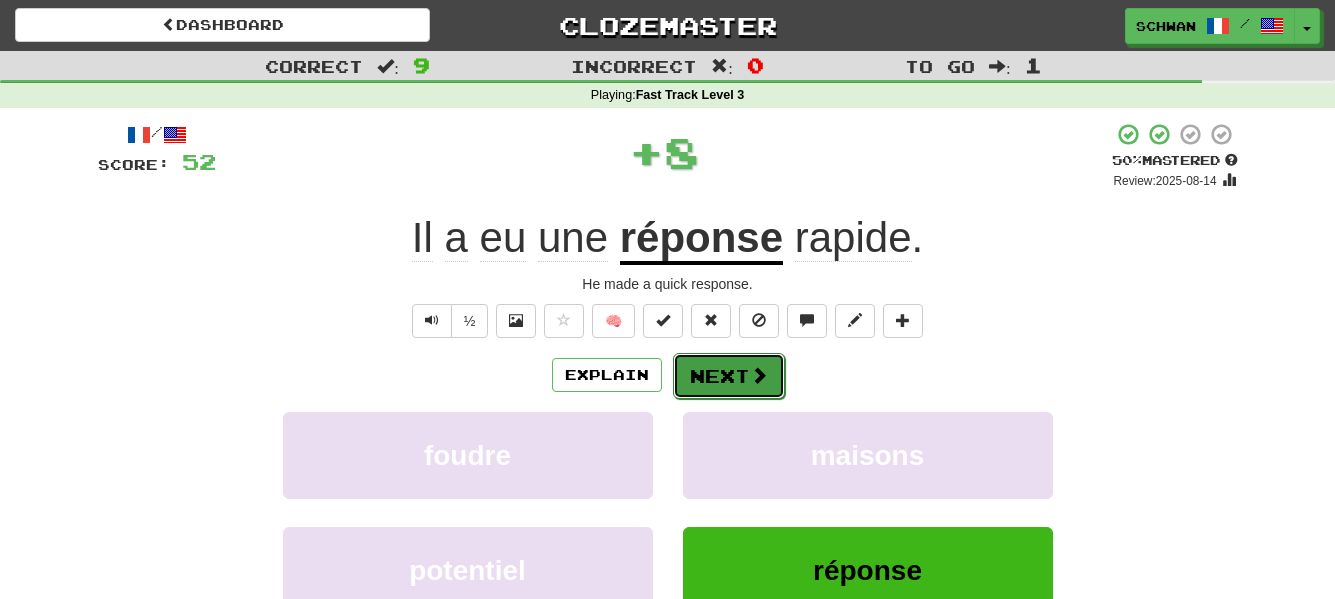 click on "Next" at bounding box center (729, 376) 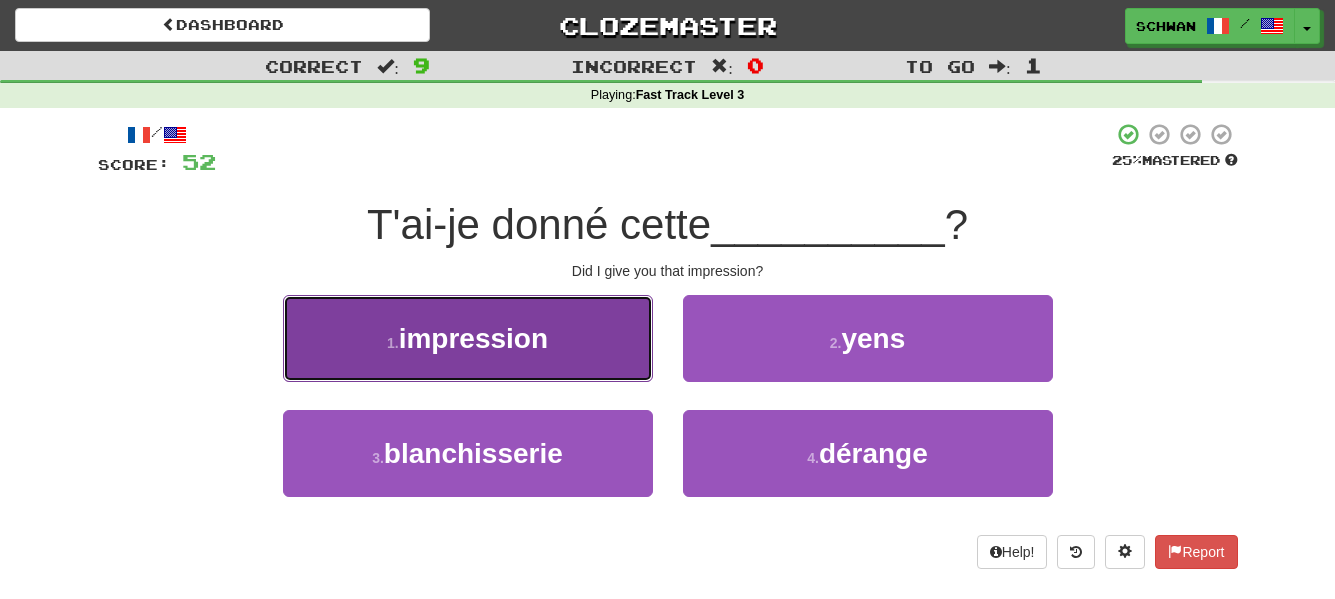 click on "1 .  impression" at bounding box center [468, 338] 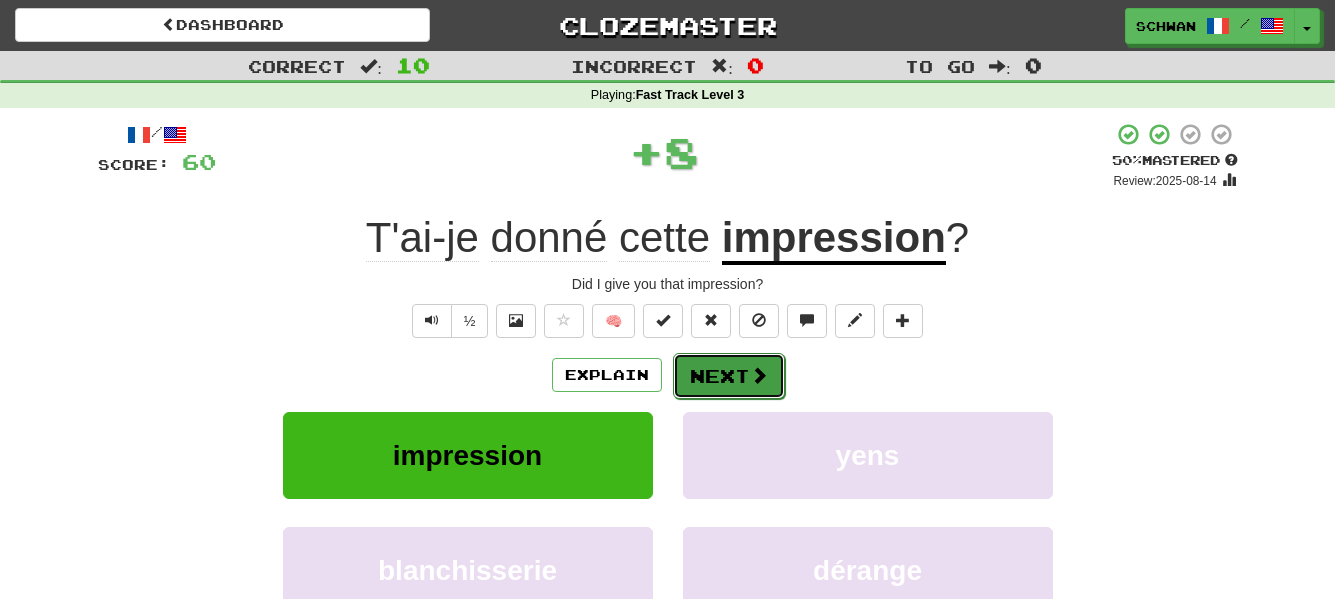 click on "Next" at bounding box center [729, 376] 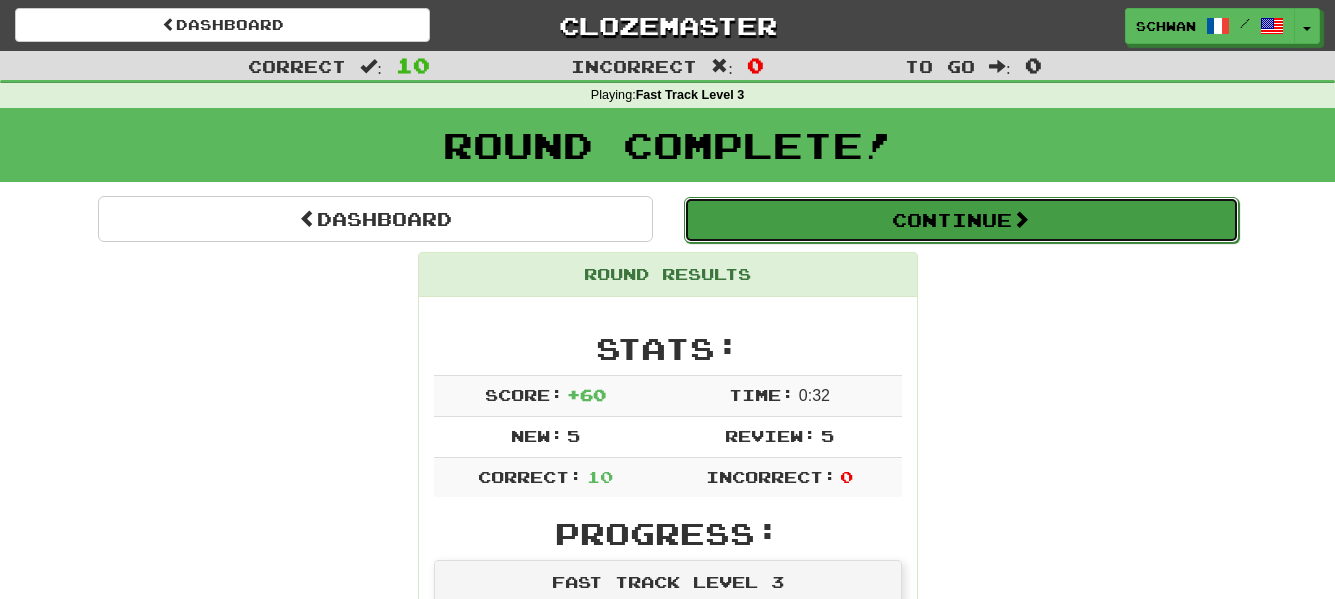 click on "Continue" at bounding box center [961, 220] 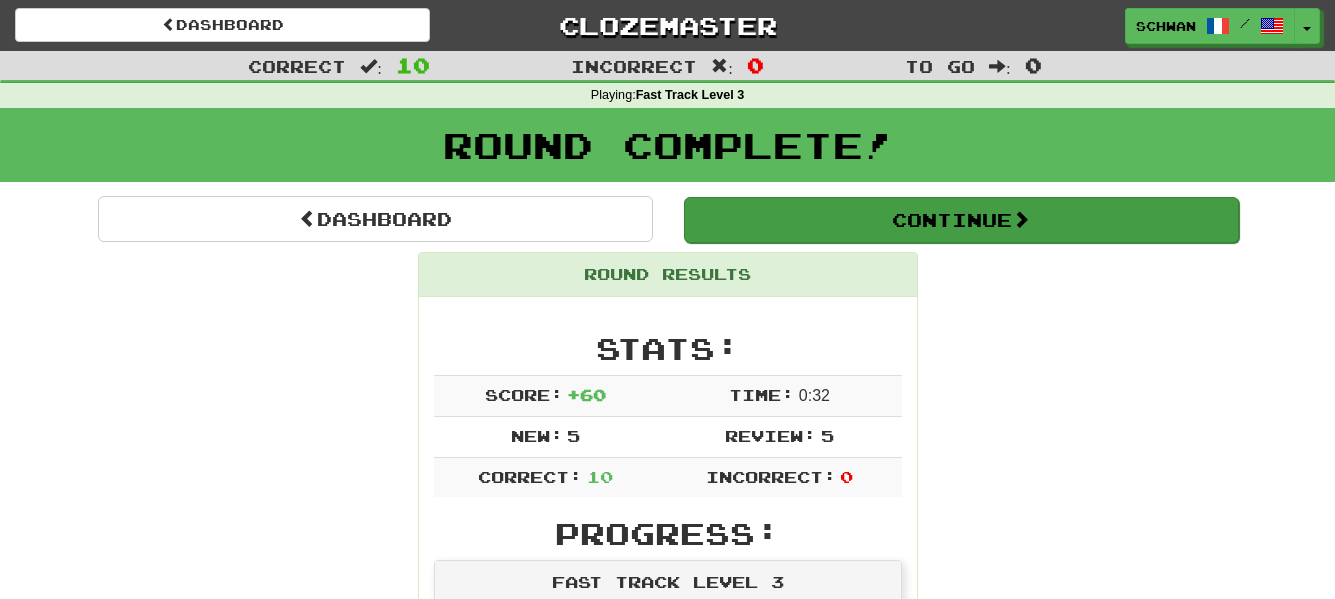 click on "Dashboard
Clozemaster
schwan
/
Toggle Dropdown
Dashboard
Leaderboard
Activity Feed
Notifications
Profile
Discussions
Français
/
English
Streak:
0
Review:
2,445
Points Today: 0
Български
/
English
Streak:
1
Review:
0
Points Today: 40
Русский
/
English
Streak:
3
Review:
30
Points Today: 668
中文
/
English
Streak:
0
Review:
1,749
Points Today: 0
廣東話
/
English
Streak:
0
Review:
20
Points Today: 0
Languages
Account
Logout
schwan
/
Toggle Dropdown
Dashboard
Leaderboard
Activity Feed
Notifications
Profile" at bounding box center [667, 1019] 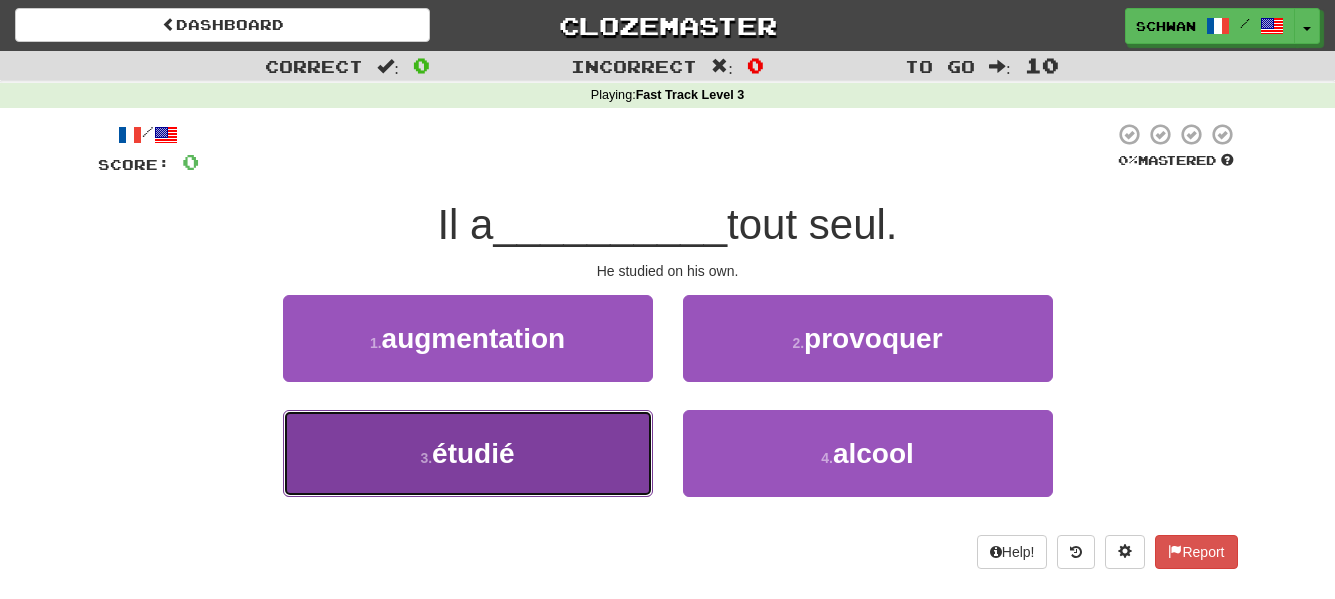 click on "3 .  étudié" at bounding box center [468, 453] 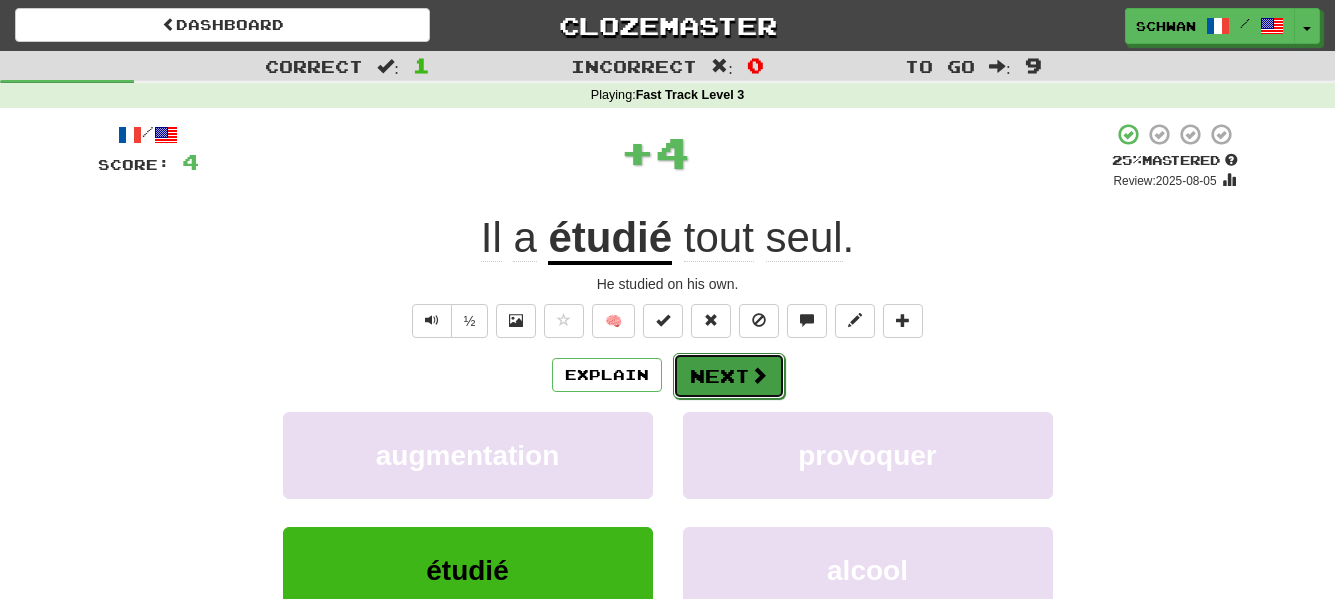 click on "Next" at bounding box center (729, 376) 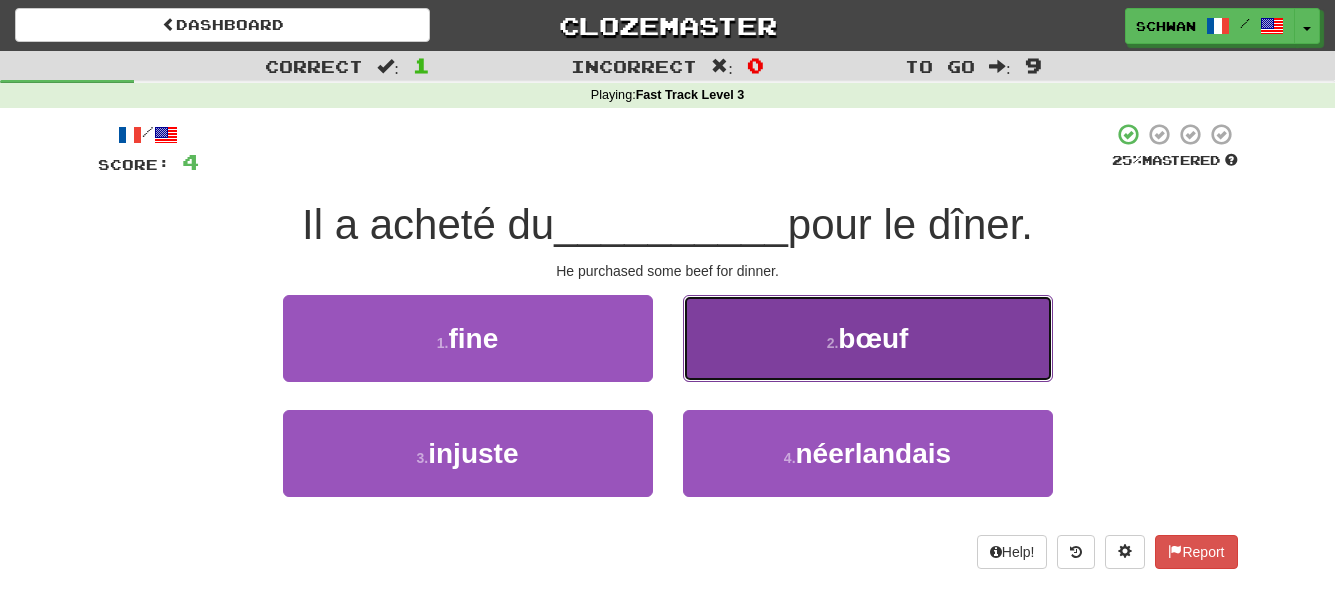 click on "2 .  bœuf" at bounding box center [868, 338] 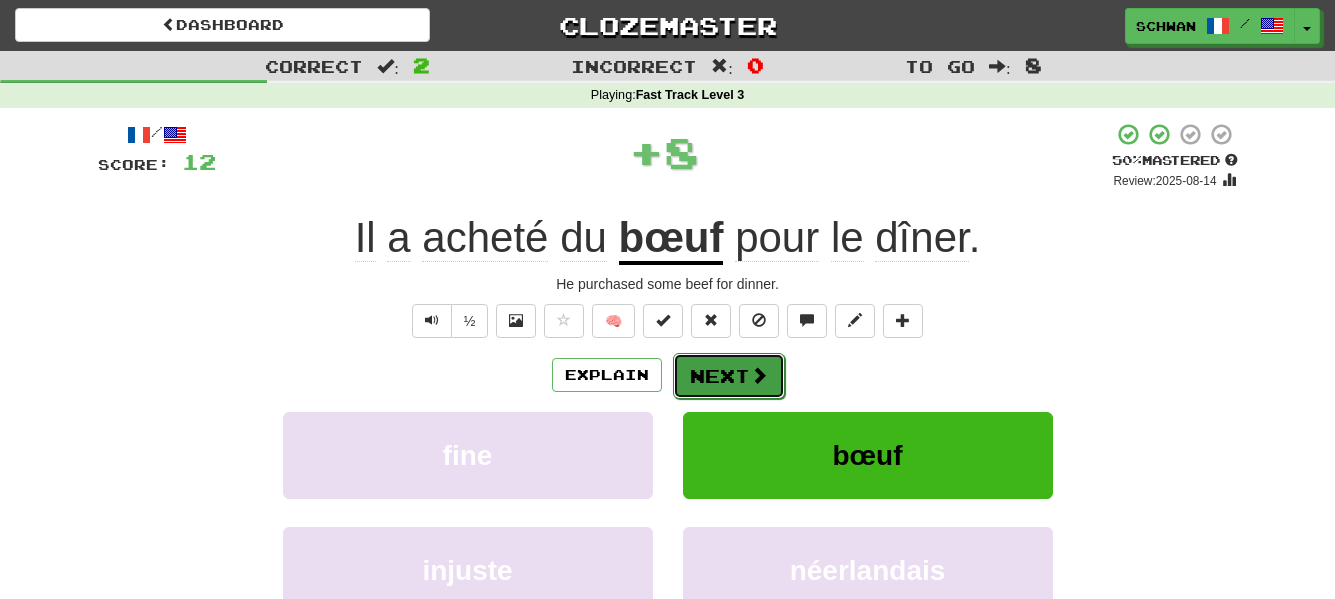click at bounding box center [759, 375] 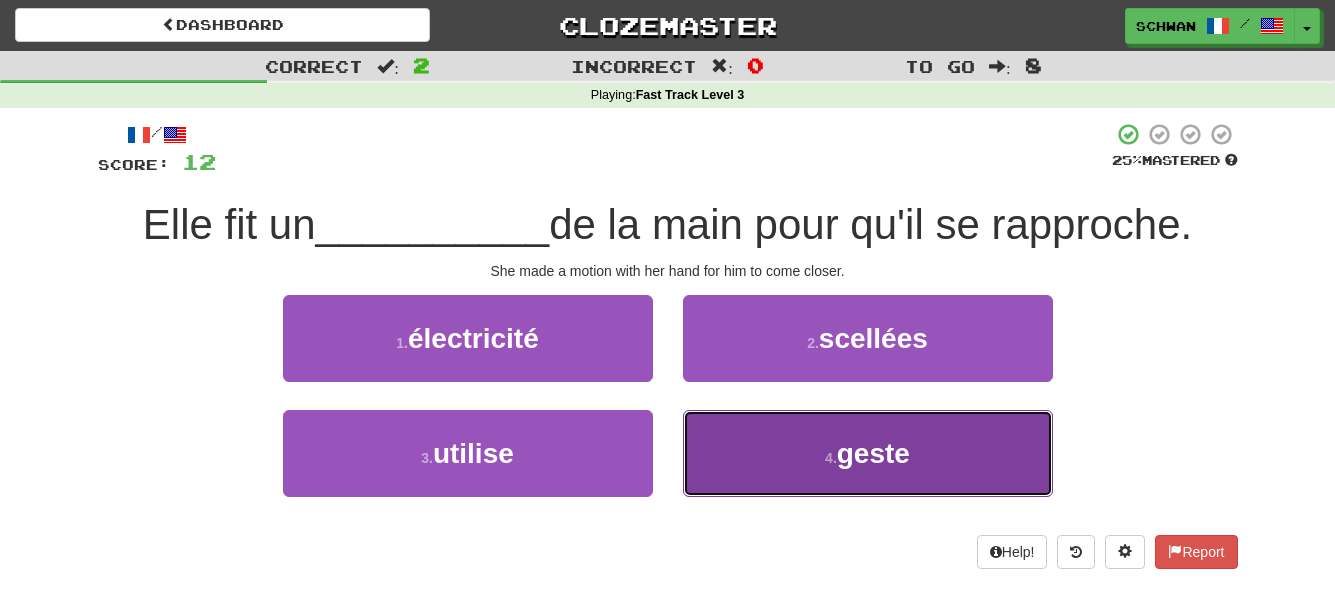 click on "geste" at bounding box center (873, 453) 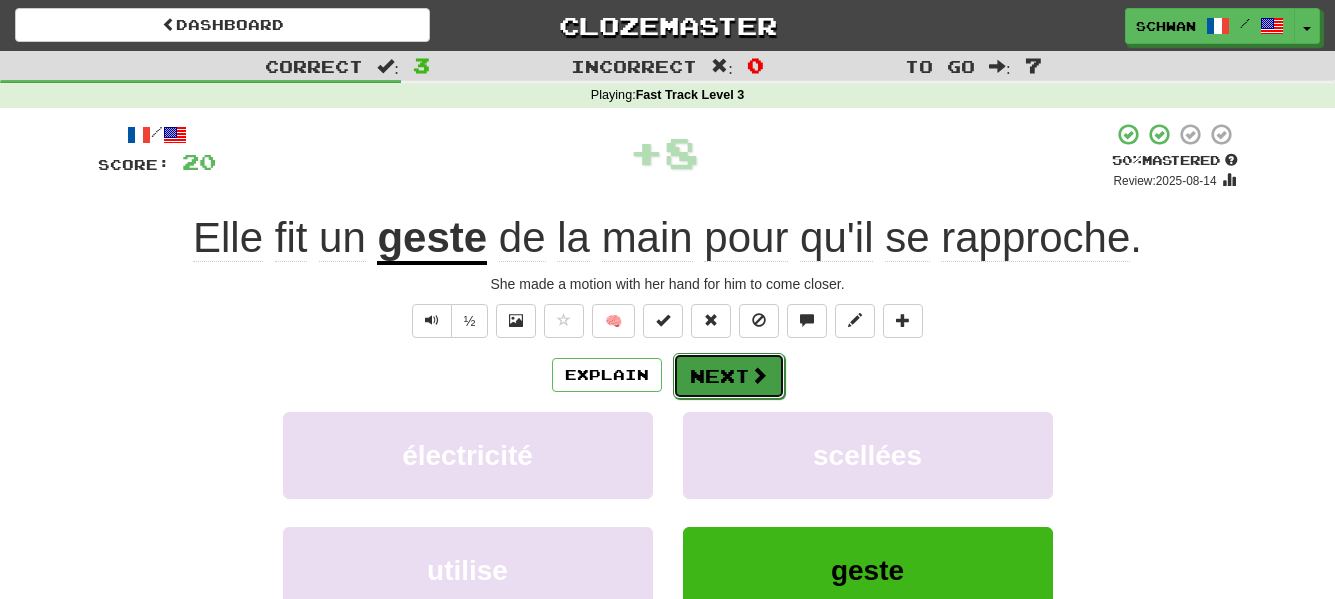 click on "Next" at bounding box center [729, 376] 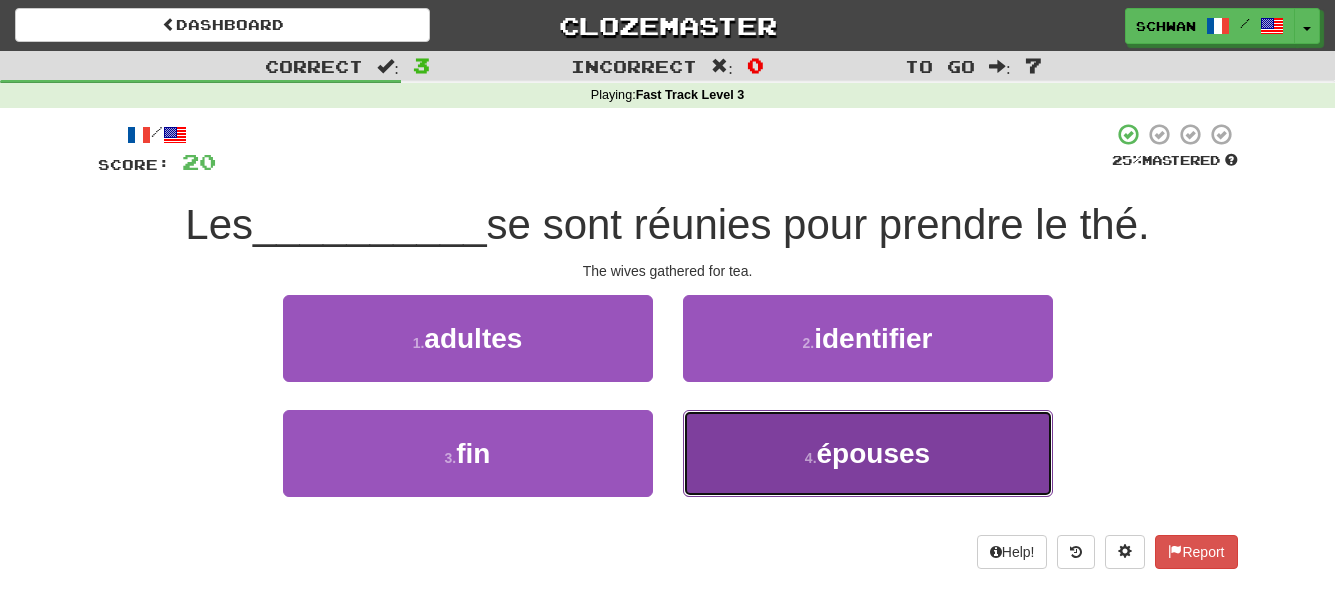 click on "4 .  épouses" at bounding box center (868, 453) 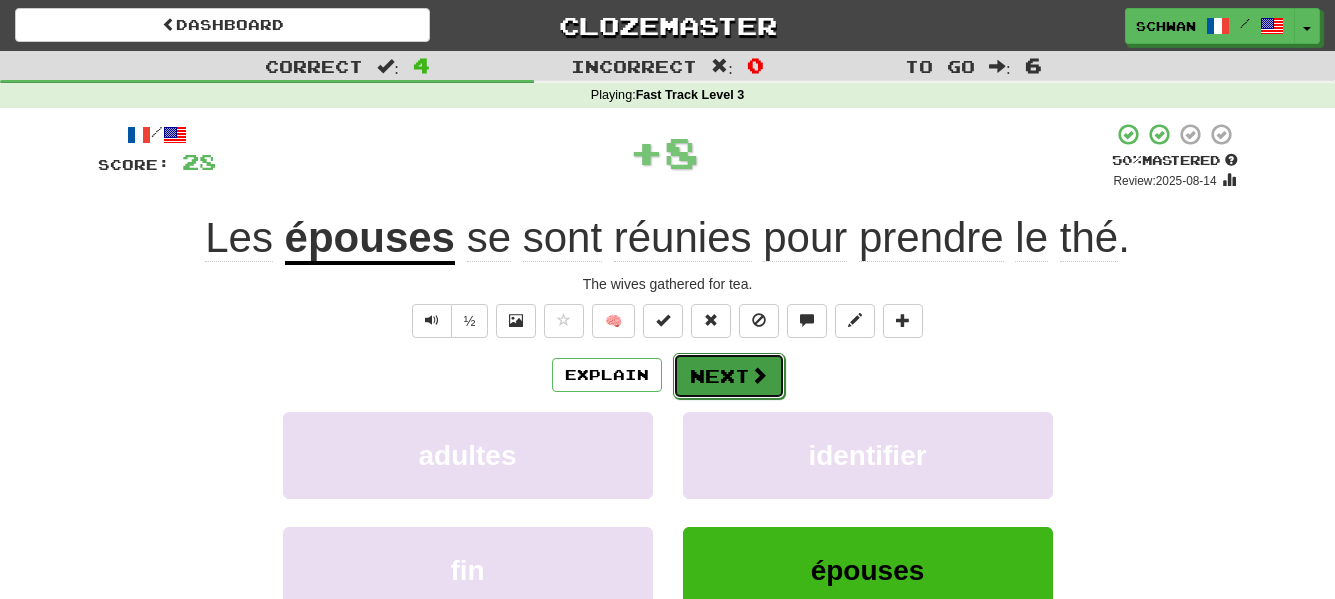 click on "Next" at bounding box center (729, 376) 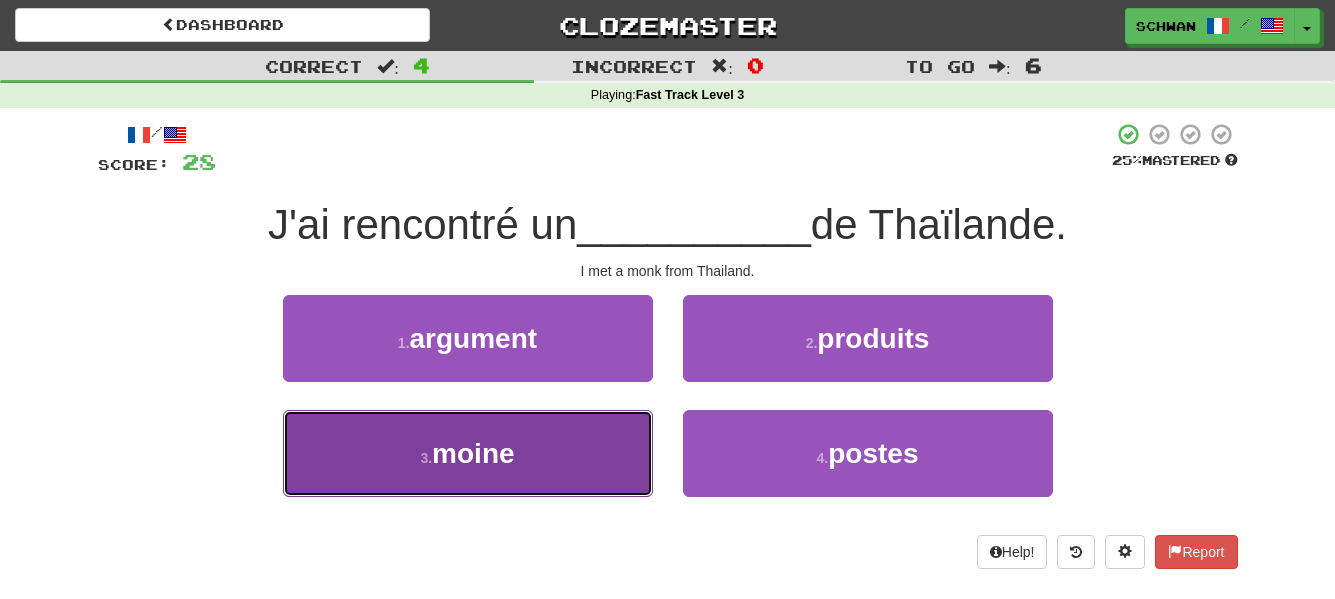 click on "3 .  moine" at bounding box center [468, 453] 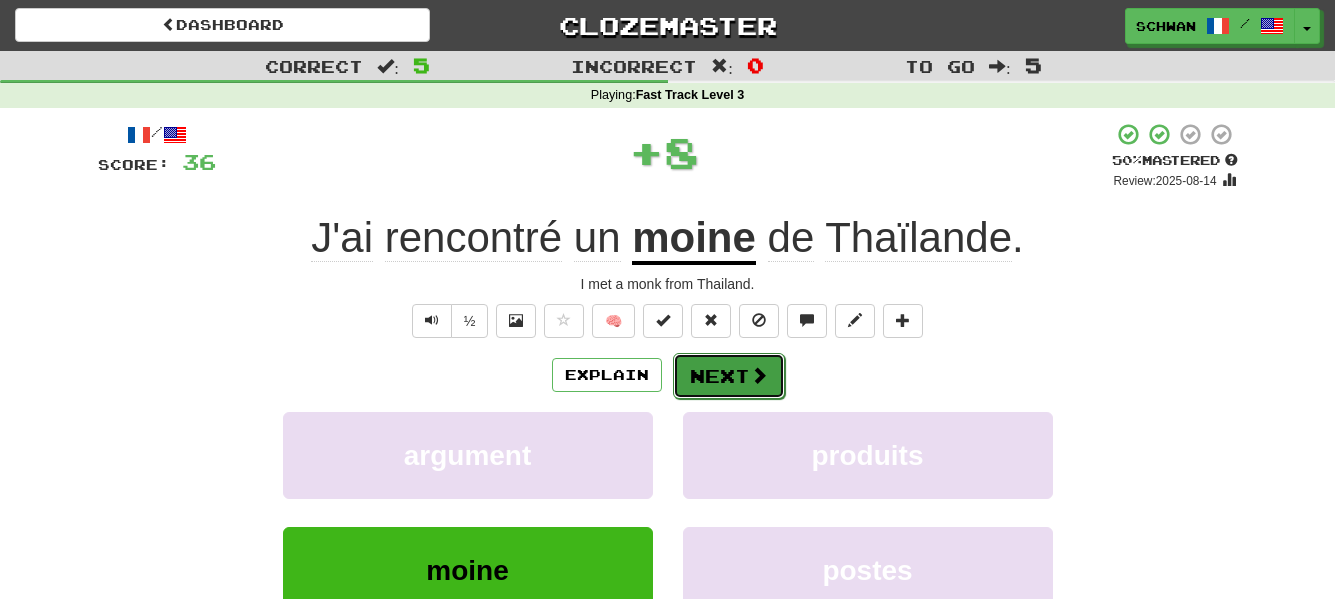 click on "Next" at bounding box center (729, 376) 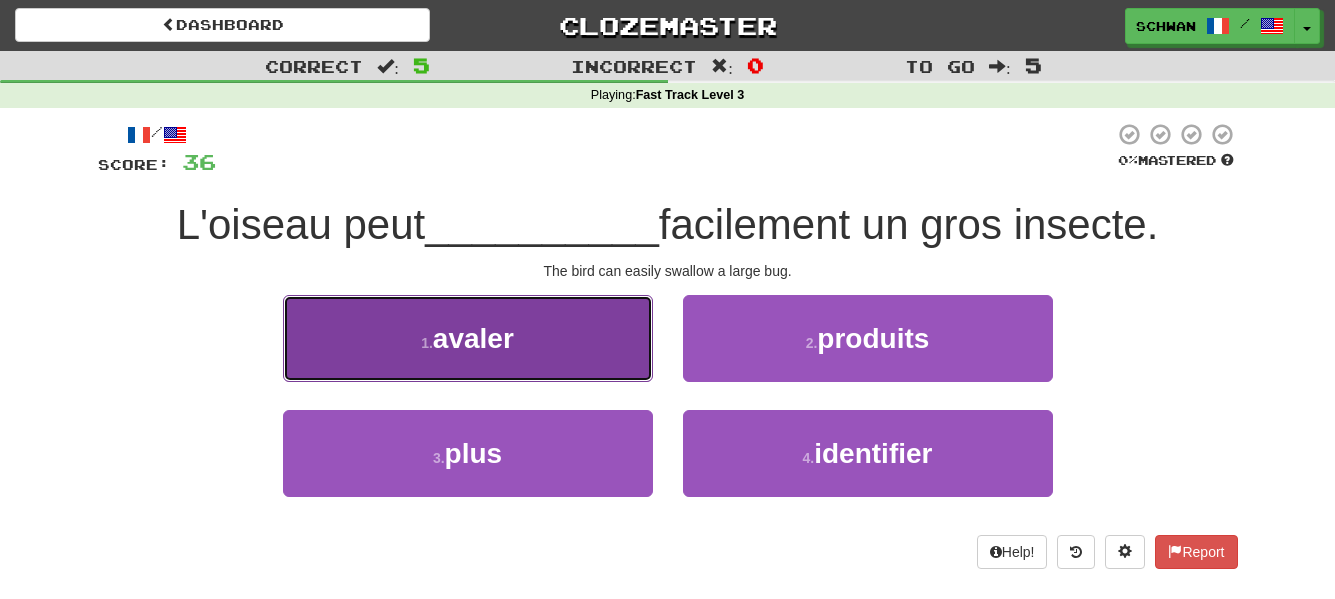 click on "1 .  avaler" at bounding box center (468, 338) 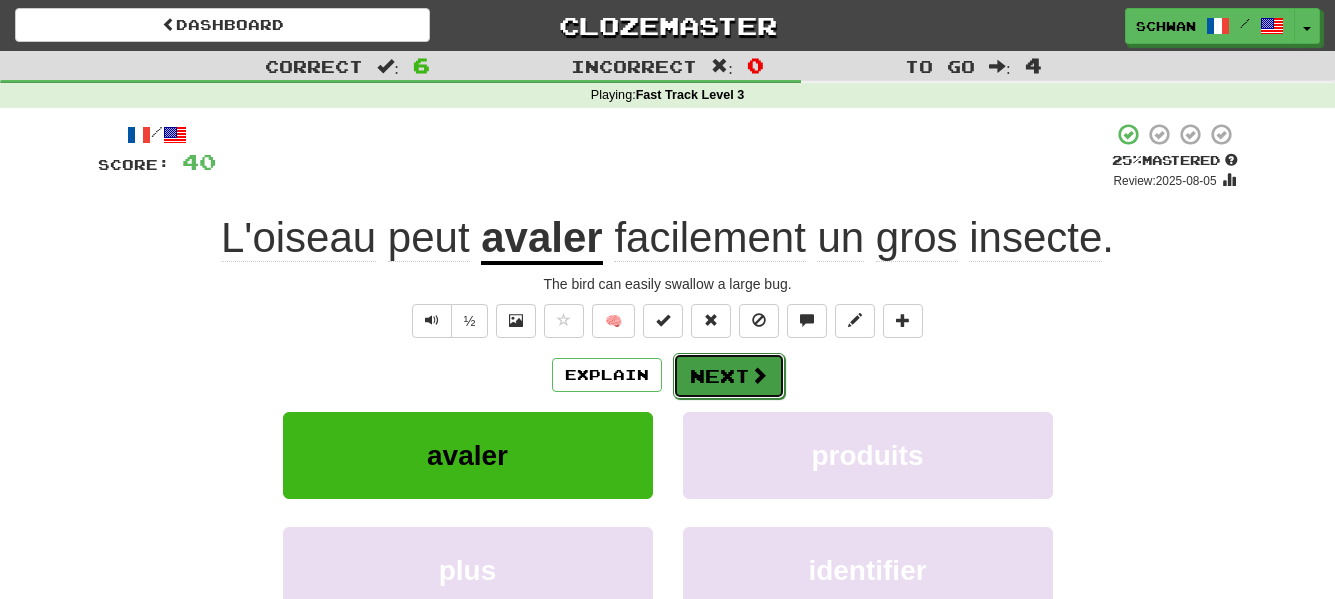 click on "Next" at bounding box center [729, 376] 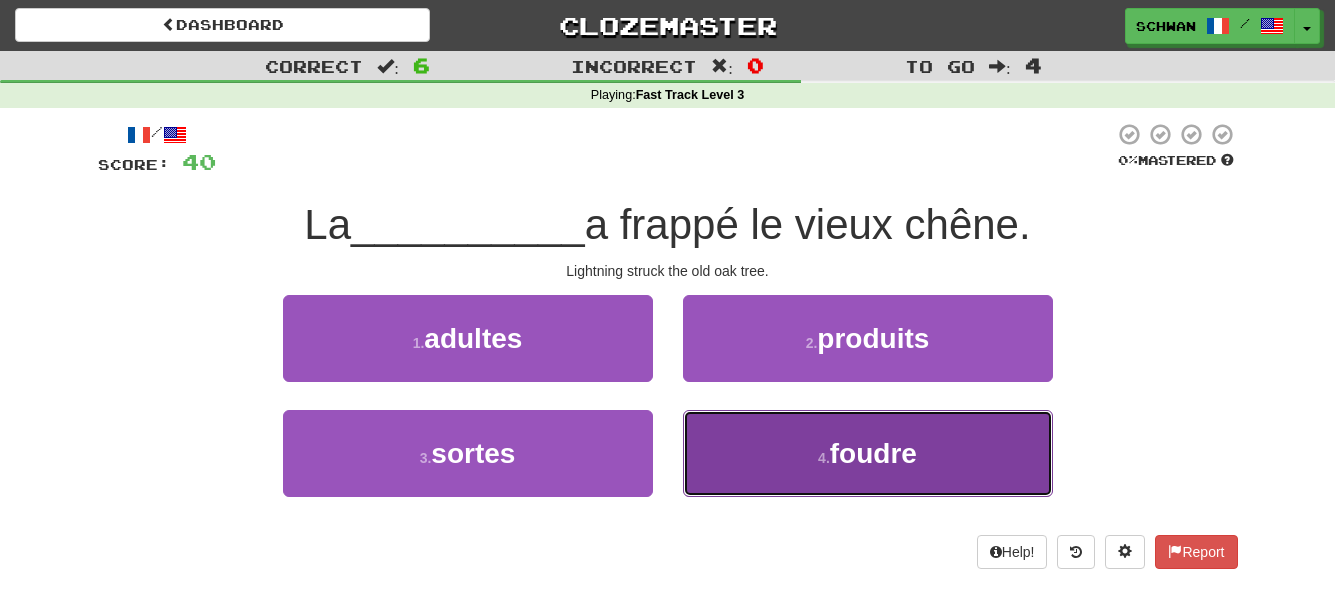 click on "4 .  foudre" at bounding box center (868, 453) 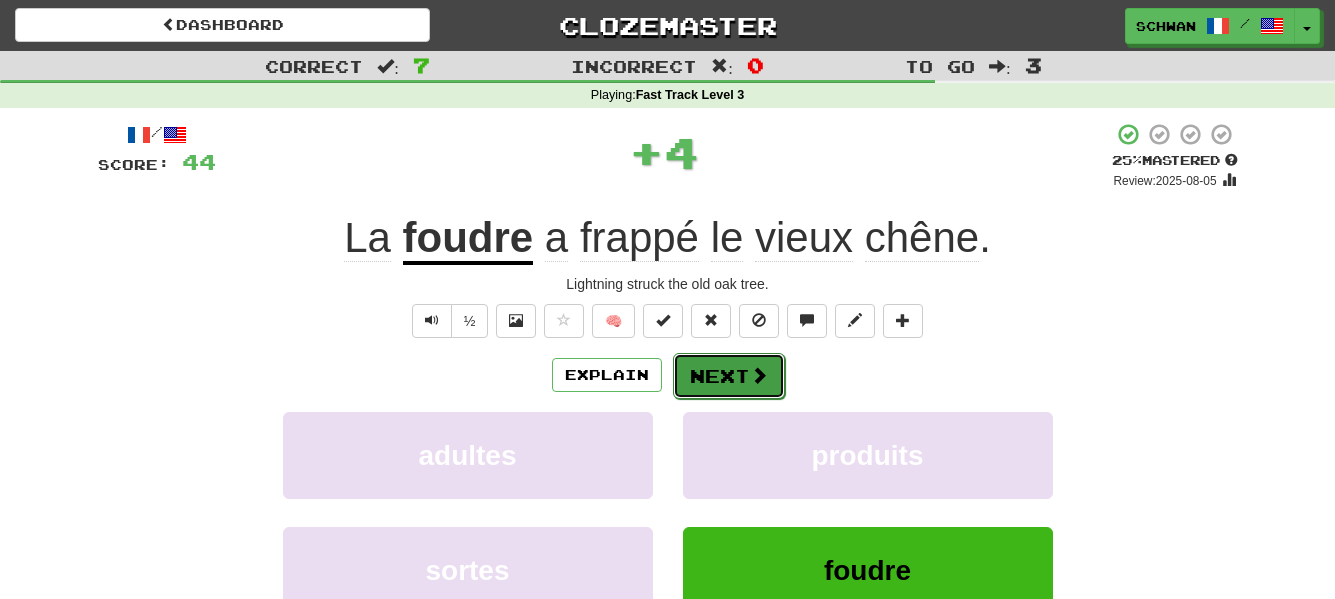 click on "Next" at bounding box center [729, 376] 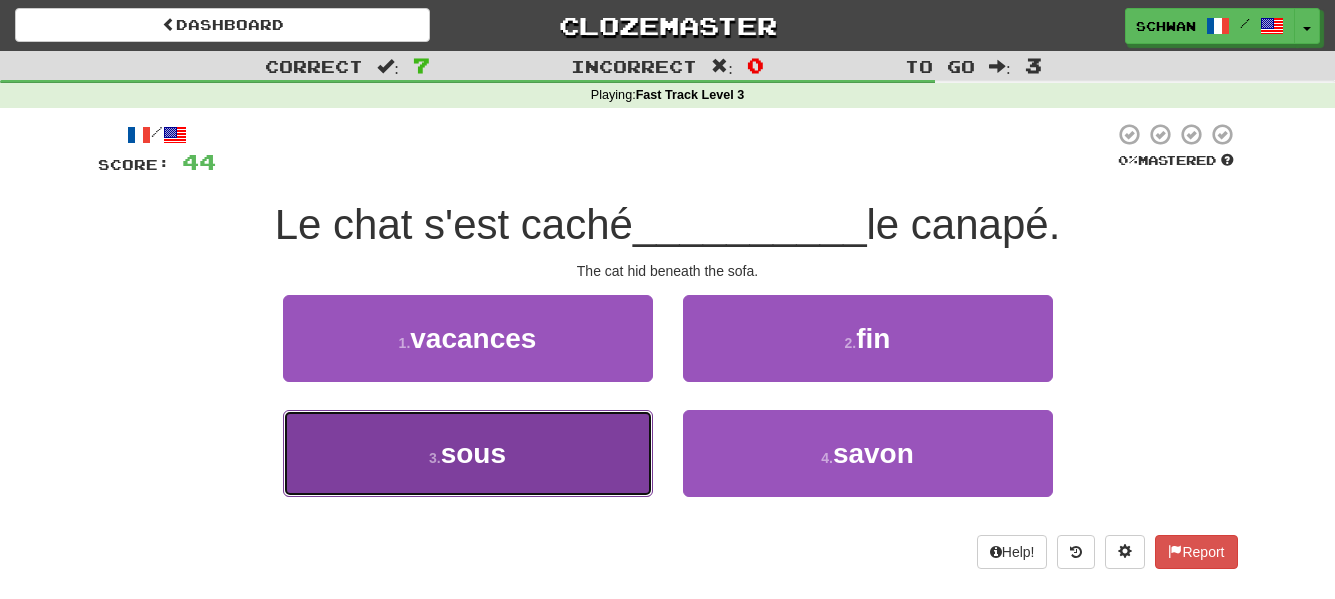click on "3 .  sous" at bounding box center (468, 453) 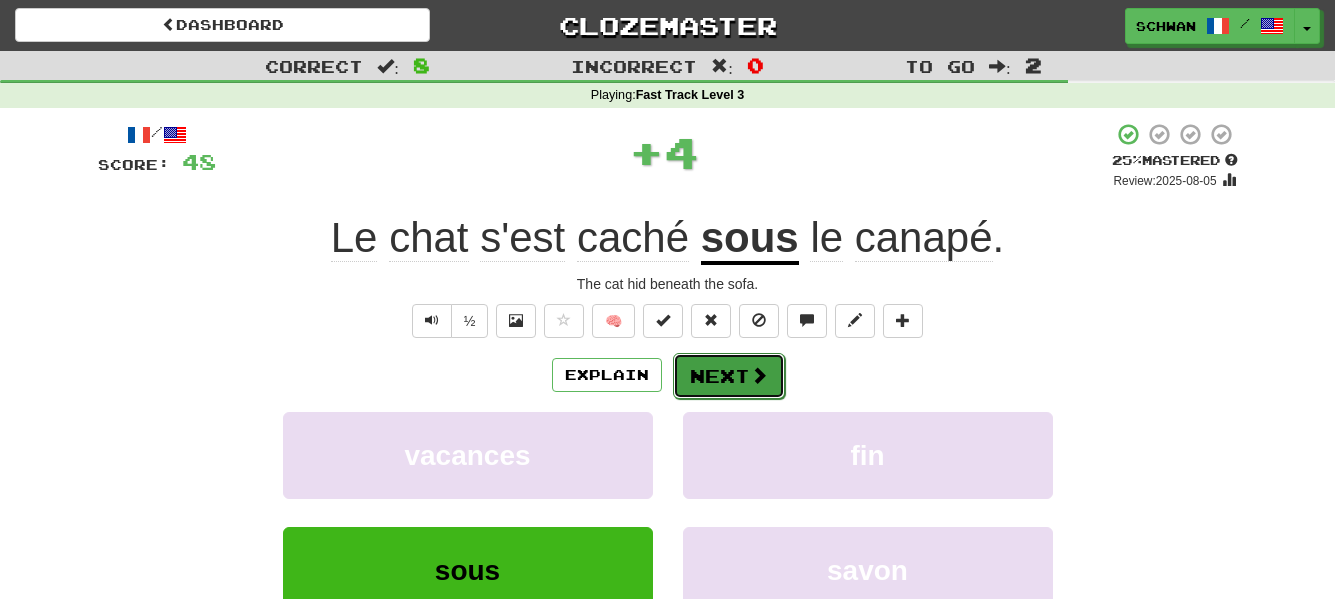 click on "Next" at bounding box center (729, 376) 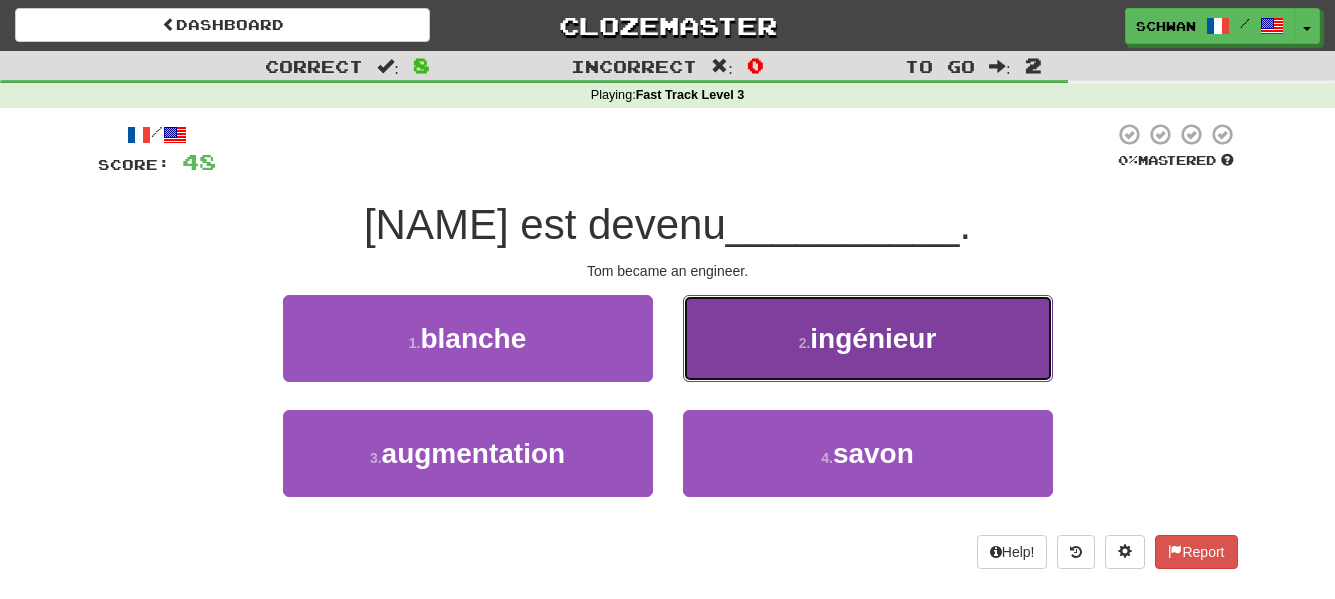 click on "2 .  ingénieur" at bounding box center [868, 338] 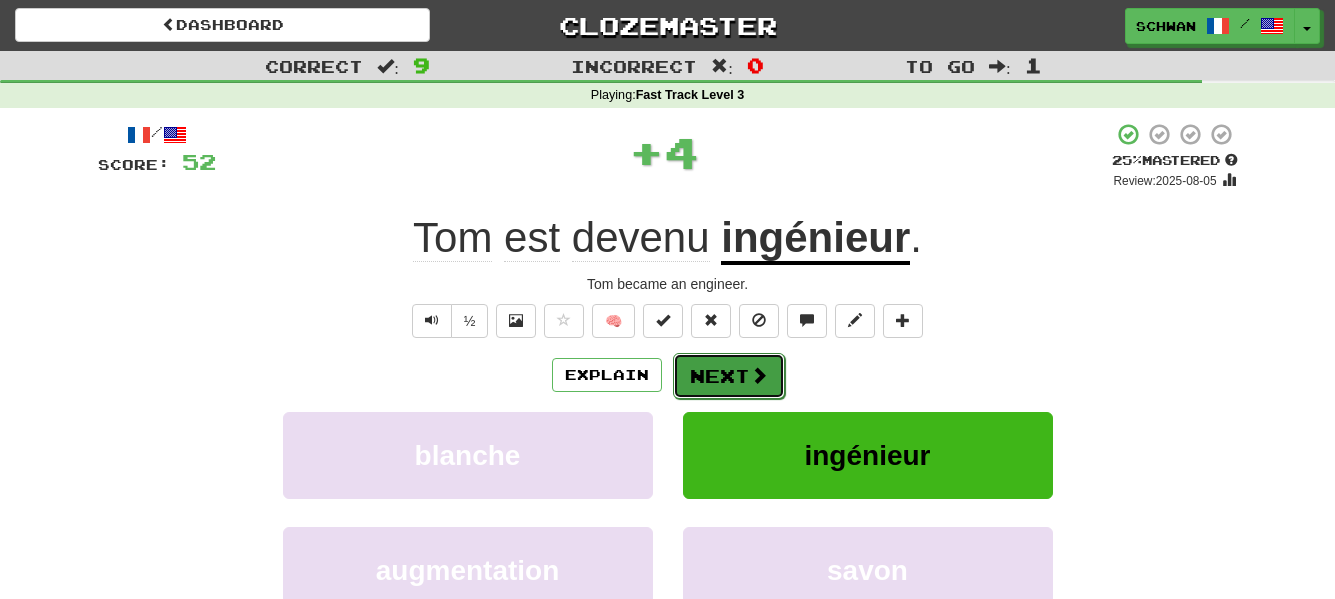 click on "Next" at bounding box center [729, 376] 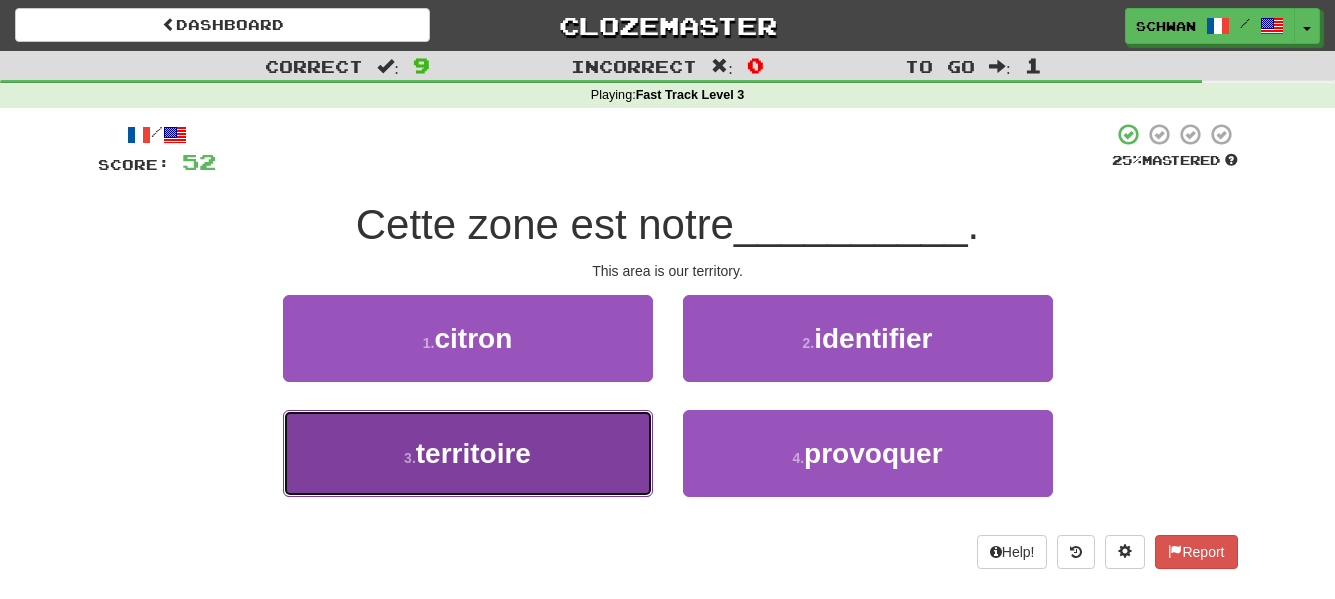 click on "3 .  territoire" at bounding box center [468, 453] 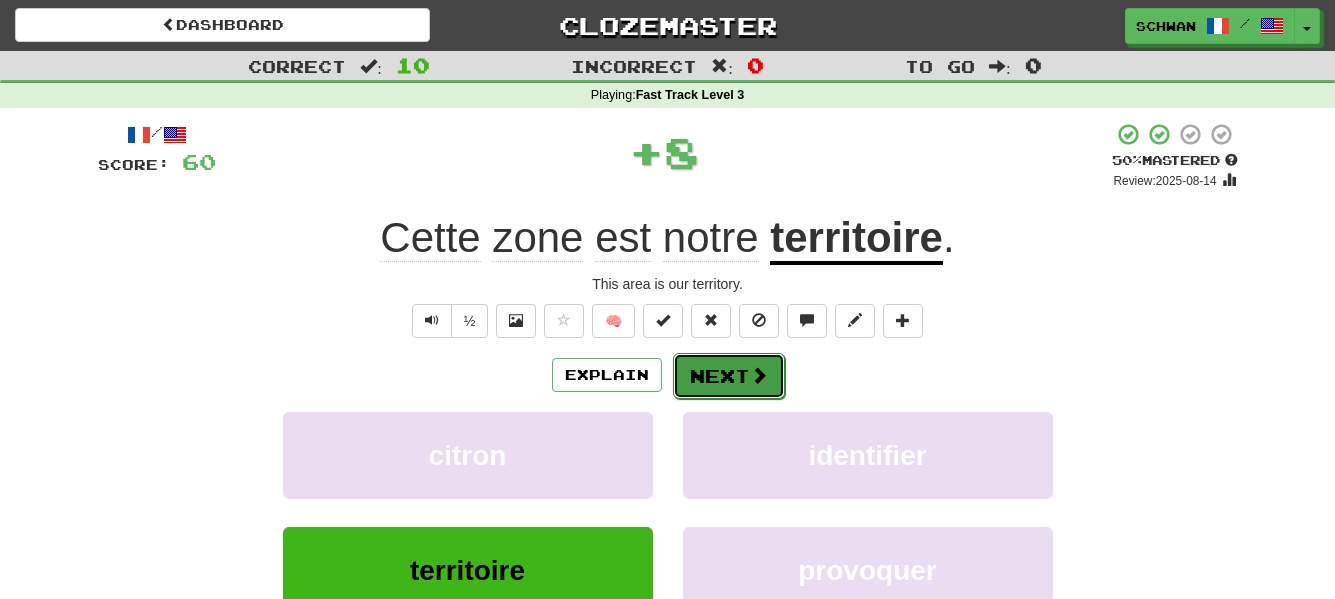 click on "Next" at bounding box center [729, 376] 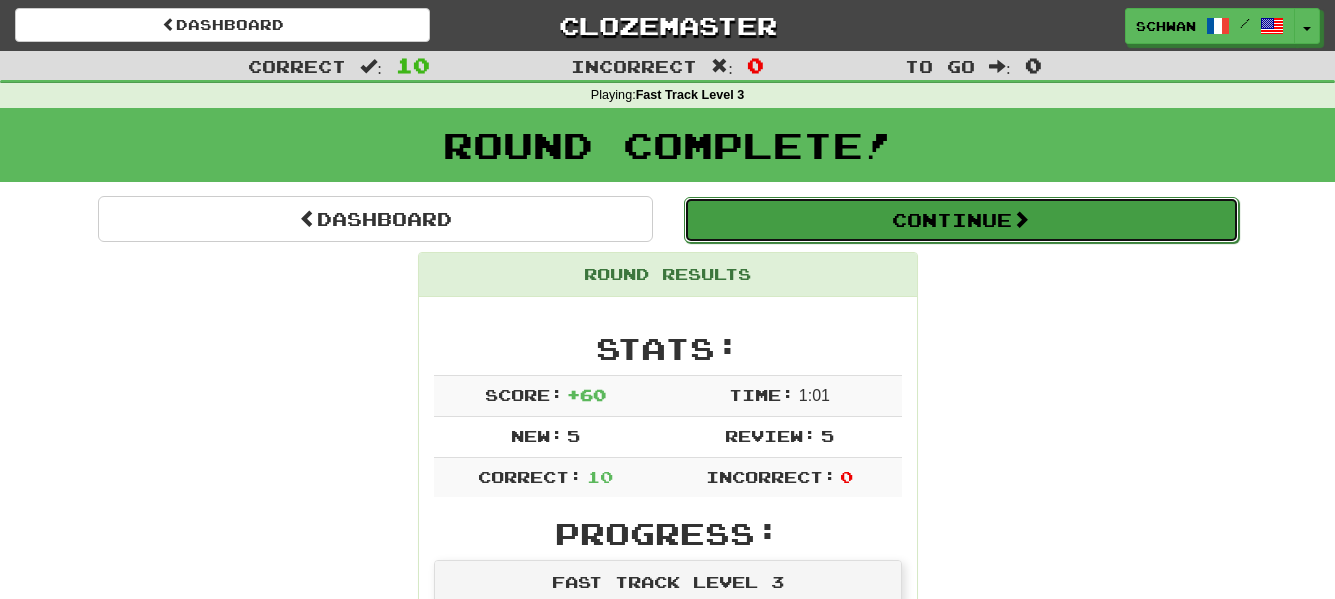 click on "Continue" at bounding box center (961, 220) 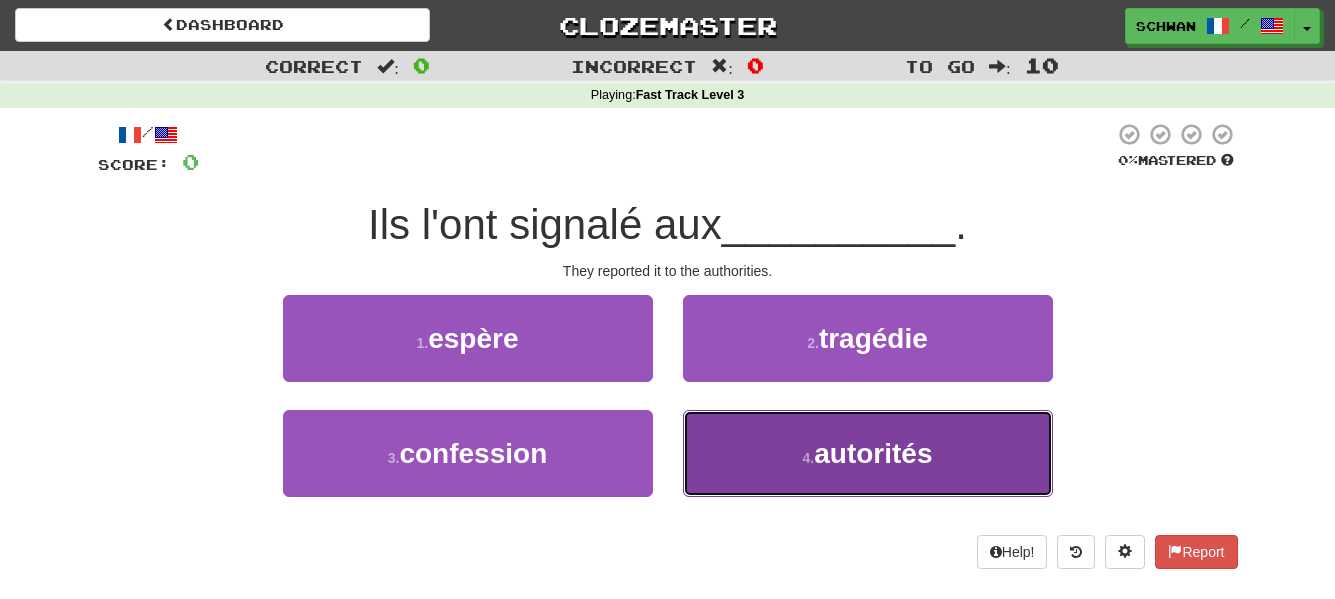 click on "4 .  autorités" at bounding box center [868, 453] 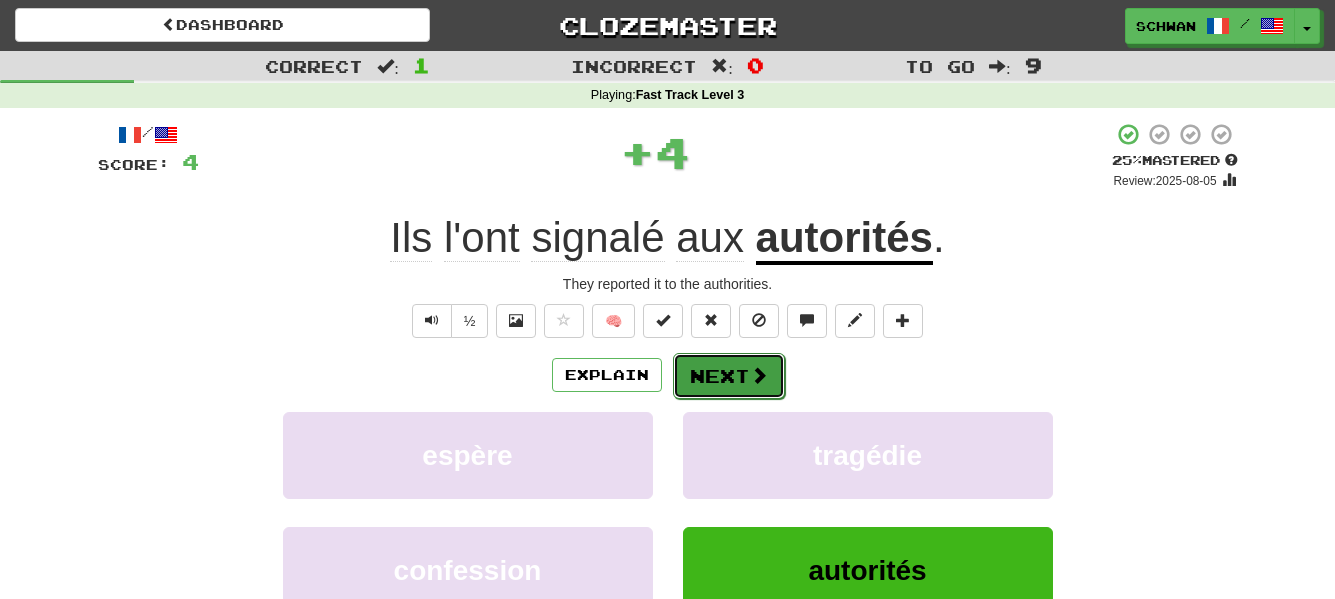 click on "Next" at bounding box center [729, 376] 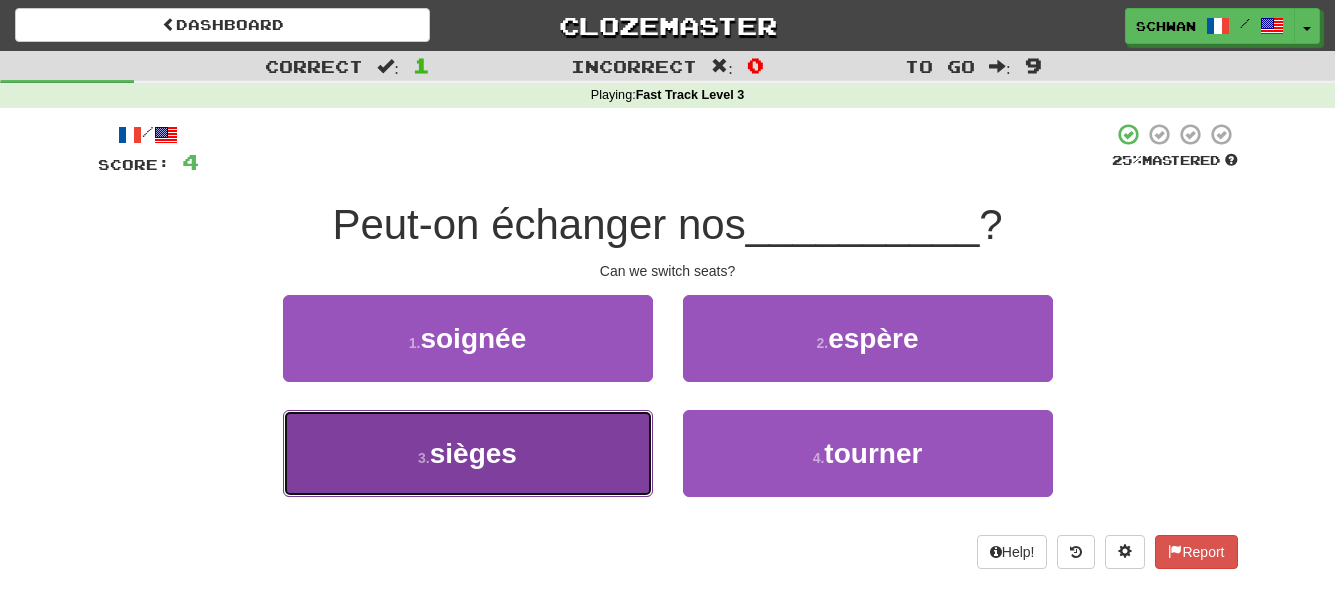 click on "3 .  sièges" at bounding box center (468, 453) 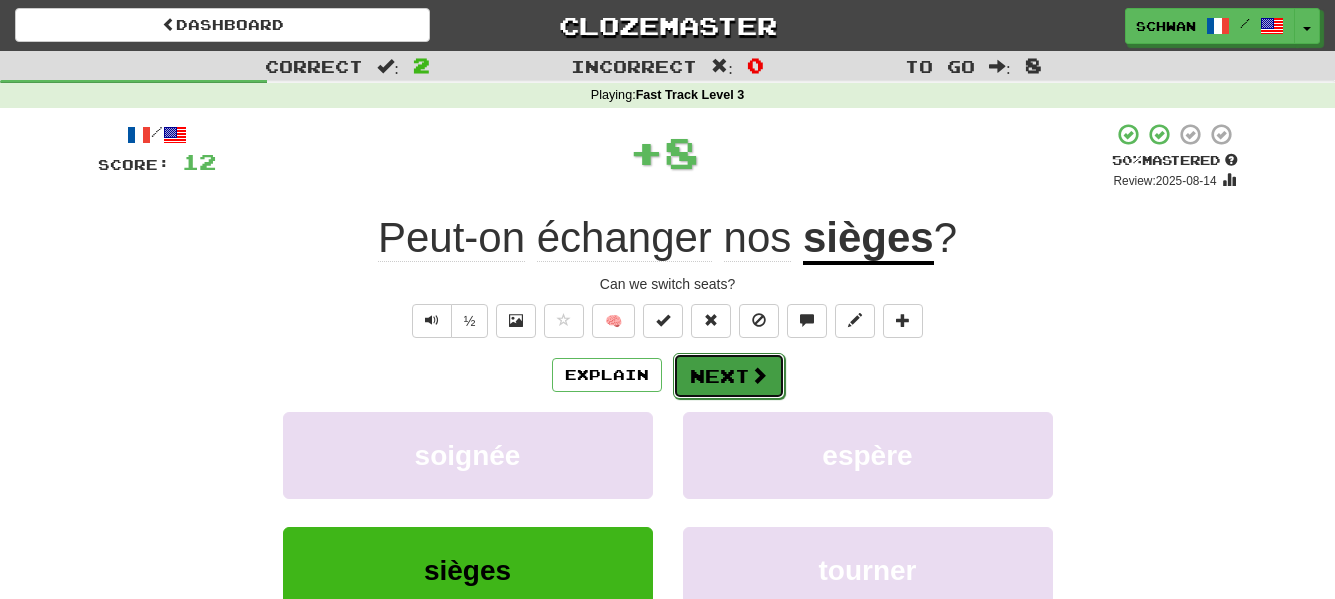 click on "Next" at bounding box center [729, 376] 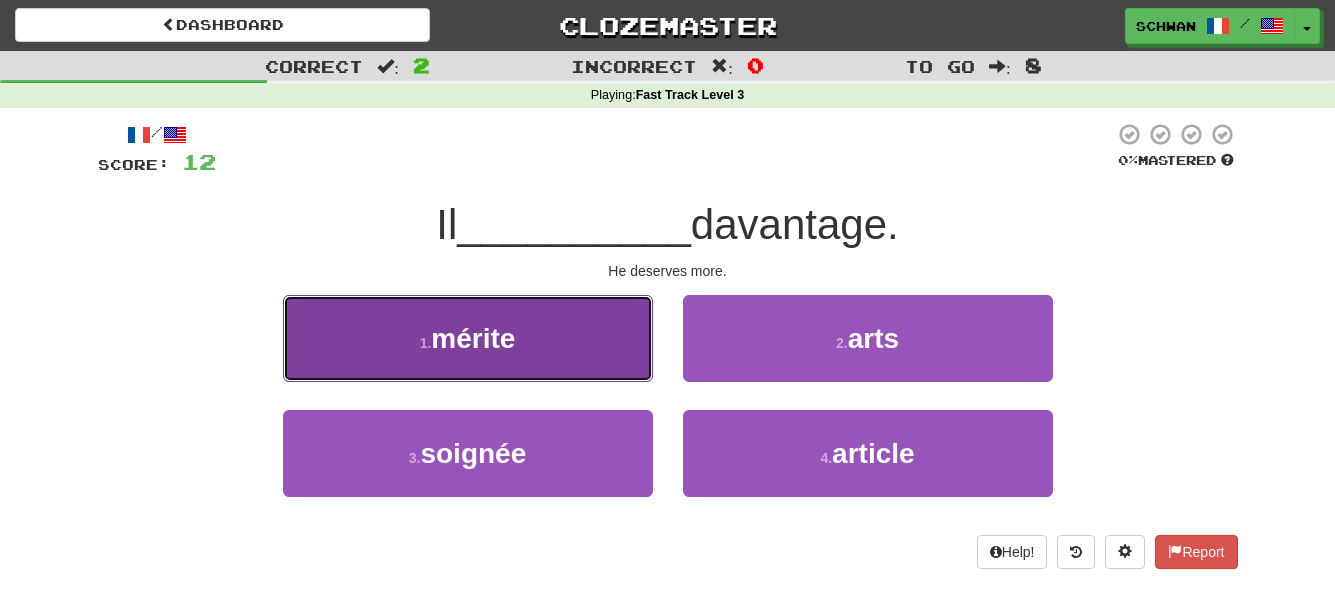 click on "1 .  mérite" at bounding box center (468, 338) 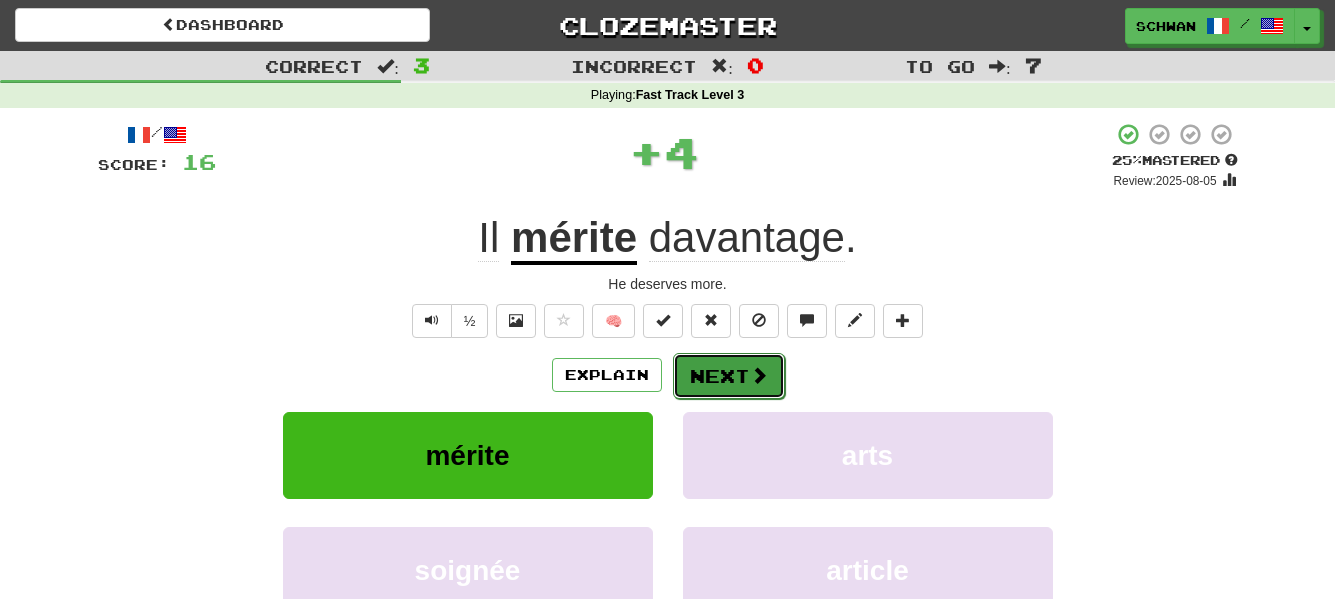 click on "Next" at bounding box center (729, 376) 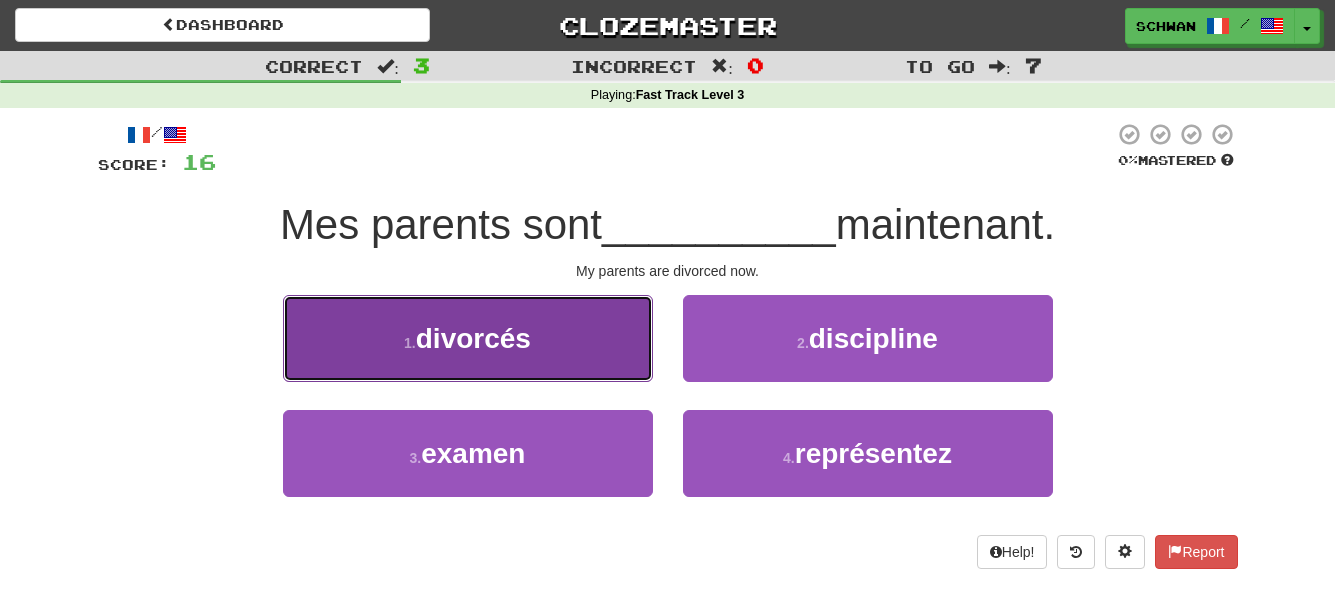 click on "1 .  divorcés" at bounding box center (468, 338) 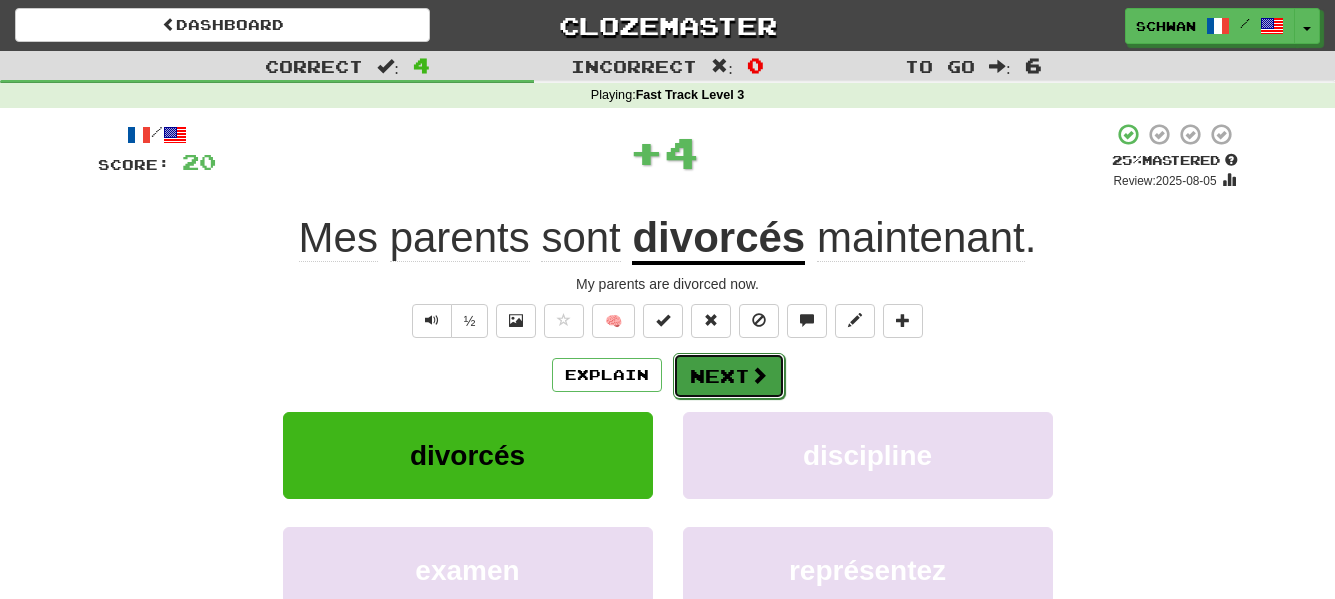 click on "Next" at bounding box center (729, 376) 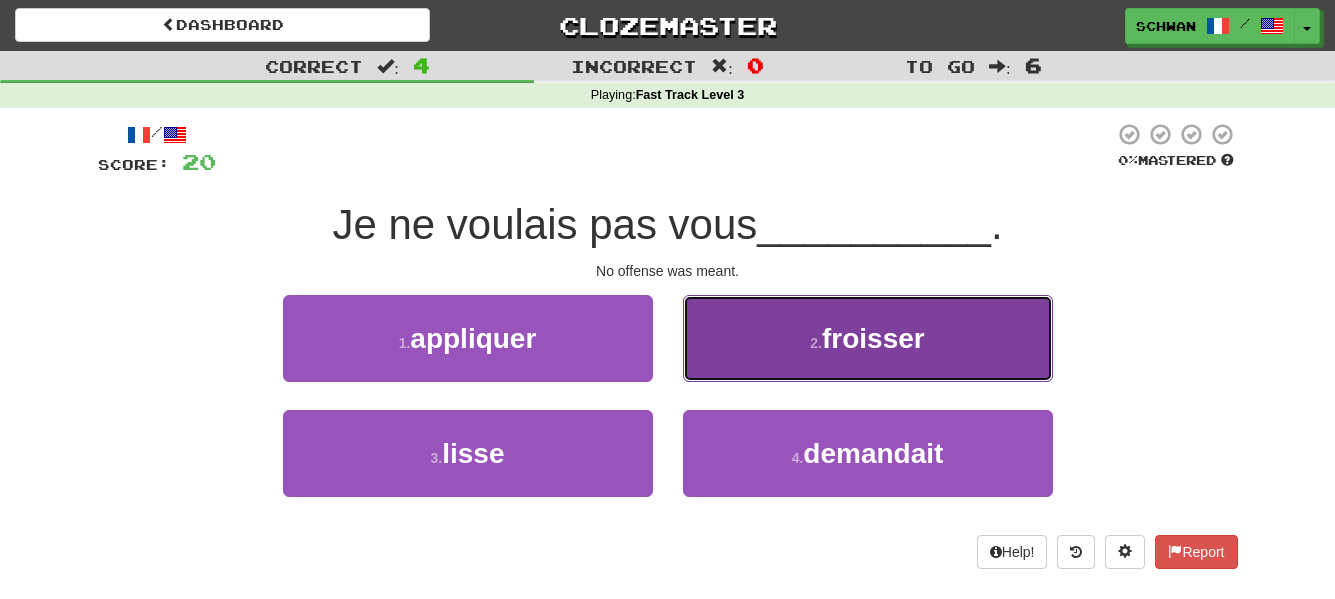 click on "2 .  froisser" at bounding box center [868, 338] 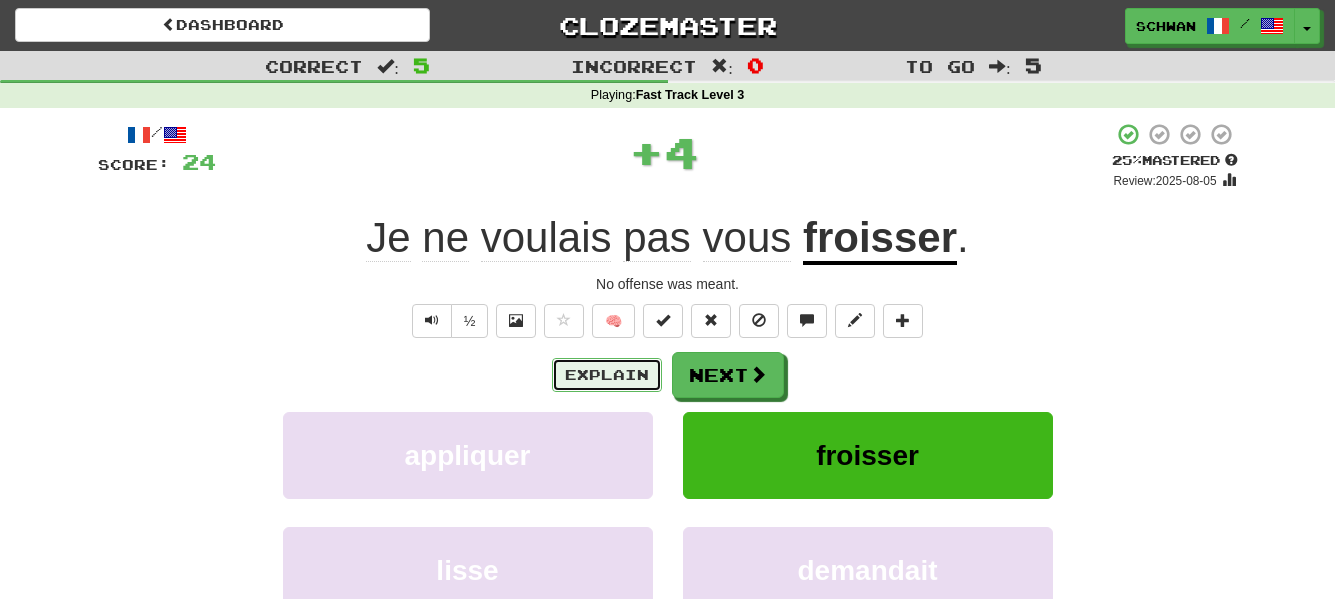 click on "Explain" at bounding box center (607, 375) 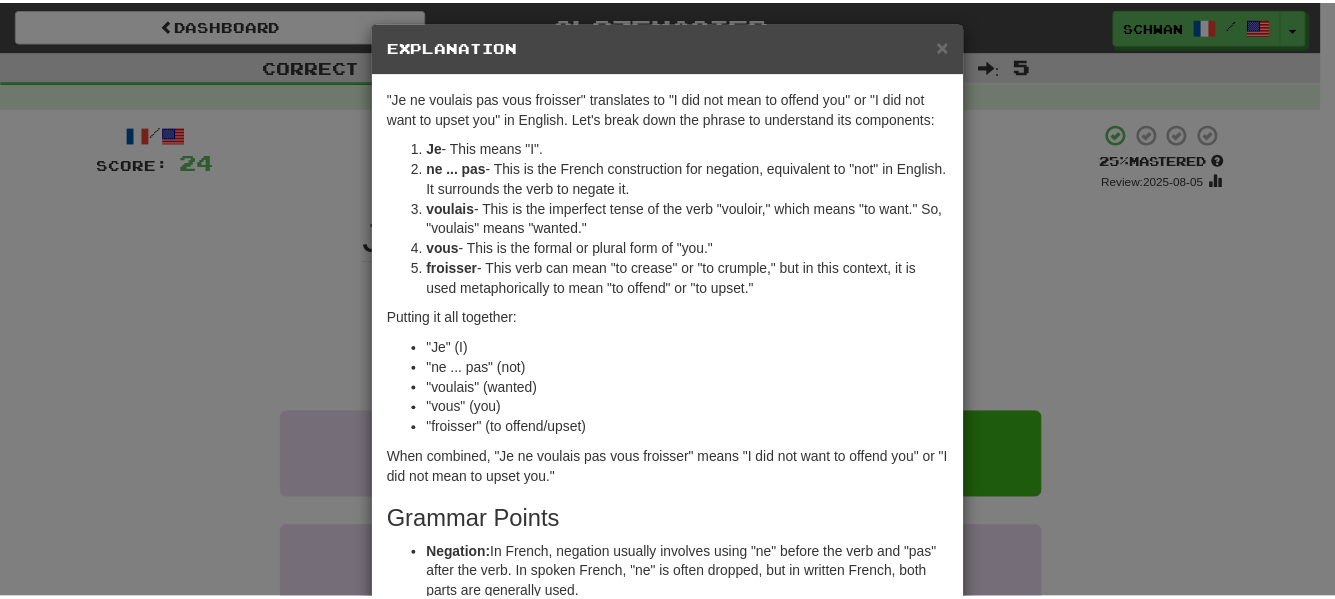 scroll, scrollTop: 0, scrollLeft: 0, axis: both 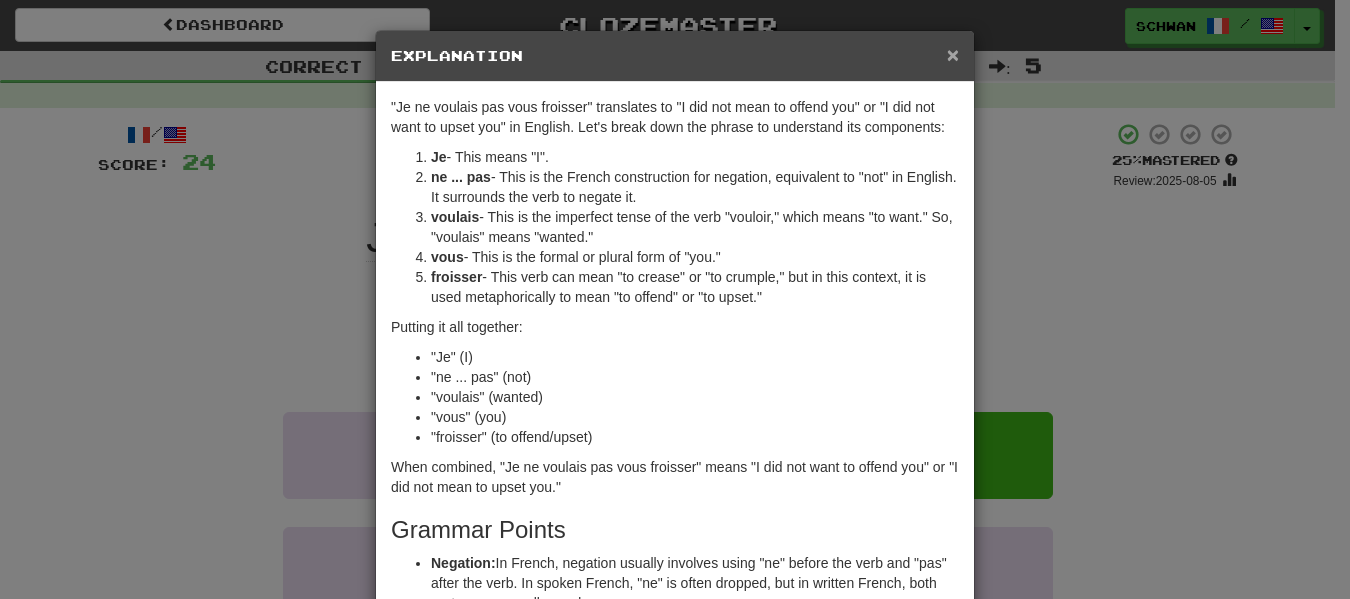 click on "×" at bounding box center (953, 54) 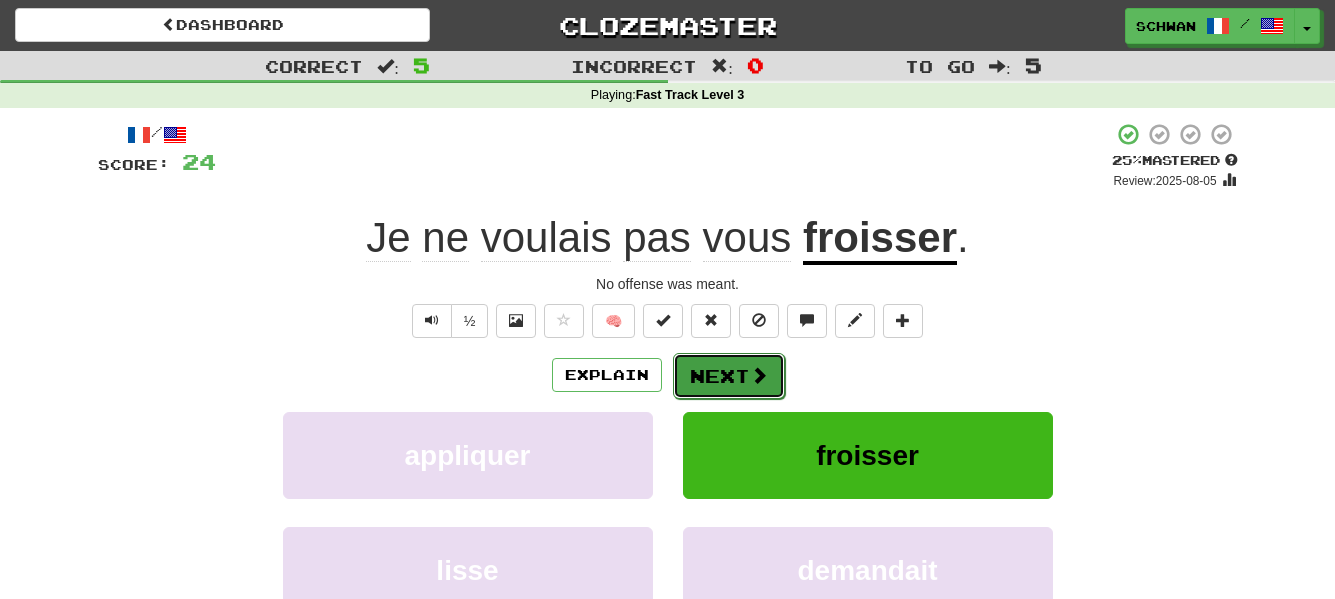 click on "Next" at bounding box center [729, 376] 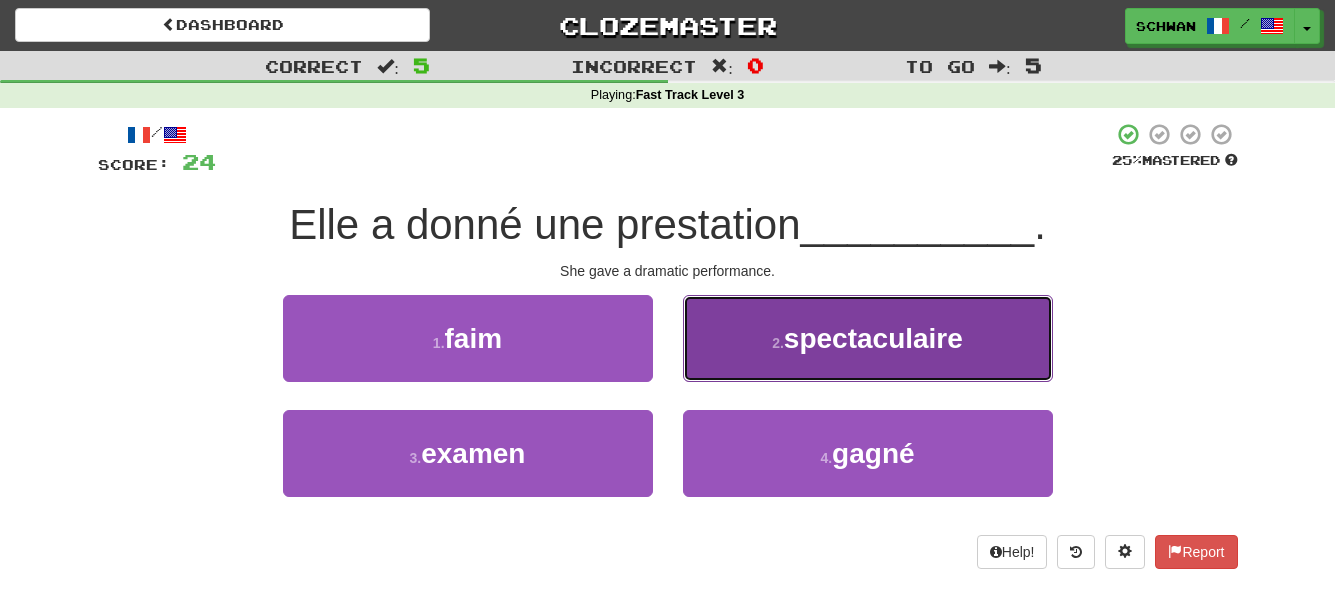click on "2 .  spectaculaire" at bounding box center (868, 338) 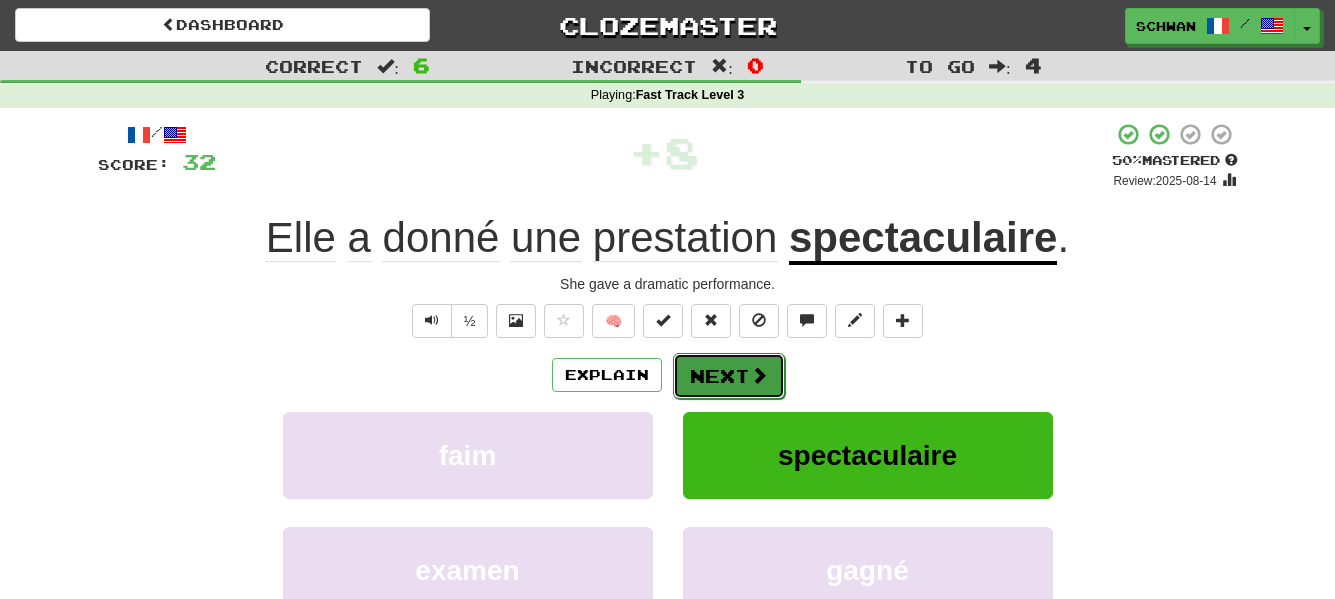 click on "Next" at bounding box center [729, 376] 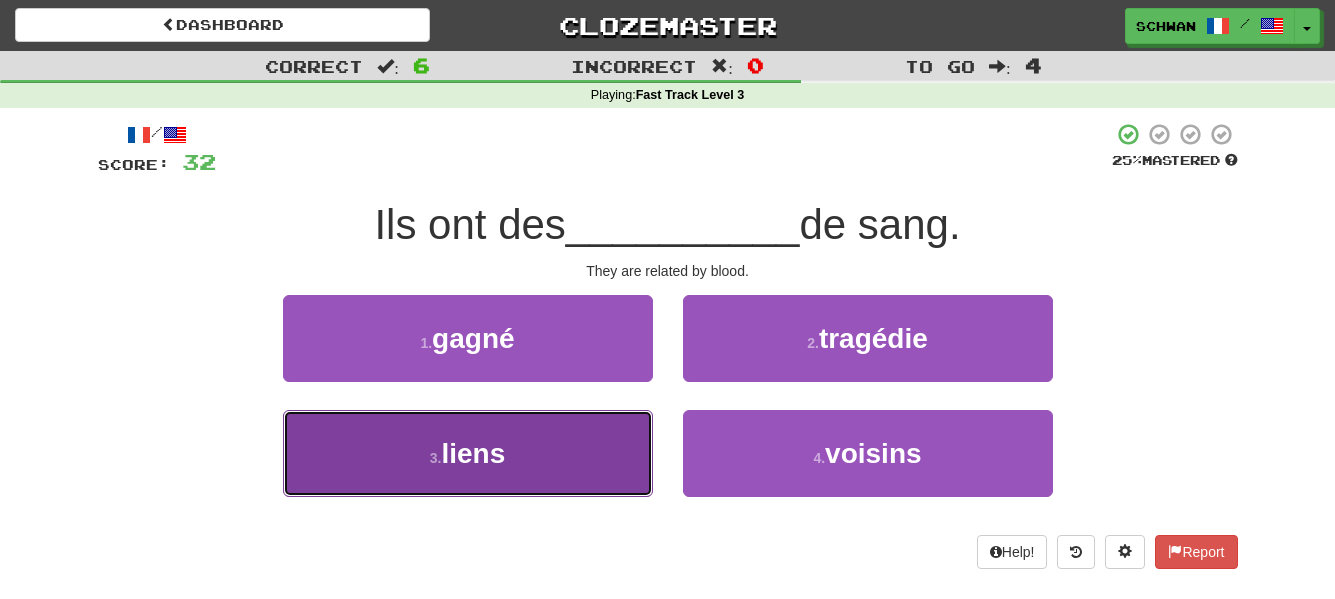click on "3 .  liens" at bounding box center [468, 453] 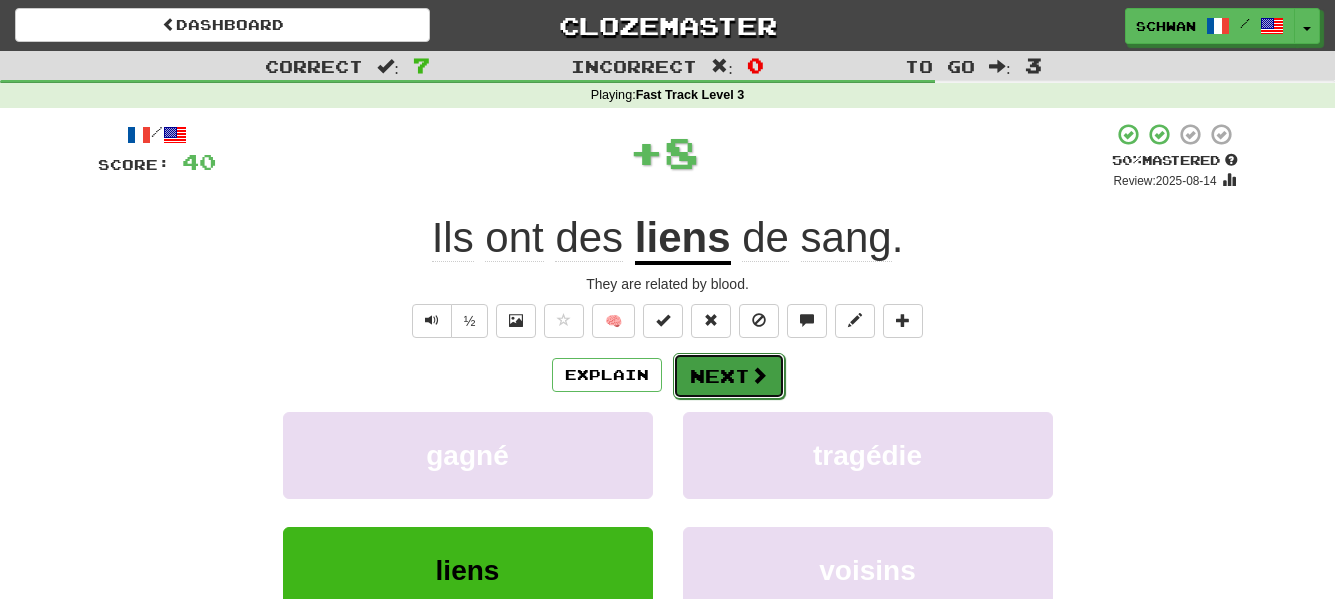 click on "Next" at bounding box center (729, 376) 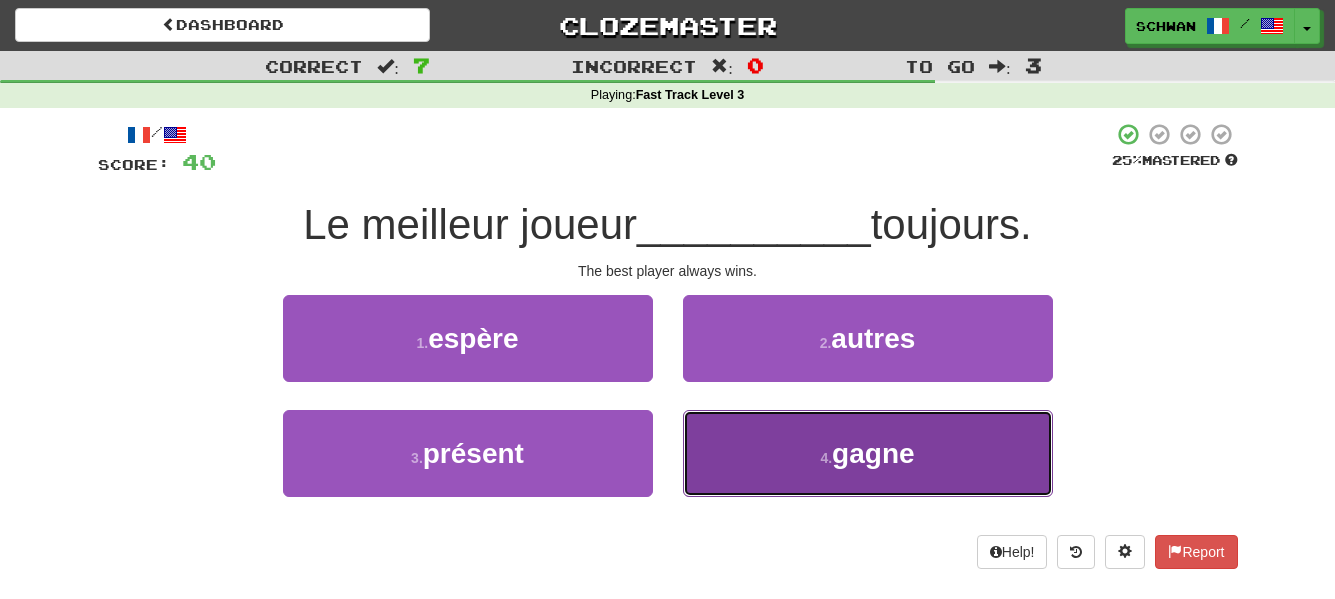 click on "4 .  gagne" at bounding box center (868, 453) 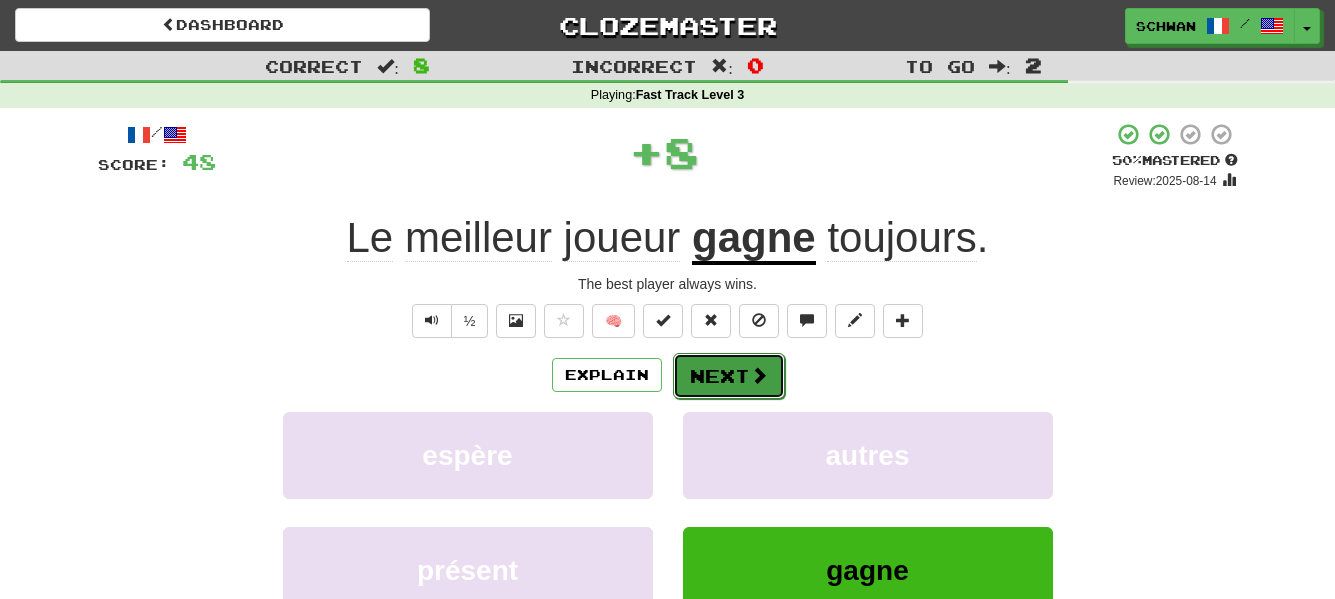 click on "Next" at bounding box center [729, 376] 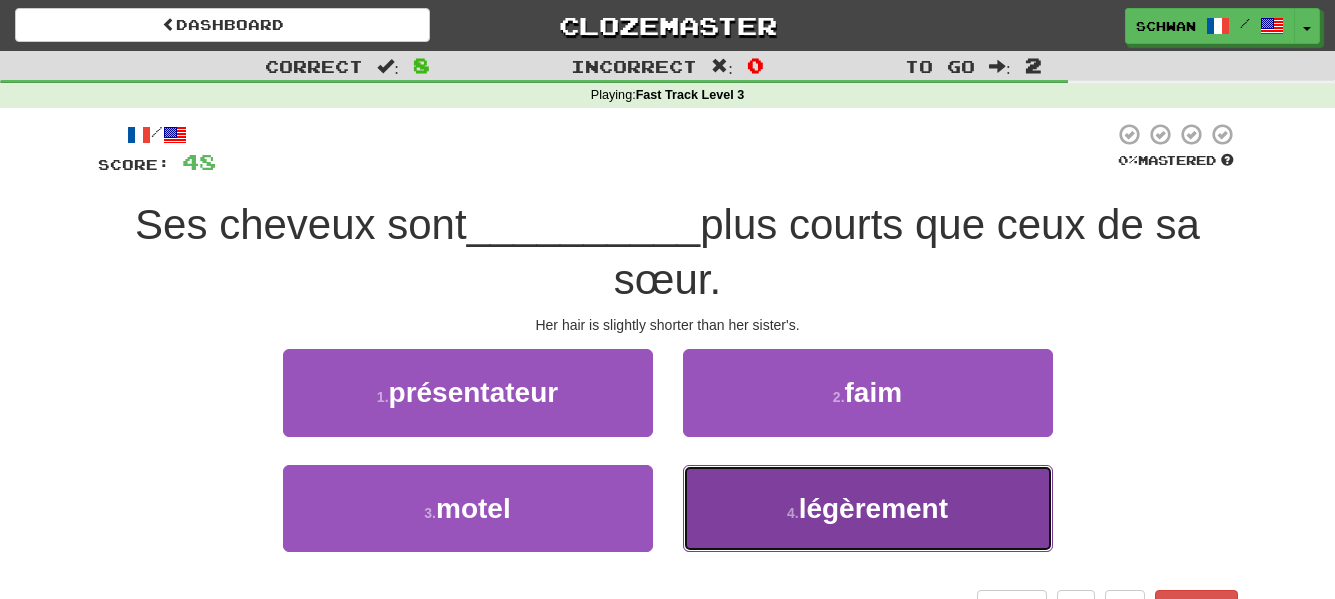 click on "4 .  légèrement" at bounding box center [868, 508] 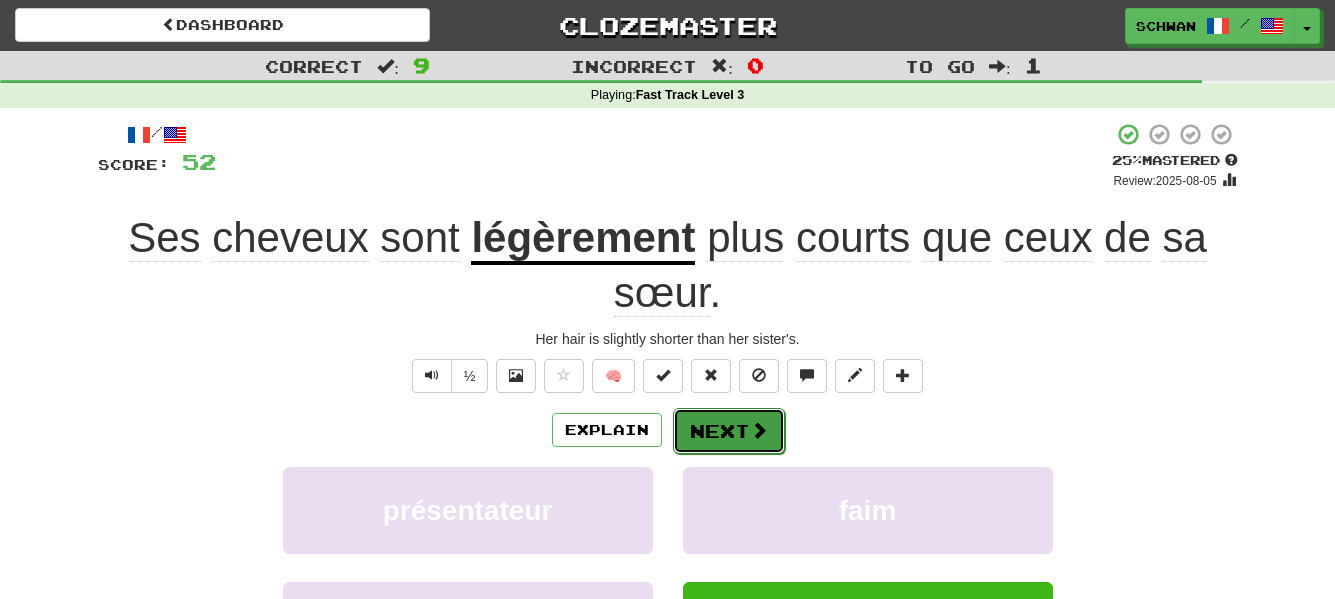 click on "Next" at bounding box center [729, 431] 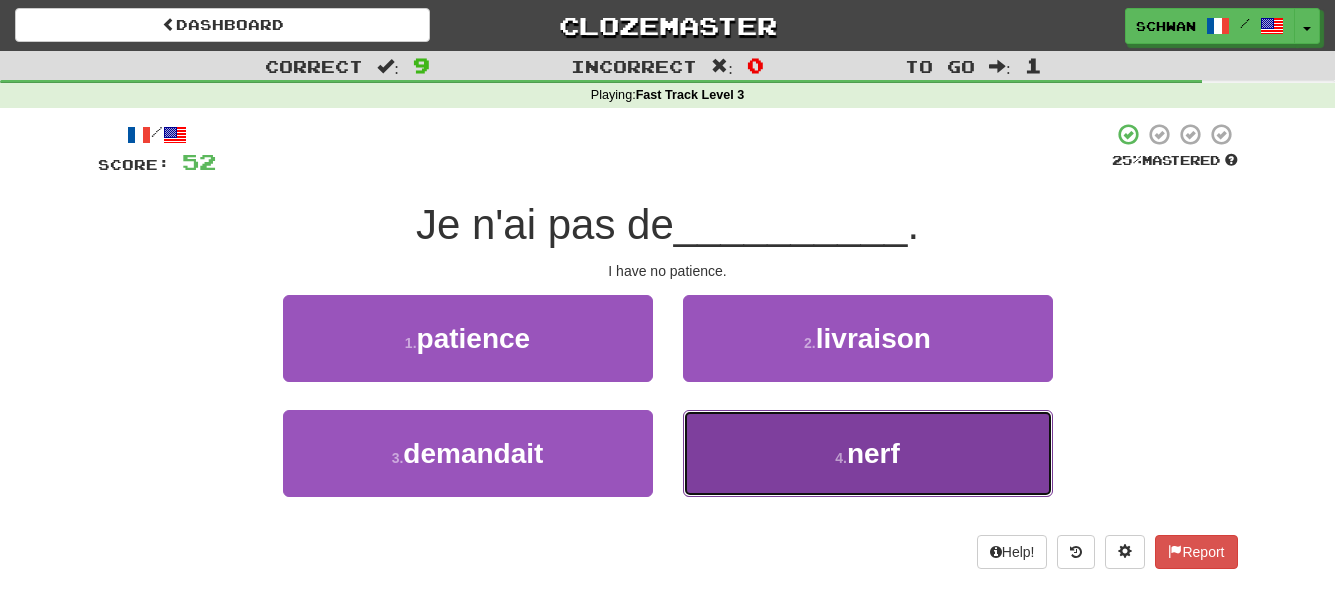 click on "4 .  nerf" at bounding box center [868, 453] 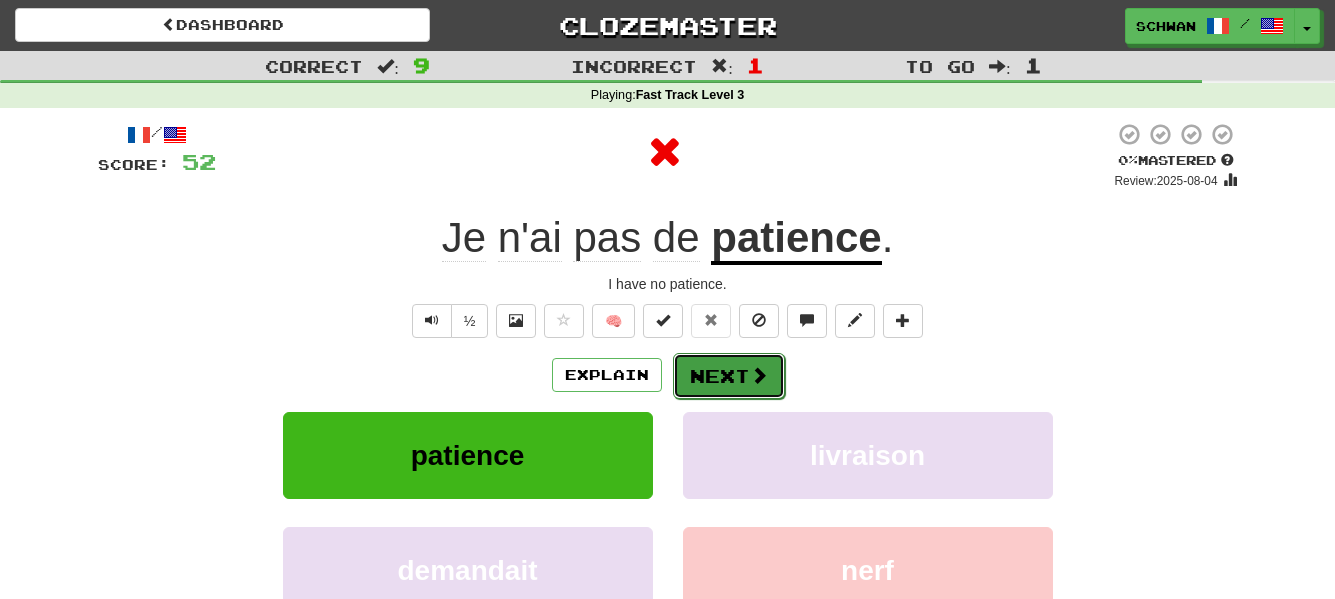 click on "Next" at bounding box center (729, 376) 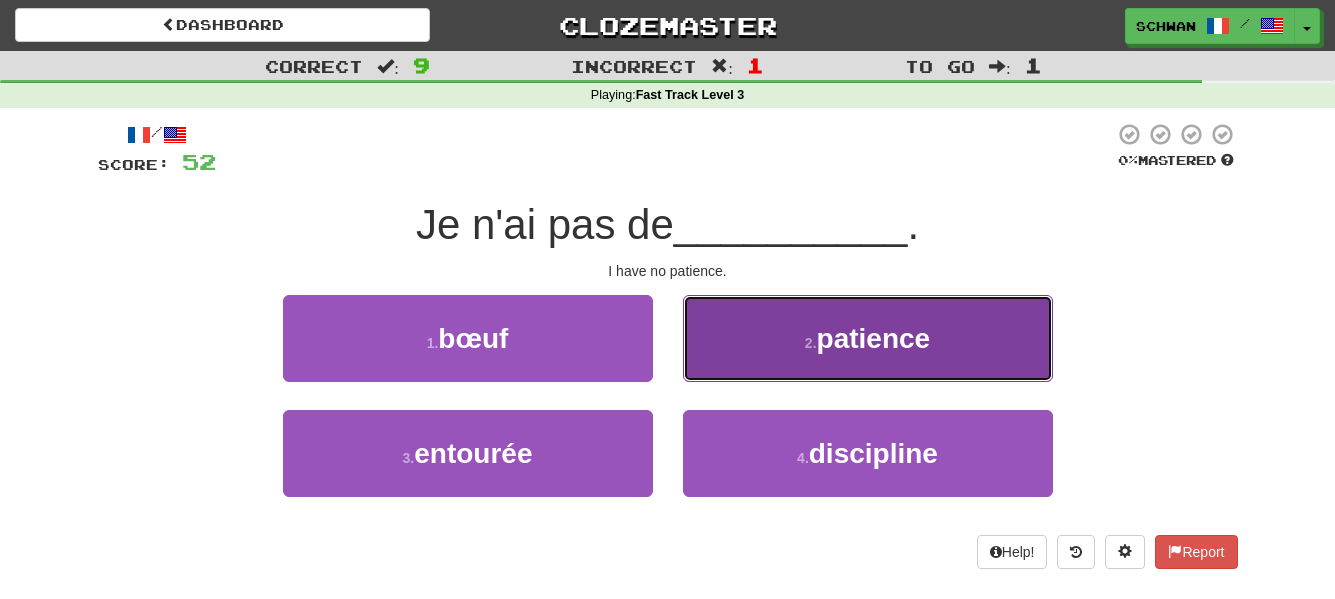 click on "2 .  patience" at bounding box center [868, 338] 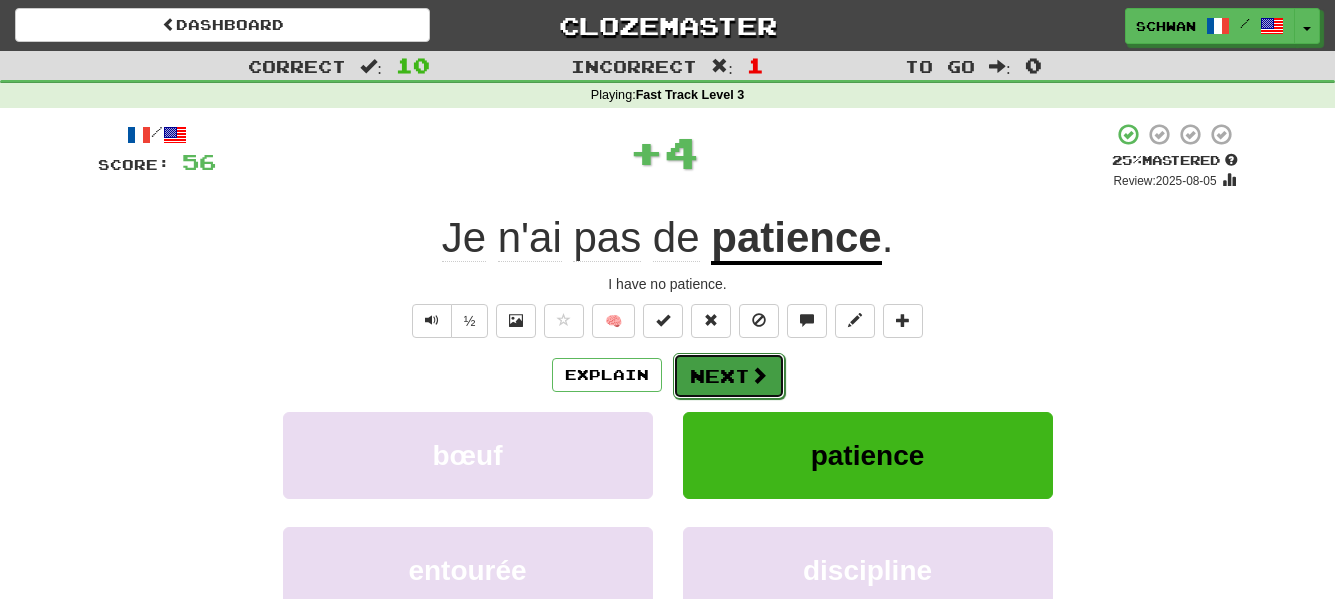 click on "Next" at bounding box center [729, 376] 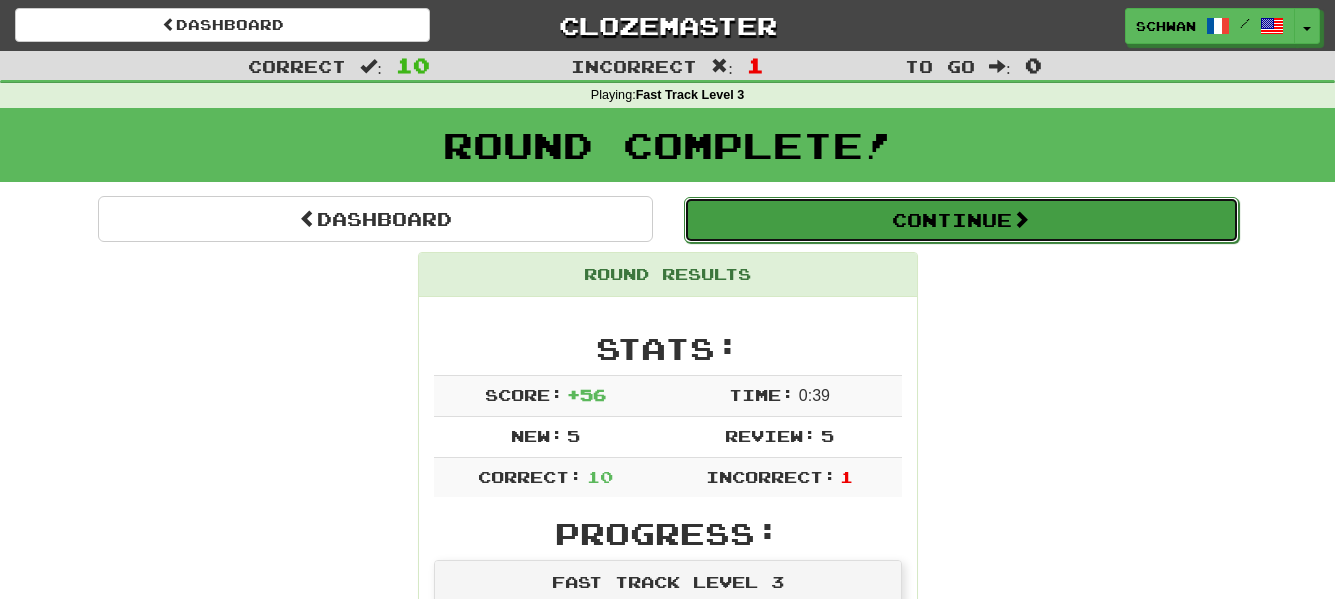 click on "Continue" at bounding box center (961, 220) 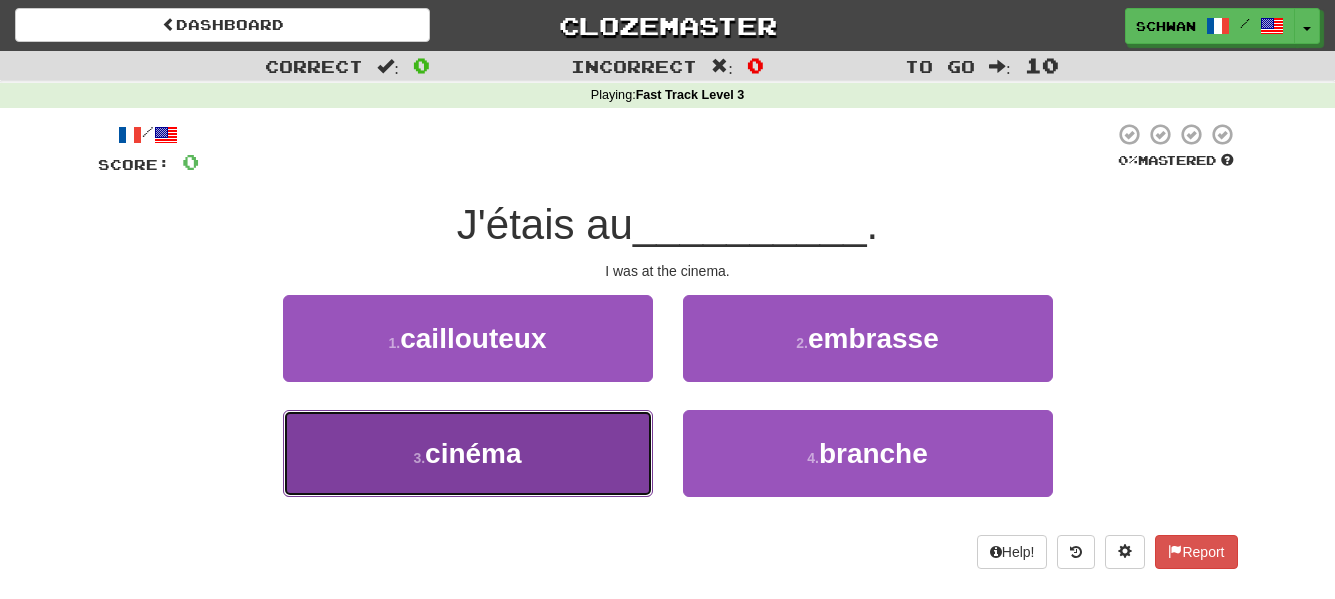 click on "3 .  cinéma" at bounding box center [468, 453] 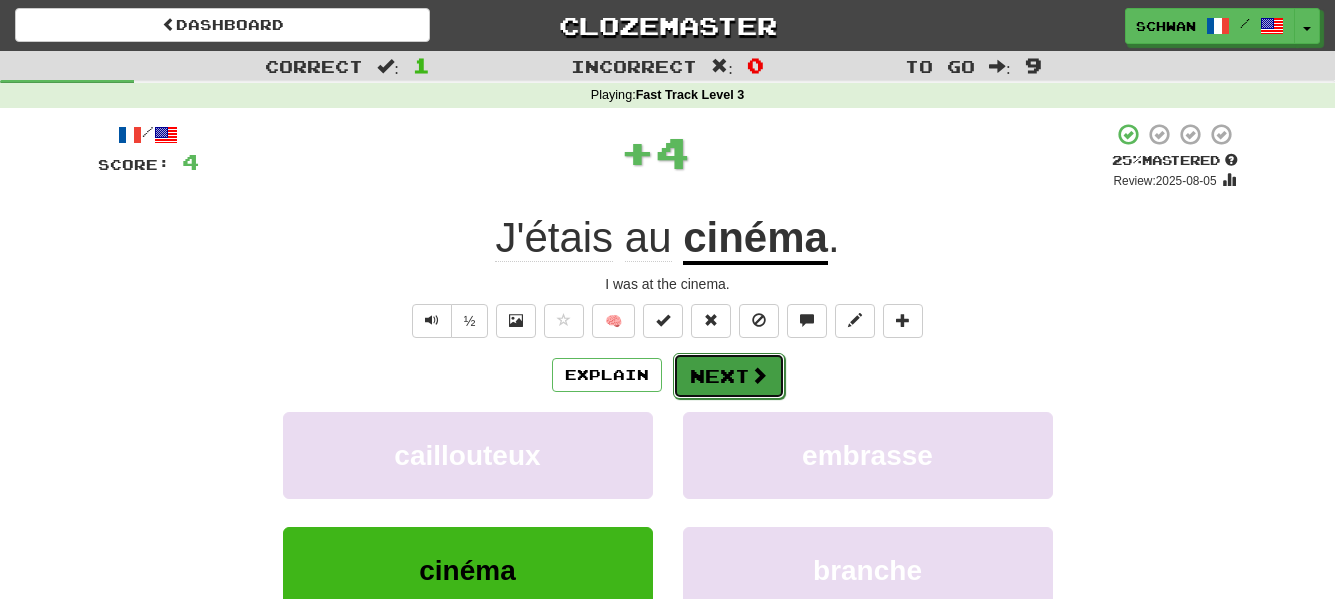 click on "Next" at bounding box center [729, 376] 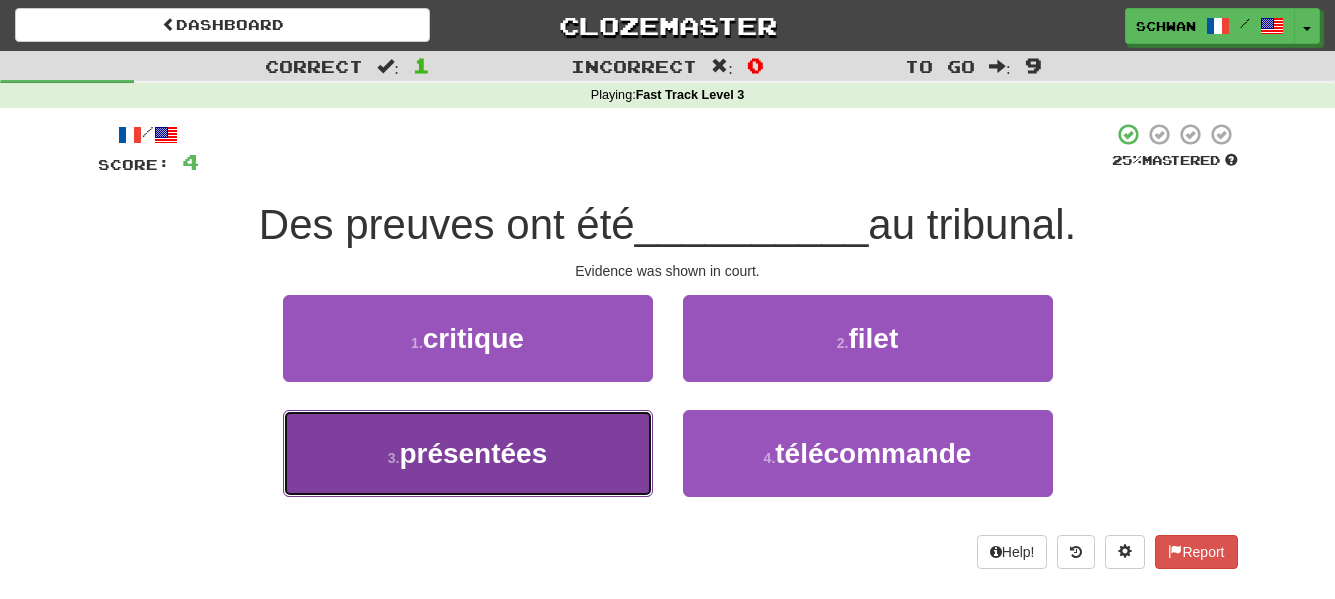 click on "3 .  présentées" at bounding box center (468, 453) 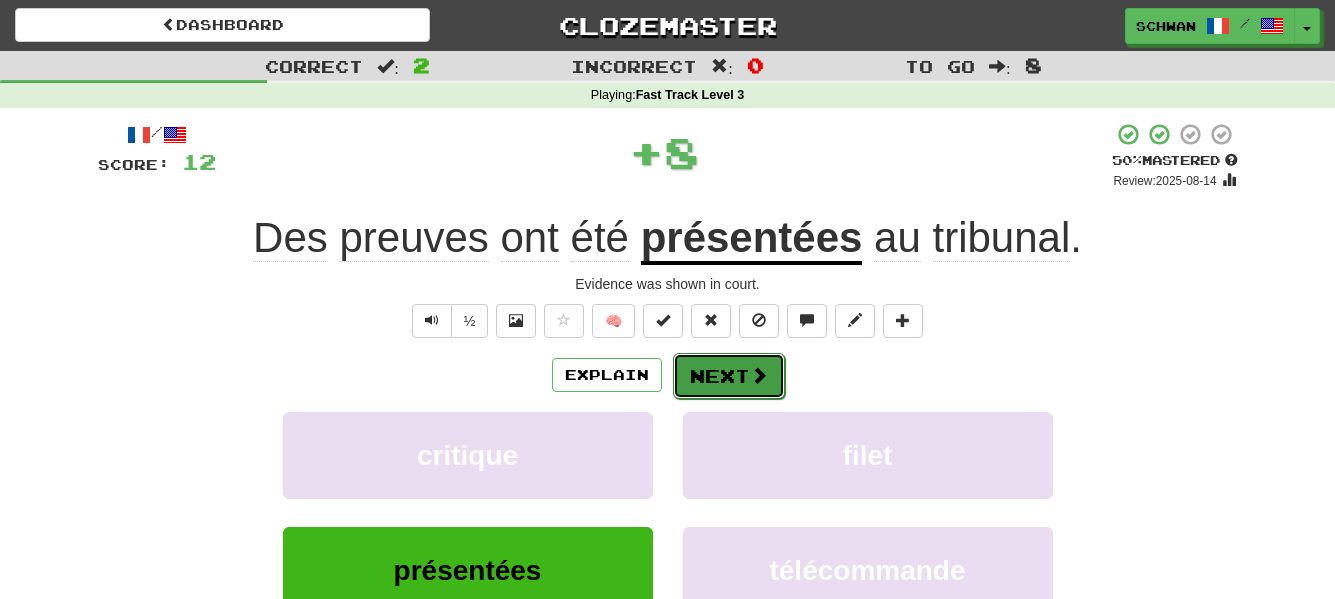 click on "Next" at bounding box center [729, 376] 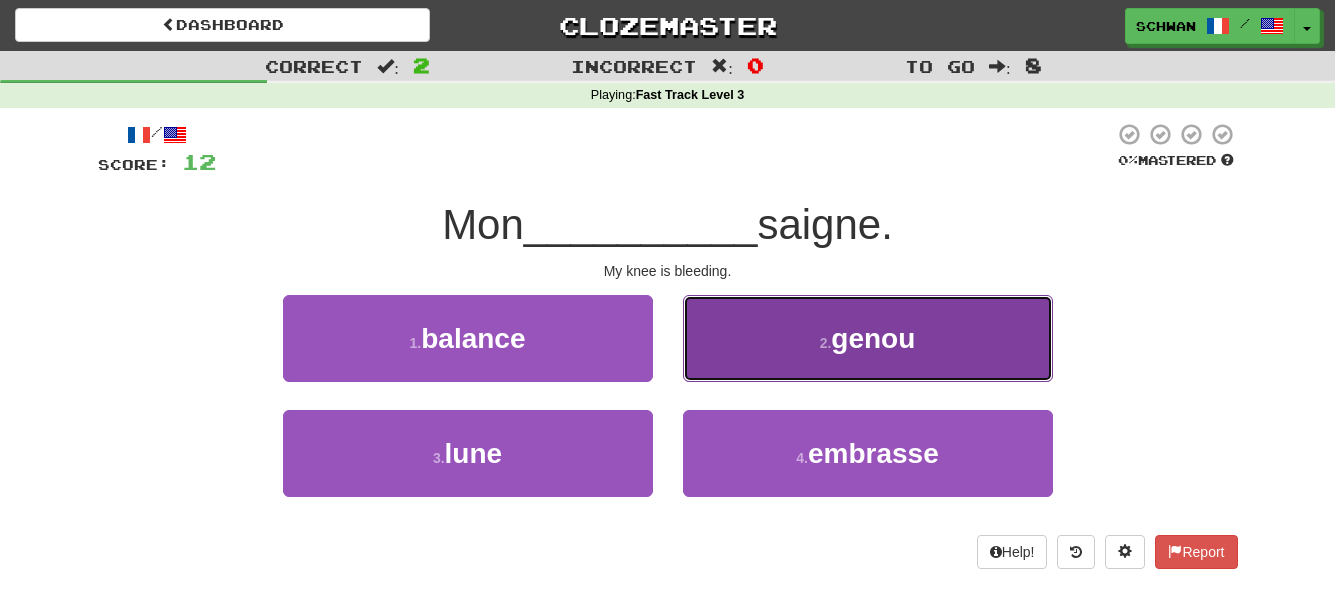 click on "2 .  genou" at bounding box center (868, 338) 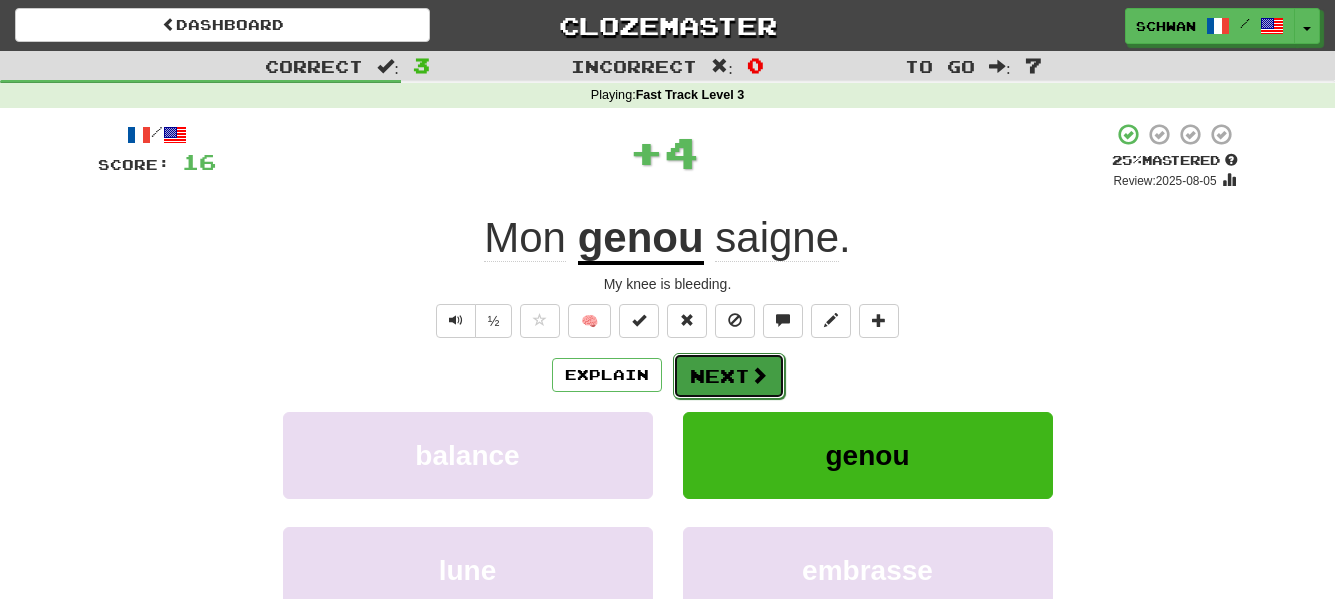 click on "Next" at bounding box center (729, 376) 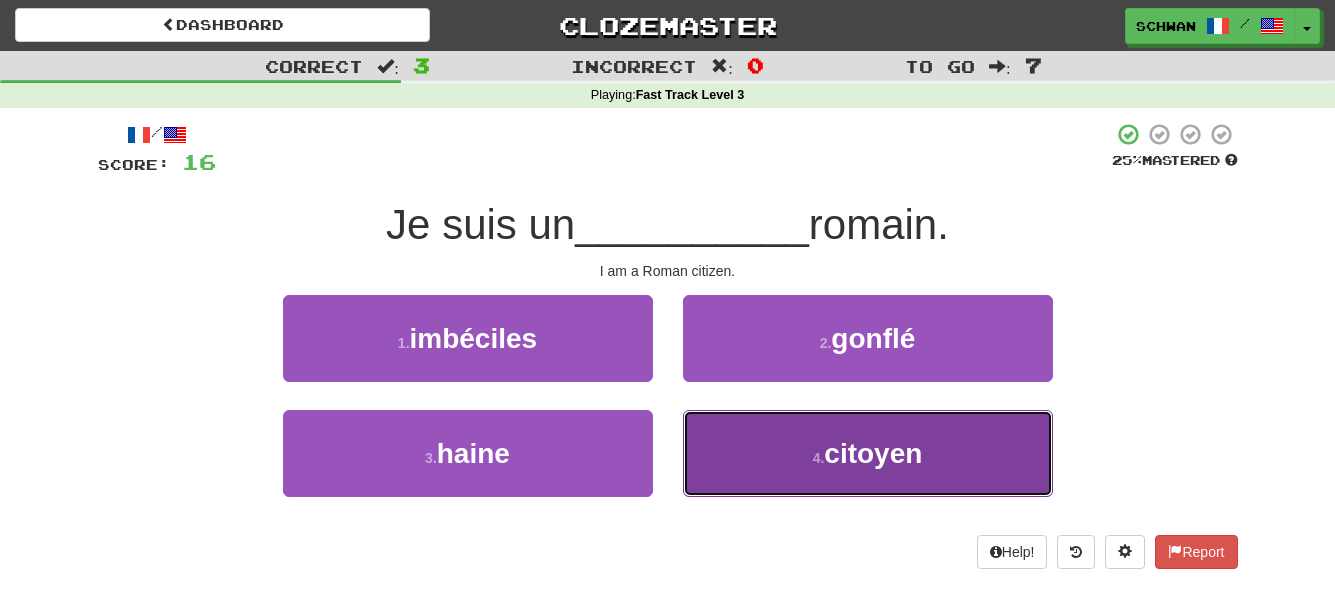 click on "4 .  citoyen" at bounding box center (868, 453) 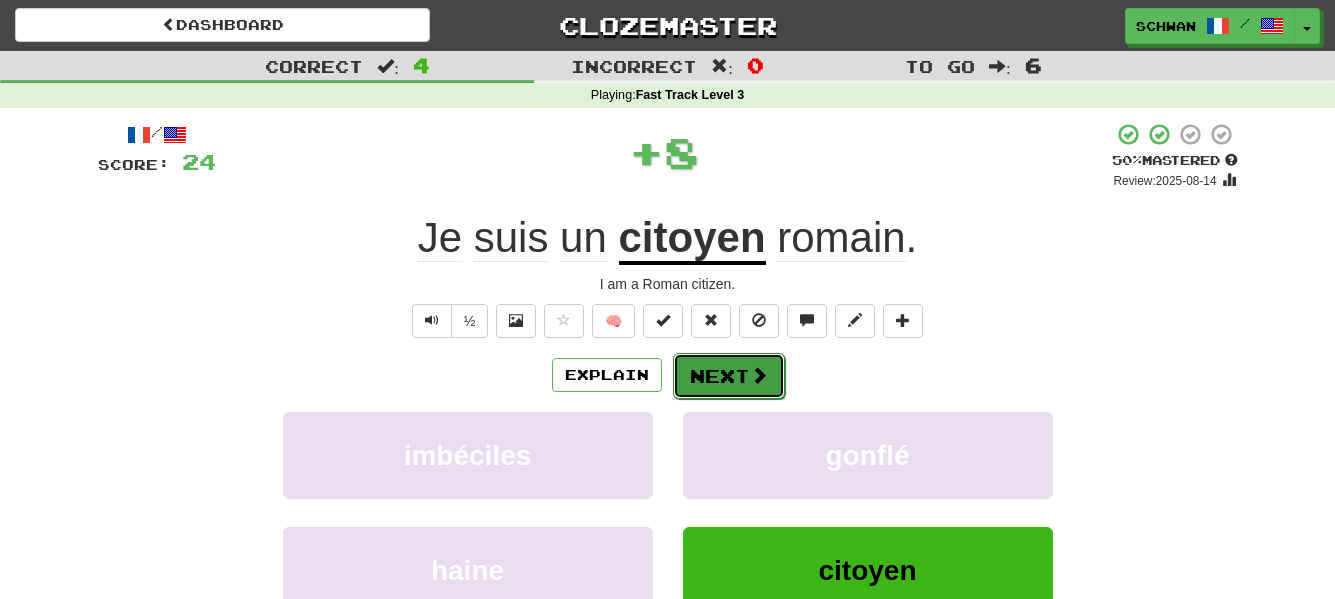 click on "Next" at bounding box center (729, 376) 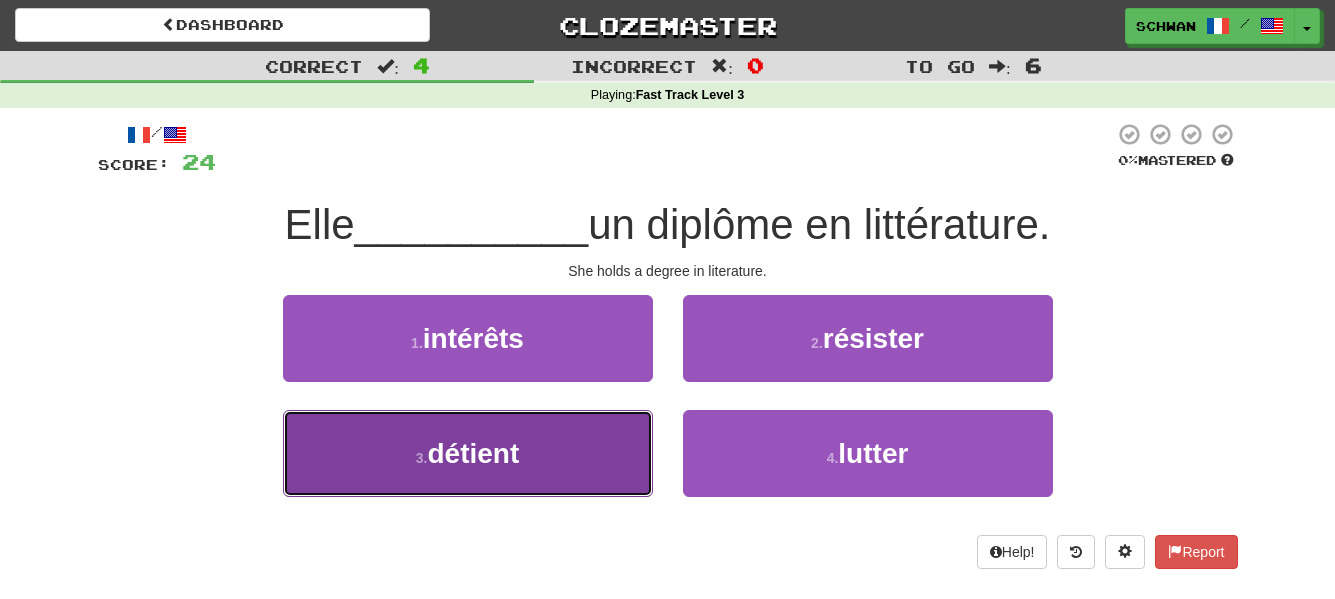 click on "3 .  détient" at bounding box center (468, 453) 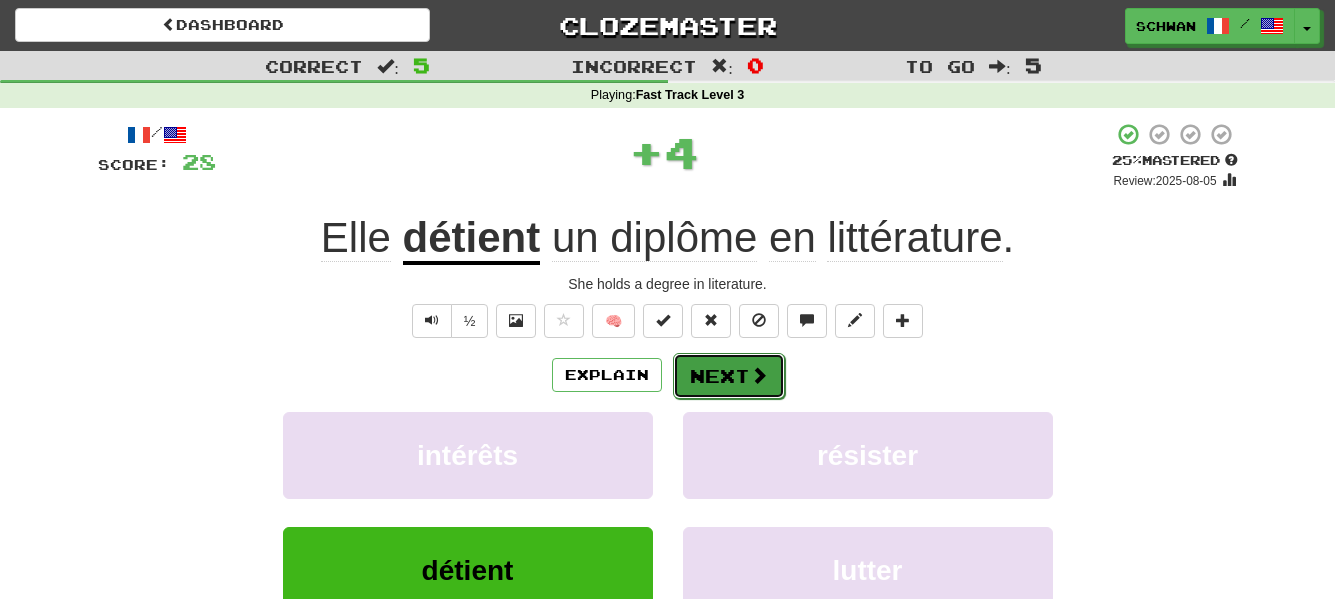 click on "Next" at bounding box center (729, 376) 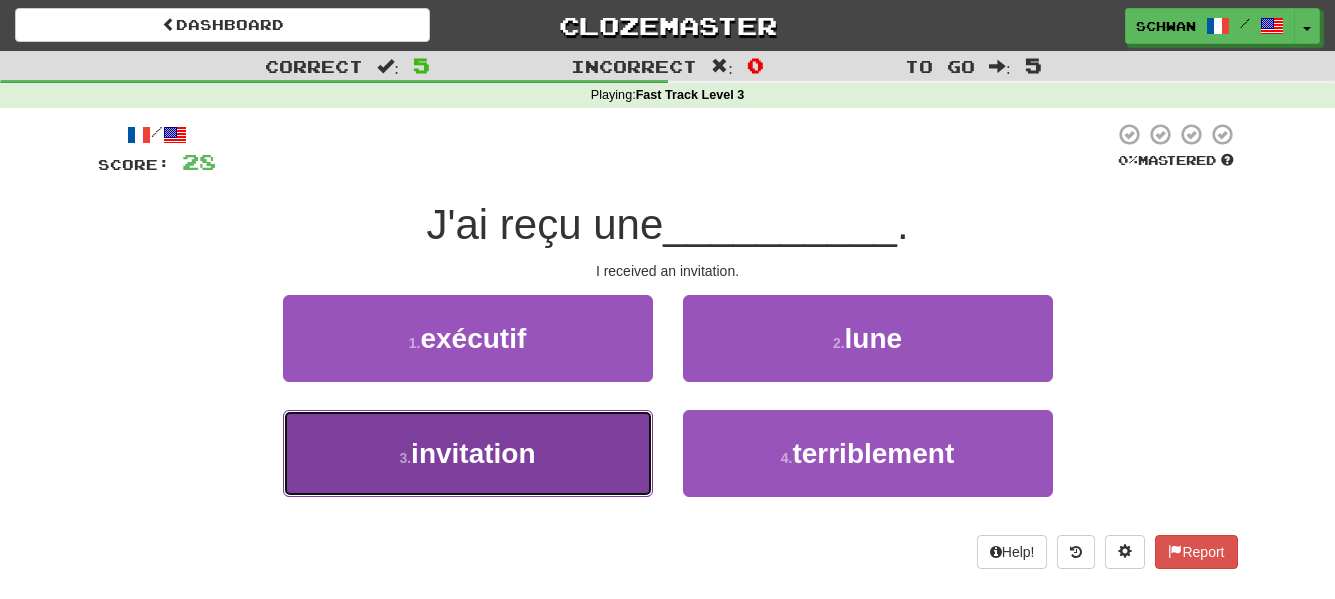 click on "3 .  invitation" at bounding box center (468, 453) 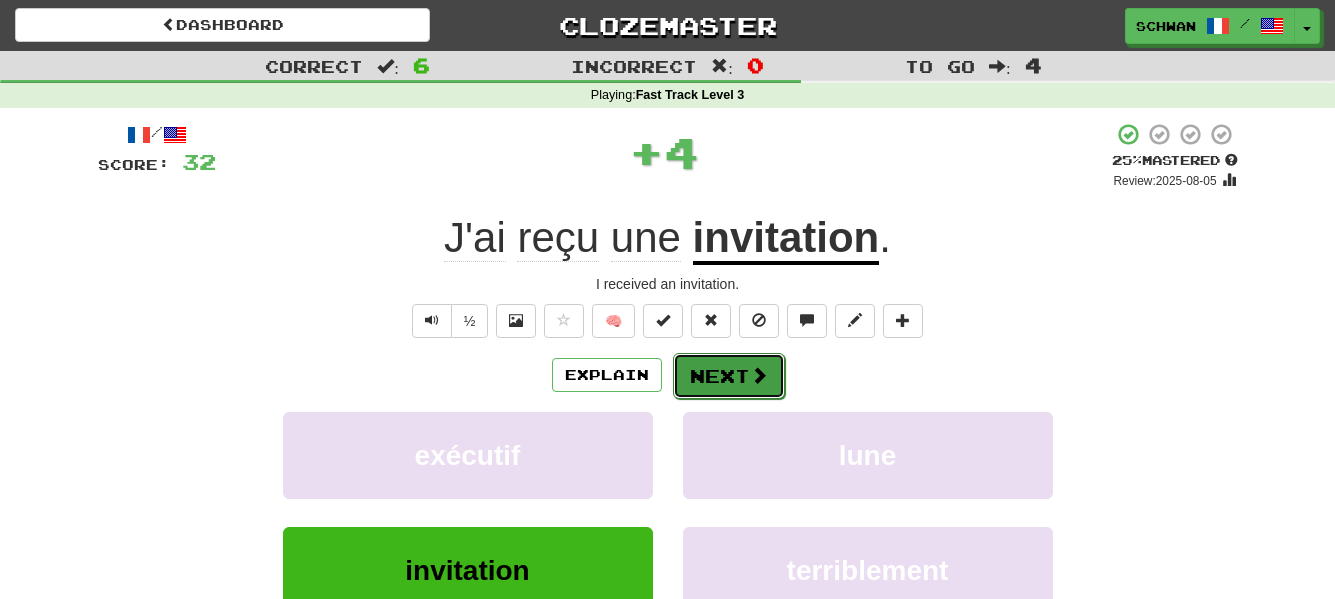 click on "Next" at bounding box center (729, 376) 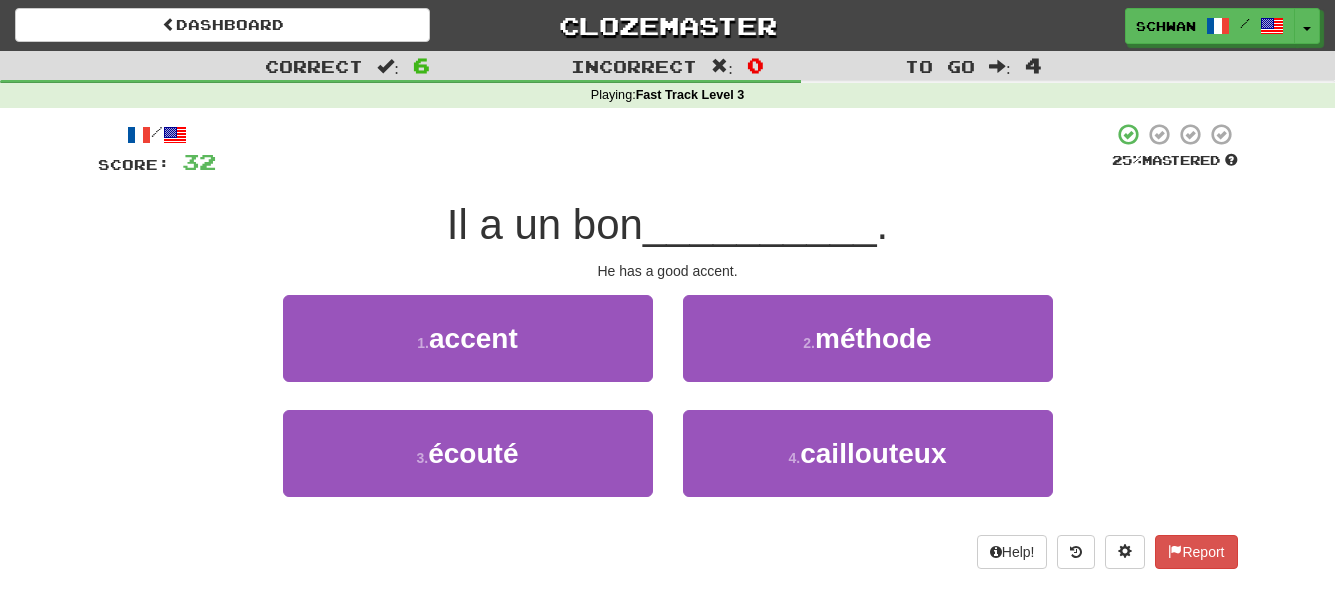 click on "2 .  méthode" at bounding box center [868, 352] 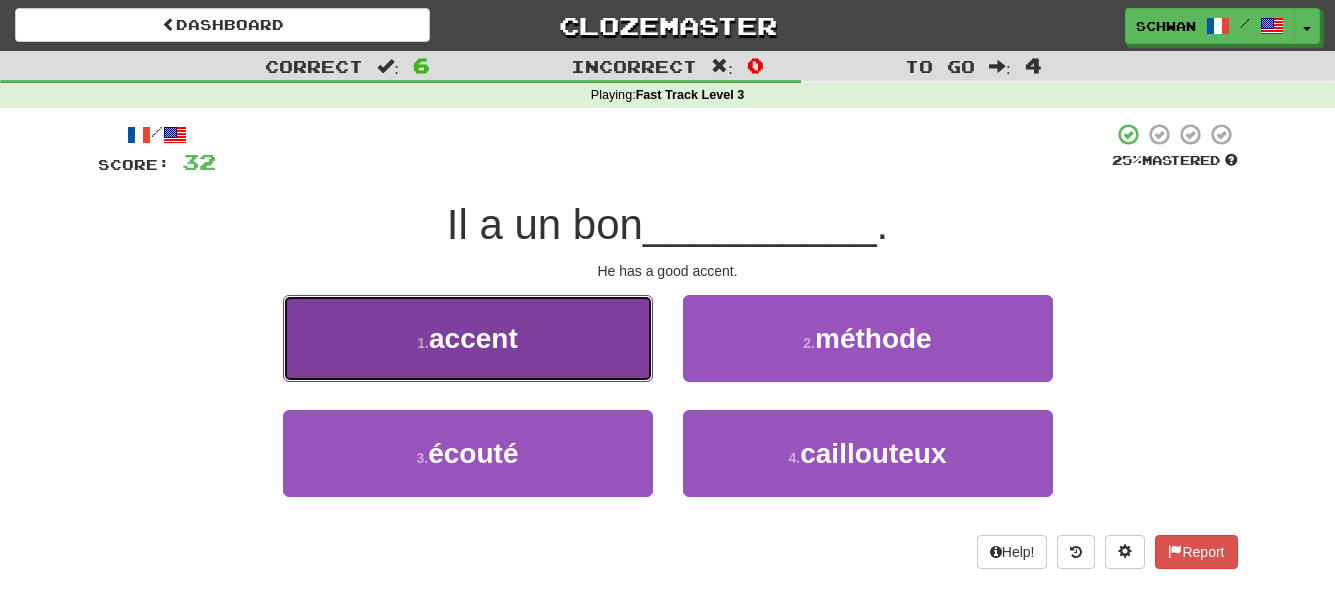 click on "1 .  accent" at bounding box center (468, 338) 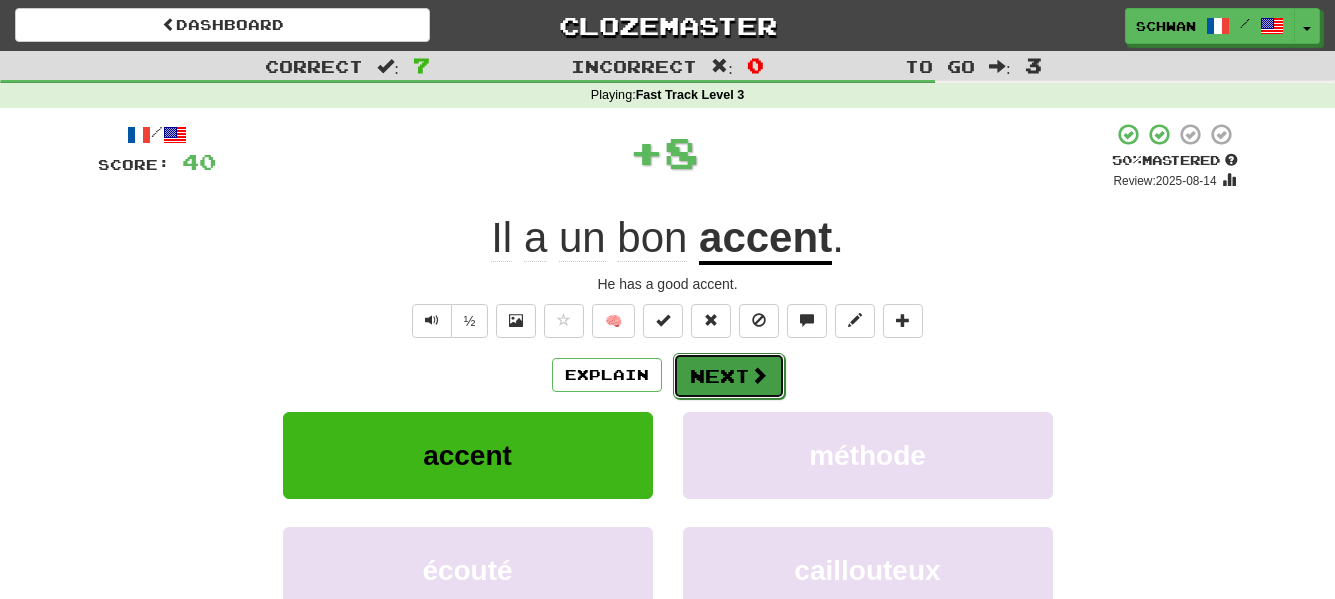click on "Next" at bounding box center [729, 376] 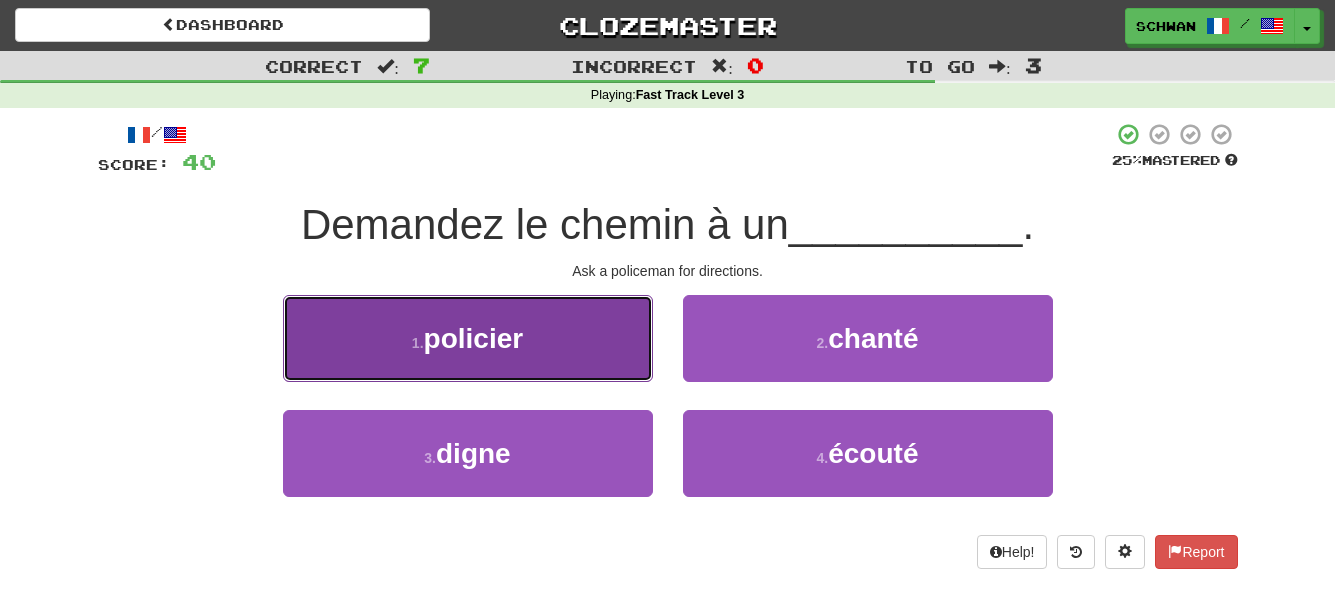 click on "1 .  policier" at bounding box center [468, 338] 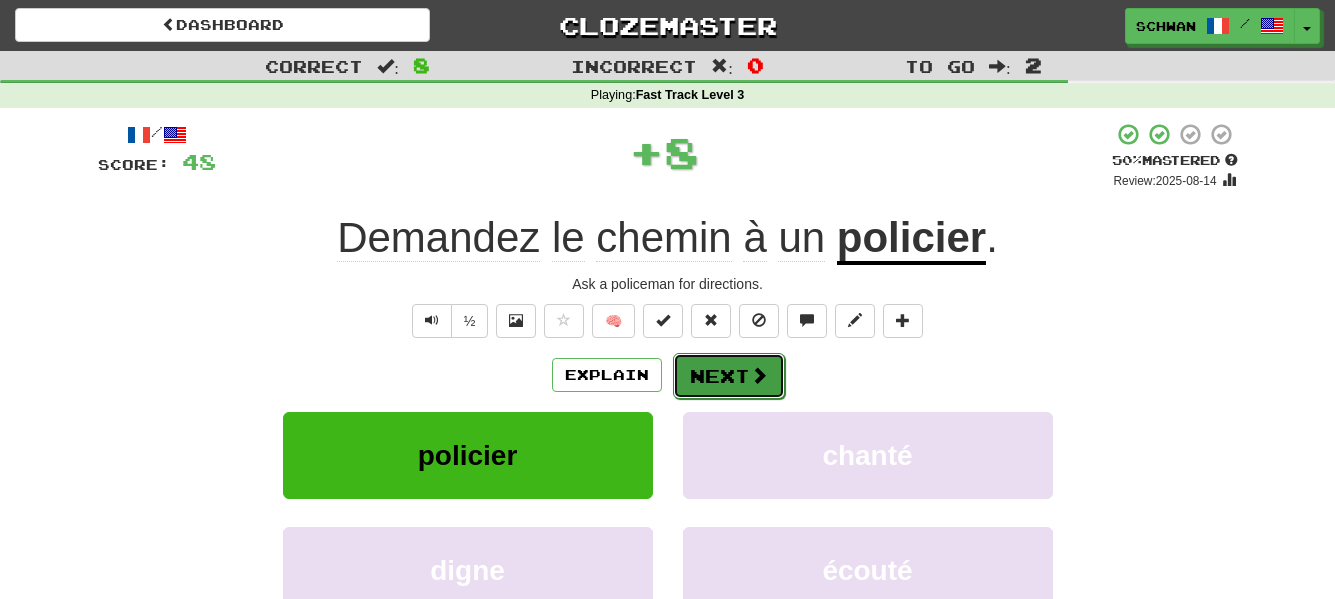 click on "Next" at bounding box center (729, 376) 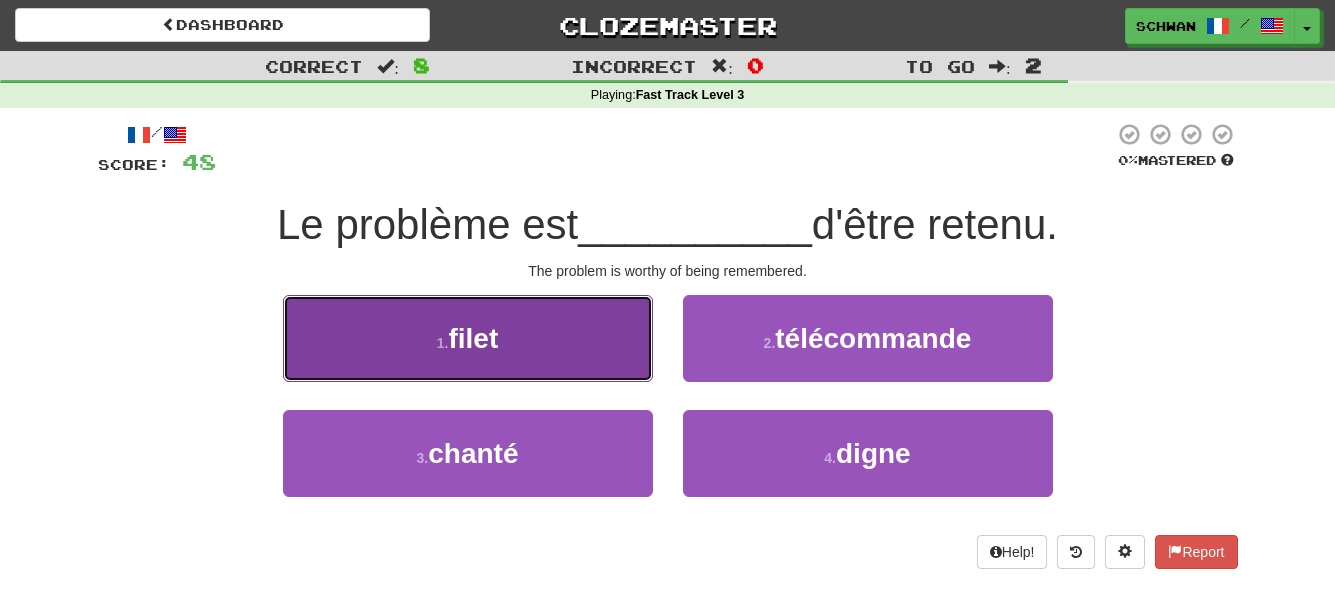 click on "1 .  filet" at bounding box center (468, 338) 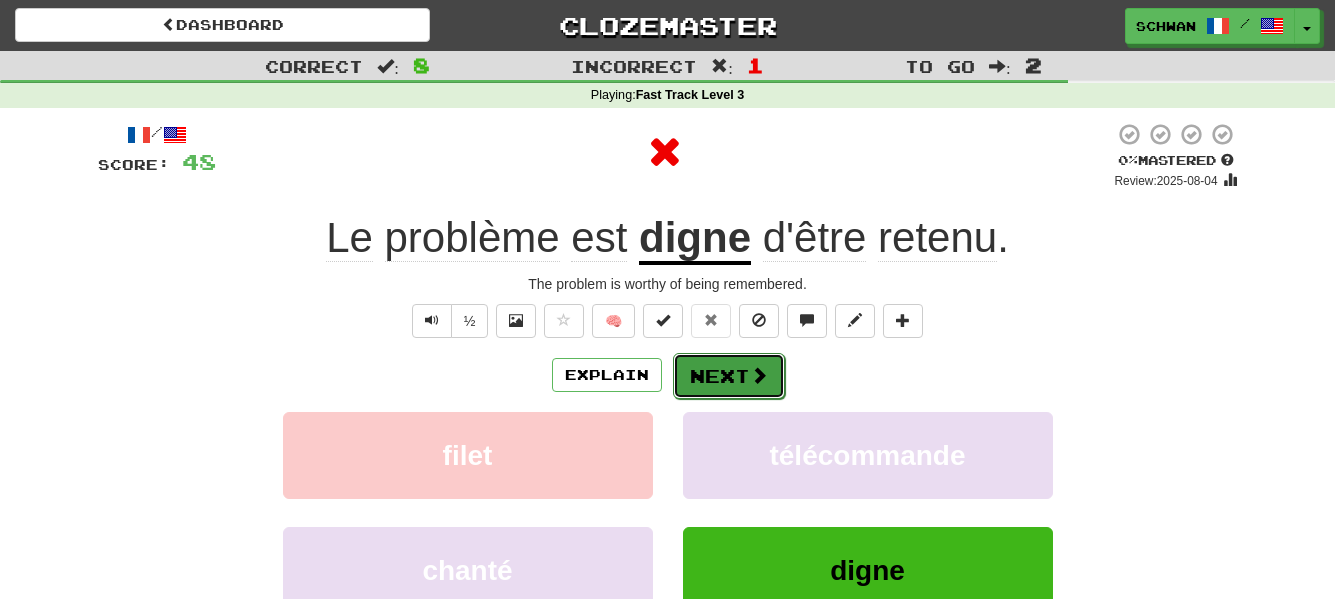 click at bounding box center [759, 375] 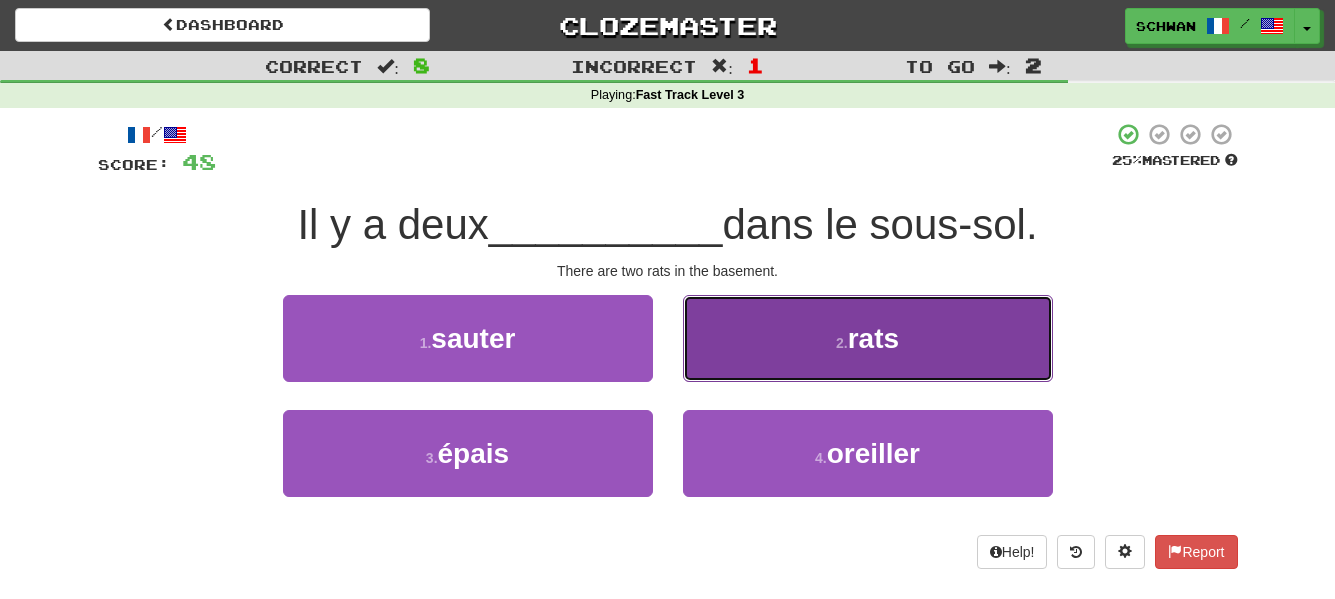 click on "2 .  rats" at bounding box center (868, 338) 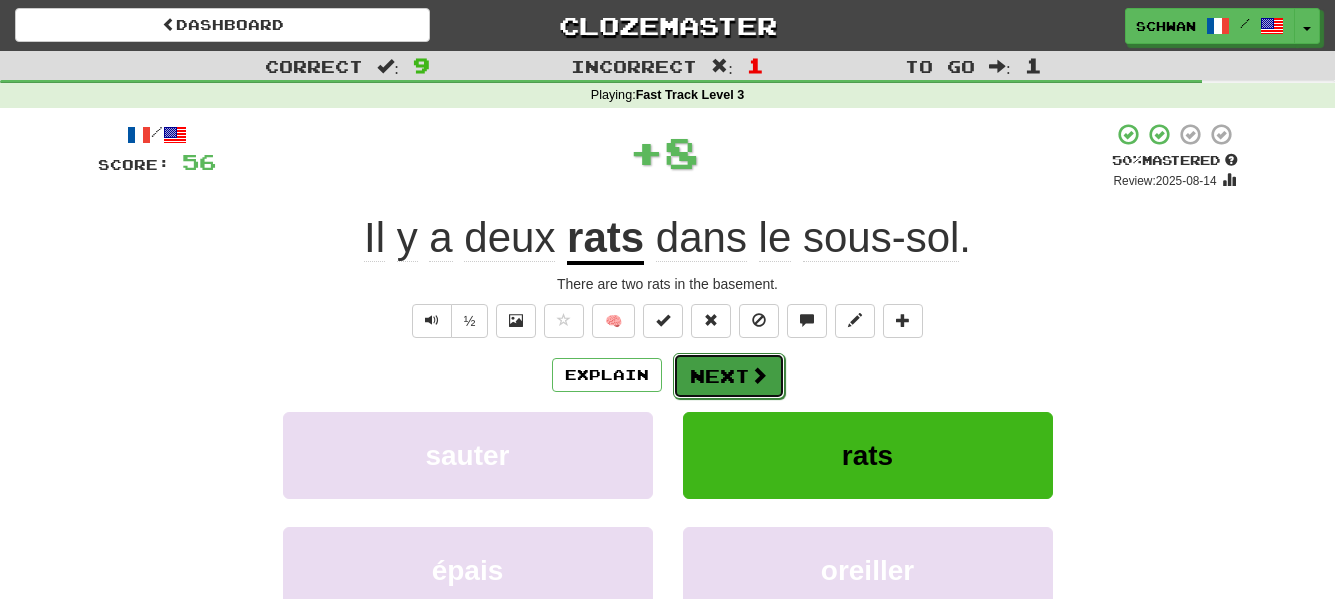 click on "Next" at bounding box center (729, 376) 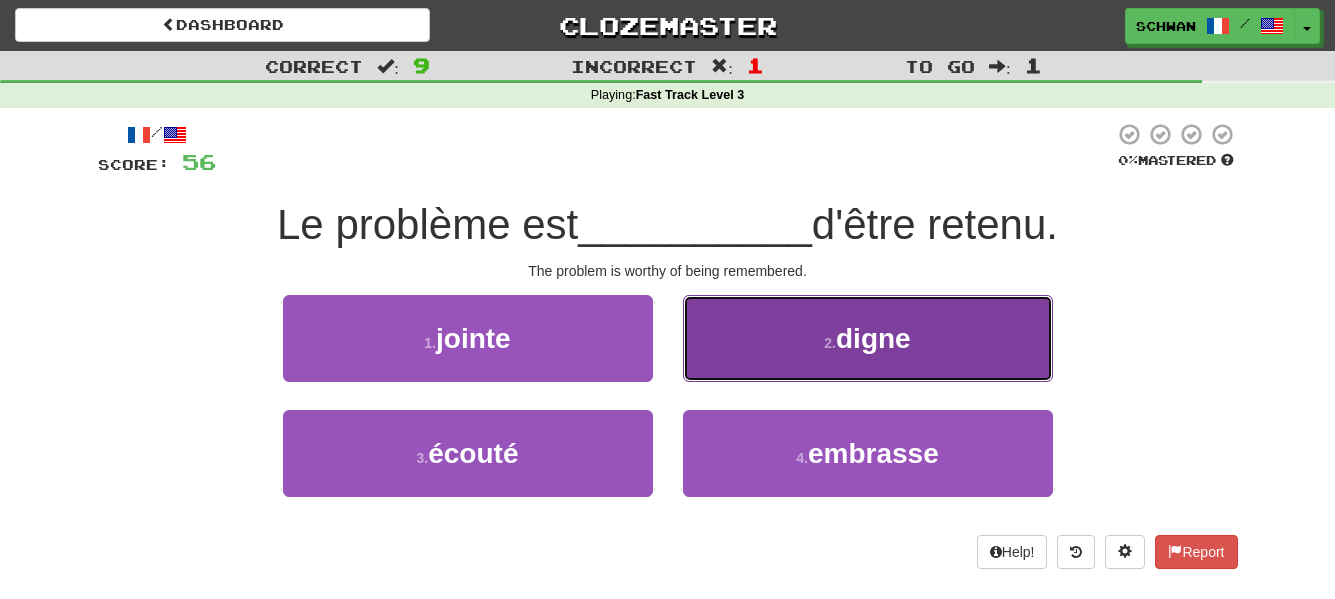 click on "2 .  digne" at bounding box center [868, 338] 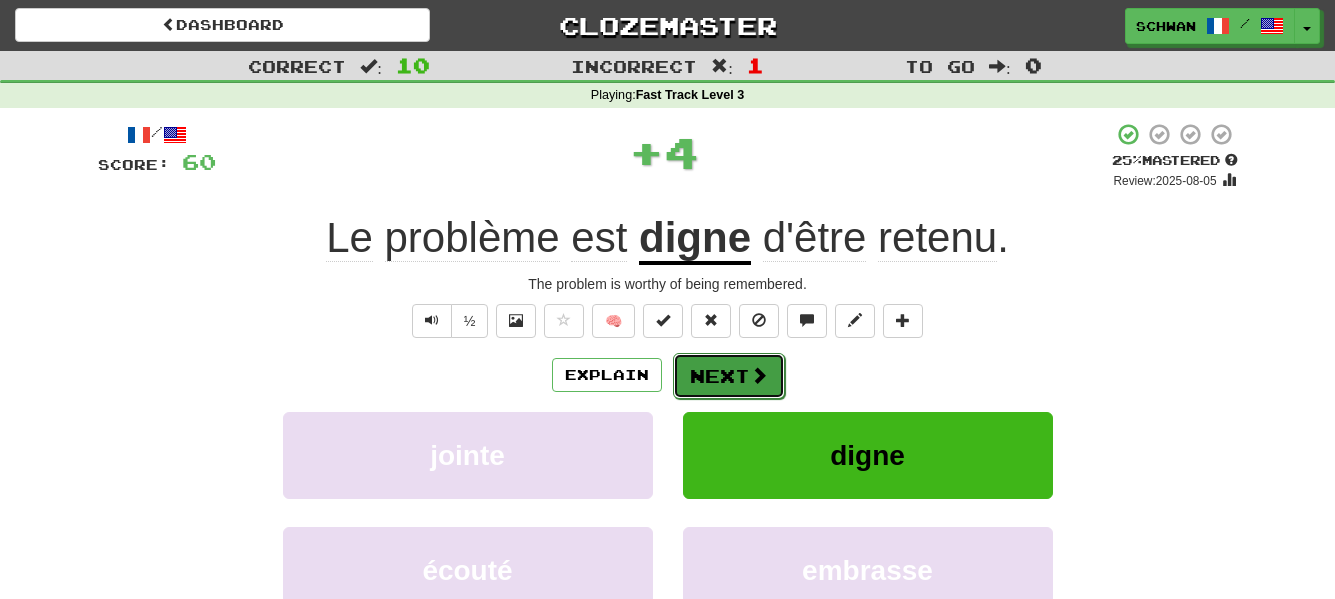 click on "Next" at bounding box center (729, 376) 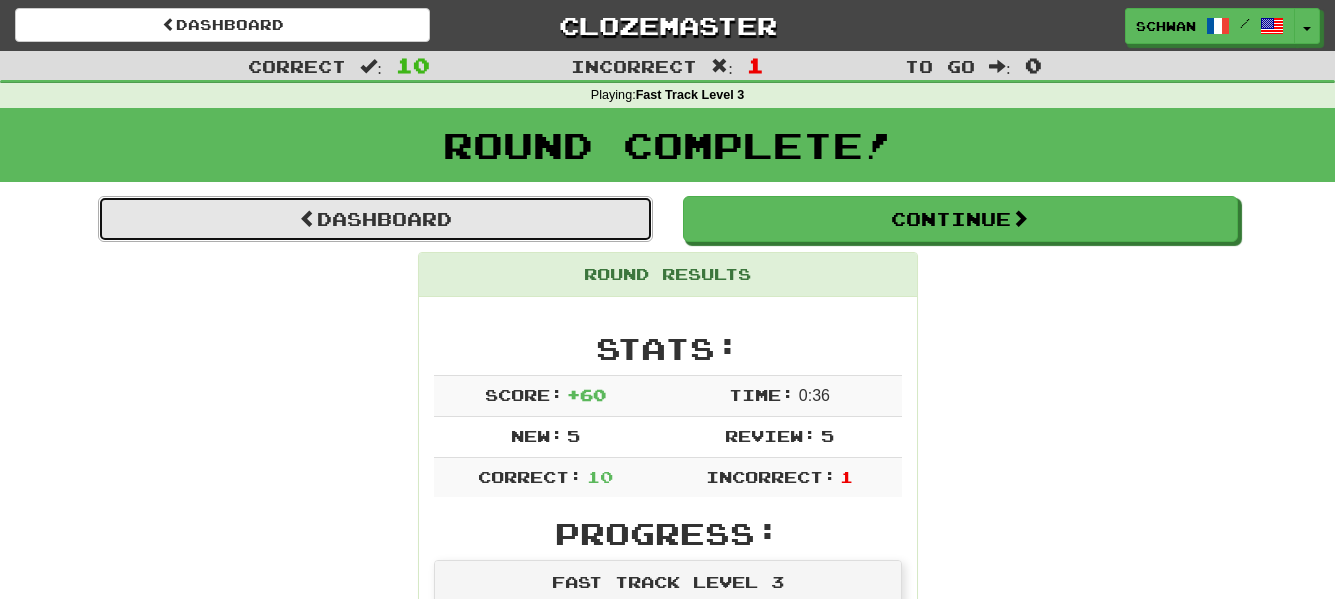 click on "Dashboard" at bounding box center (375, 219) 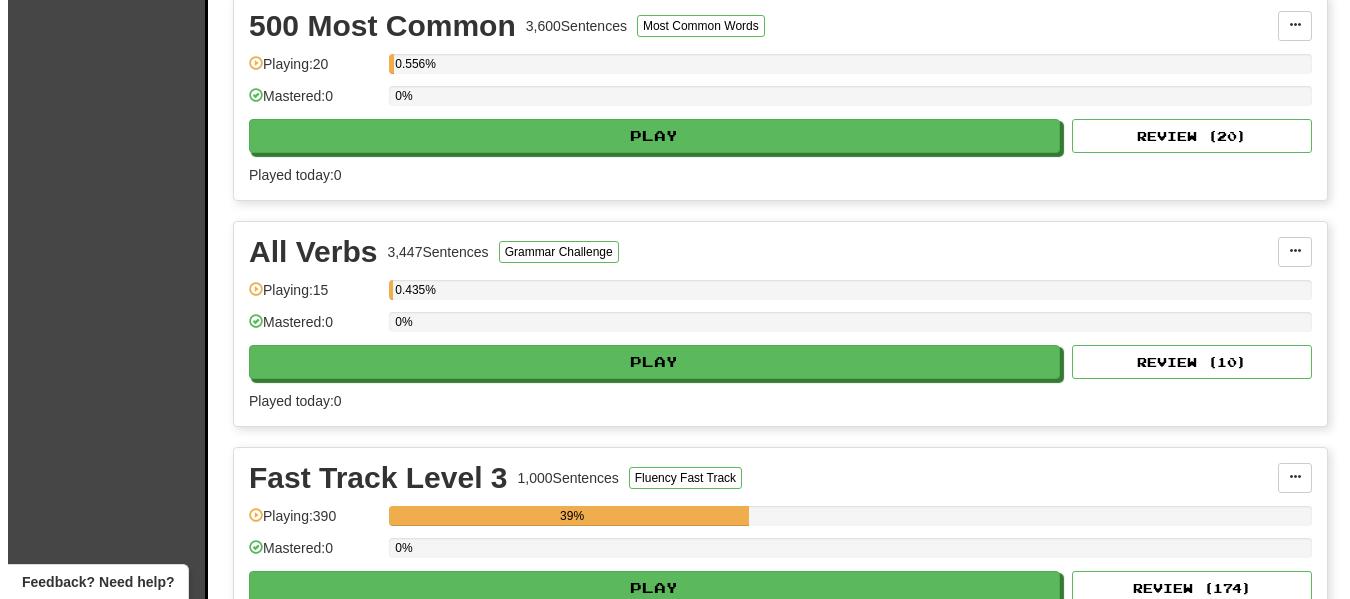 scroll, scrollTop: 600, scrollLeft: 0, axis: vertical 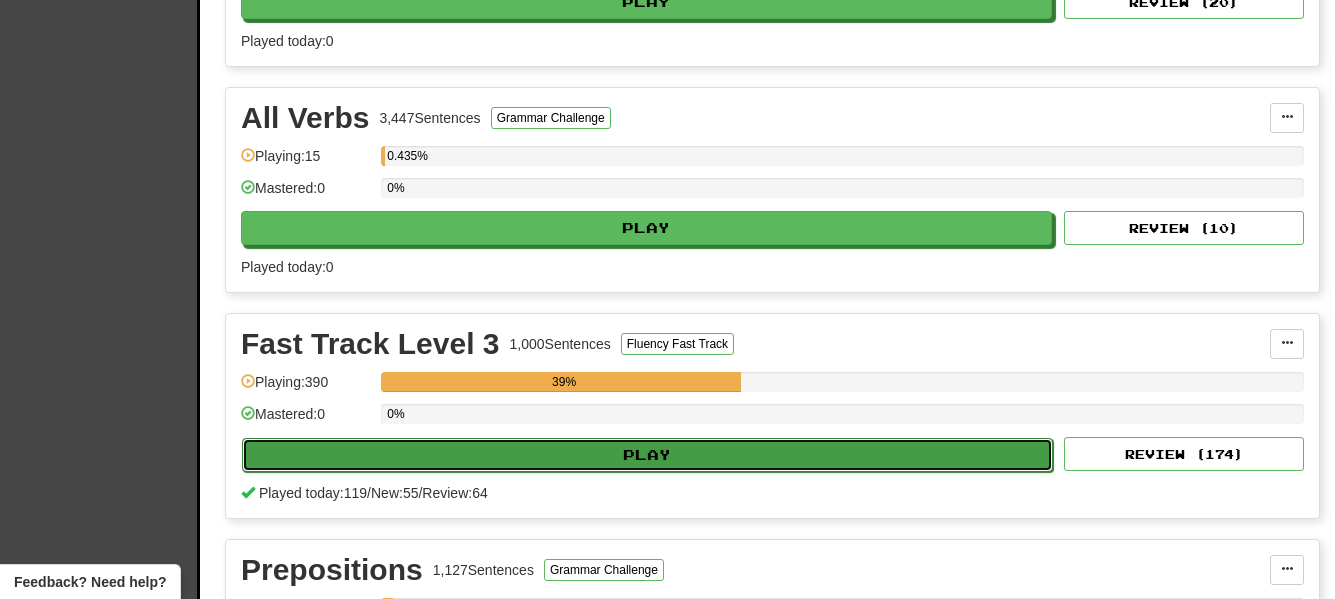 click on "Play" at bounding box center [647, 455] 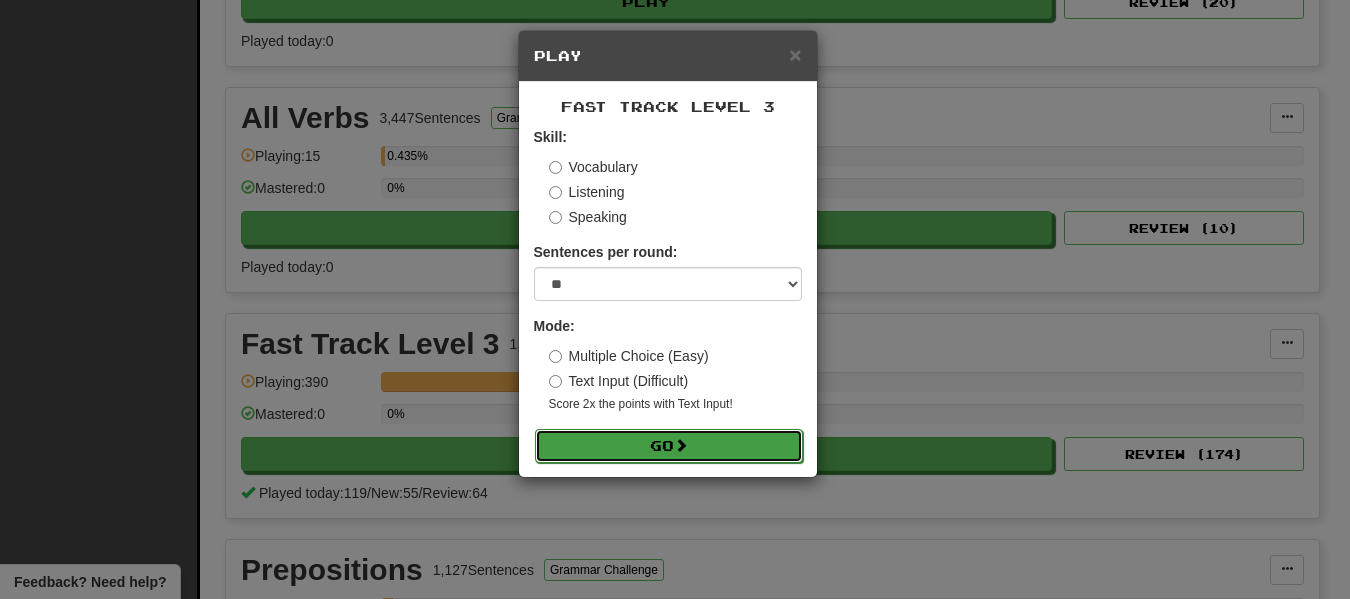 click on "Go" at bounding box center [669, 446] 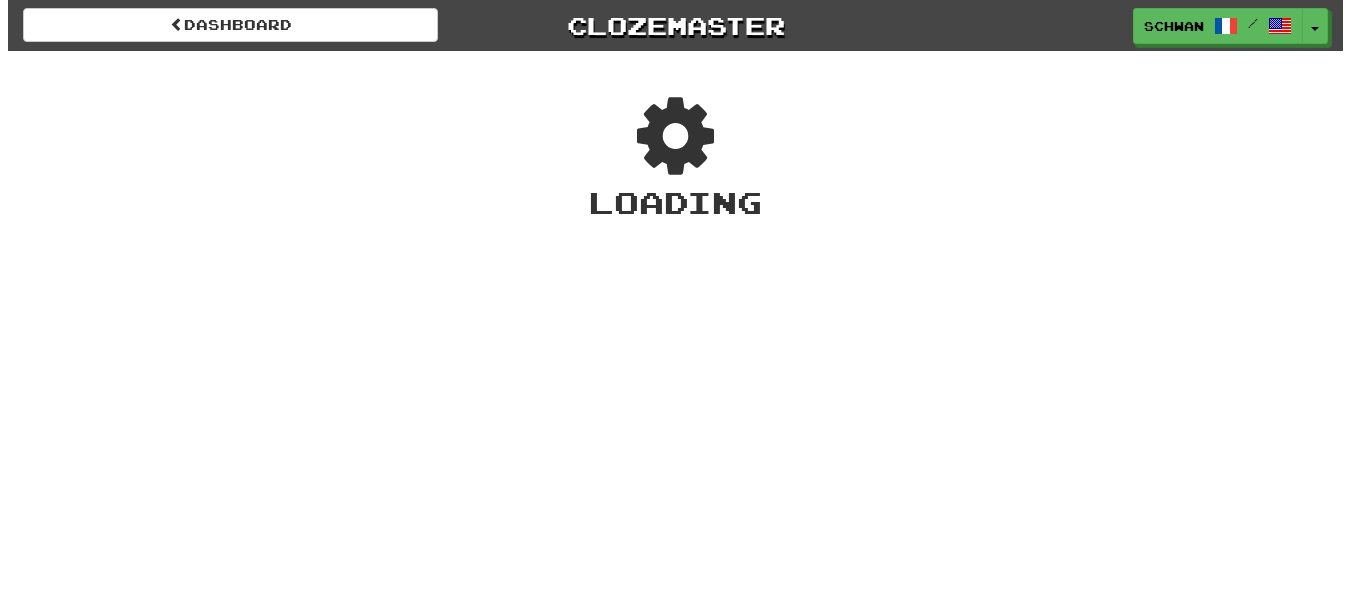 scroll, scrollTop: 0, scrollLeft: 0, axis: both 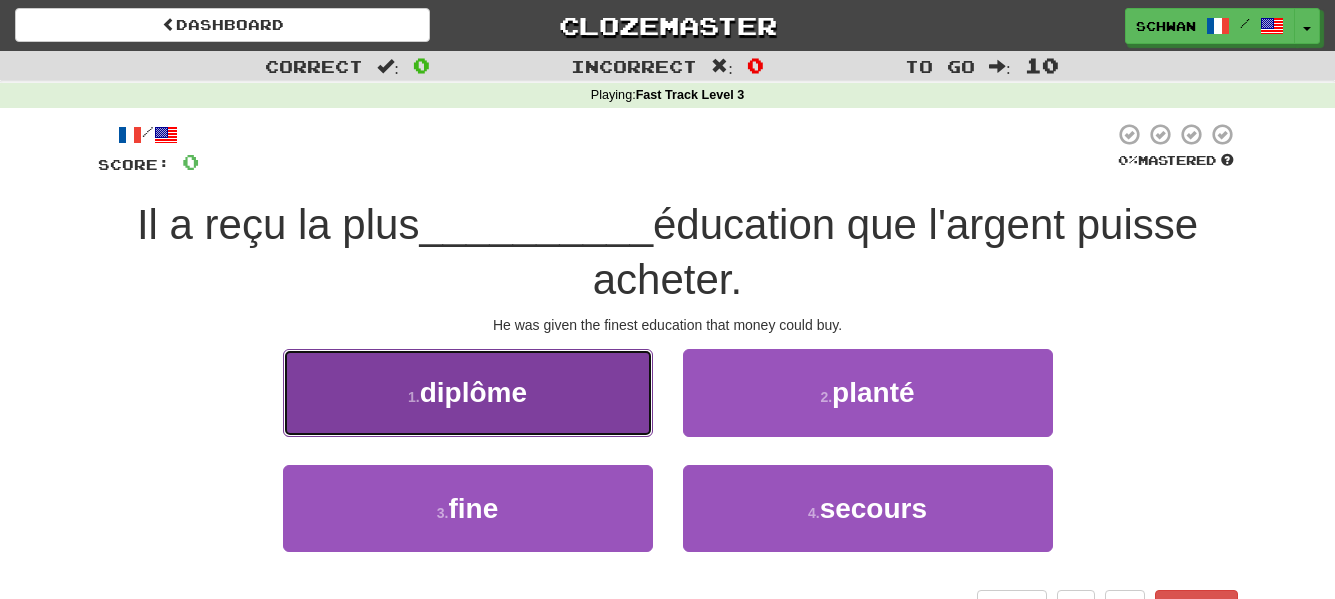 click on "1 .  diplôme" at bounding box center (468, 392) 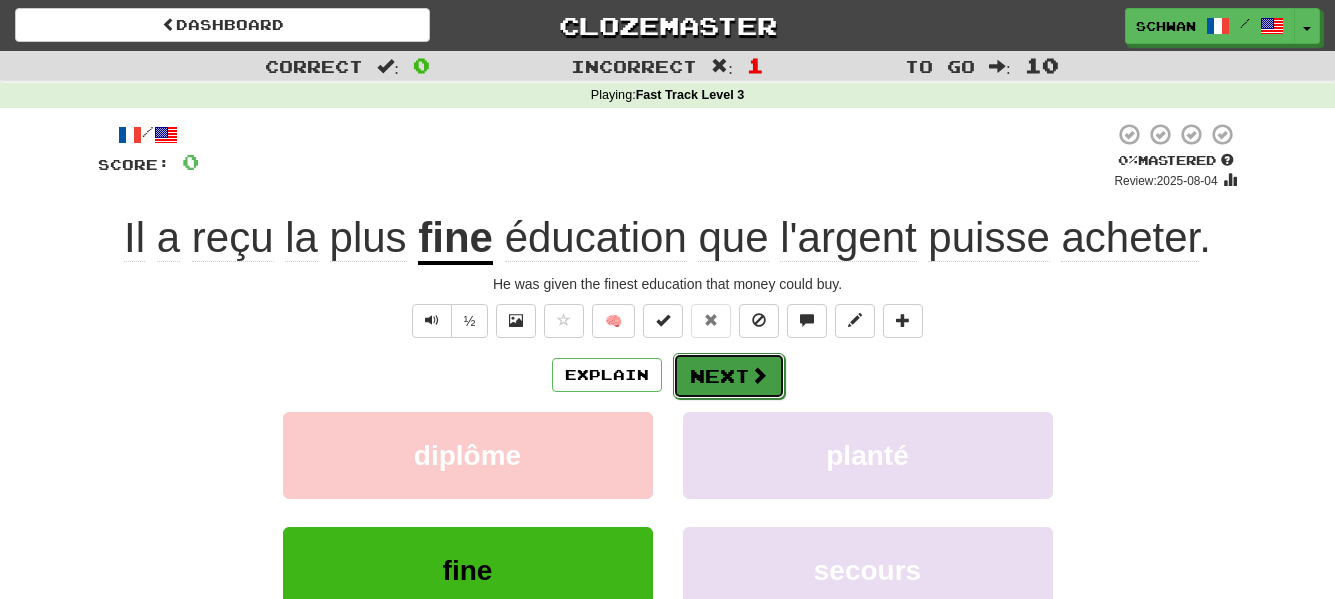click on "Next" at bounding box center (729, 376) 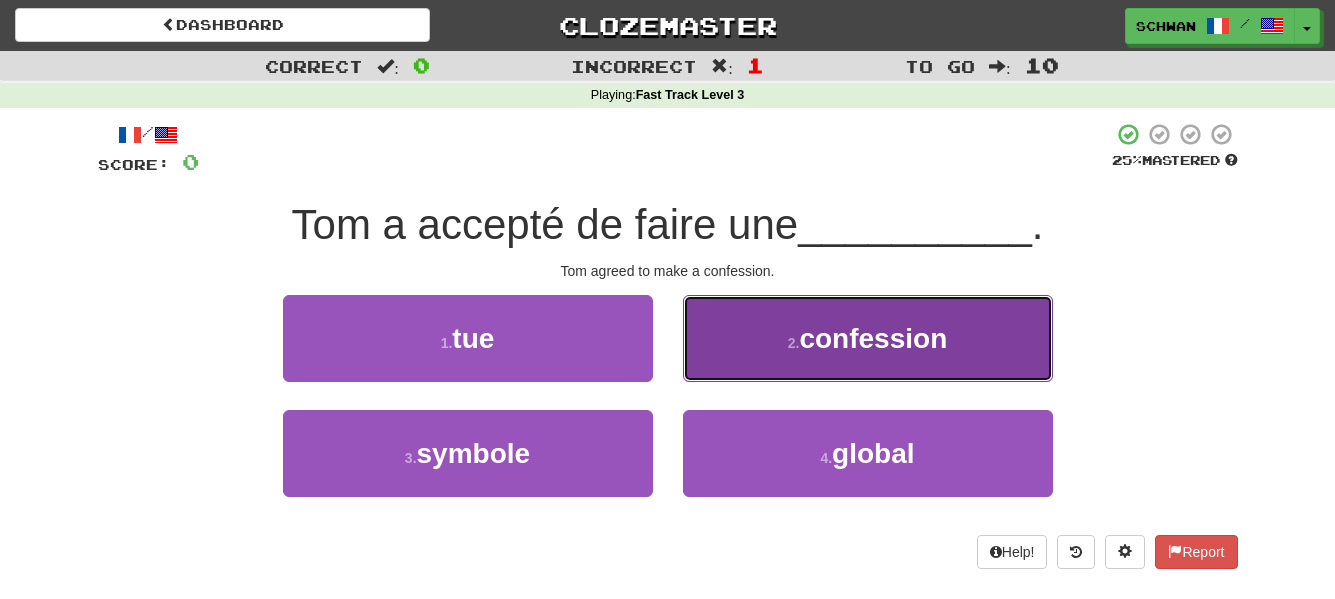 click on "2 .  confession" at bounding box center [868, 338] 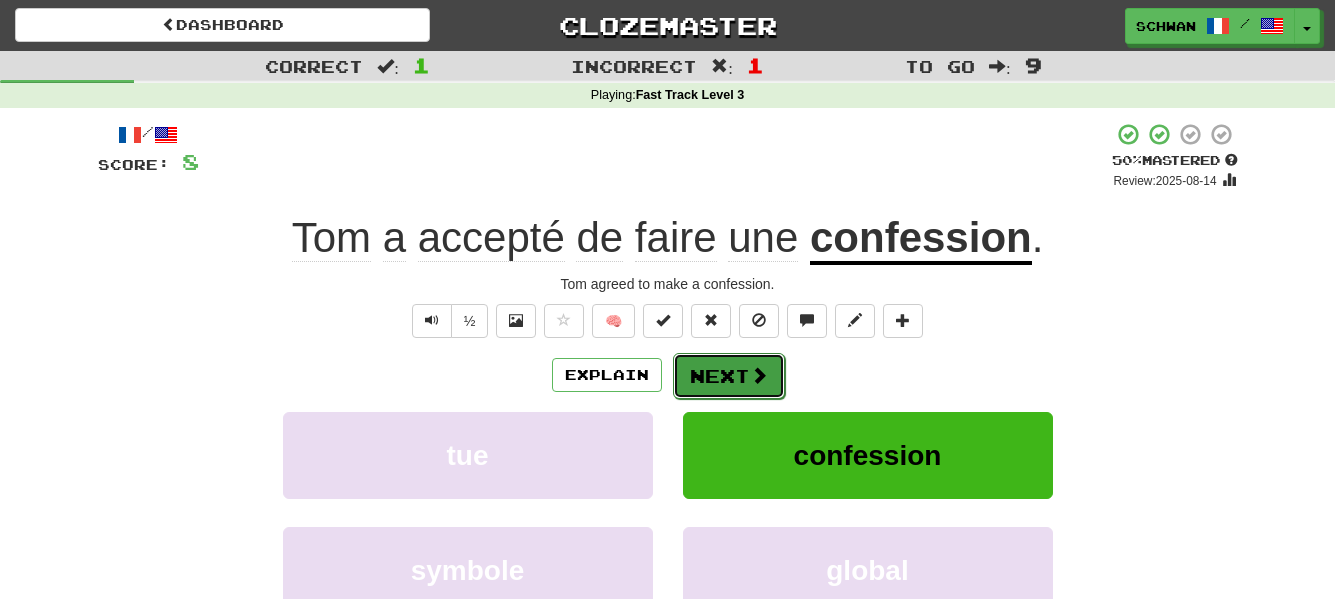 click on "Next" at bounding box center [729, 376] 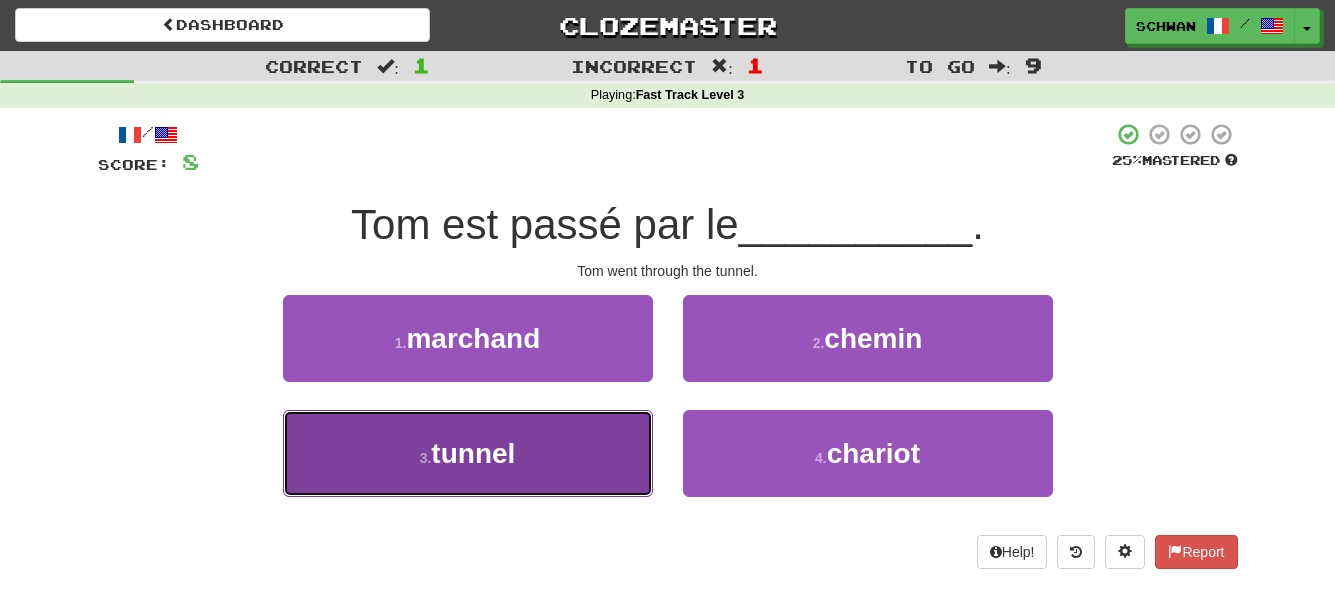 click on "3 .  tunnel" at bounding box center (468, 453) 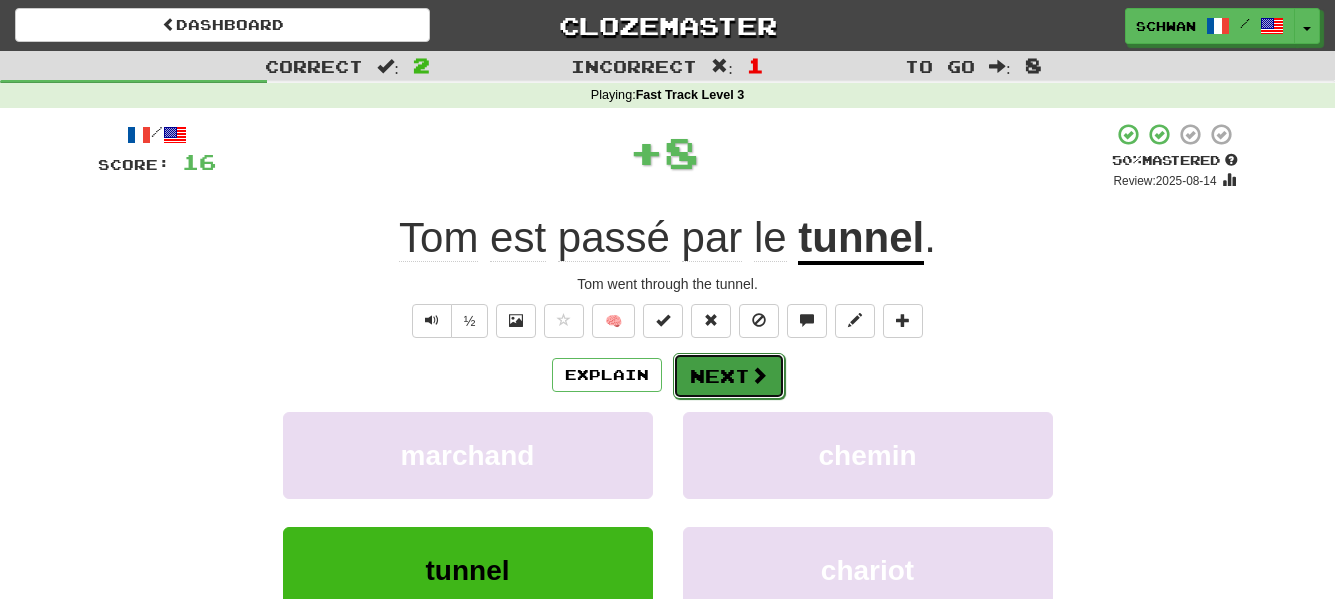 click on "Next" at bounding box center [729, 376] 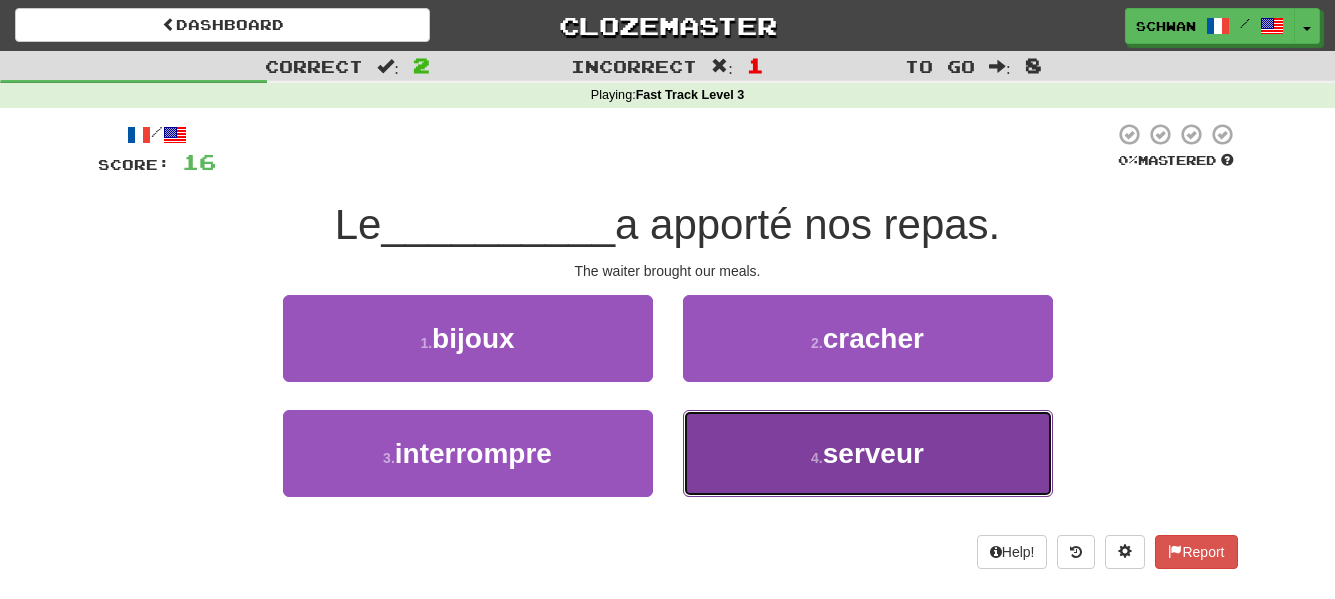 click on "4 .  serveur" at bounding box center [868, 453] 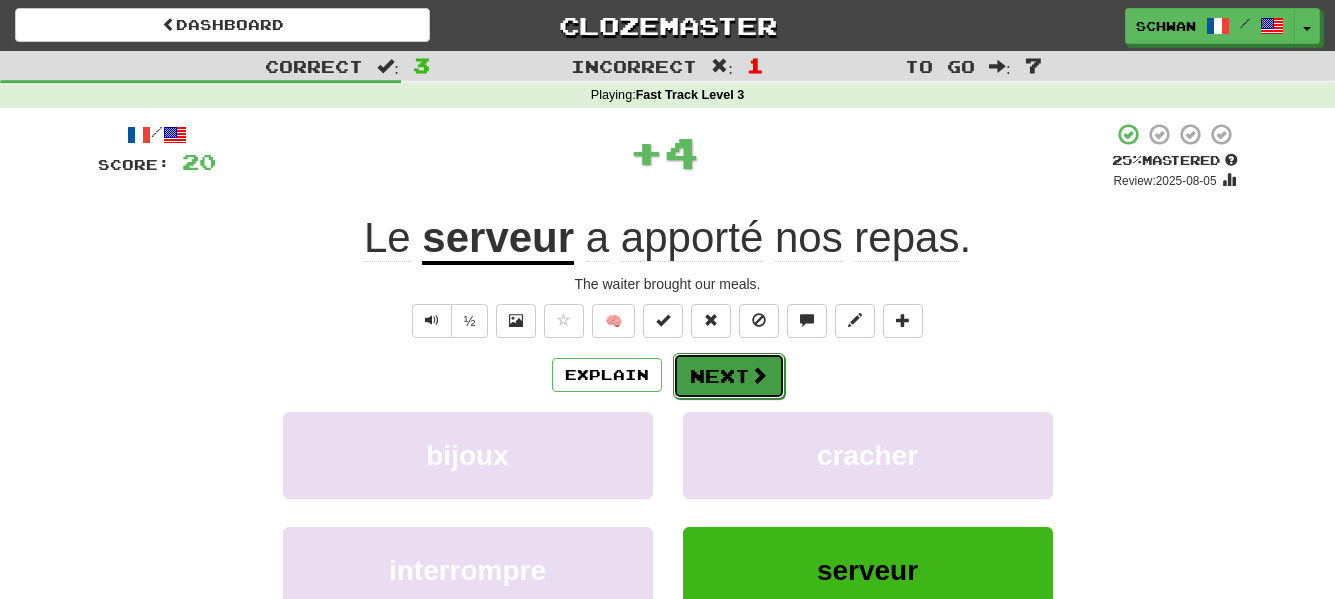 click on "Next" at bounding box center [729, 376] 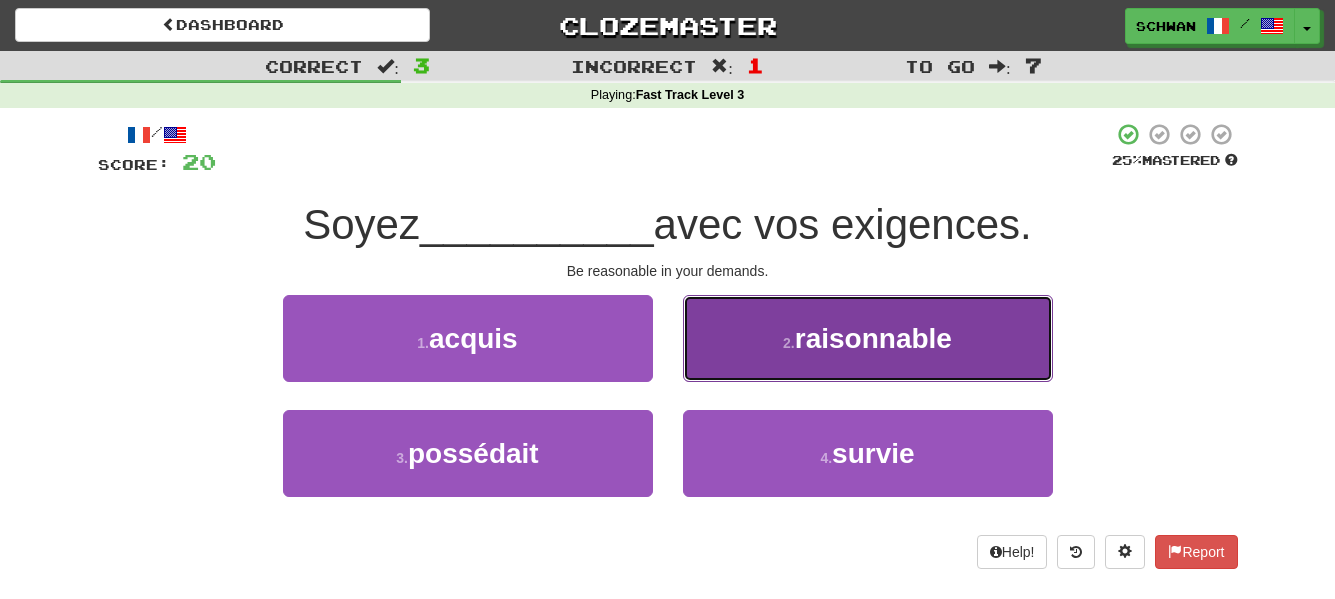 click on "2 .  raisonnable" at bounding box center (868, 338) 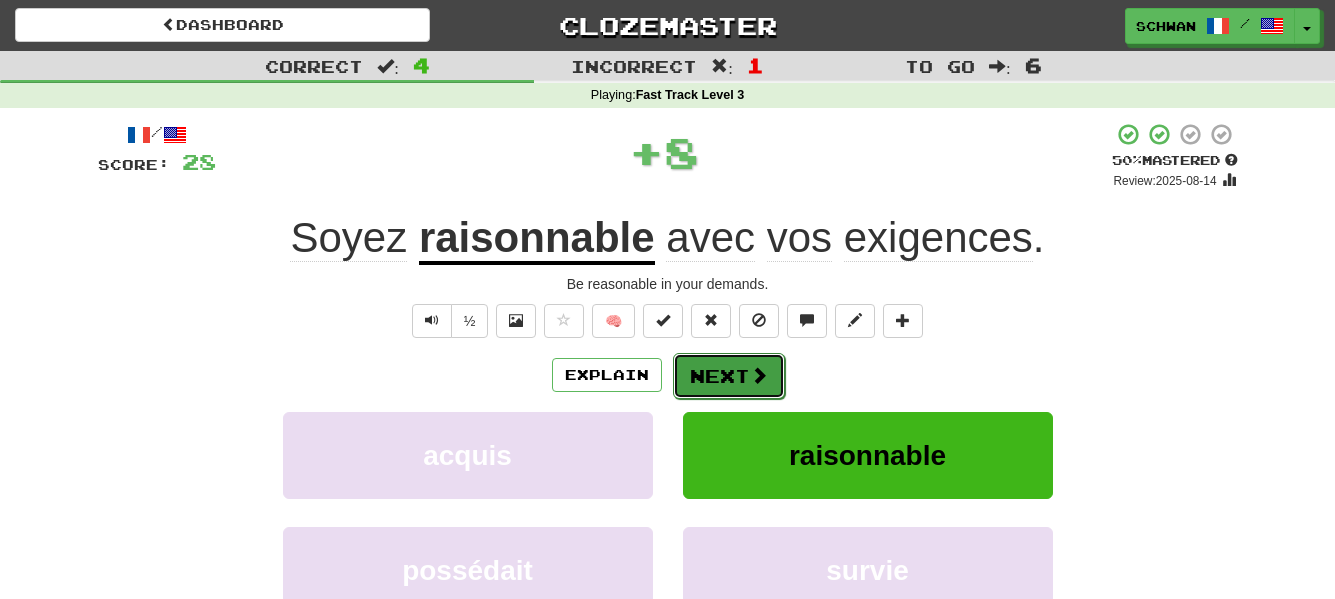 click on "Next" at bounding box center [729, 376] 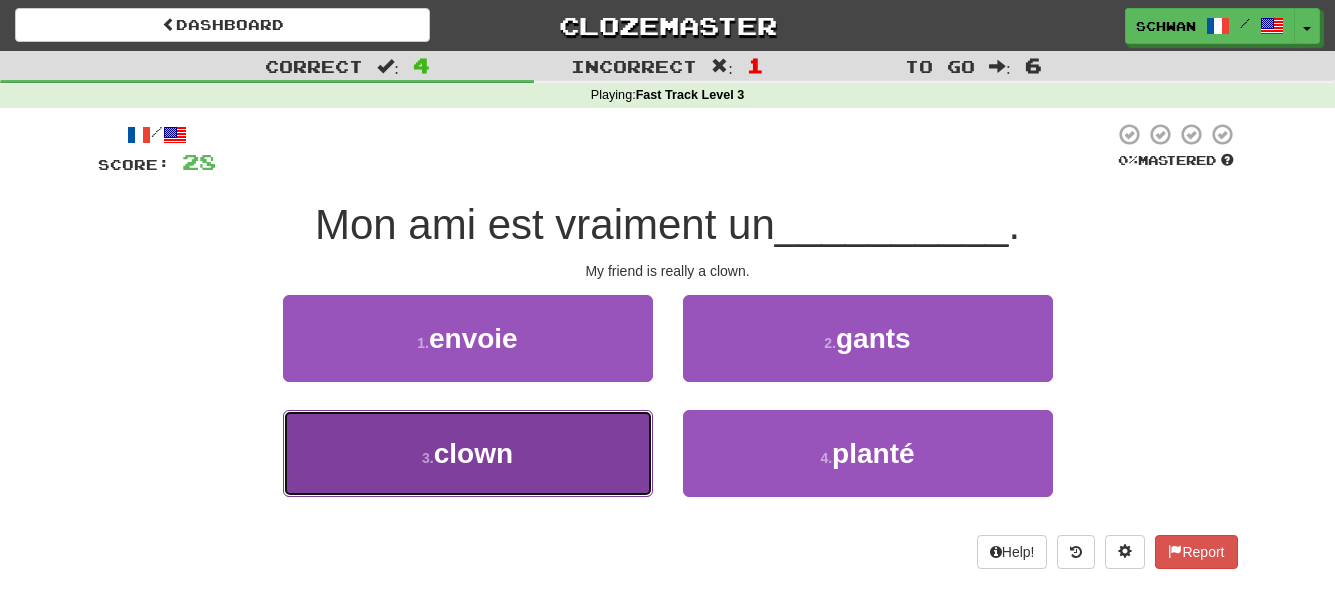 click on "3 .  clown" at bounding box center [468, 453] 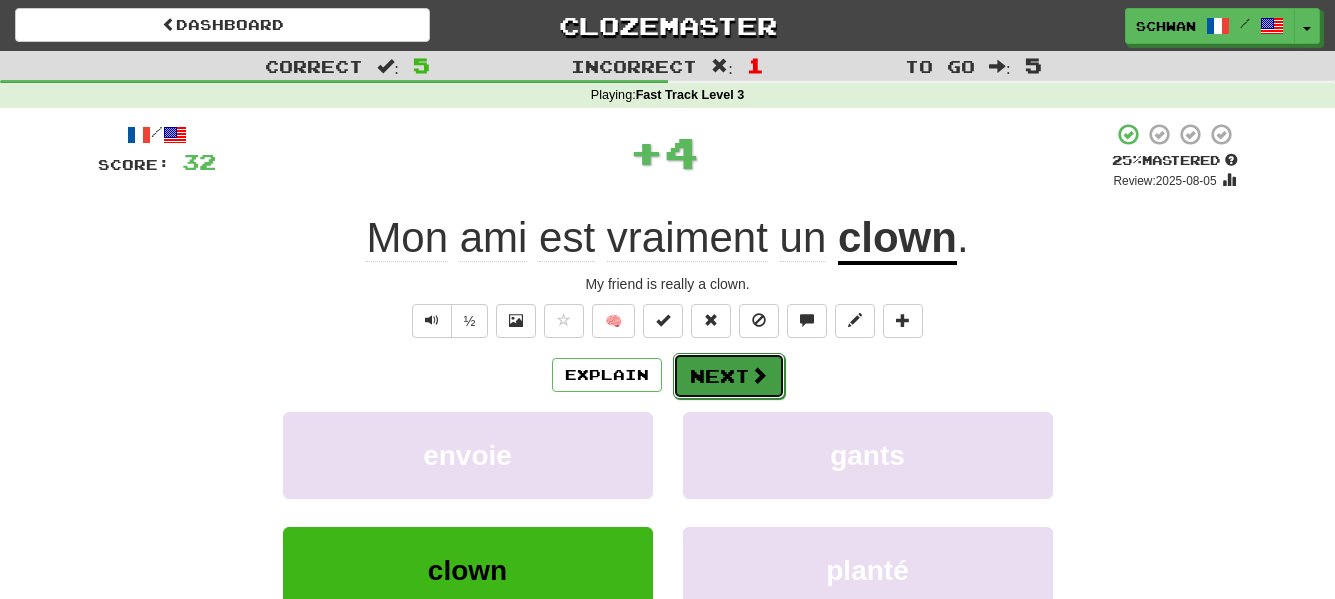 click on "Next" at bounding box center (729, 376) 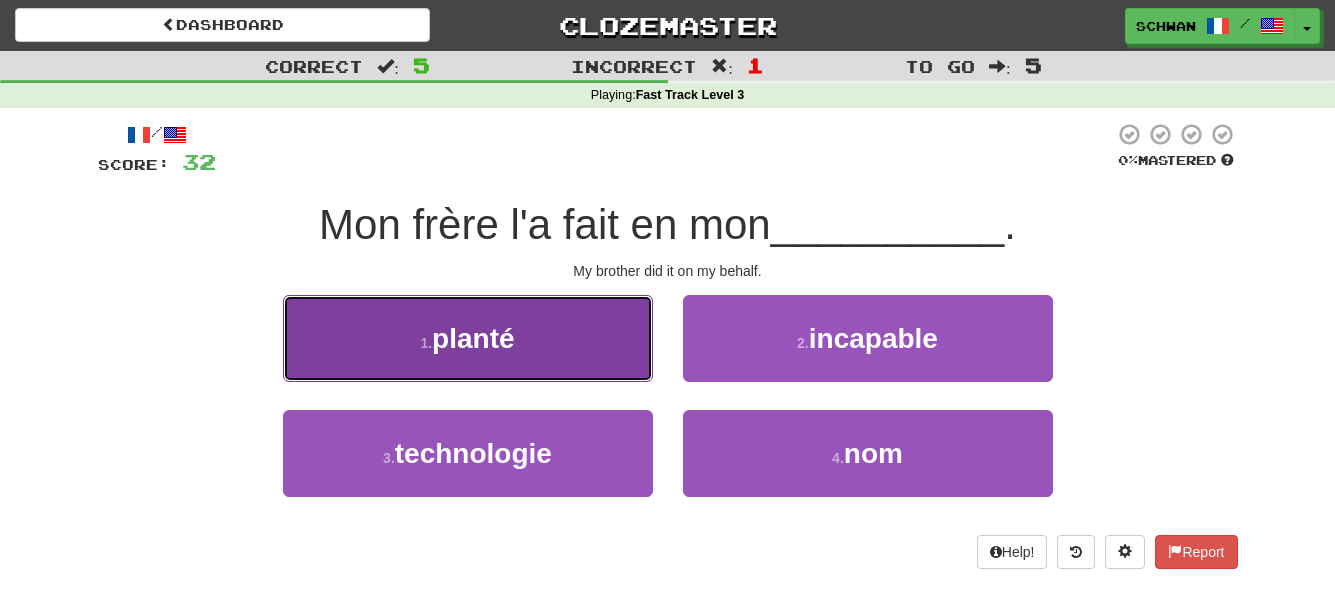 click on "1 .  planté" at bounding box center (468, 338) 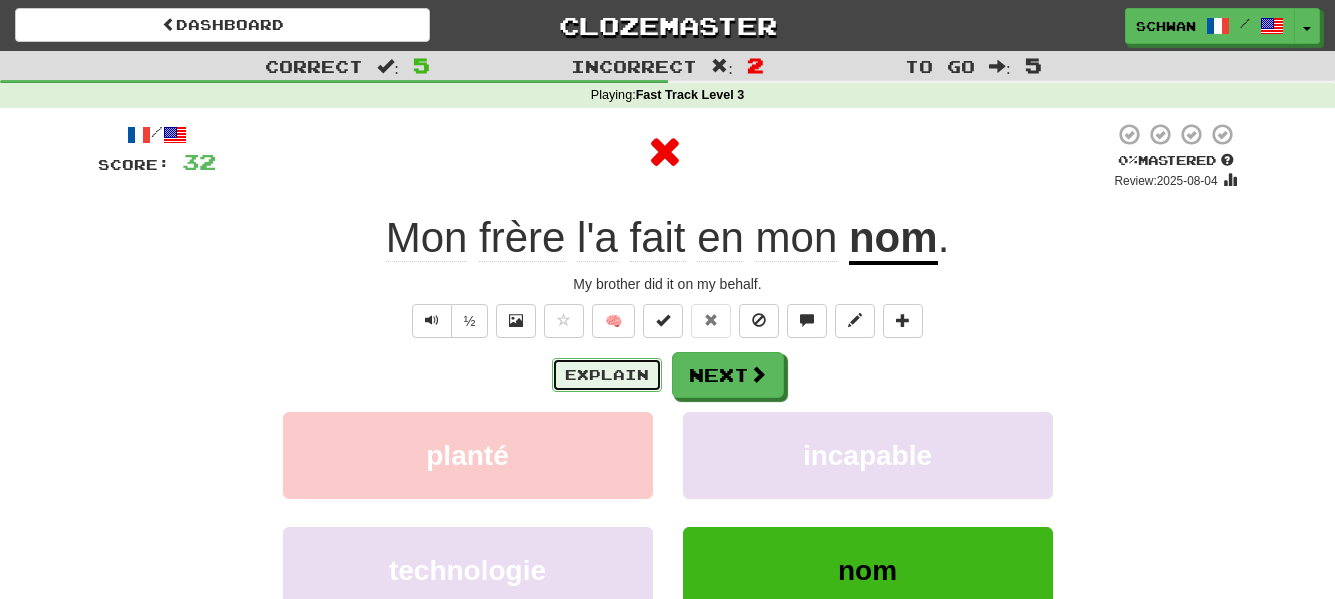 click on "Explain" at bounding box center (607, 375) 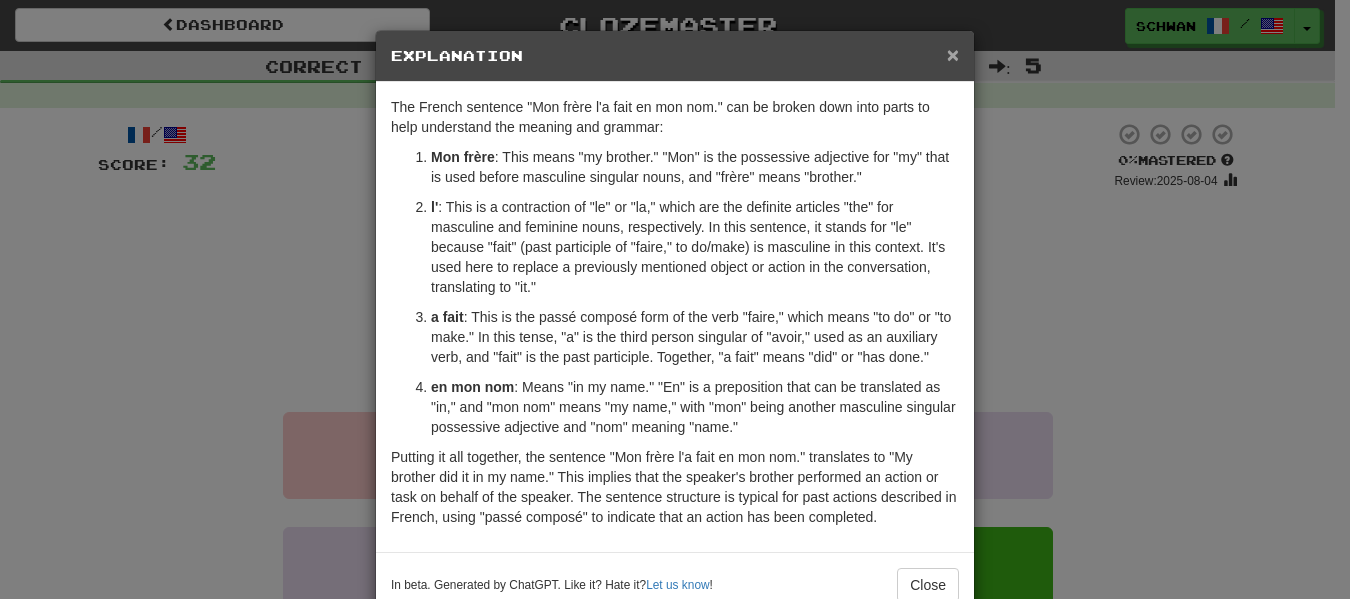 click on "×" at bounding box center (953, 54) 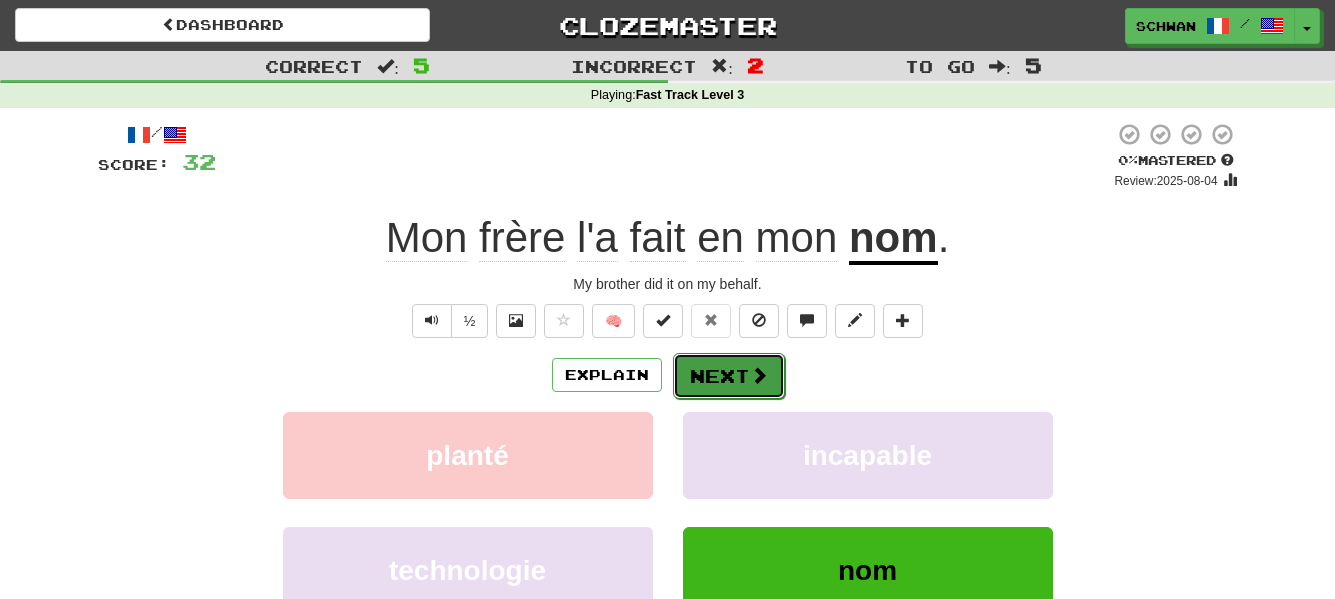 click at bounding box center [759, 375] 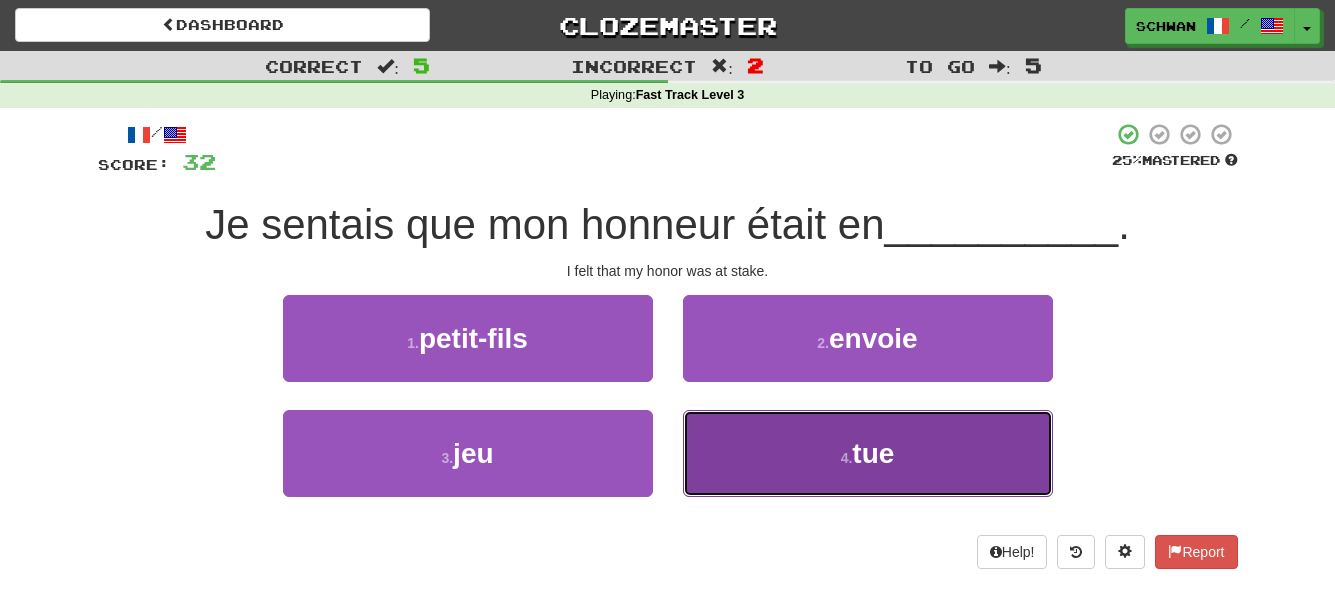 click on "4 .  tue" at bounding box center [868, 453] 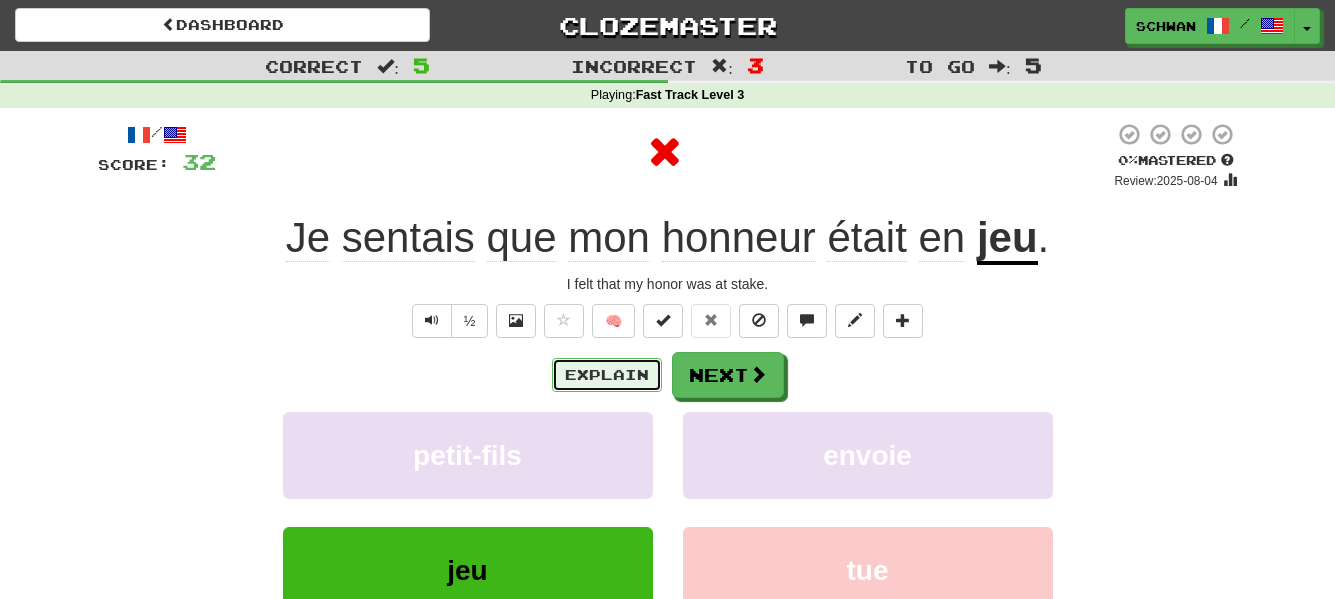 click on "Explain" at bounding box center [607, 375] 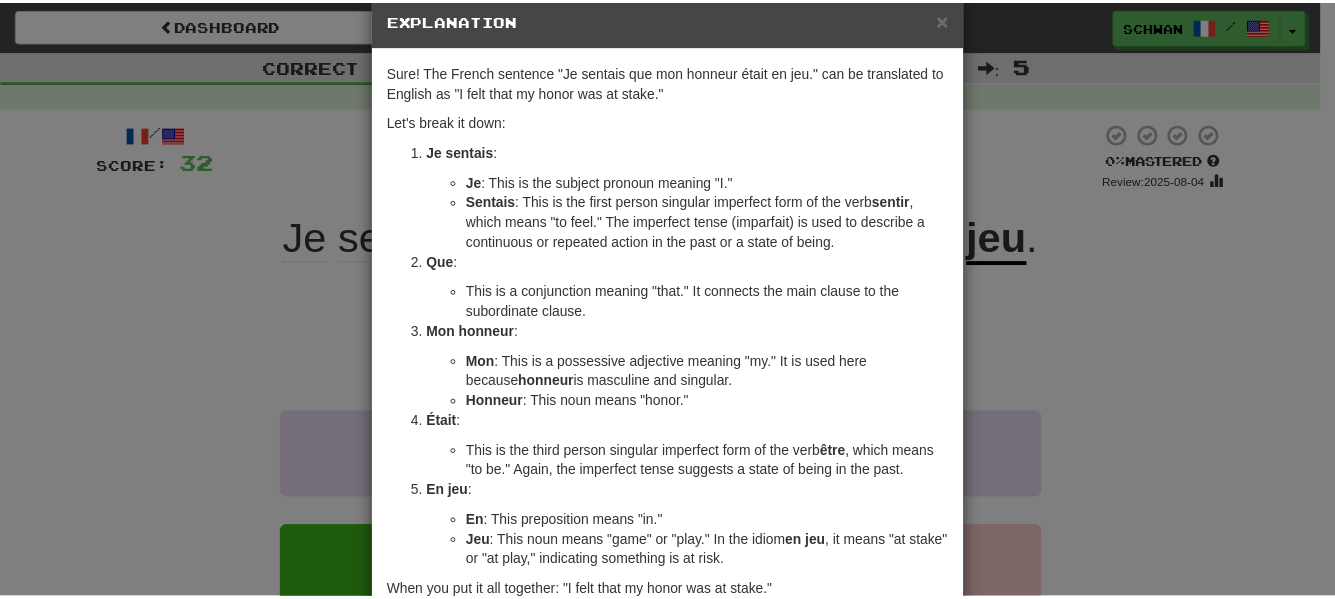 scroll, scrollTop: 0, scrollLeft: 0, axis: both 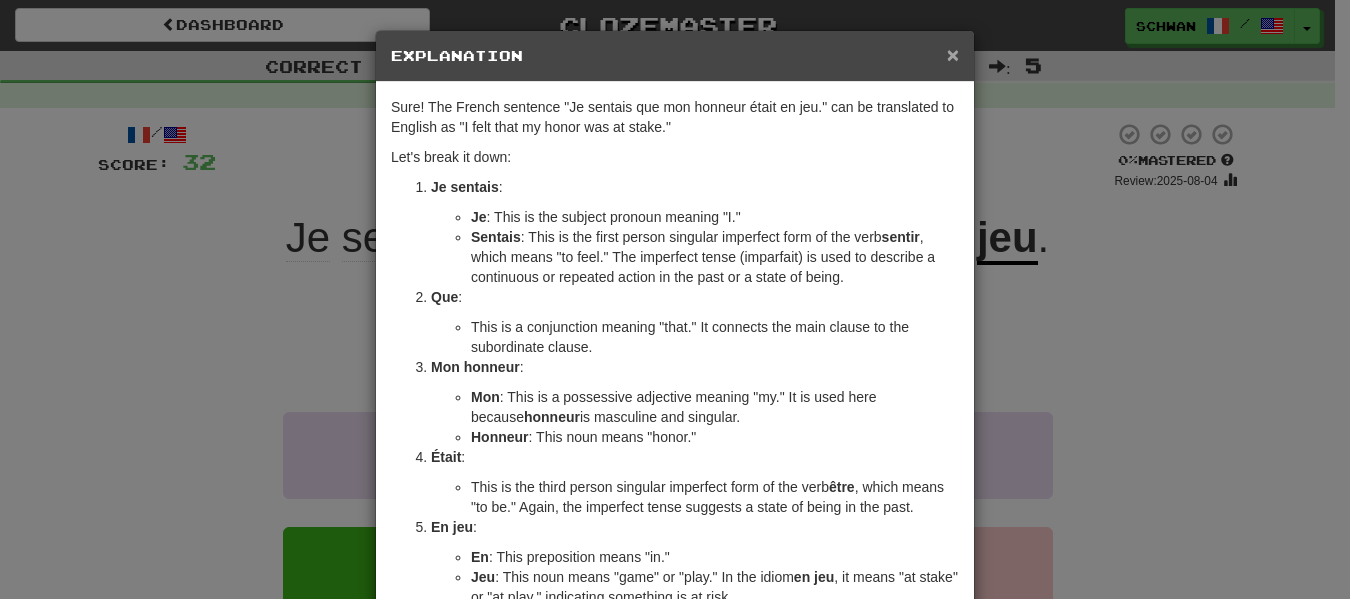 click on "×" at bounding box center [953, 54] 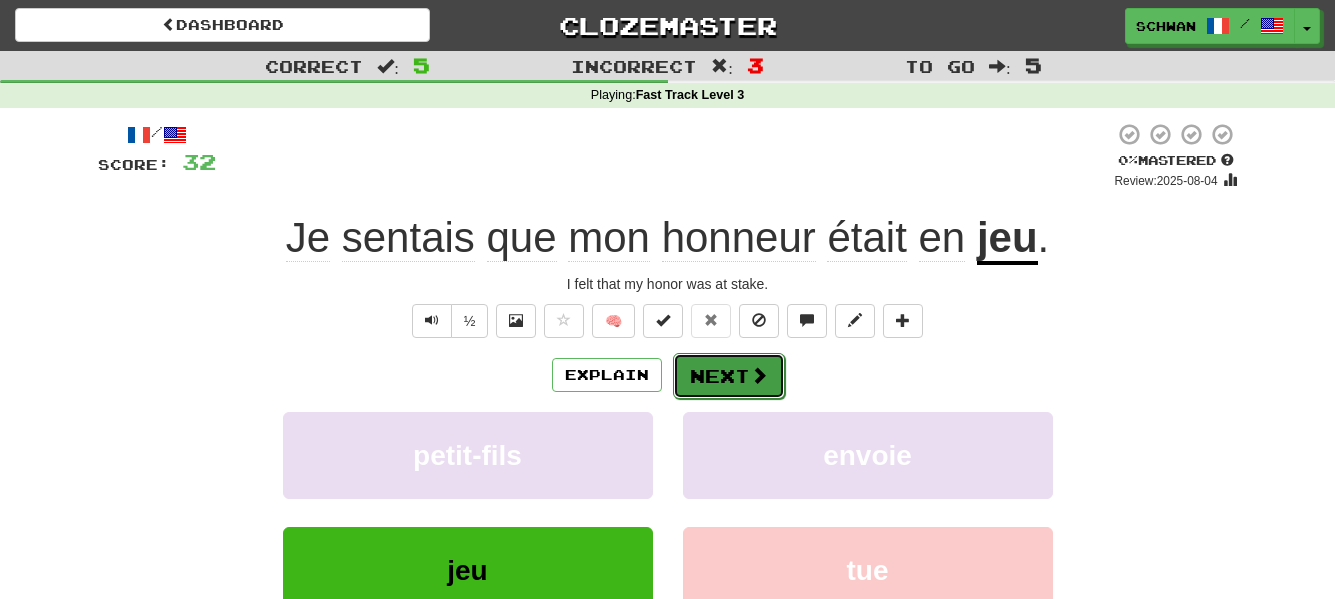 click on "Next" at bounding box center [729, 376] 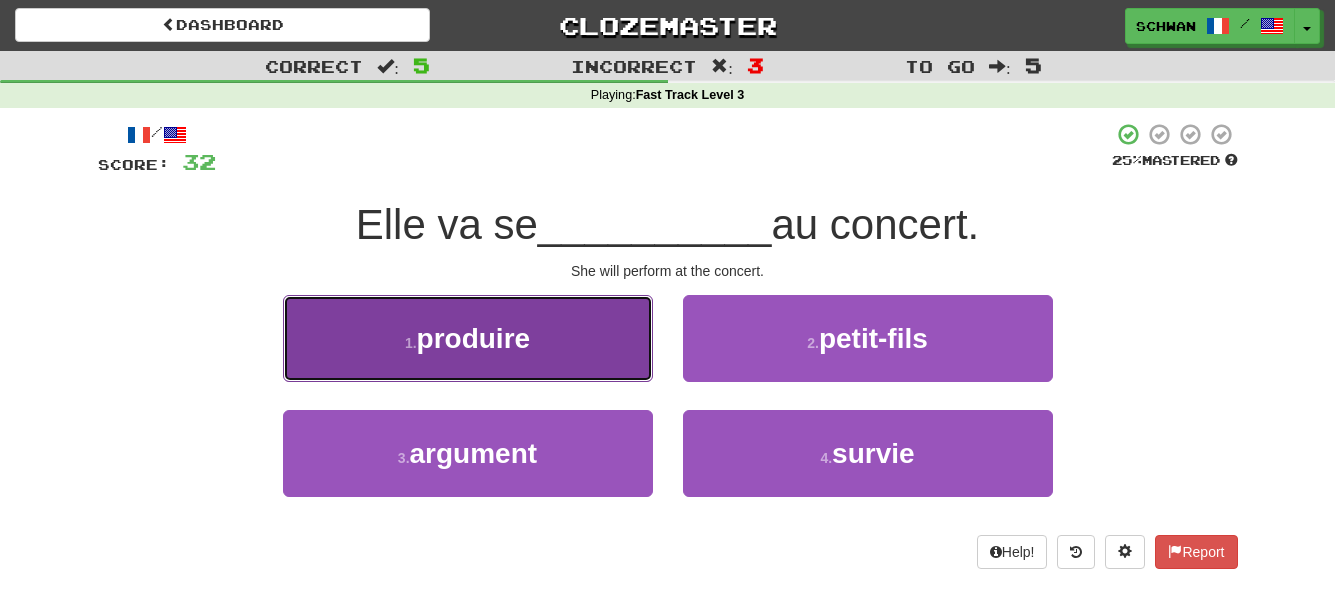 click on "1 .  produire" at bounding box center (468, 338) 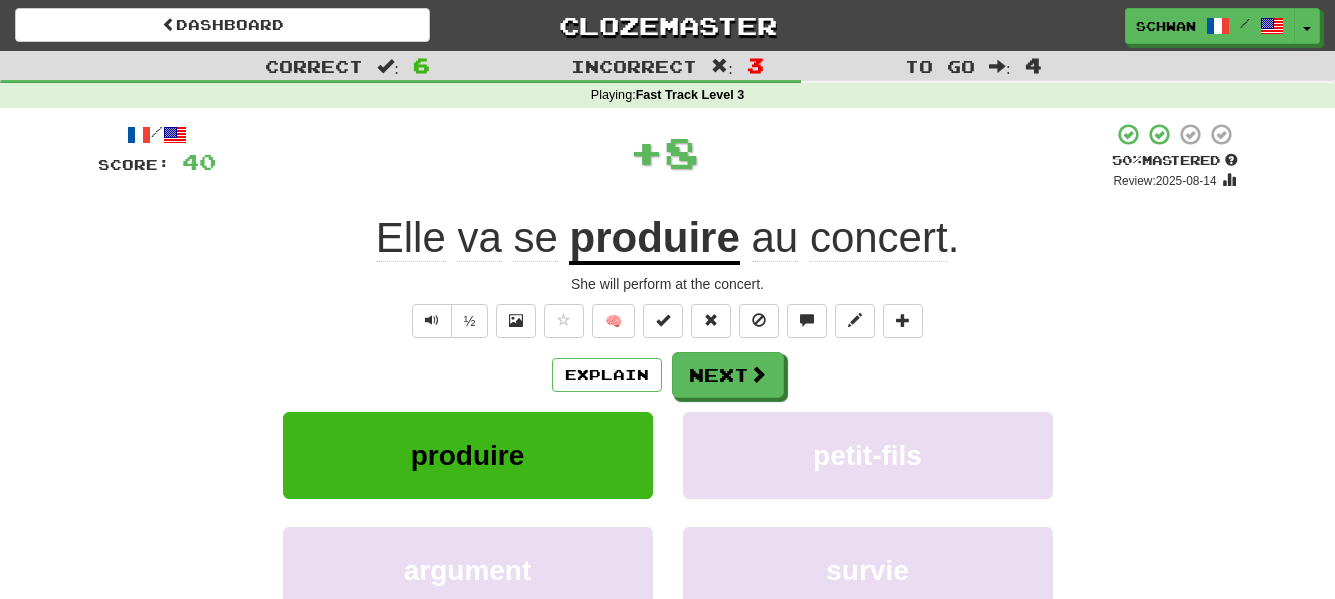 click on "Explain Next" at bounding box center [668, 375] 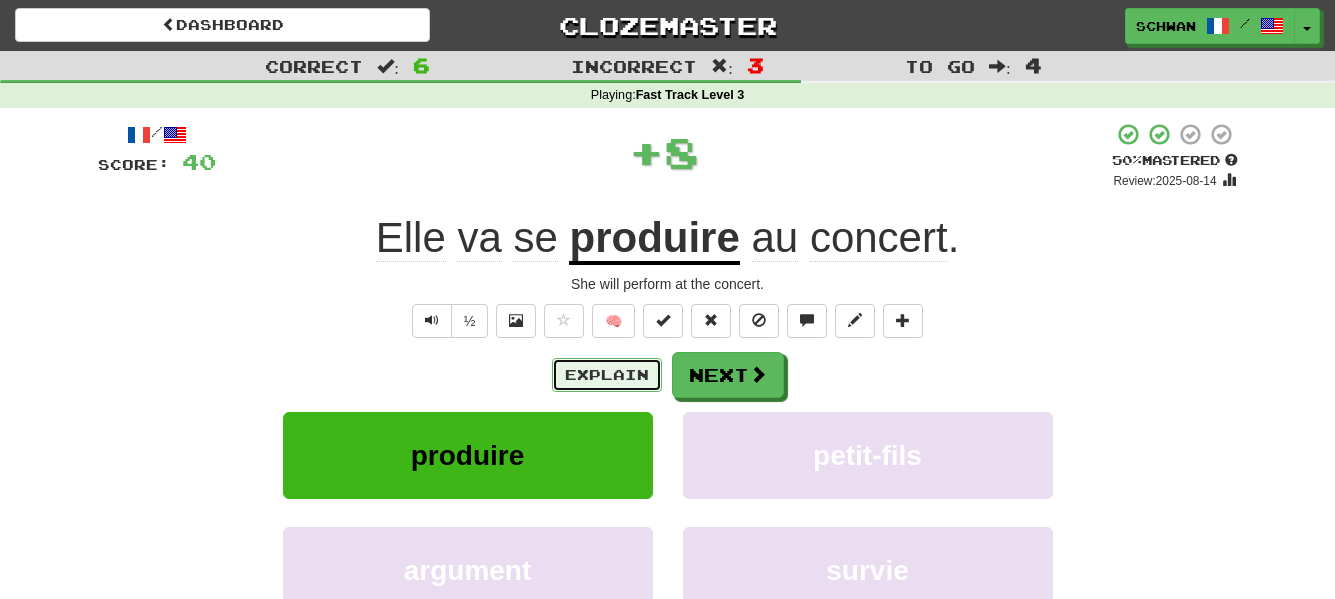 click on "Explain" at bounding box center [607, 375] 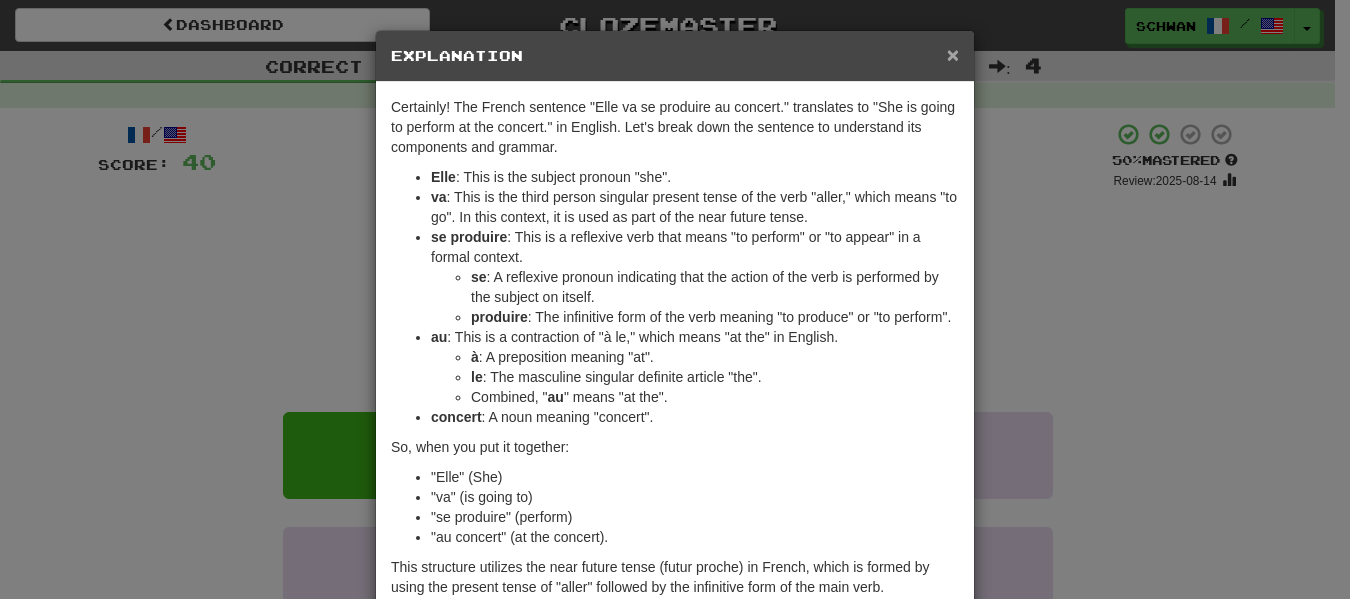 click on "×" at bounding box center [953, 54] 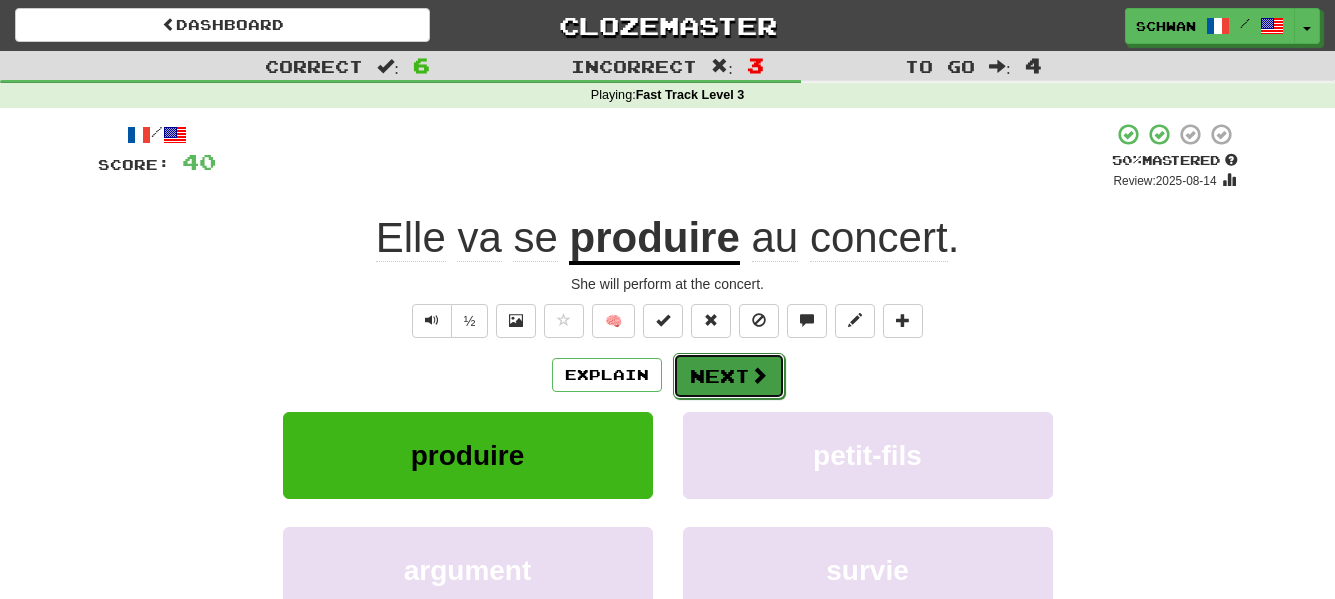 click on "Next" at bounding box center [729, 376] 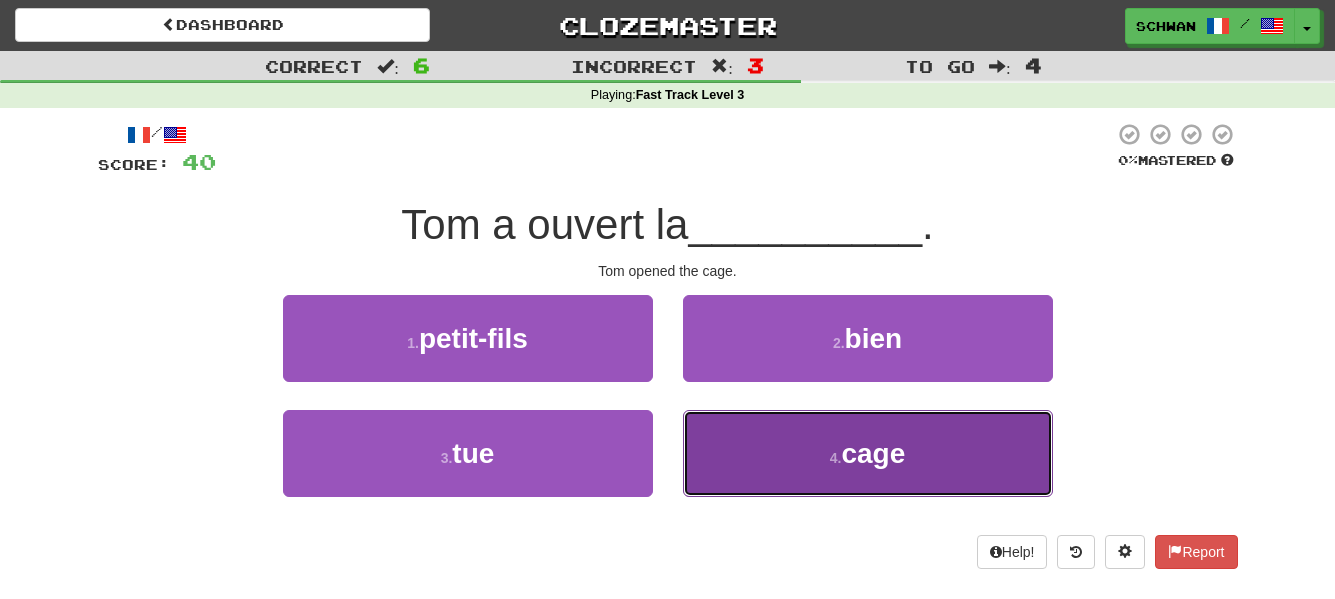 click on "4 .  cage" at bounding box center [868, 453] 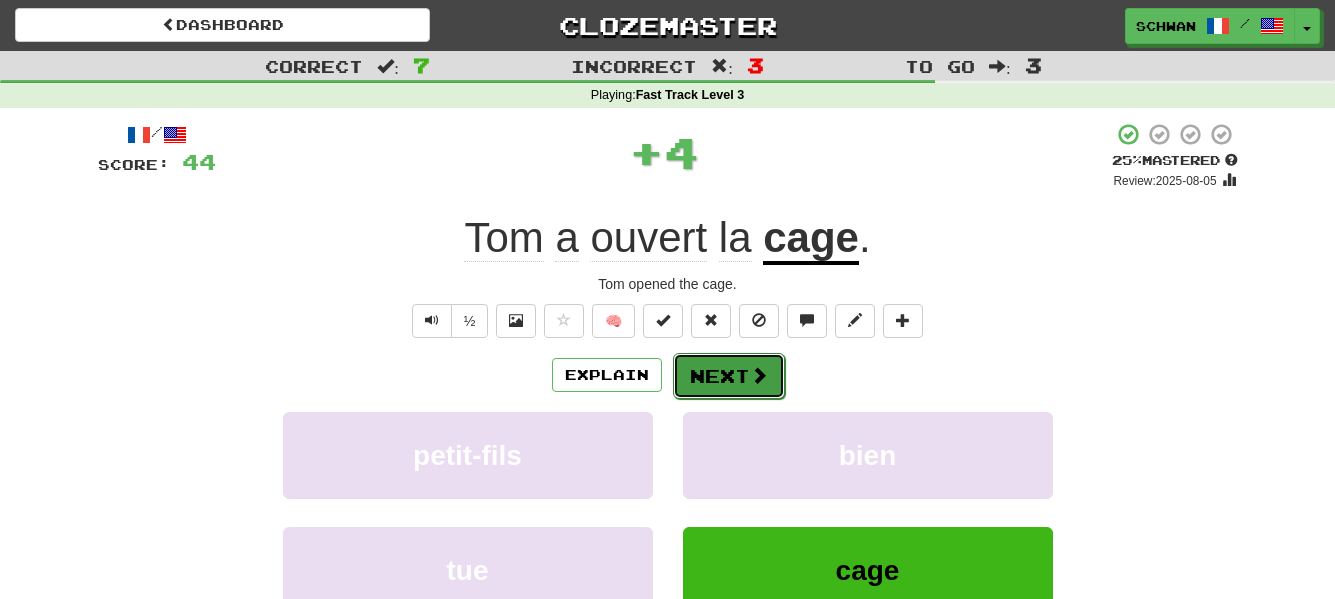 click on "Next" at bounding box center [729, 376] 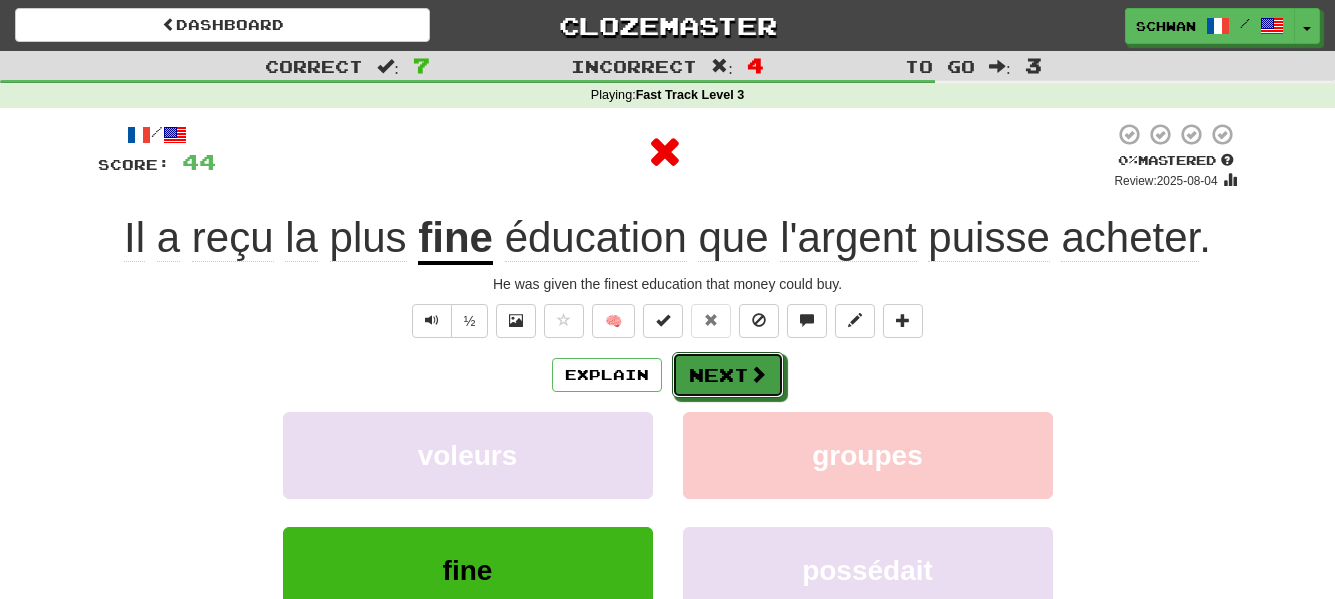 click on "Next" at bounding box center (728, 375) 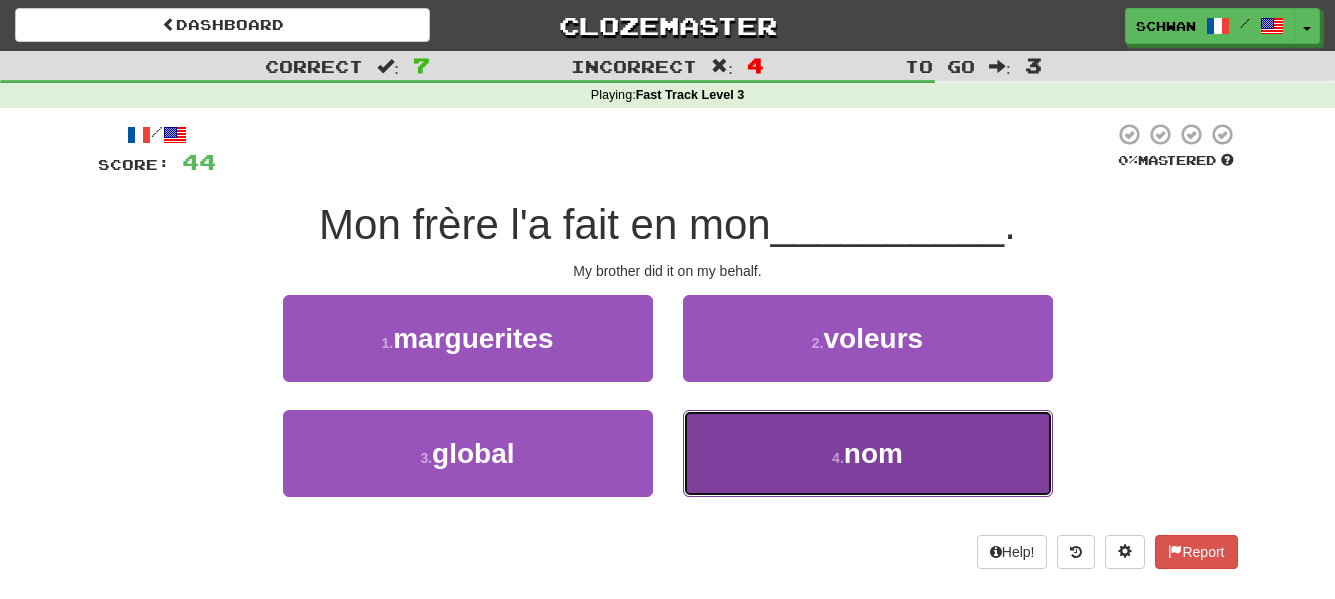 click on "4 .  nom" at bounding box center [868, 453] 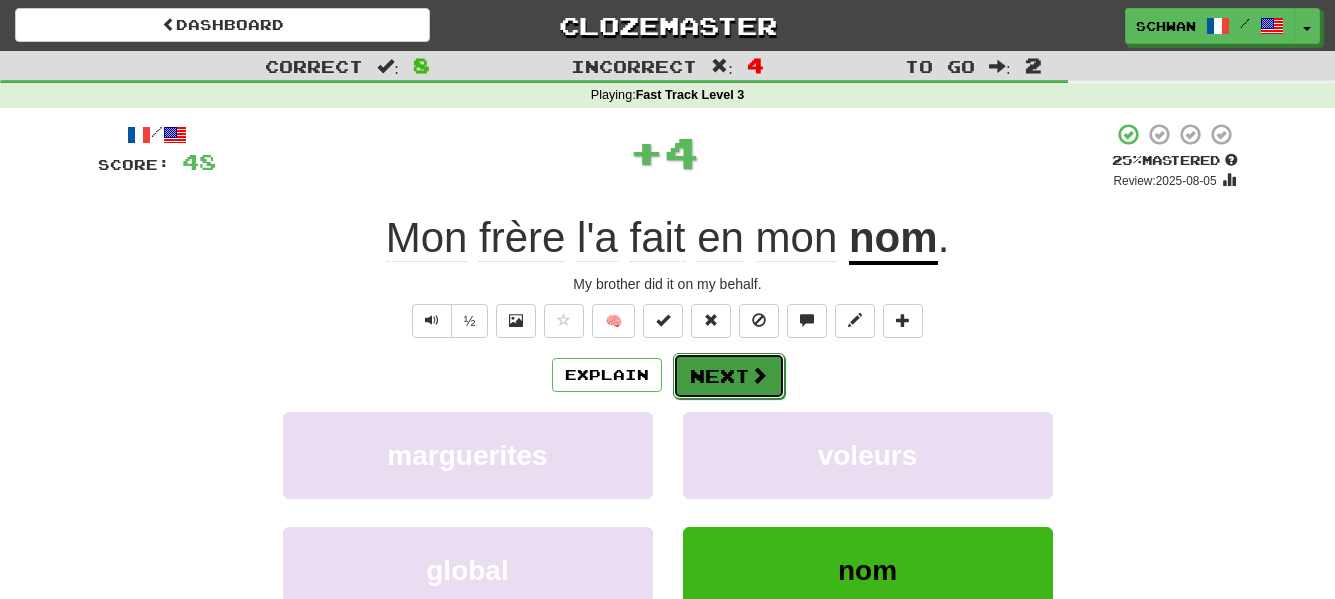 click on "Next" at bounding box center (729, 376) 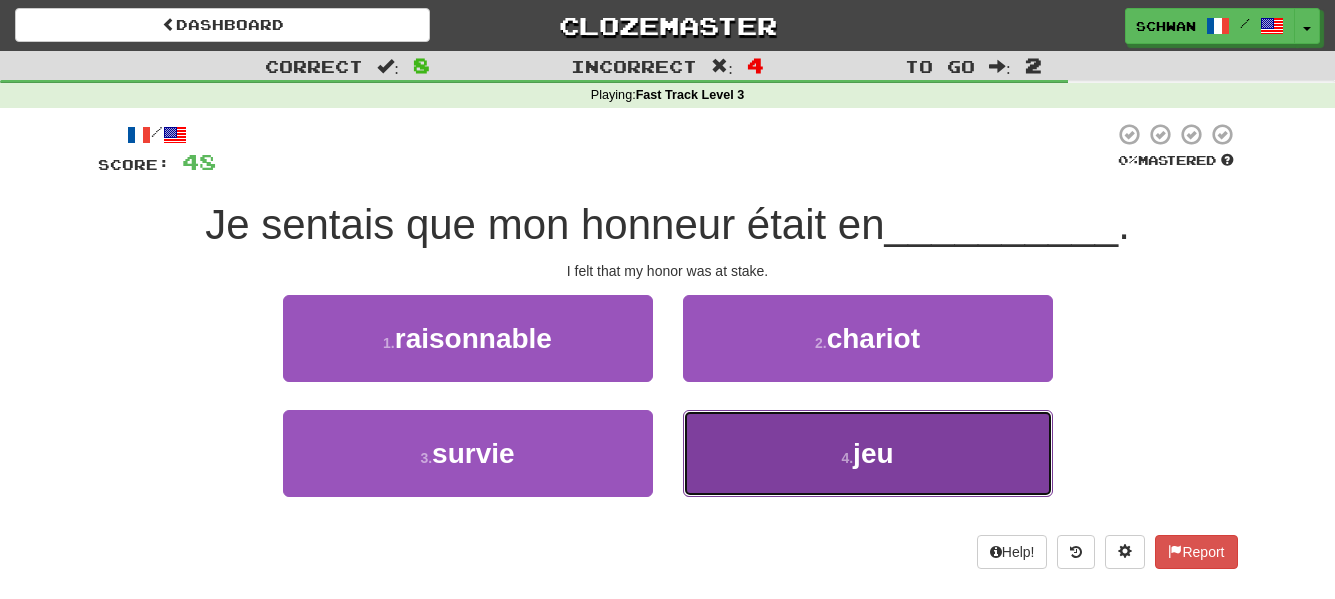 click on "4 .  jeu" at bounding box center [868, 453] 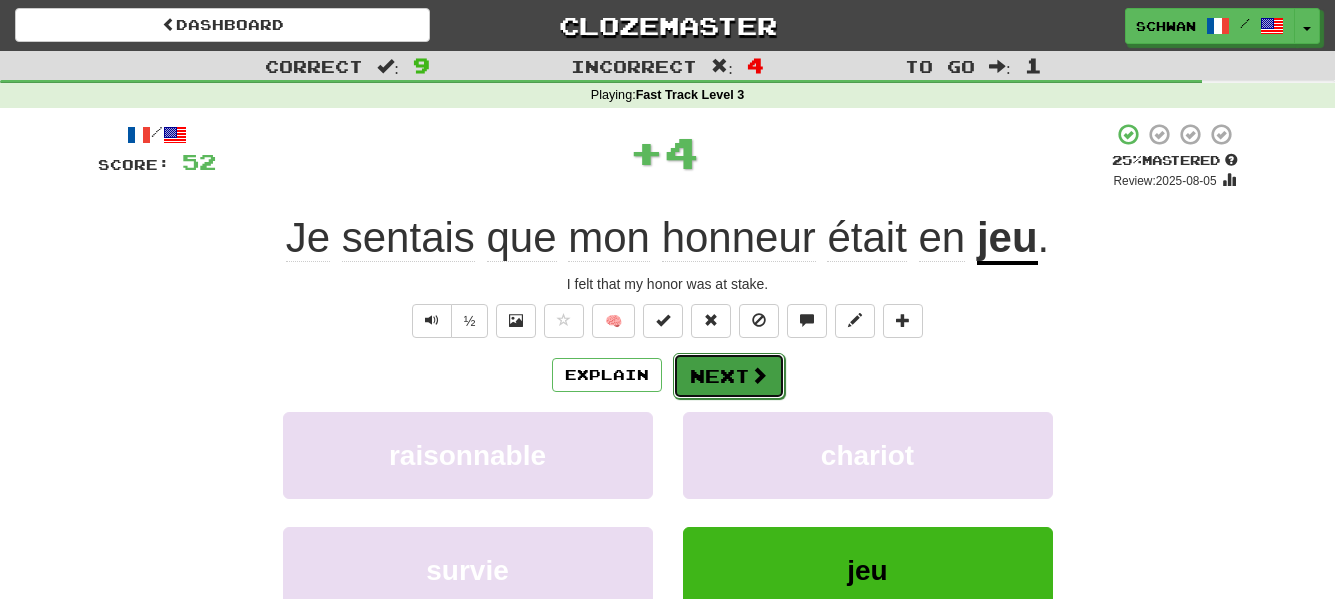 click on "Next" at bounding box center [729, 376] 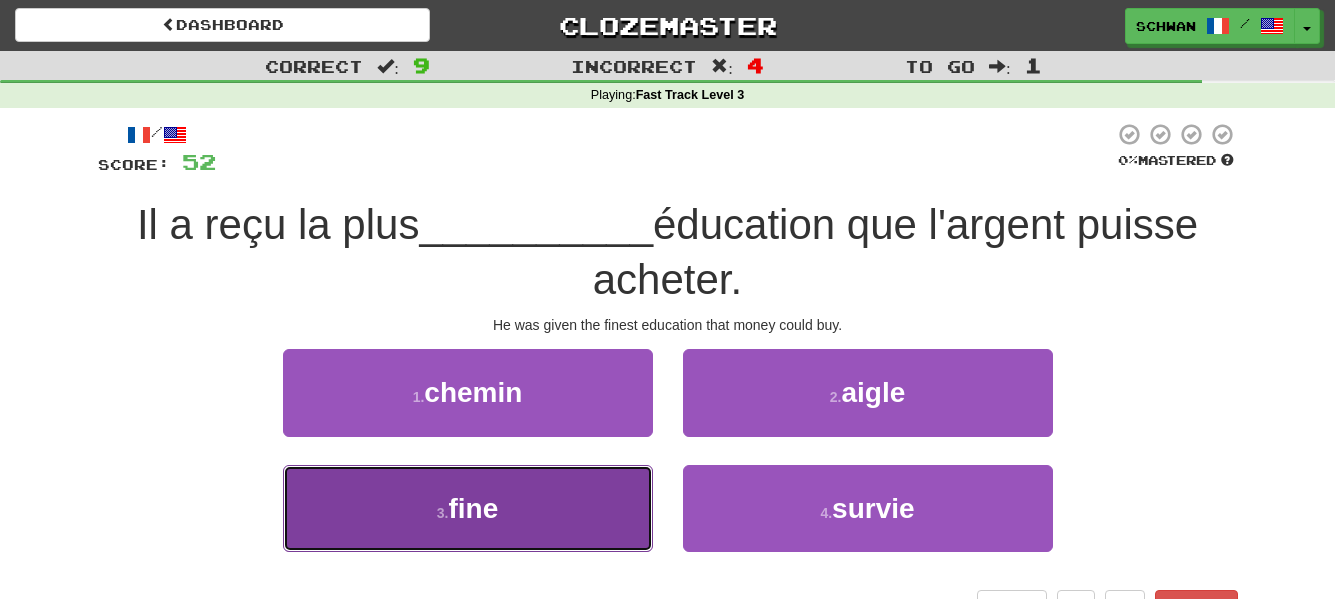 click on "3 .  fine" at bounding box center (468, 508) 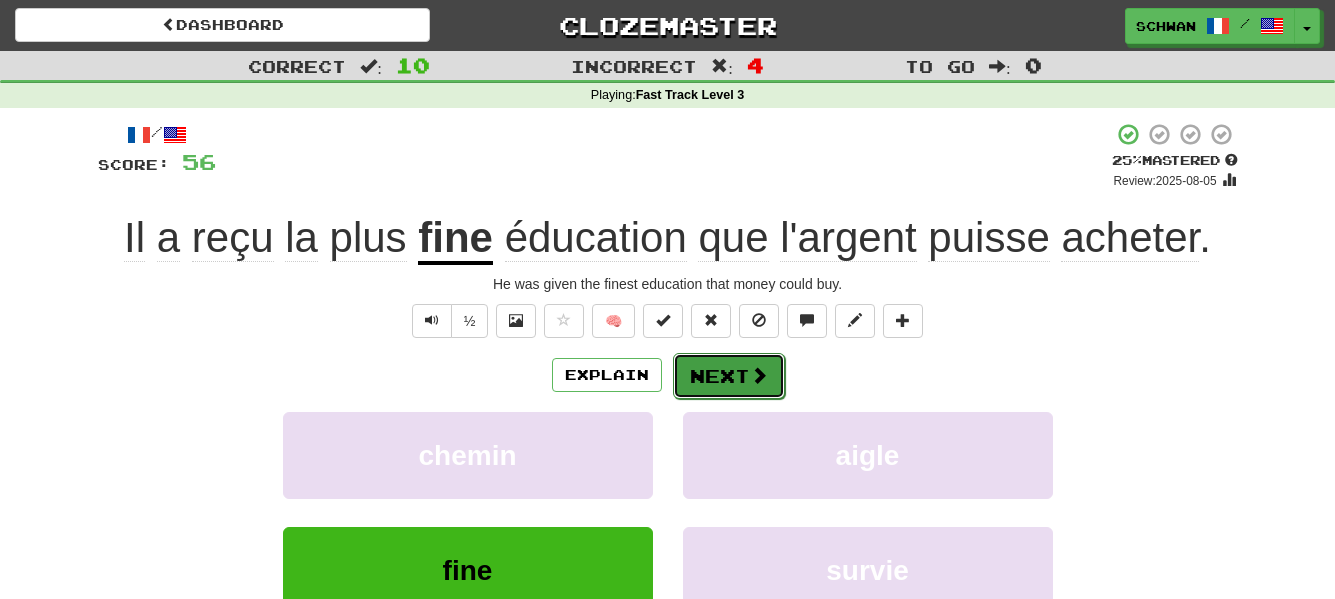 click on "Next" at bounding box center [729, 376] 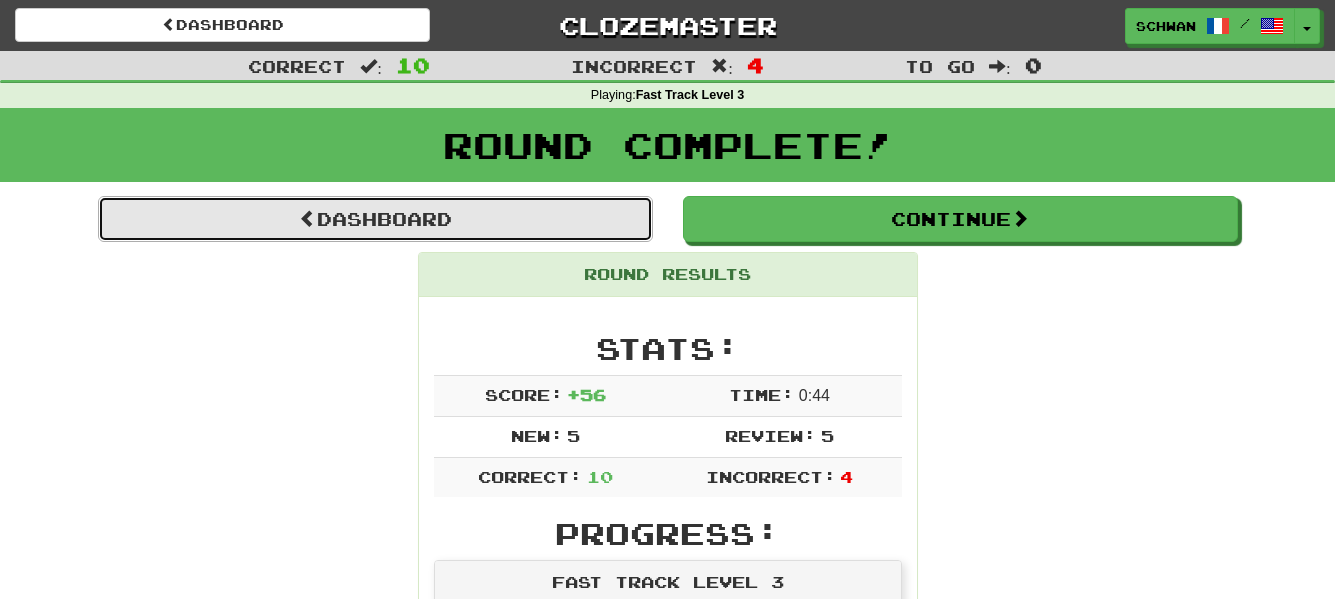 click on "Dashboard" at bounding box center (375, 219) 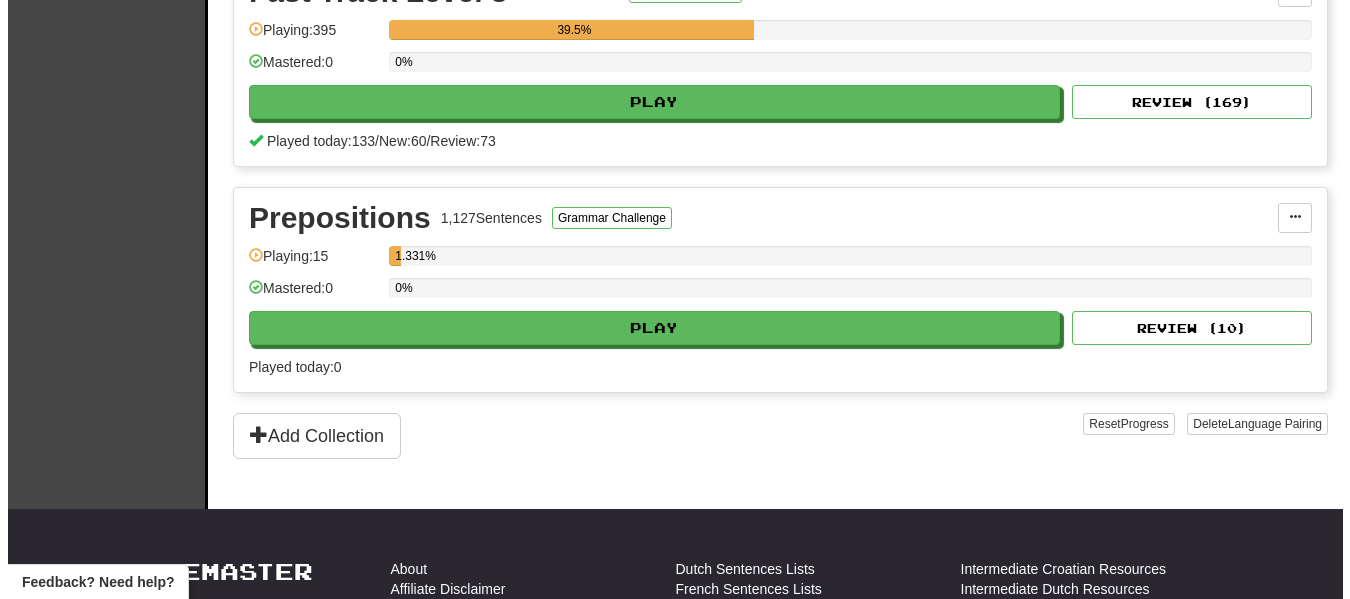 scroll, scrollTop: 1000, scrollLeft: 0, axis: vertical 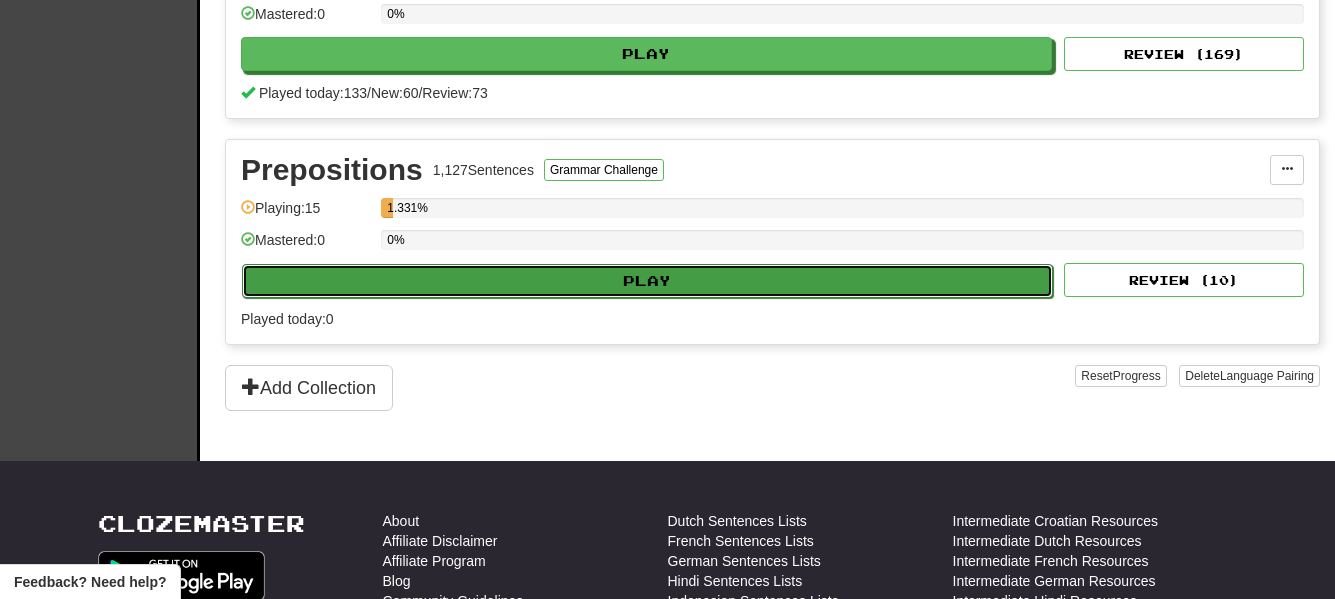click on "Play" at bounding box center (647, 281) 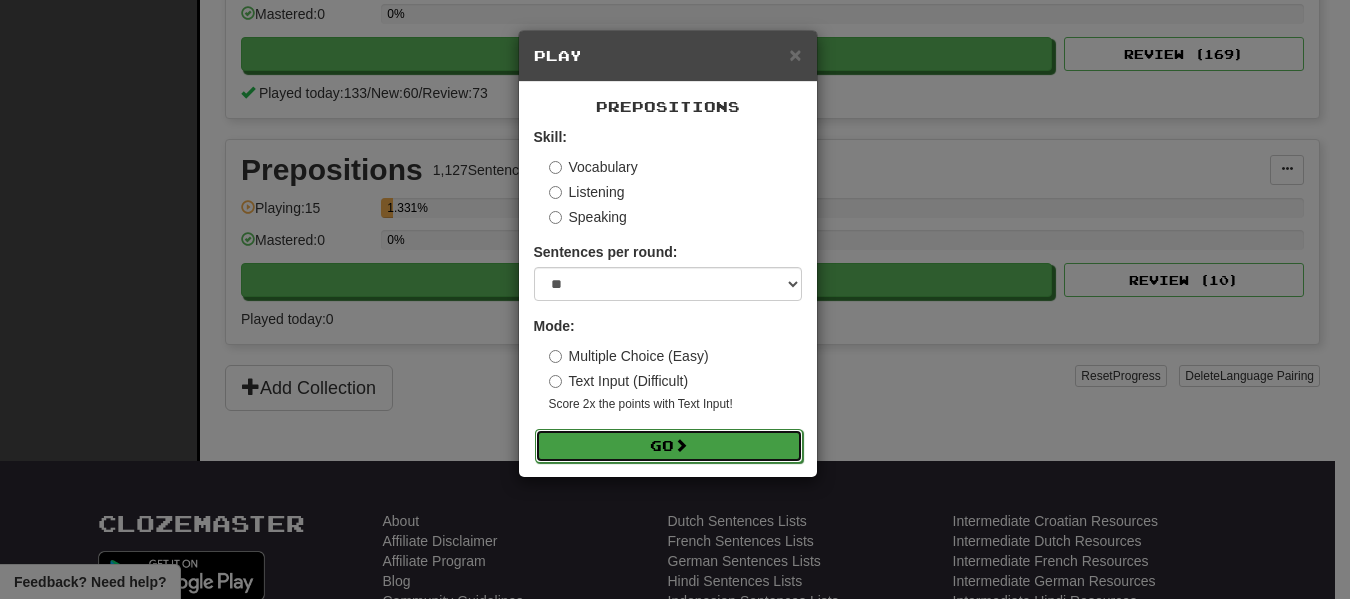 click on "Go" at bounding box center (669, 446) 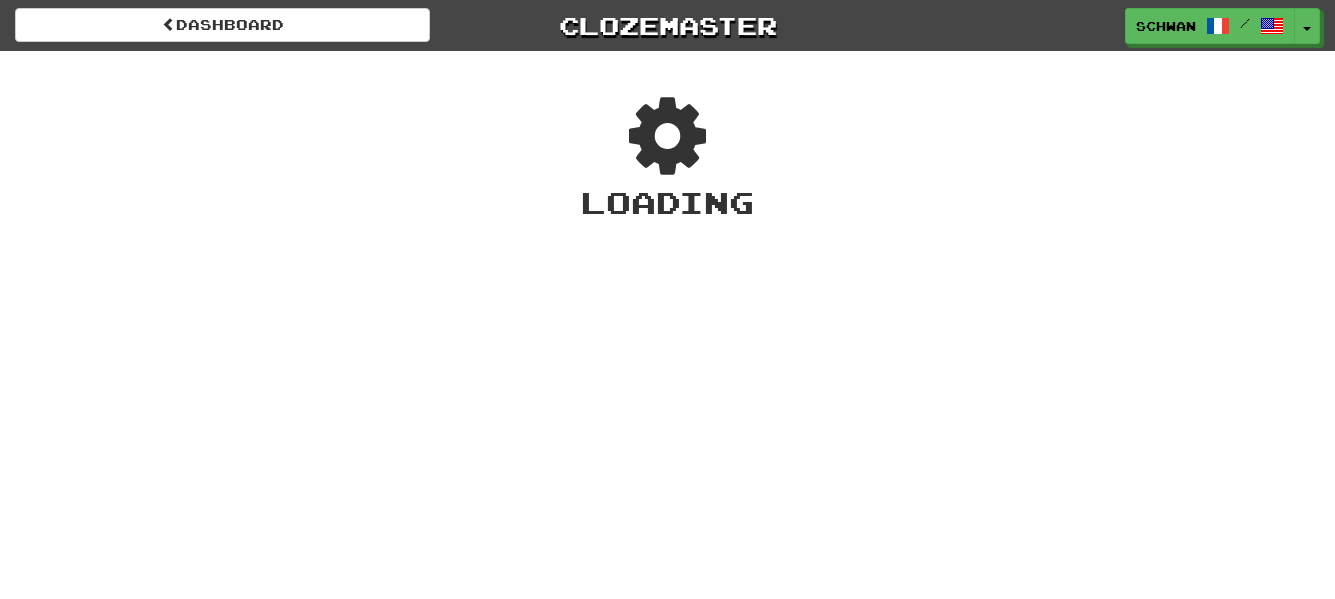 scroll, scrollTop: 0, scrollLeft: 0, axis: both 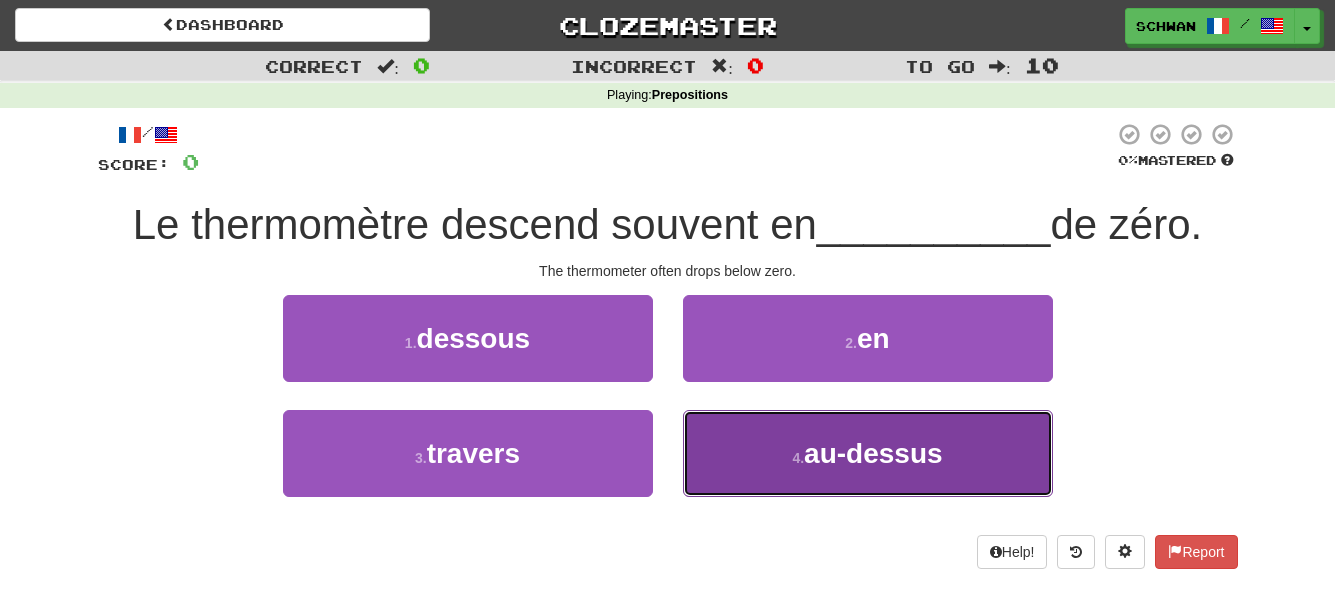 click on "4 .  au-dessus" at bounding box center (868, 453) 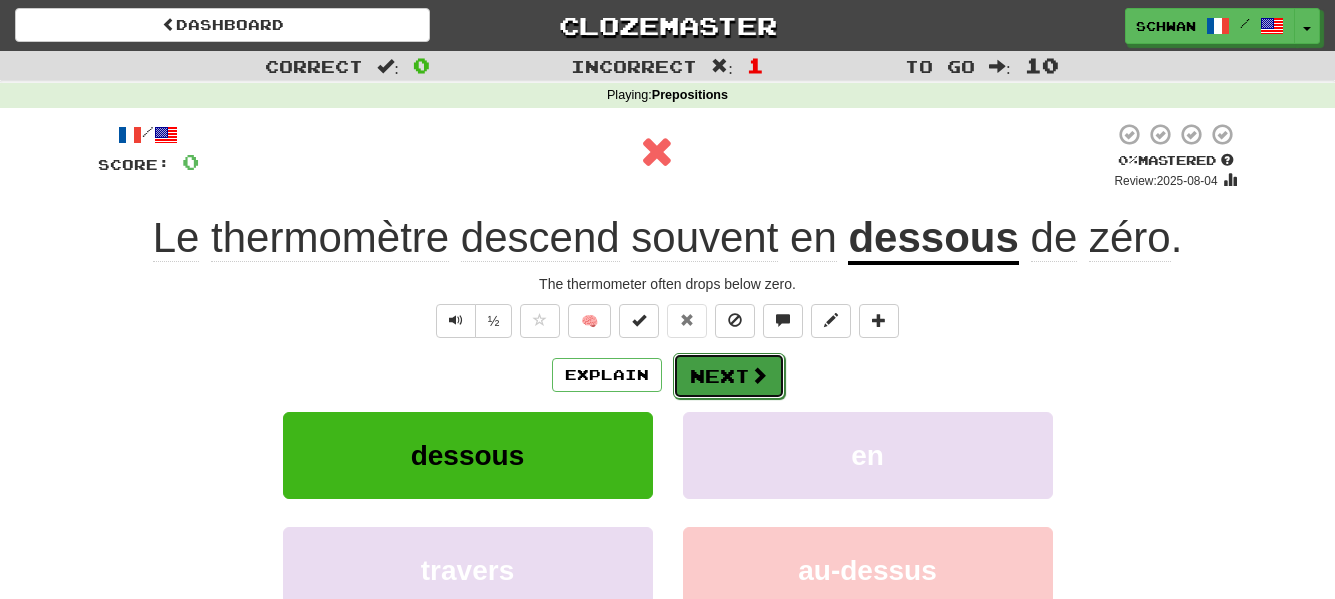 click on "Next" at bounding box center (729, 376) 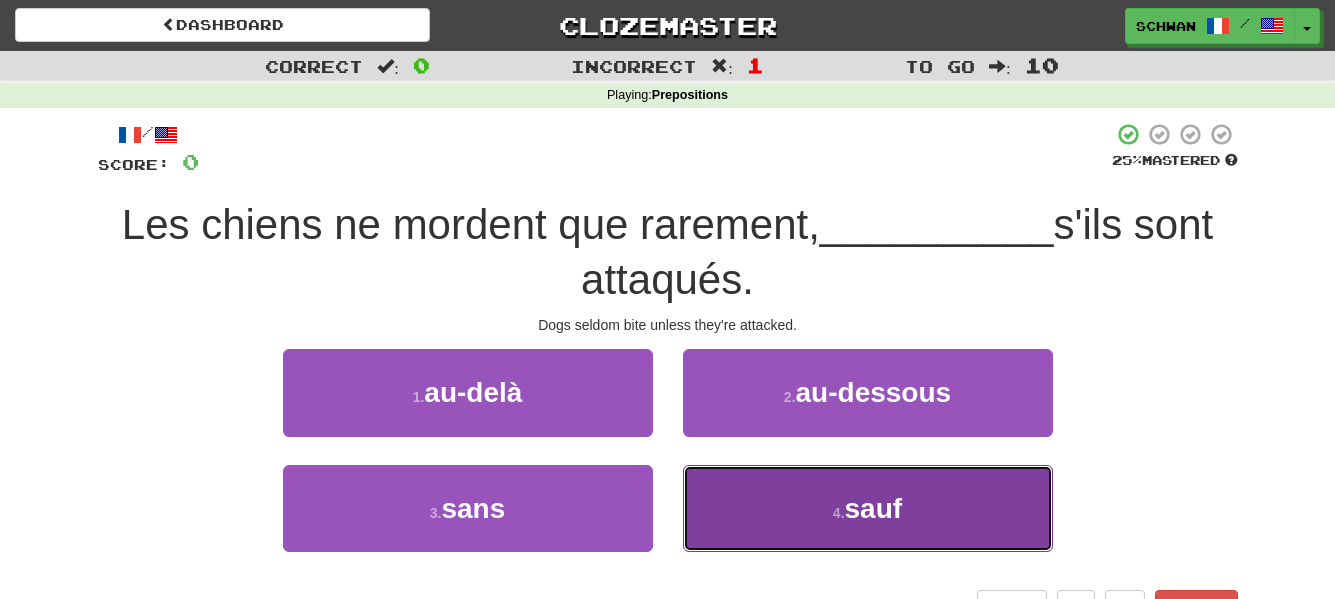 click on "4 .  sauf" at bounding box center [868, 508] 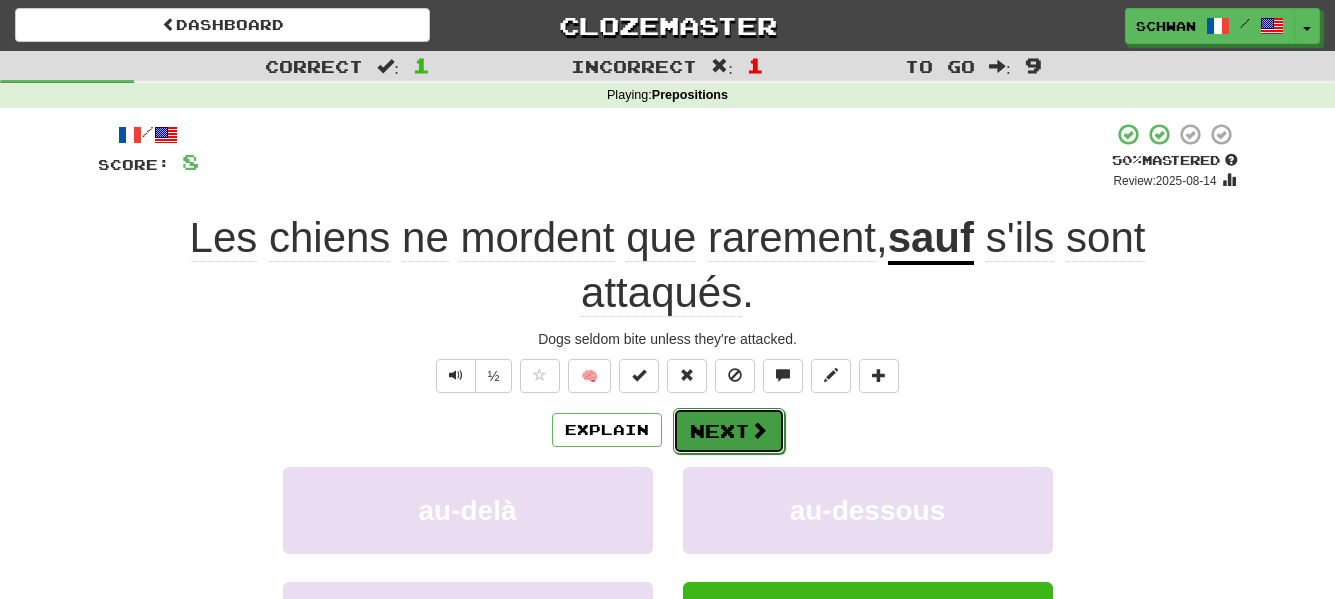click on "Next" at bounding box center (729, 431) 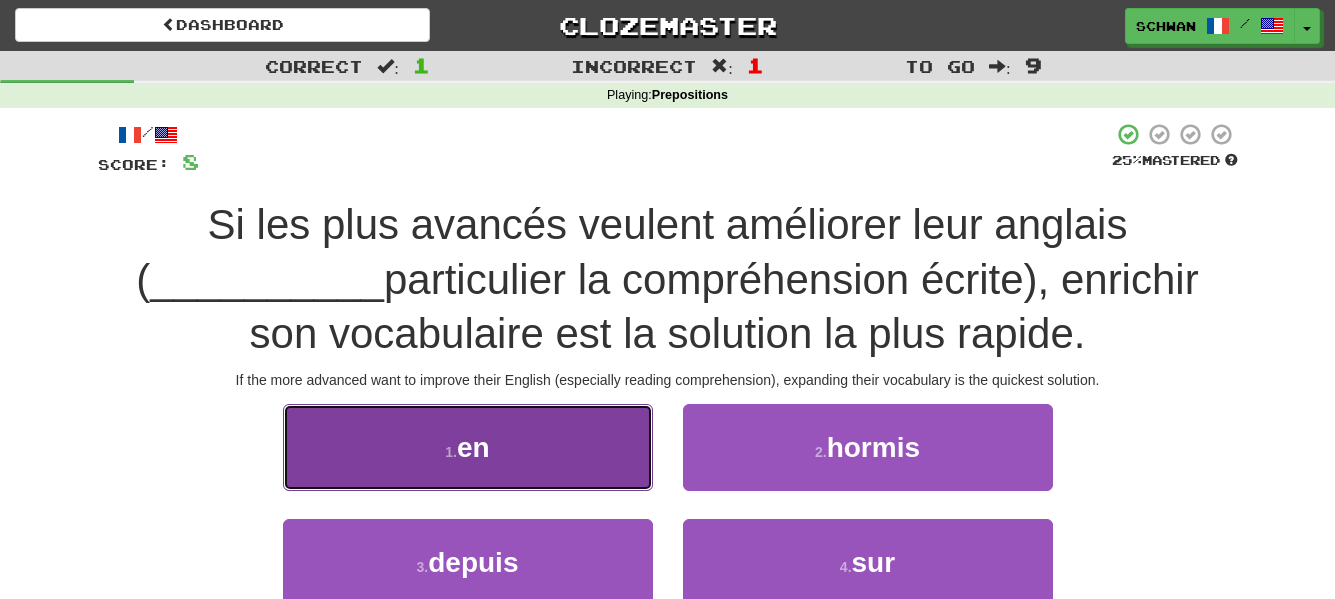 click on "1 .  en" at bounding box center (468, 447) 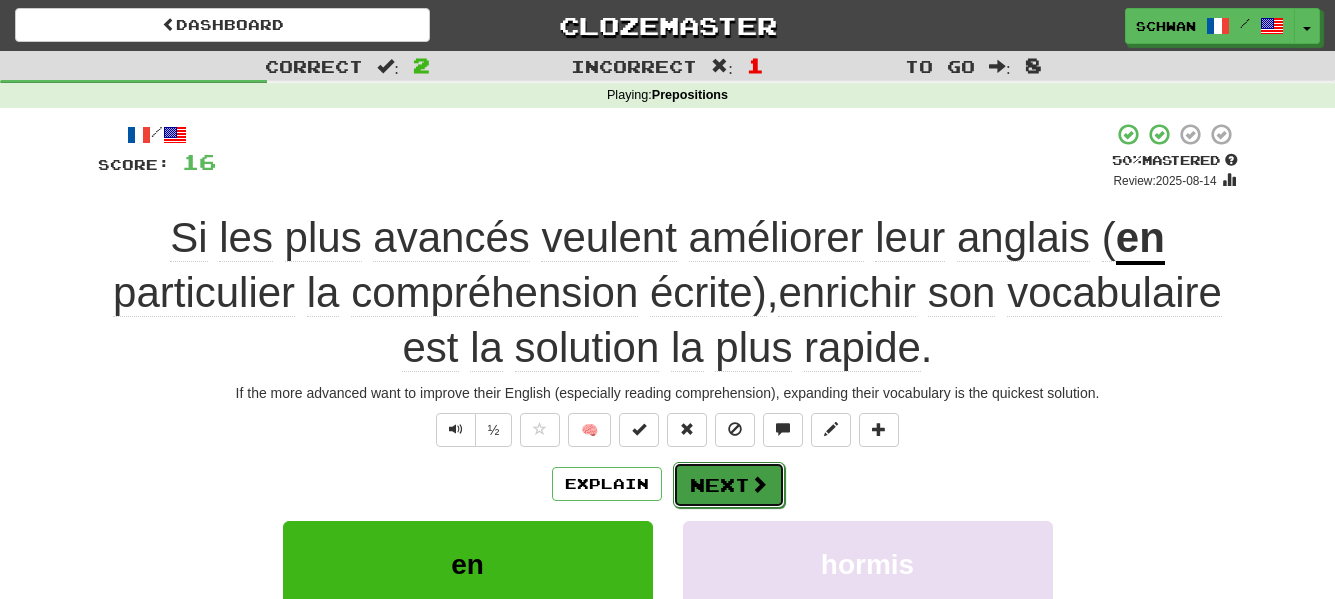 click on "Next" at bounding box center [729, 485] 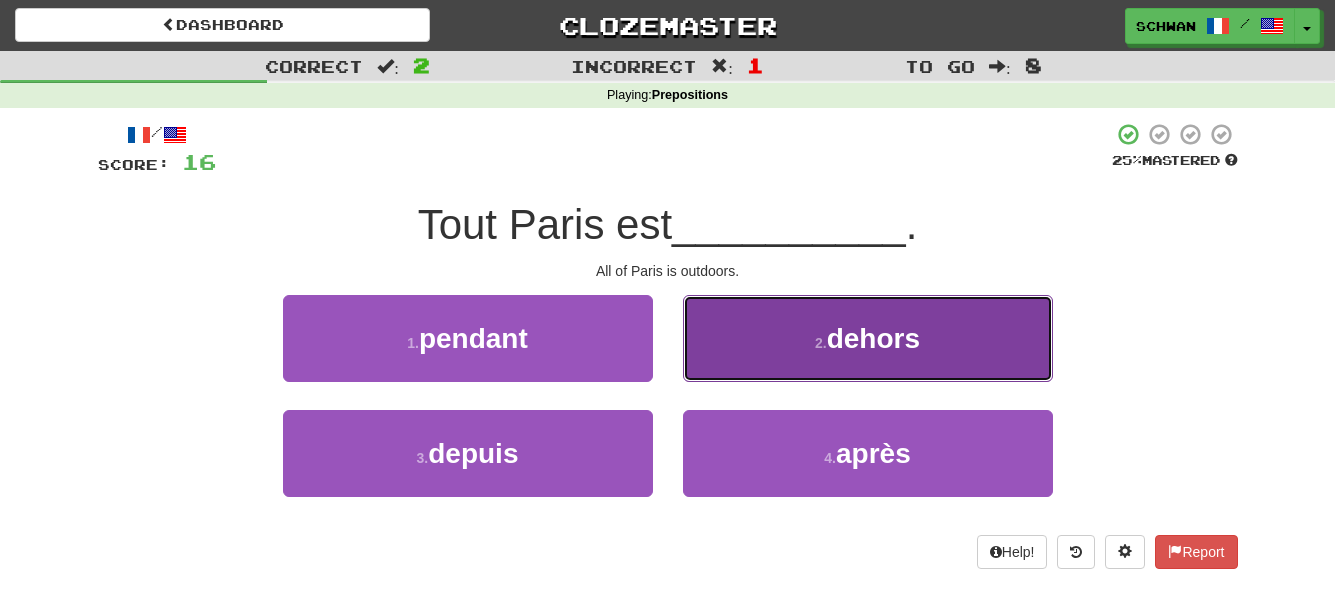 click on "2 .  dehors" at bounding box center (868, 338) 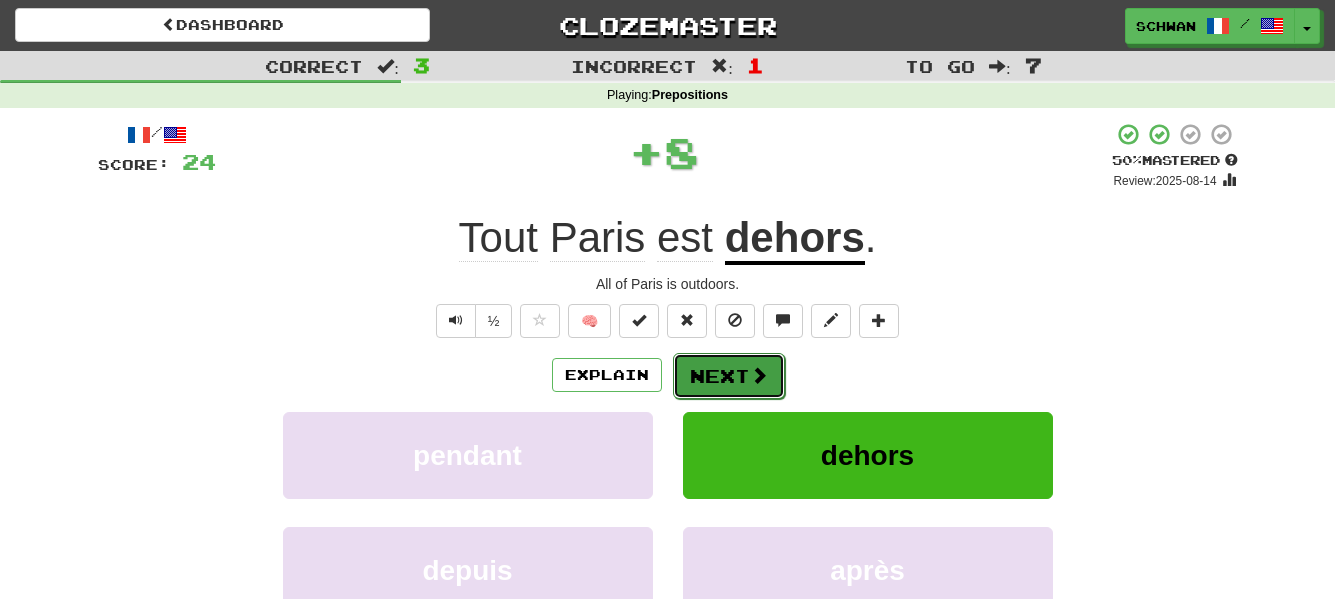 click on "Next" at bounding box center [729, 376] 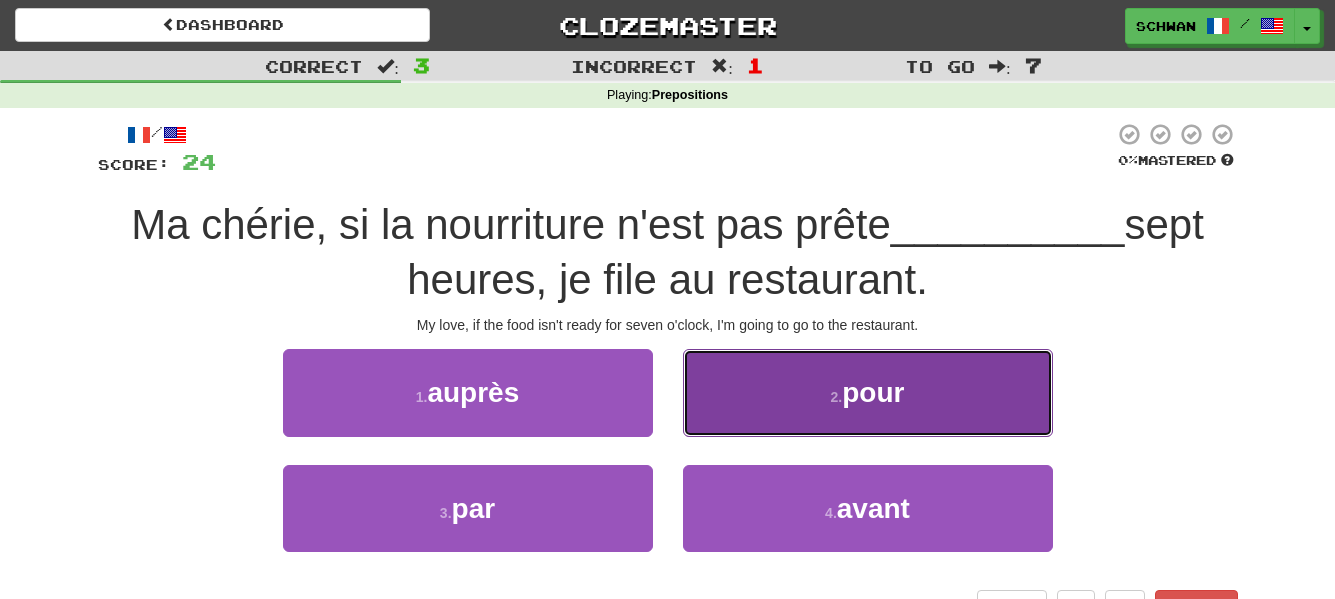click on "2 .  pour" at bounding box center (868, 392) 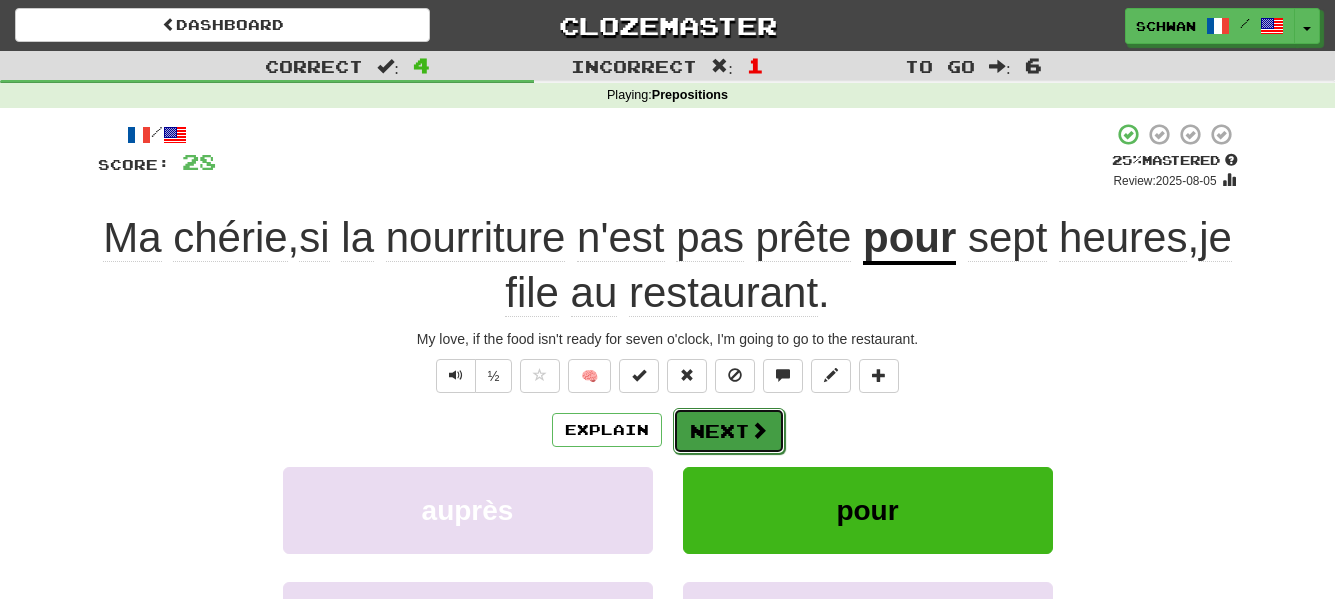 click on "Next" at bounding box center [729, 431] 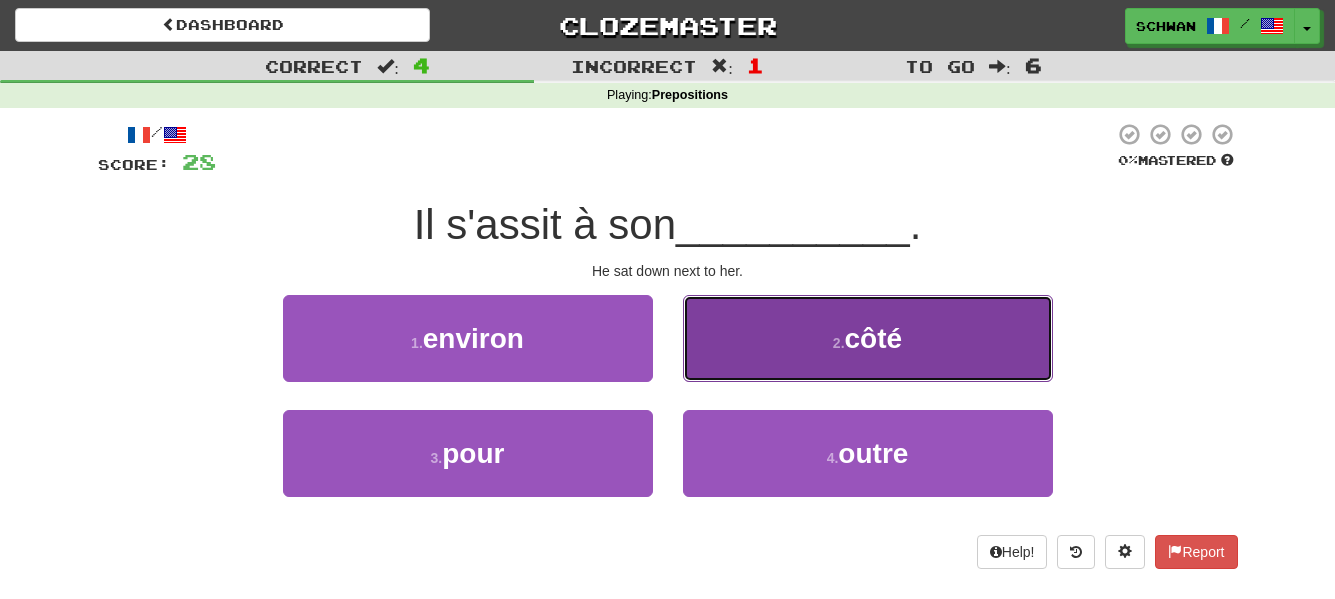 click on "2 .  côté" at bounding box center (868, 338) 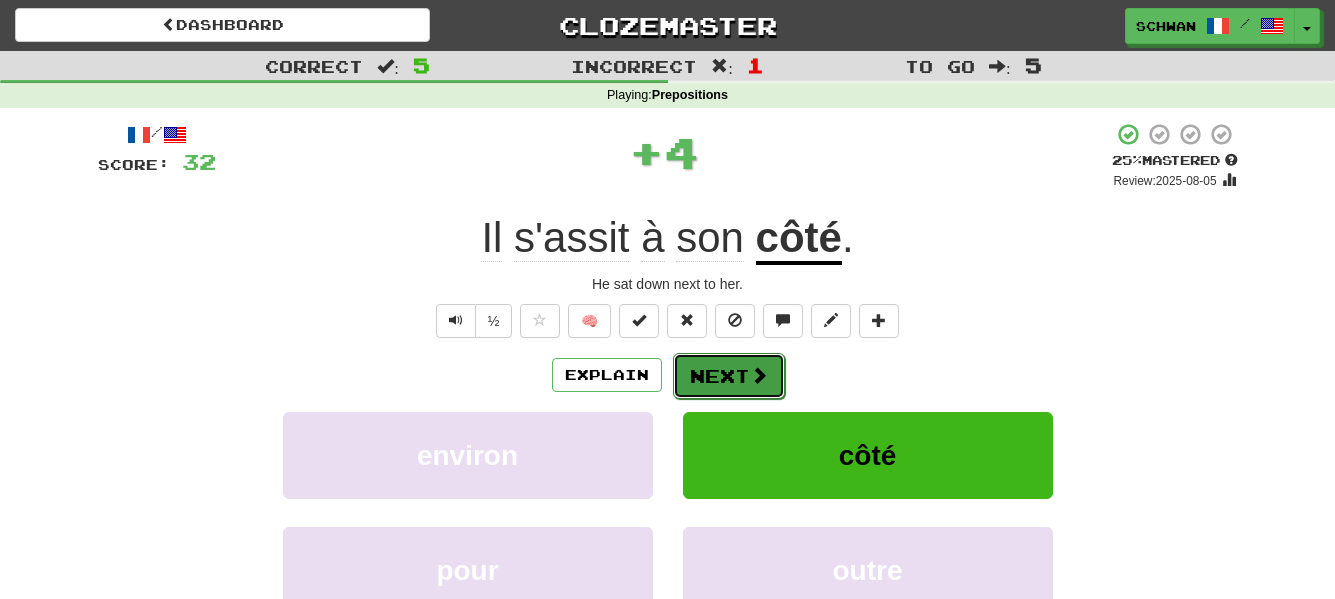 click on "Next" at bounding box center (729, 376) 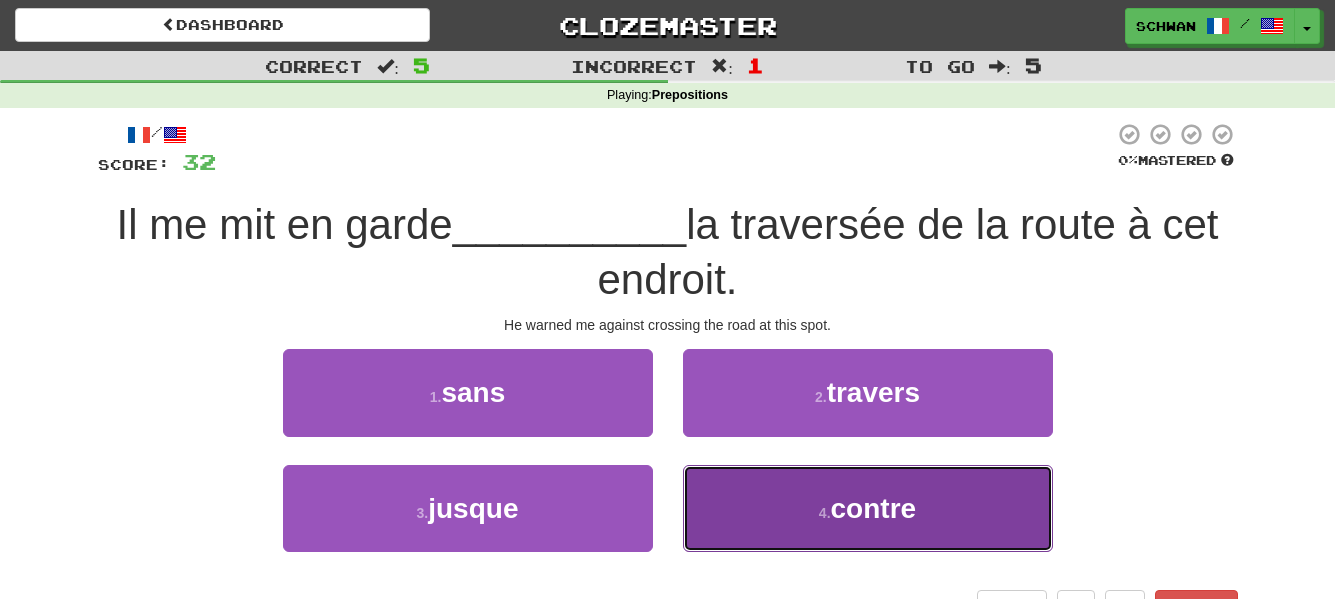click on "4 .  contre" at bounding box center (868, 508) 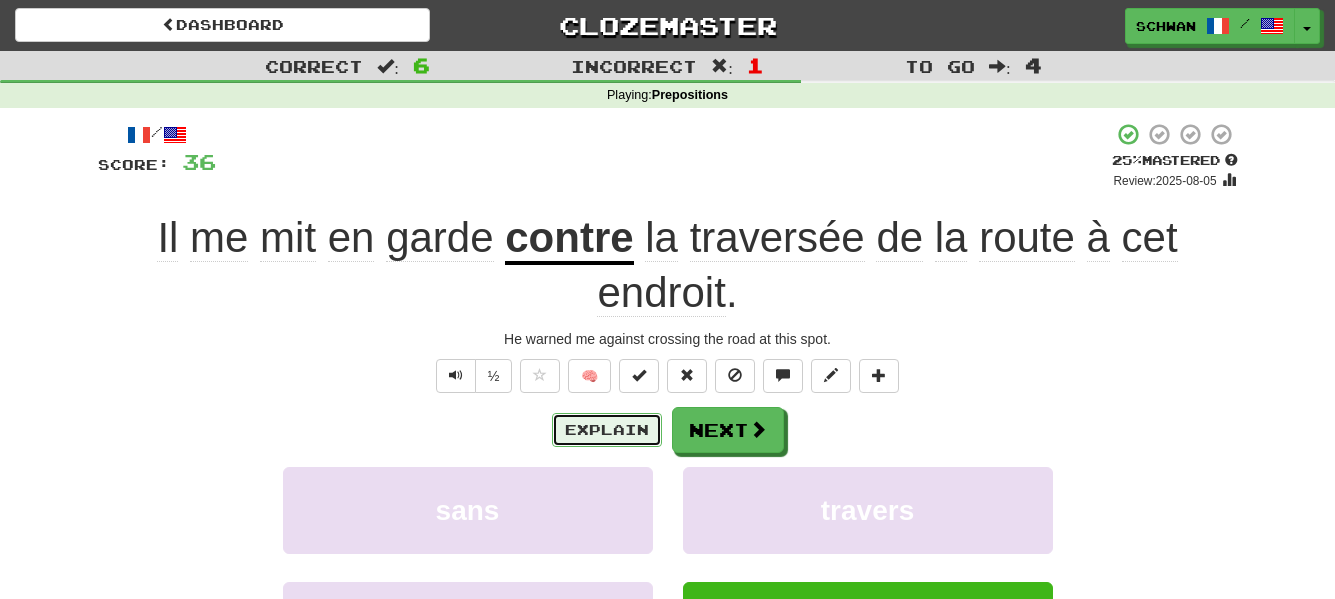 click on "Explain" at bounding box center [607, 430] 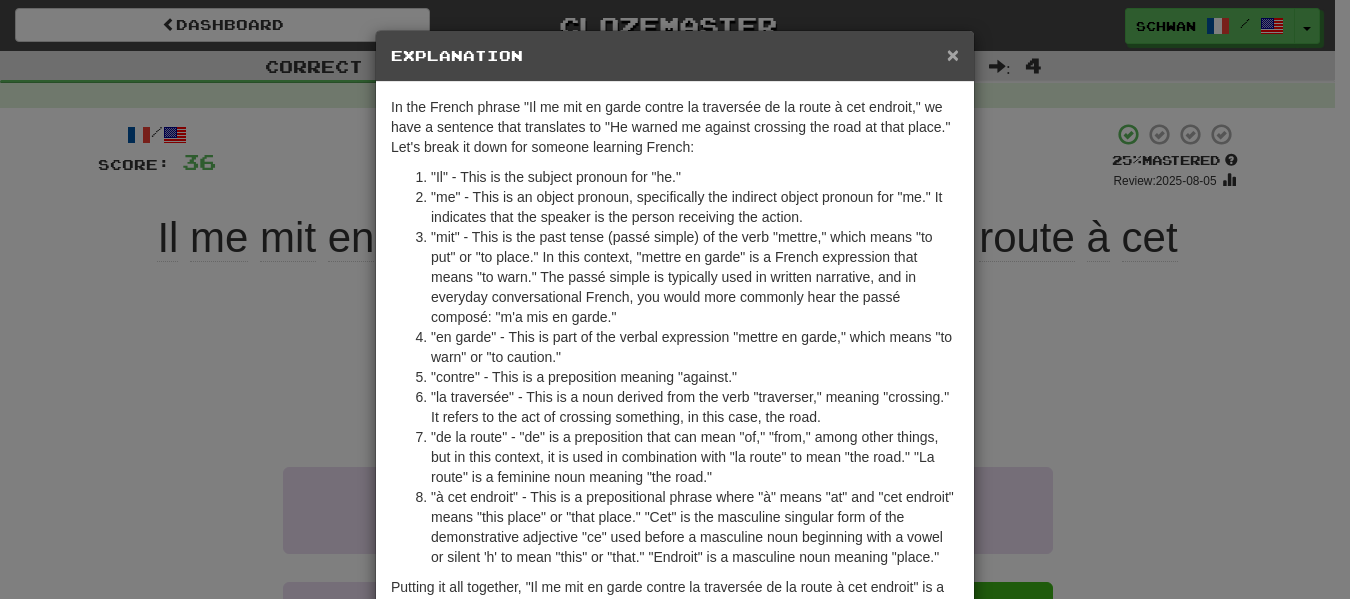 click on "×" at bounding box center (953, 54) 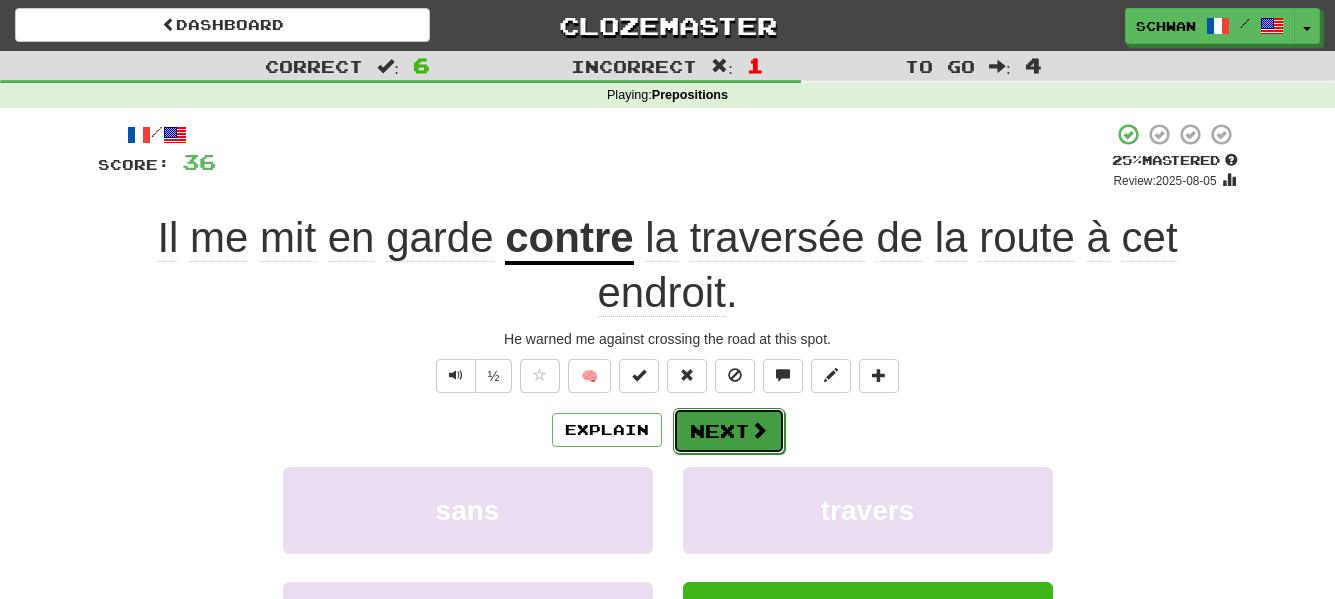 click on "Next" at bounding box center (729, 431) 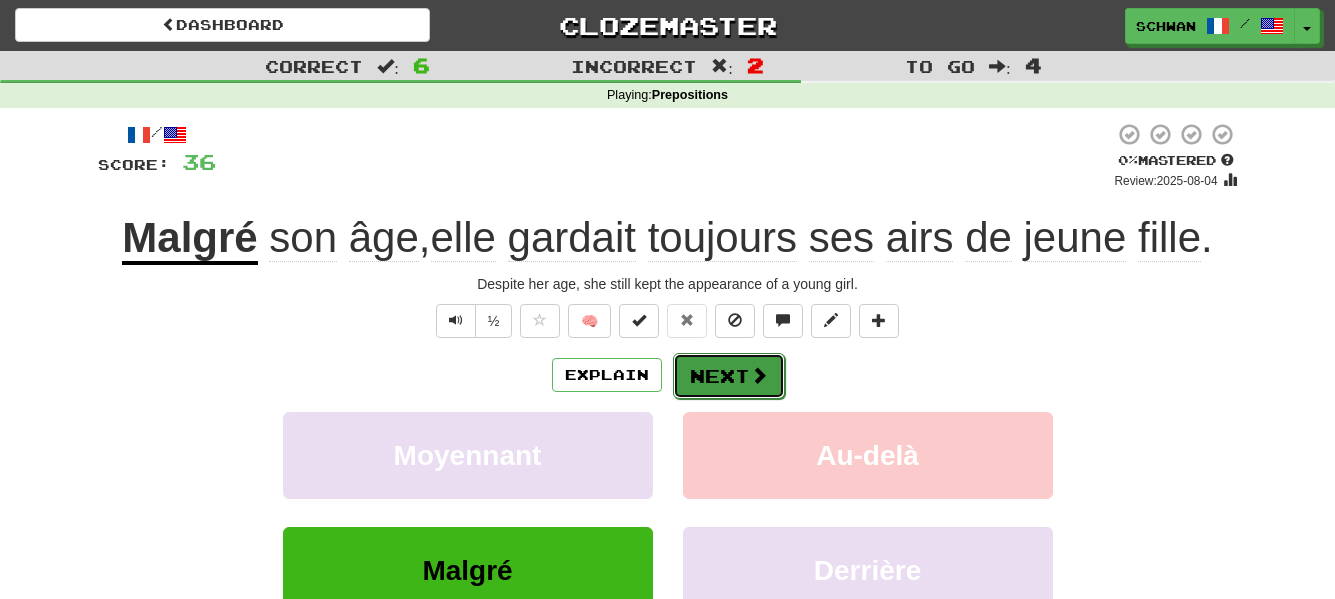 click on "Next" at bounding box center [729, 376] 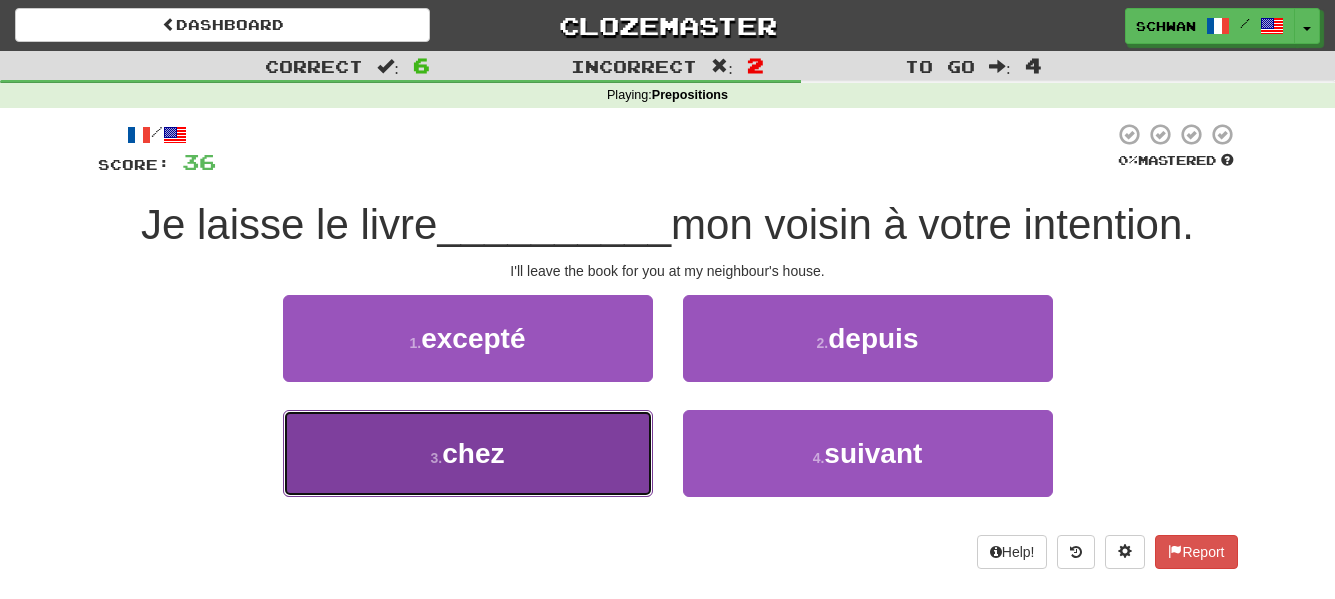 click on "3 .  chez" at bounding box center (468, 453) 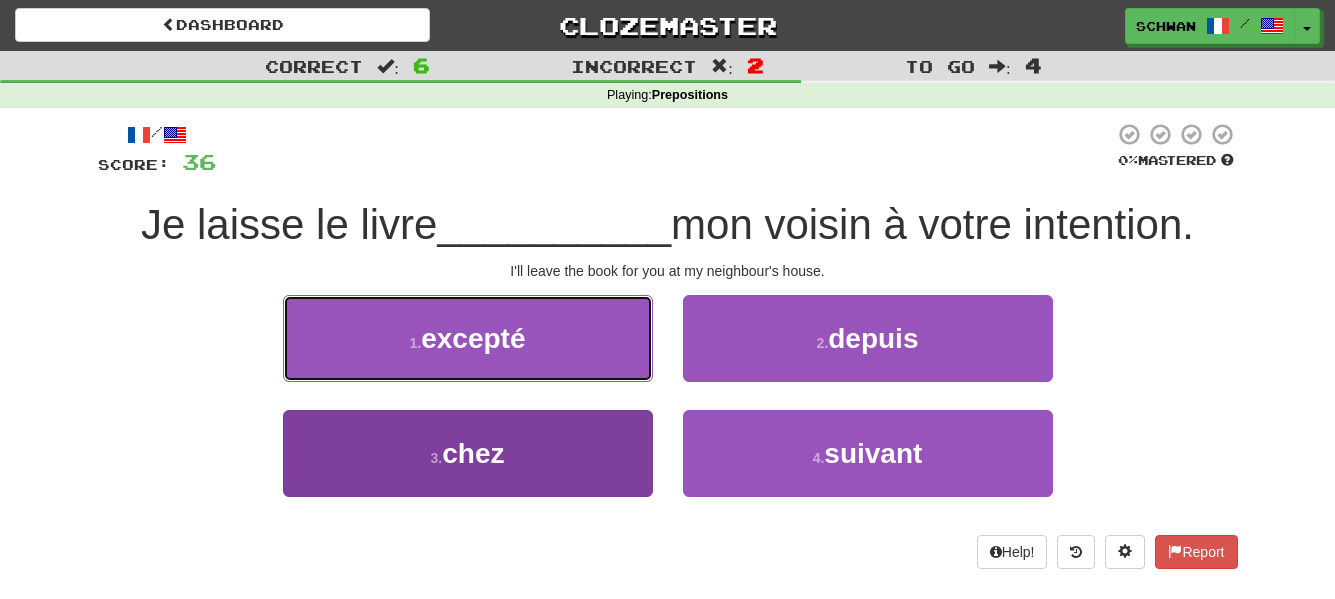 click on "1 .  excepté" at bounding box center [468, 338] 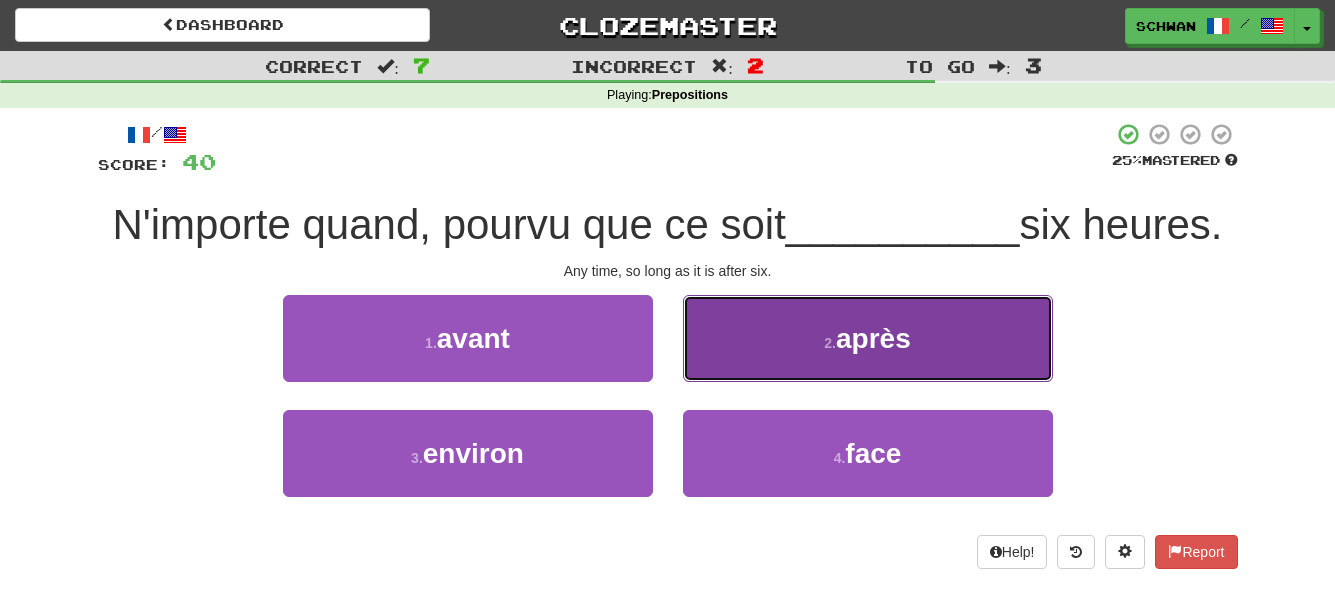click on "2 .  après" at bounding box center (868, 338) 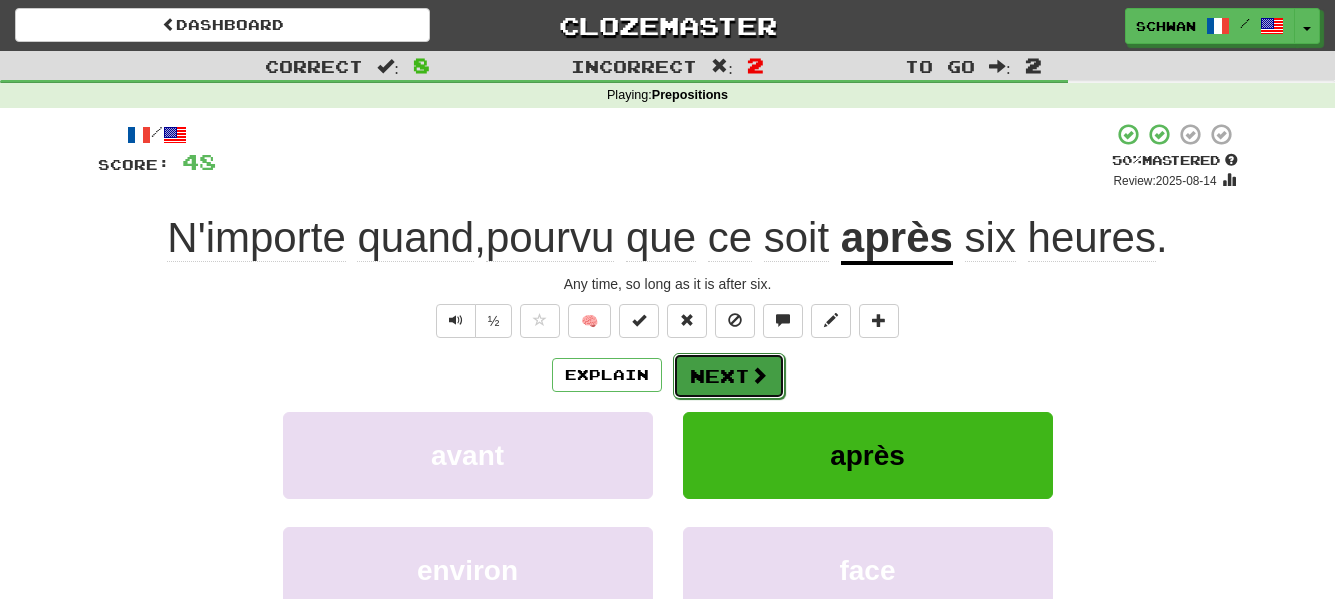 click on "Next" at bounding box center (729, 376) 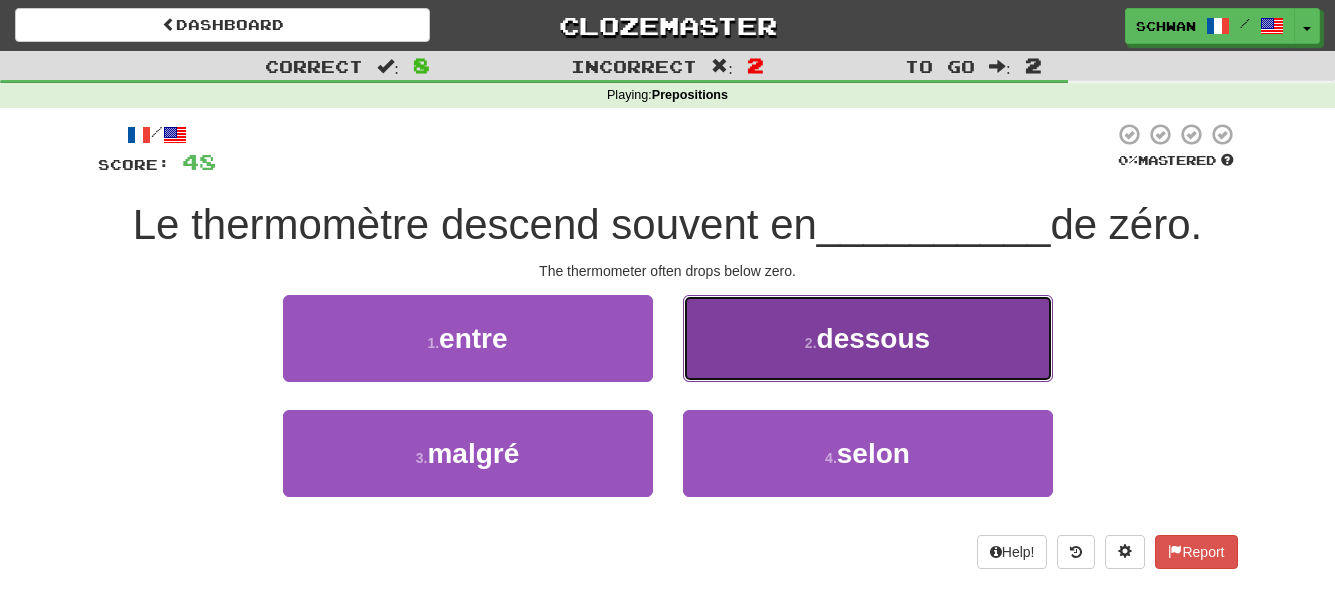 click on "2 .  dessous" at bounding box center (868, 338) 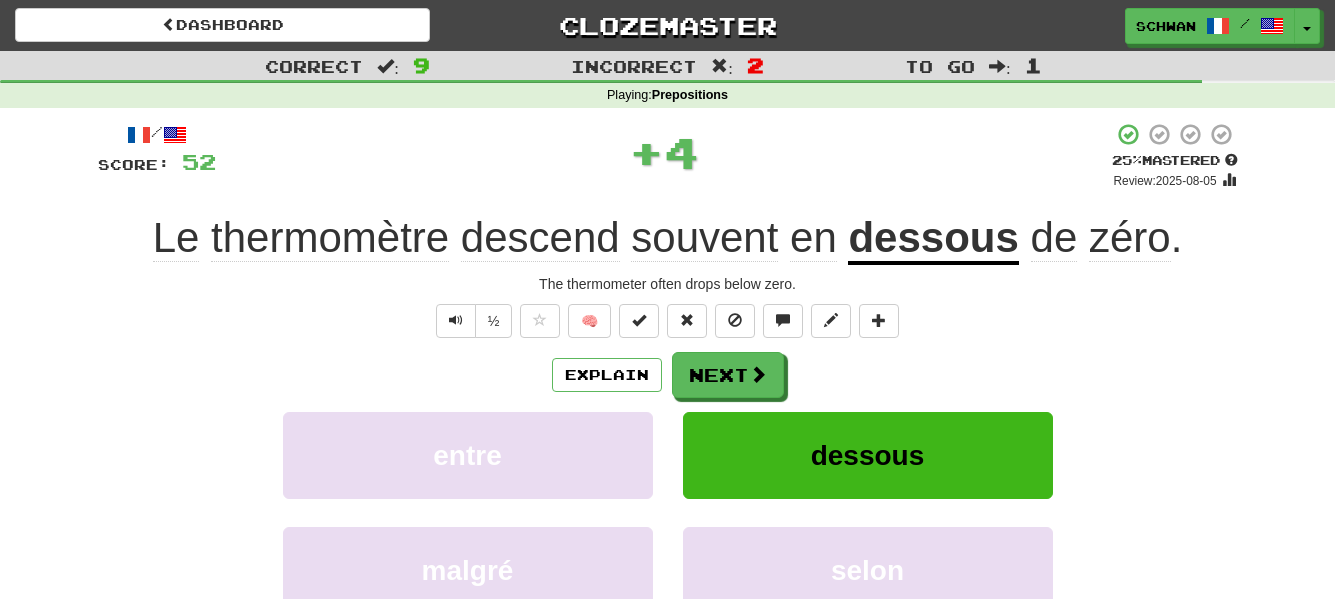 click on "Next" at bounding box center [728, 375] 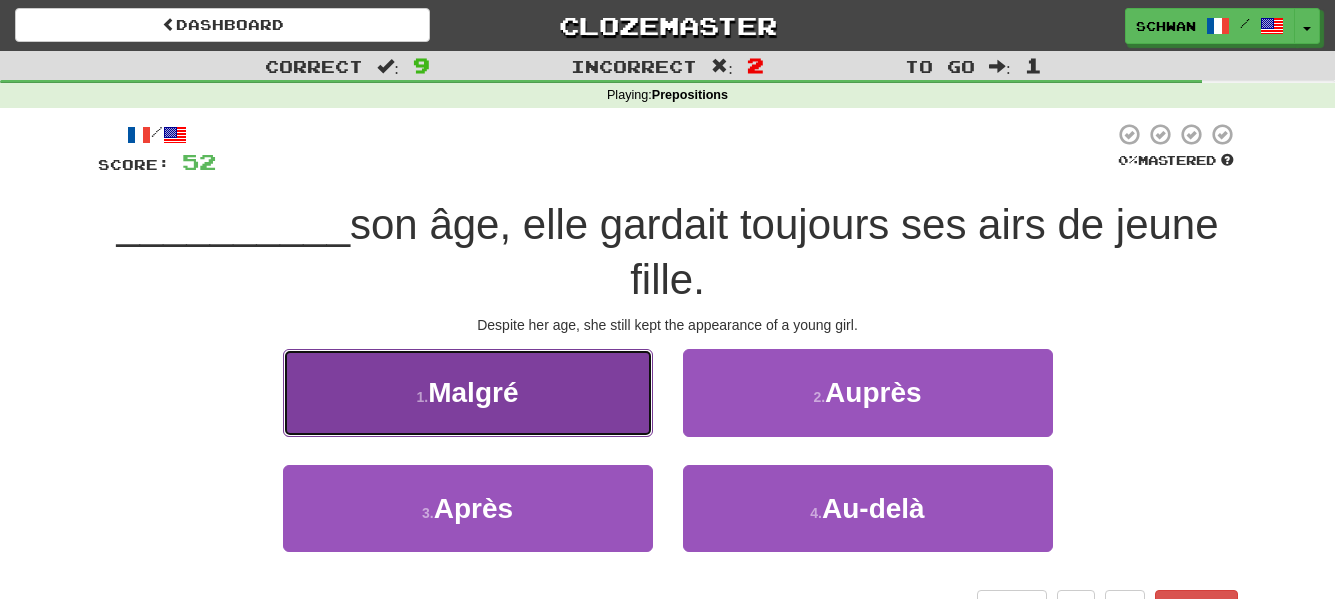 click on "1 .  Malgré" at bounding box center (468, 392) 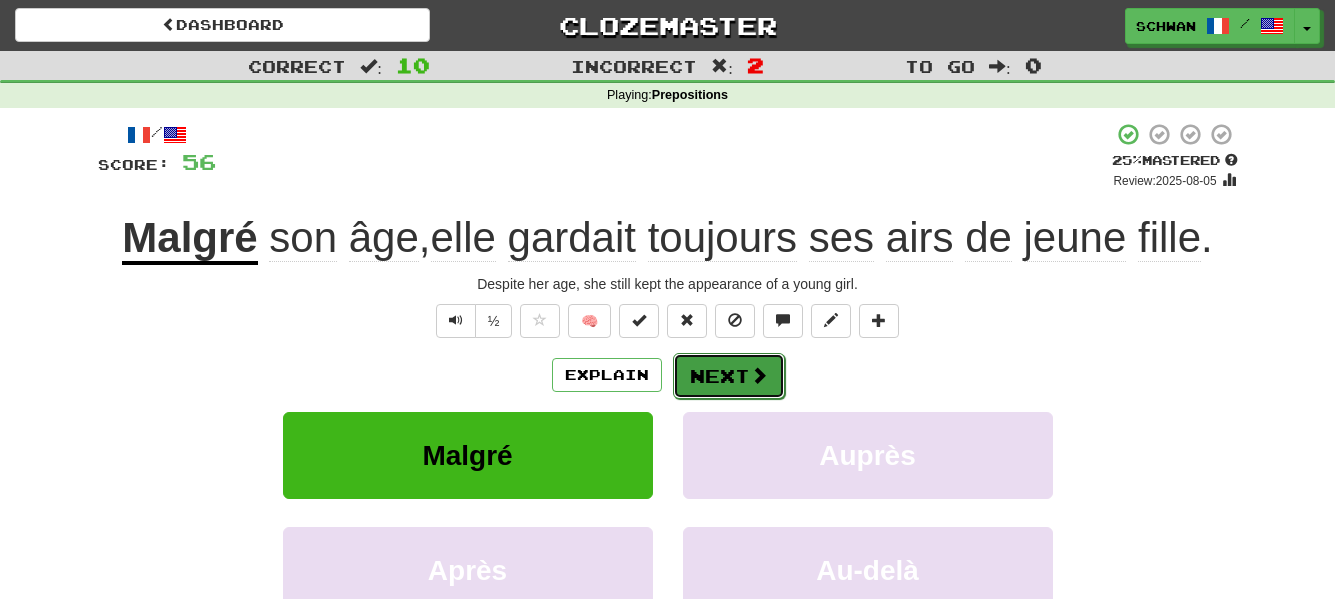click on "Next" at bounding box center (729, 376) 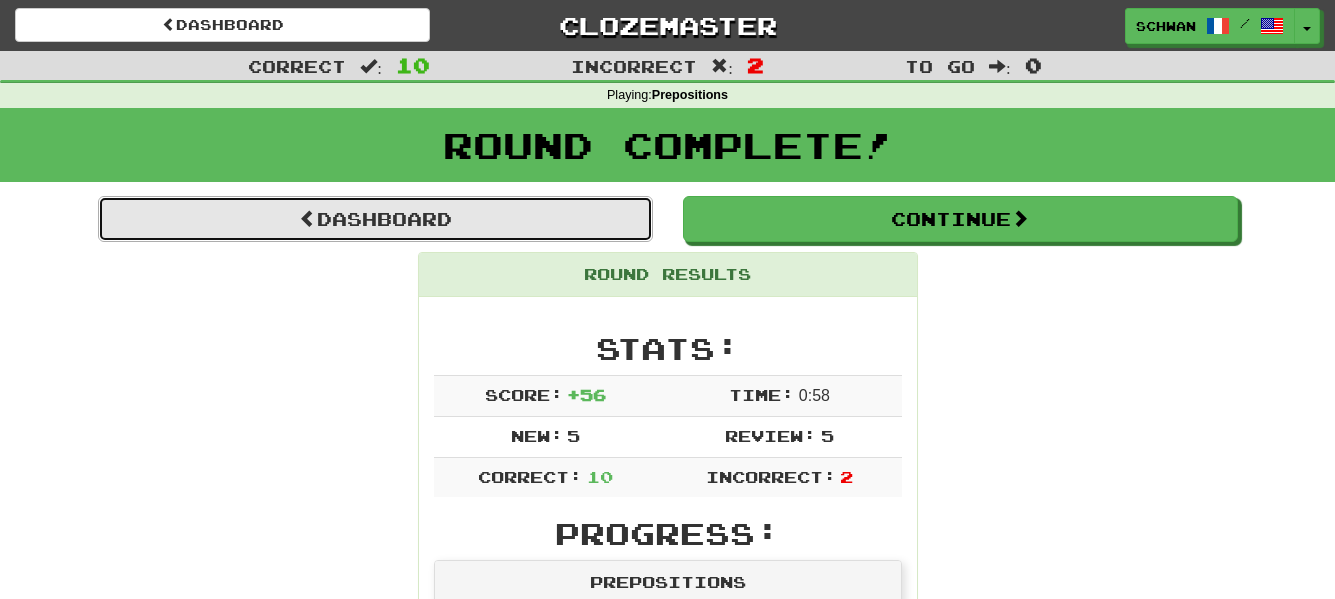 click on "Dashboard" at bounding box center [375, 219] 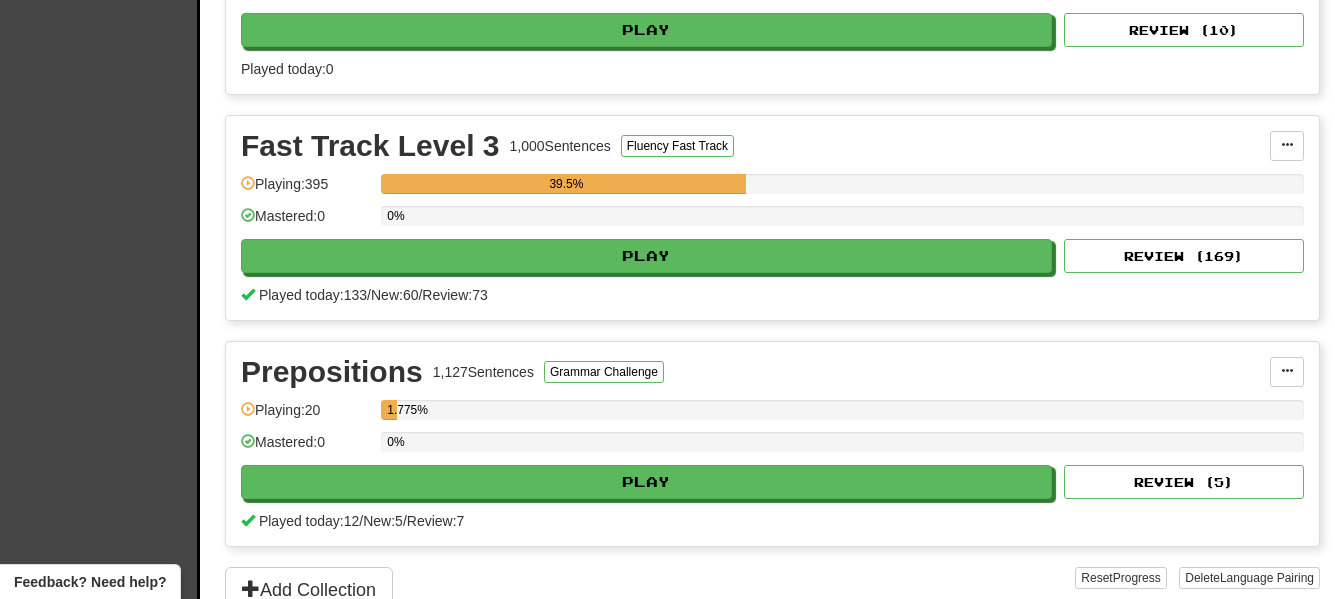 scroll, scrollTop: 800, scrollLeft: 0, axis: vertical 